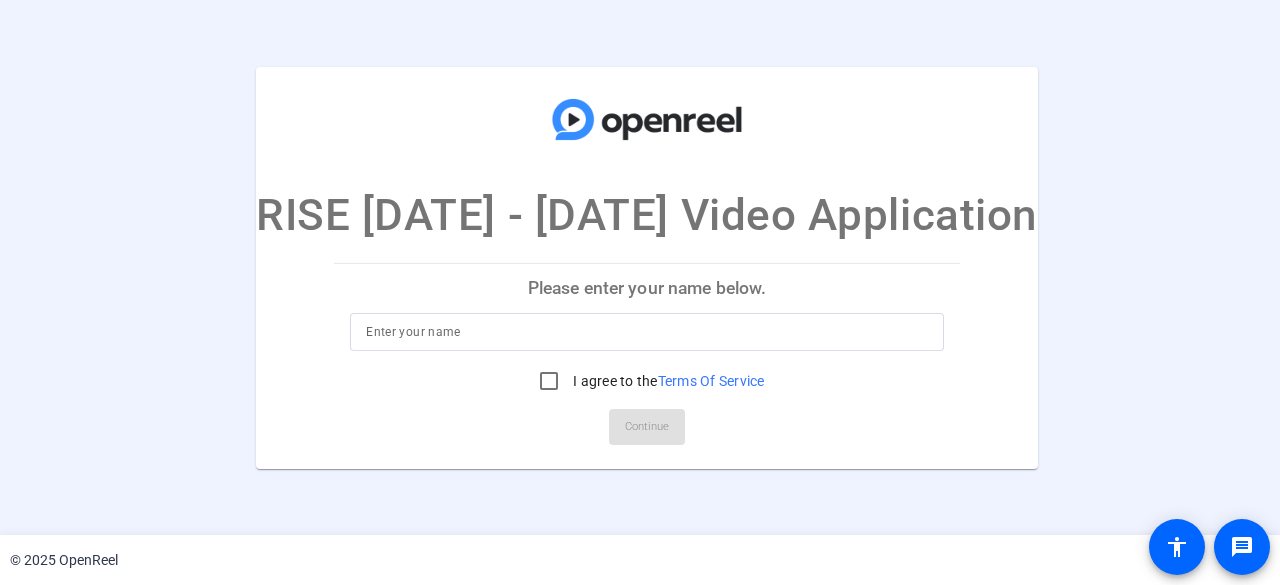 scroll, scrollTop: 0, scrollLeft: 0, axis: both 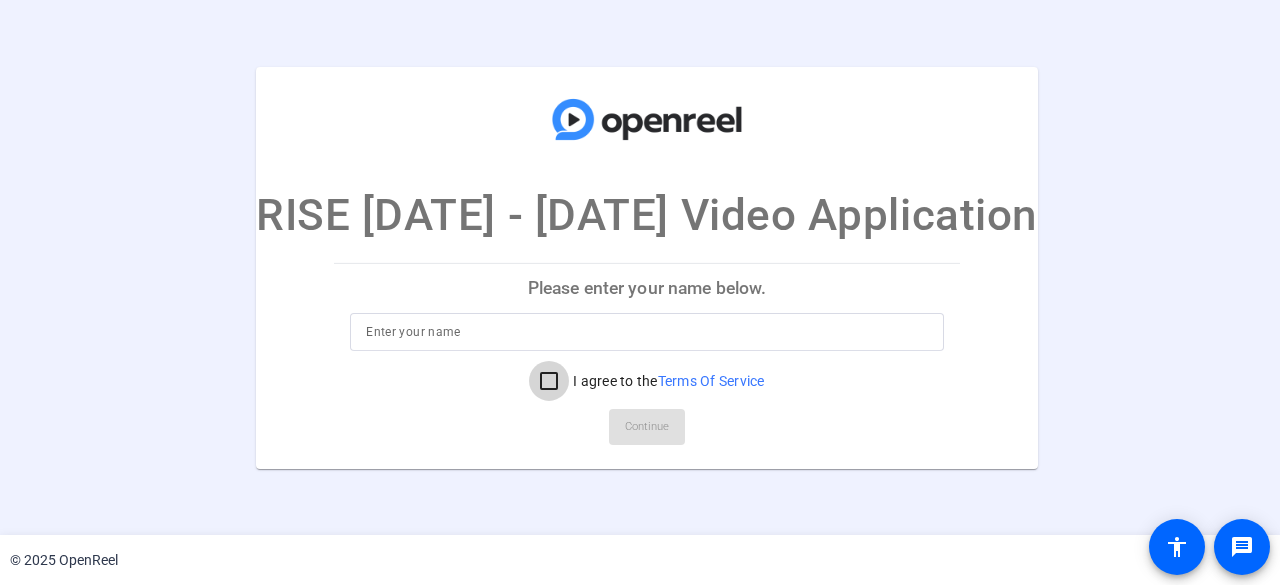 click on "I agree to the  Terms Of Service" at bounding box center (549, 381) 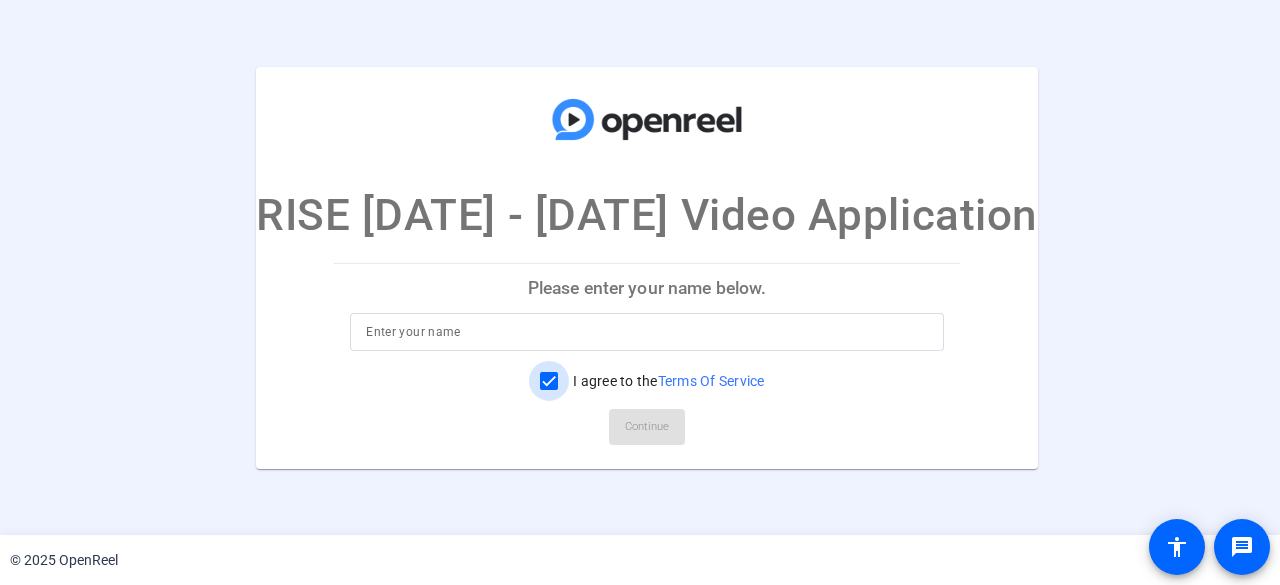 checkbox on "true" 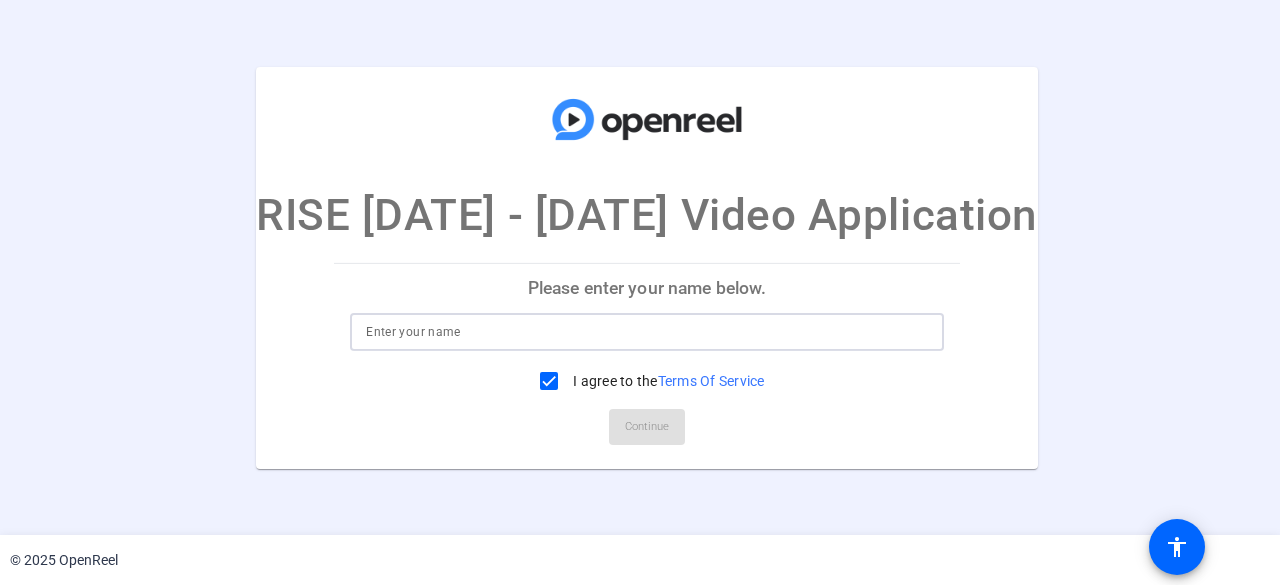 click at bounding box center (647, 332) 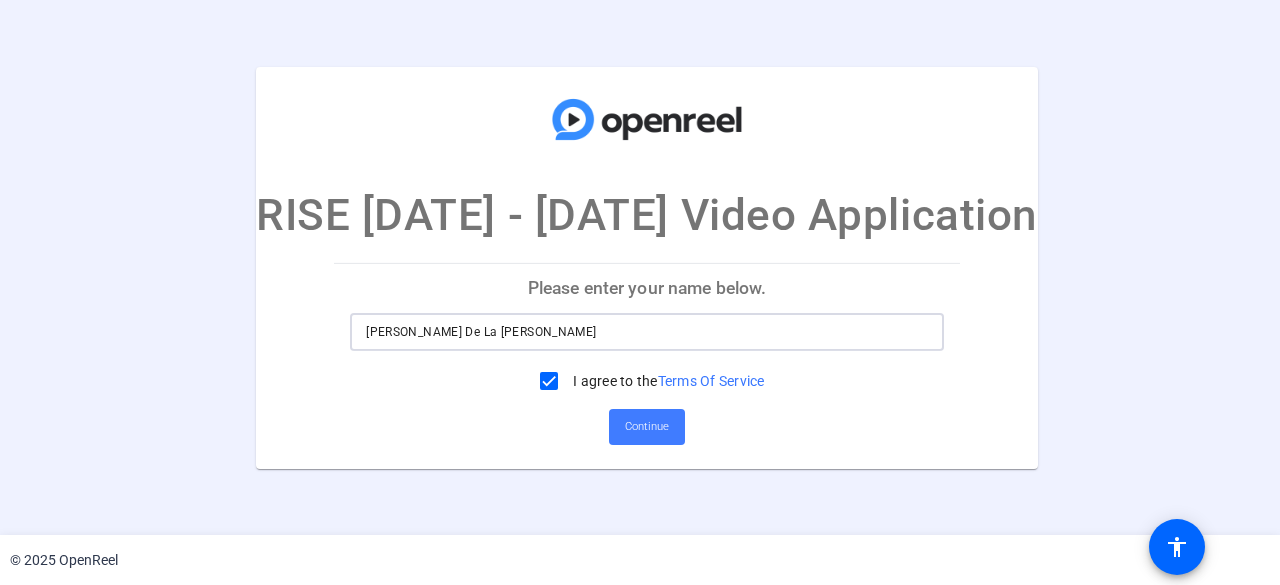 type on "Isidro De La Rosa" 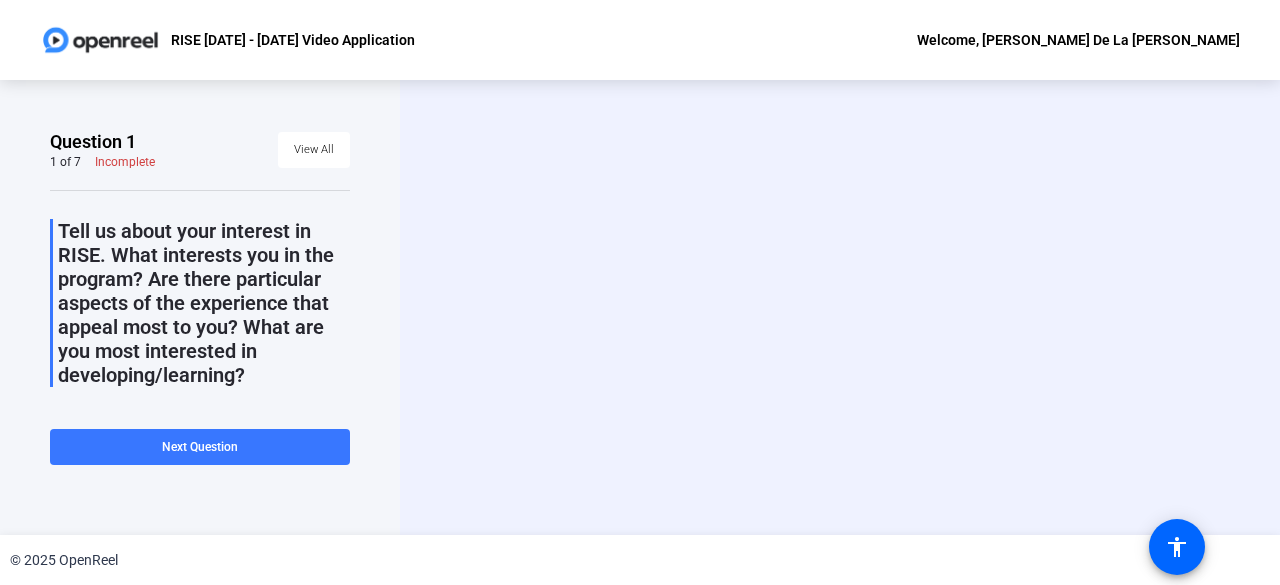 click on "Tell us about your interest in RISE. What interests you in the program? Are there particular aspects of the experience that appeal most to you? What are you most interested in developing/learning?" 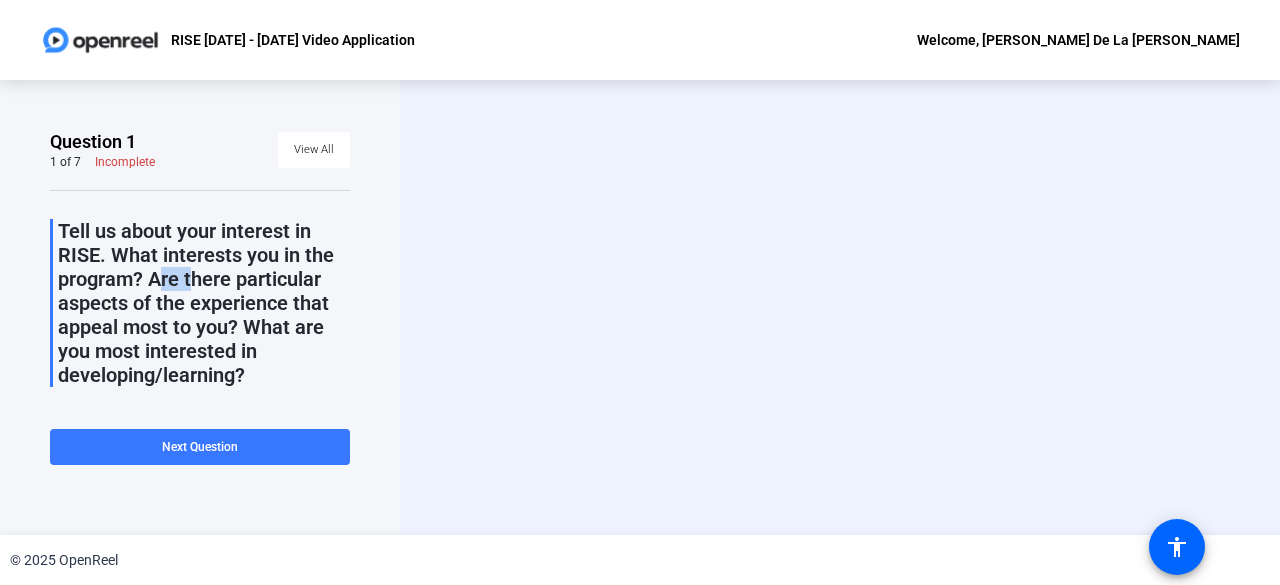 click on "Tell us about your interest in RISE. What interests you in the program? Are there particular aspects of the experience that appeal most to you? What are you most interested in developing/learning?" 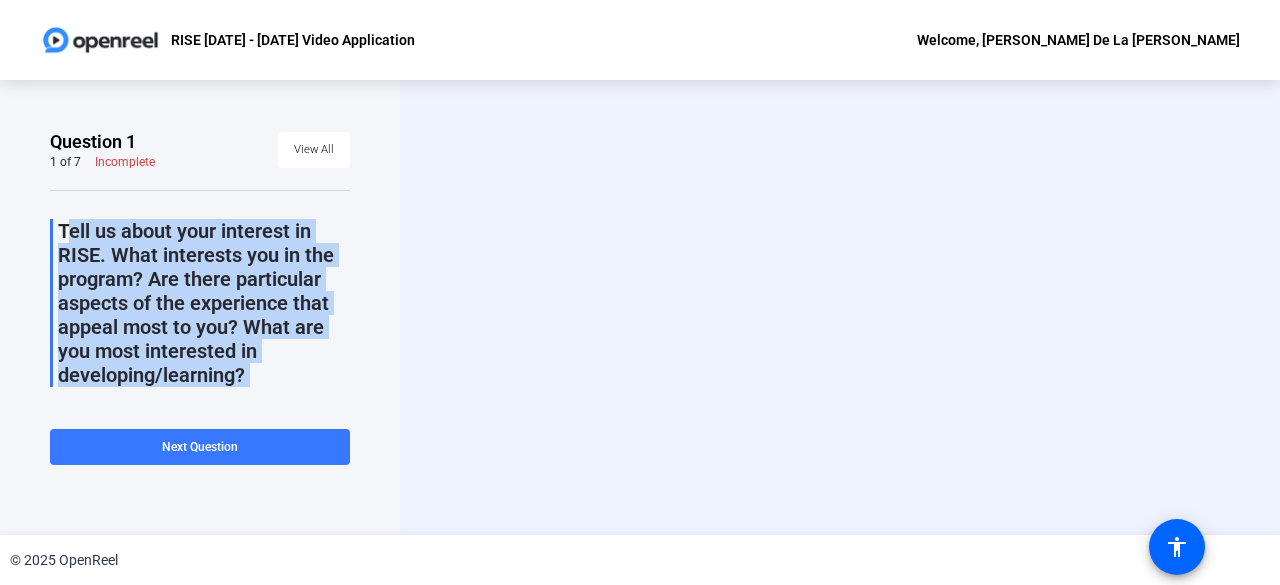 click on "Tell us about your interest in RISE. What interests you in the program? Are there particular aspects of the experience that appeal most to you? What are you most interested in developing/learning?" 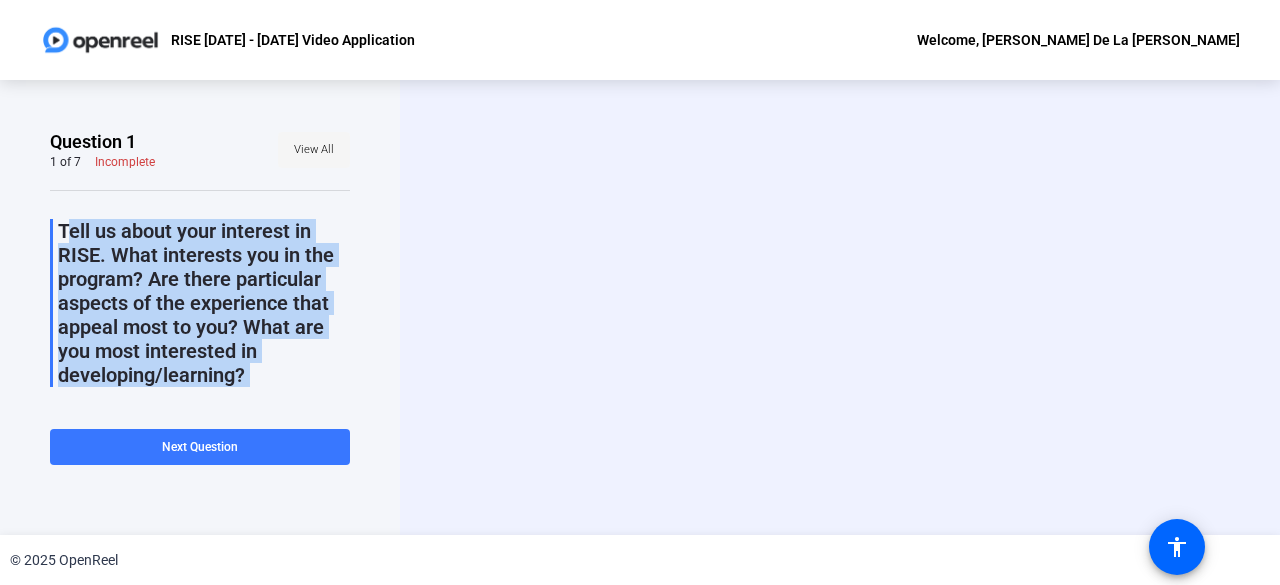 click on "View All" 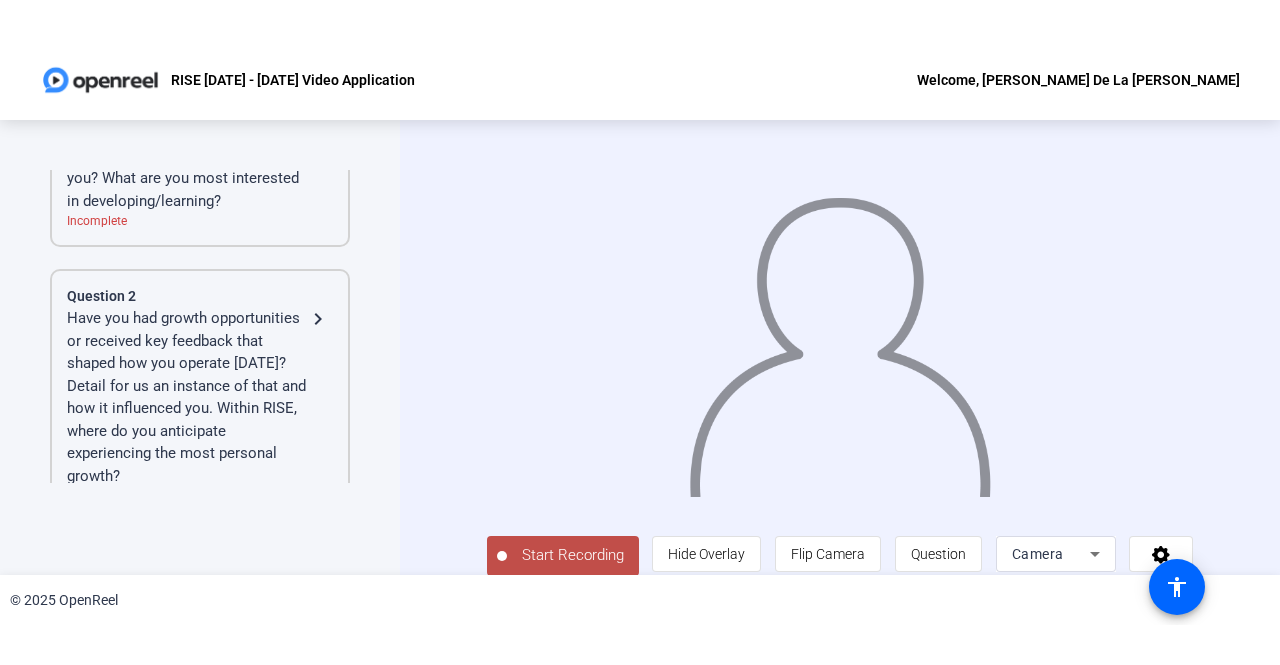 scroll, scrollTop: 0, scrollLeft: 0, axis: both 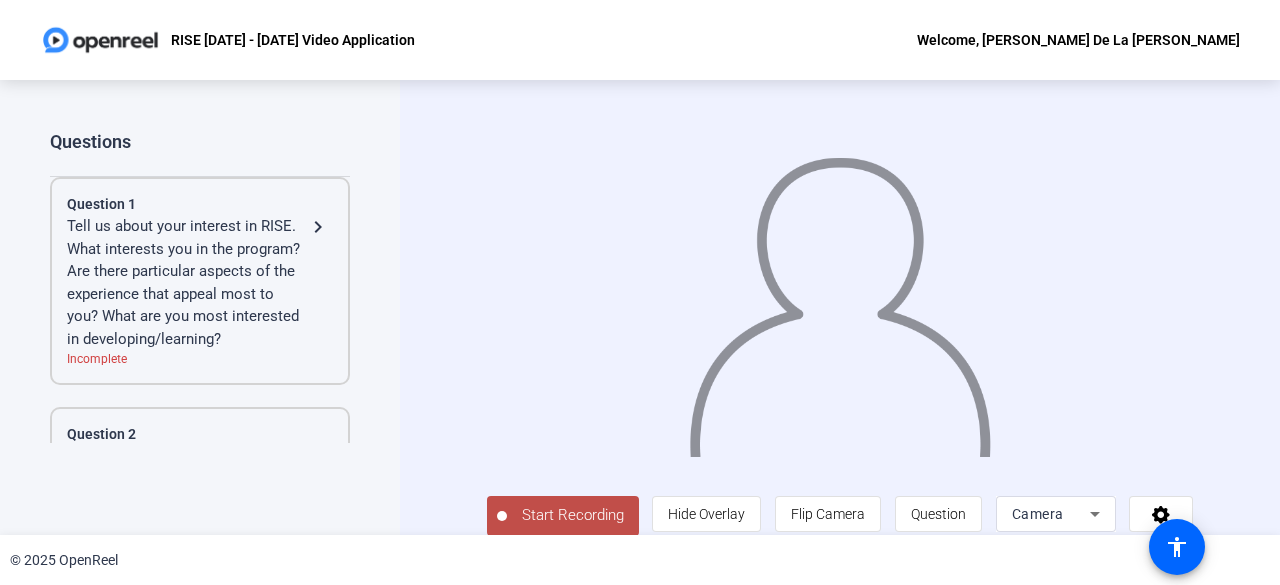 click on "navigate_next" 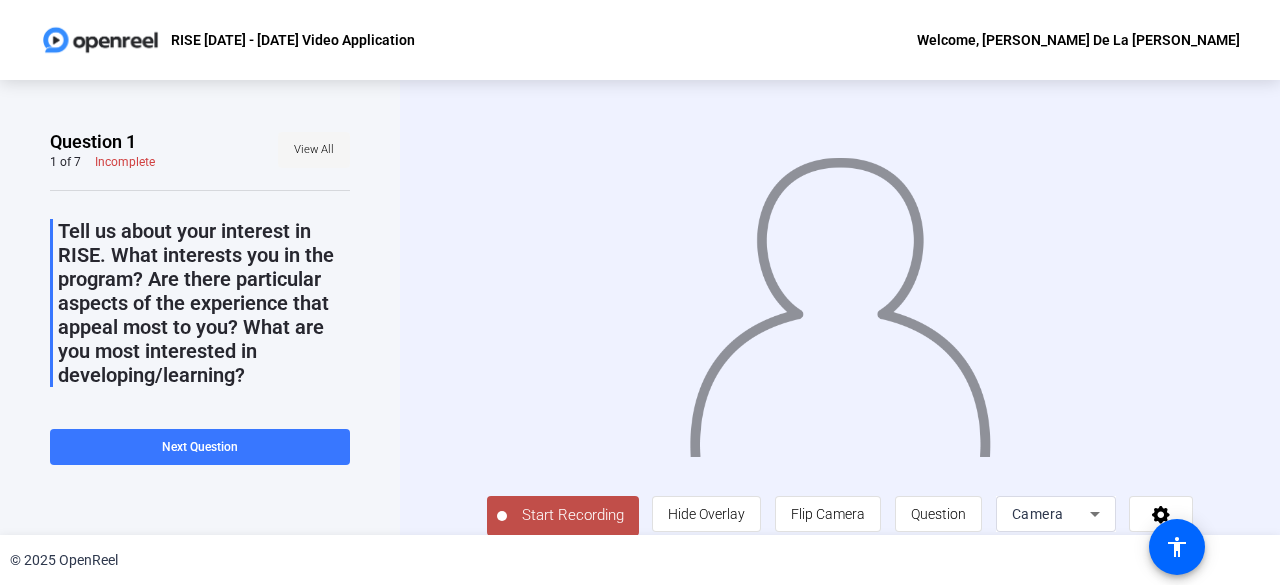 click on "View All" 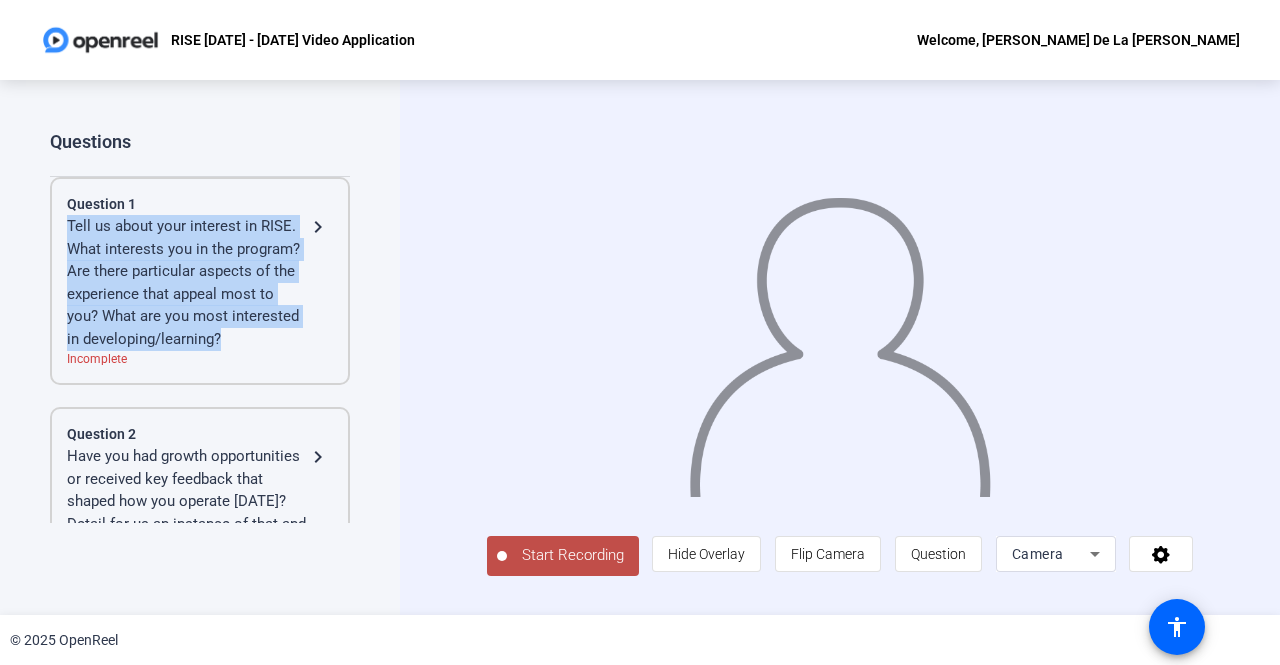drag, startPoint x: 212, startPoint y: 361, endPoint x: 59, endPoint y: 225, distance: 204.7071 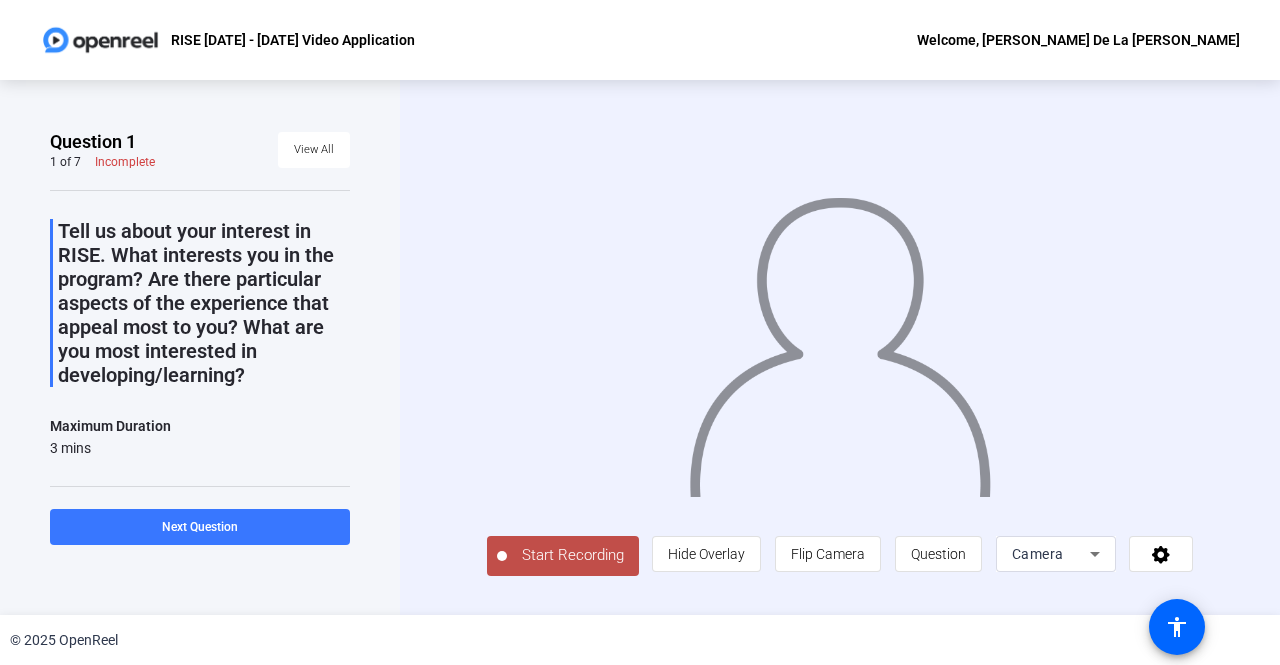 drag, startPoint x: 249, startPoint y: 383, endPoint x: 51, endPoint y: 233, distance: 248.4029 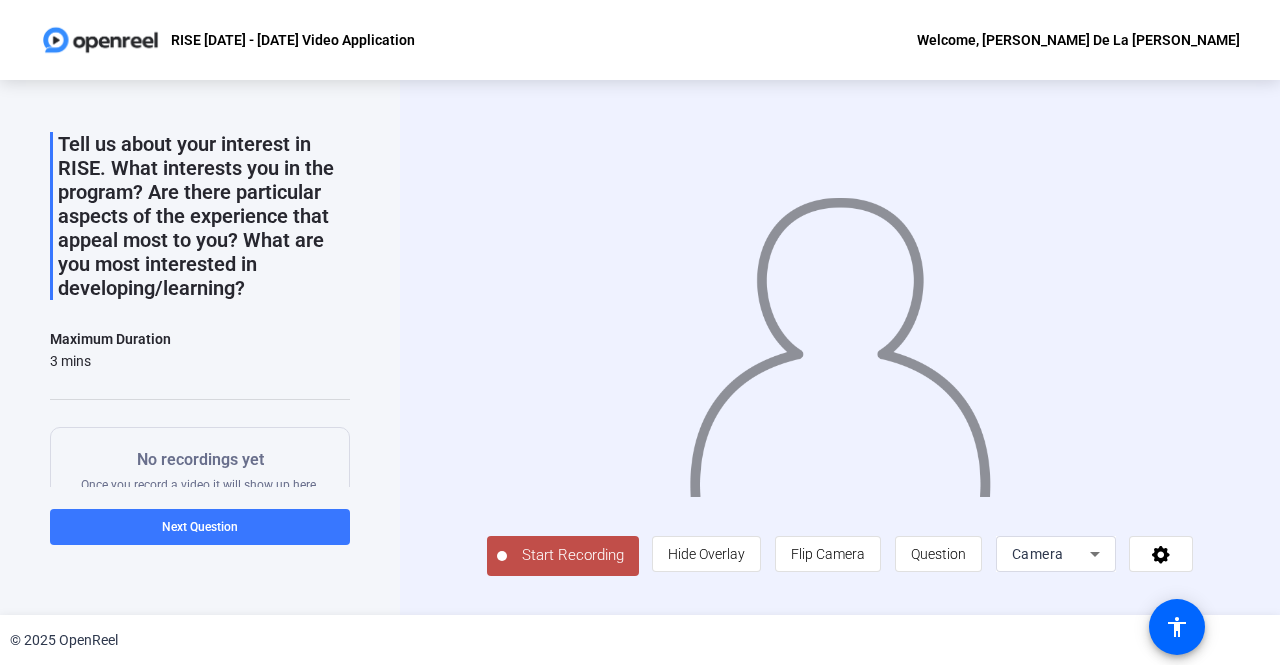 scroll, scrollTop: 0, scrollLeft: 0, axis: both 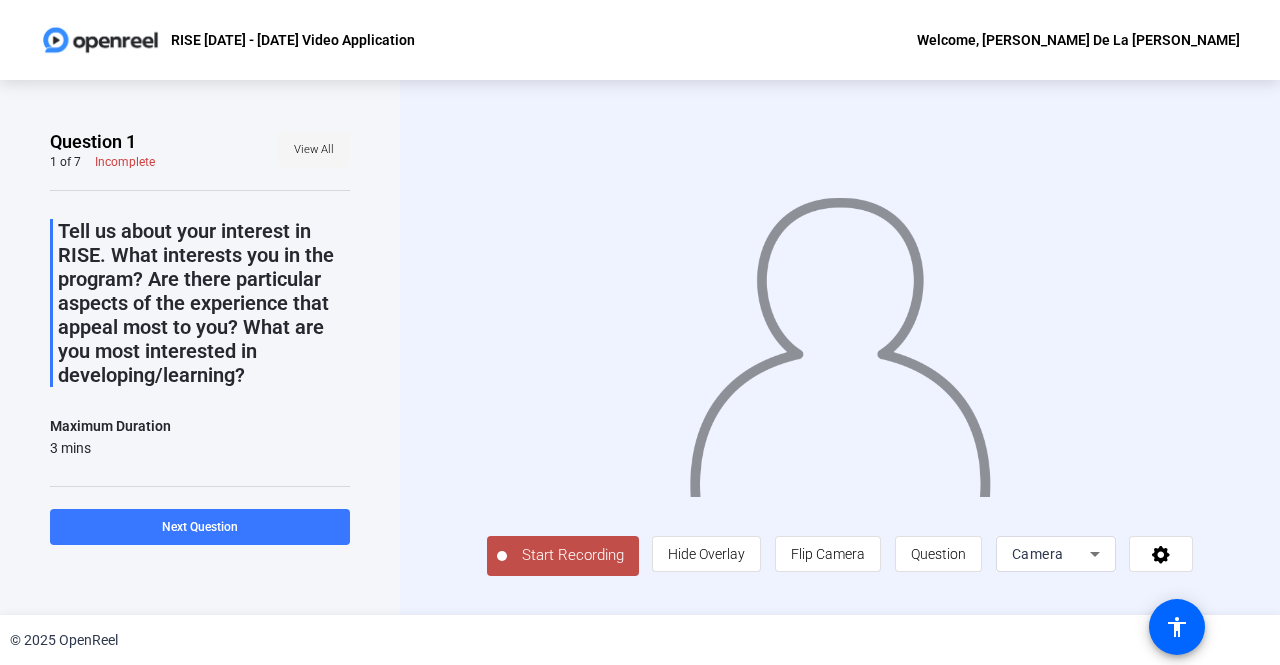 click on "View All" 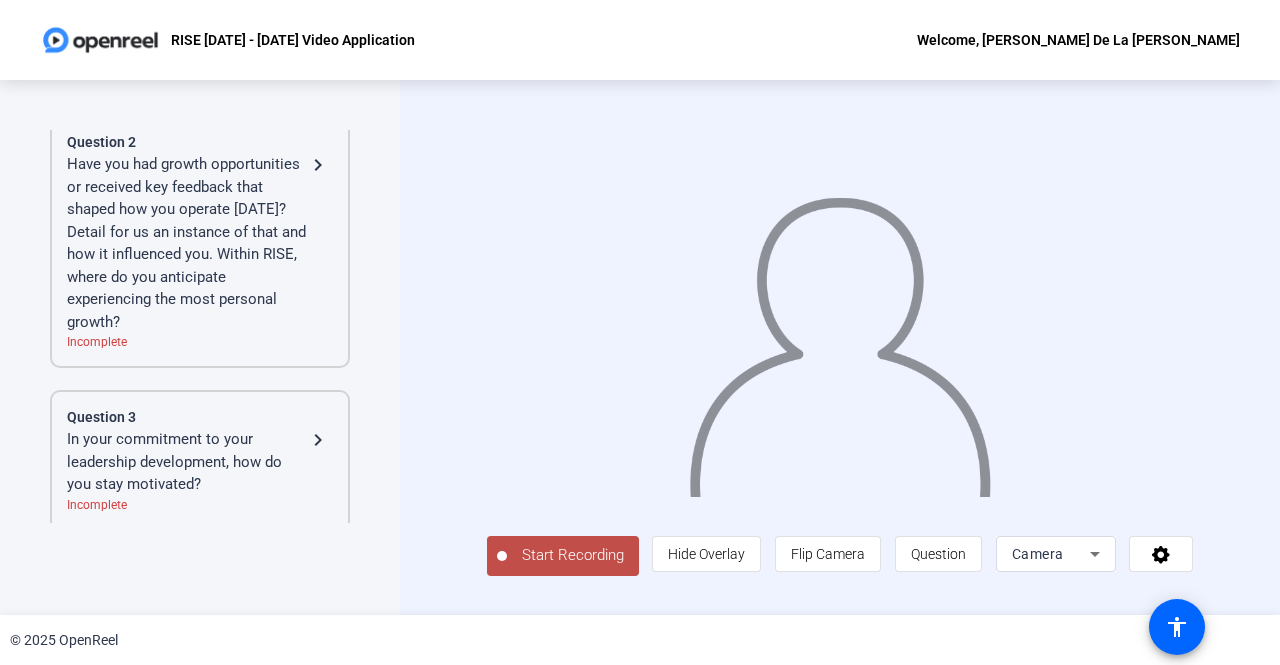 scroll, scrollTop: 300, scrollLeft: 0, axis: vertical 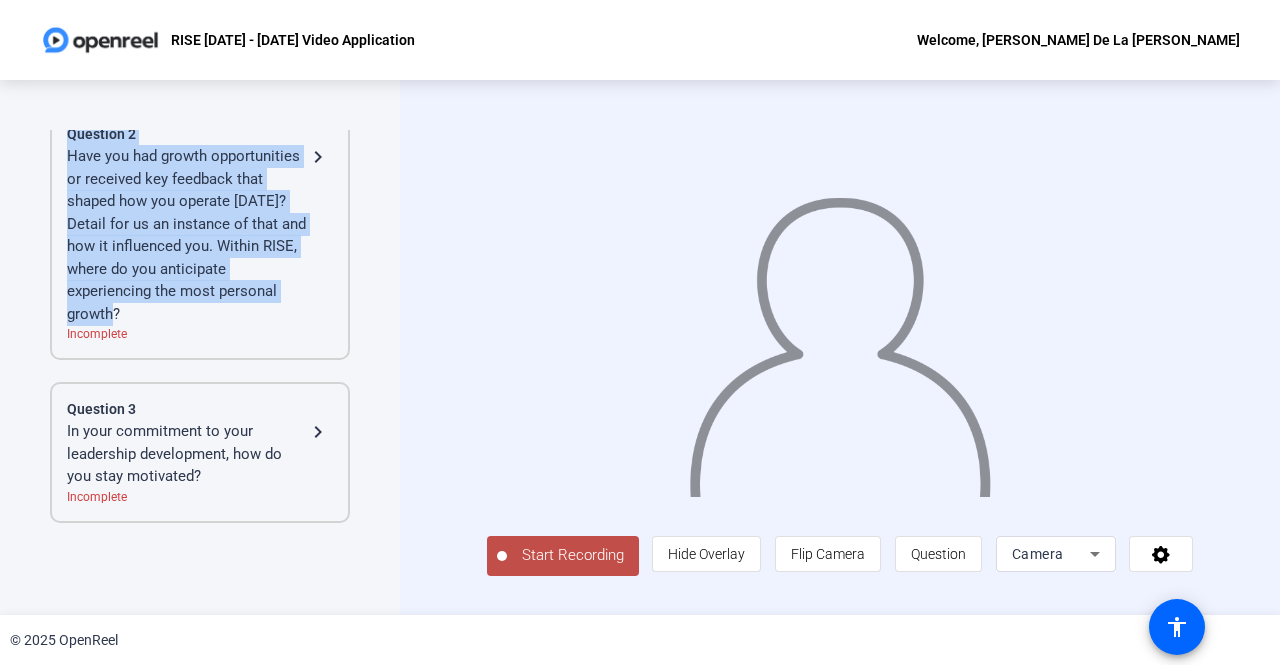 drag, startPoint x: 237, startPoint y: 331, endPoint x: 64, endPoint y: 162, distance: 241.84706 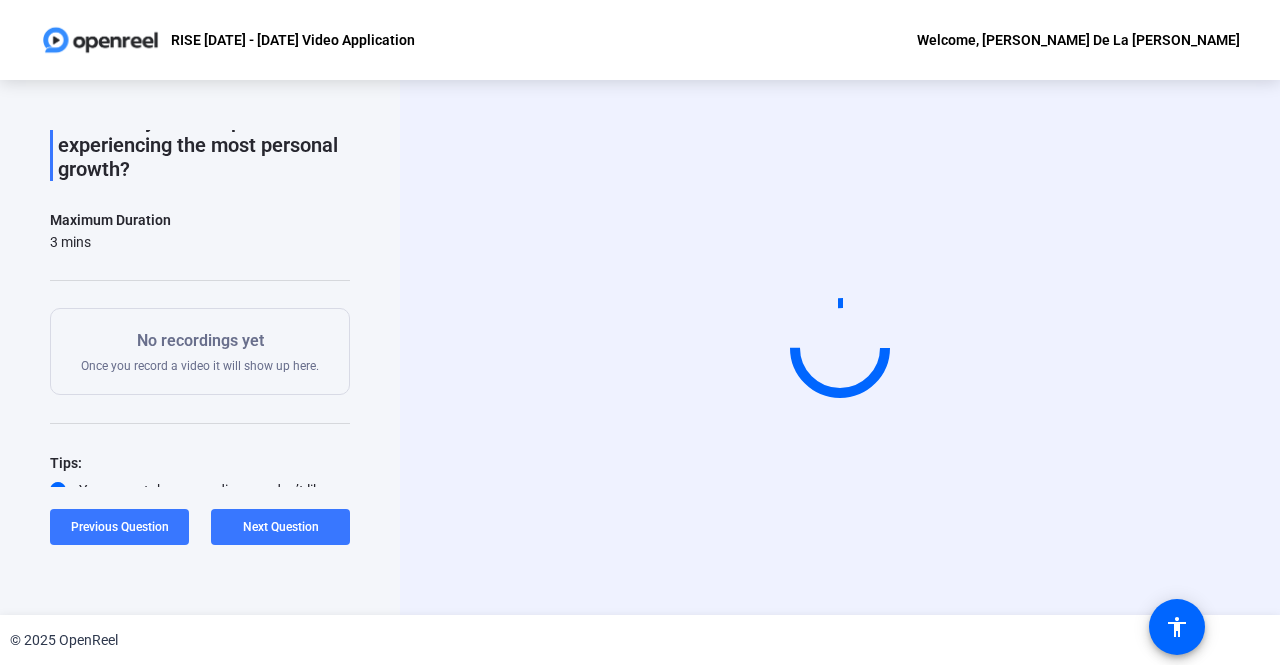 scroll, scrollTop: 0, scrollLeft: 0, axis: both 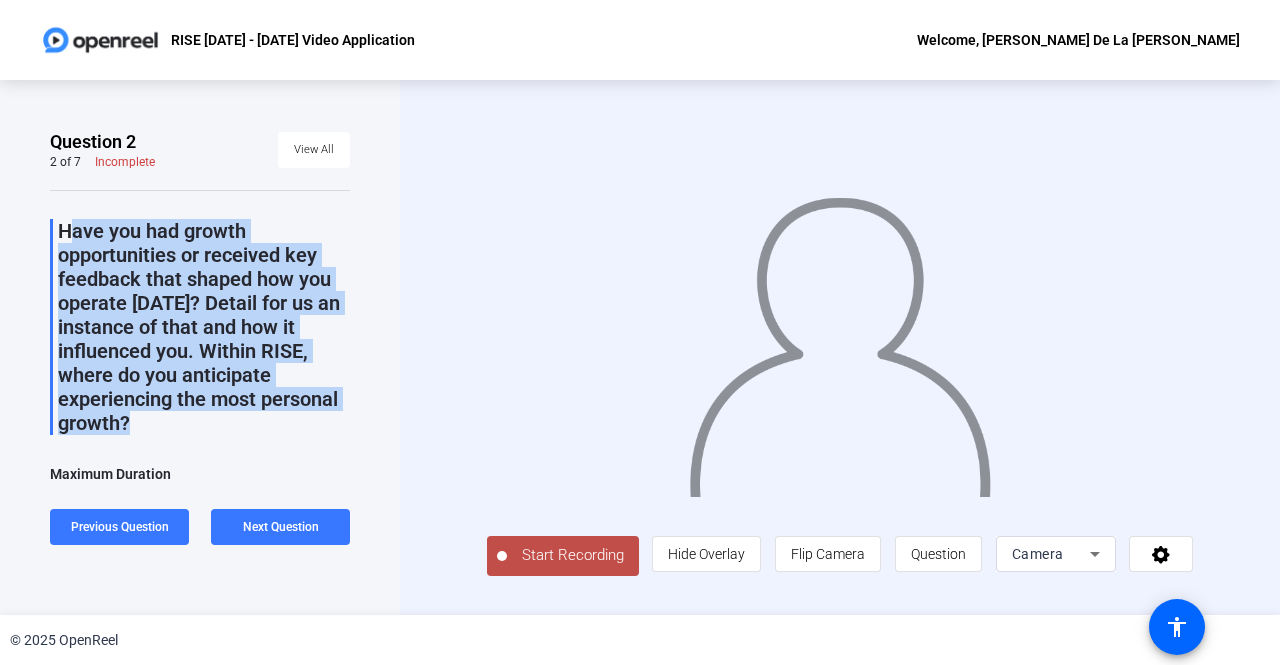 drag, startPoint x: 227, startPoint y: 418, endPoint x: 44, endPoint y: 219, distance: 270.35162 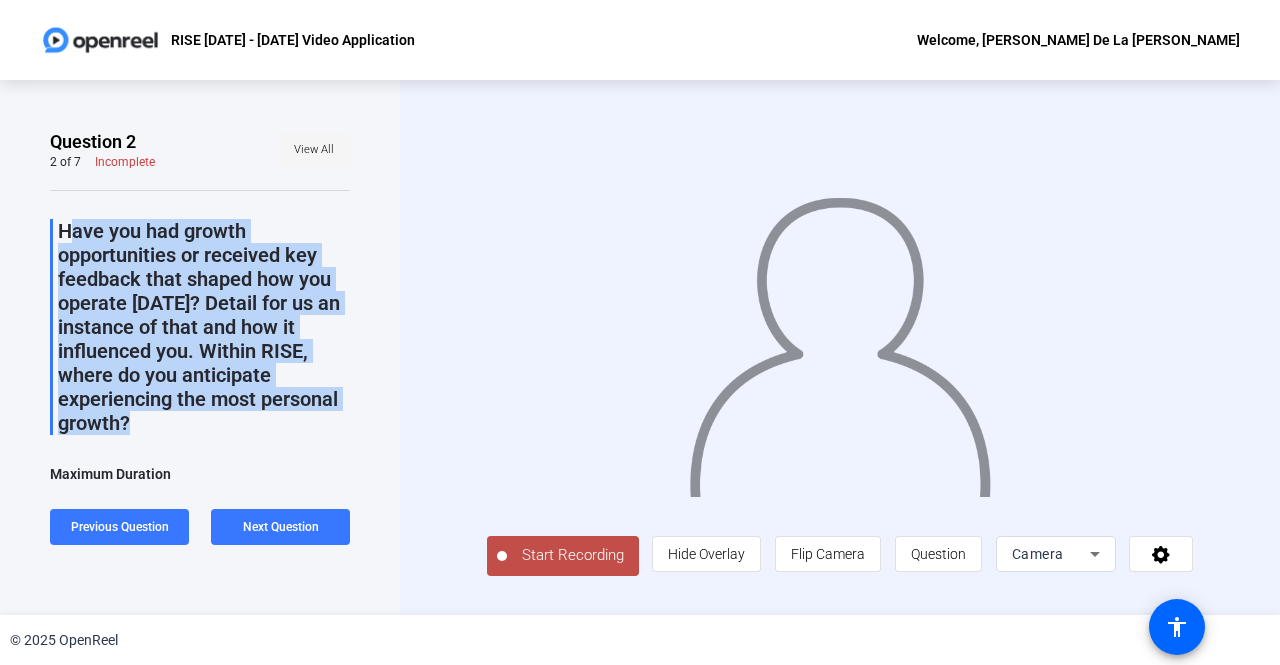 click on "View All" 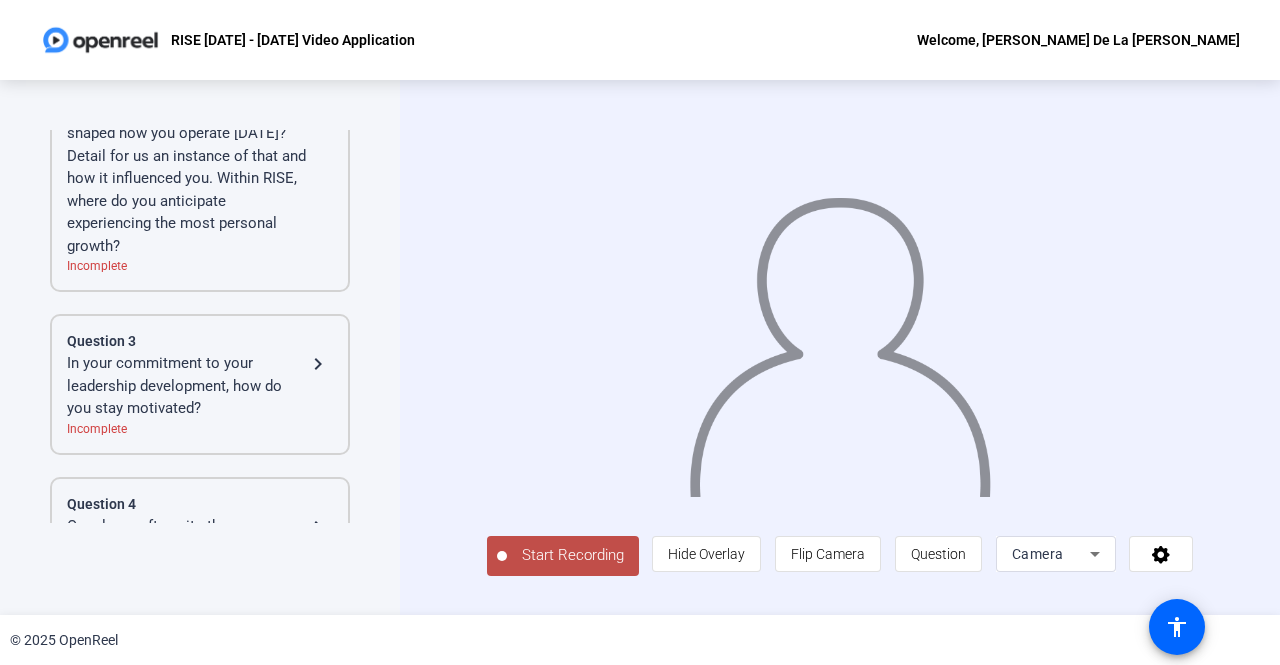 scroll, scrollTop: 400, scrollLeft: 0, axis: vertical 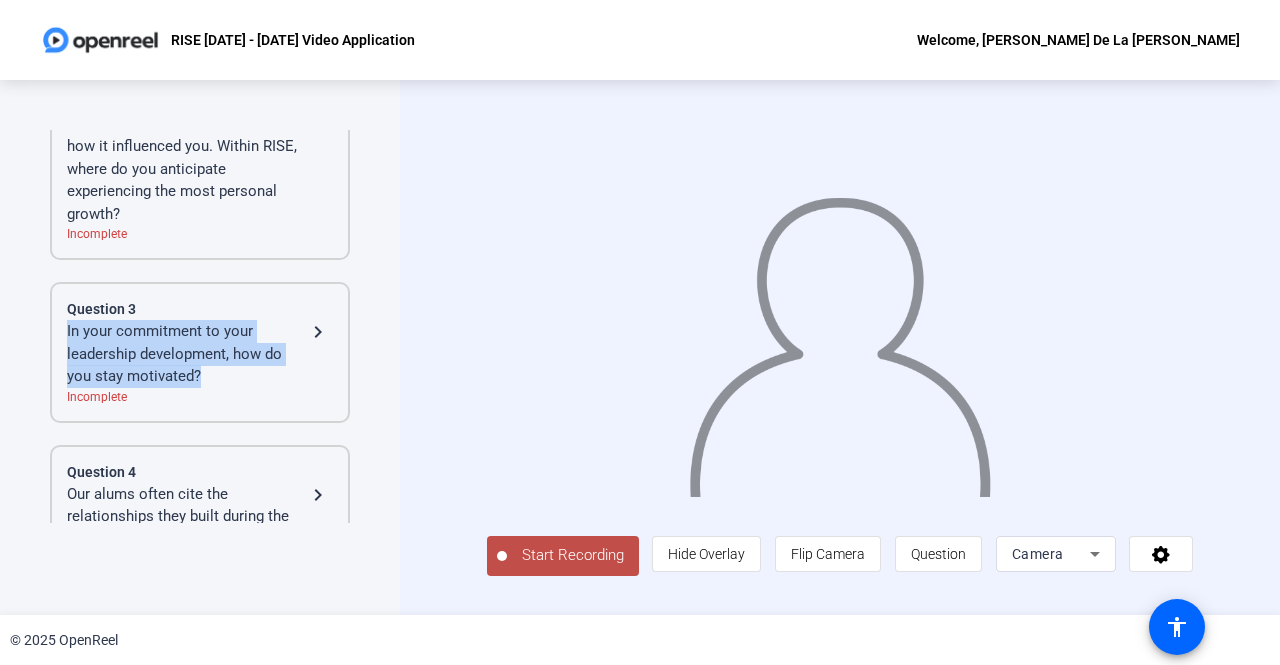 copy on "In your commitment to your leadership development, how do you stay motivated?" 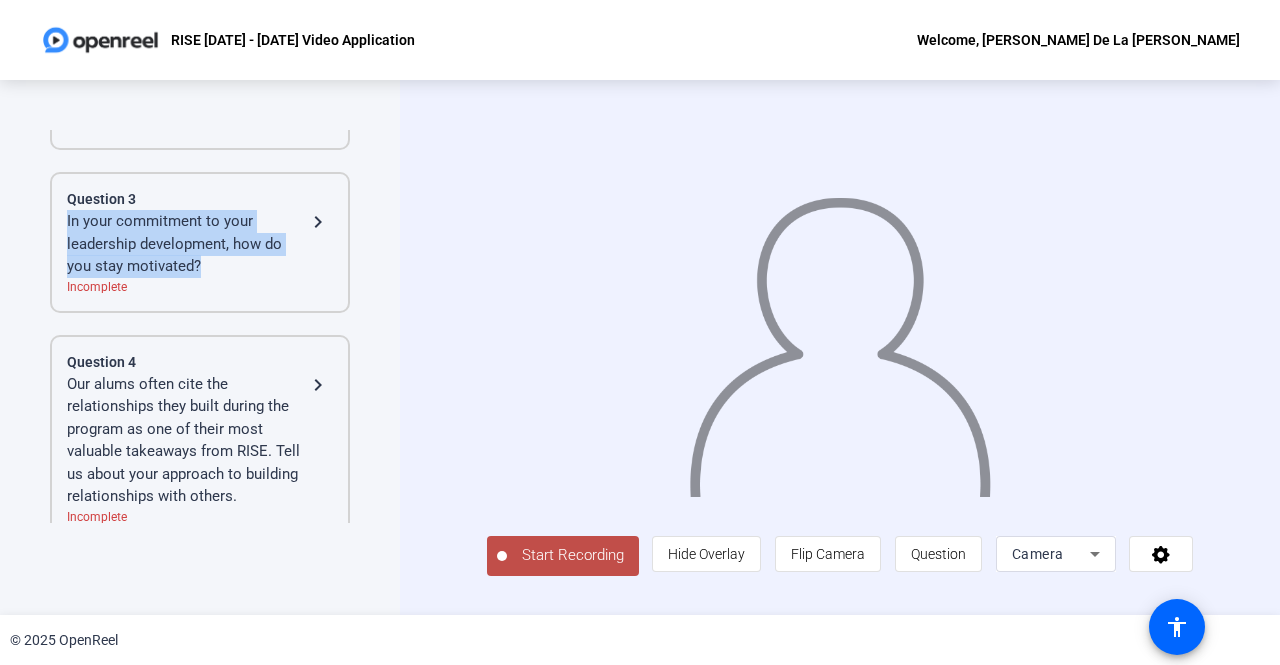 drag, startPoint x: 212, startPoint y: 399, endPoint x: 269, endPoint y: 299, distance: 115.1043 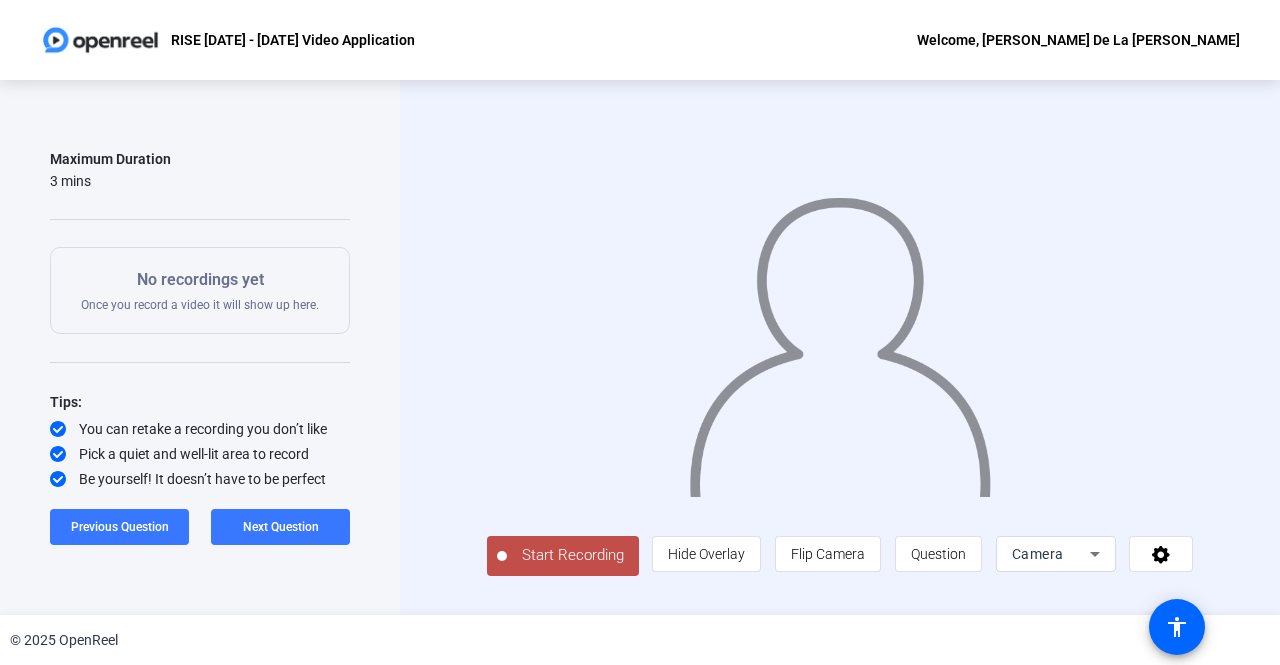 scroll, scrollTop: 0, scrollLeft: 0, axis: both 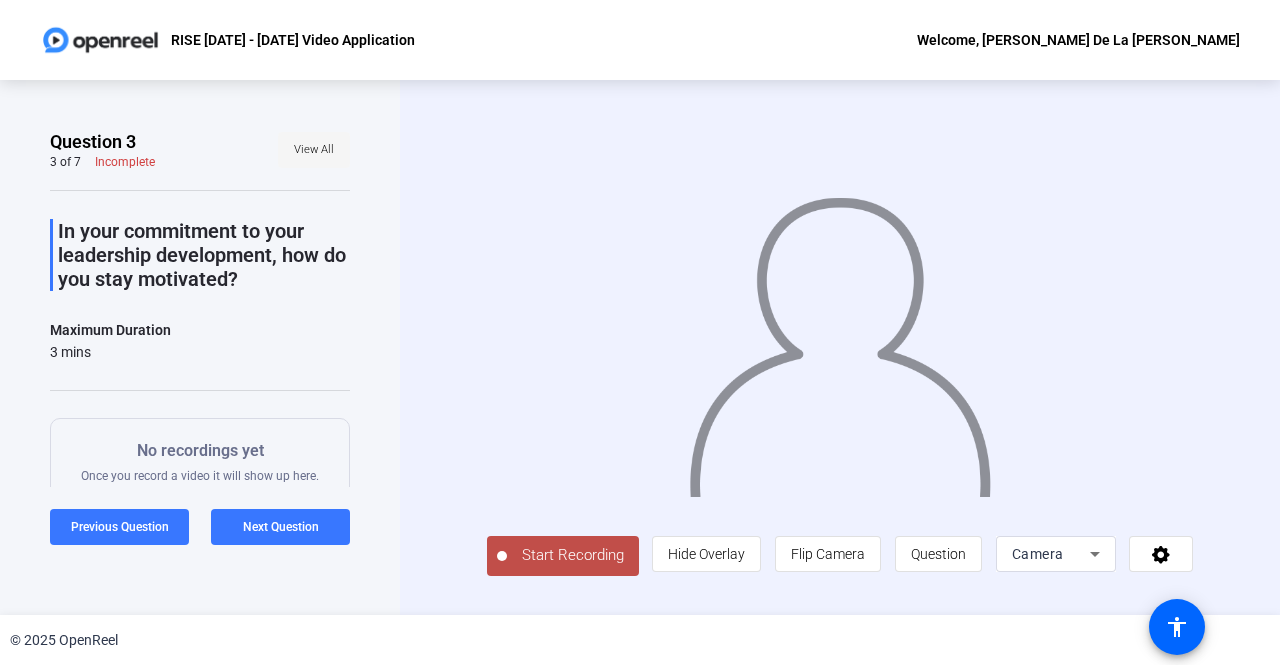 click on "View All" 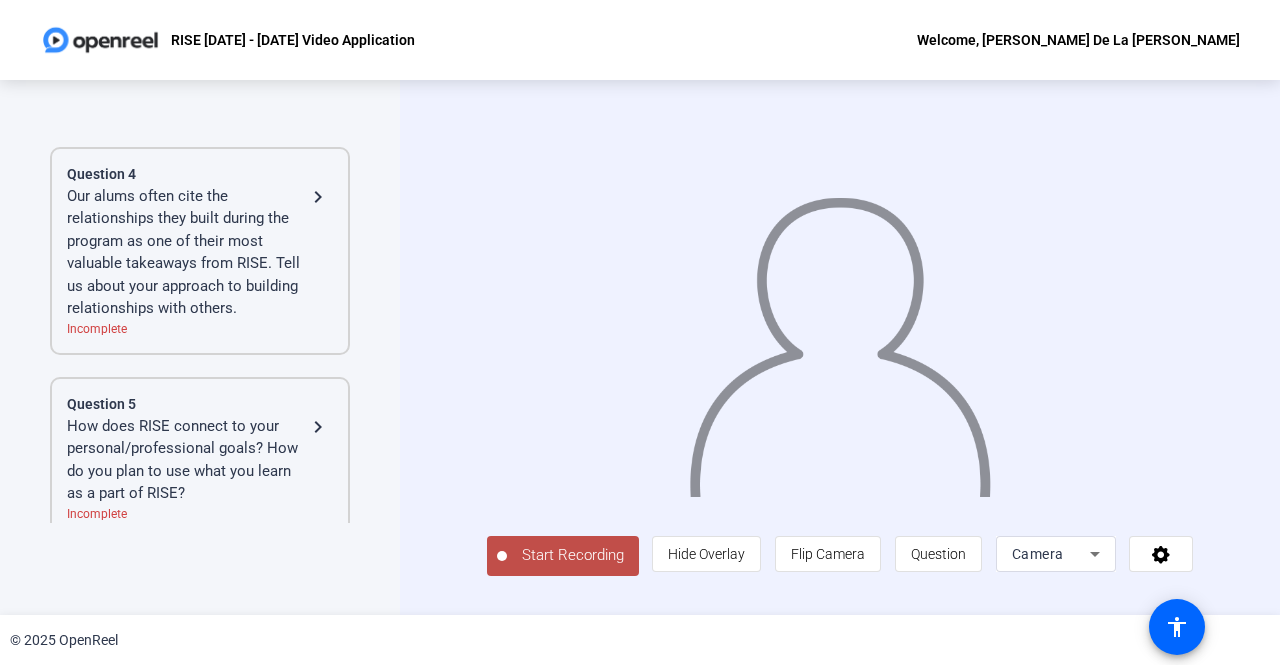 scroll, scrollTop: 700, scrollLeft: 0, axis: vertical 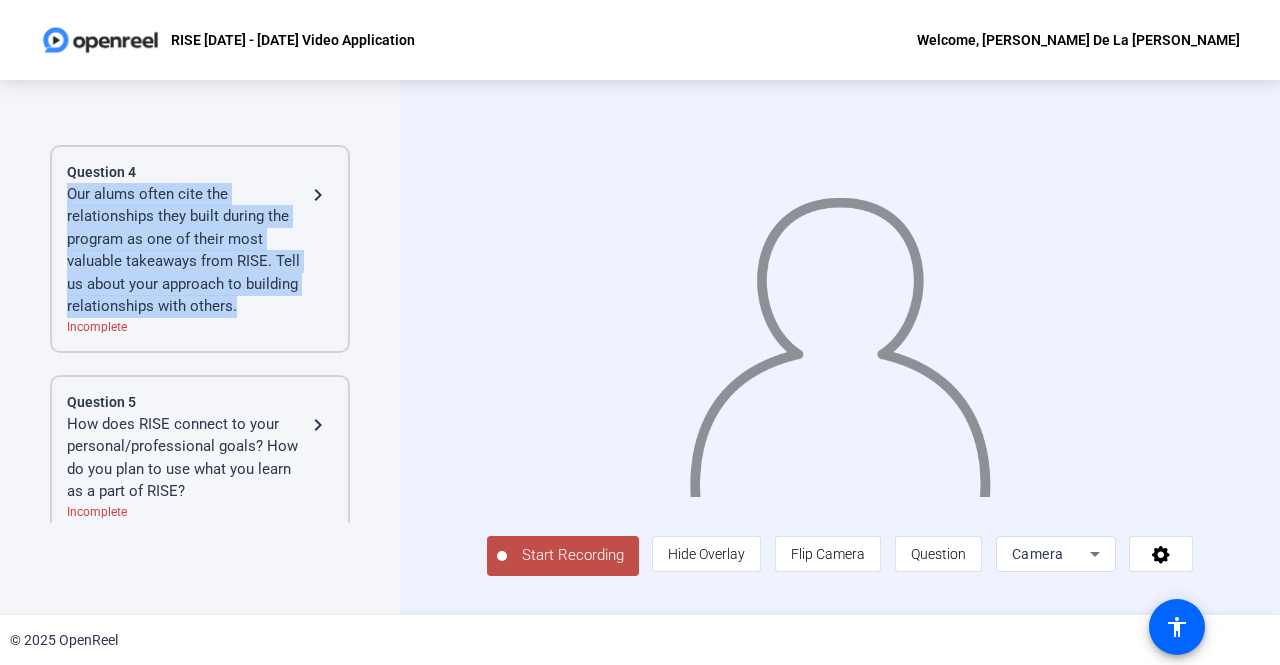 copy on "Our alums often cite the relationships they built during the program as one of their most valuable takeaways from RISE. Tell us about your approach to building relationships with others." 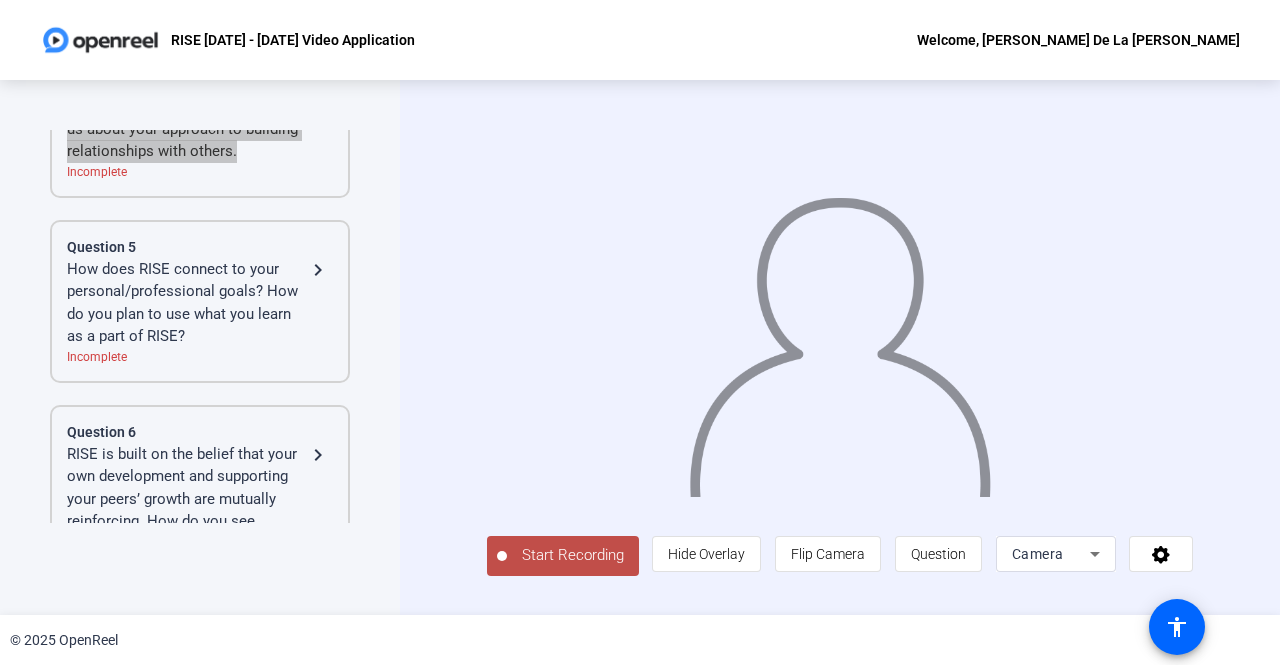 scroll, scrollTop: 900, scrollLeft: 0, axis: vertical 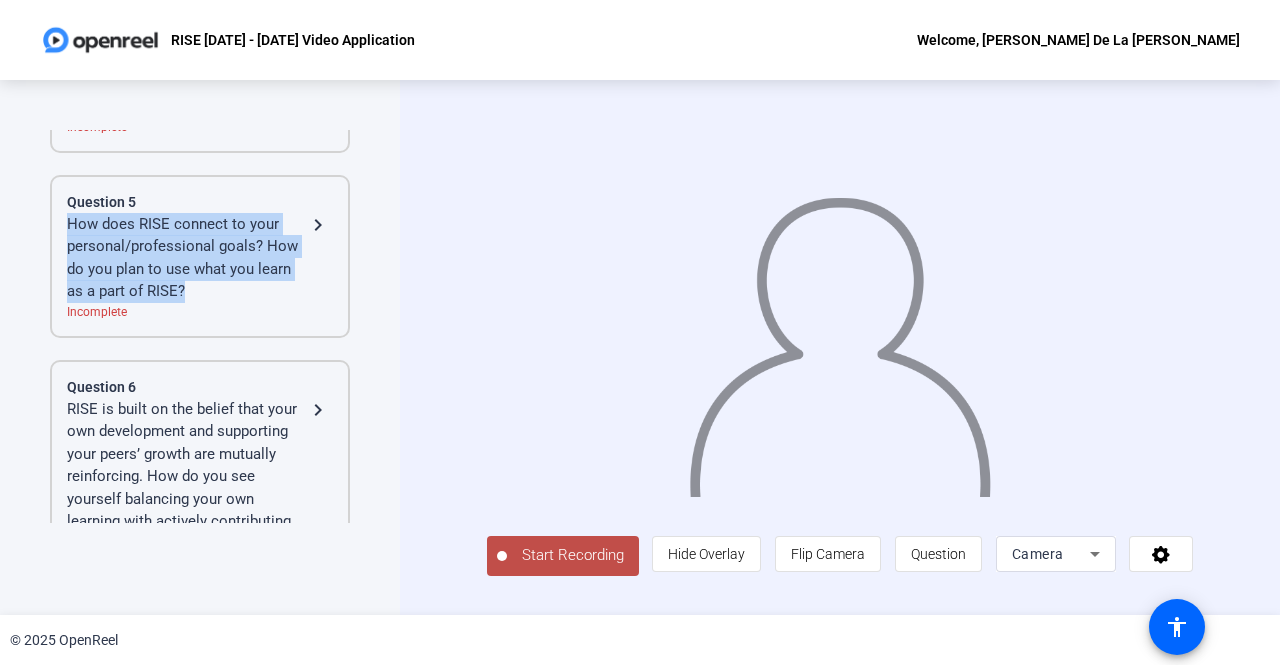 copy on "How does RISE connect to your personal/professional goals? How do you plan to use what you learn as a part of RISE?" 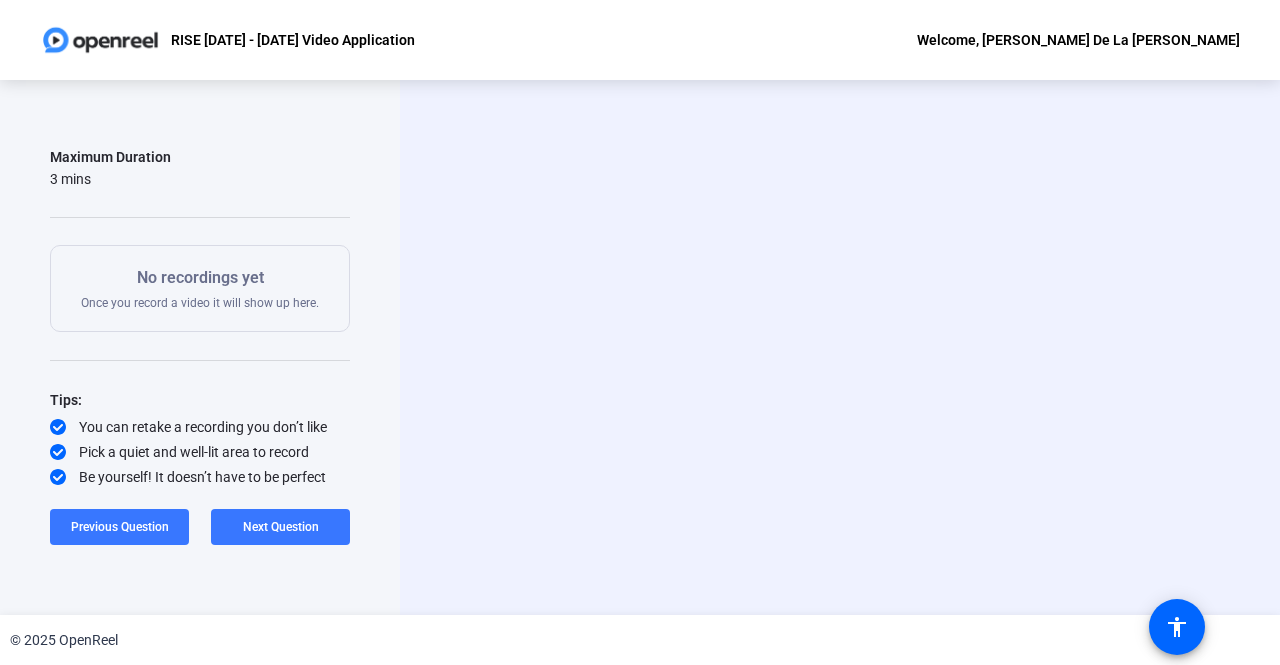 scroll, scrollTop: 195, scrollLeft: 0, axis: vertical 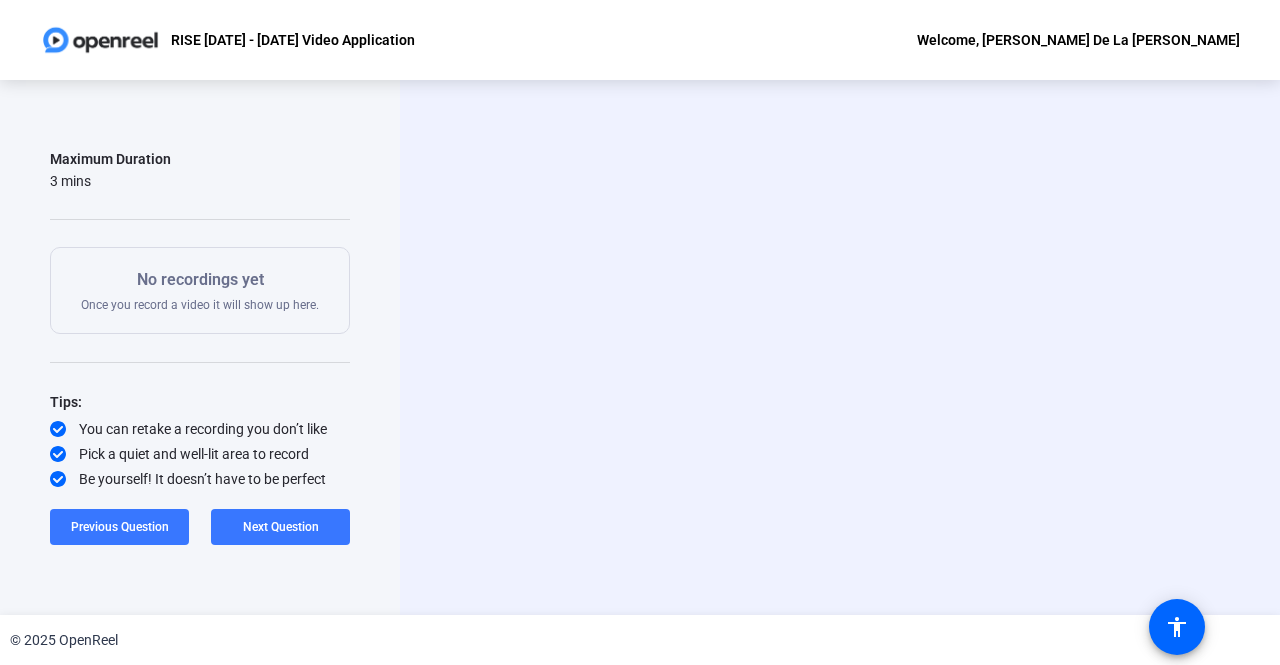 click on "Question 5 5 of 7  Incomplete  View All  How does RISE connect to your personal/professional goals? How do you plan to use what you learn as a part of RISE?  Maximum Duration  3 mins   Start Recording  No recordings yet  Once you record a video it will show up here.  Tips:
You can retake a recording you don’t like
Pick a quiet and well-lit area to record
Be yourself! It doesn’t have to be perfect   Previous Question  Next Question" 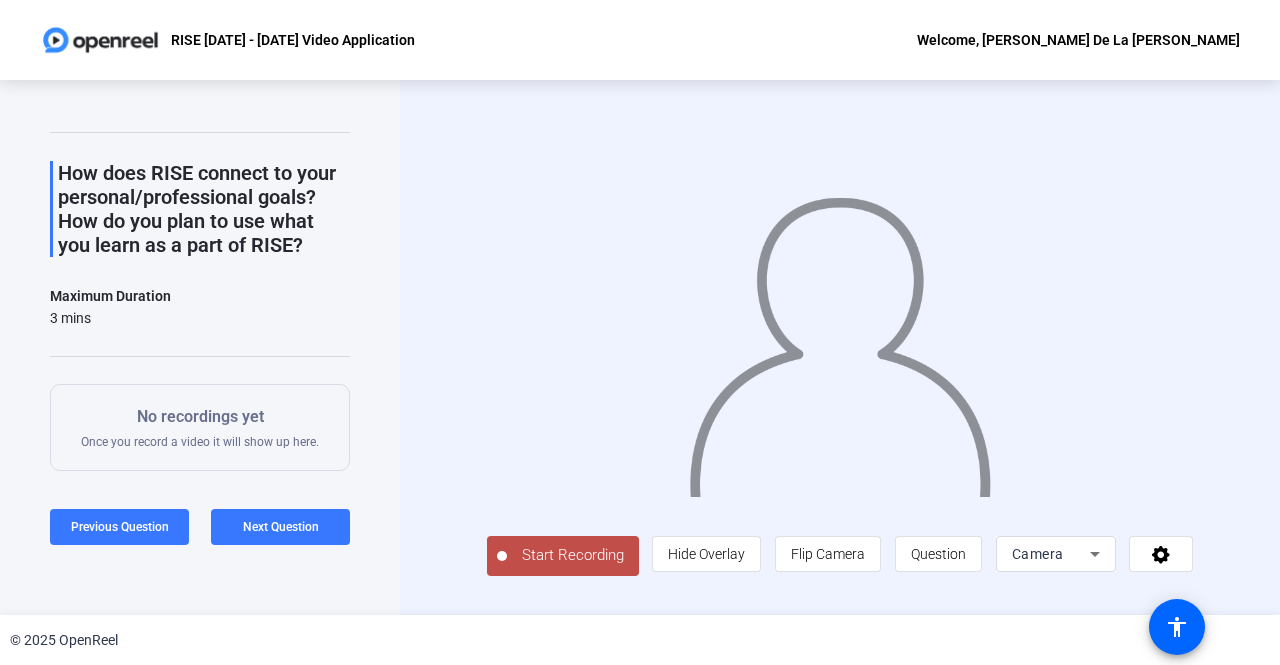 scroll, scrollTop: 0, scrollLeft: 0, axis: both 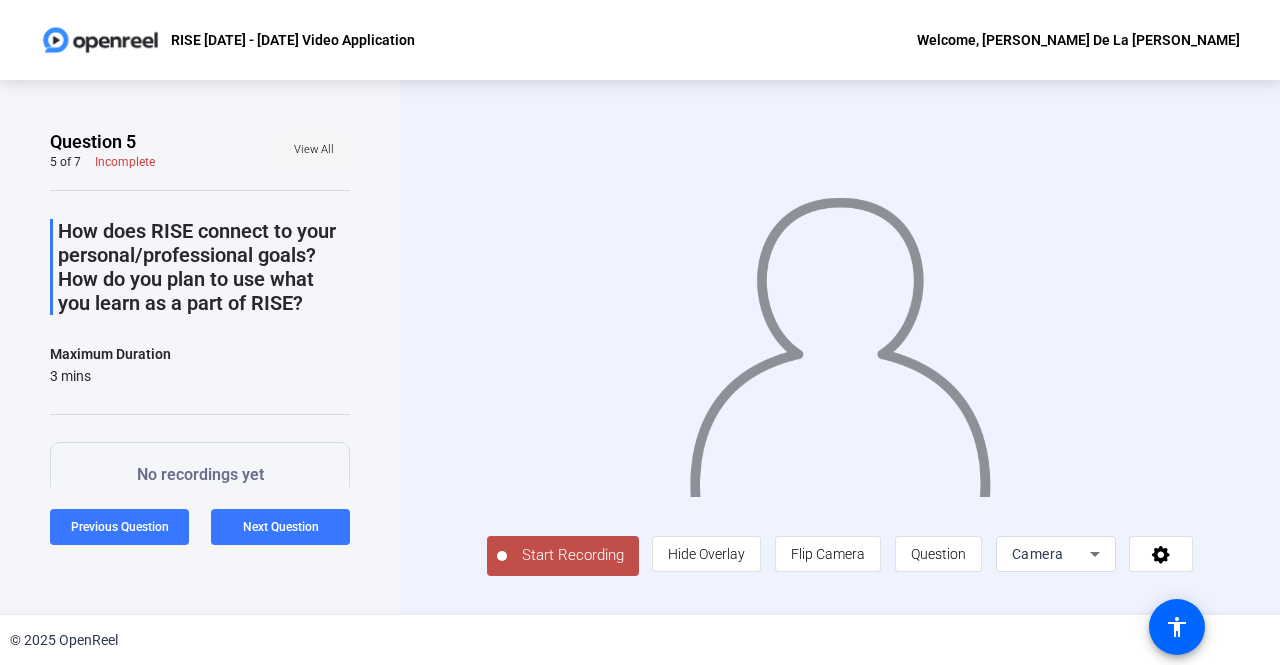 click on "View All" 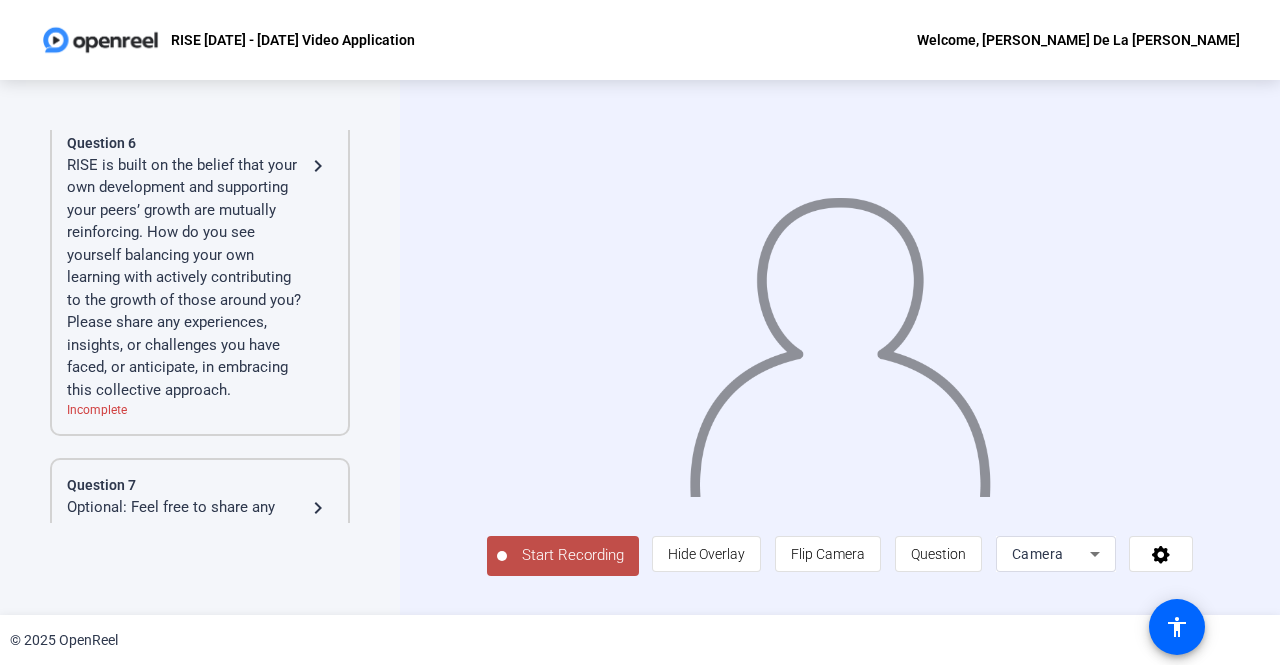 scroll, scrollTop: 1100, scrollLeft: 0, axis: vertical 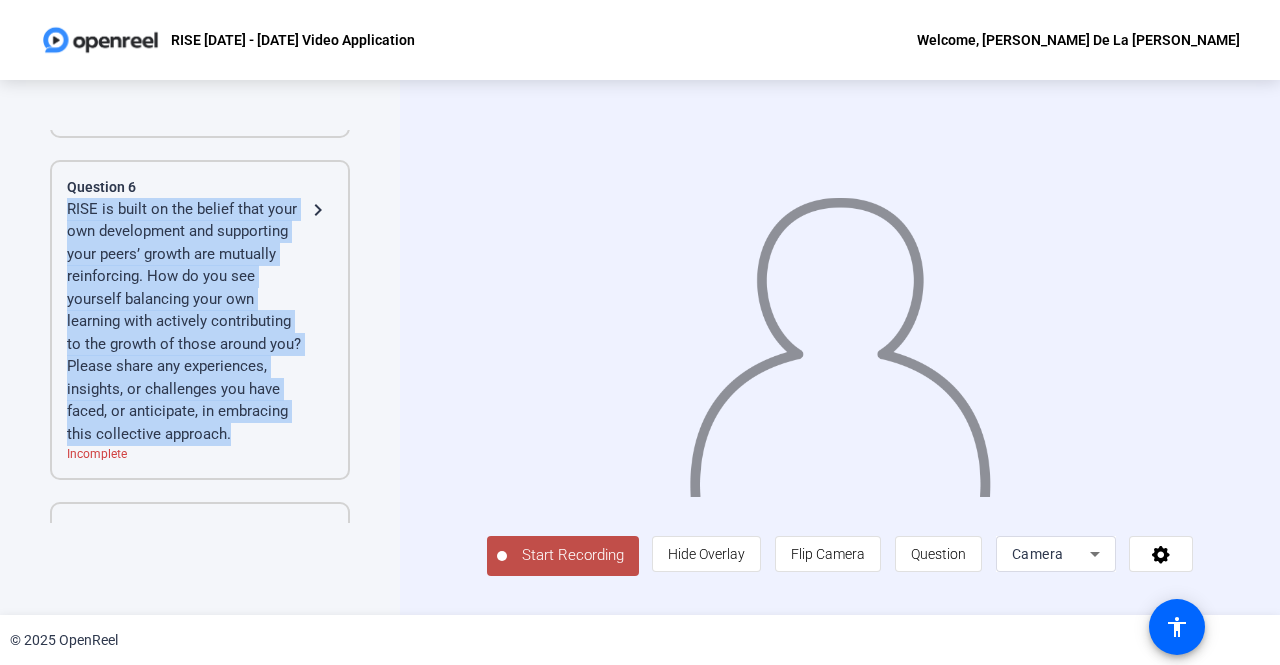 copy on "RISE is built on the belief that your own development and supporting your peers’ growth are mutually reinforcing. How do you see yourself balancing your own learning with actively contributing to the growth of those around you? Please share any experiences, insights, or challenges you have faced, or anticipate, in embracing this collective approach." 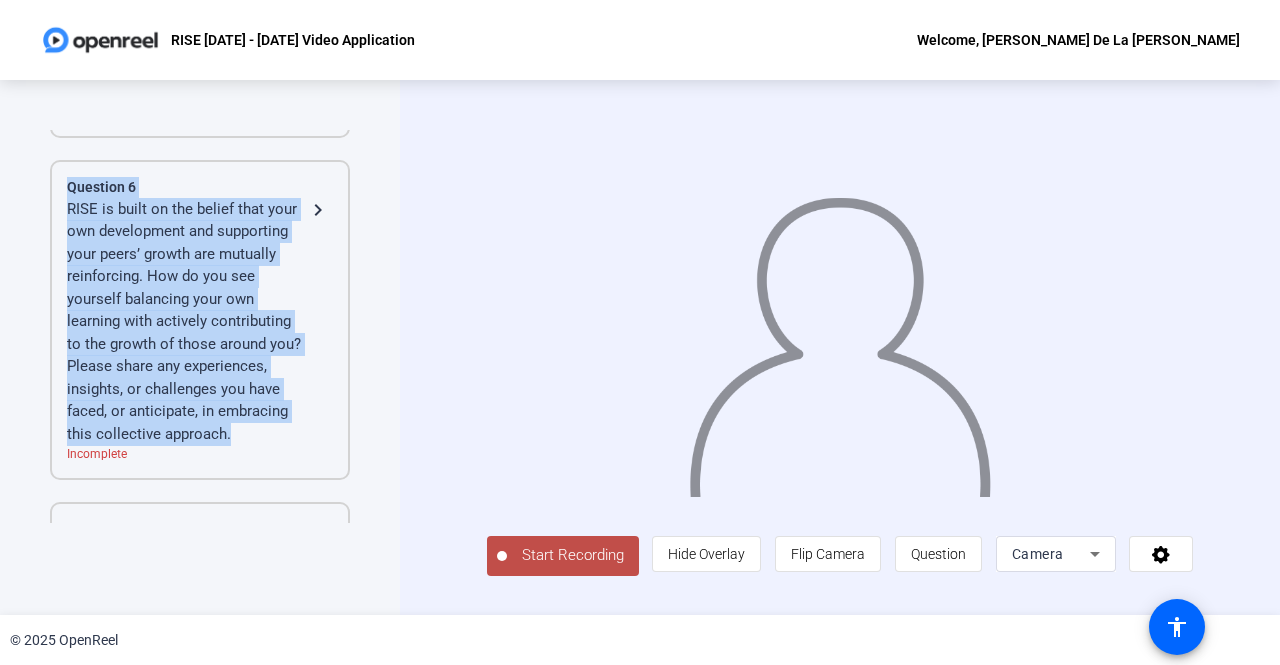 drag, startPoint x: 203, startPoint y: 461, endPoint x: 14, endPoint y: 215, distance: 310.2209 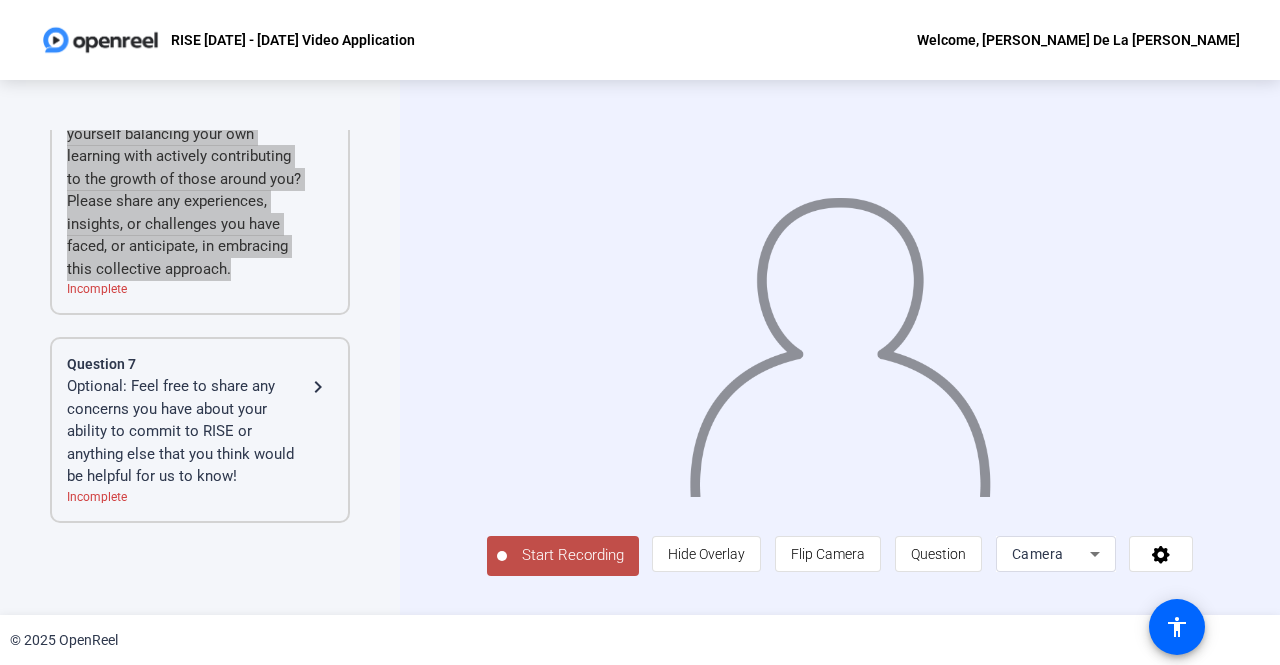 scroll, scrollTop: 1308, scrollLeft: 0, axis: vertical 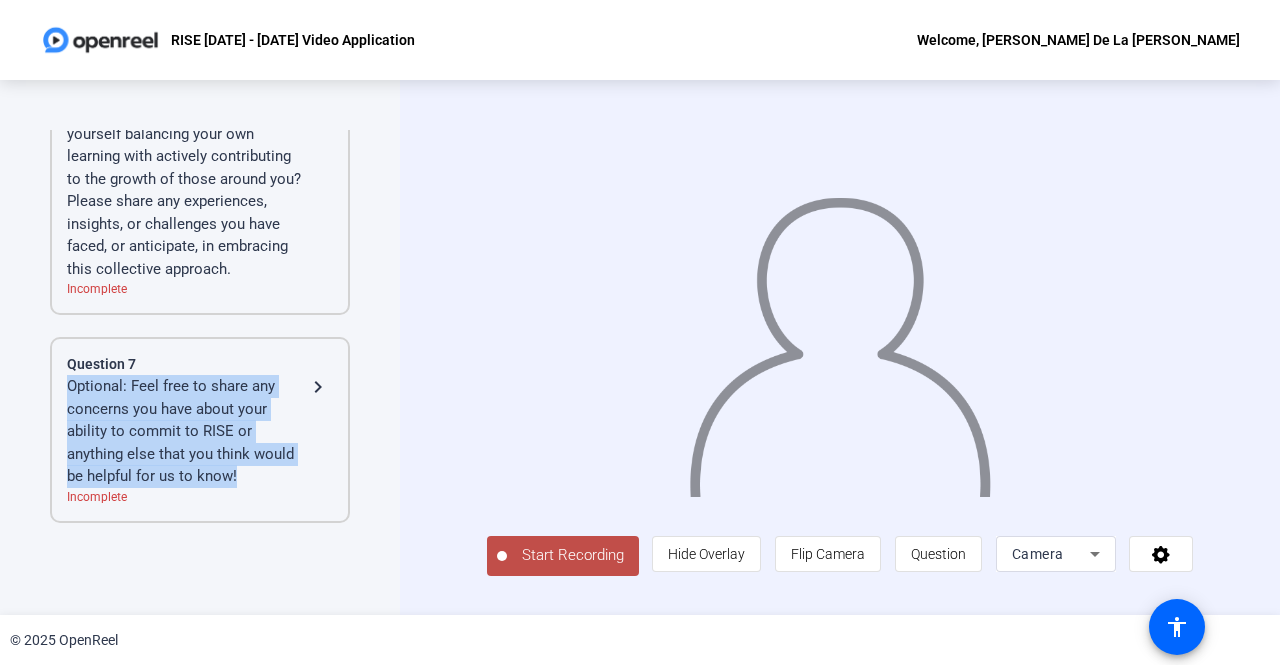 copy on "Optional: Feel free to share any concerns you have about your ability to commit to RISE or anything else that you think would be helpful for us to know!" 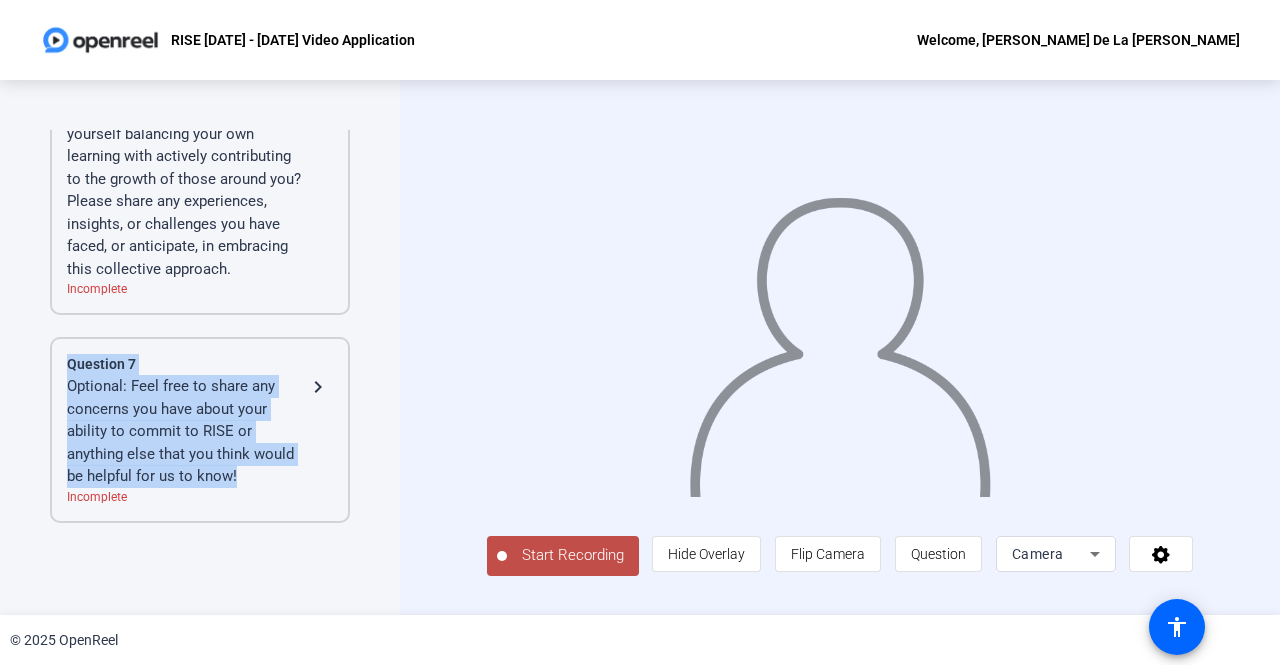 drag, startPoint x: 251, startPoint y: 477, endPoint x: 8, endPoint y: 349, distance: 274.6507 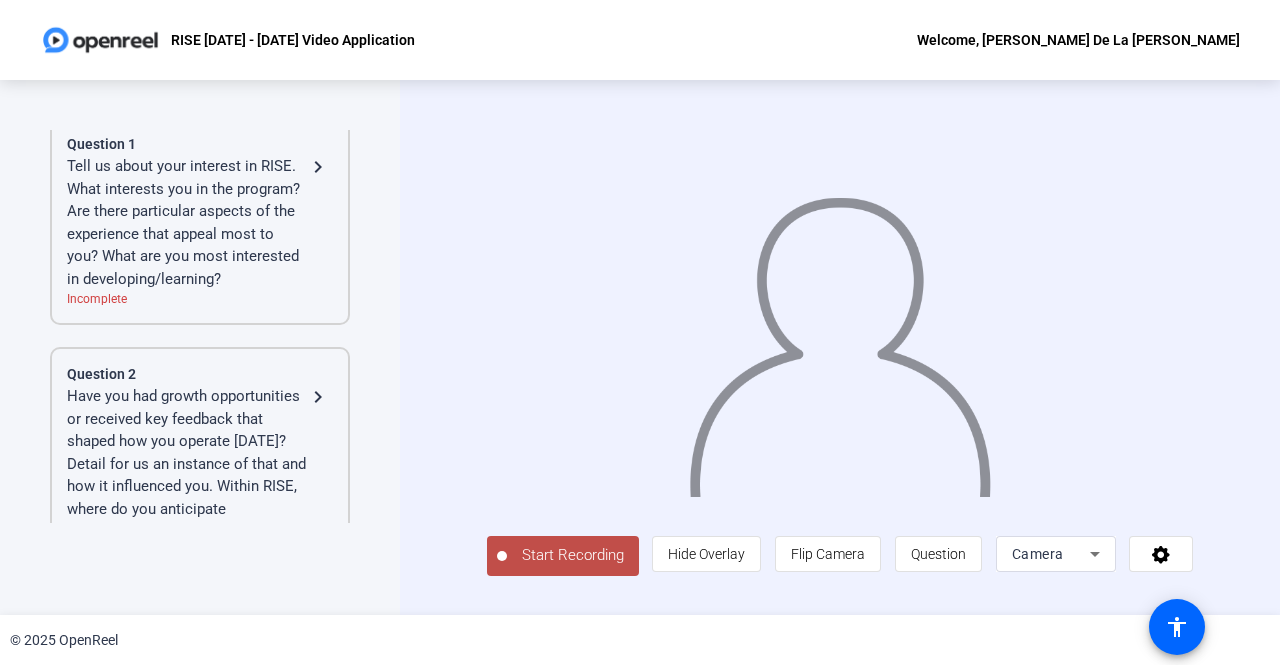 scroll, scrollTop: 0, scrollLeft: 0, axis: both 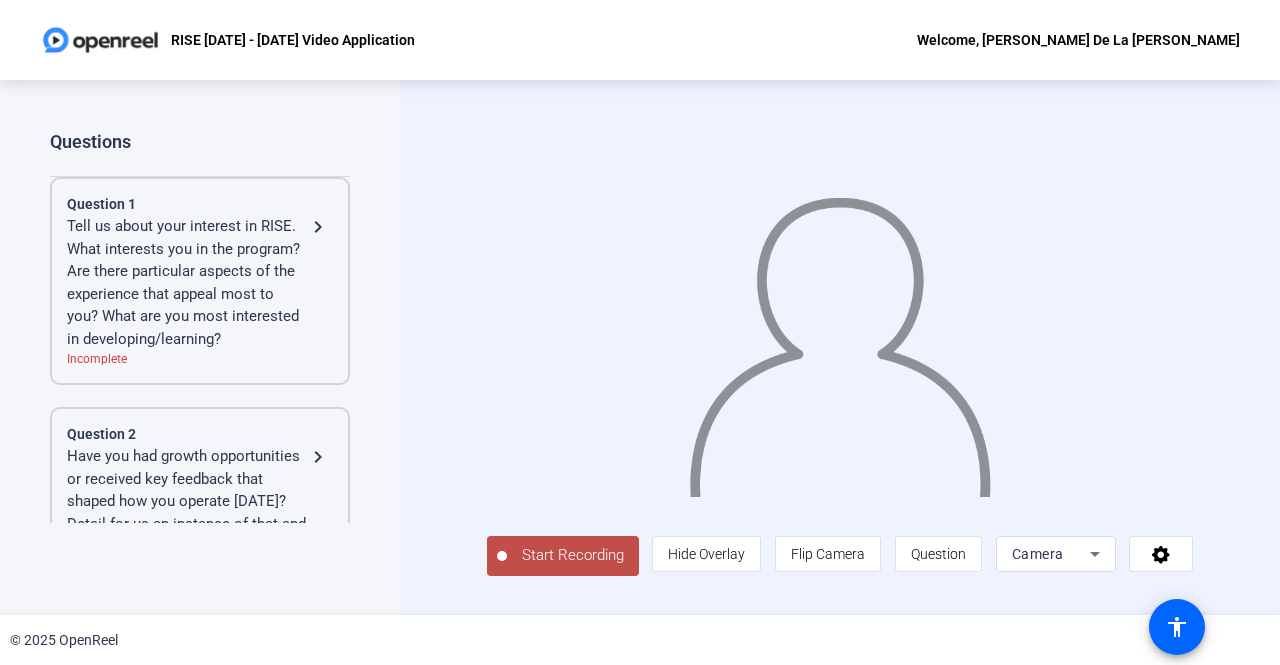 click on "Tell us about your interest in RISE. What interests you in the program? Are there particular aspects of the experience that appeal most to you? What are you most interested in developing/learning?" 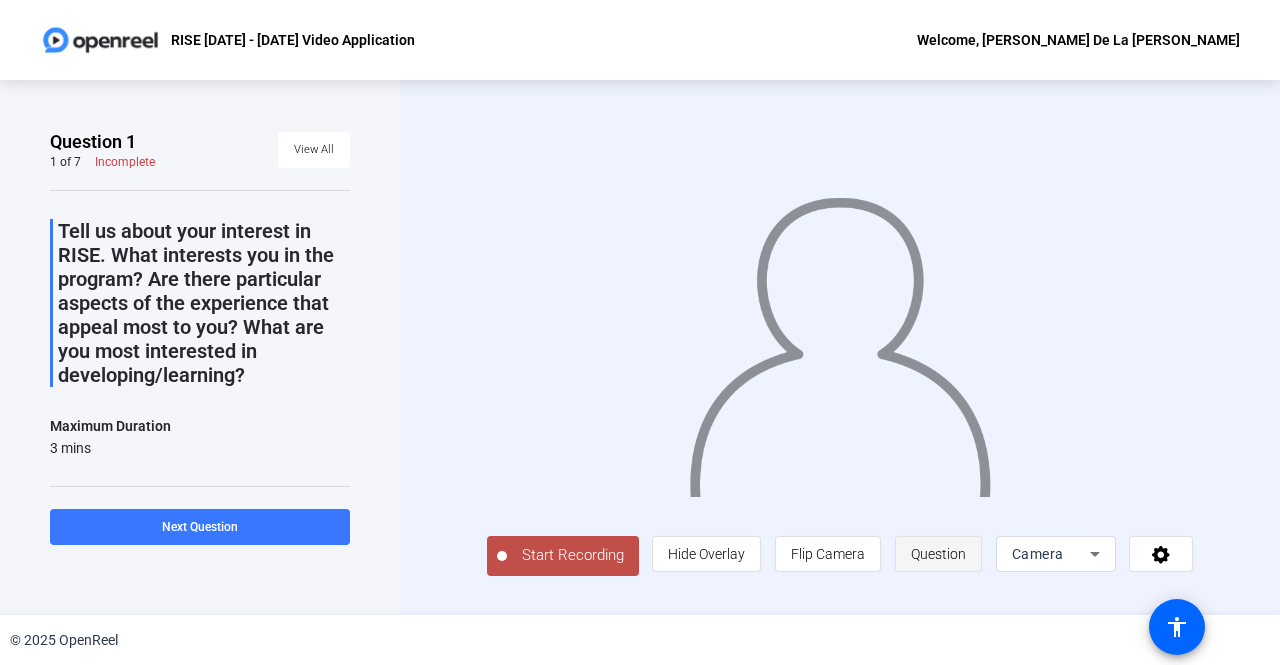 click on "Question" 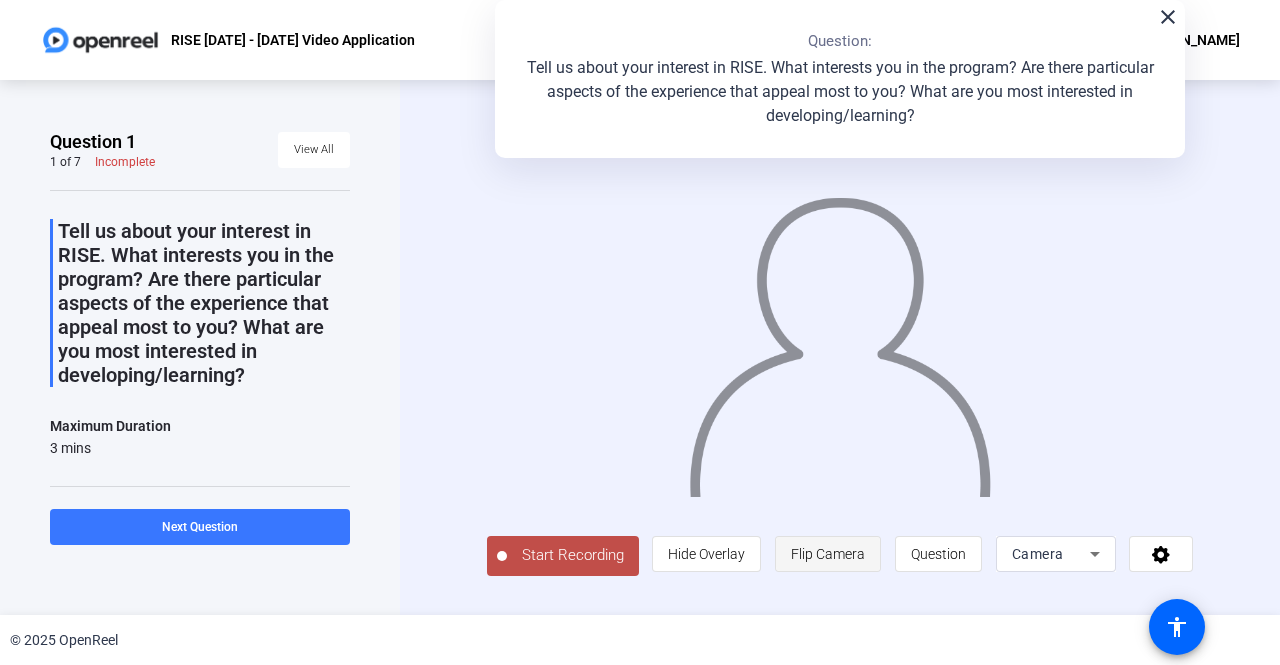 click on "Flip Camera" 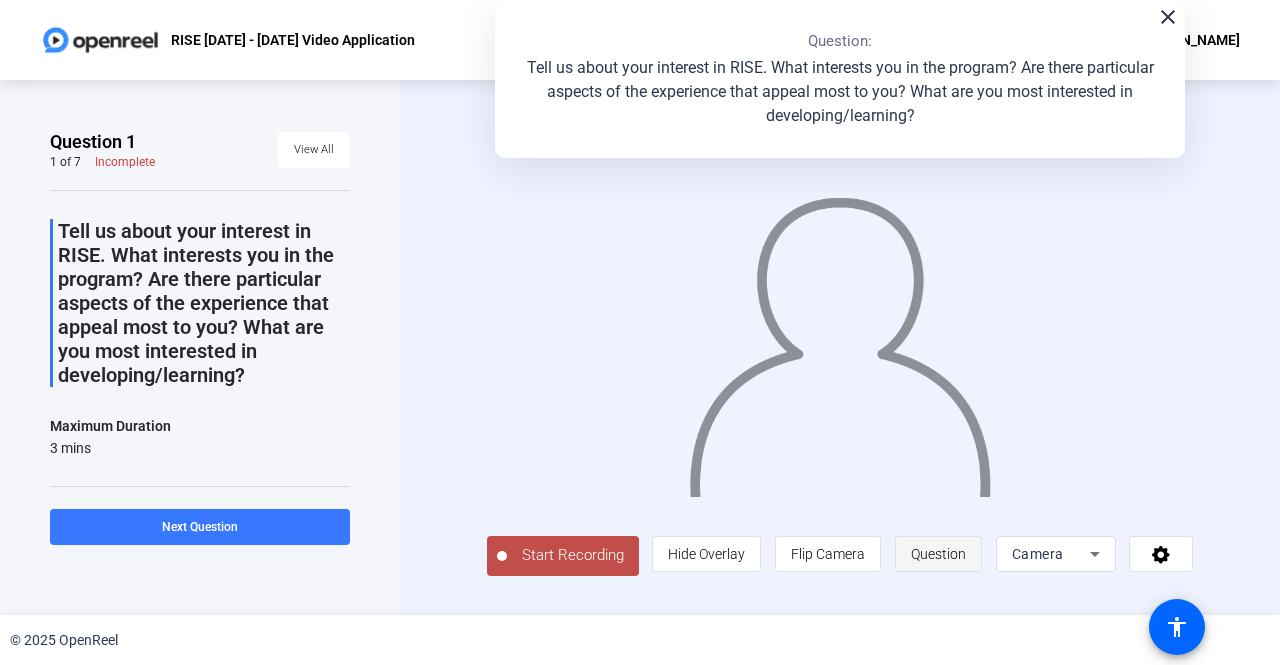 click on "Question" 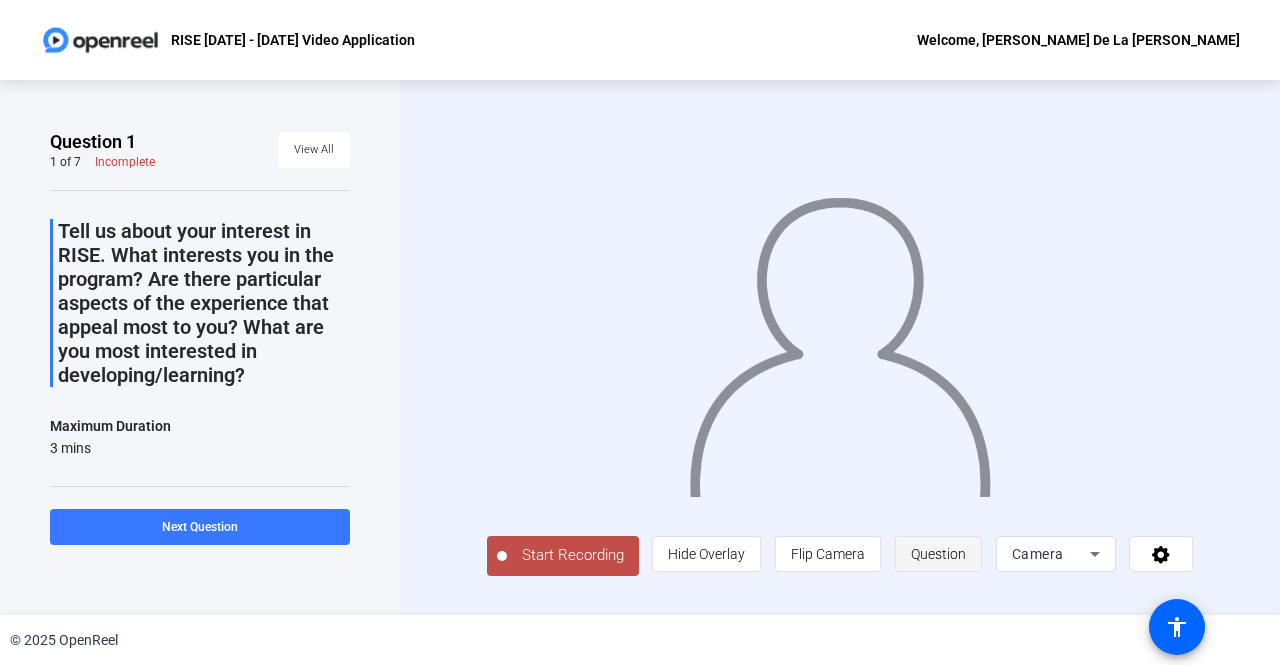 click on "Question" 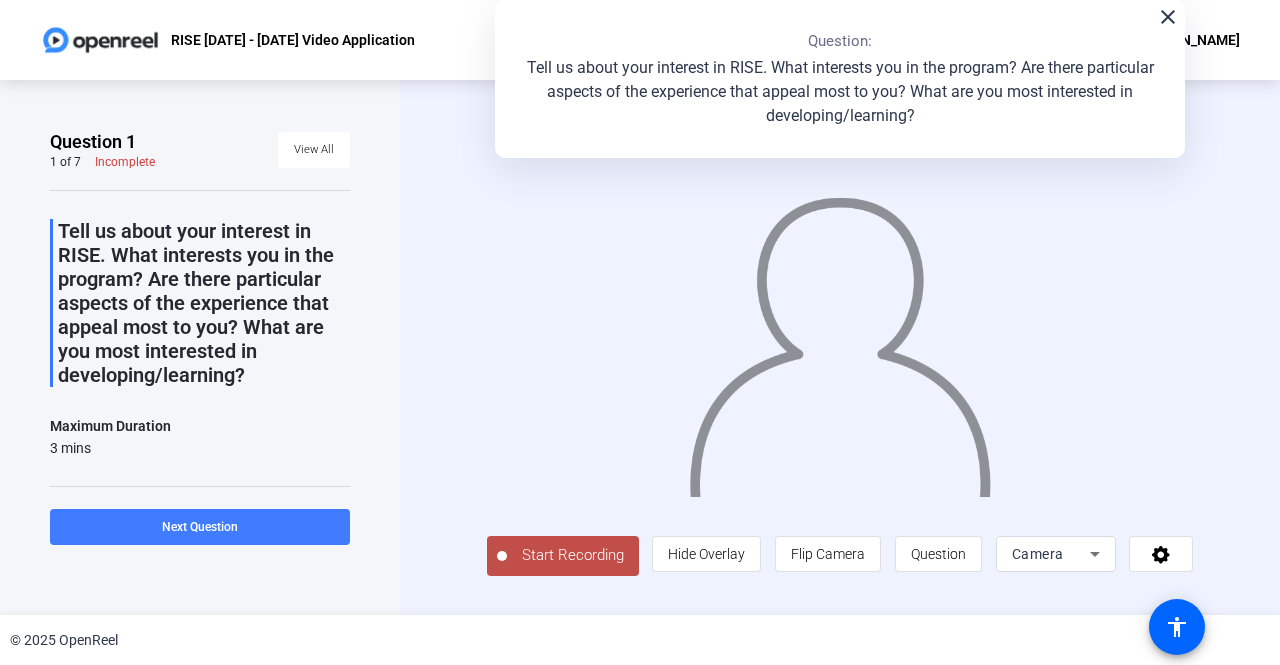 click 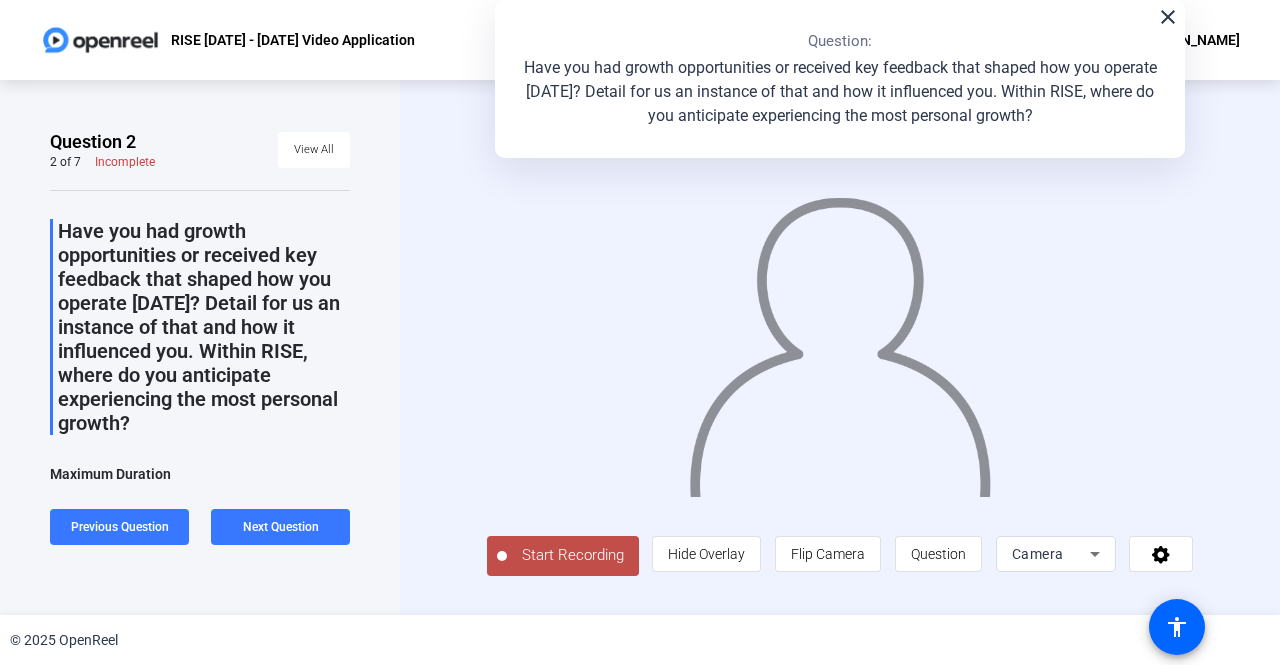 click on "close" 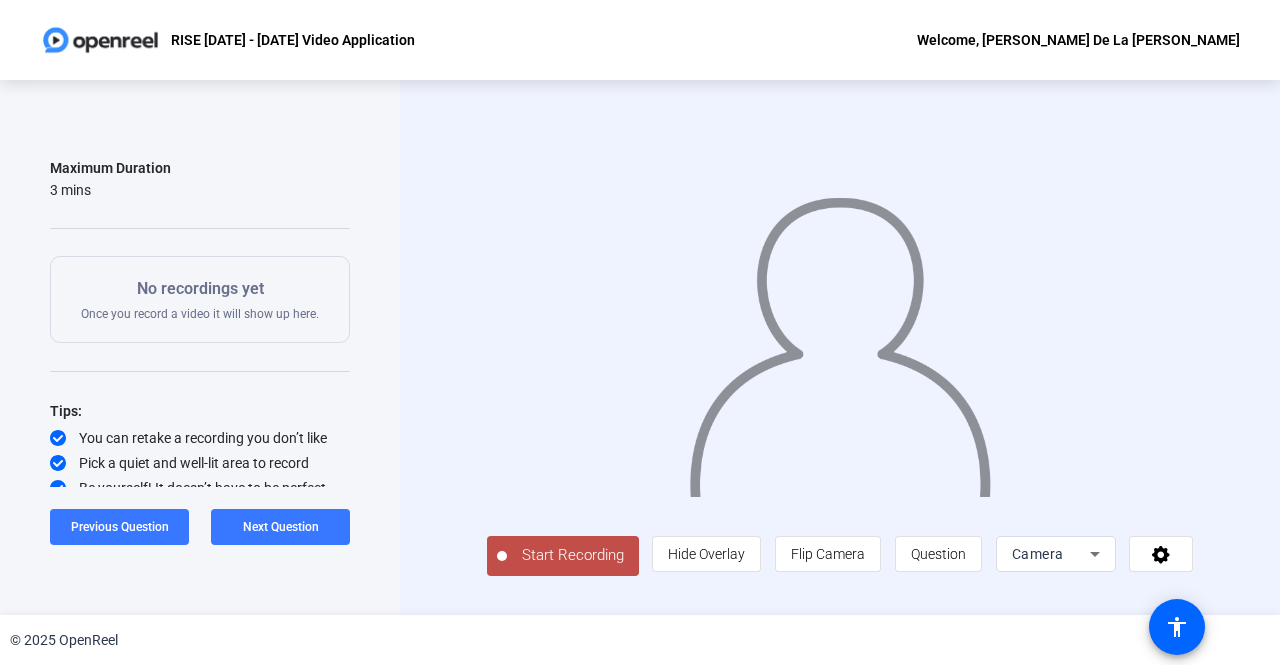 scroll, scrollTop: 315, scrollLeft: 0, axis: vertical 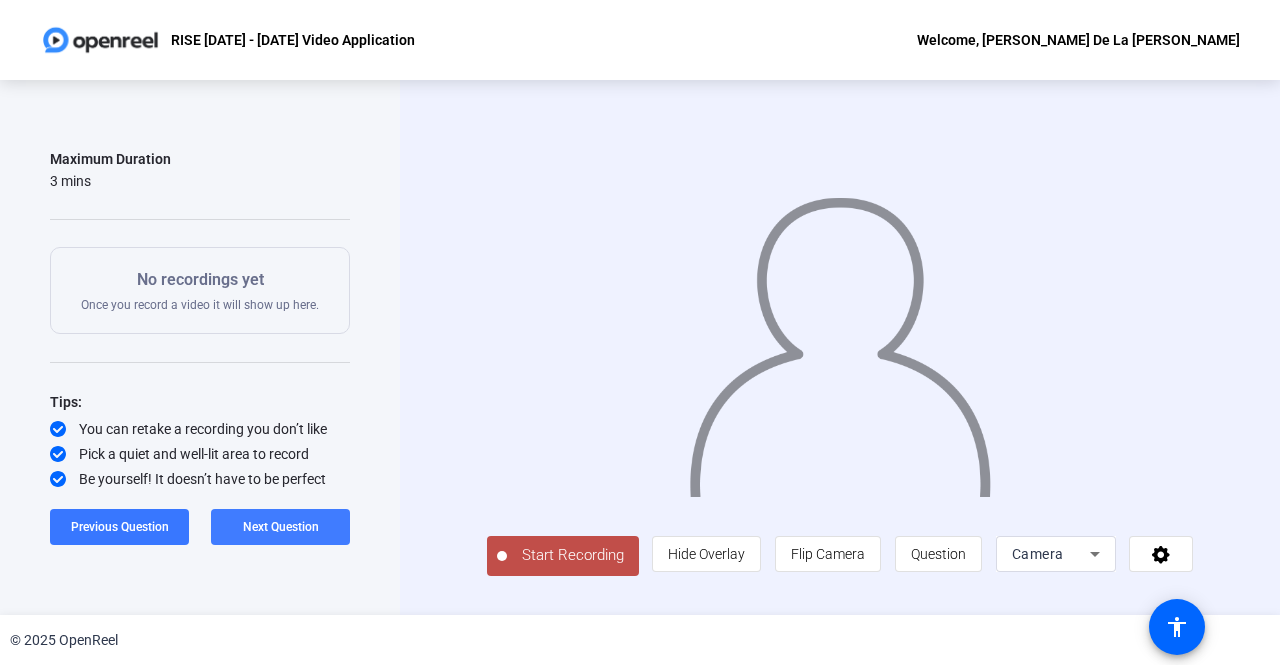 click 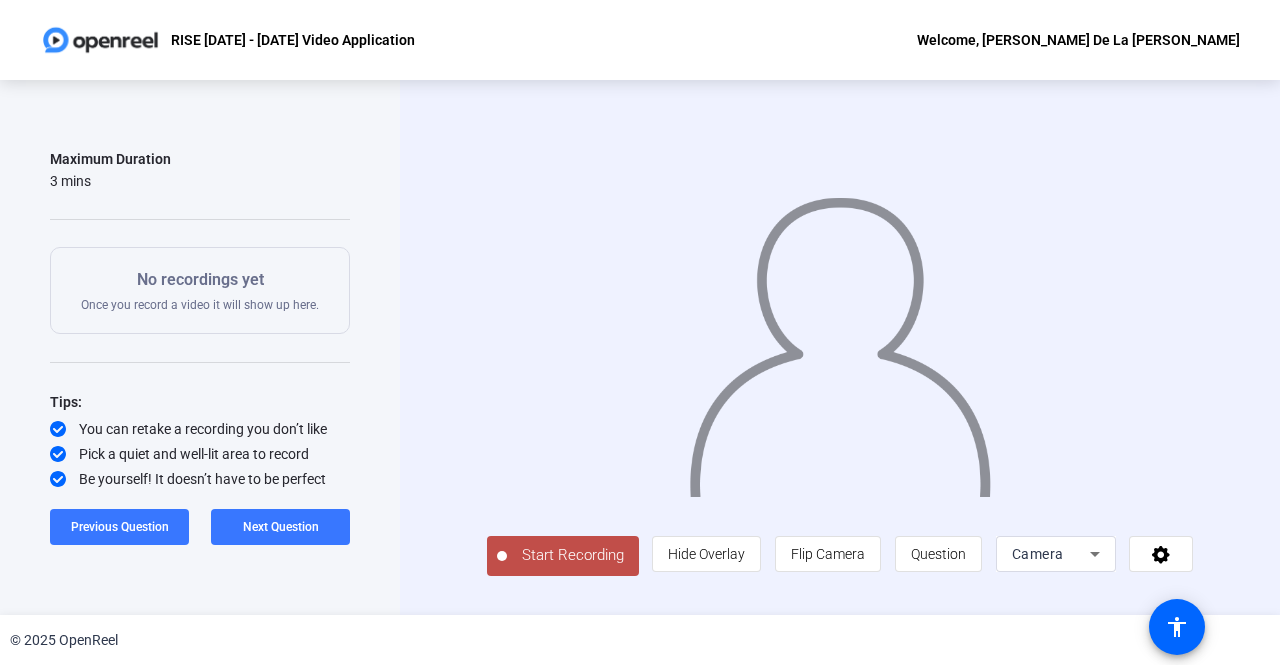 scroll, scrollTop: 0, scrollLeft: 0, axis: both 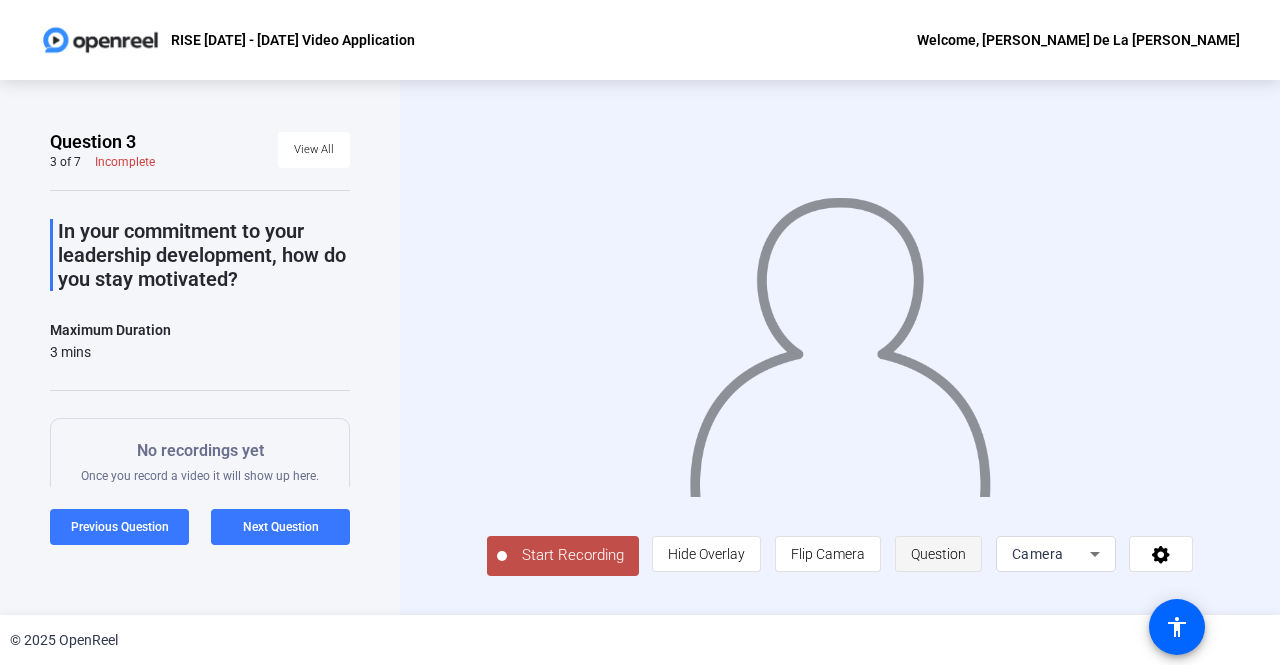 click on "Question" 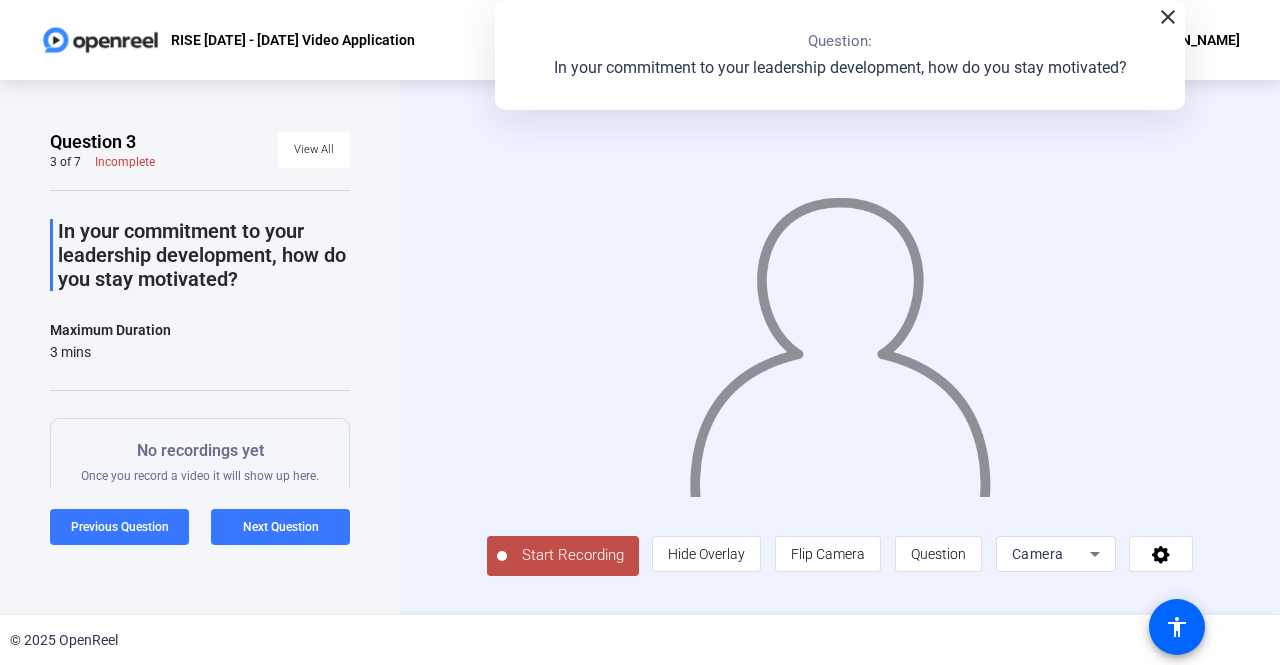 click on "Start Recording" 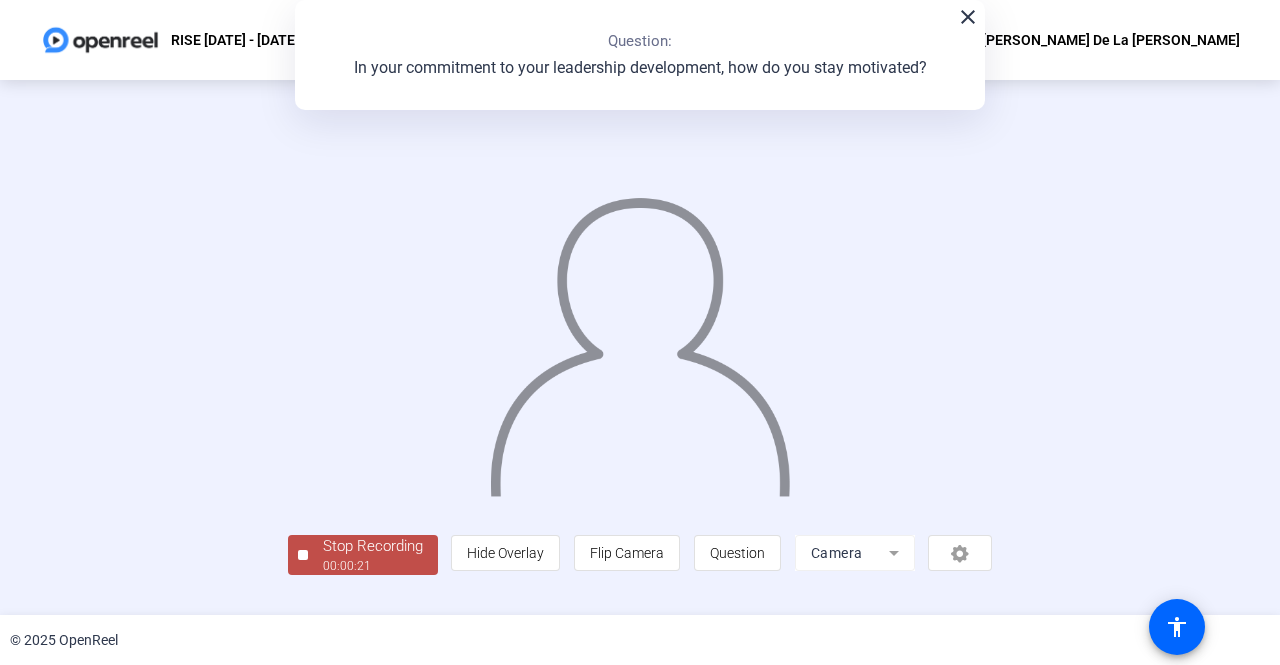 click on "close" 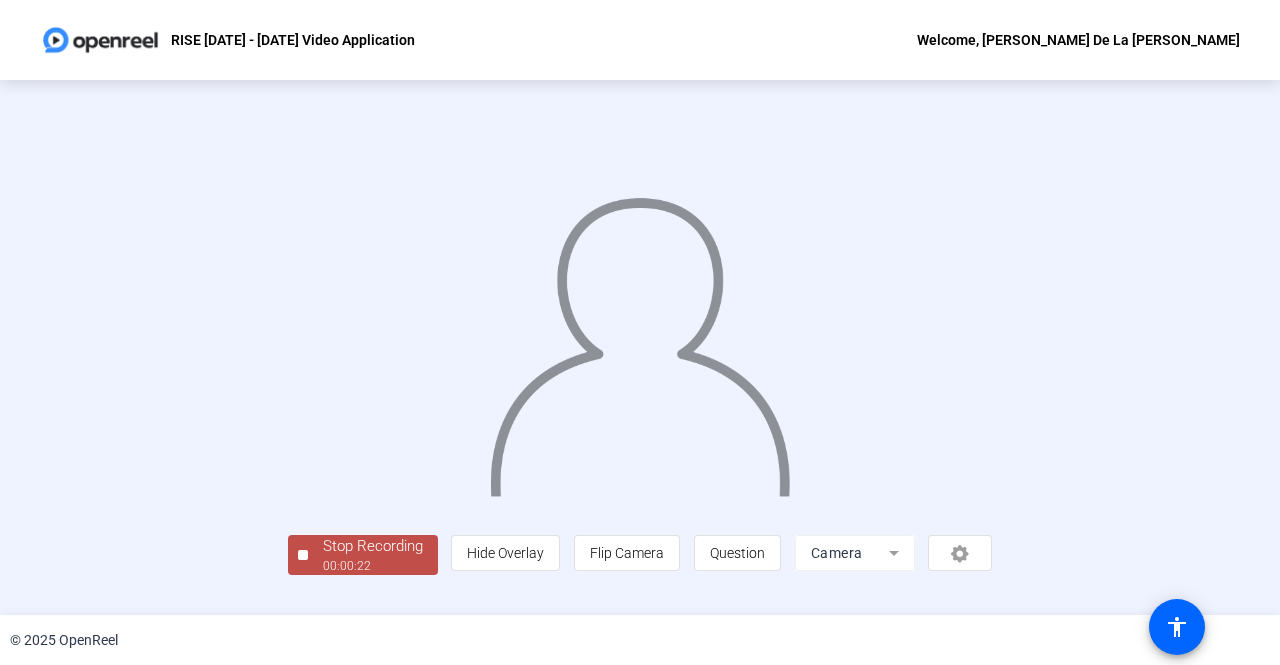 click 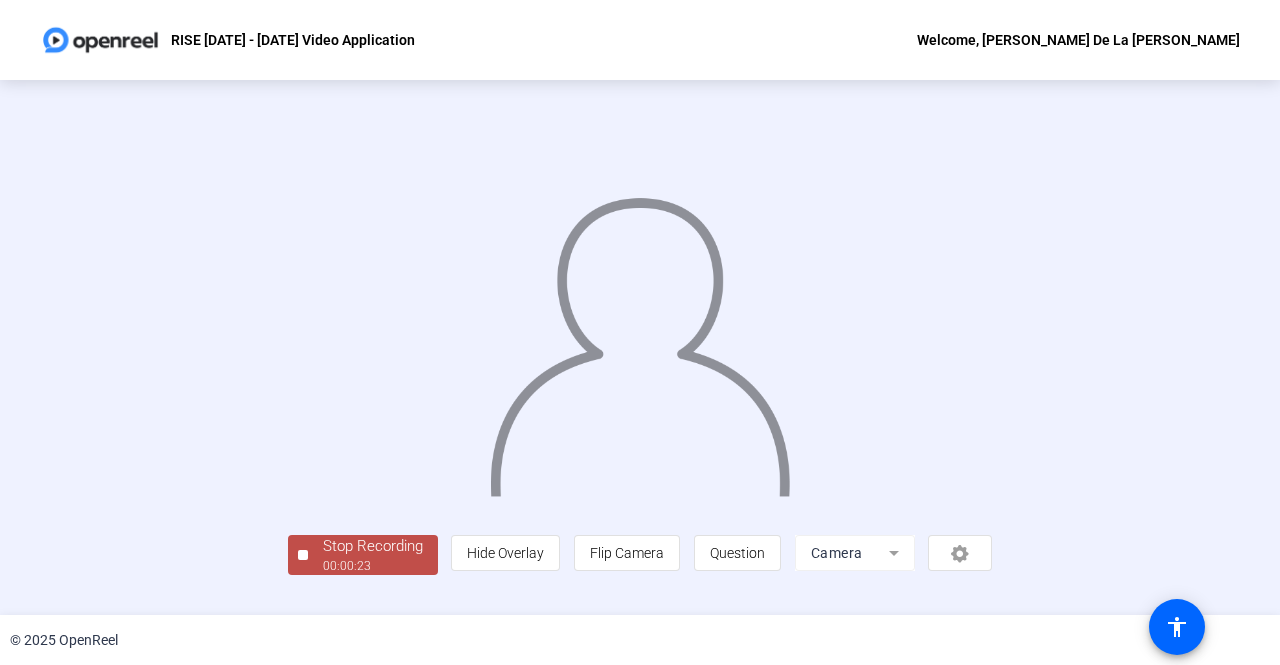 scroll, scrollTop: 83, scrollLeft: 0, axis: vertical 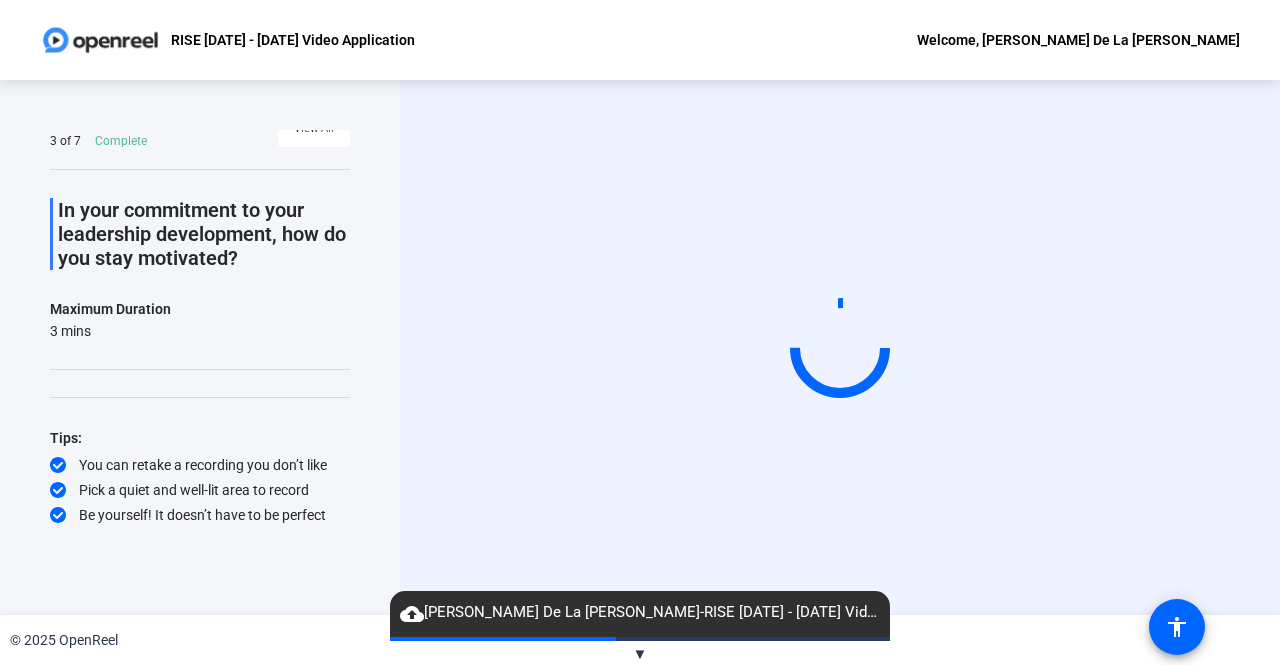 click on "▼" 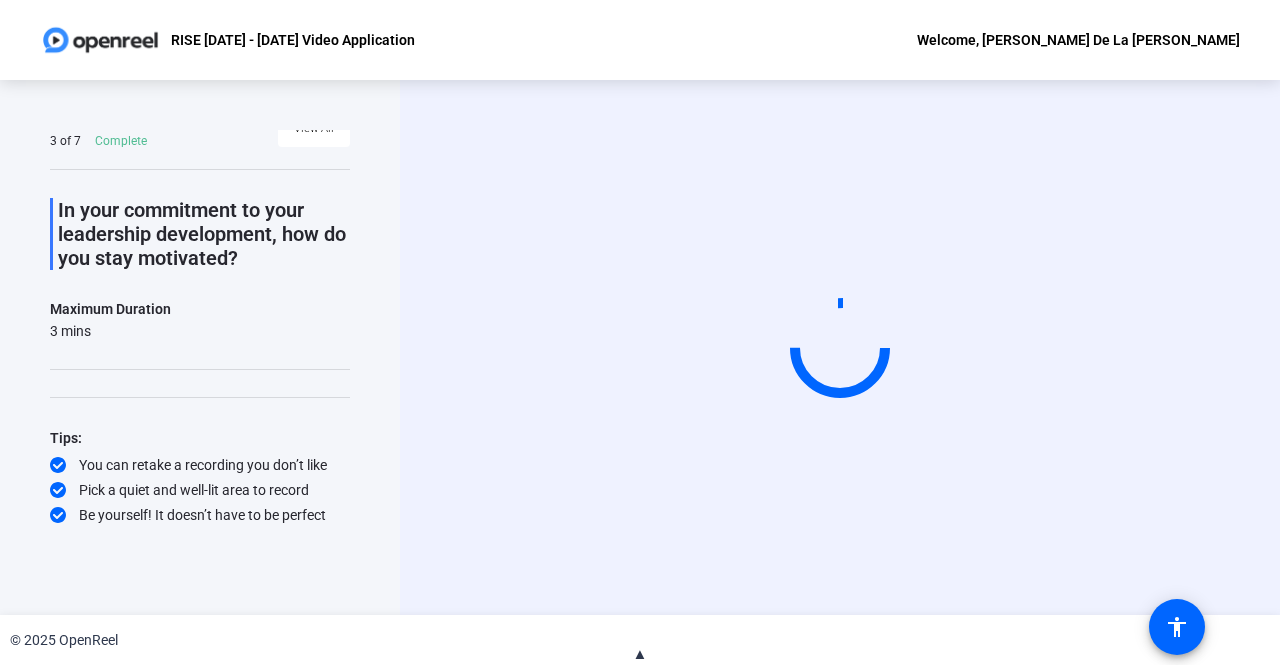 click on "▲" 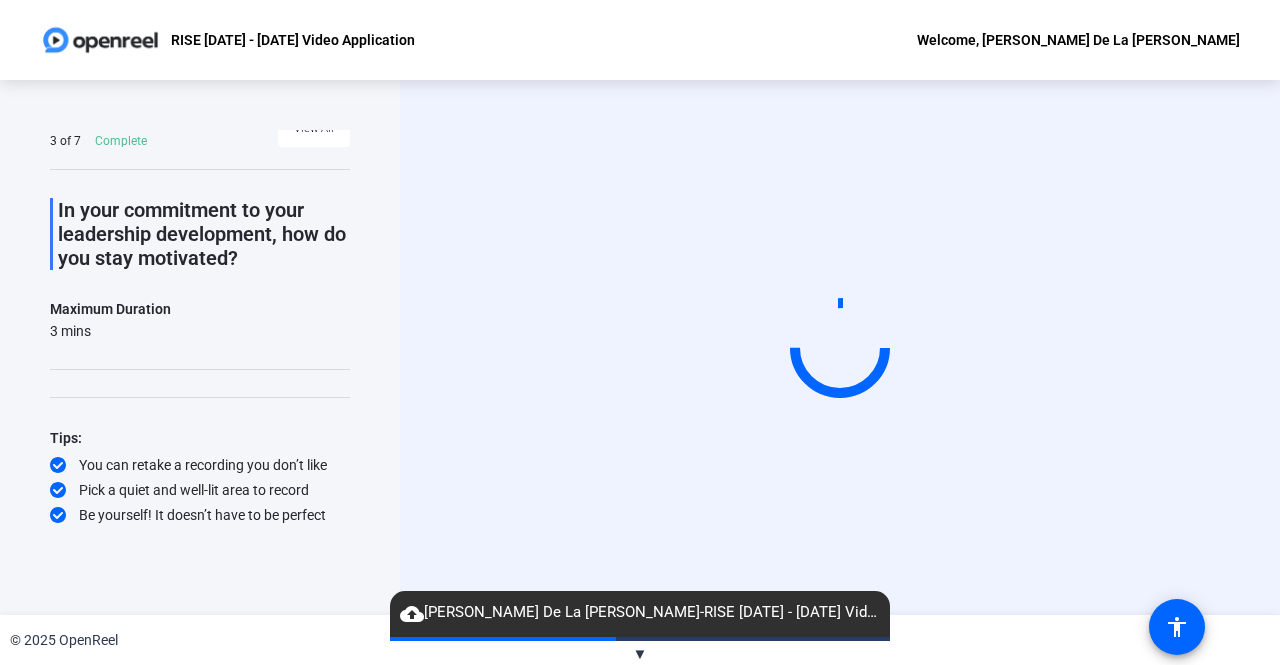 click on "cloud_upload   Isidro De La Rosa-RISE 2025 - 2026 VideoScreen Application-RISE 2025 - 2026 Video Application-1753185236842-webcam" 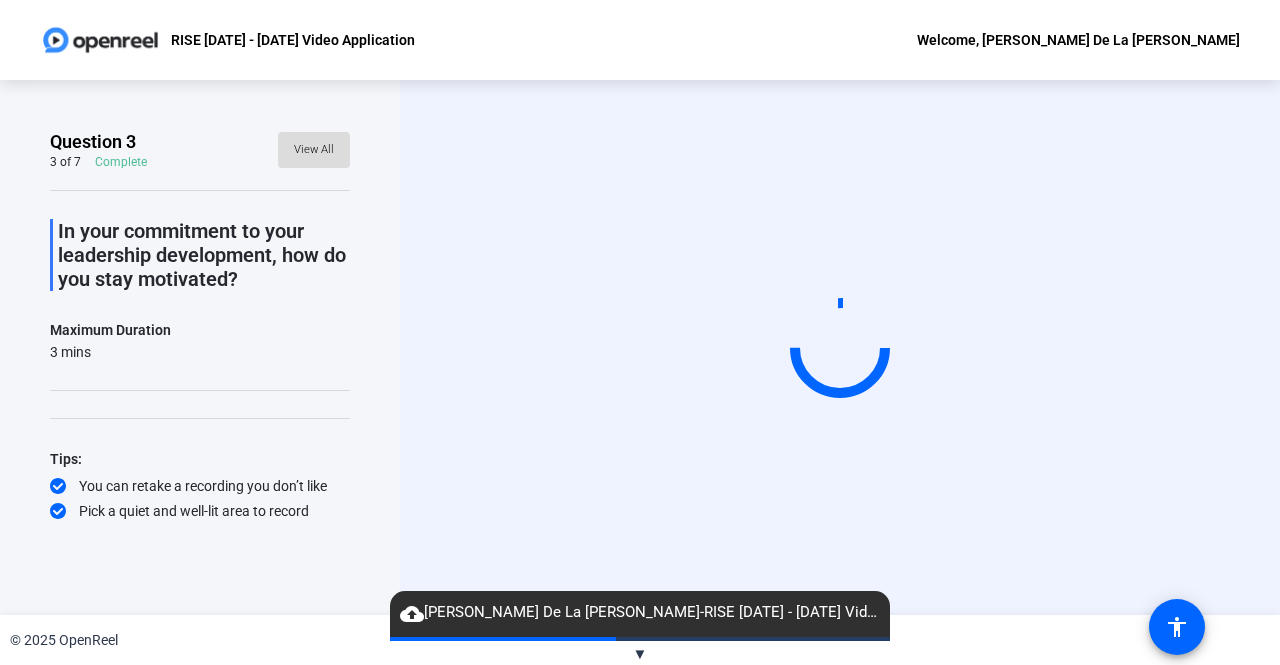 click on "View All" 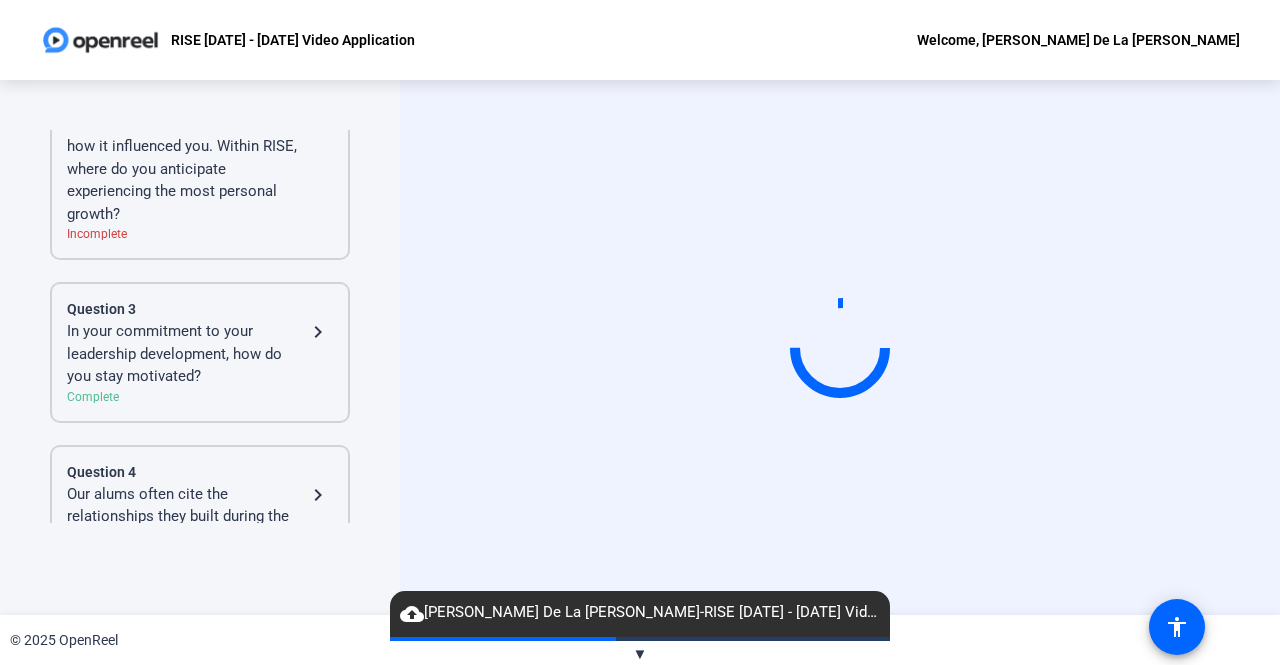 click on "Question 3" 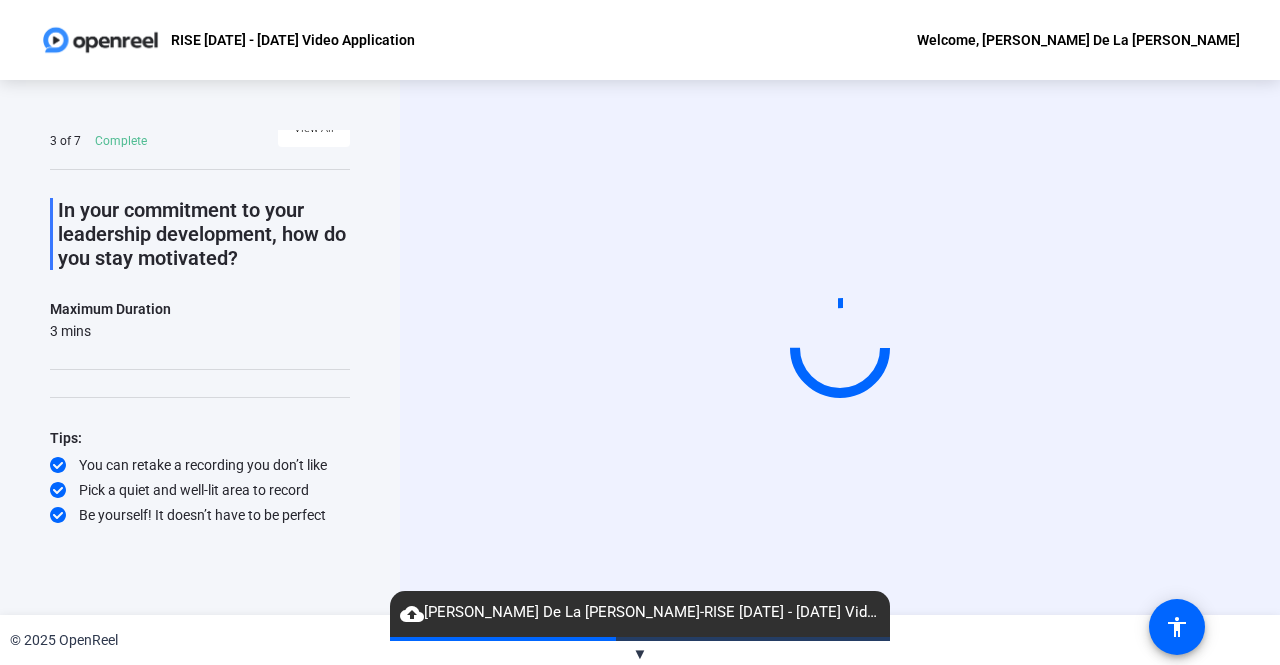 click on "cloud_upload   Isidro De La Rosa-RISE 2025 - 2026 VideoScreen Application-RISE 2025 - 2026 Video Application-1753185236842-webcam" 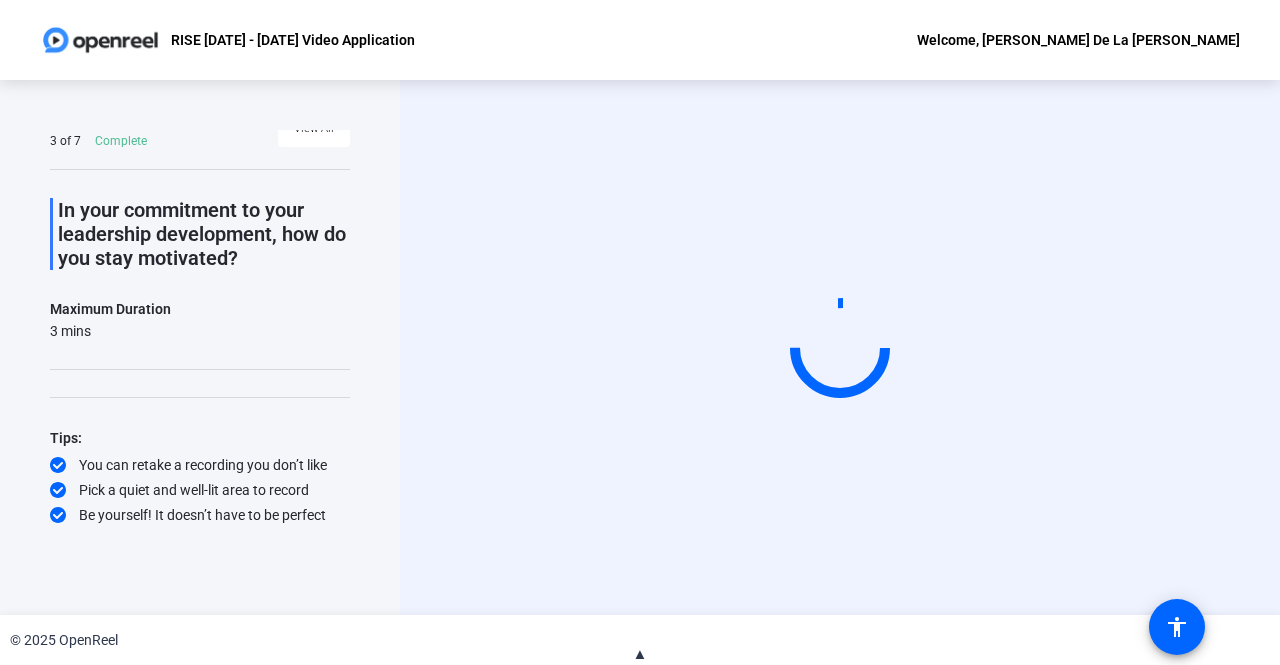click on "▲" 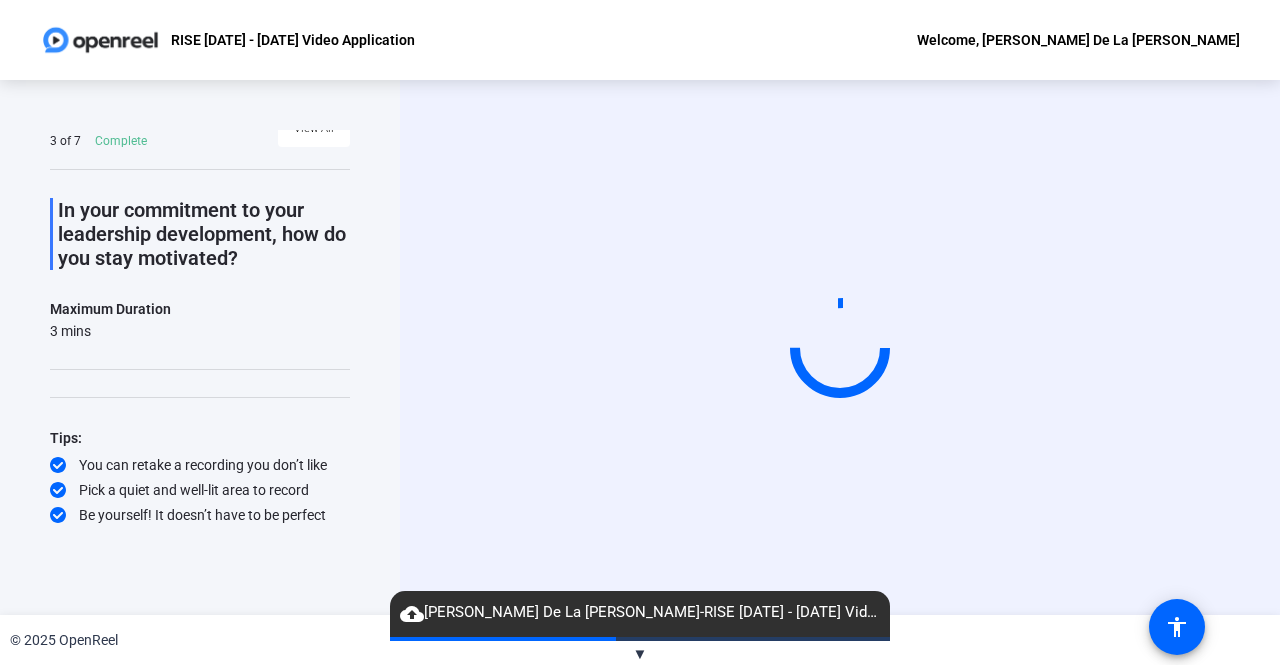 scroll, scrollTop: 0, scrollLeft: 0, axis: both 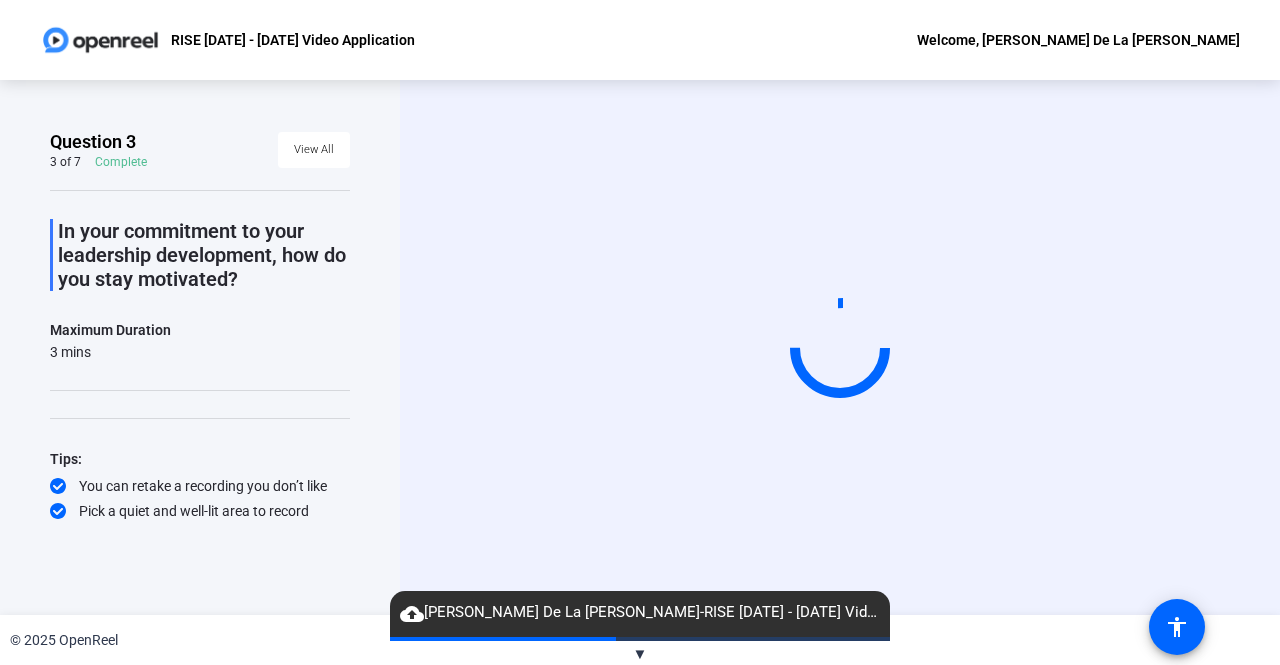 drag, startPoint x: 108, startPoint y: 161, endPoint x: 59, endPoint y: 224, distance: 79.81228 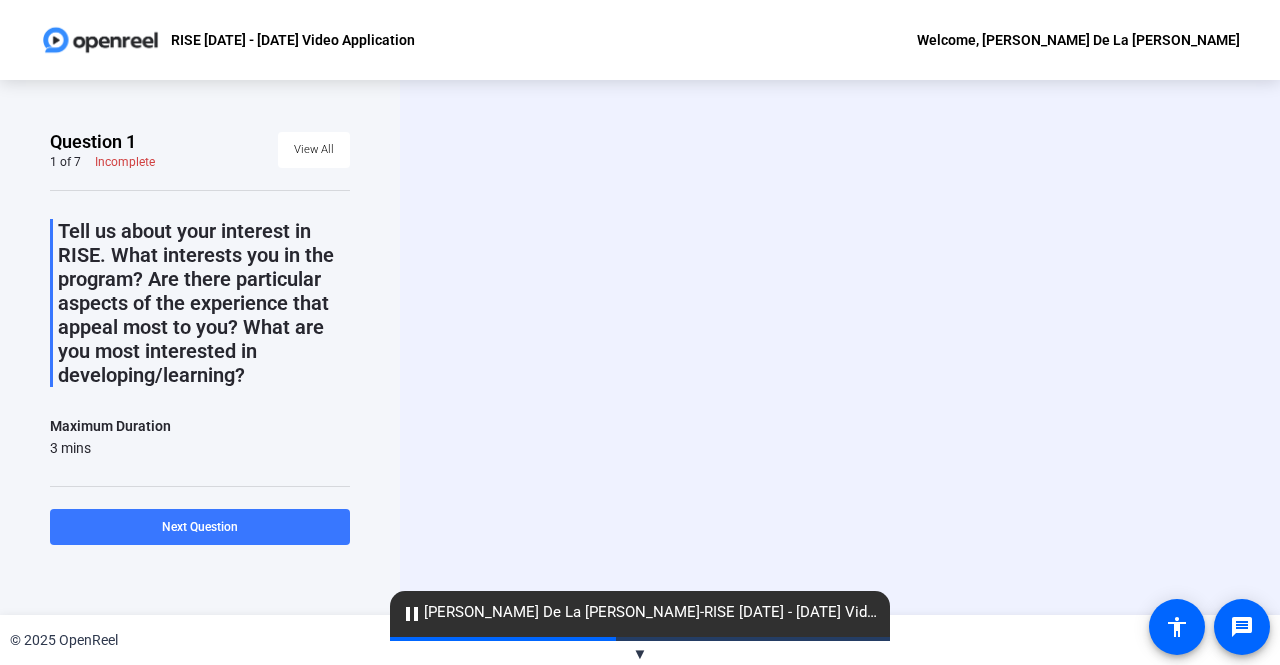 scroll, scrollTop: 0, scrollLeft: 0, axis: both 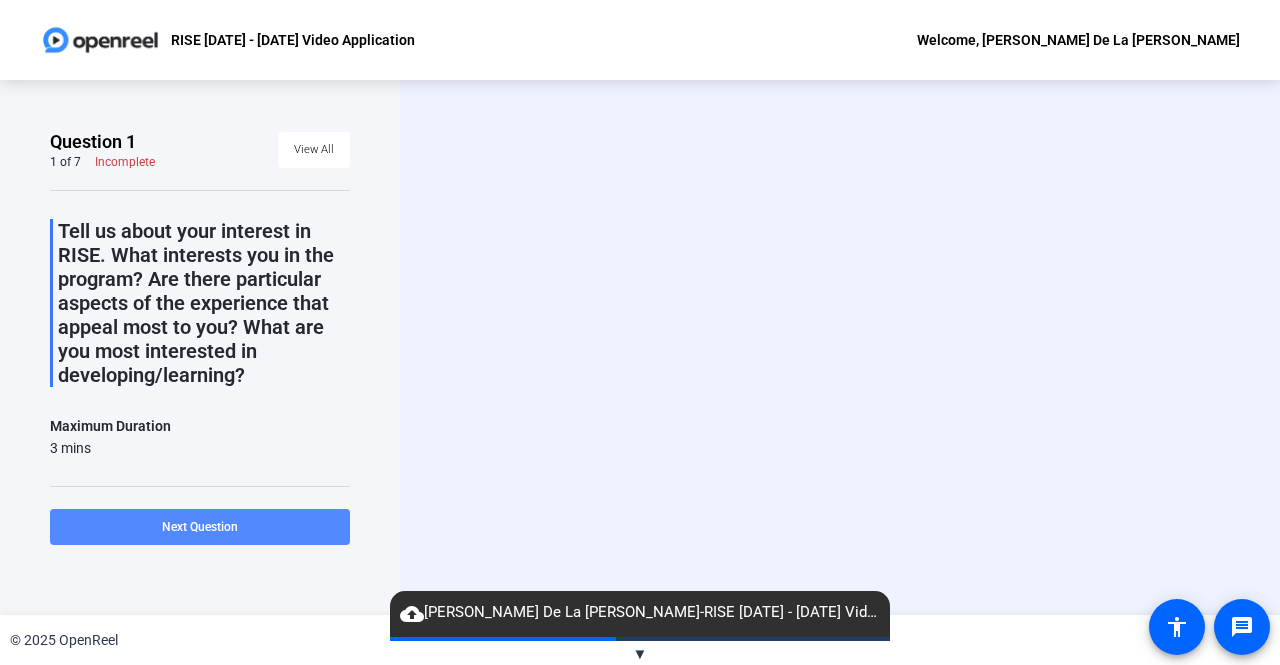 click on "Next Question" 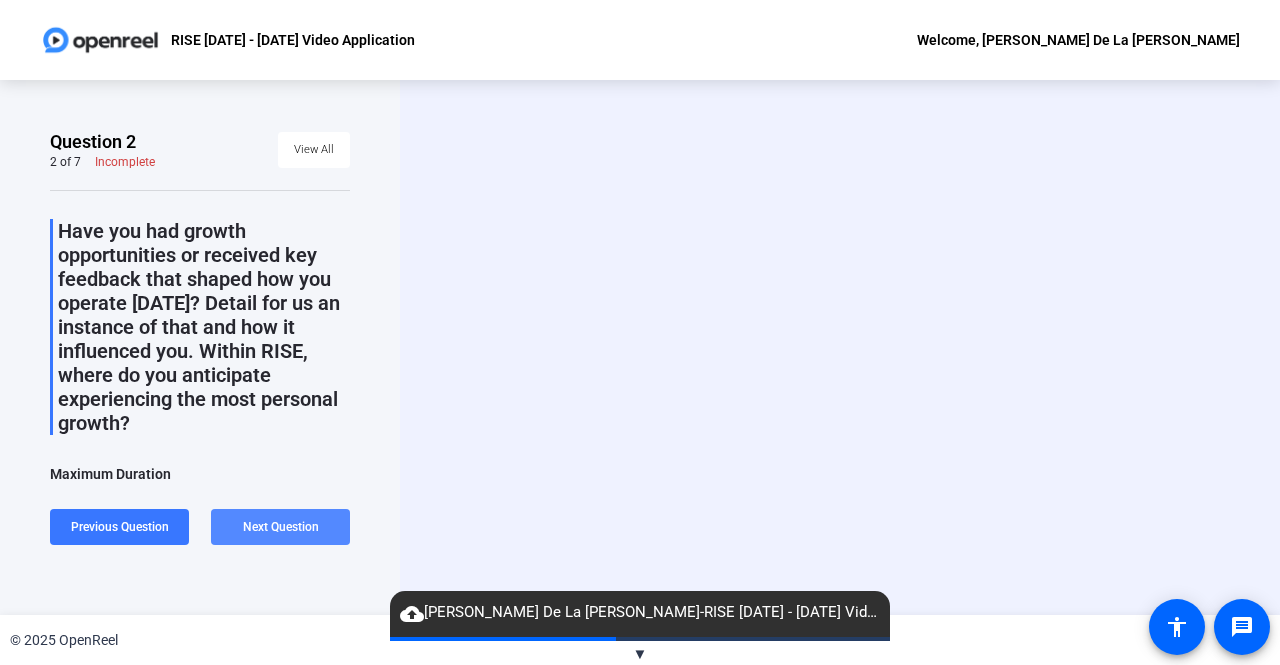 click 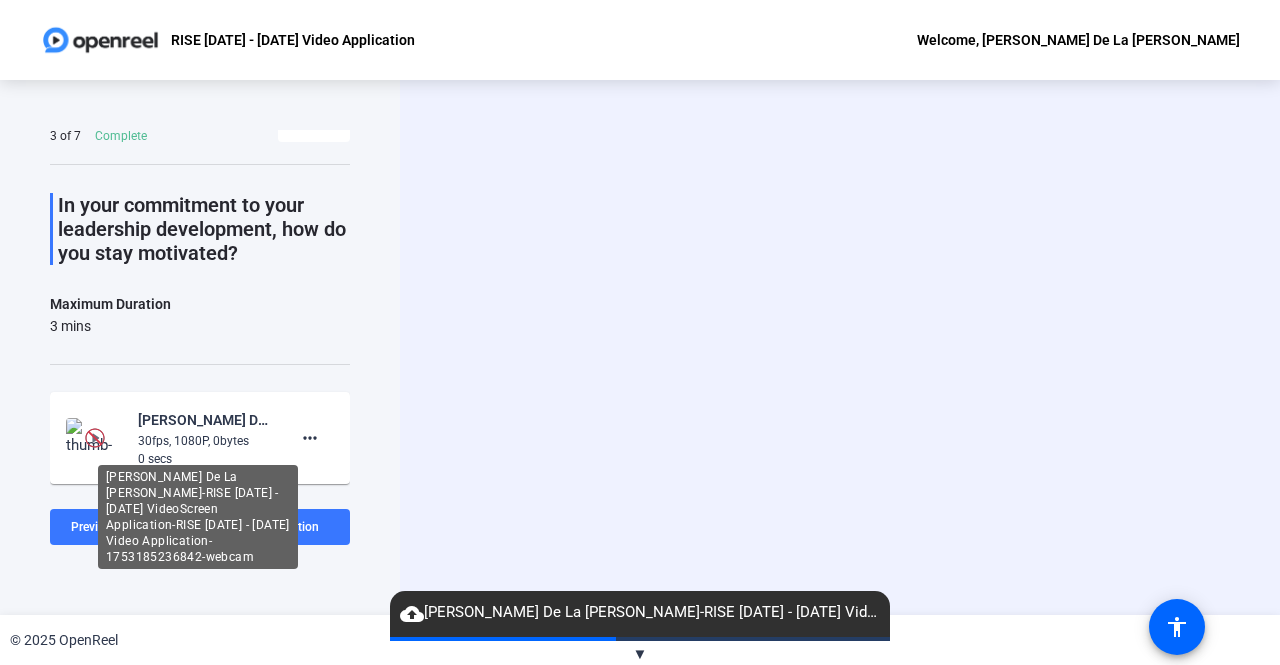 scroll, scrollTop: 100, scrollLeft: 0, axis: vertical 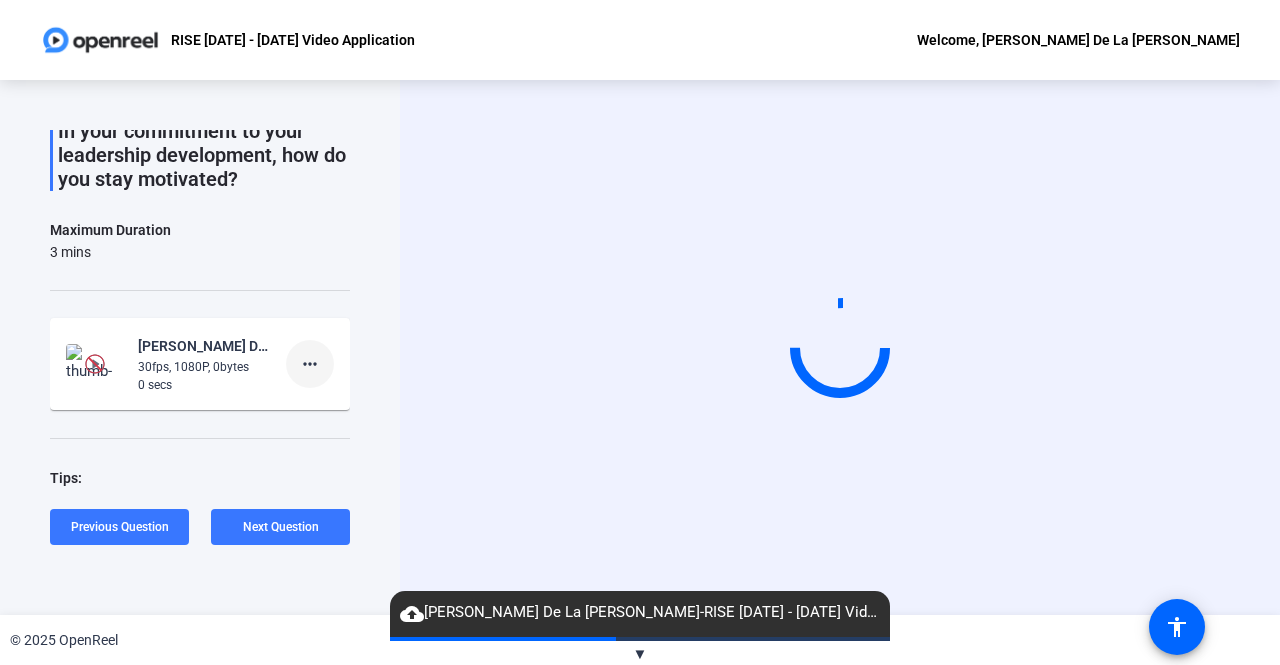 click on "more_horiz" 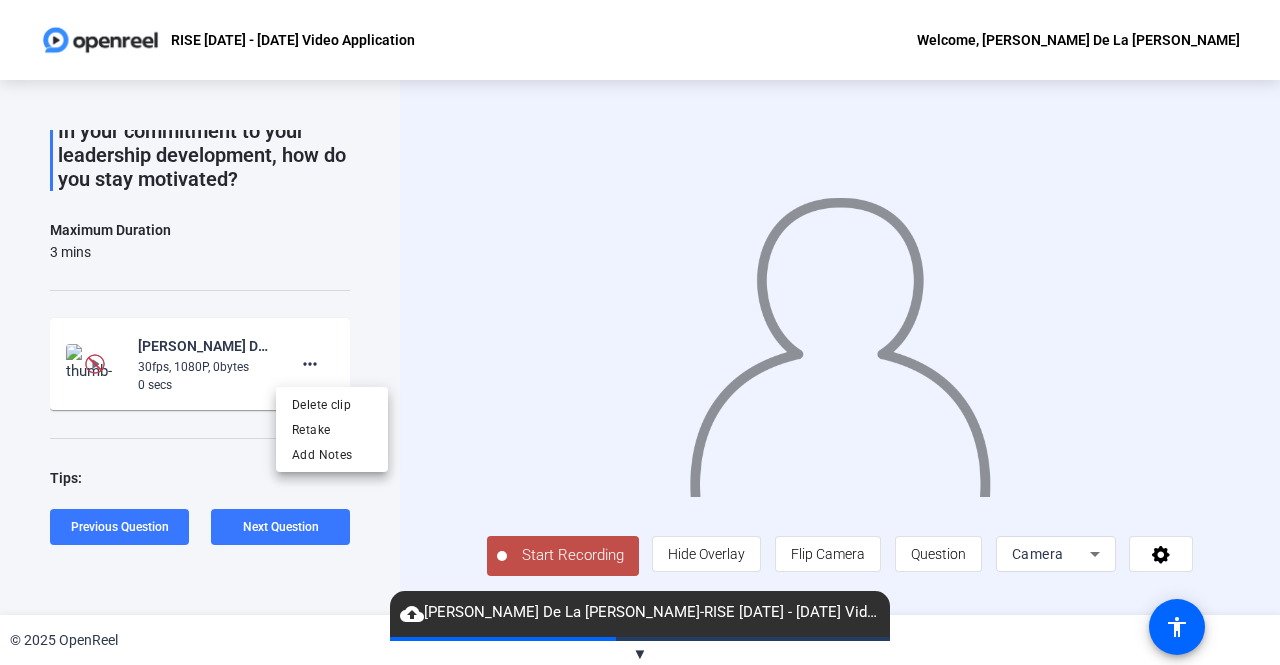 click at bounding box center [640, 332] 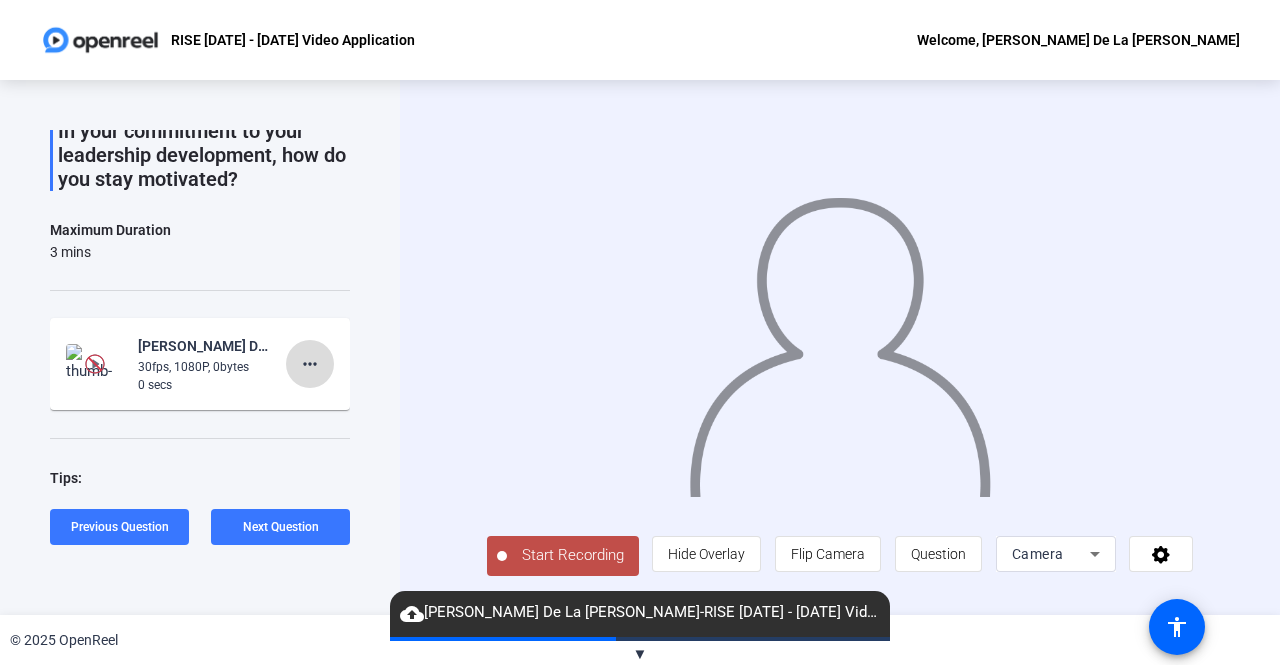 click on "more_horiz" 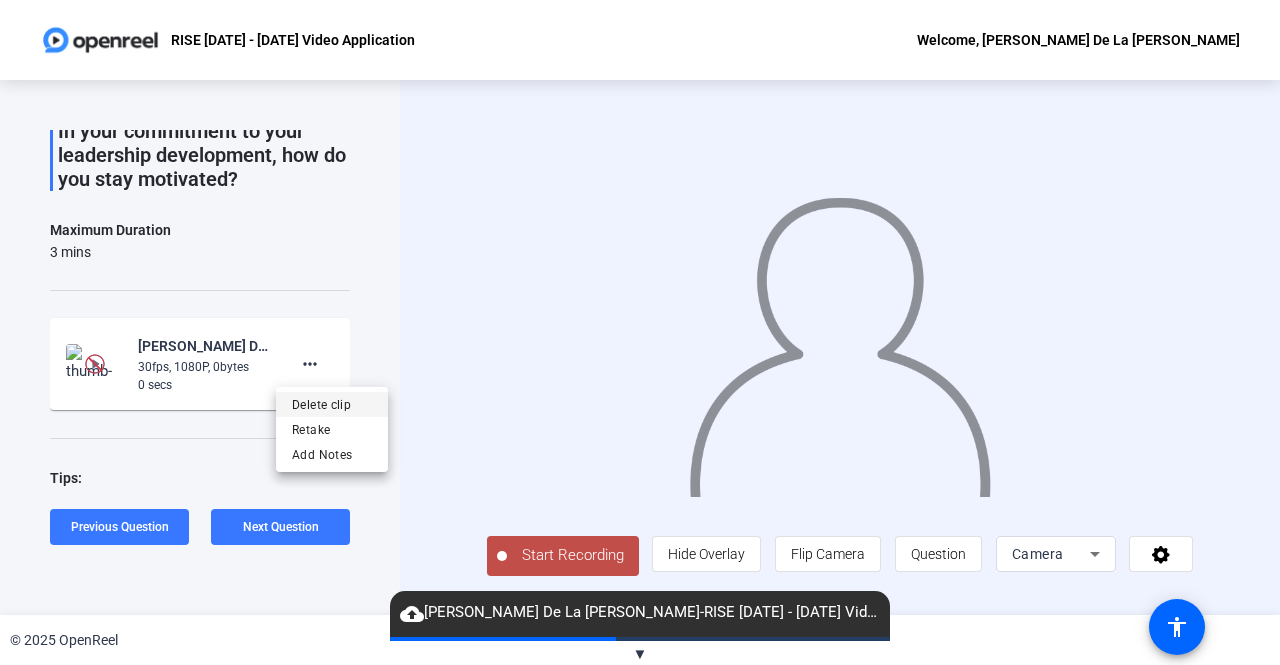 click on "Delete clip" at bounding box center (332, 405) 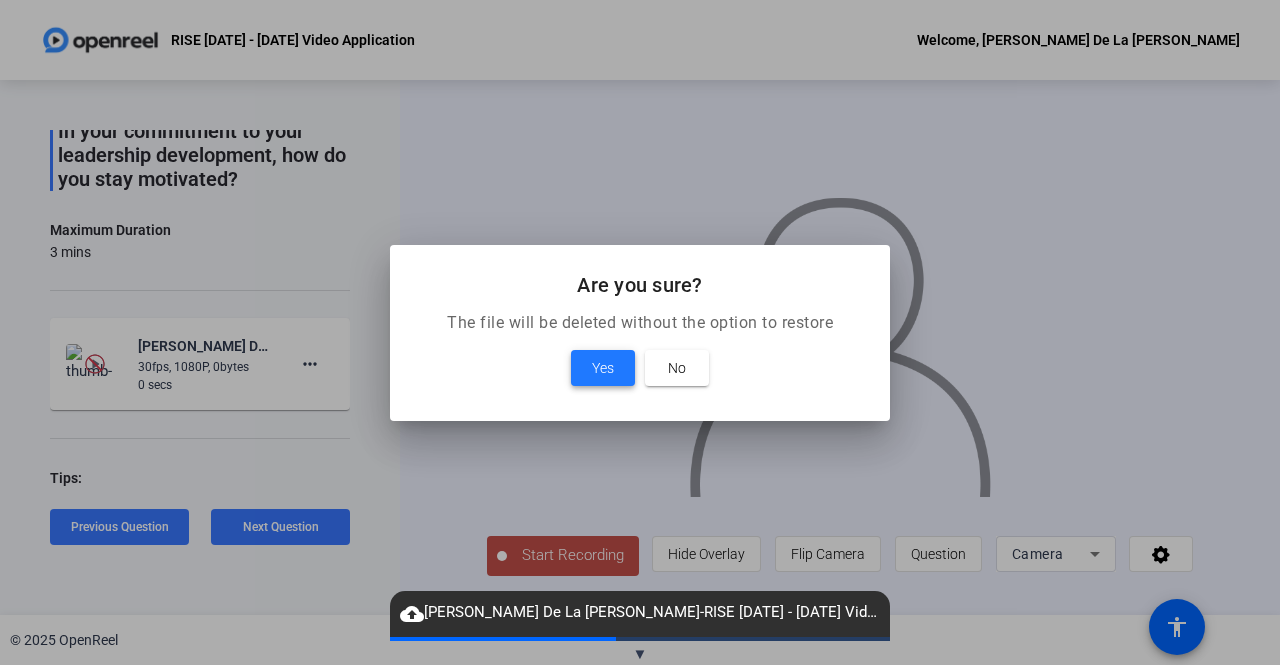 click on "Yes" at bounding box center (603, 368) 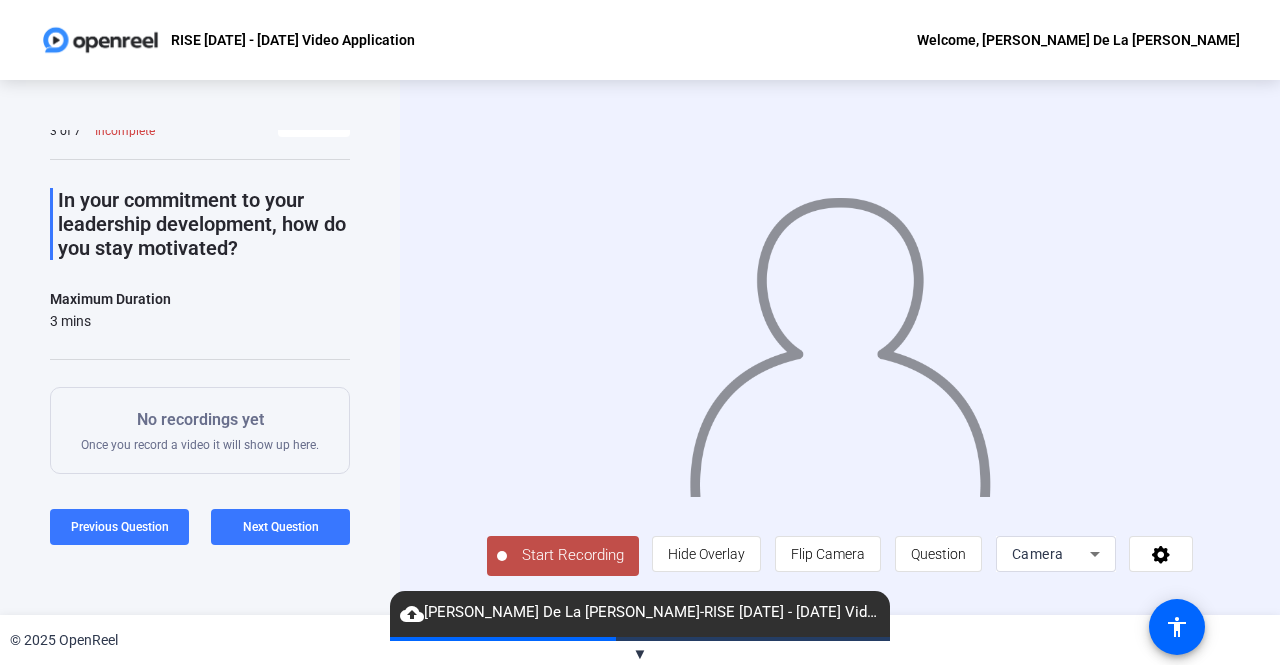 scroll, scrollTop: 0, scrollLeft: 0, axis: both 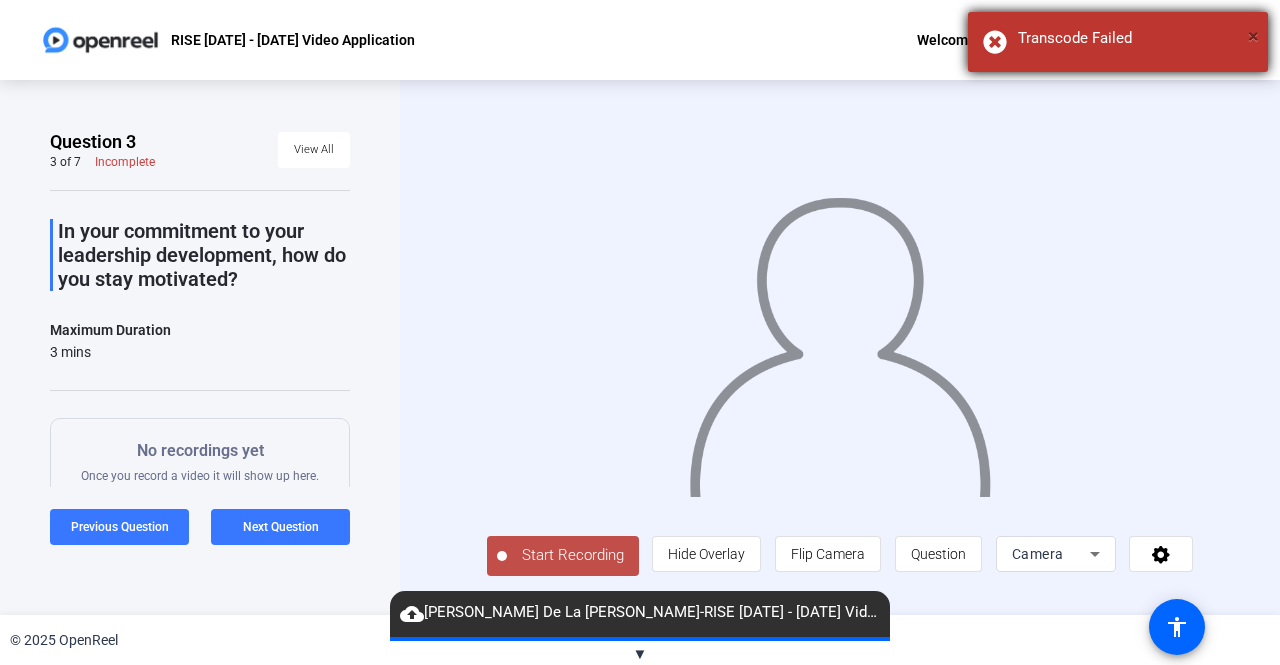 click on "×" at bounding box center (1253, 36) 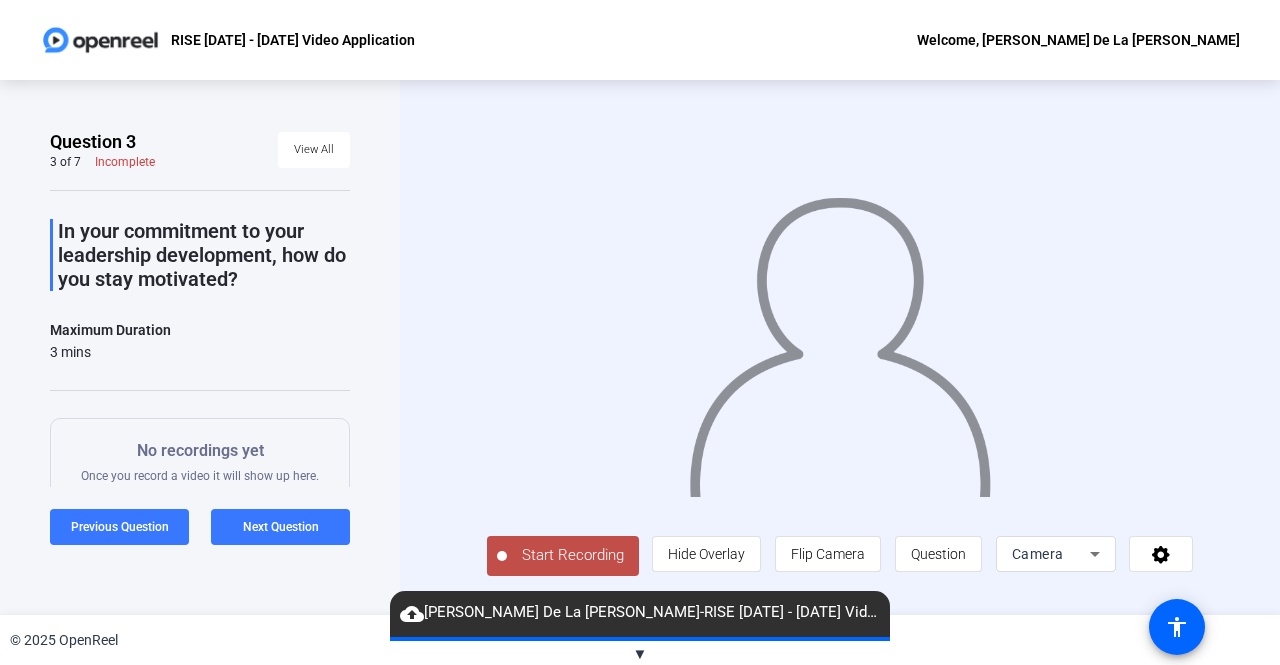 click on "cloud_upload   Isidro De La Rosa-RISE 2025 - 2026 VideoScreen Application-RISE 2025 - 2026 Video Application-1753185236842-webcam" 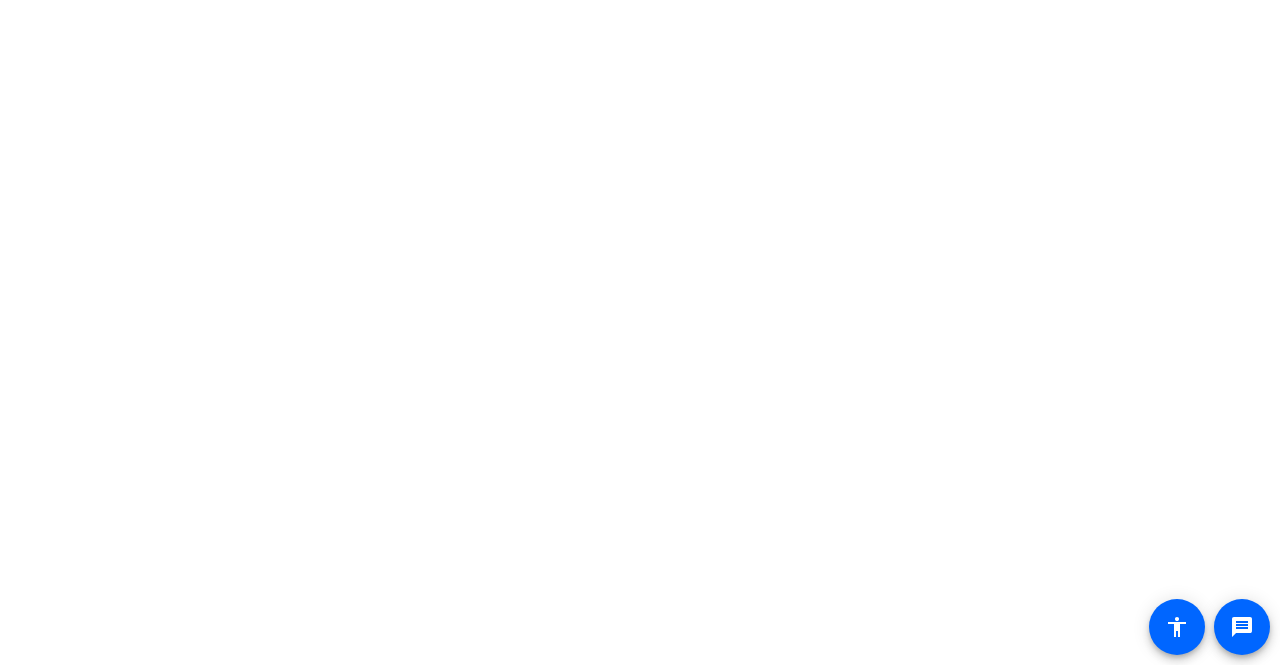 scroll, scrollTop: 0, scrollLeft: 0, axis: both 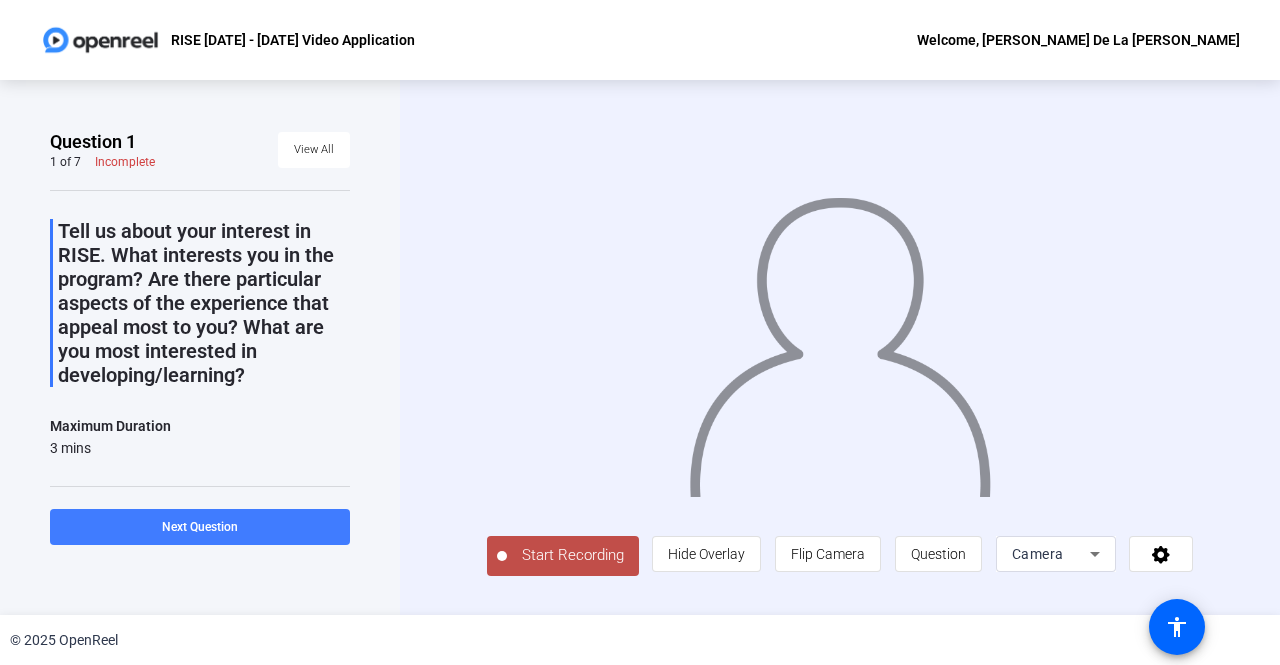click 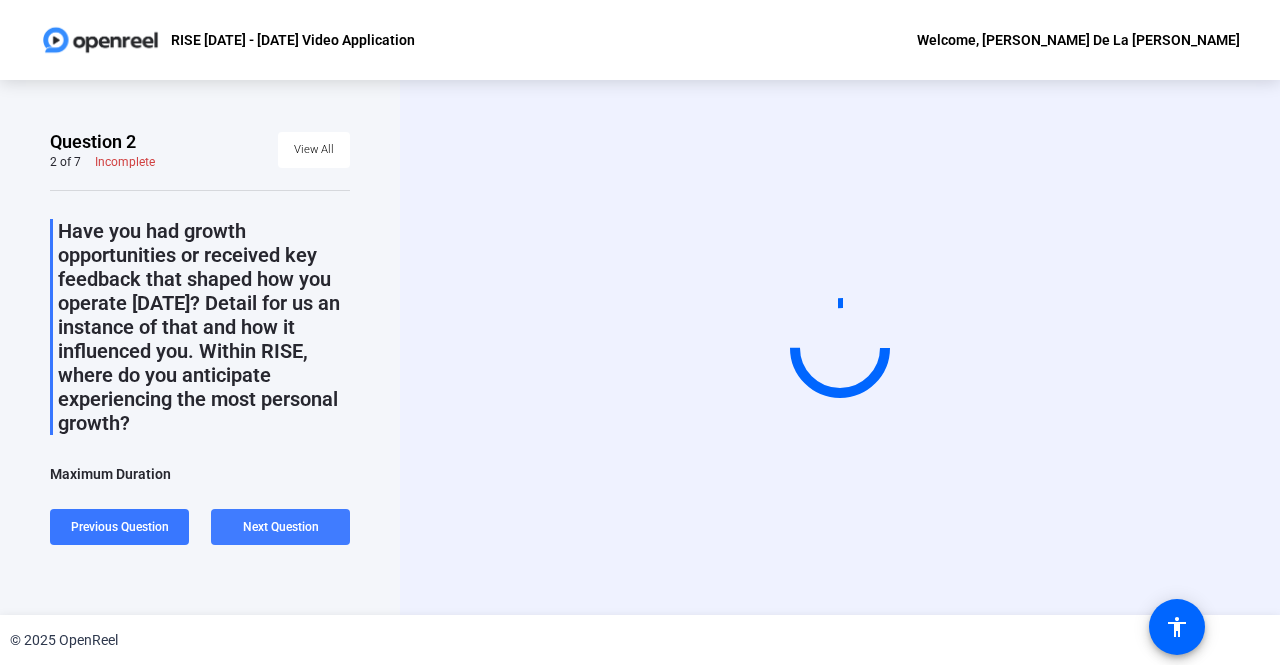 click on "Next Question" 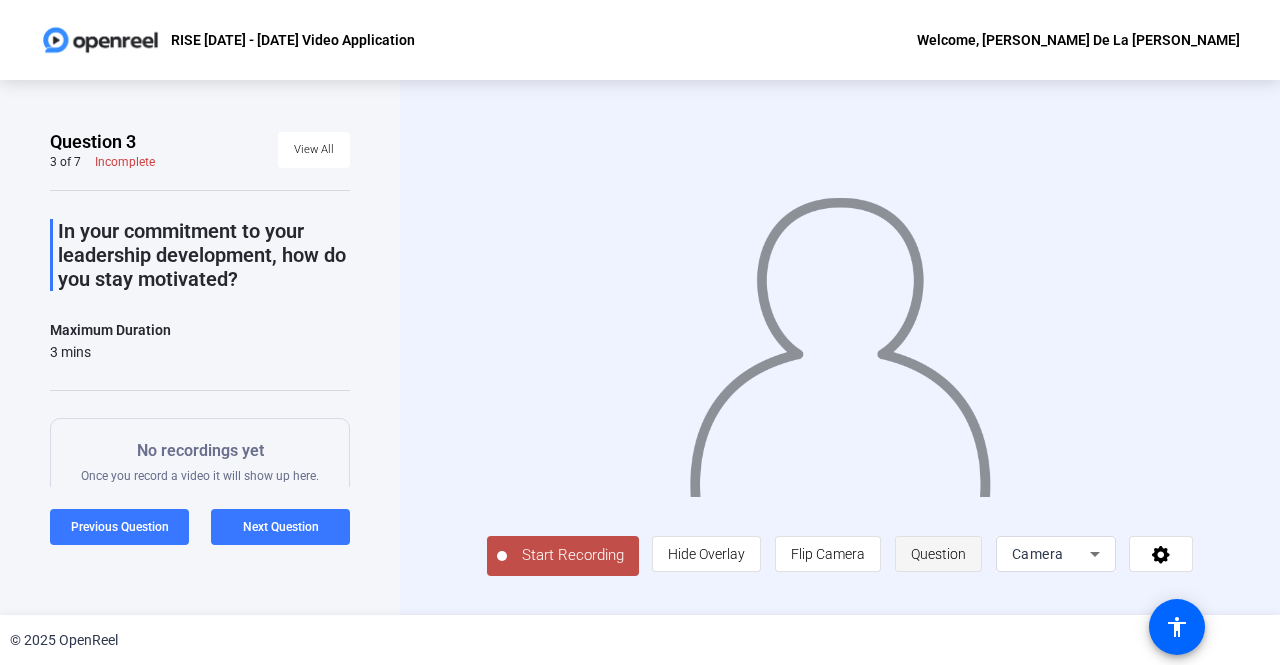 click on "Question" 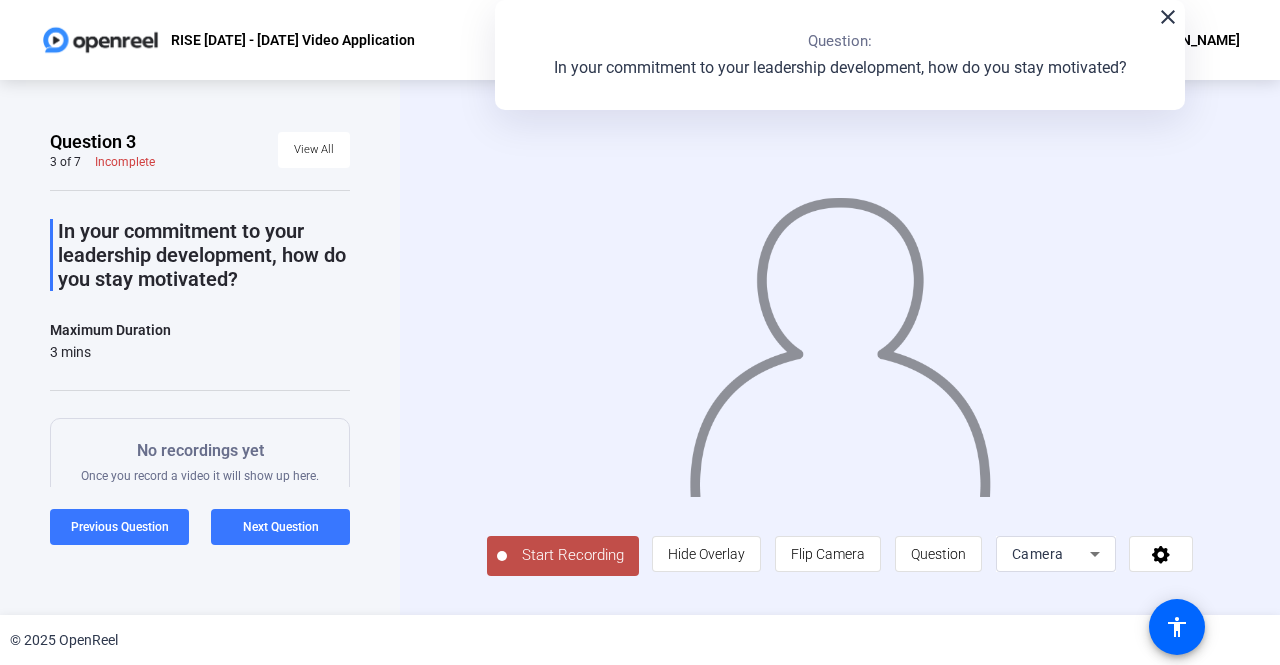 click 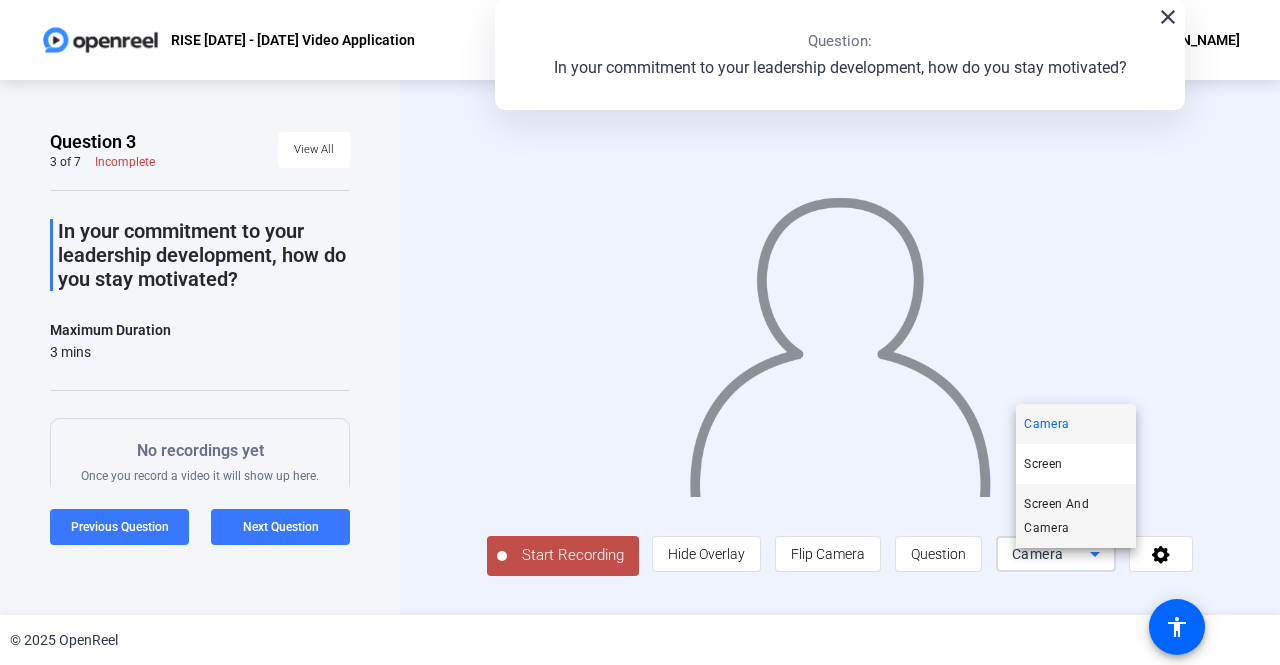 click on "Screen And Camera" at bounding box center (1076, 516) 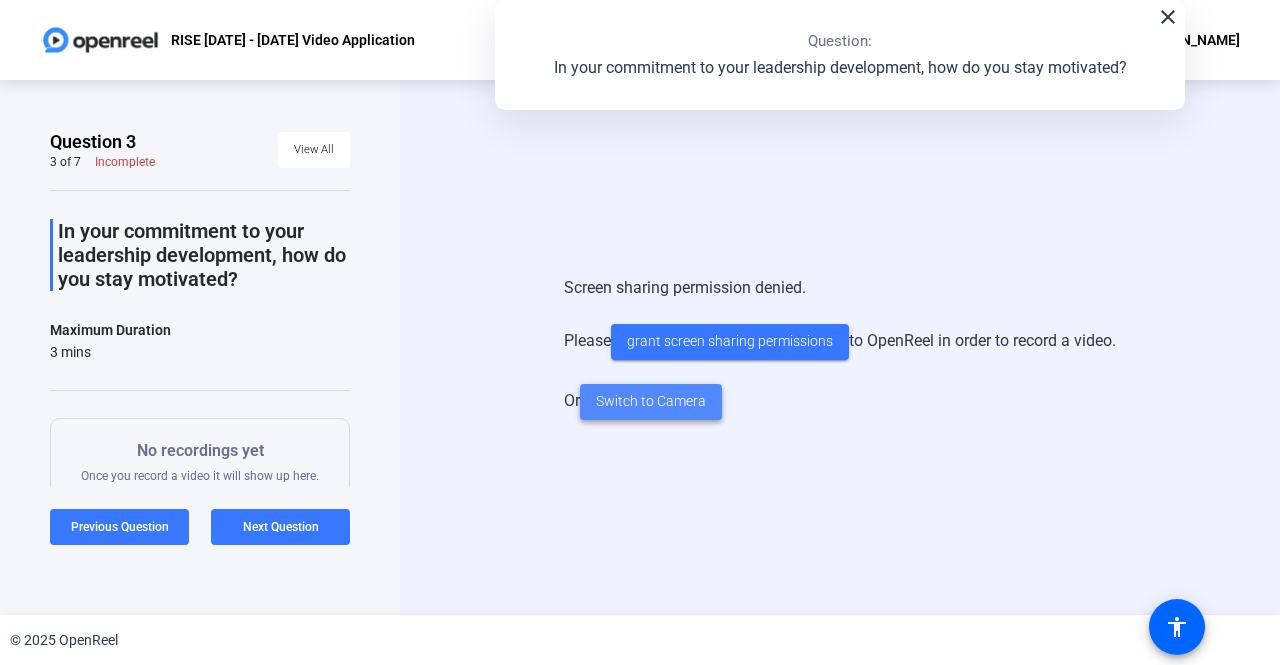 click on "Switch to Camera" 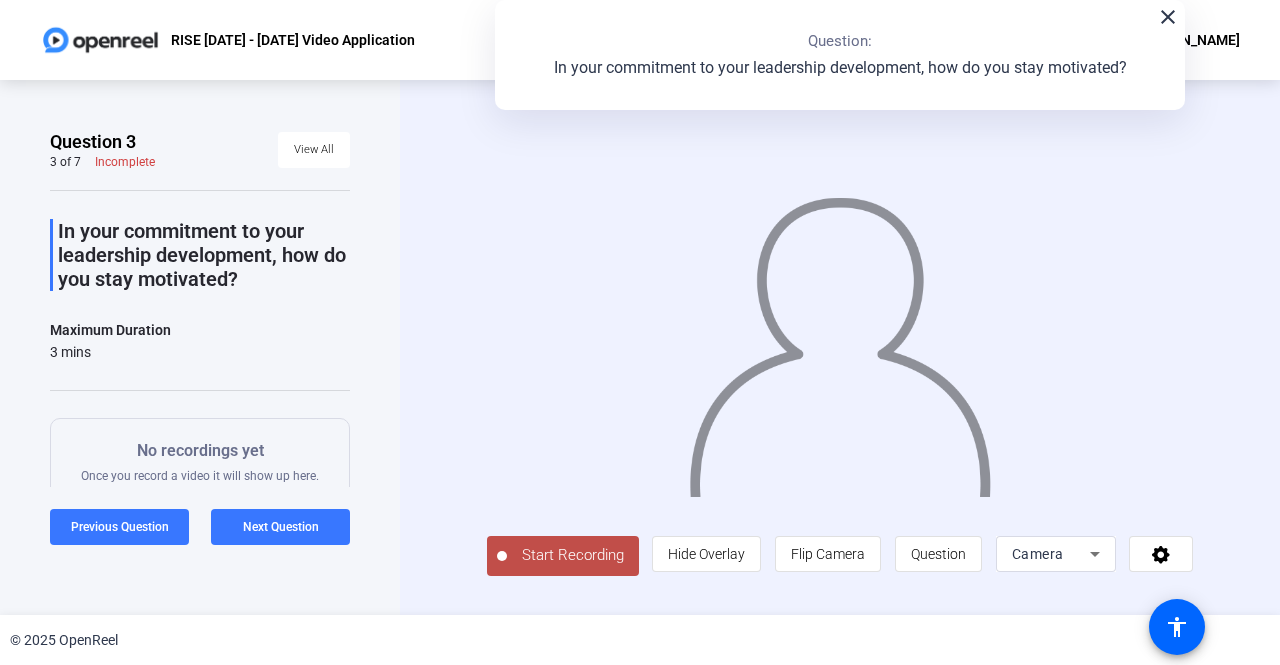 click on "Camera" at bounding box center [1038, 554] 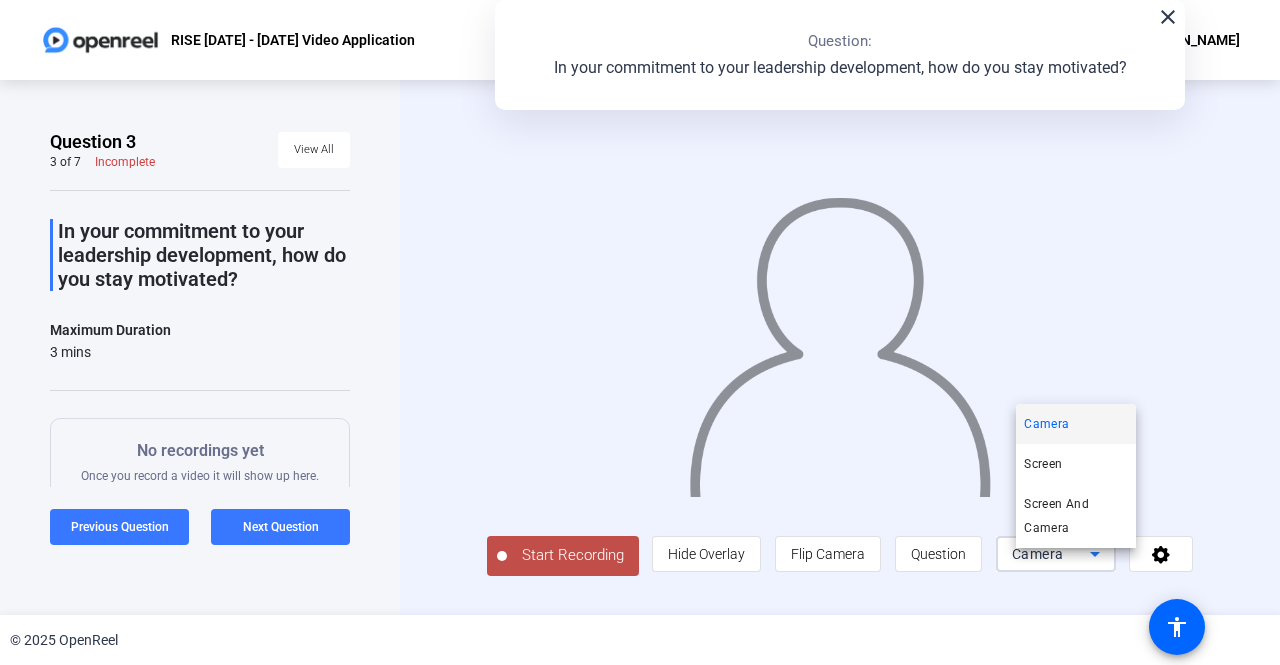 click at bounding box center (640, 332) 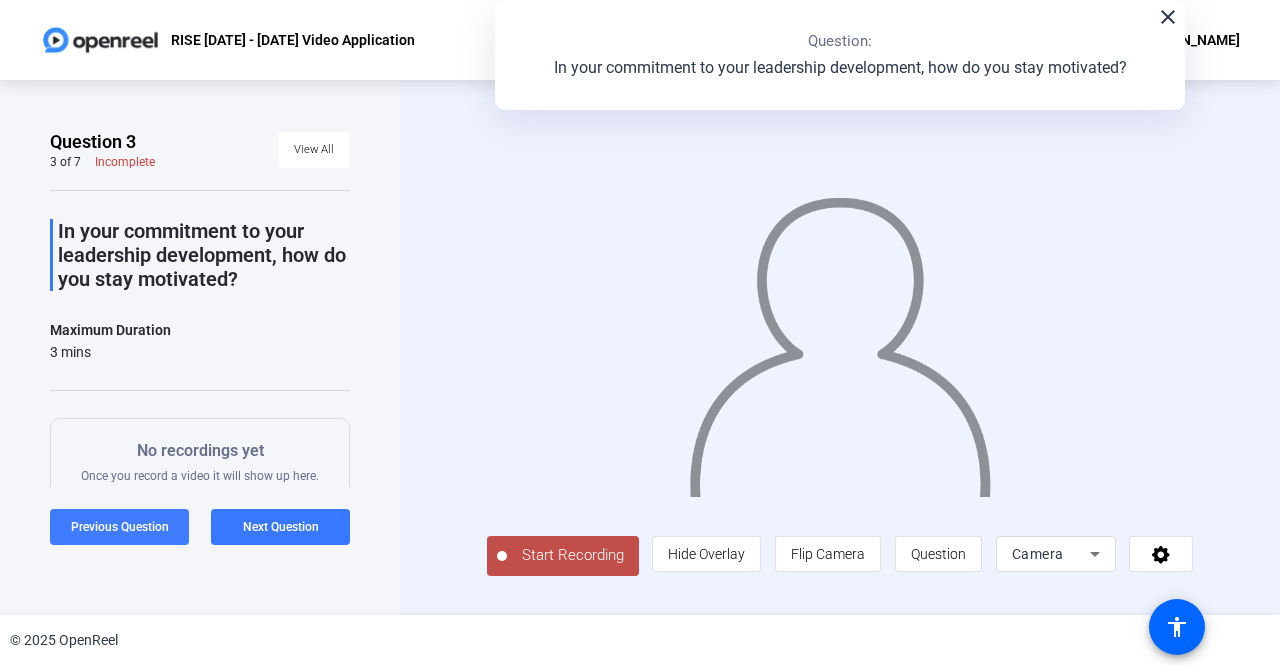 click 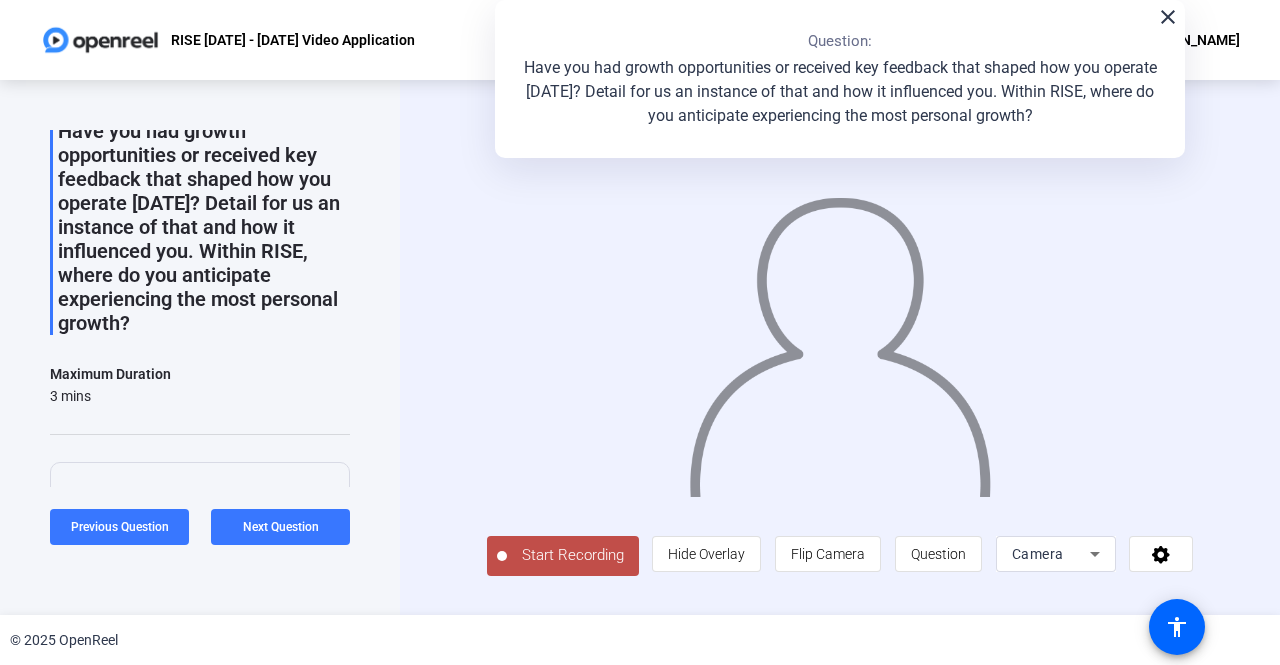 scroll, scrollTop: 0, scrollLeft: 0, axis: both 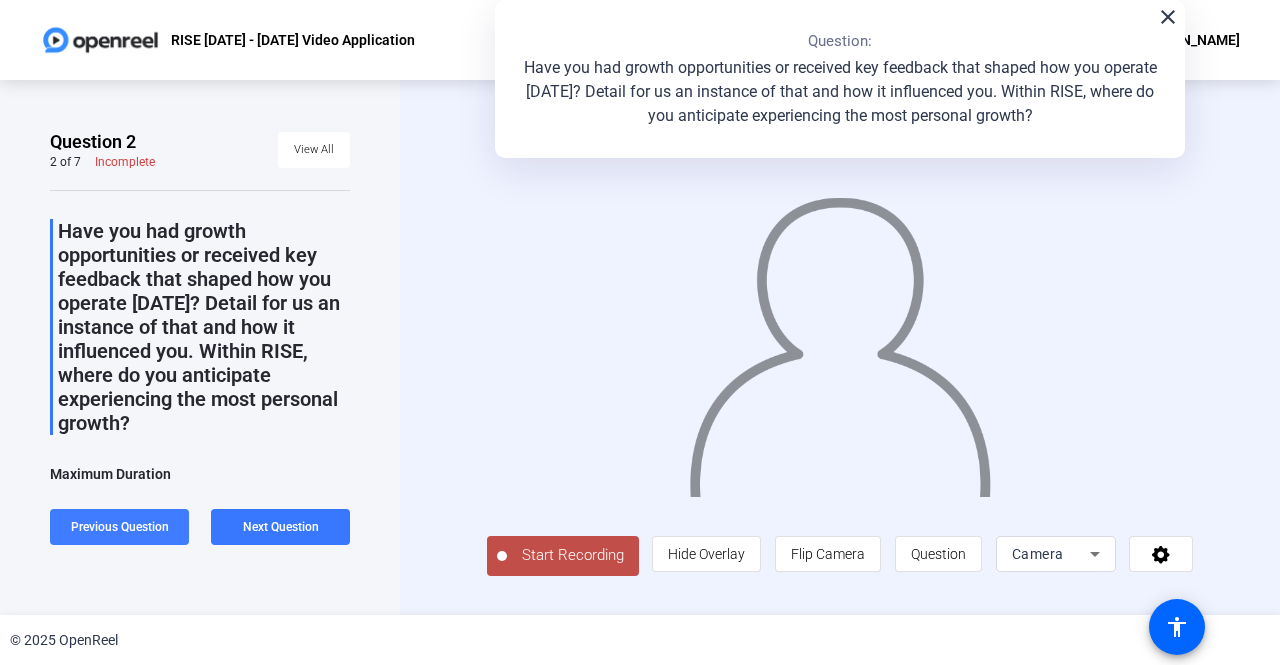 click on "Previous Question" 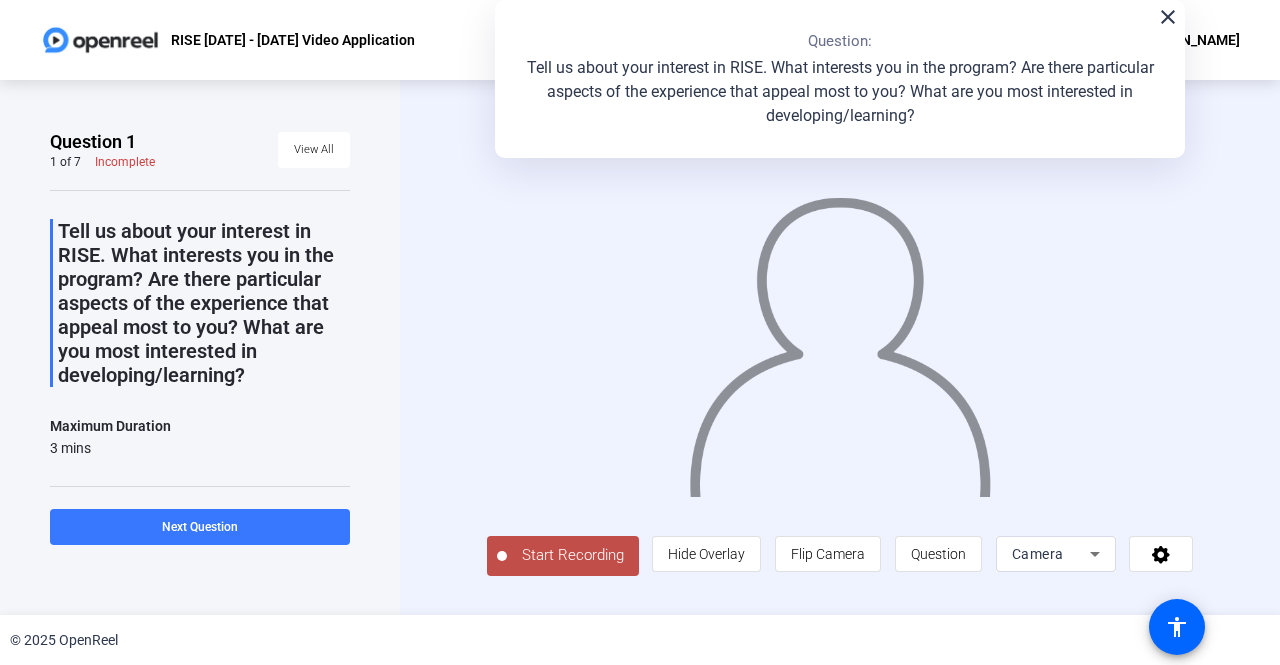 click on "Camera" 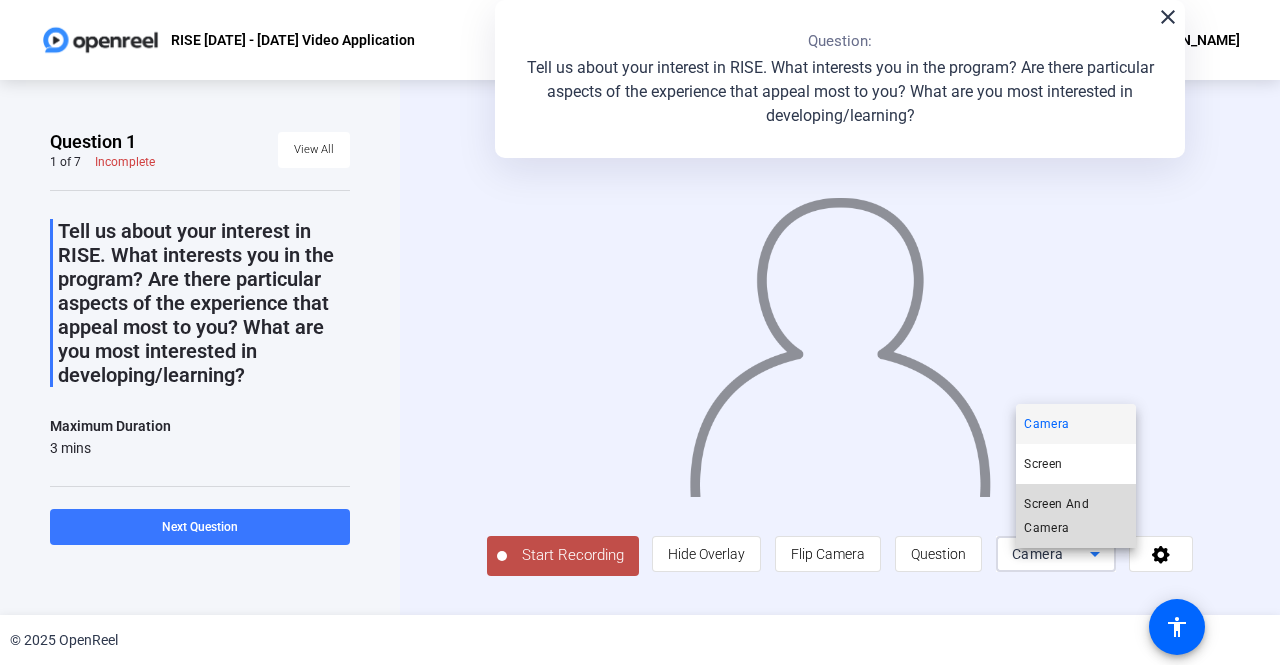 click on "Screen And Camera" at bounding box center (1076, 516) 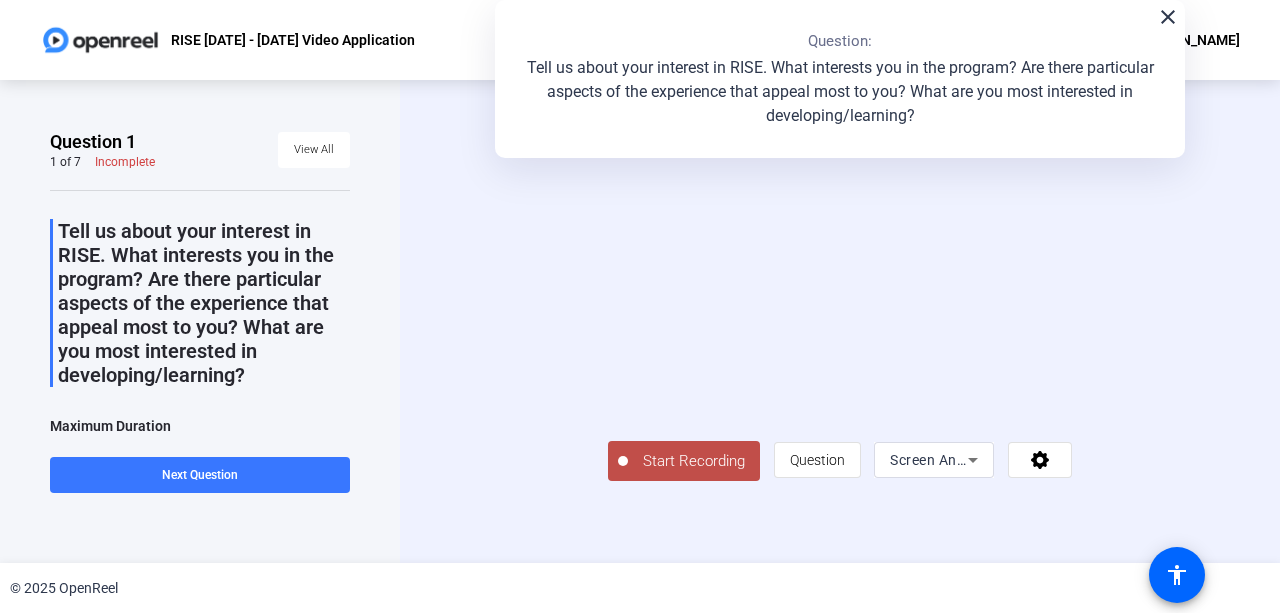 click on "close" 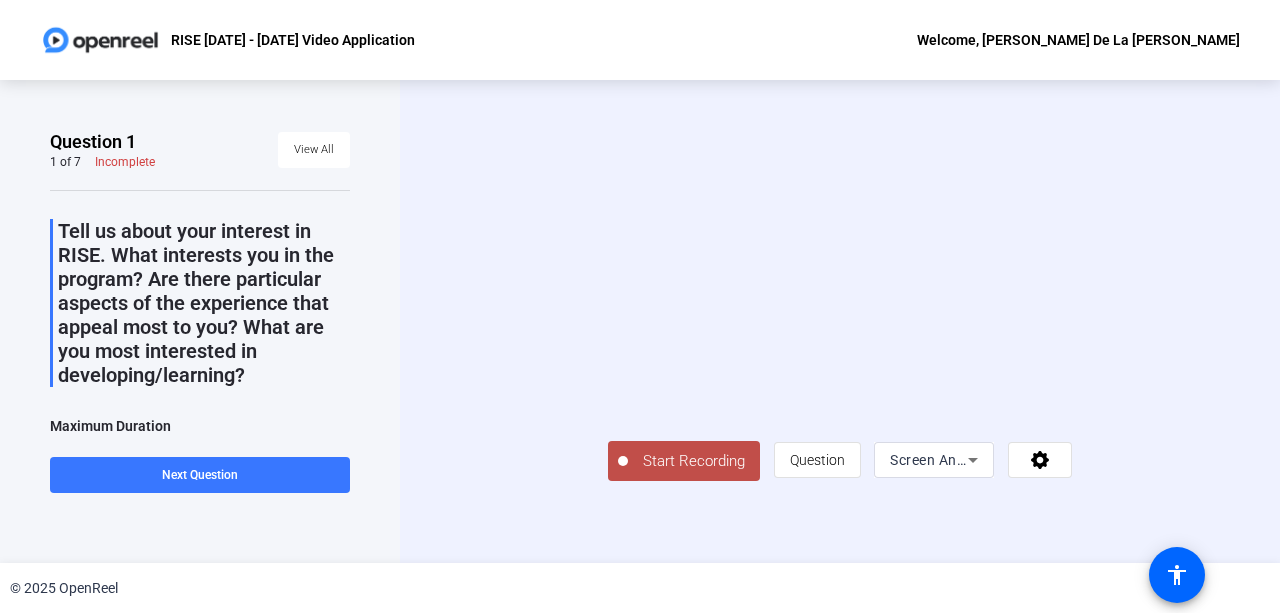 click at bounding box center (840, 292) 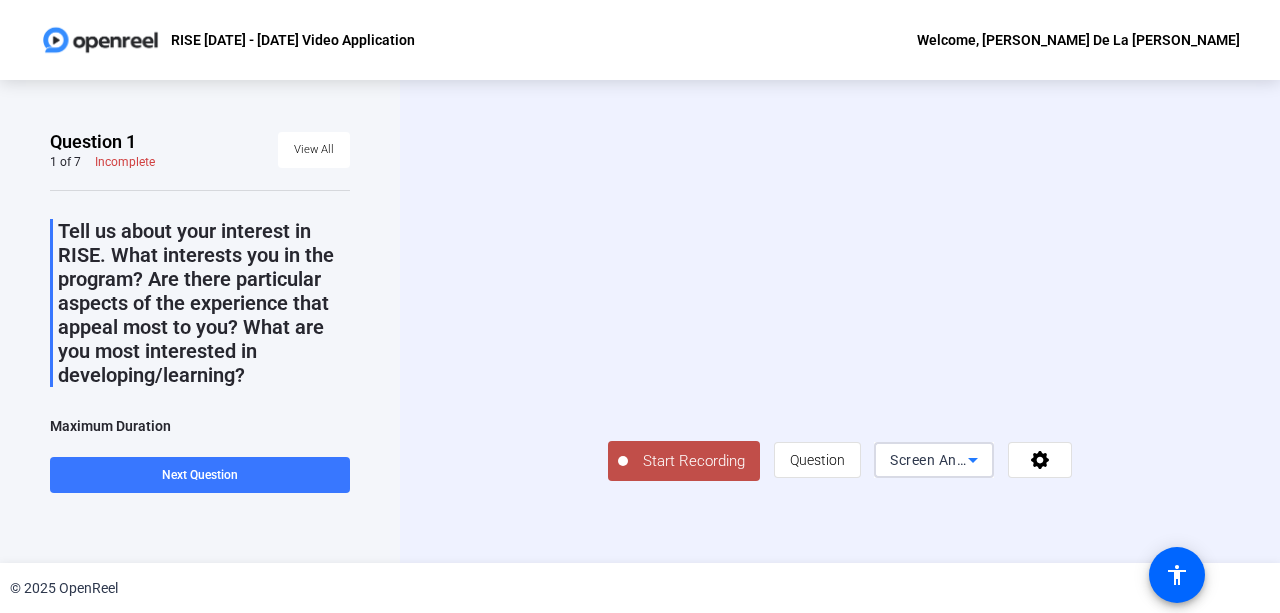 click 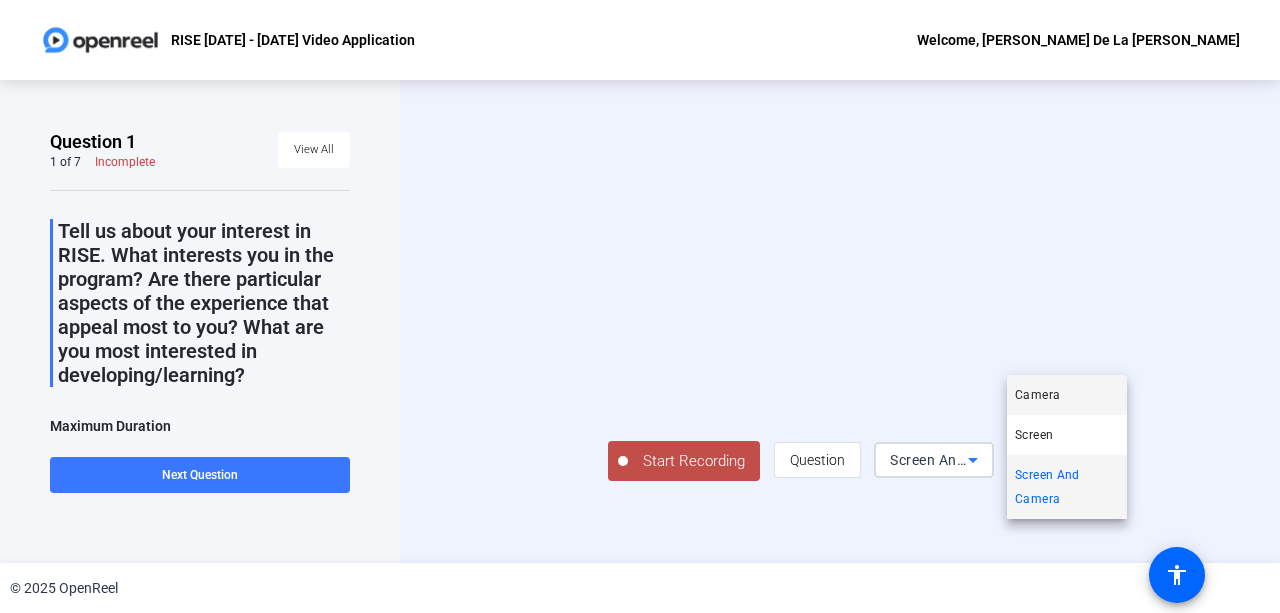 click on "Camera" at bounding box center (1037, 395) 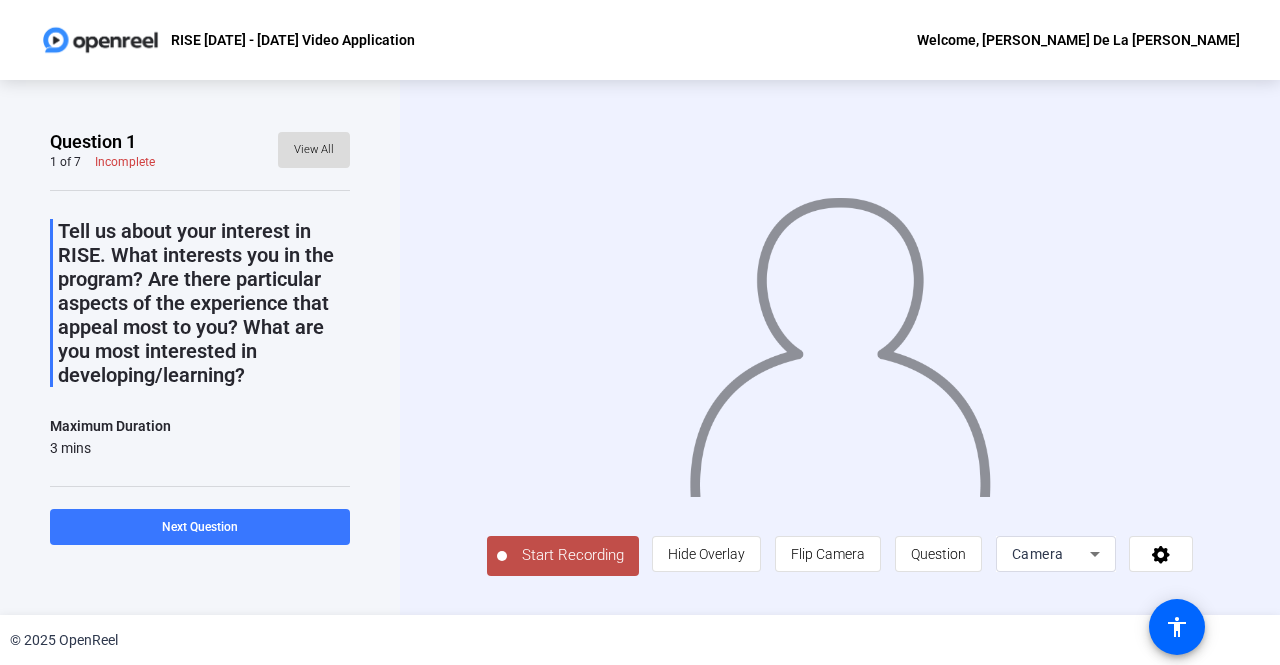 click on "View All" 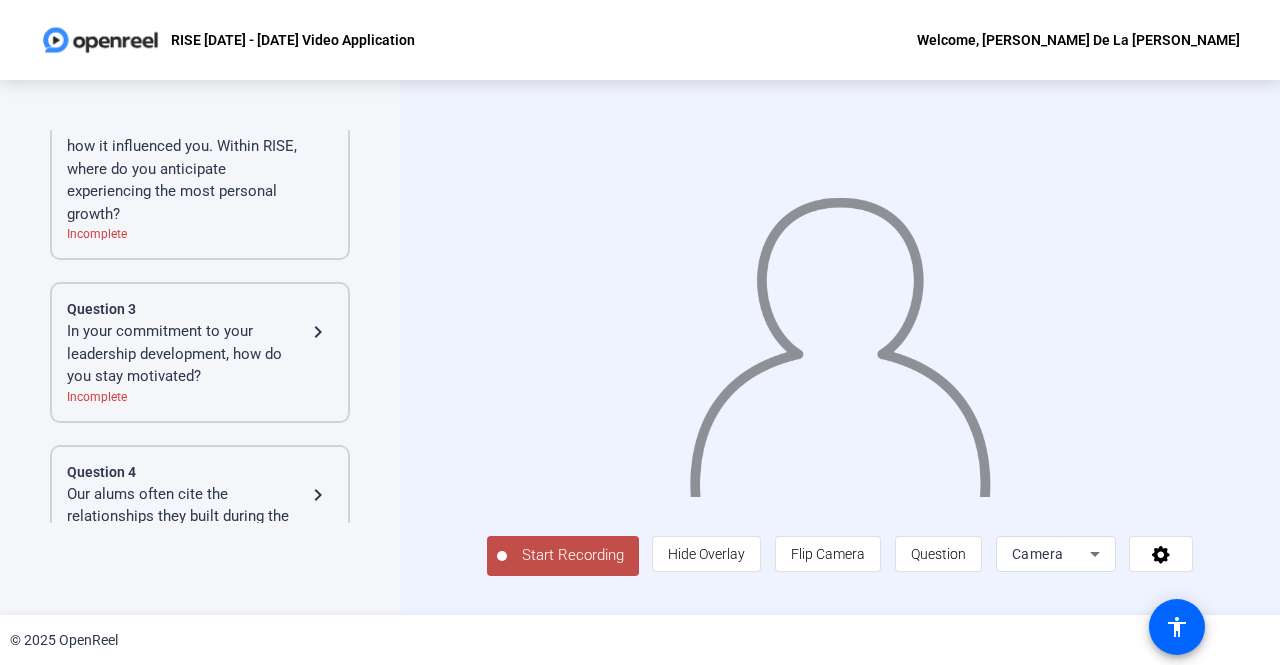 scroll, scrollTop: 300, scrollLeft: 0, axis: vertical 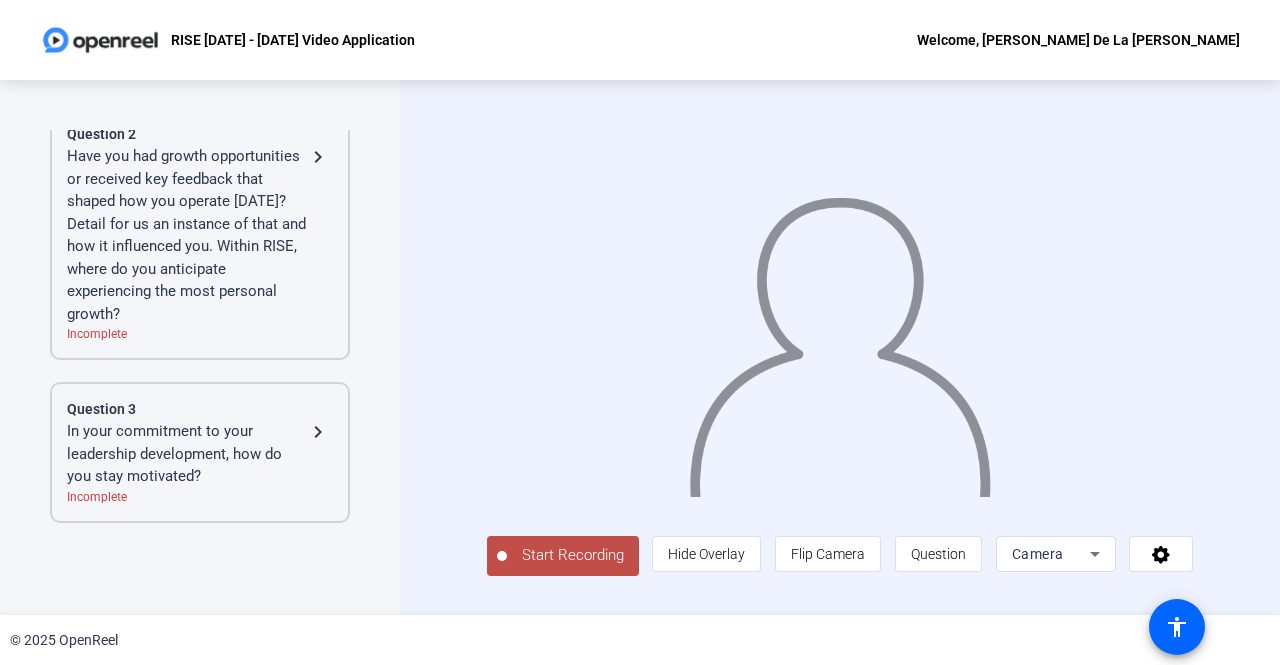 click on "Have you had growth opportunities or received key feedback that shaped how you operate [DATE]? Detail for us an instance of that and how it influenced you. Within RISE, where do you anticipate experiencing the most personal growth?" 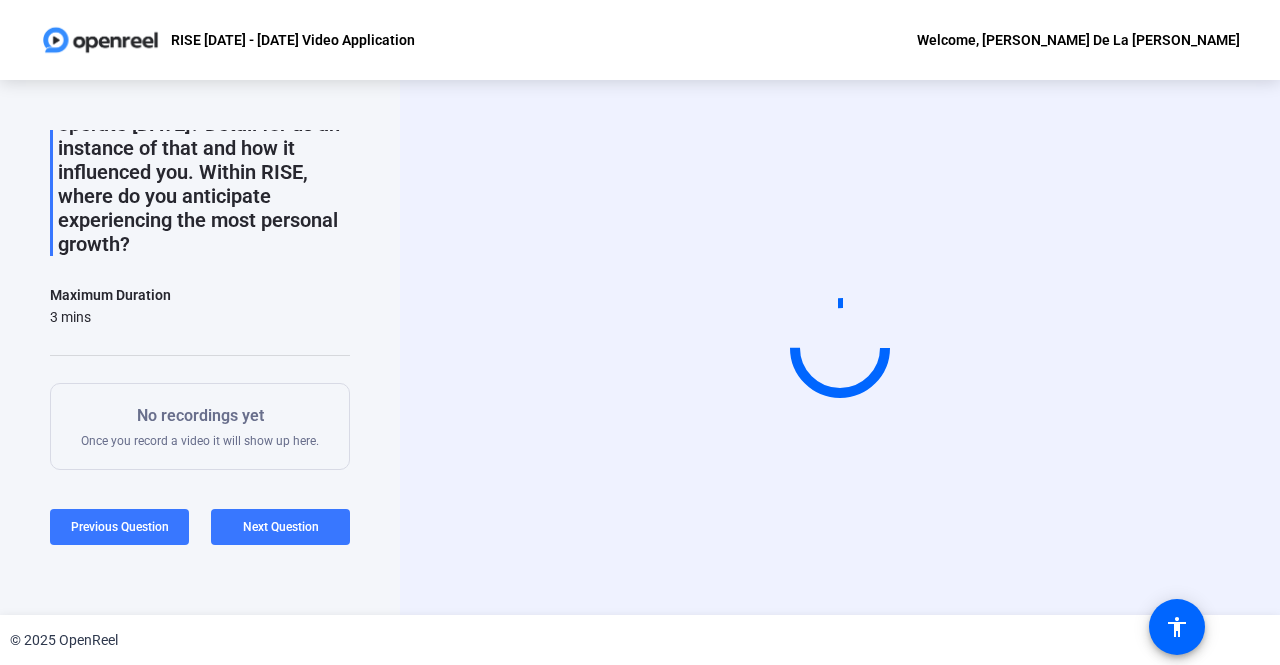 scroll, scrollTop: 54, scrollLeft: 0, axis: vertical 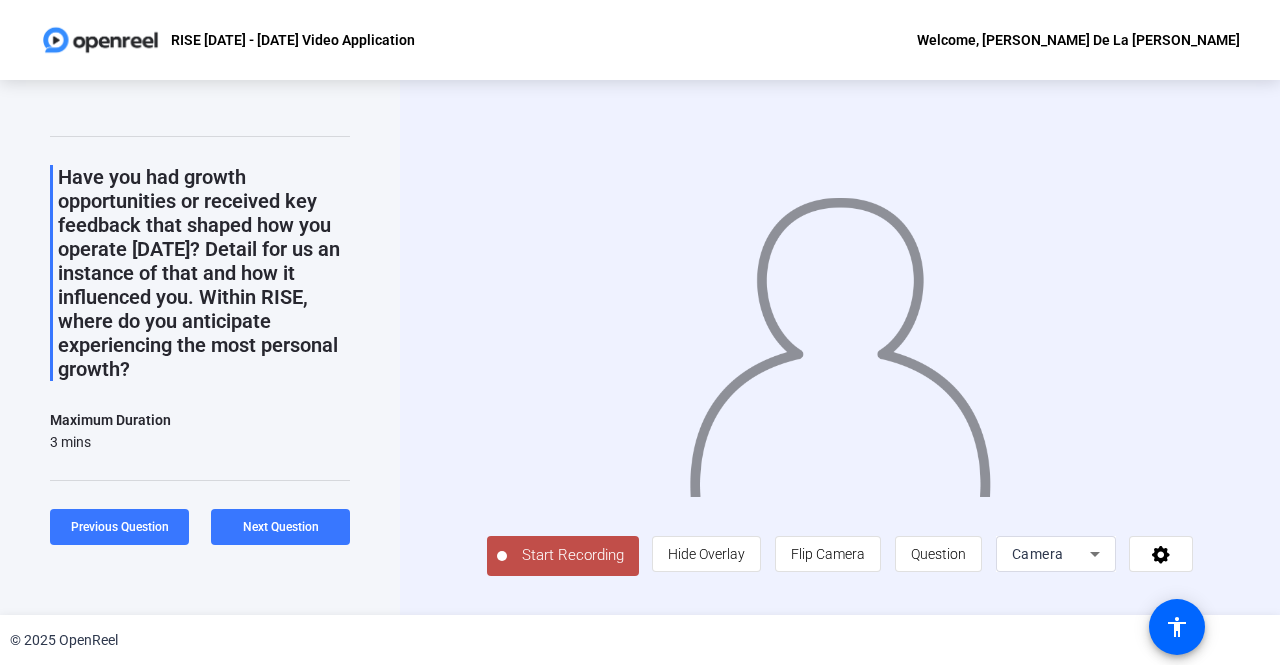 click on "Start Recording" 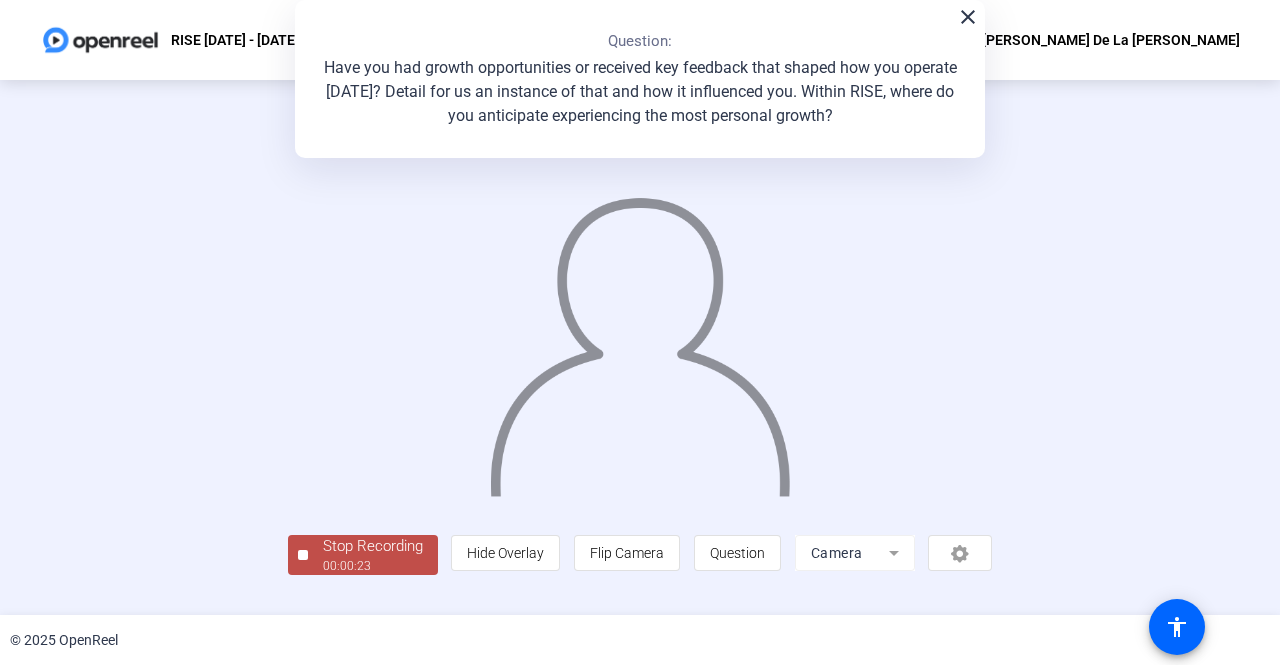 click on "close" 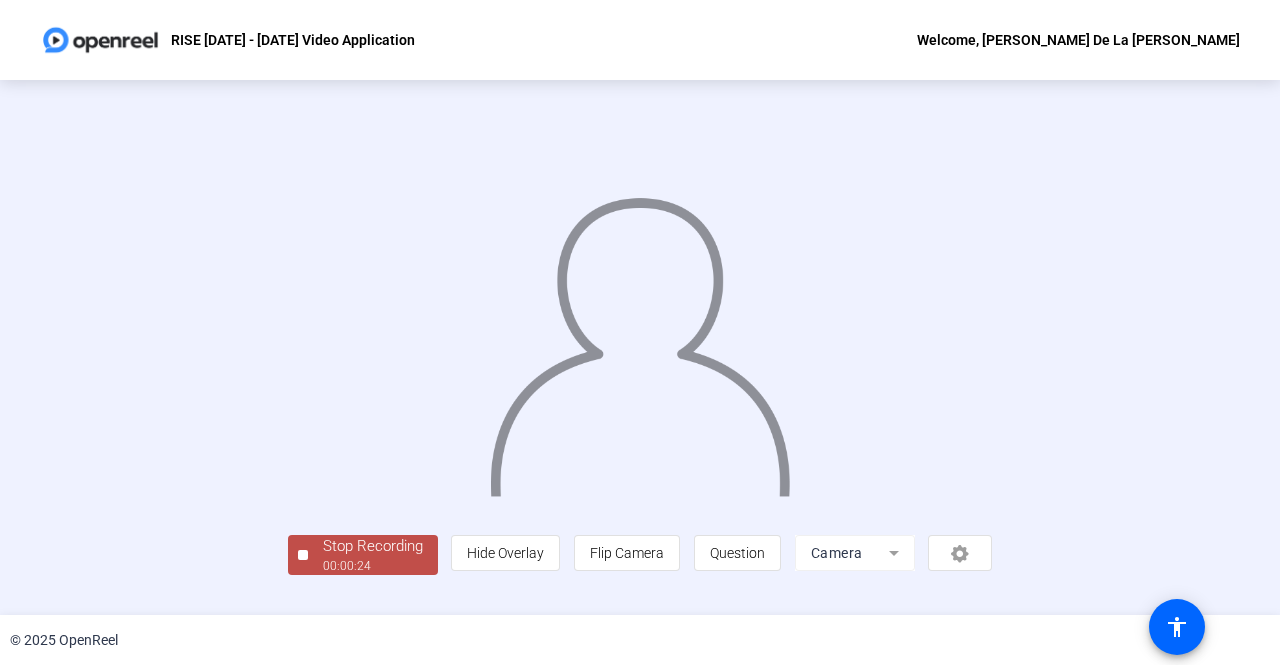 click 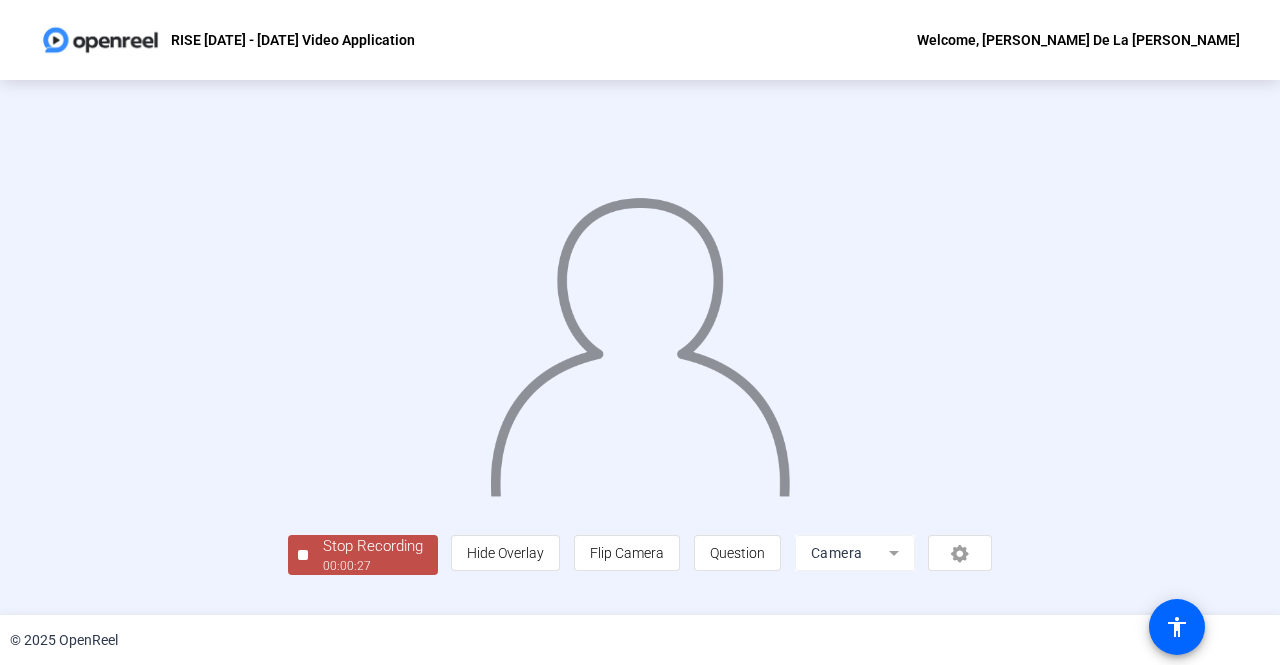 click on "Stop Recording" 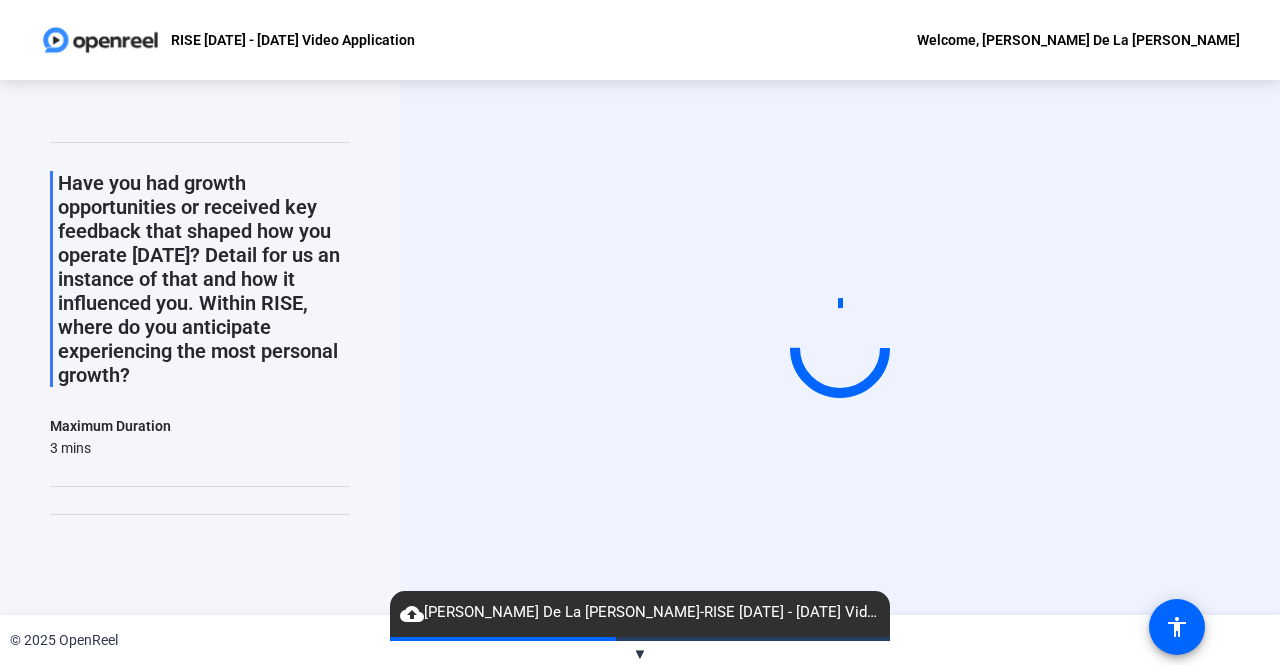 scroll, scrollTop: 0, scrollLeft: 0, axis: both 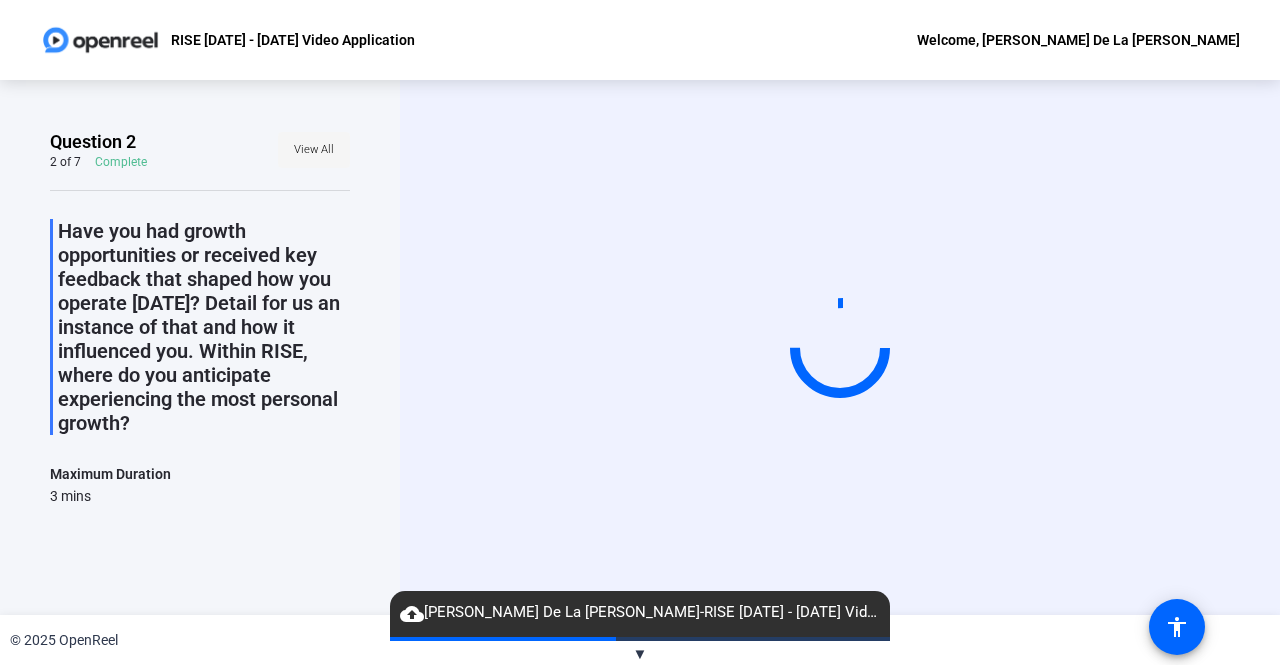 click on "View All" 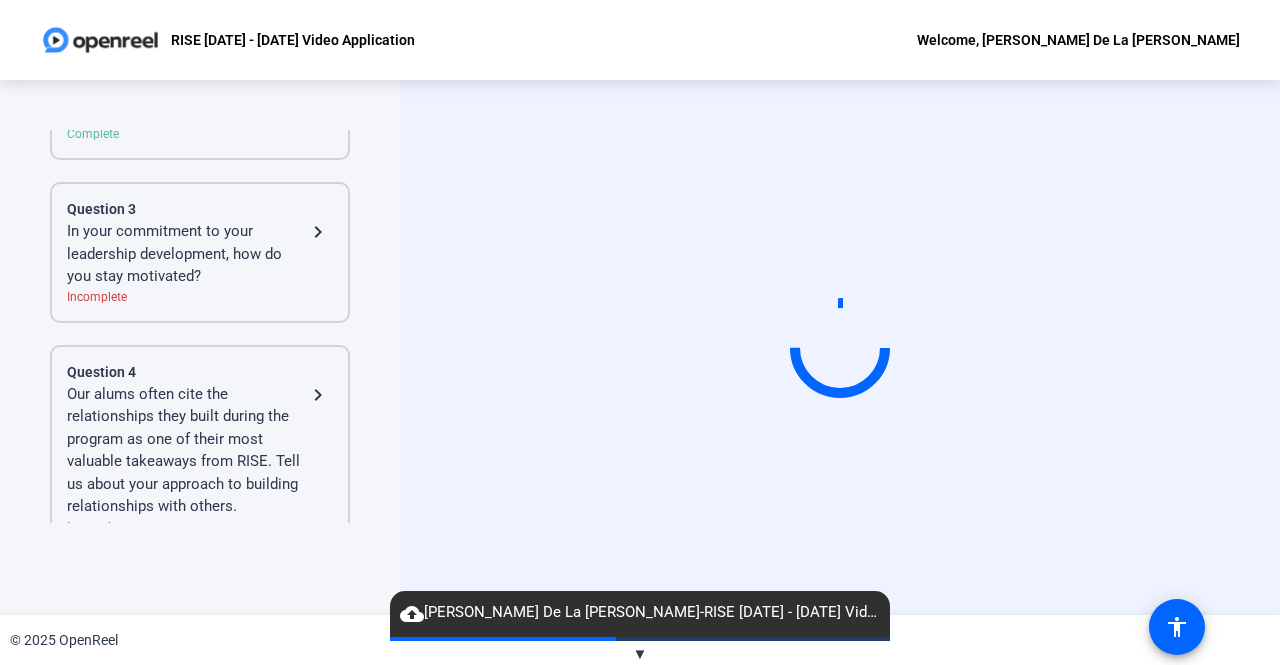 click on "In your commitment to your leadership development, how do you stay motivated?" 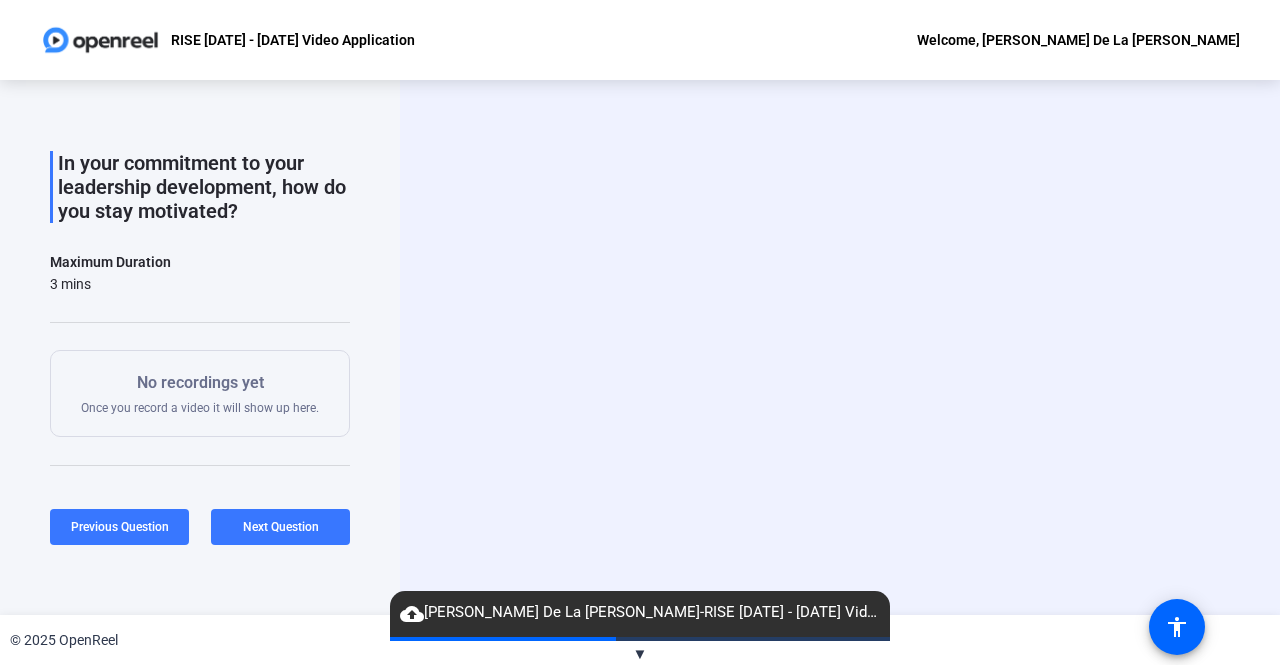 scroll, scrollTop: 0, scrollLeft: 0, axis: both 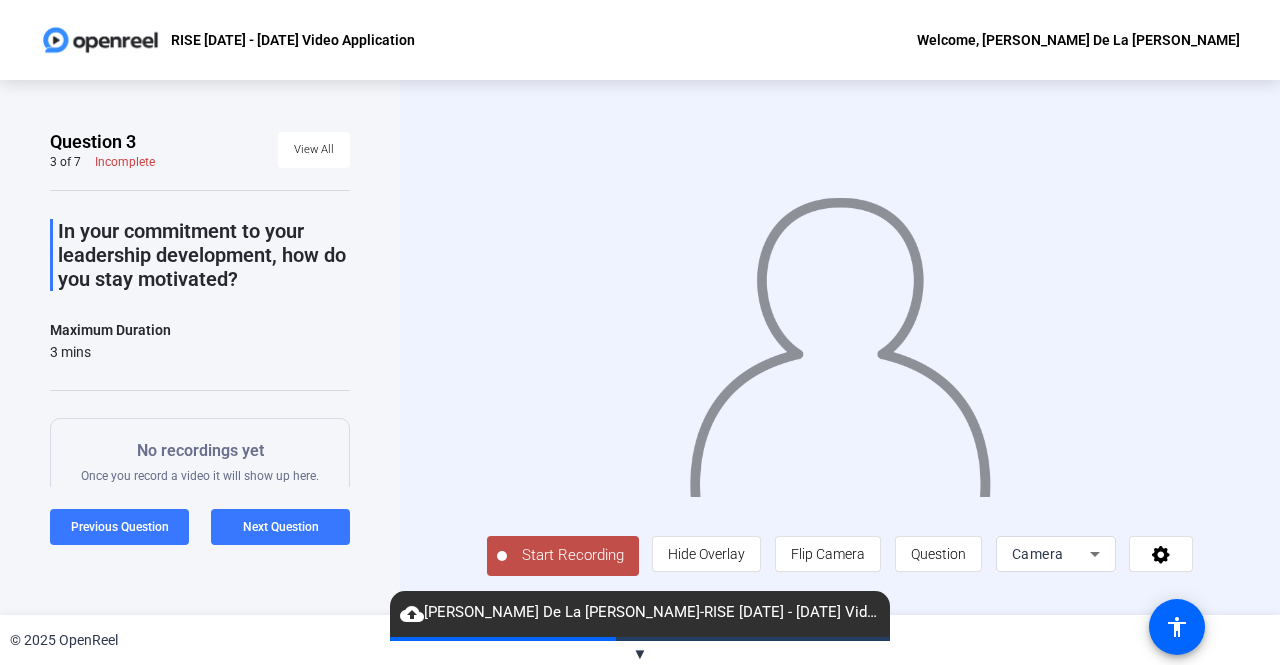 click on "Start Recording" 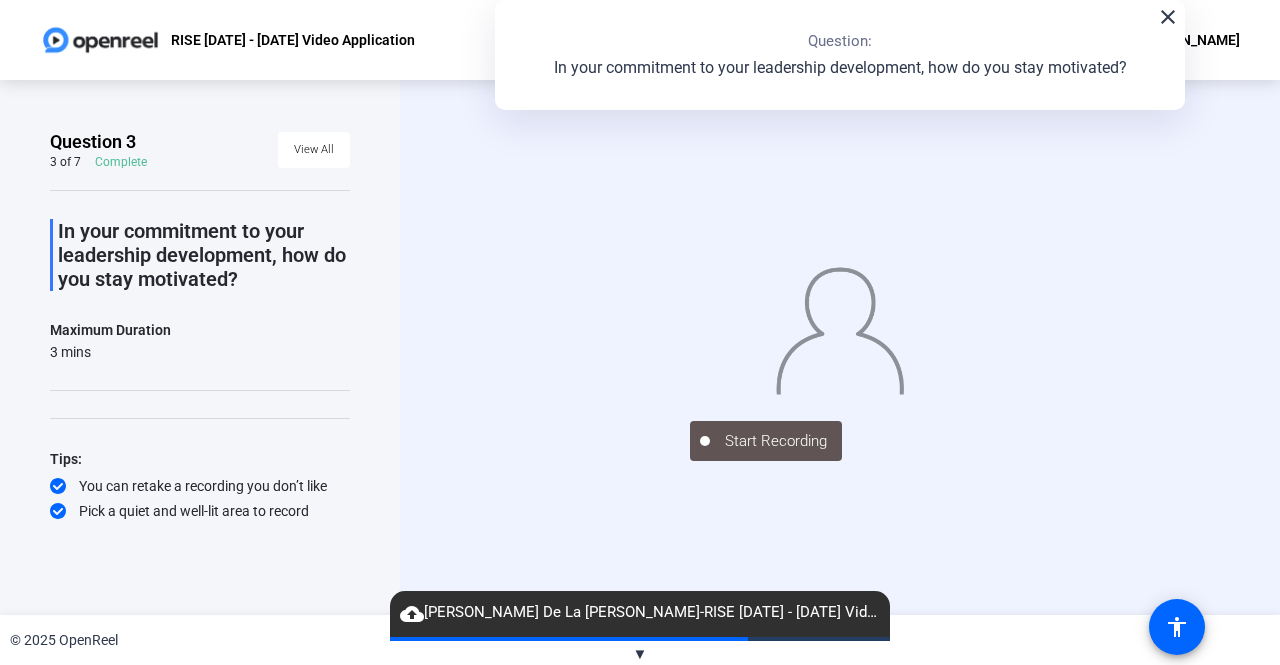 click on "Start Recording" 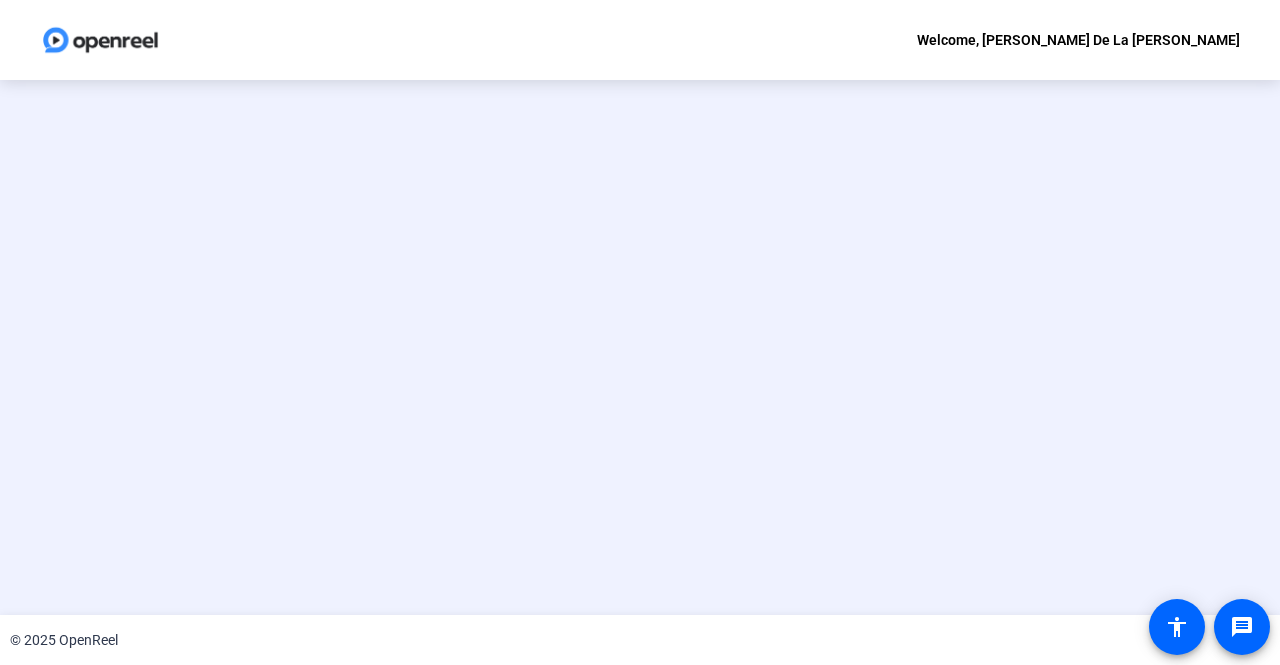 scroll, scrollTop: 0, scrollLeft: 0, axis: both 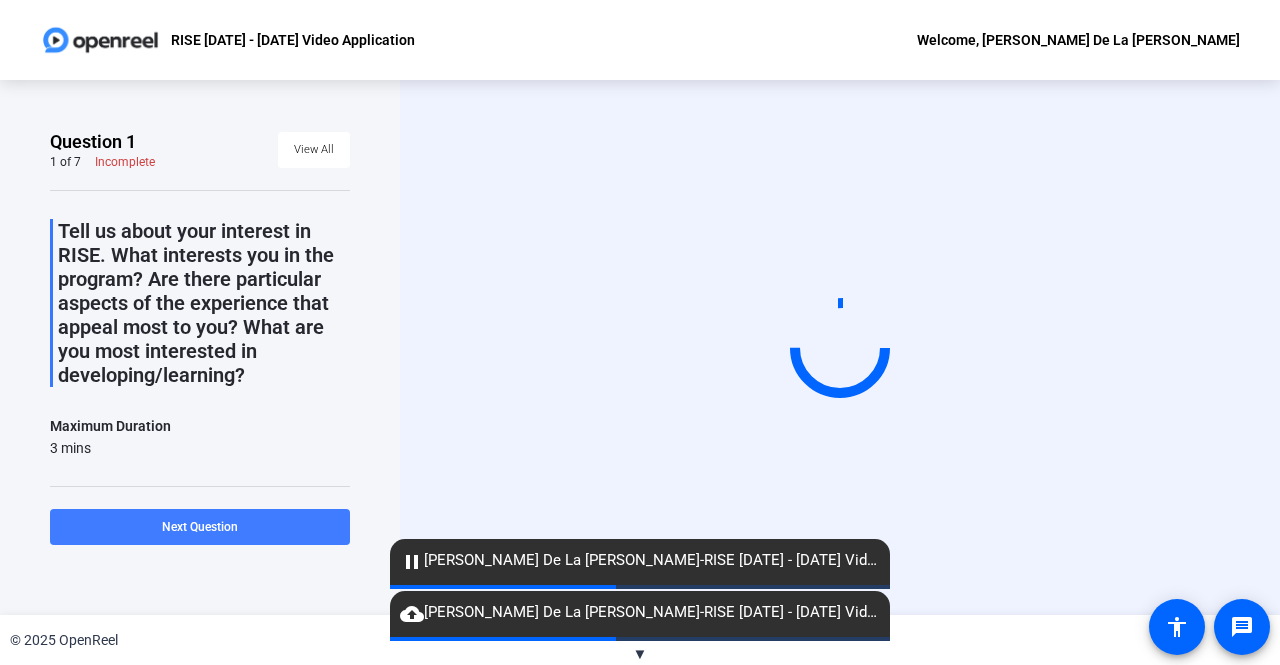 click 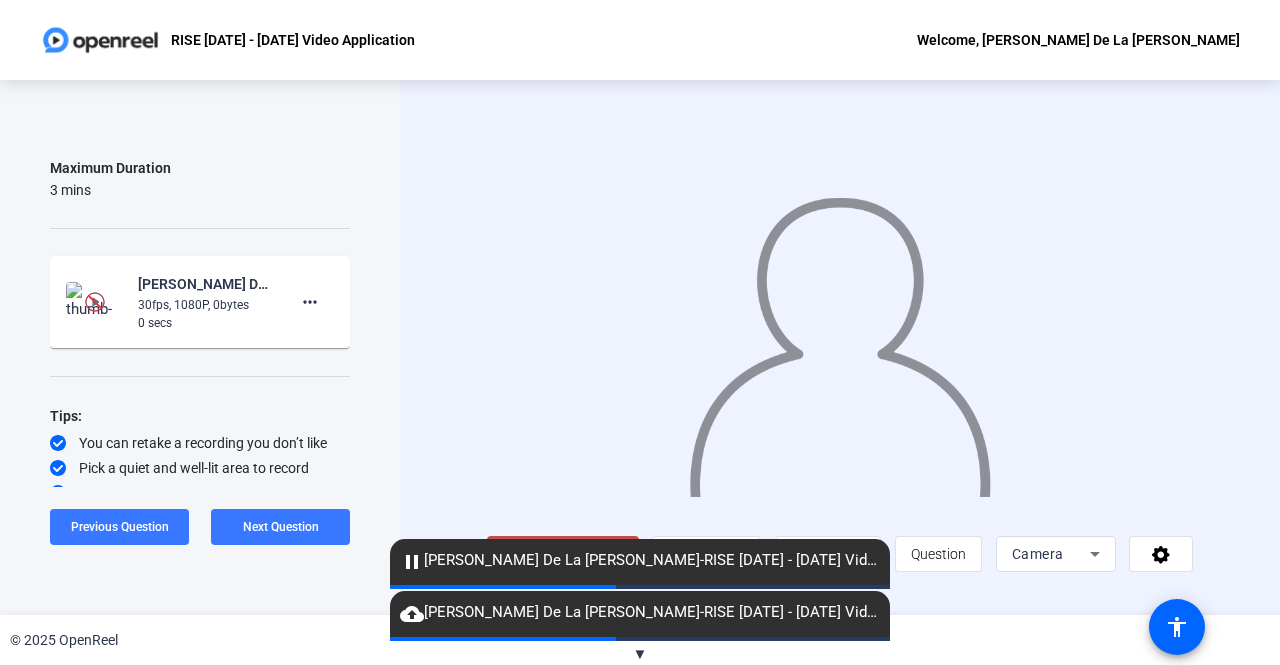 scroll, scrollTop: 320, scrollLeft: 0, axis: vertical 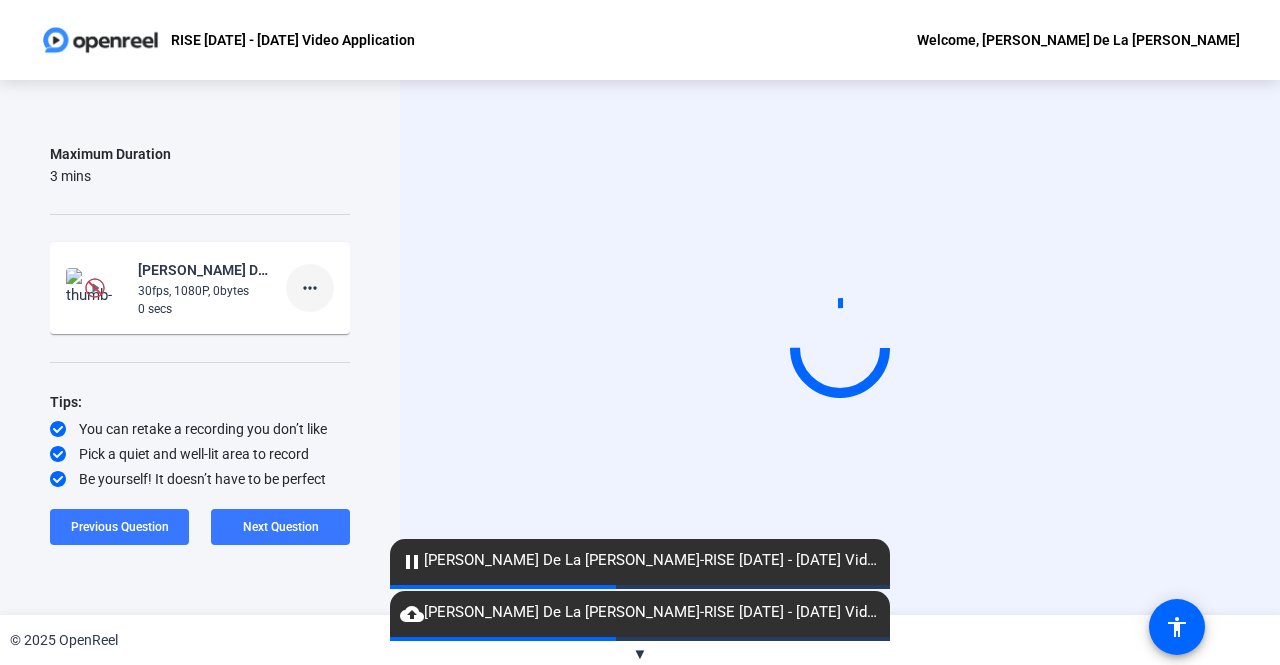 click on "more_horiz" 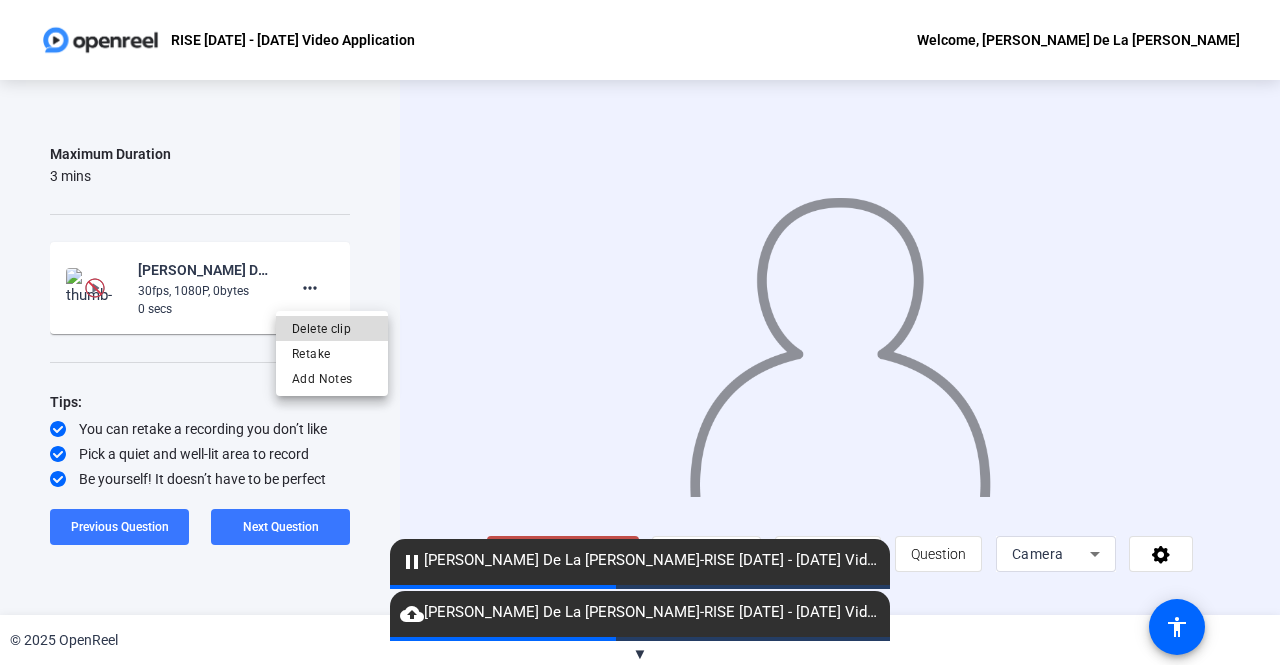 click on "Delete clip" at bounding box center [332, 328] 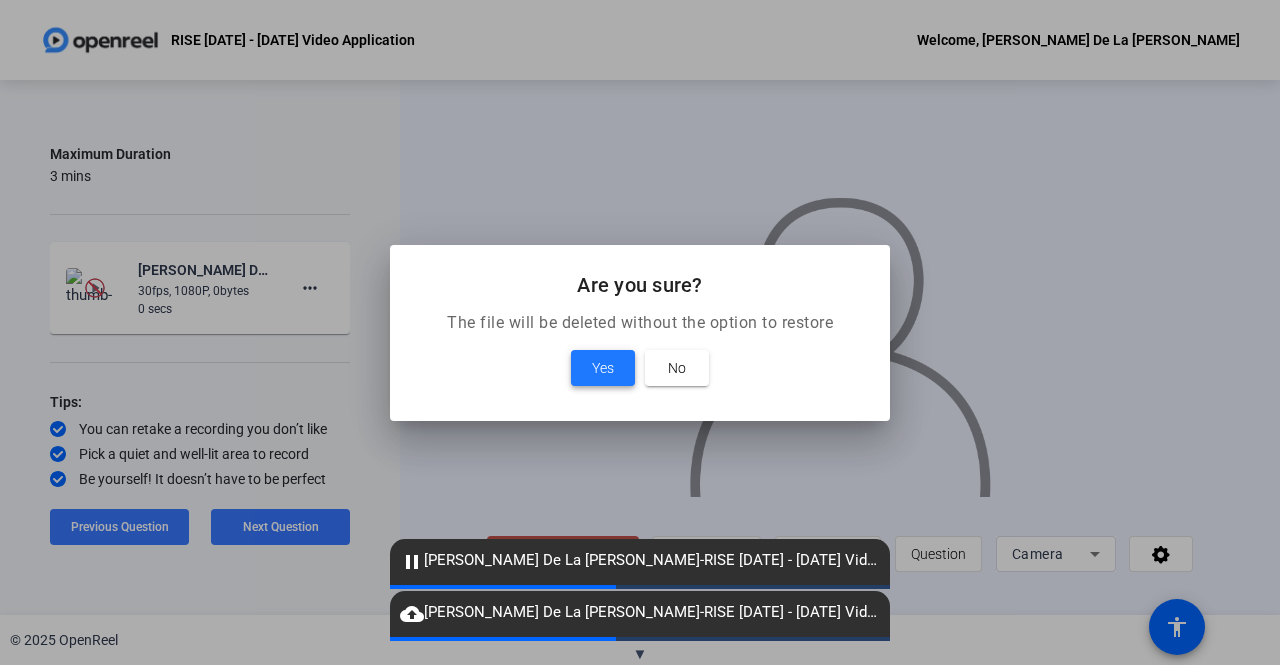 click at bounding box center (603, 368) 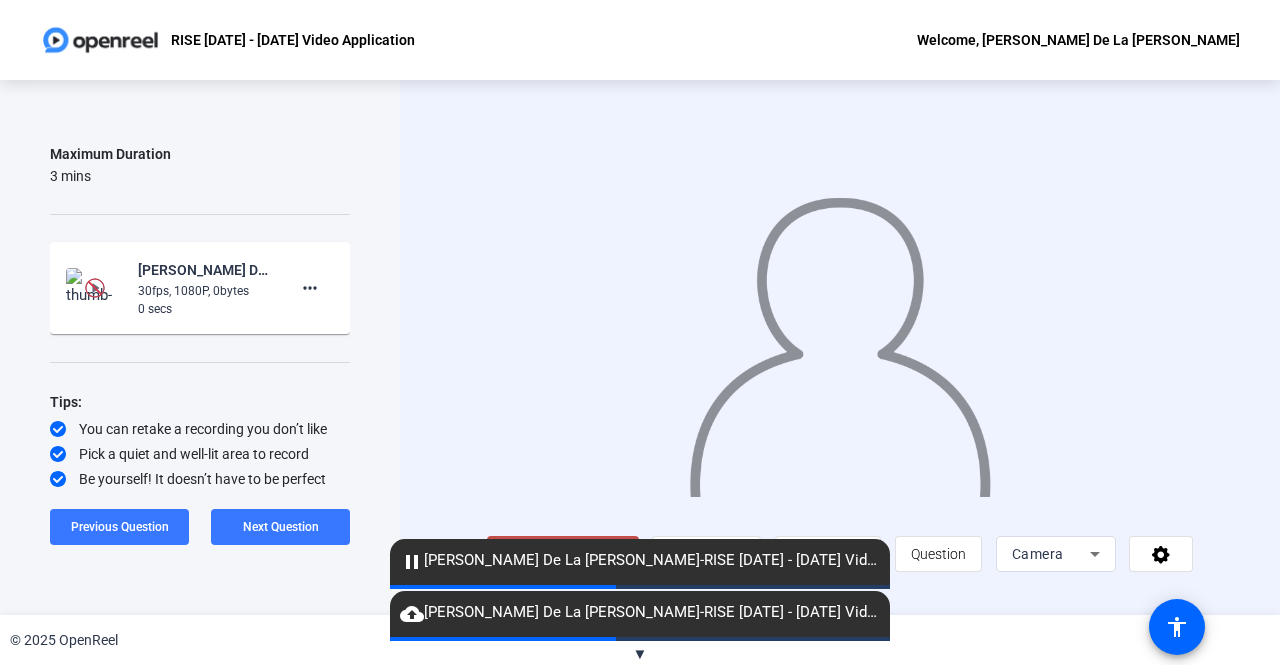 scroll, scrollTop: 315, scrollLeft: 0, axis: vertical 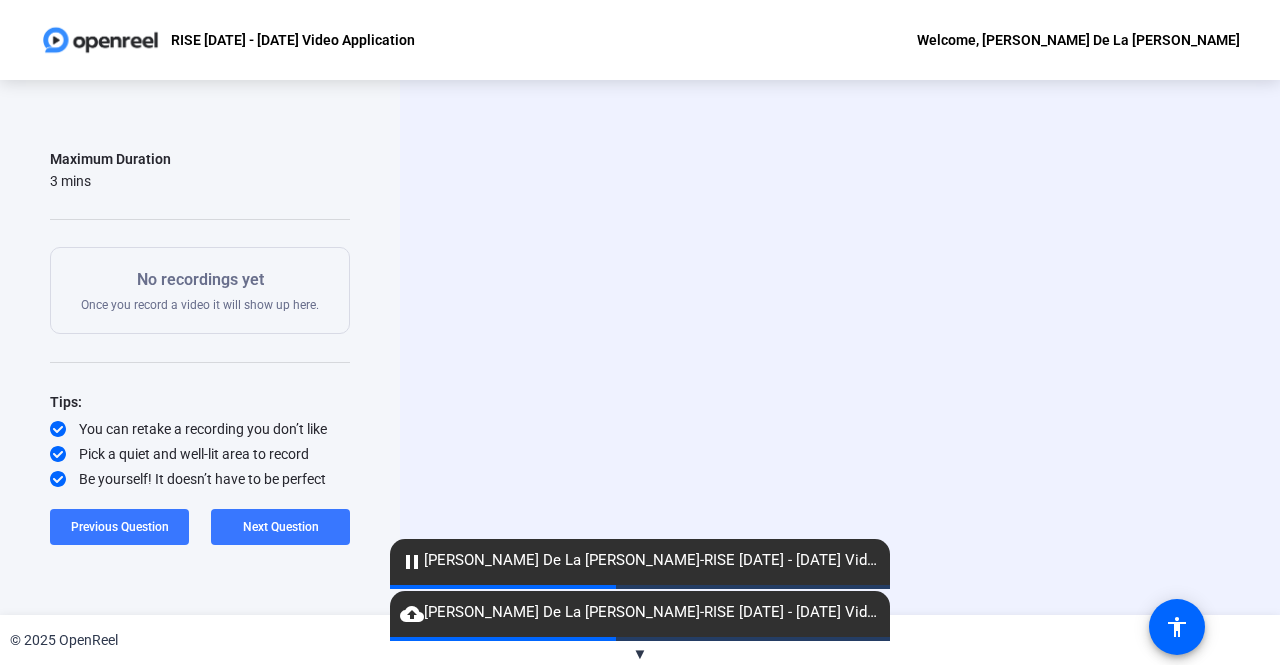 click on "pause" 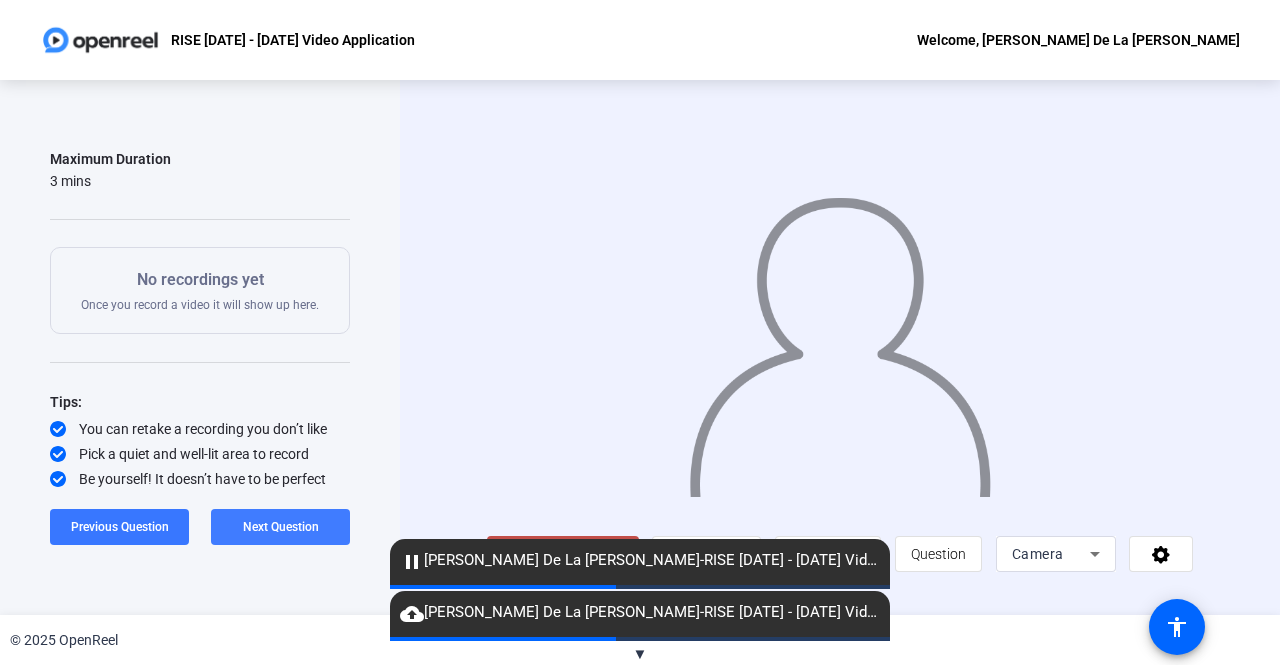 click on "Next Question" 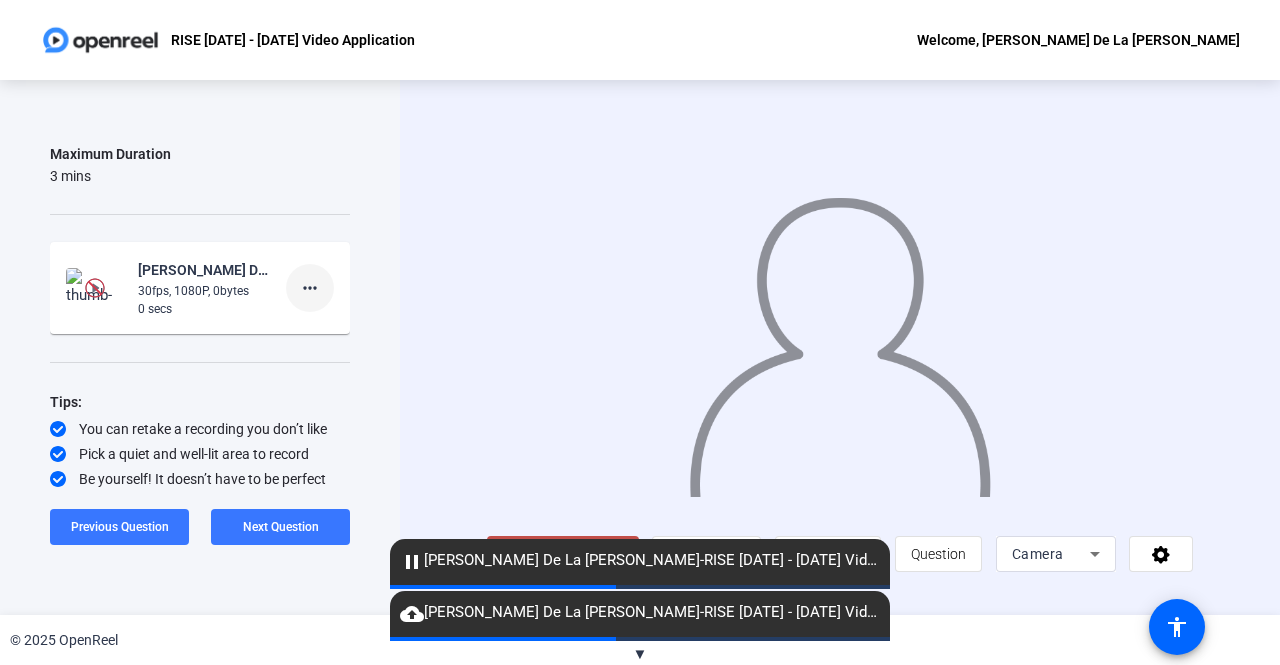 click 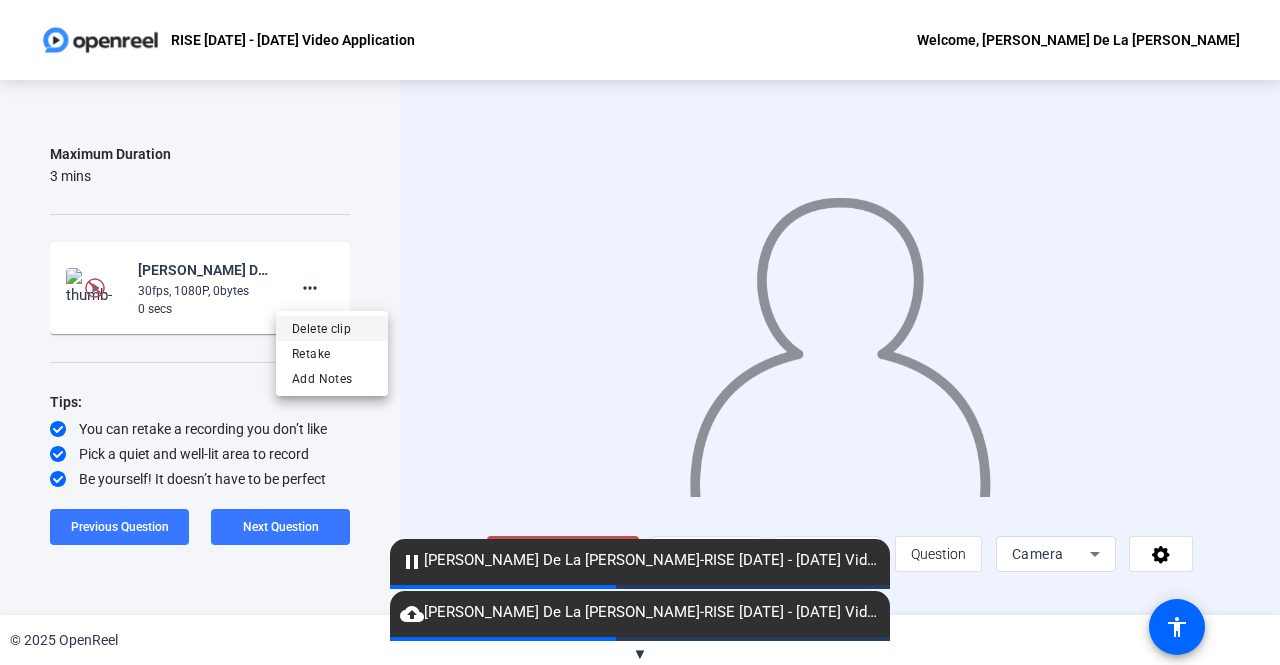 click on "Delete clip" at bounding box center (332, 328) 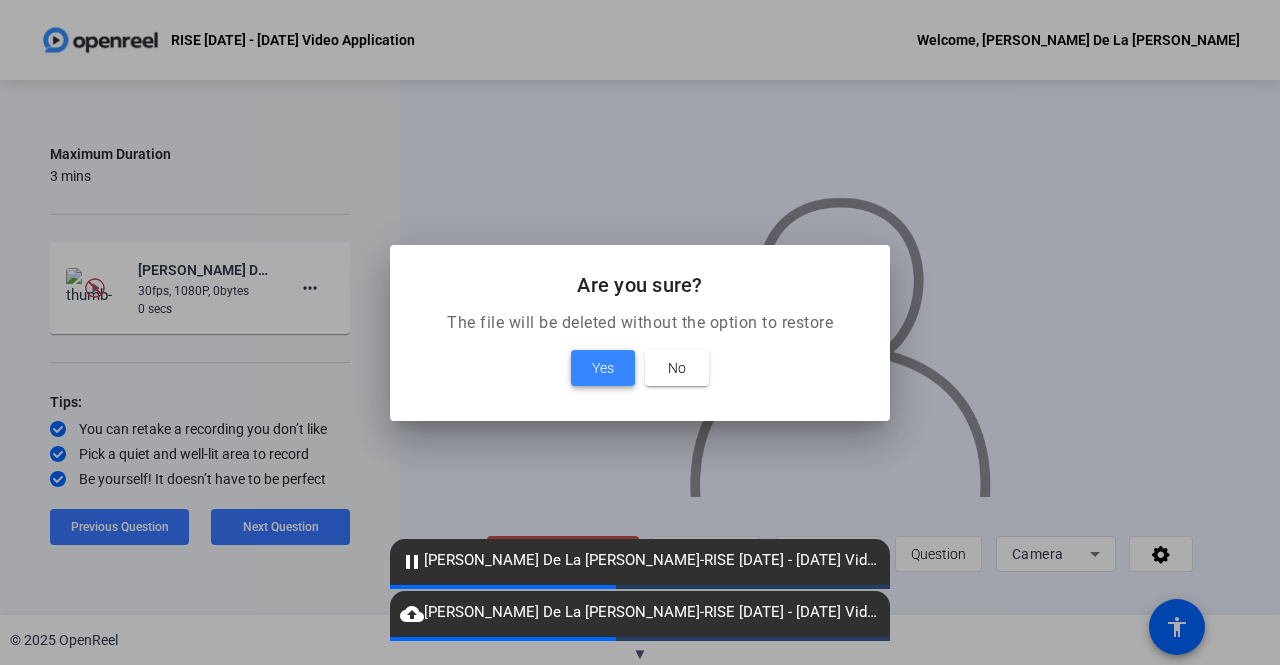 click on "Yes" at bounding box center [603, 368] 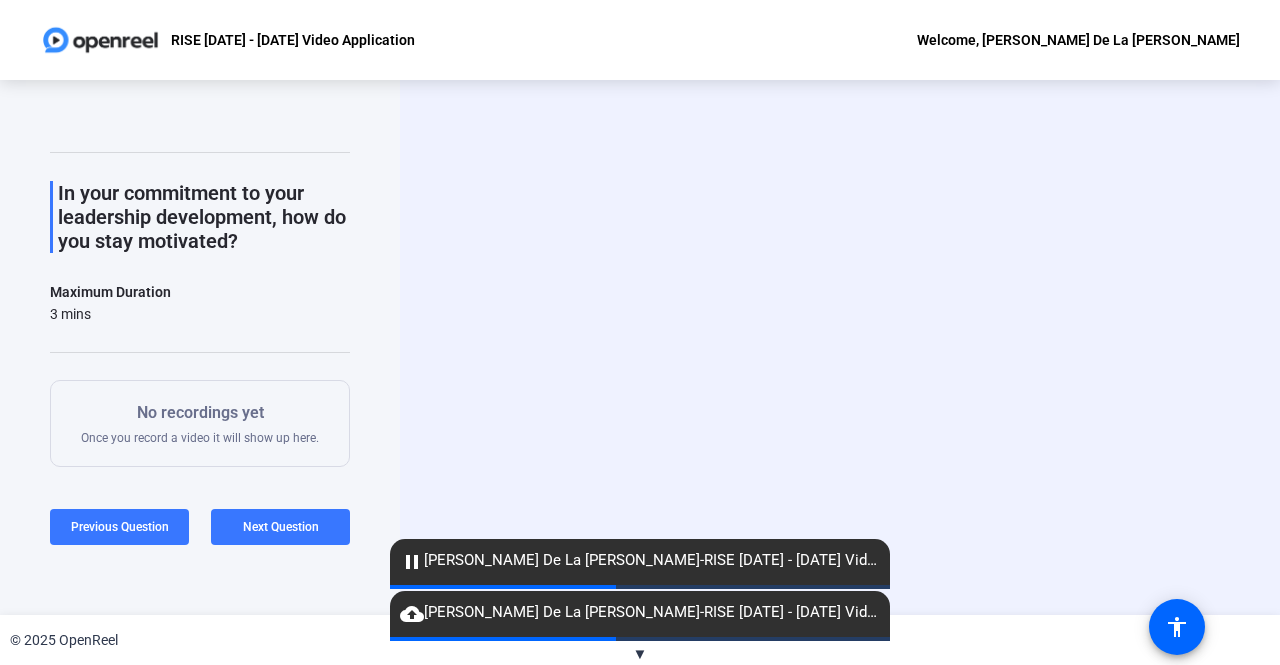 scroll, scrollTop: 0, scrollLeft: 0, axis: both 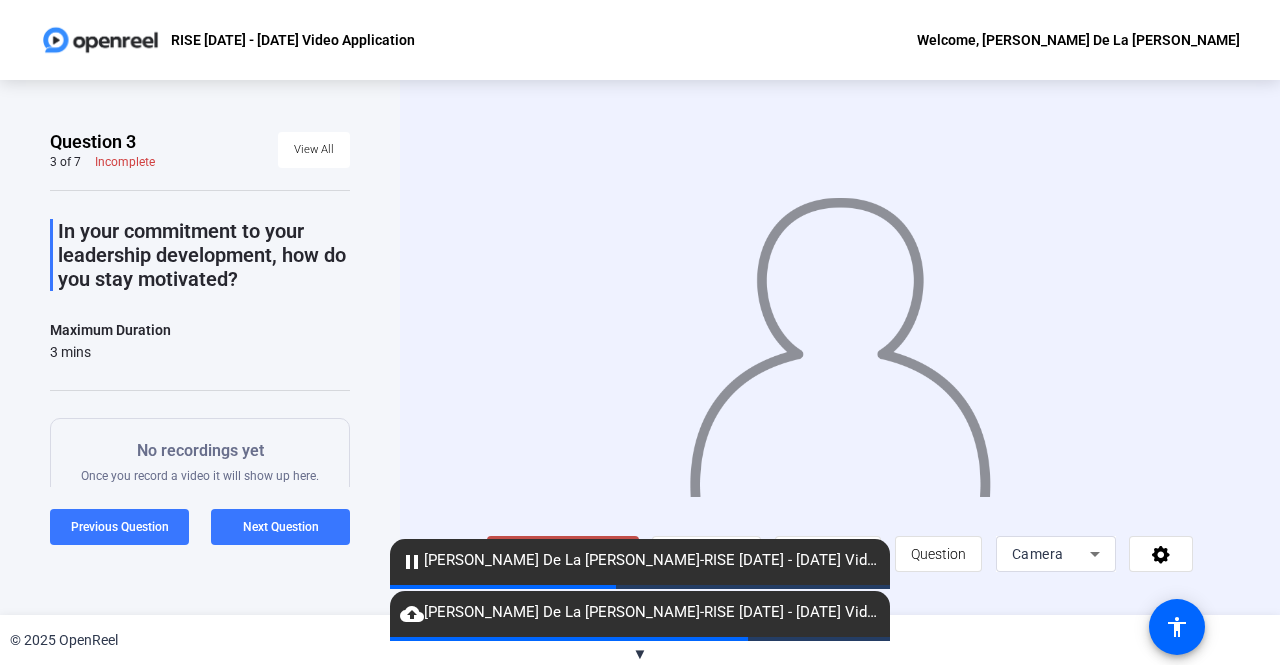 click on "cloud_upload   Isidro De La Rosa-RISE 2025 - 2026 VideoScreen Application-RISE 2025 - 2026 Video Application-1753186285041-webcam" 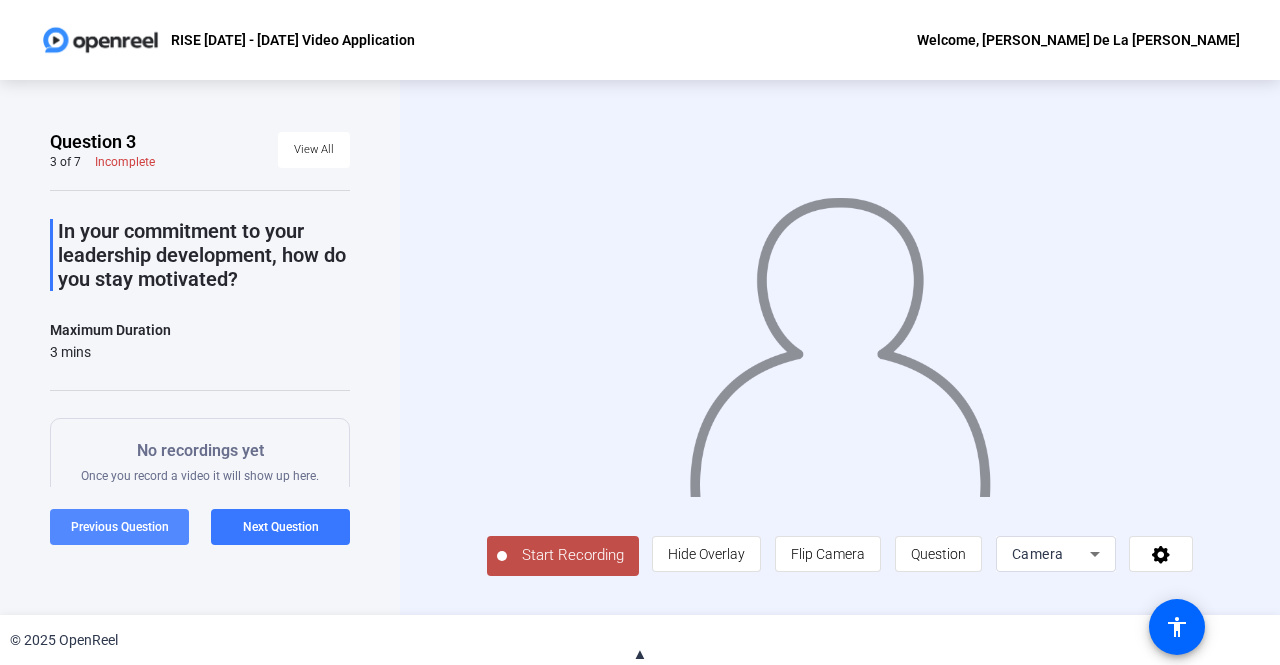 click 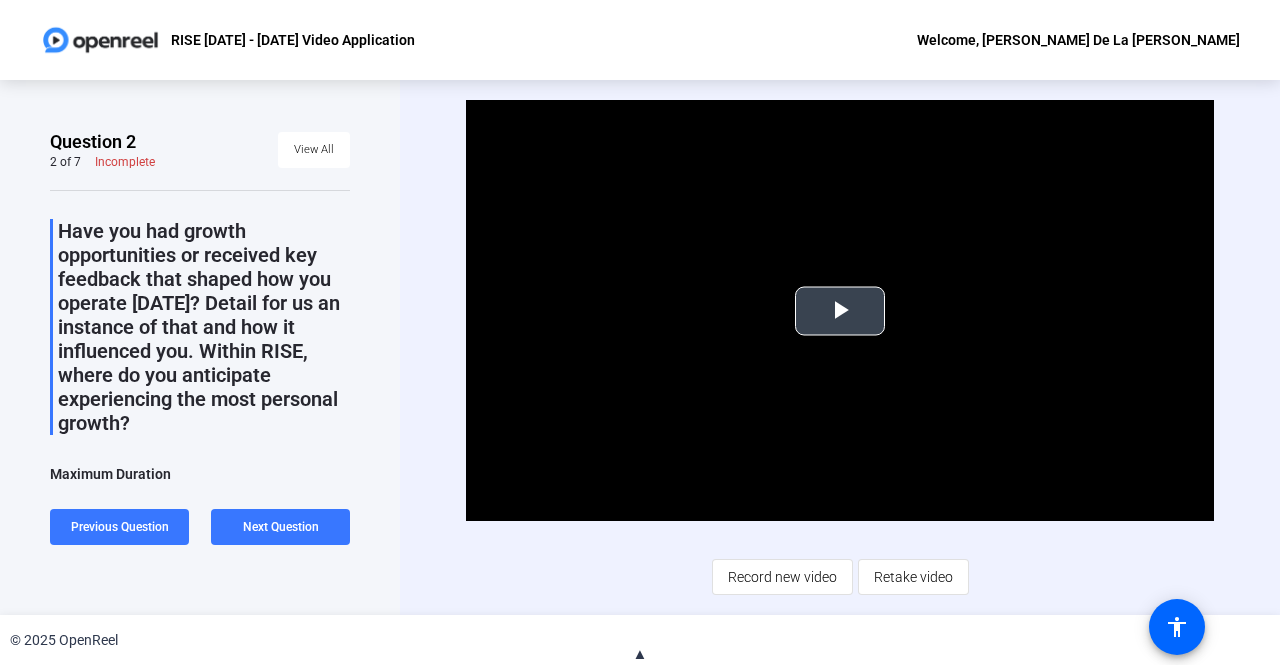 click at bounding box center [840, 311] 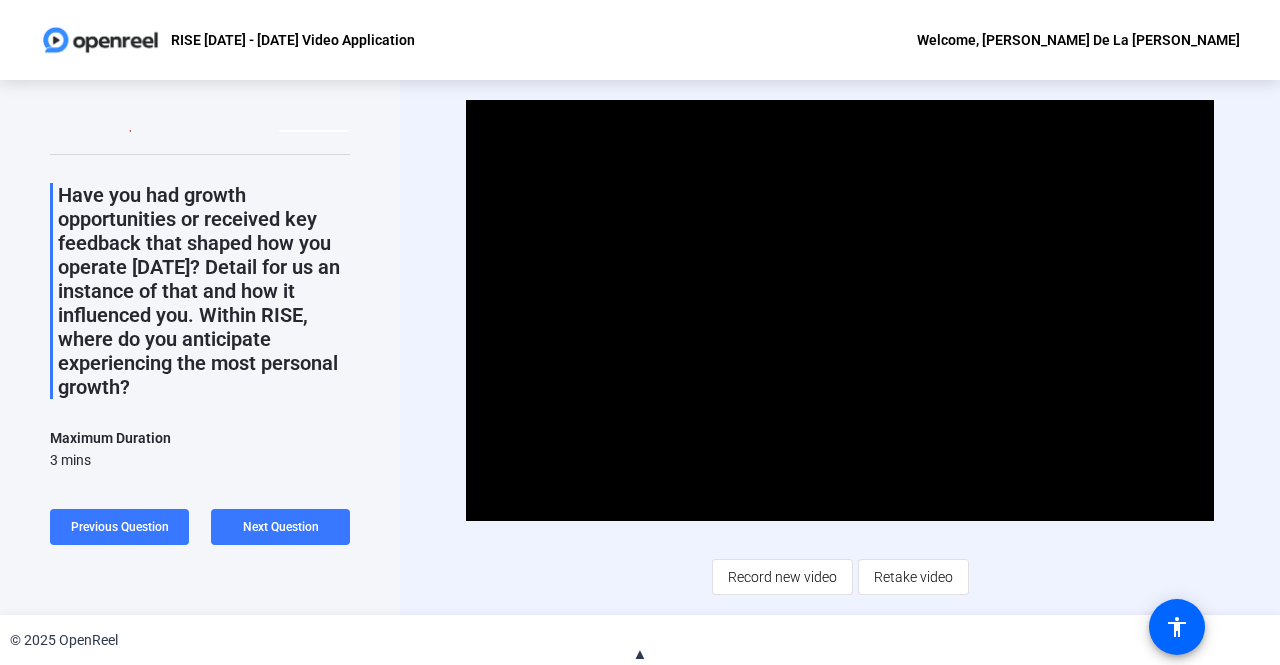 scroll, scrollTop: 0, scrollLeft: 0, axis: both 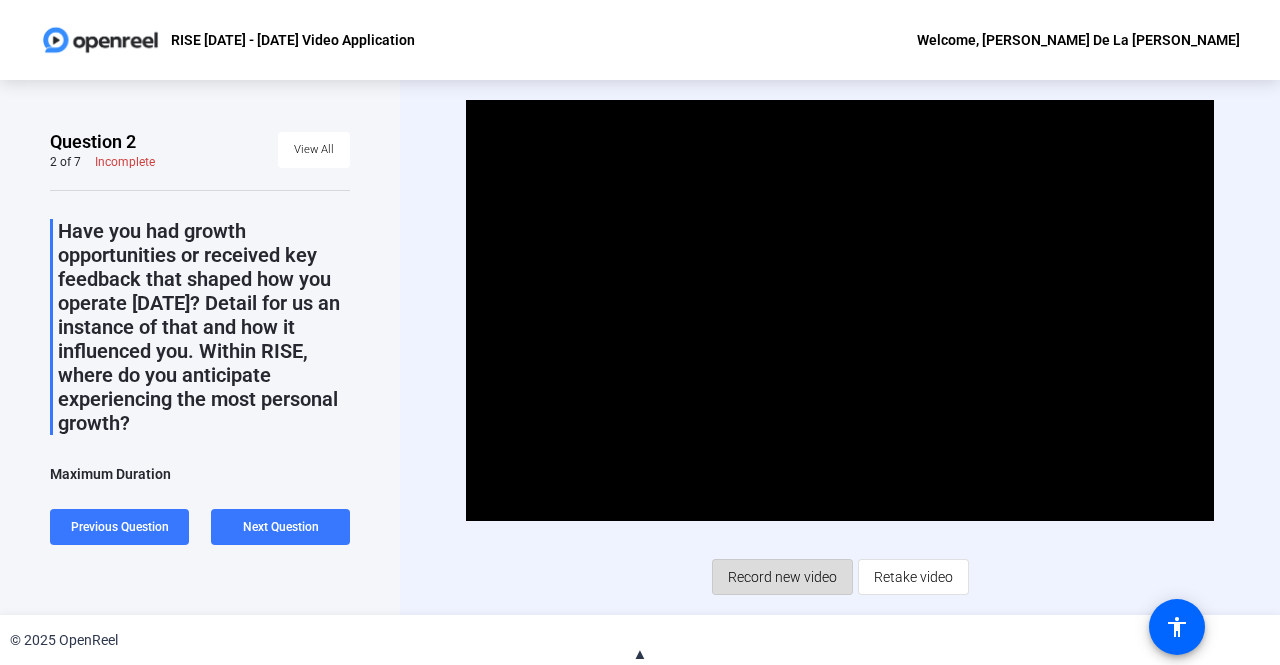 click on "Record new video" 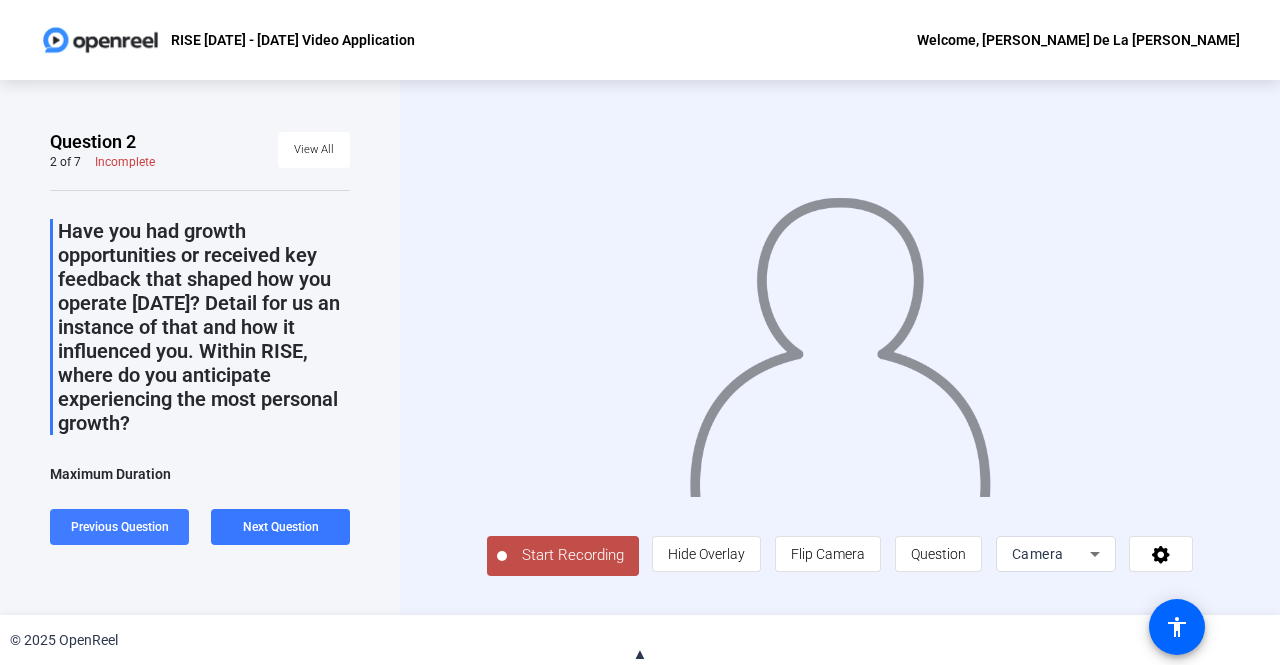click on "Previous Question" 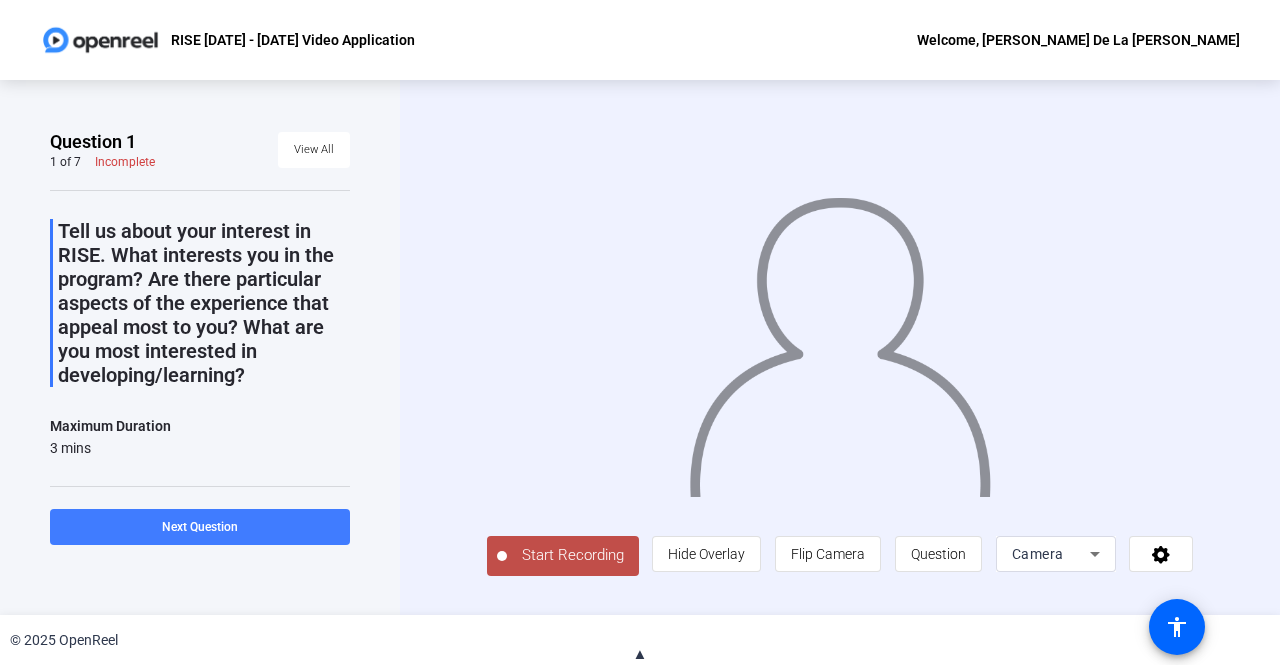 click 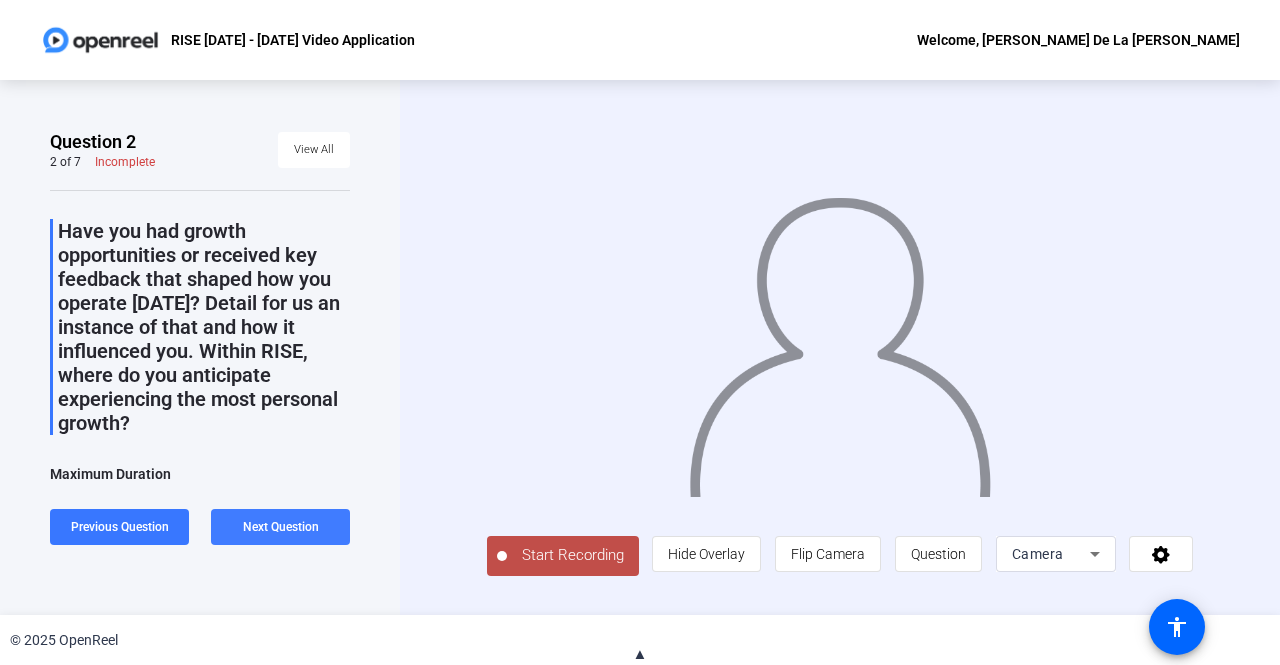 click on "Next Question" 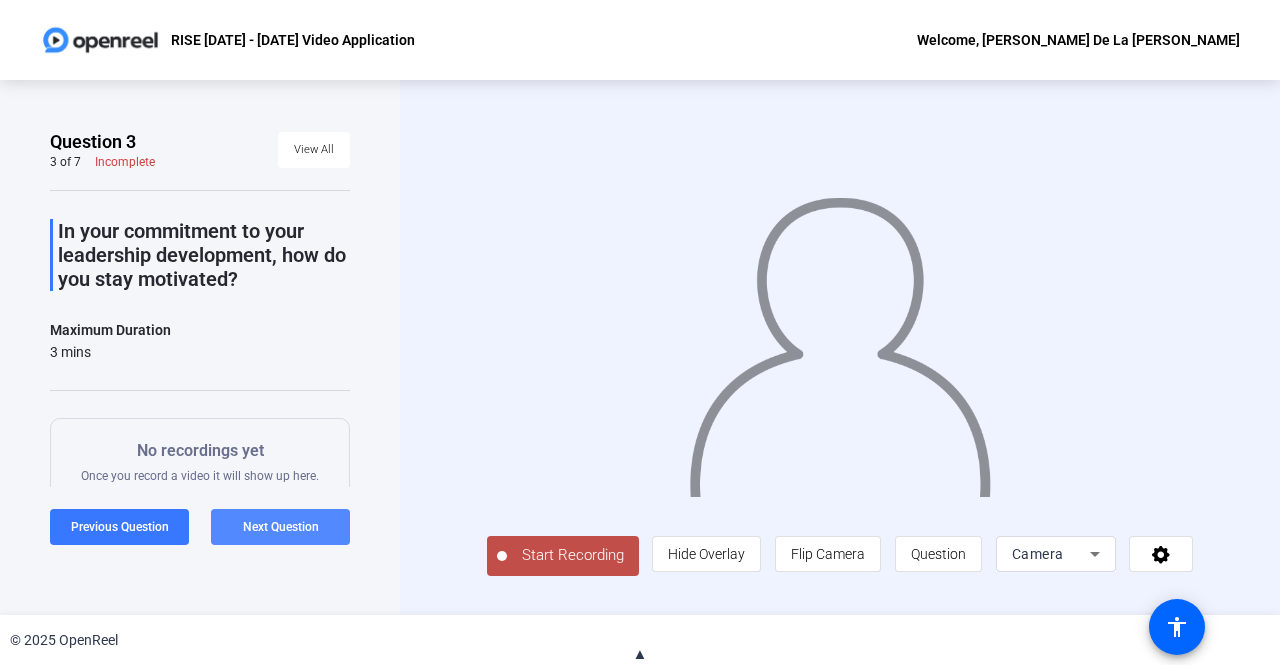 click on "Next Question" 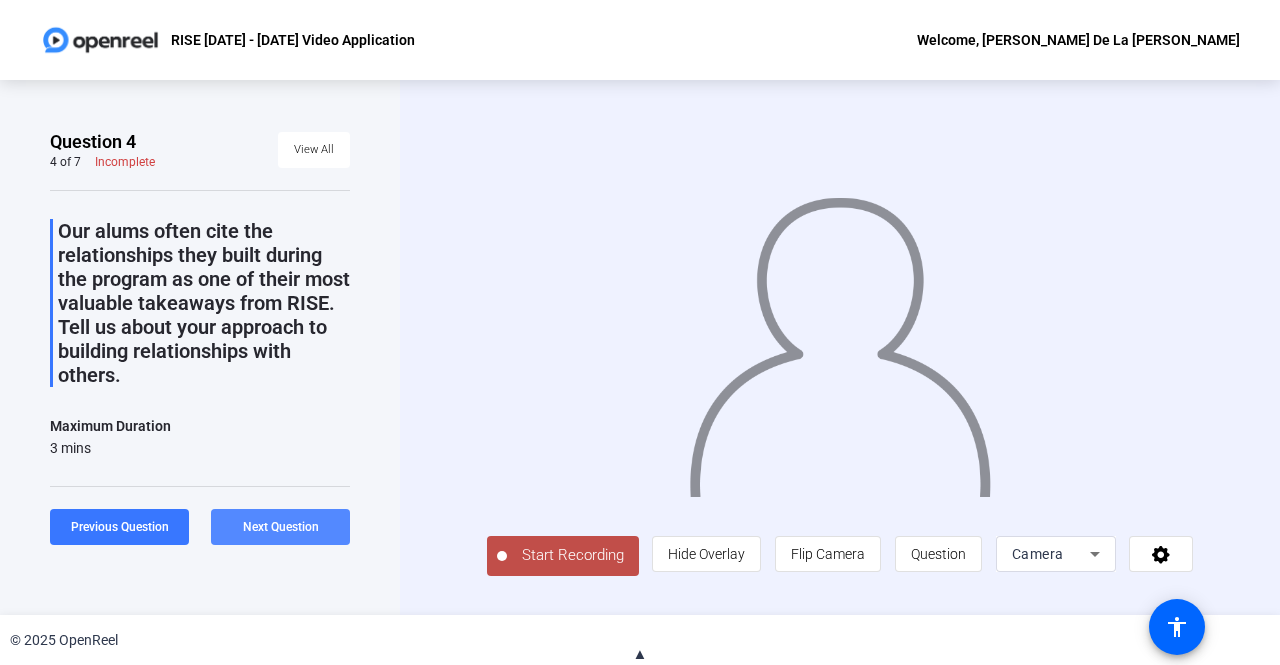 click on "Next Question" 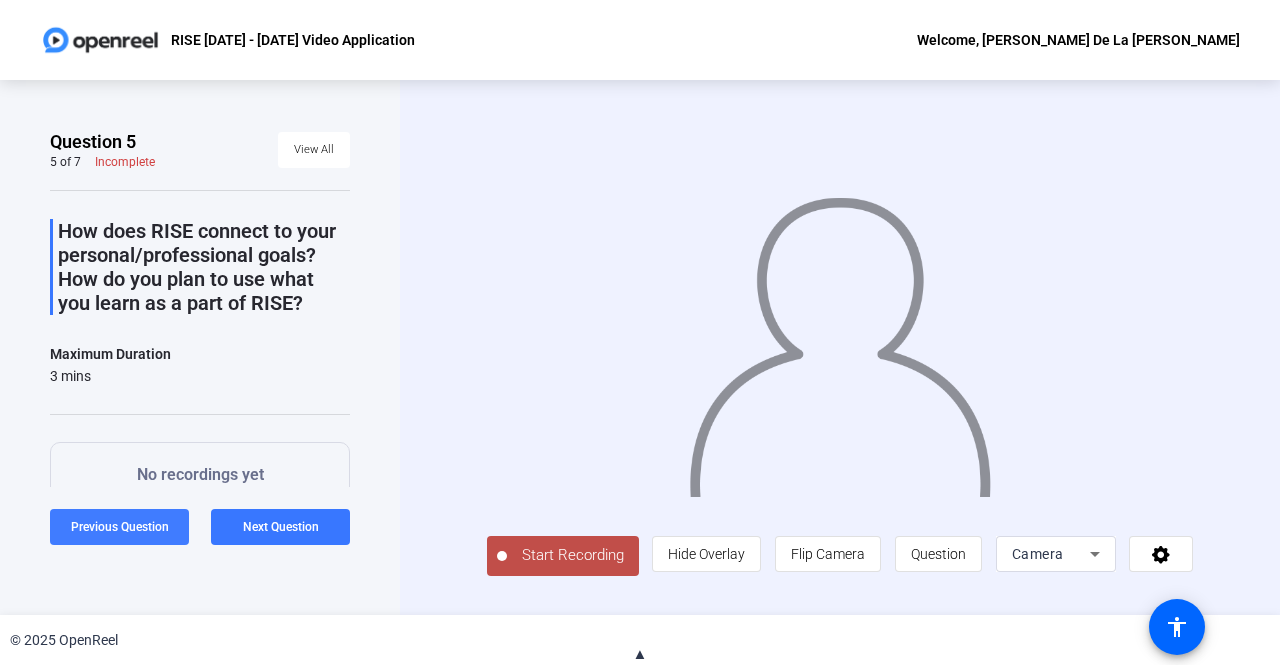 click on "Previous Question" 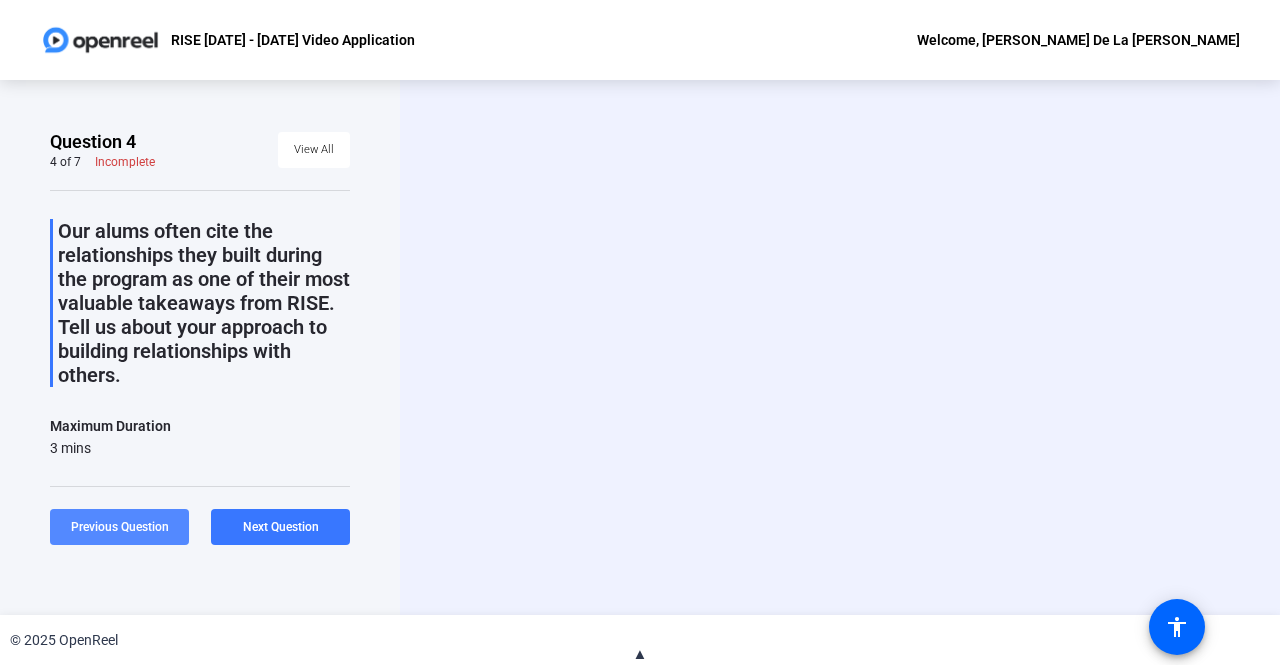 click on "Previous Question" 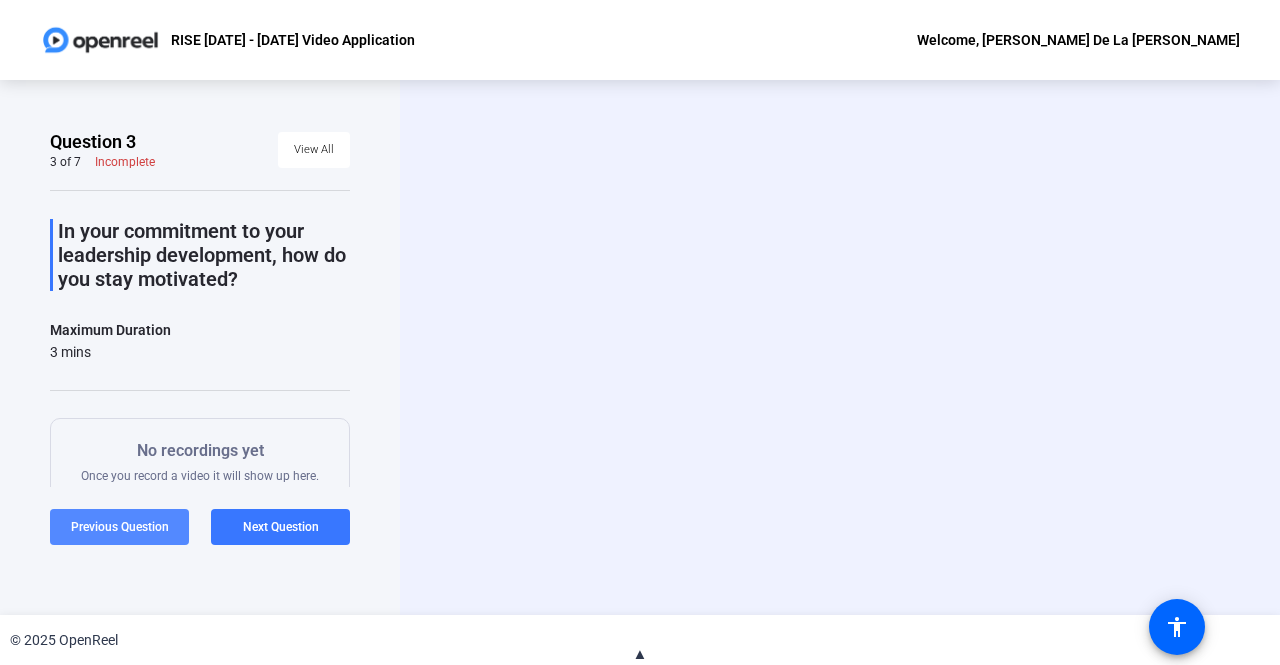 click on "Previous Question" 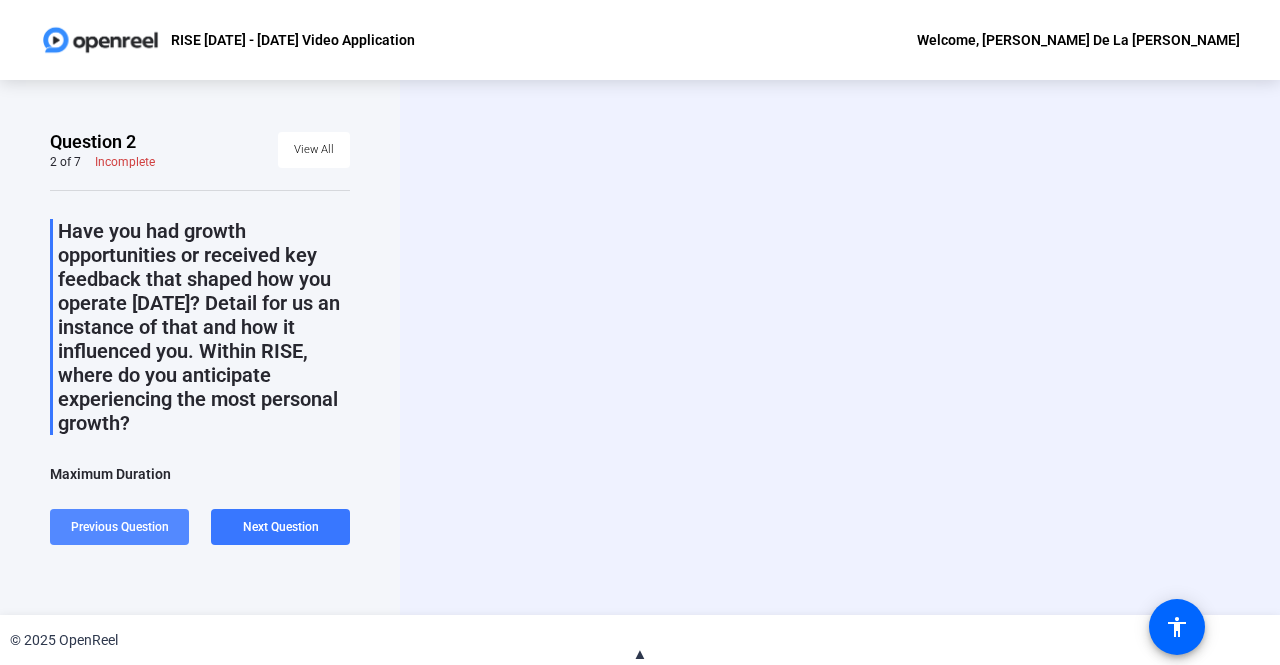 click on "Previous Question" 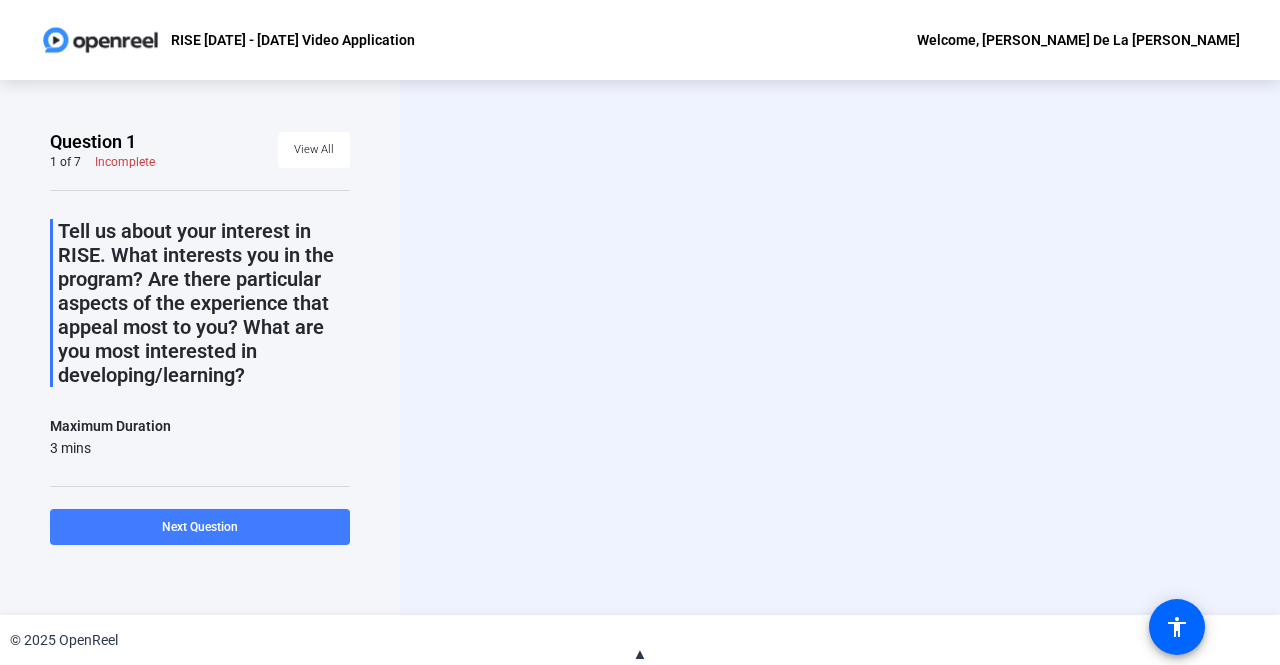 click 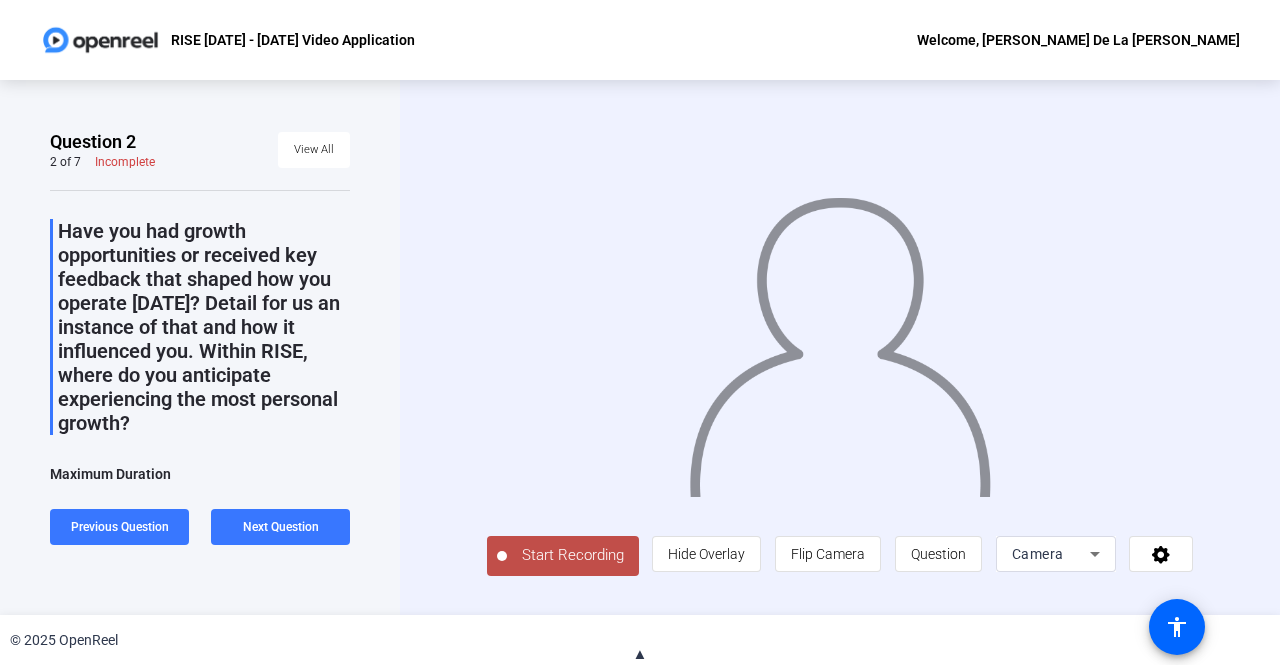 scroll, scrollTop: 100, scrollLeft: 0, axis: vertical 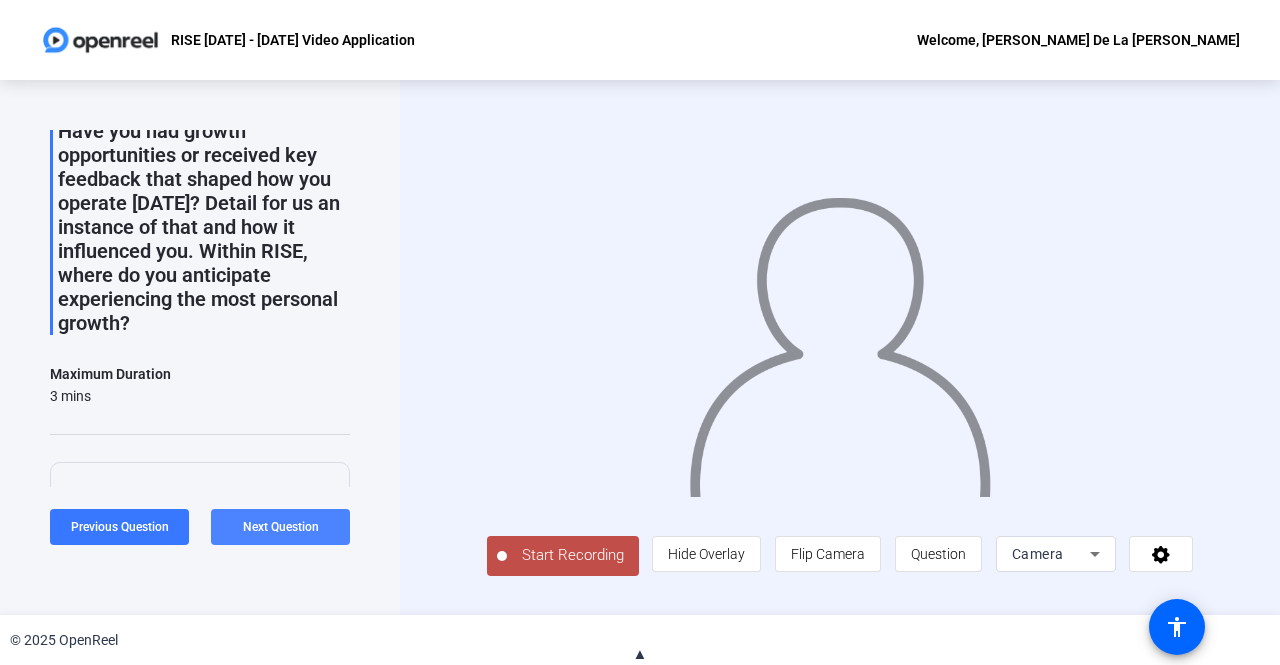 drag, startPoint x: 290, startPoint y: 518, endPoint x: 286, endPoint y: 502, distance: 16.492422 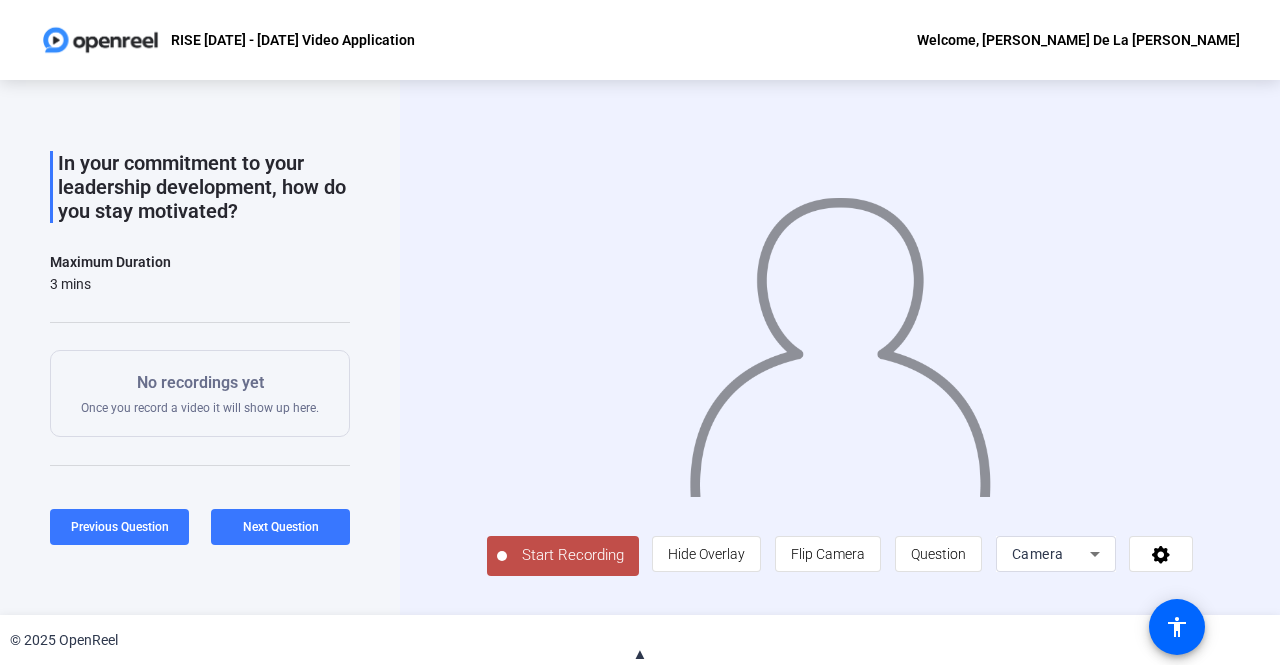 scroll, scrollTop: 100, scrollLeft: 0, axis: vertical 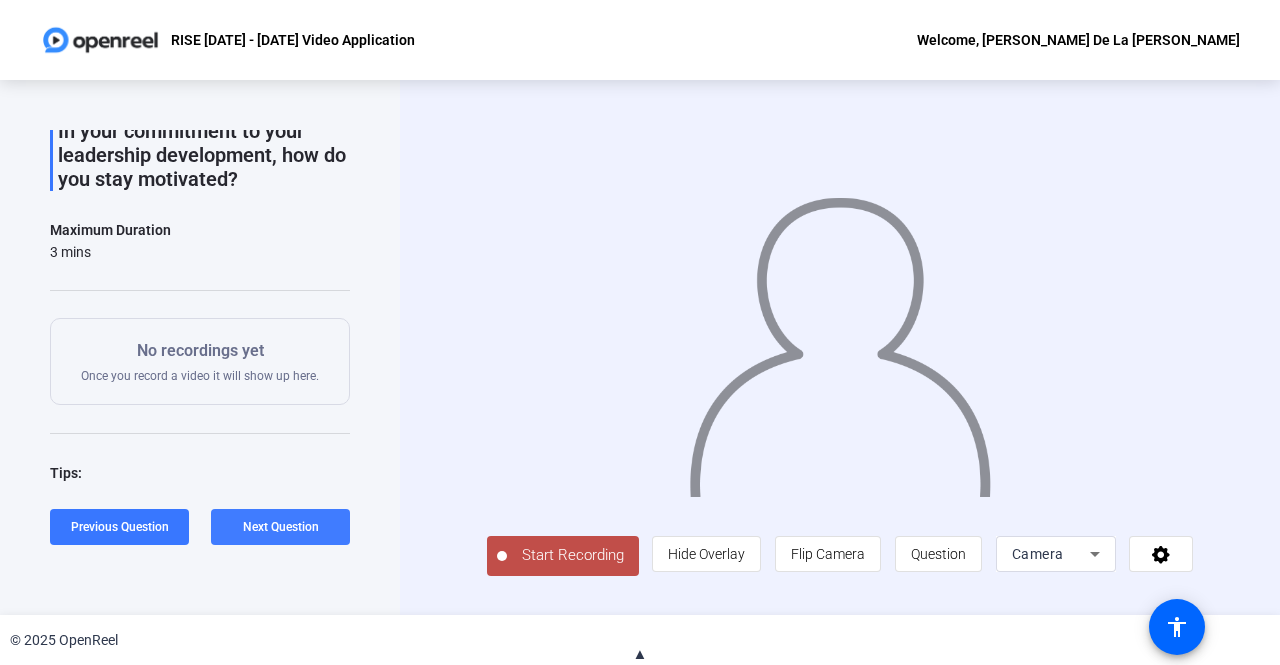 click on "Next Question" 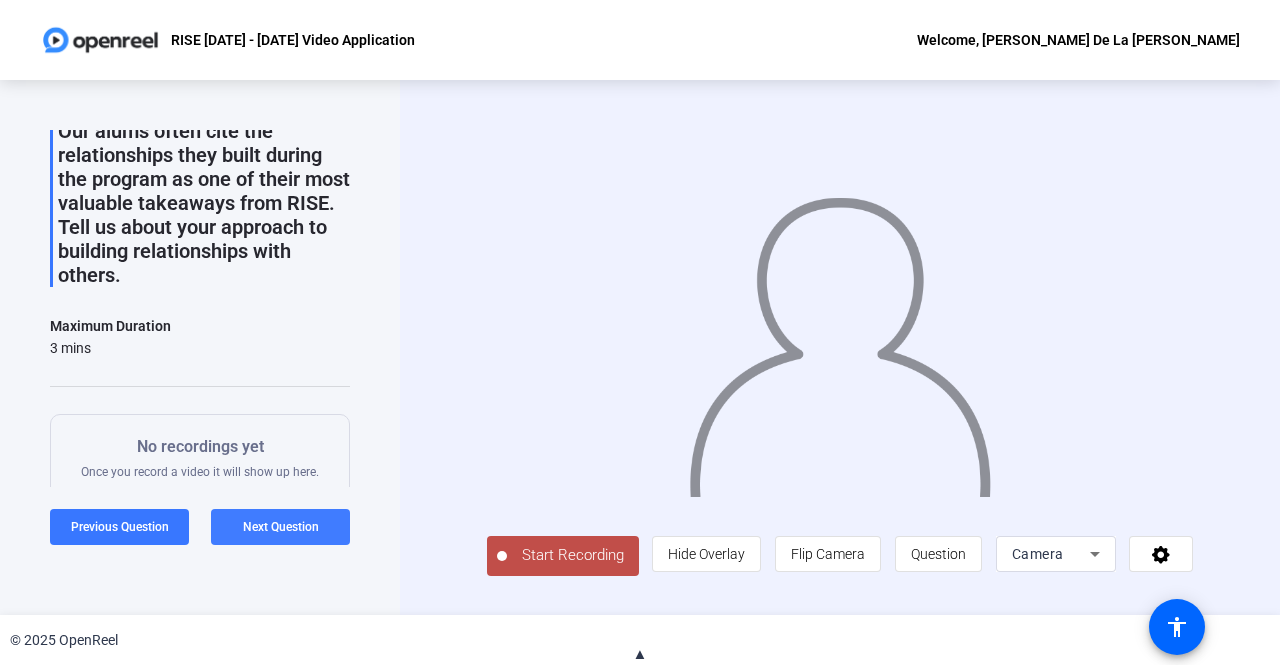 click on "Next Question" 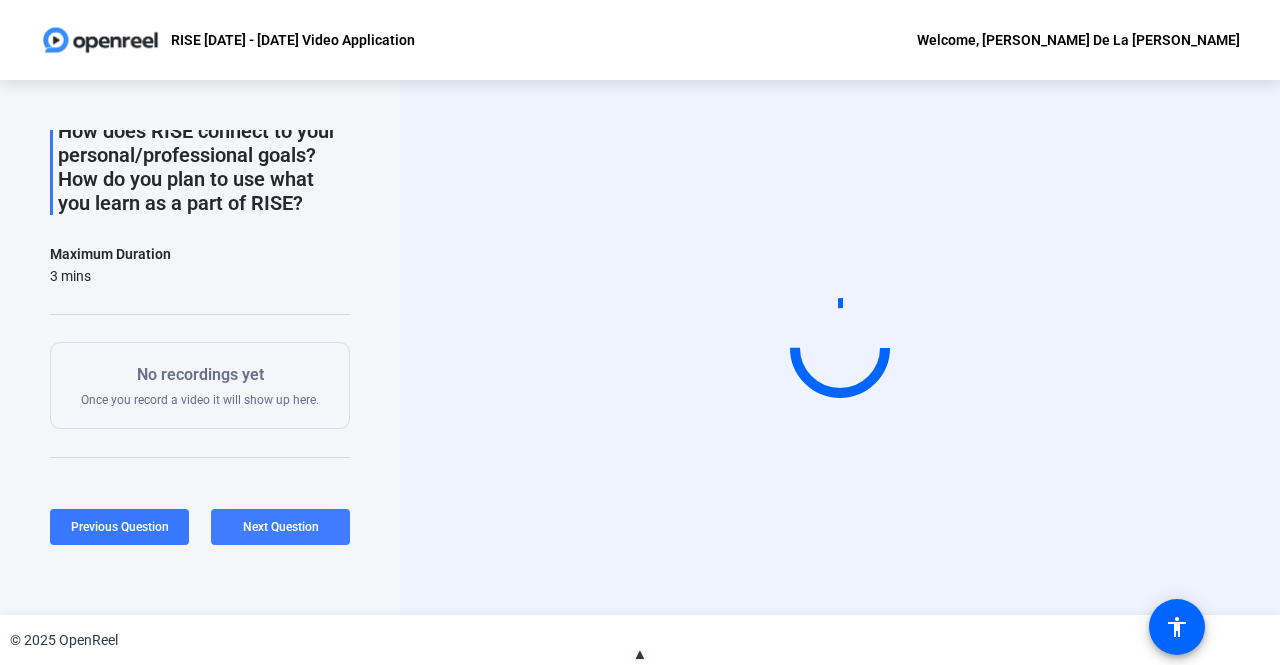 click on "Next Question" 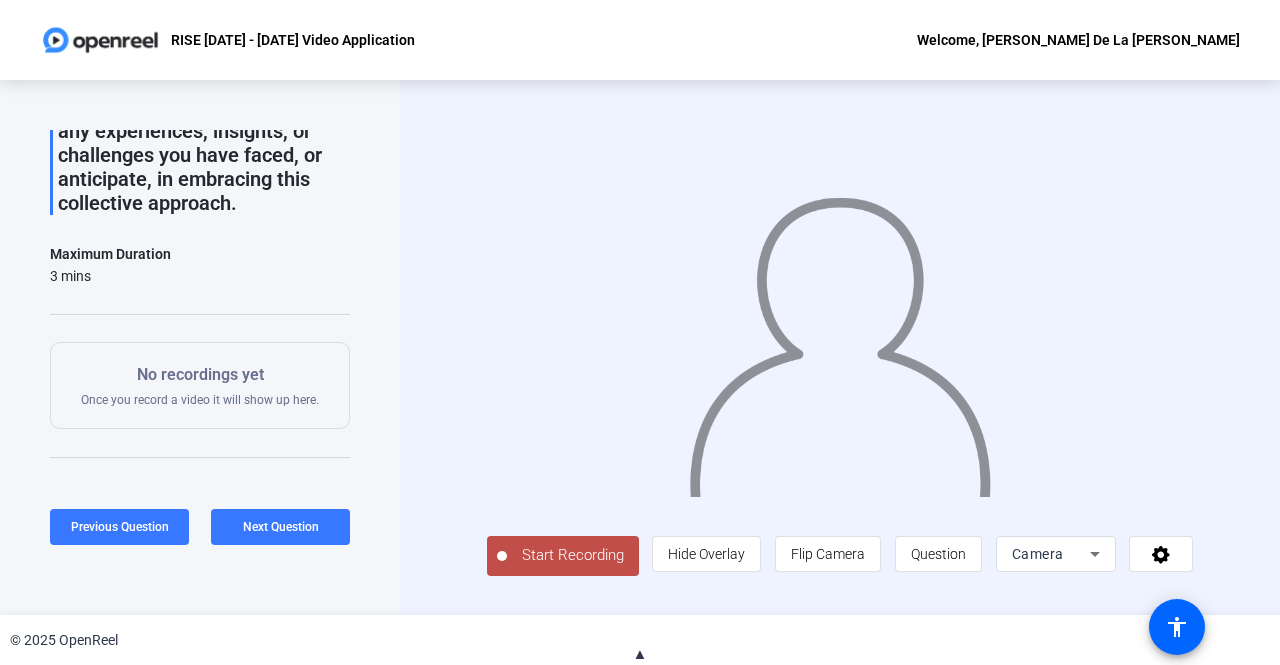 scroll, scrollTop: 300, scrollLeft: 0, axis: vertical 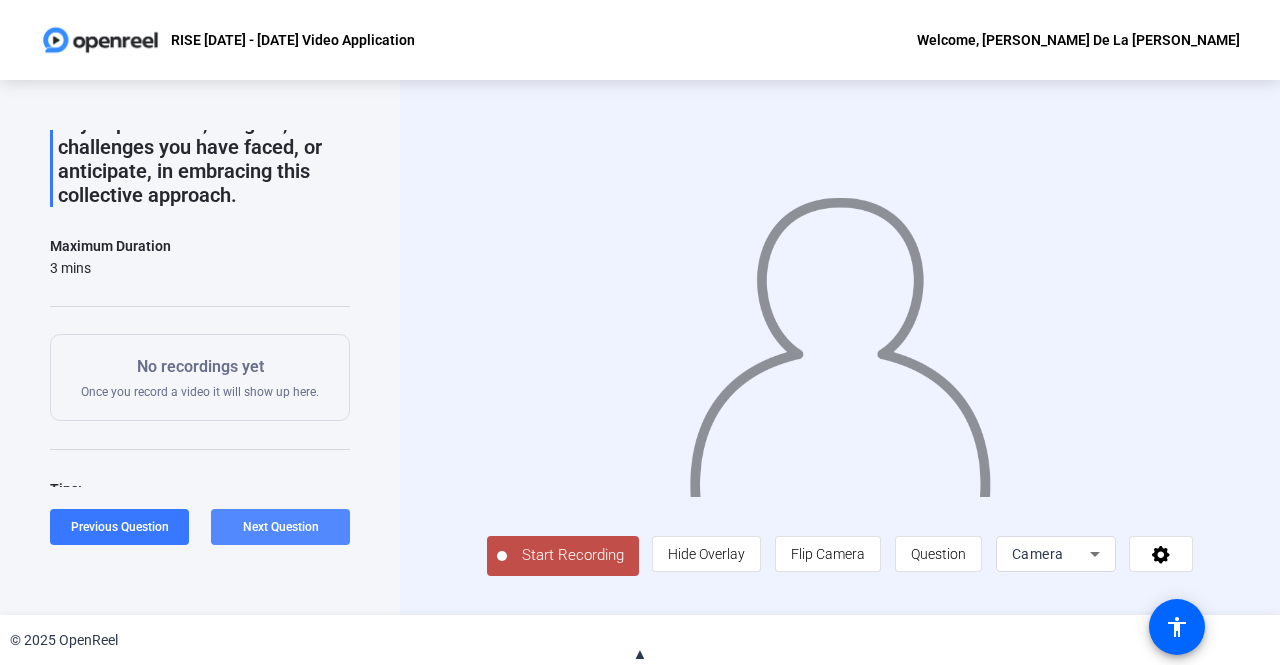 click on "Next Question" 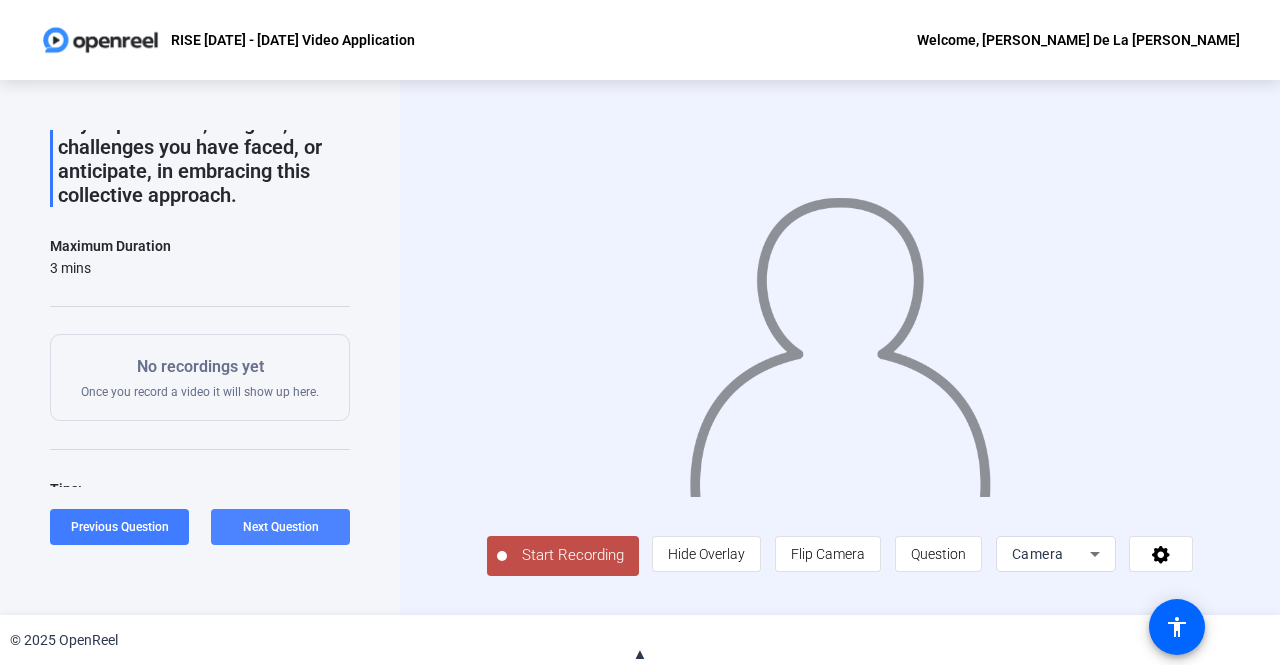 scroll, scrollTop: 243, scrollLeft: 0, axis: vertical 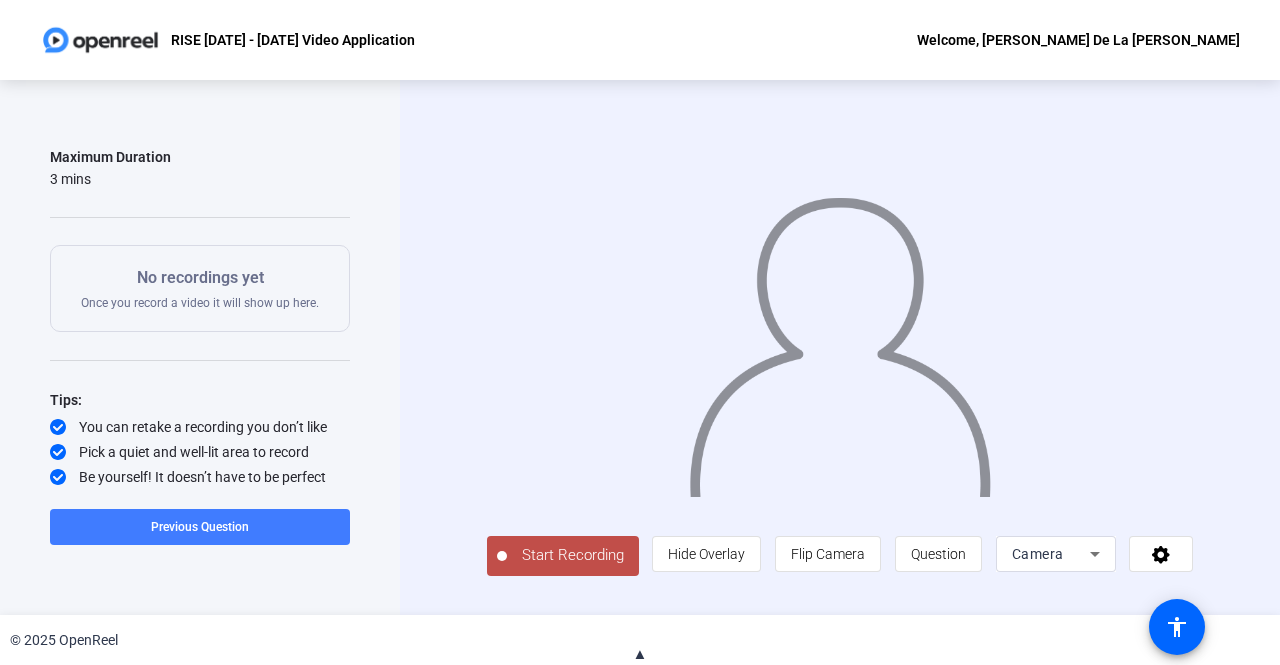 click 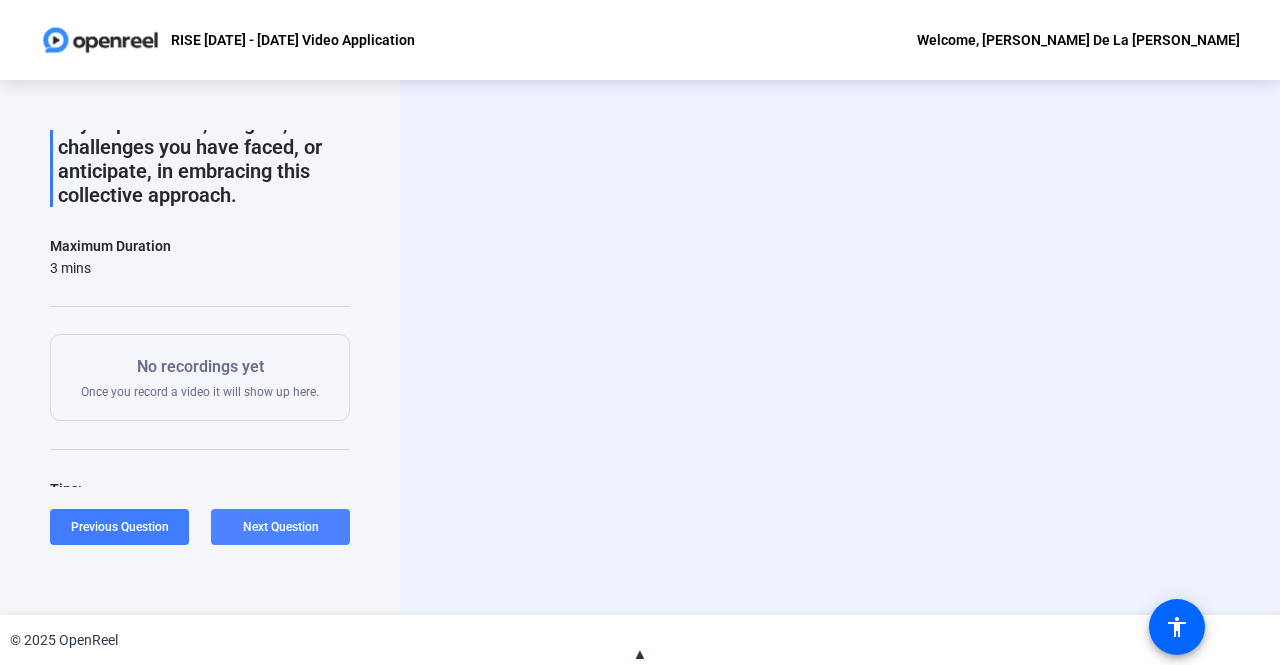 click 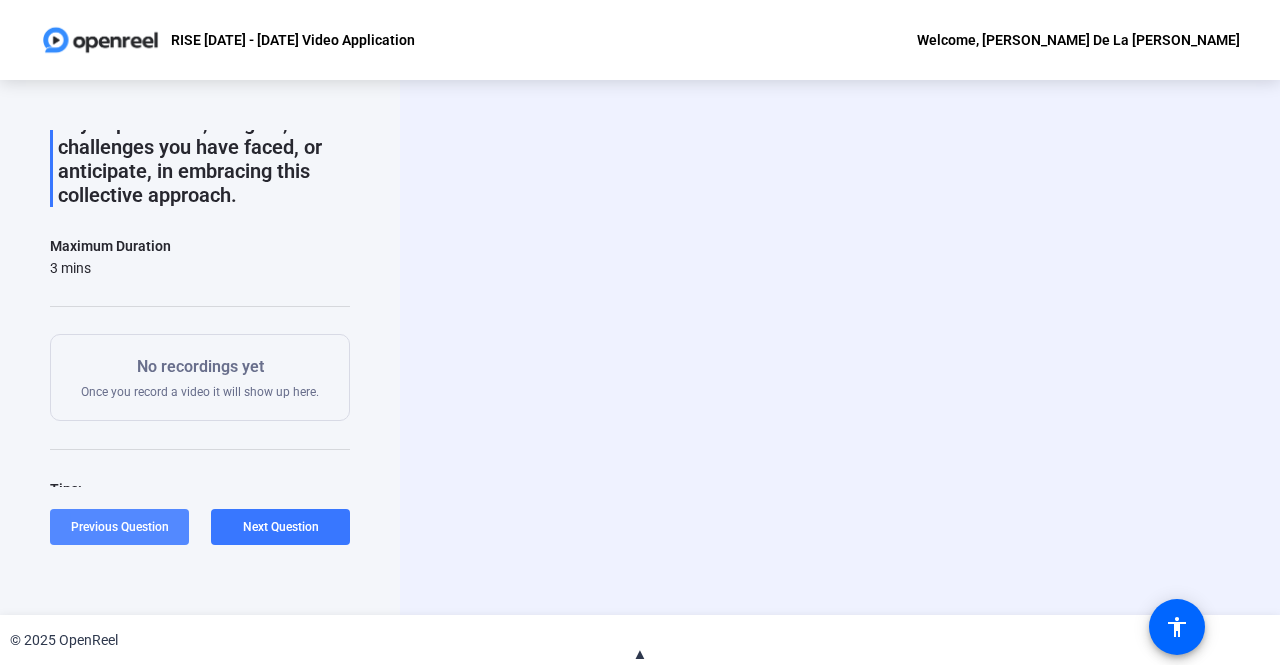 click on "Previous Question" 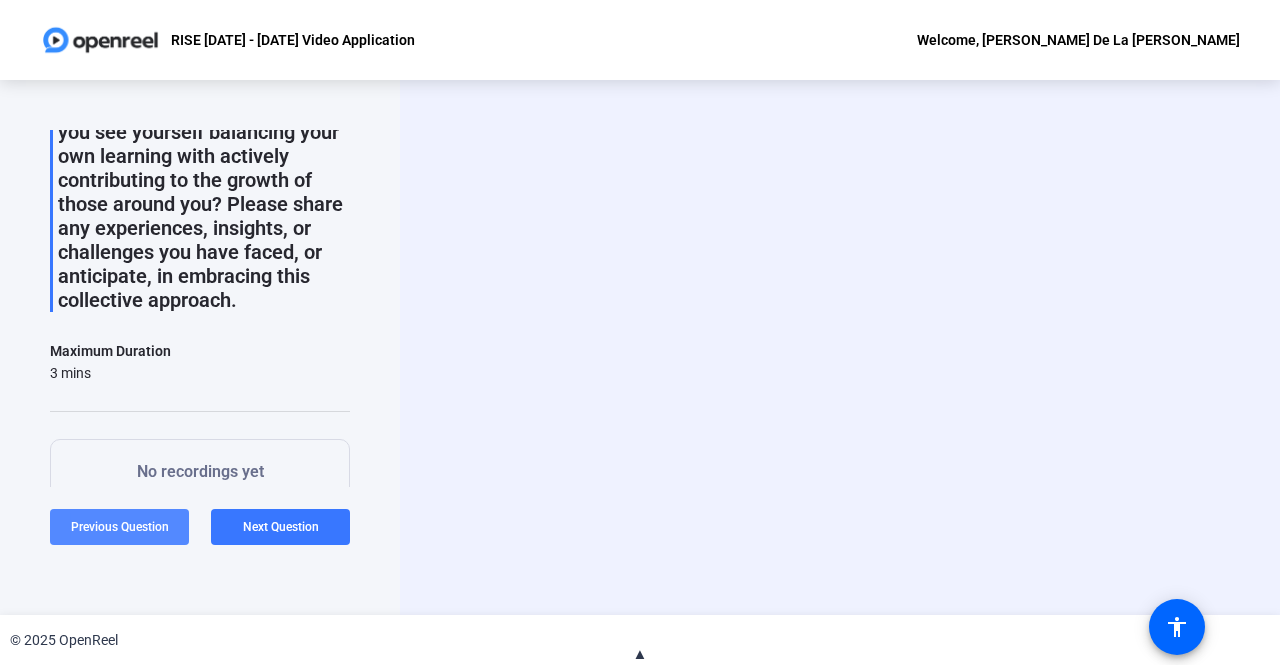 click on "Previous Question" 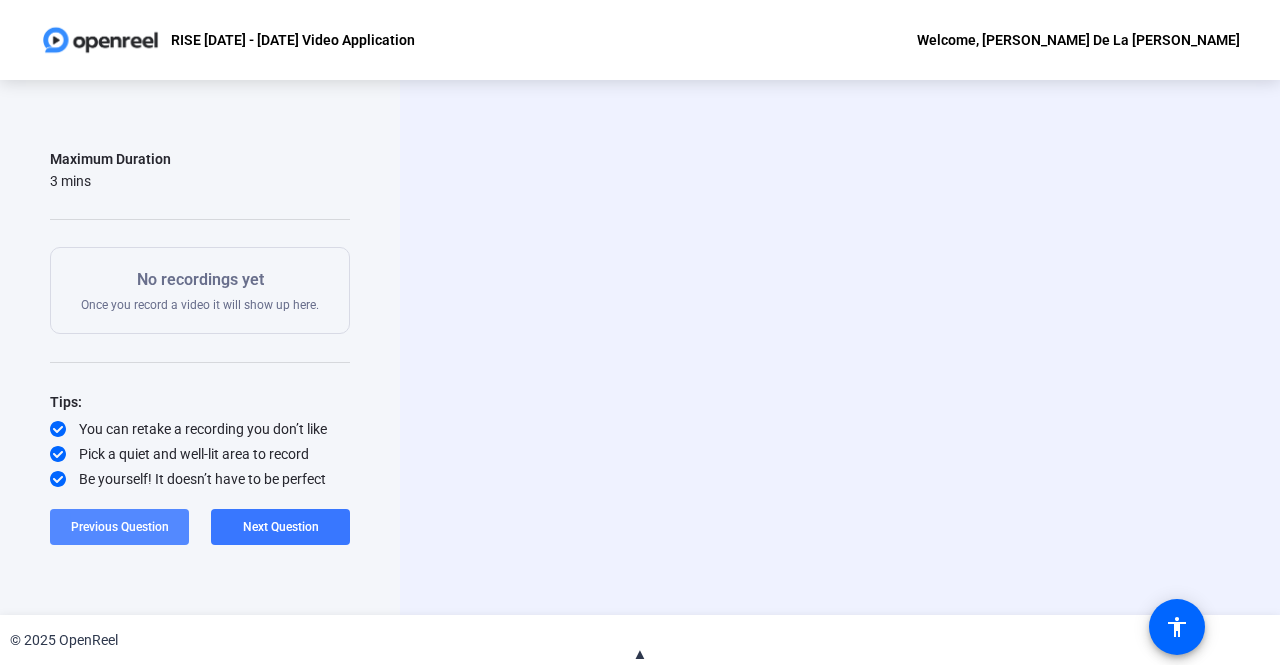click on "Previous Question" 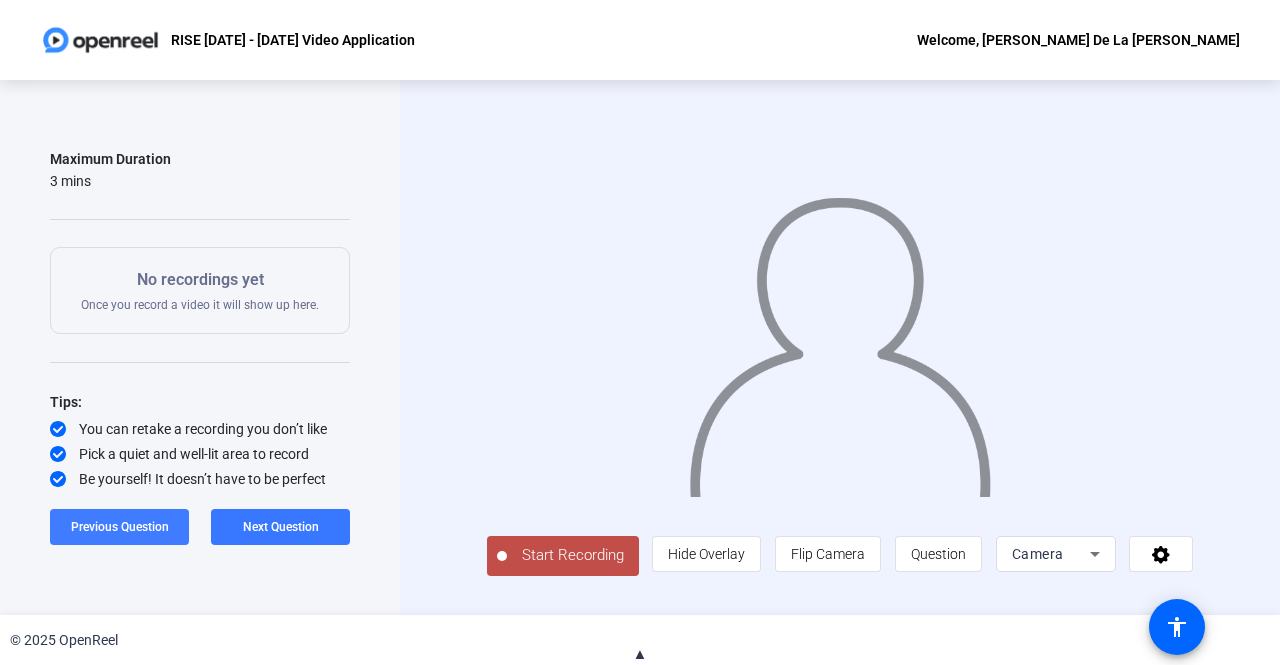 click on "Previous Question" 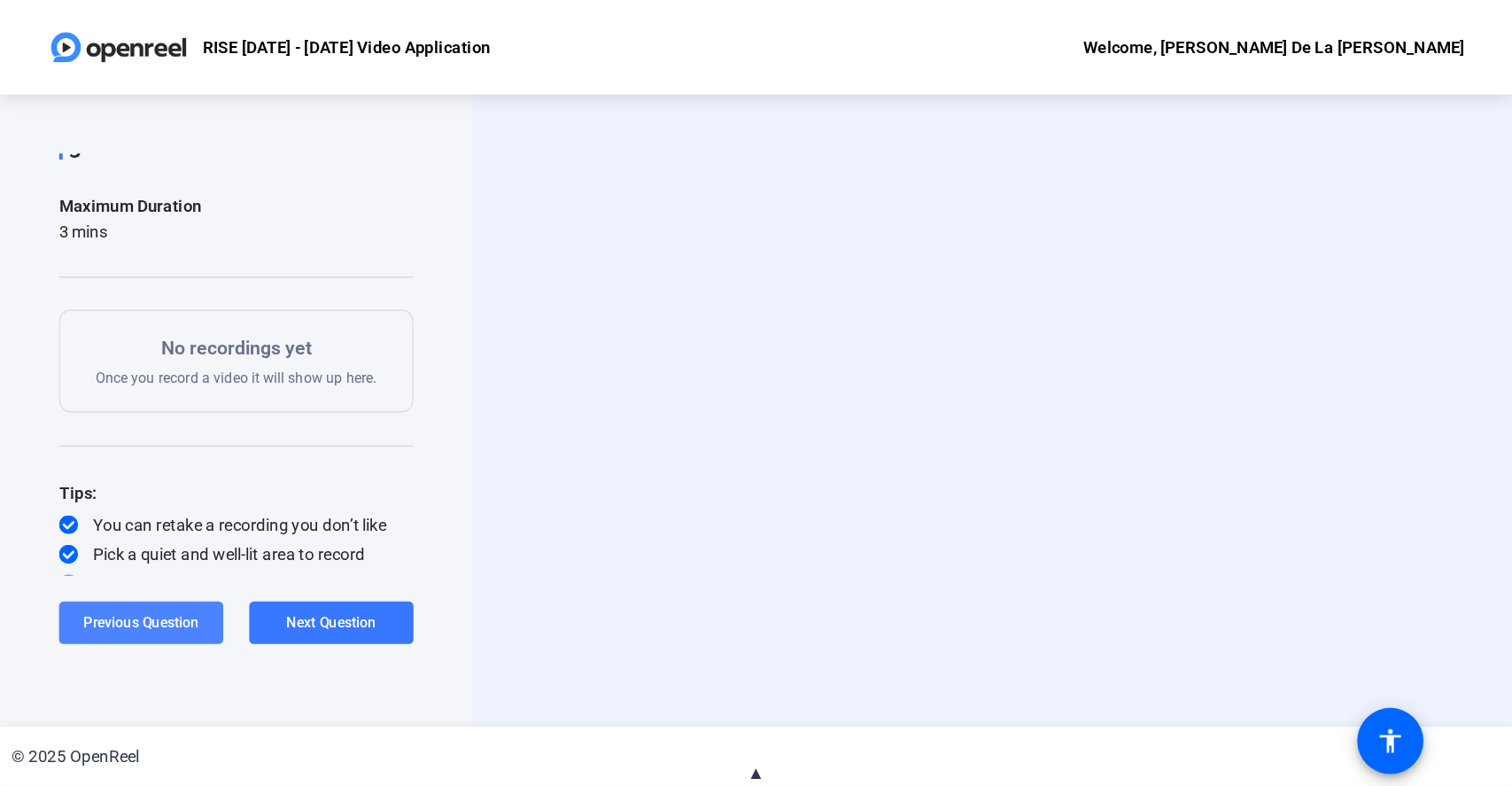 scroll, scrollTop: 0, scrollLeft: 0, axis: both 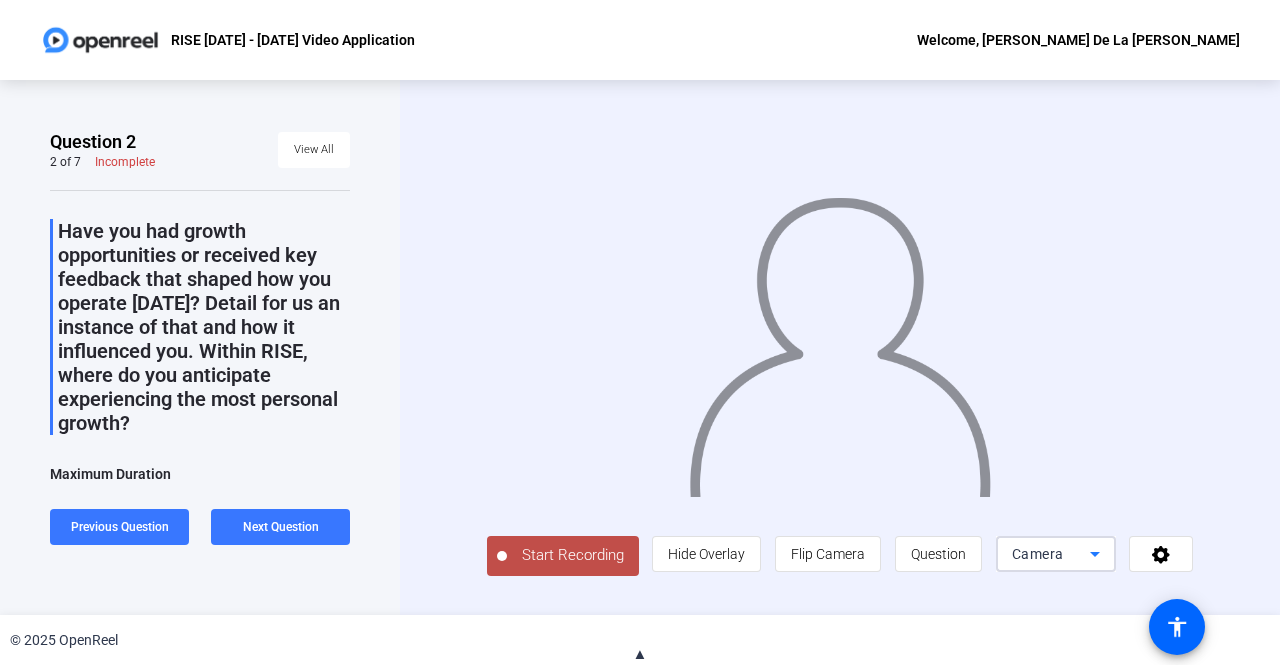 click 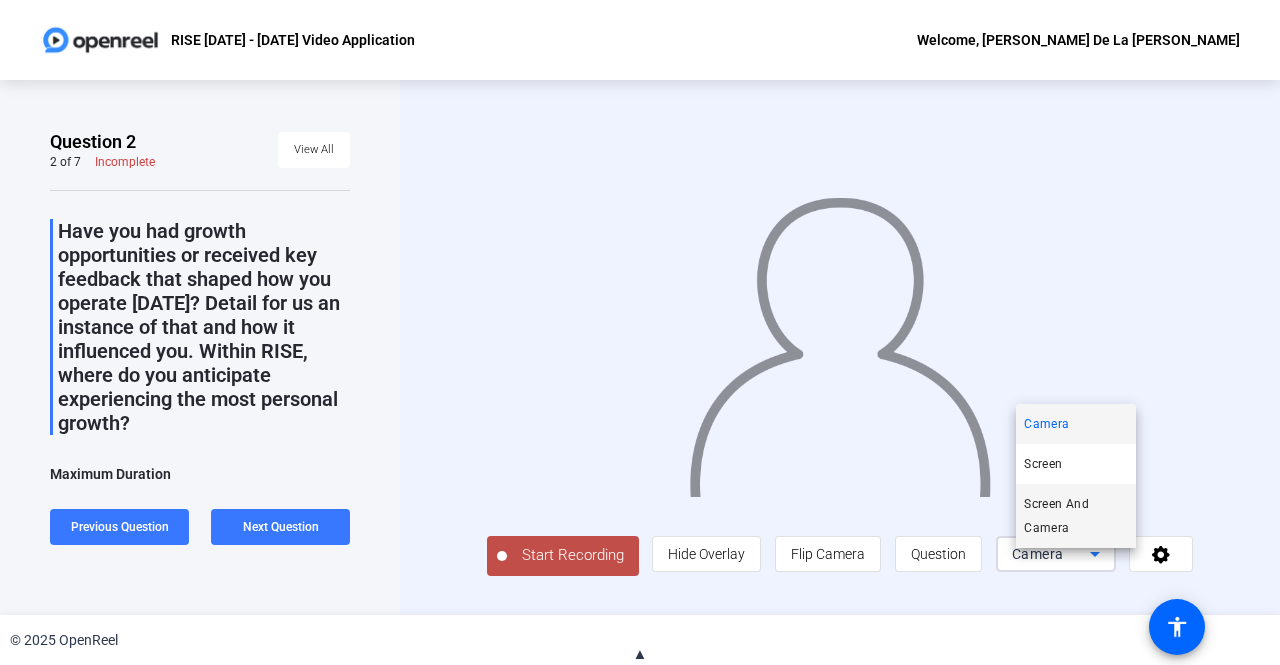 click on "Screen And Camera" at bounding box center [1076, 516] 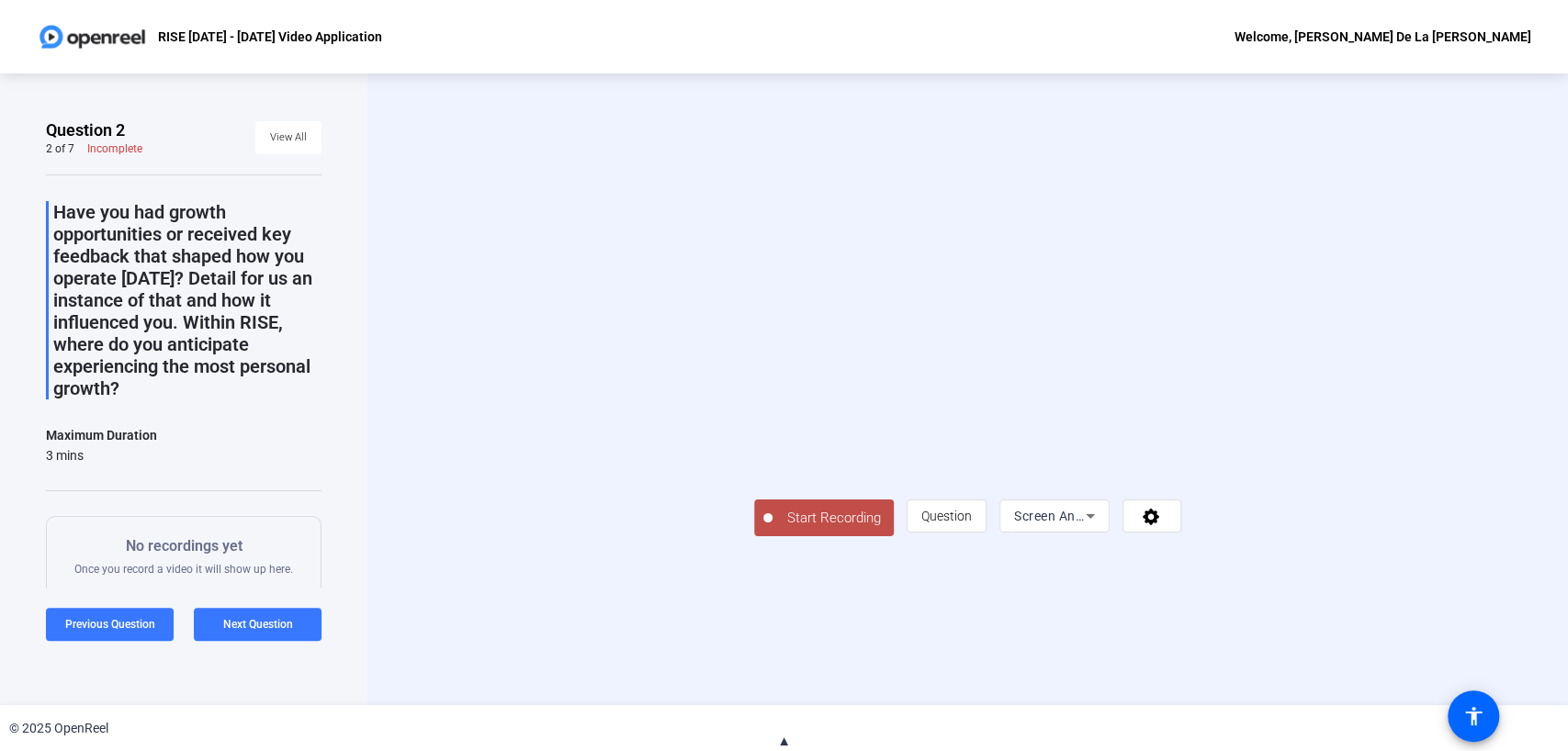 click on "Start Recording" 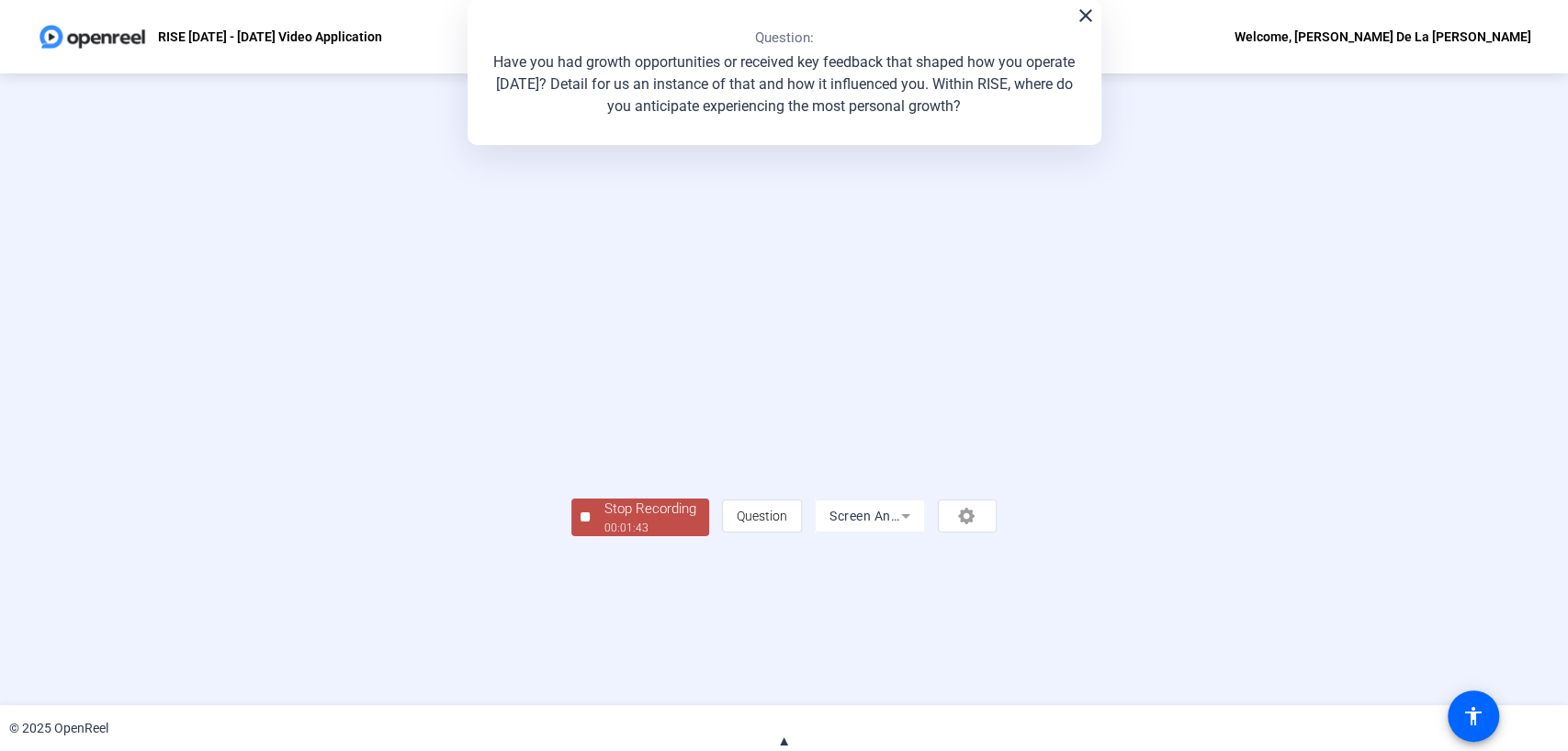 click on "Stop Recording" 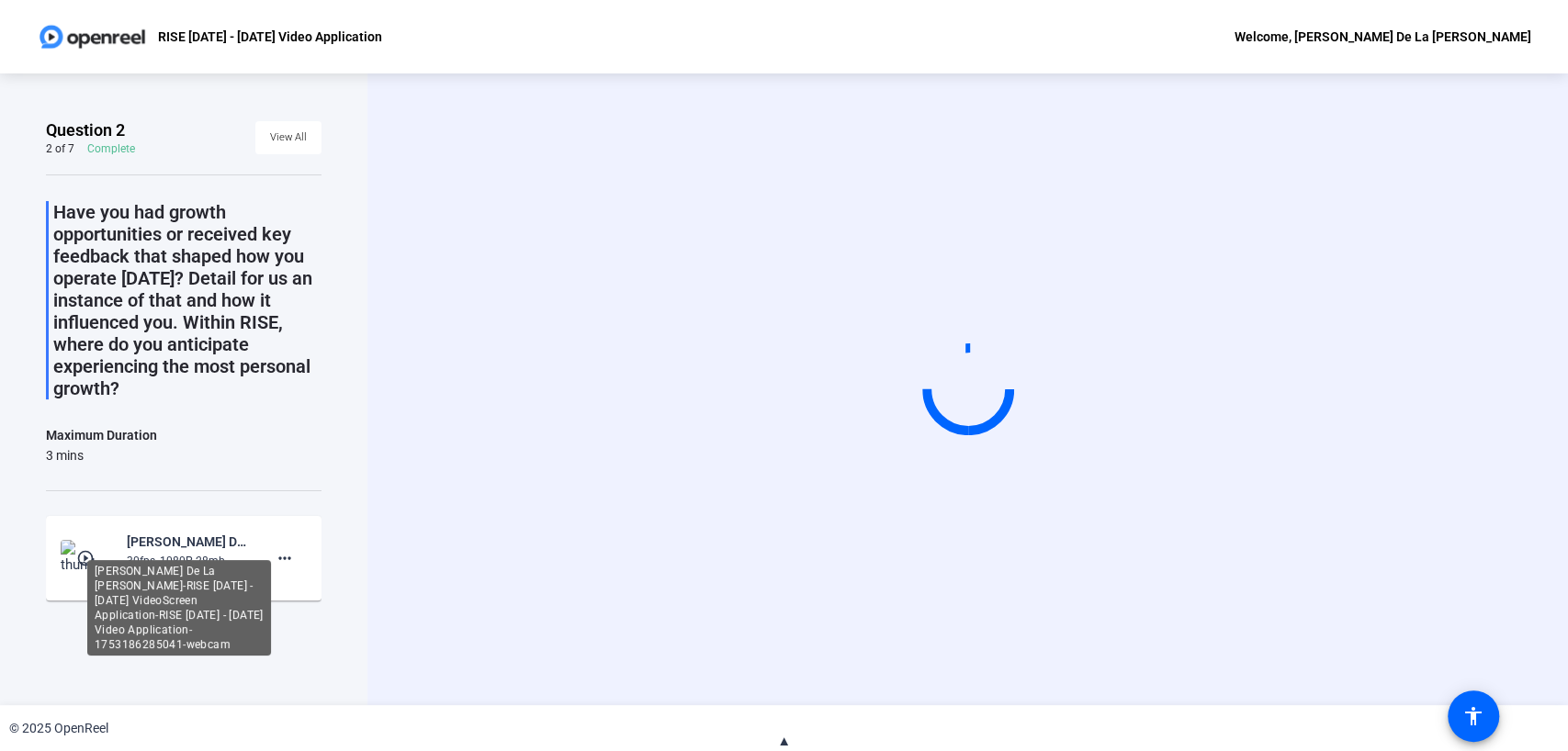 click on "Isidro De La Rosa-RISE 2025 - 2026 VideoScreen Application-RISE 2025 - 2026 Video Application-1753186285041-webcam" 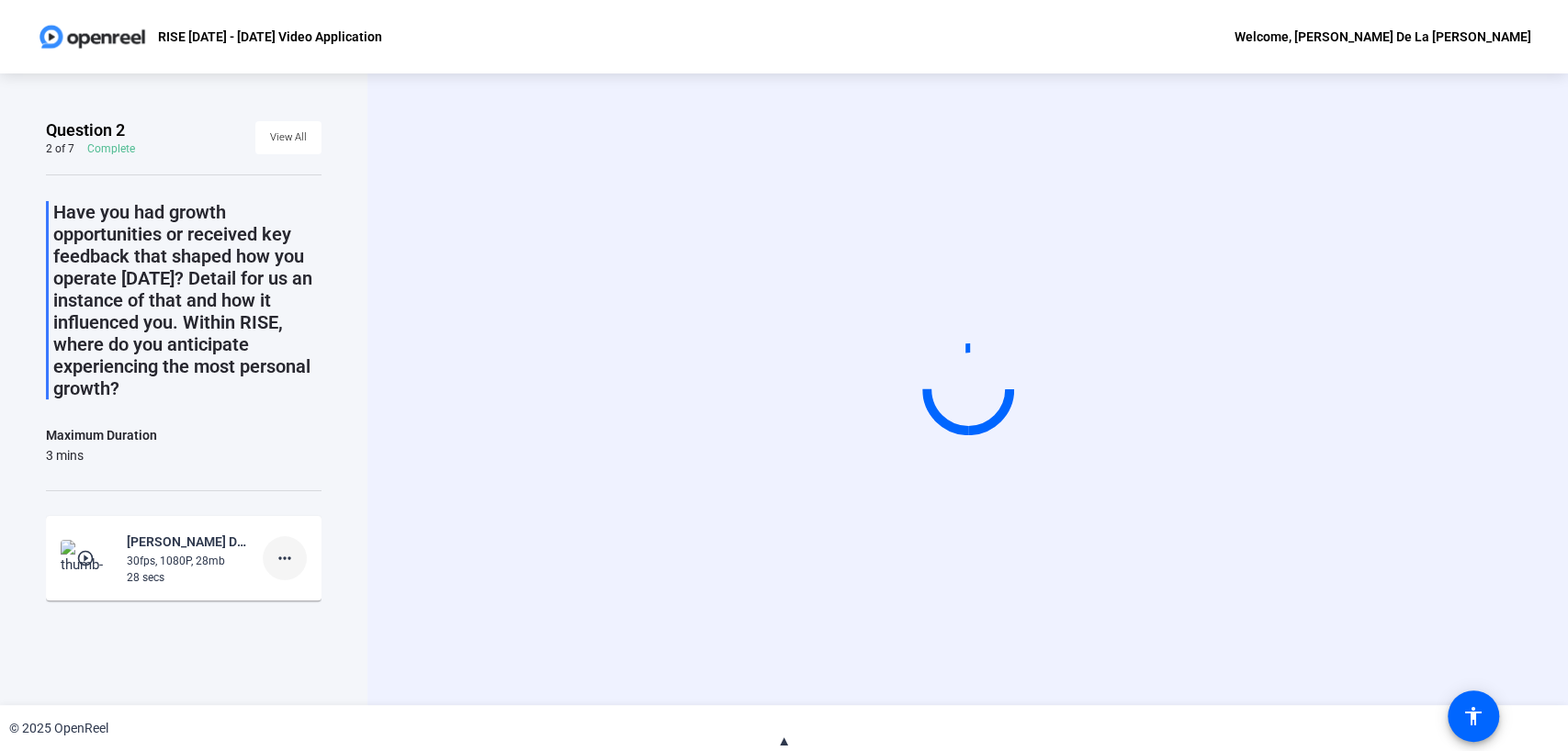 click on "more_horiz" 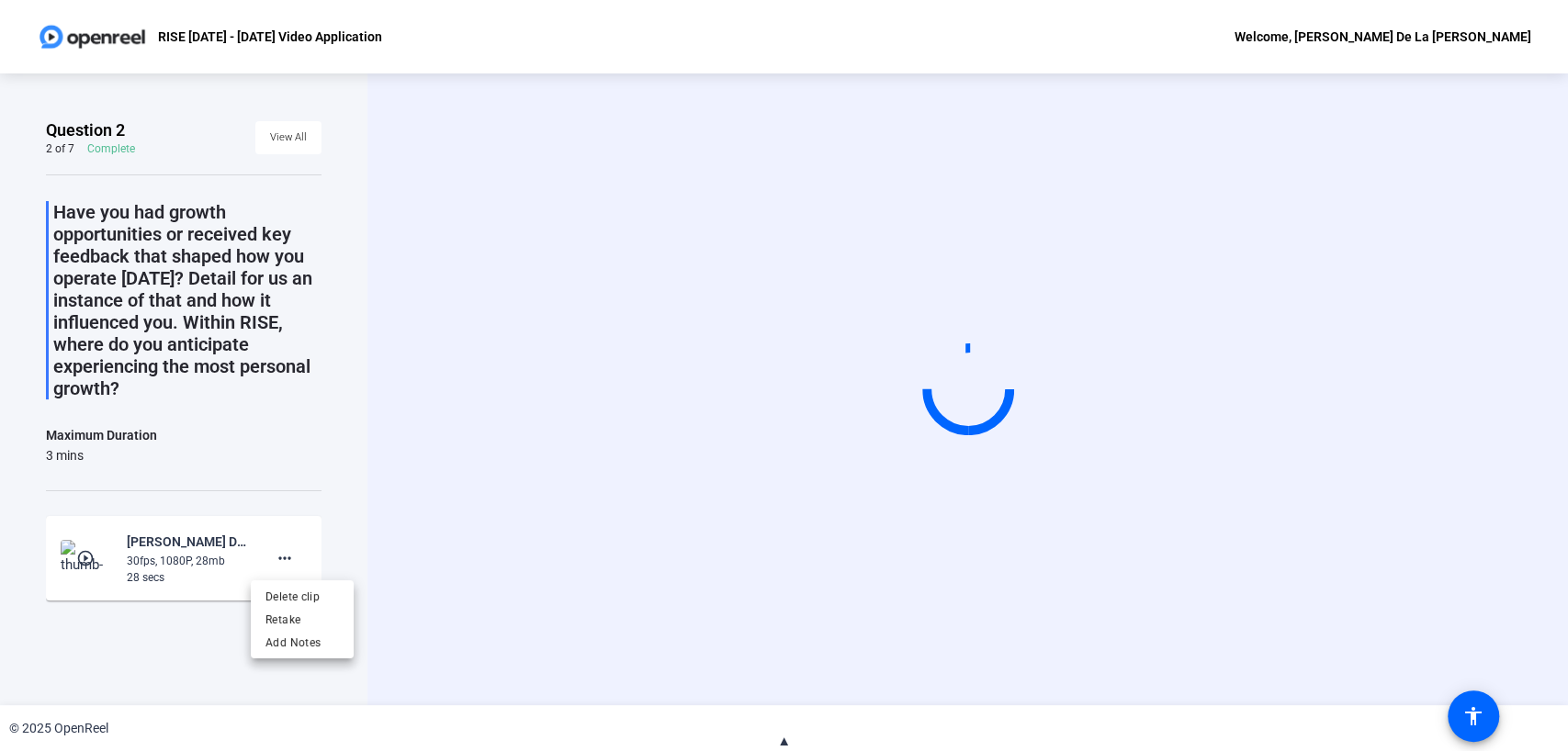 click at bounding box center (784, 376) 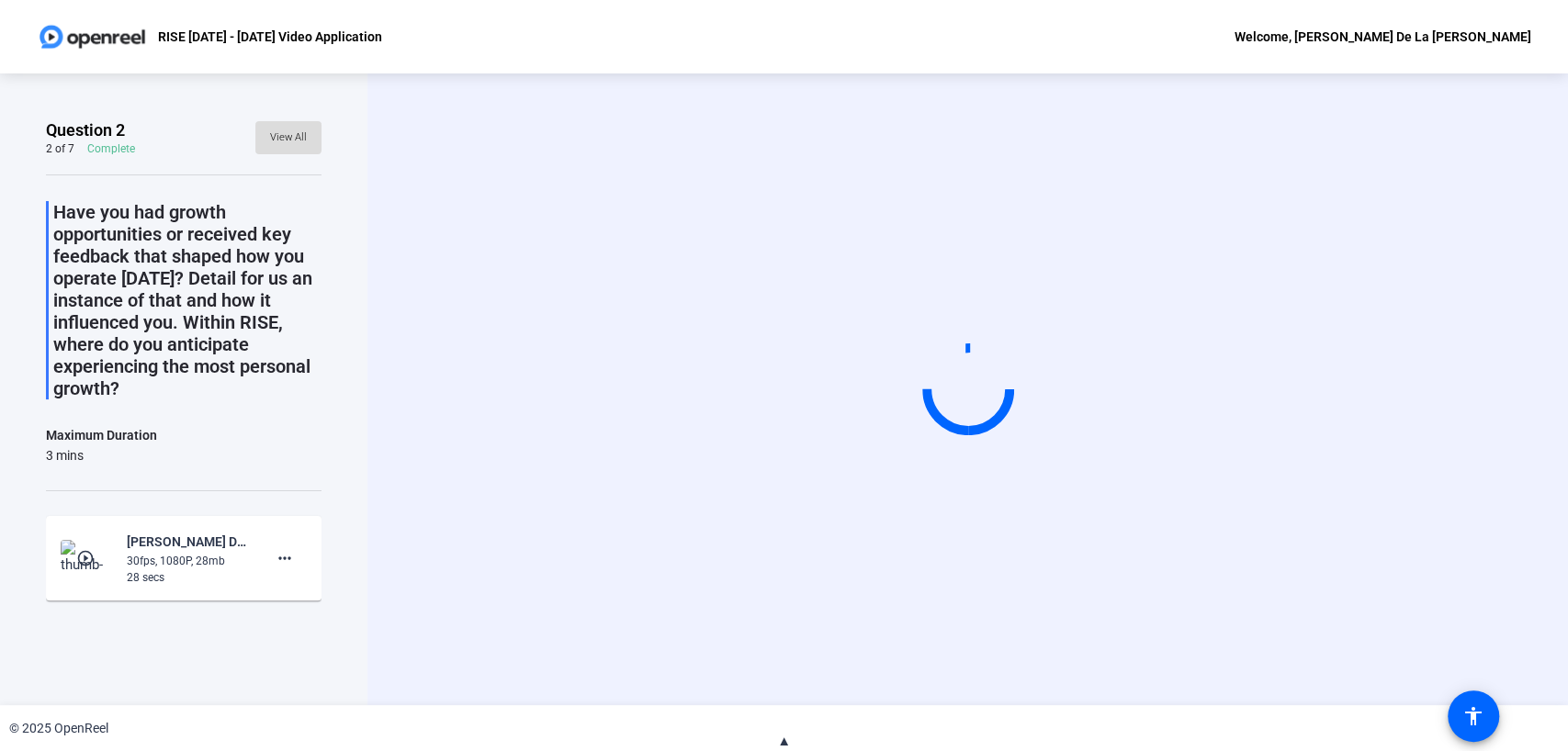 click on "View All" 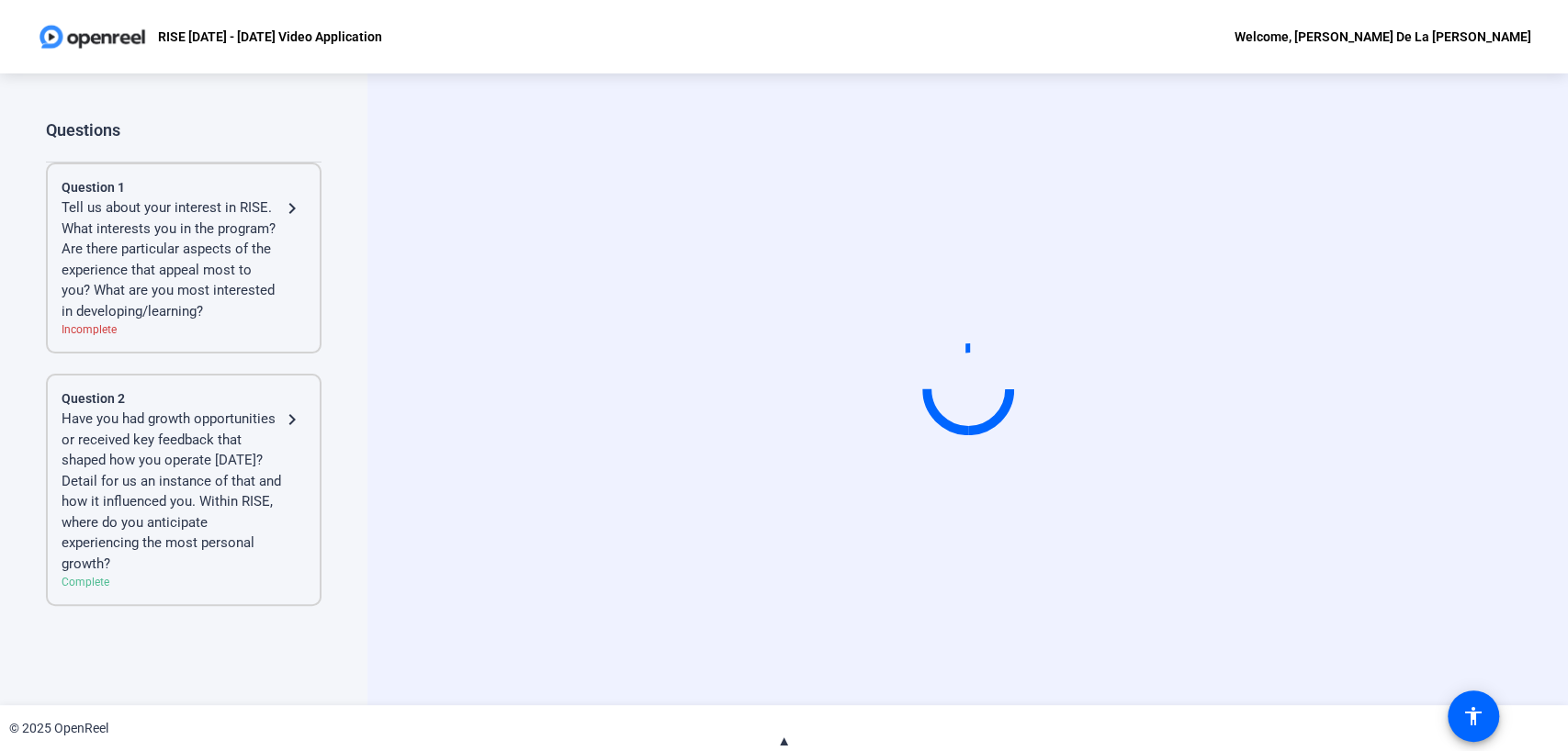 click on "Tell us about your interest in RISE. What interests you in the program? Are there particular aspects of the experience that appeal most to you? What are you most interested in developing/learning?" 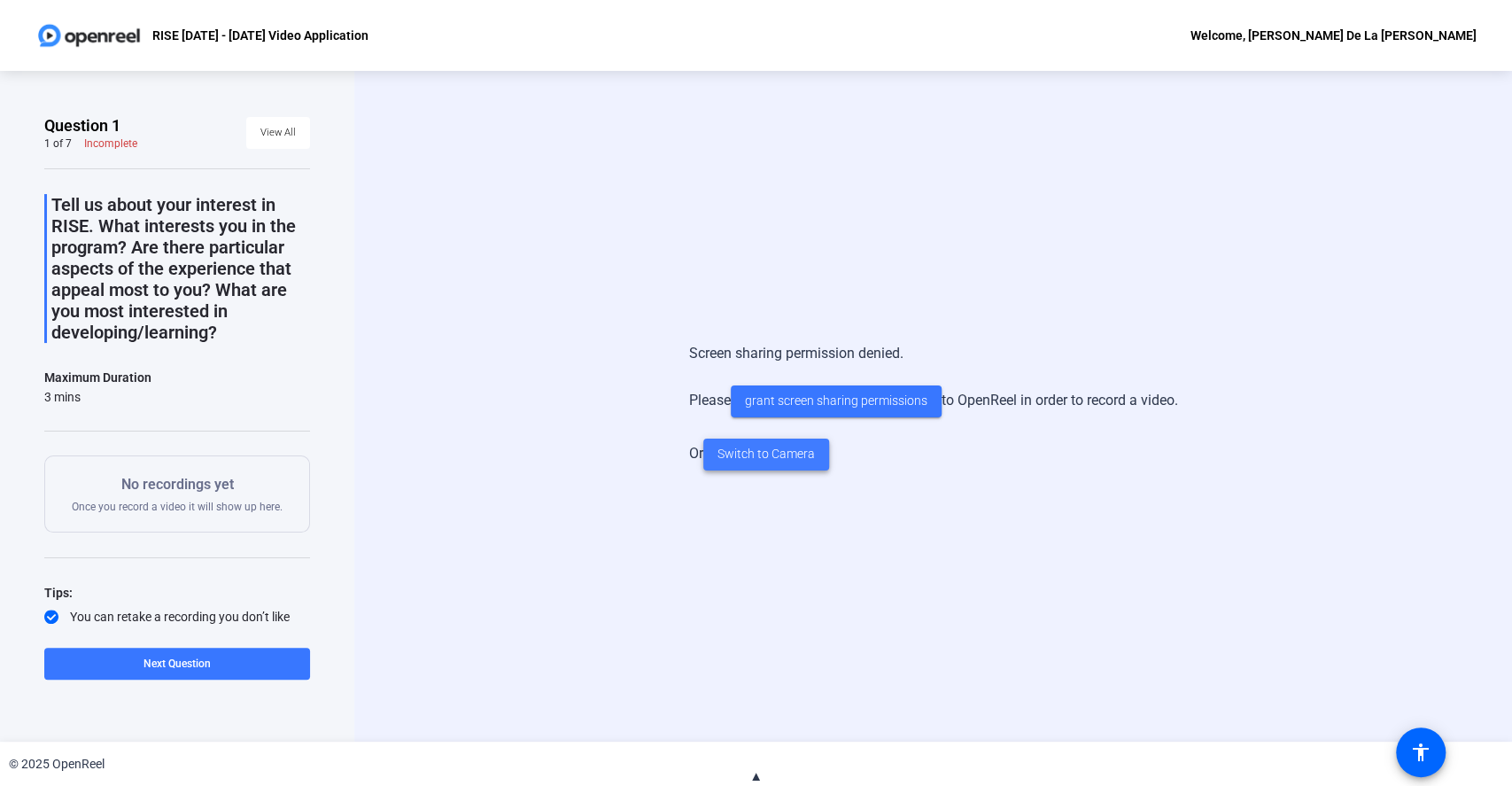 click on "Switch to Camera" 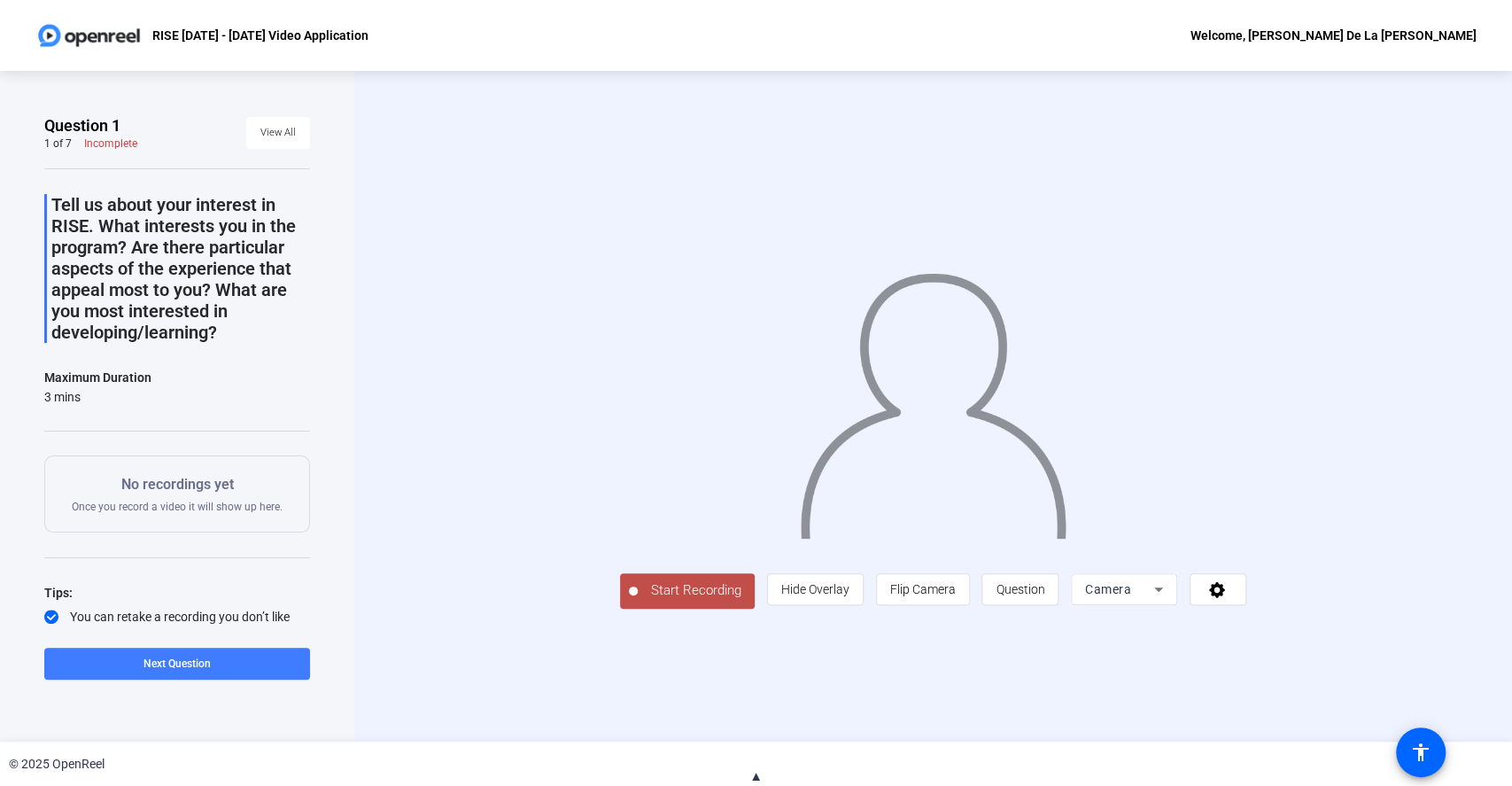 click 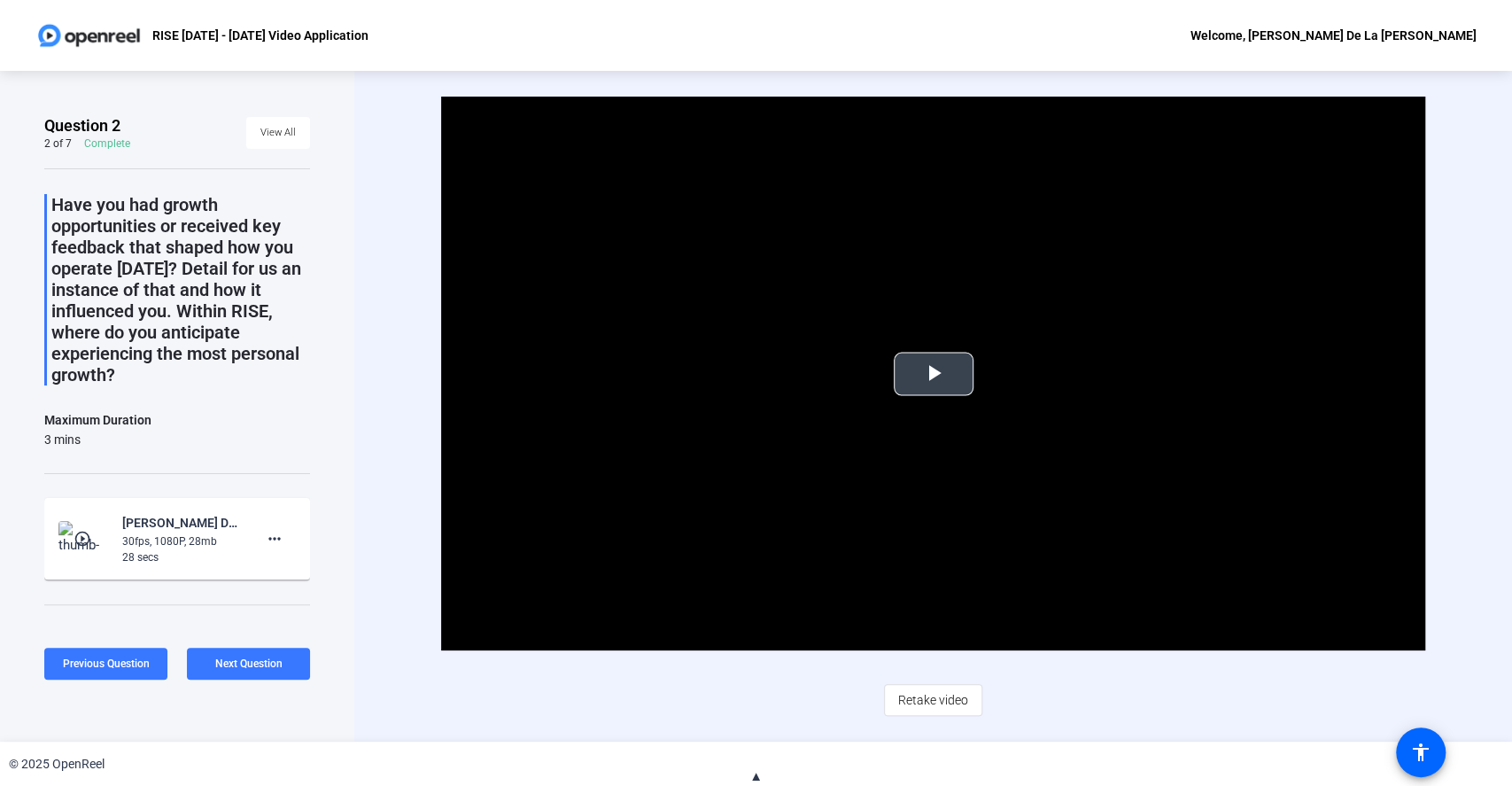 click on "Play Video" at bounding box center (934, 373) 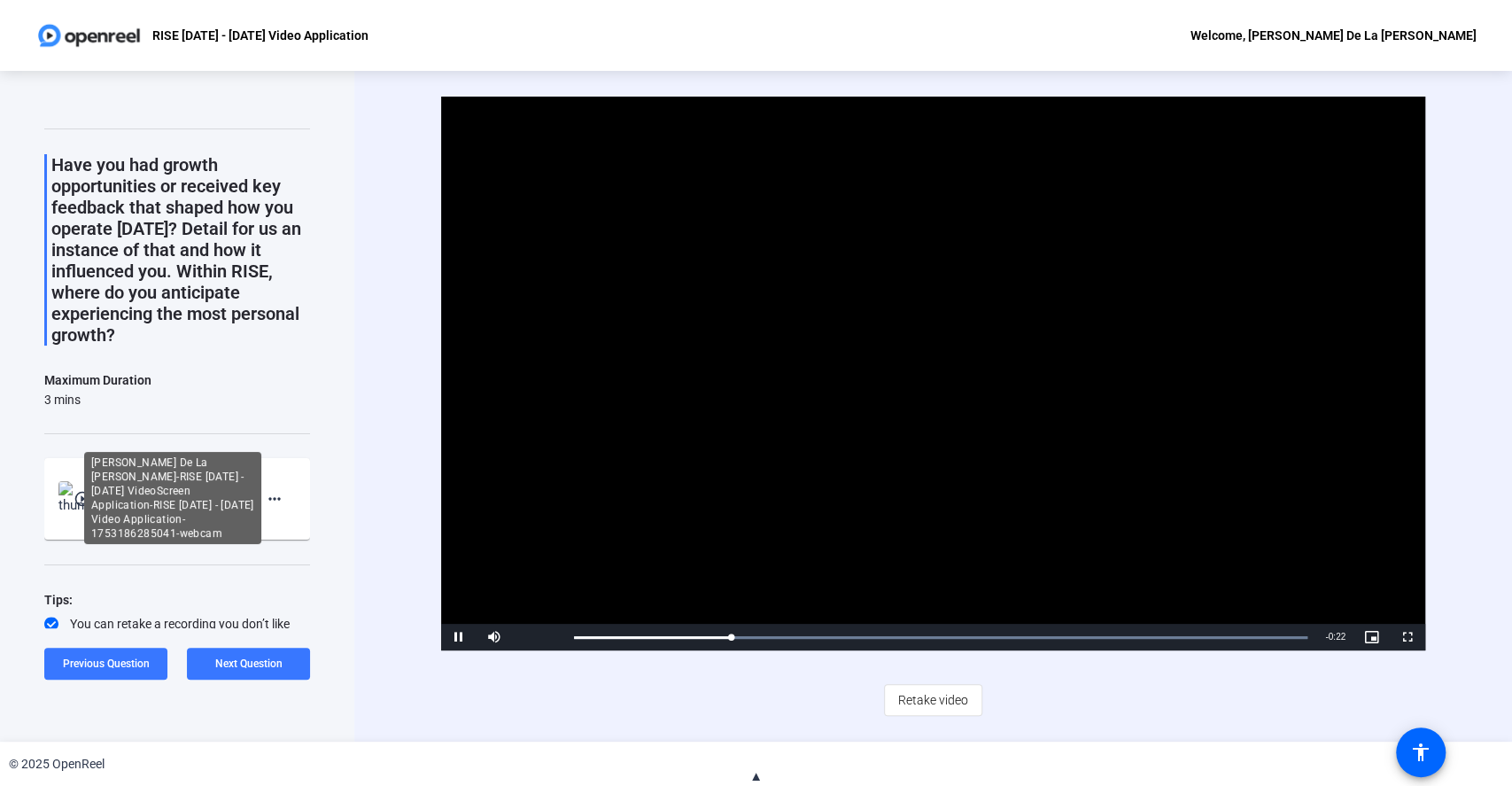 scroll, scrollTop: 0, scrollLeft: 0, axis: both 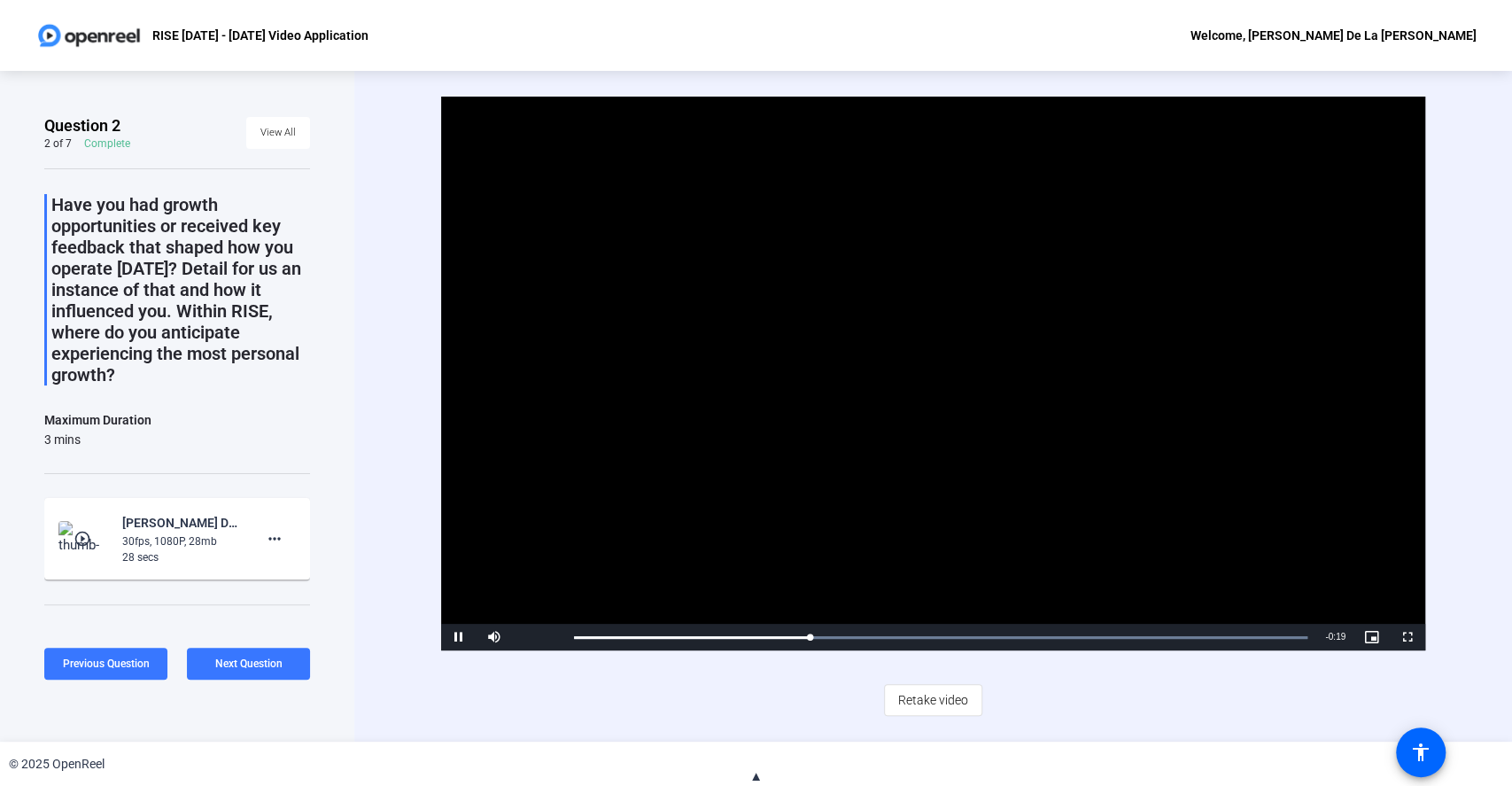 click on "▲" 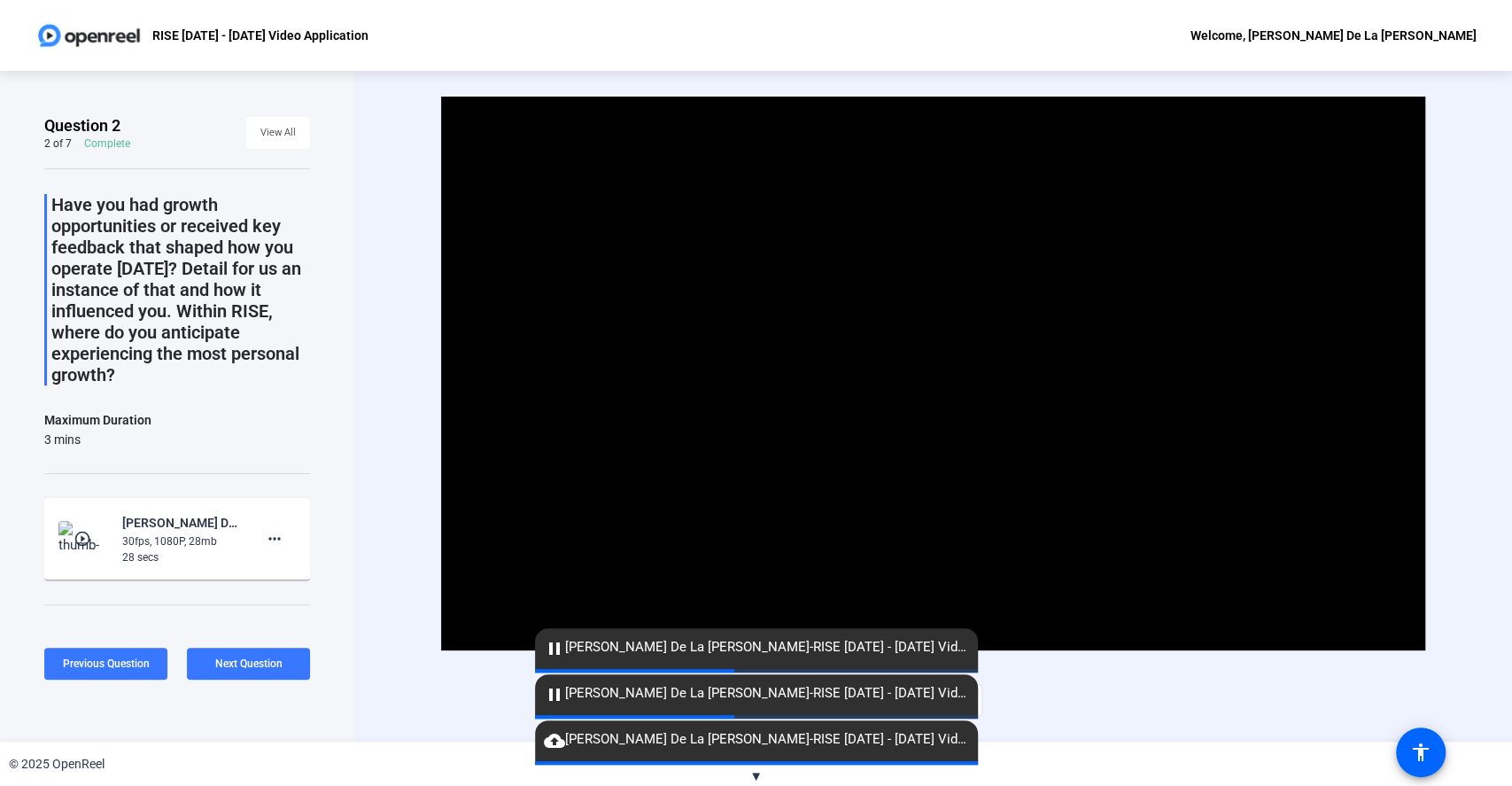 click on "Video Player is loading. Play Video Pause Mute Current Time  0:12 / Duration  0:27 Loaded :  100.00% 0:09 0:12 Stream Type  LIVE Seek to live, currently behind live LIVE Remaining Time  - 0:15   1x Playback Rate Chapters Chapters Descriptions descriptions off , selected Captions captions settings , opens captions settings dialog captions off , selected Audio Track Picture-in-Picture Fullscreen This is a modal window. Beginning of dialog window. Escape will cancel and close the window. Text Color White Black Red Green Blue Yellow Magenta Cyan Transparency Opaque Semi-Transparent Background Color Black White Red Green Blue Yellow Magenta Cyan Transparency Opaque Semi-Transparent Transparent Window Color Black White Red Green Blue Yellow Magenta Cyan Transparency Transparent Semi-Transparent Opaque Font Size 50% 75% 100% 125% 150% 175% 200% 300% 400% Text Edge Style None Raised Depressed Uniform Dropshadow Font Family Proportional Sans-Serif Monospace Sans-Serif Proportional Serif Monospace Serif Casual" 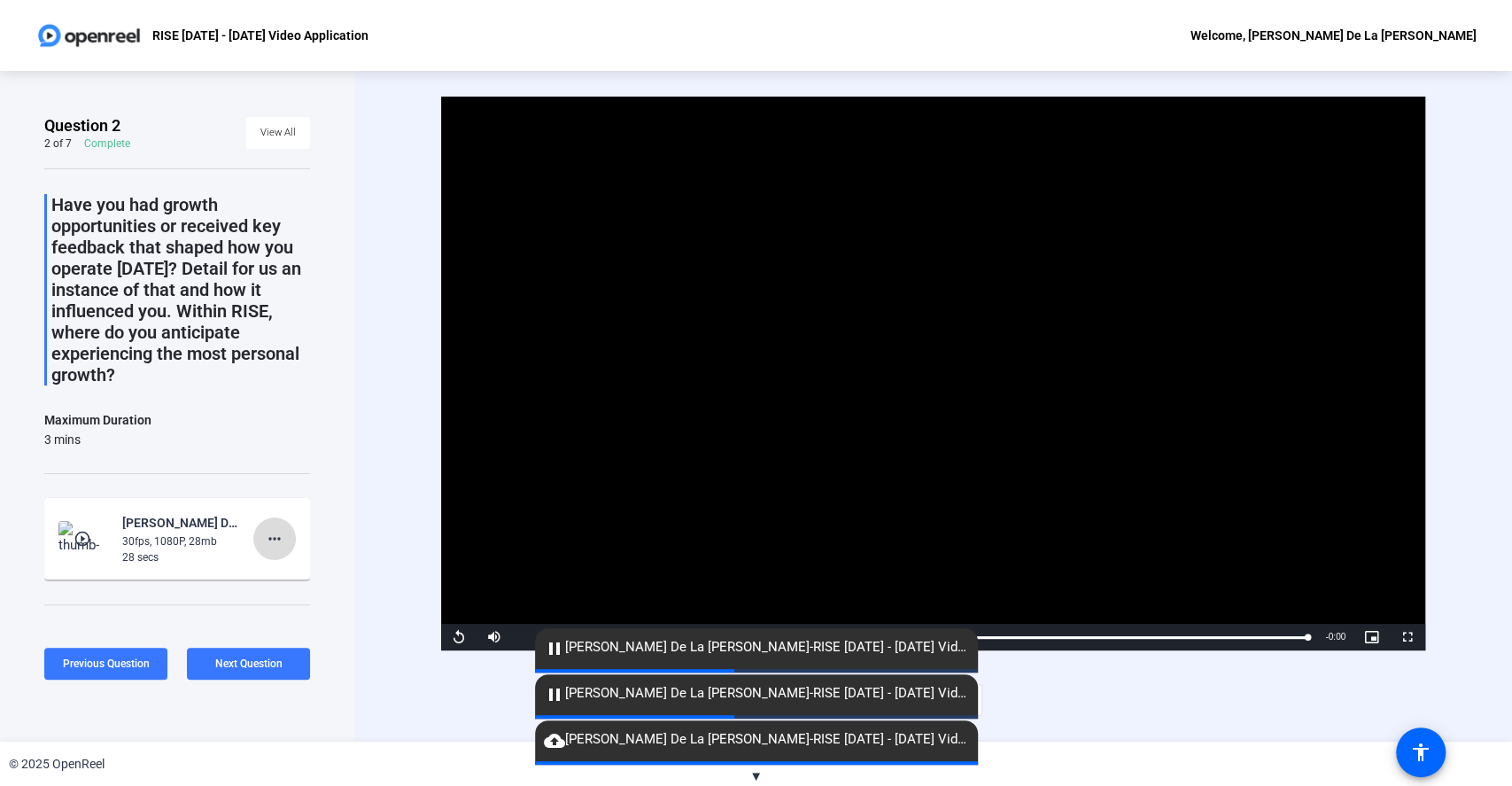 click on "more_horiz" 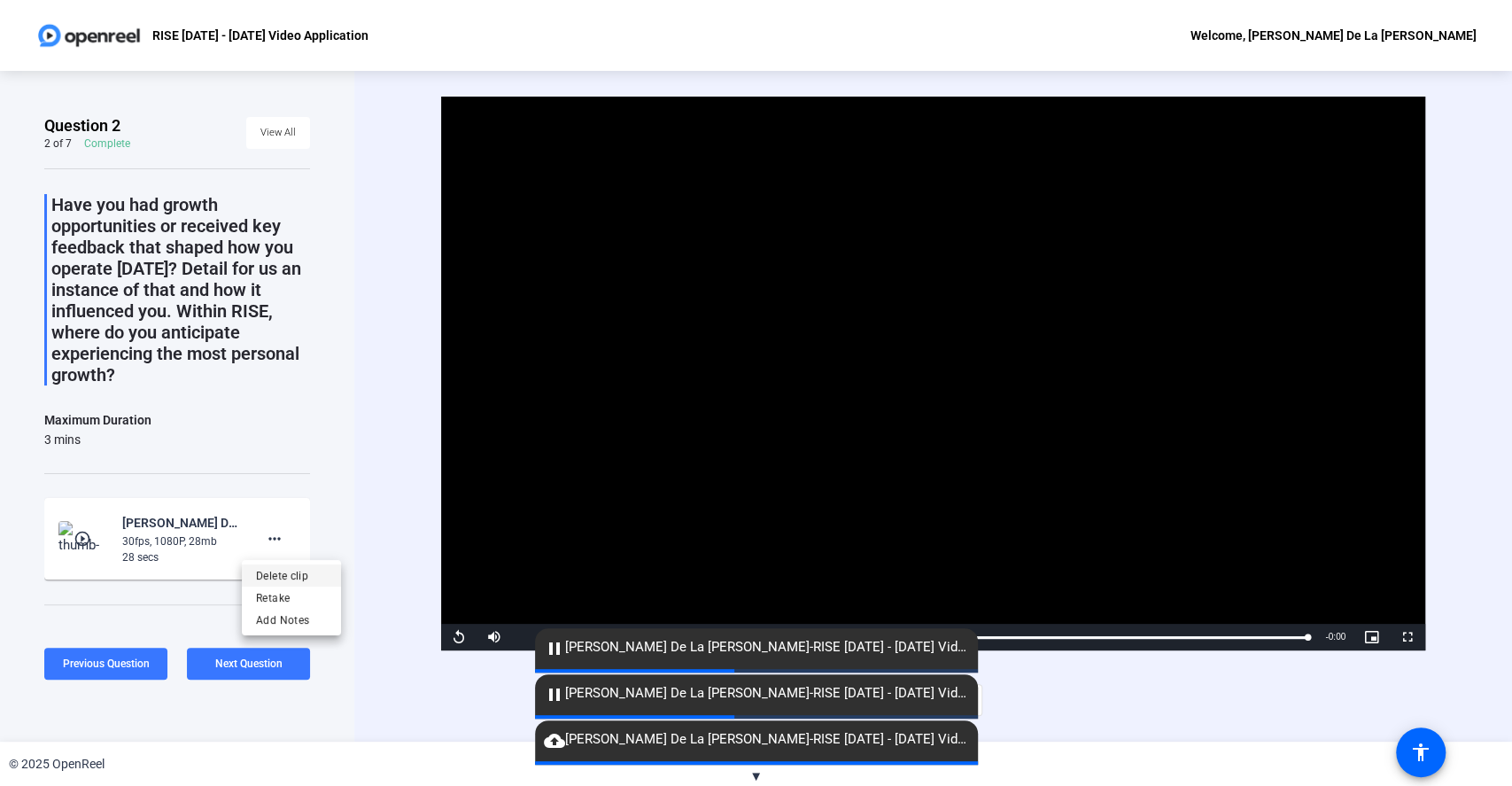 click on "Delete clip" at bounding box center (291, 575) 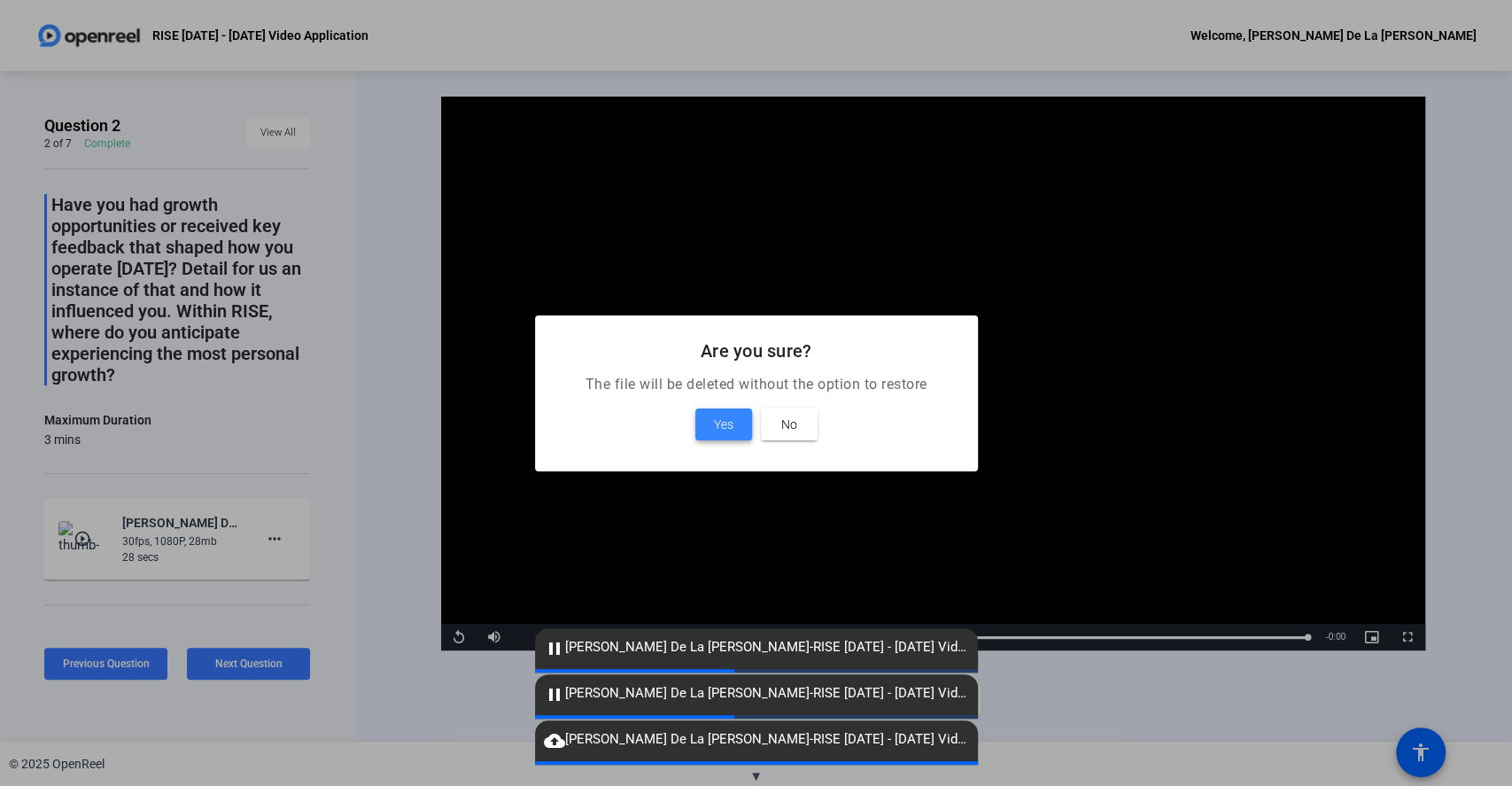 click at bounding box center (724, 424) 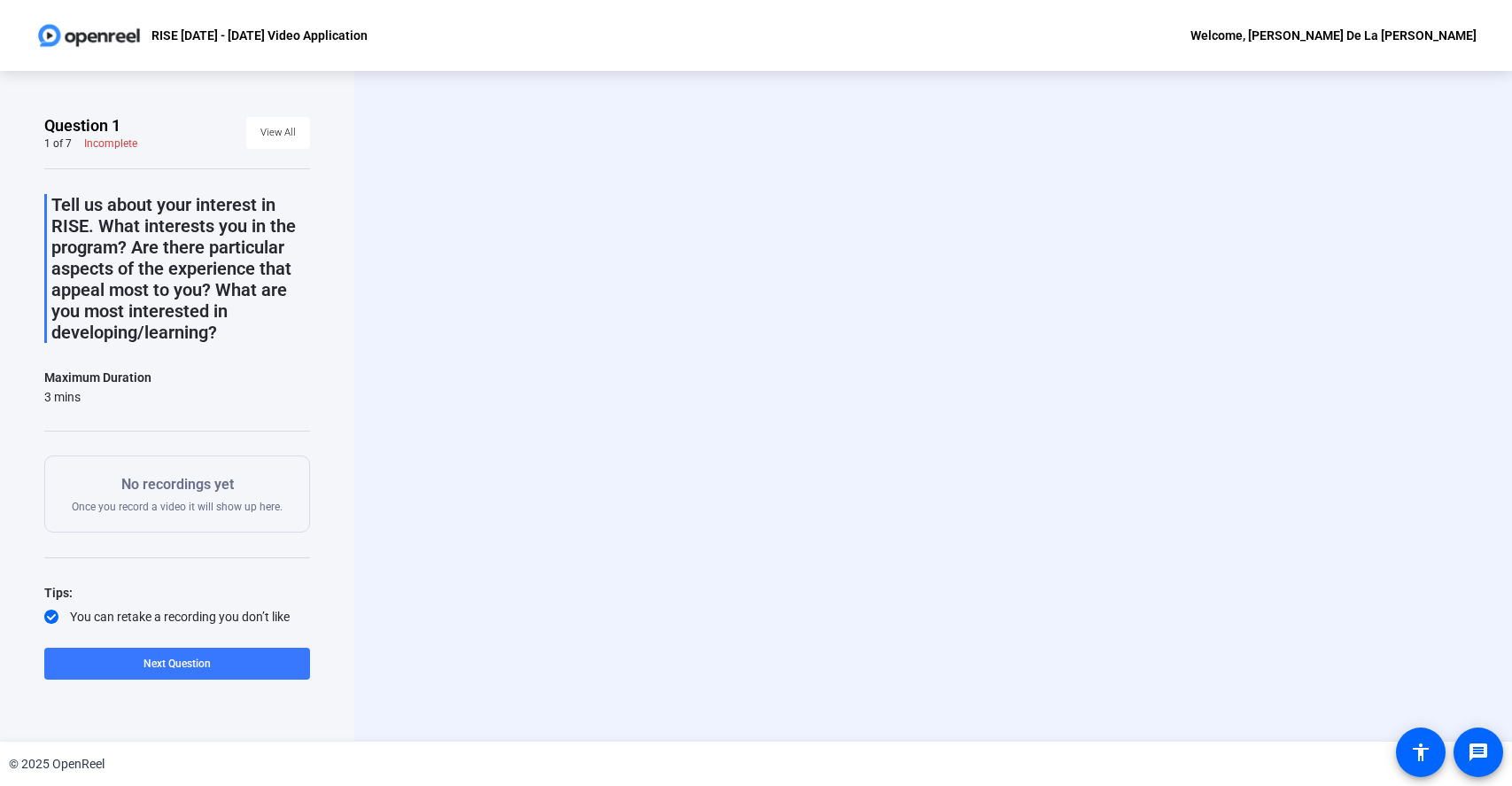 scroll, scrollTop: 0, scrollLeft: 0, axis: both 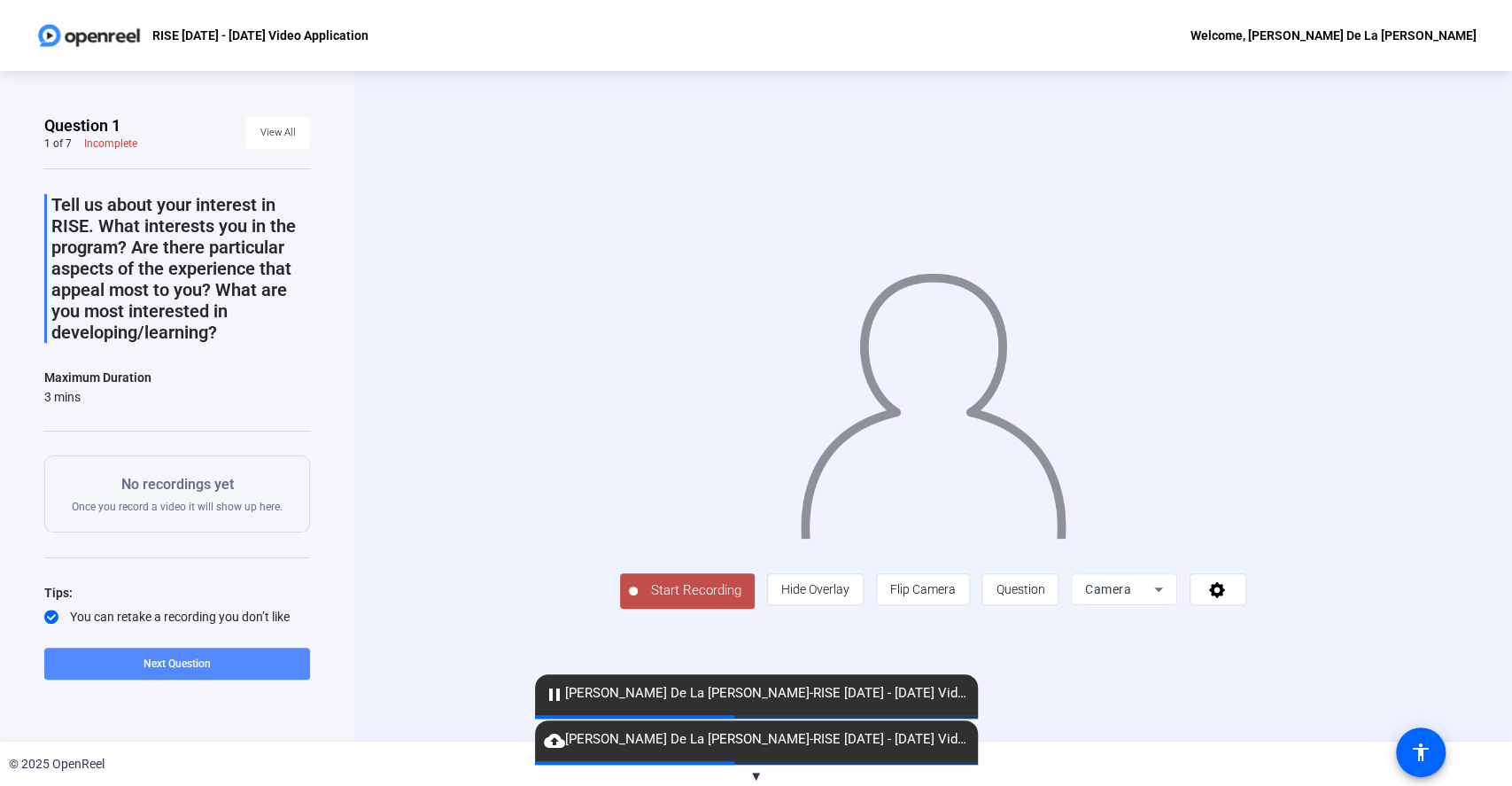 click 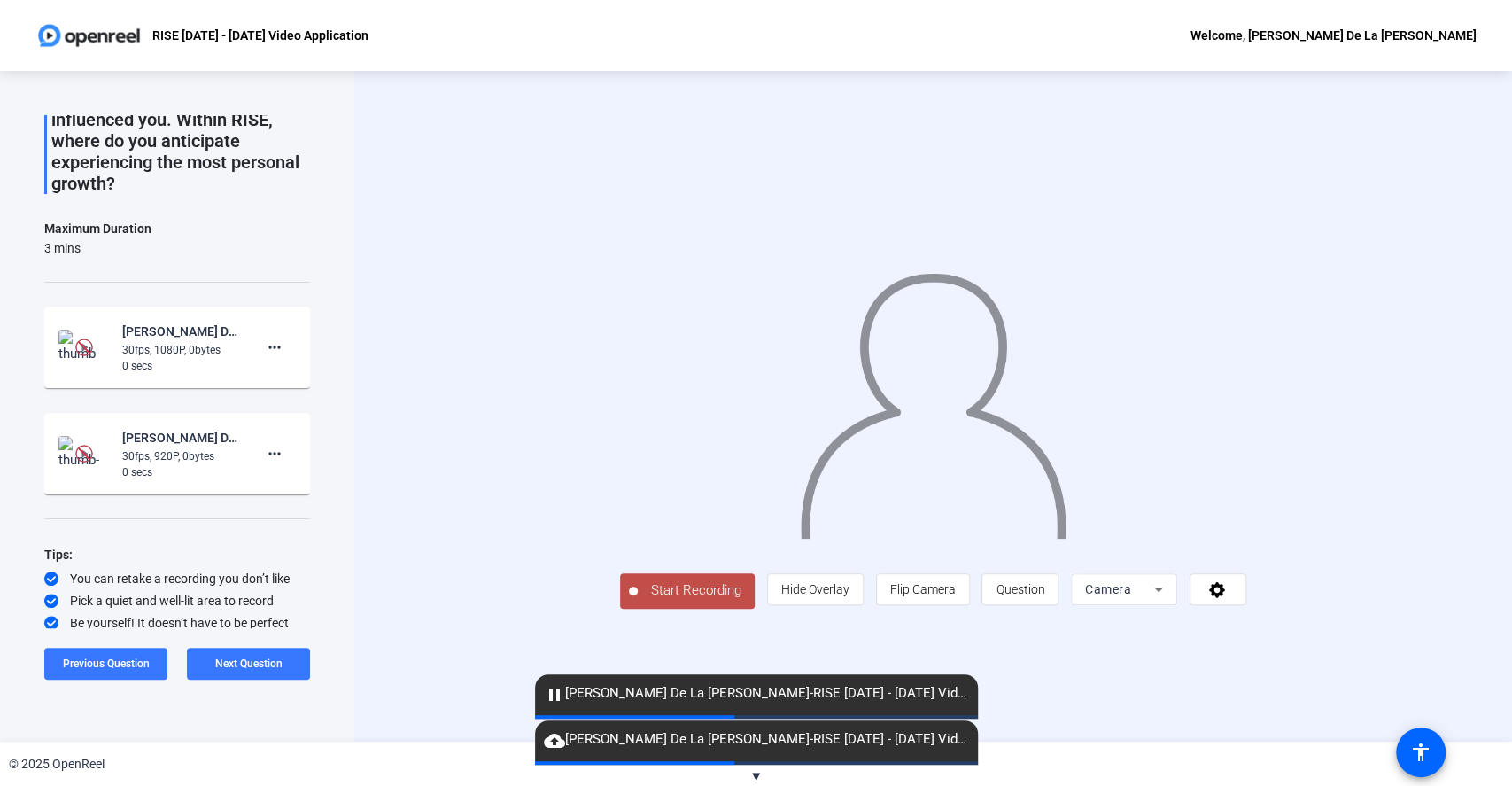 scroll, scrollTop: 193, scrollLeft: 0, axis: vertical 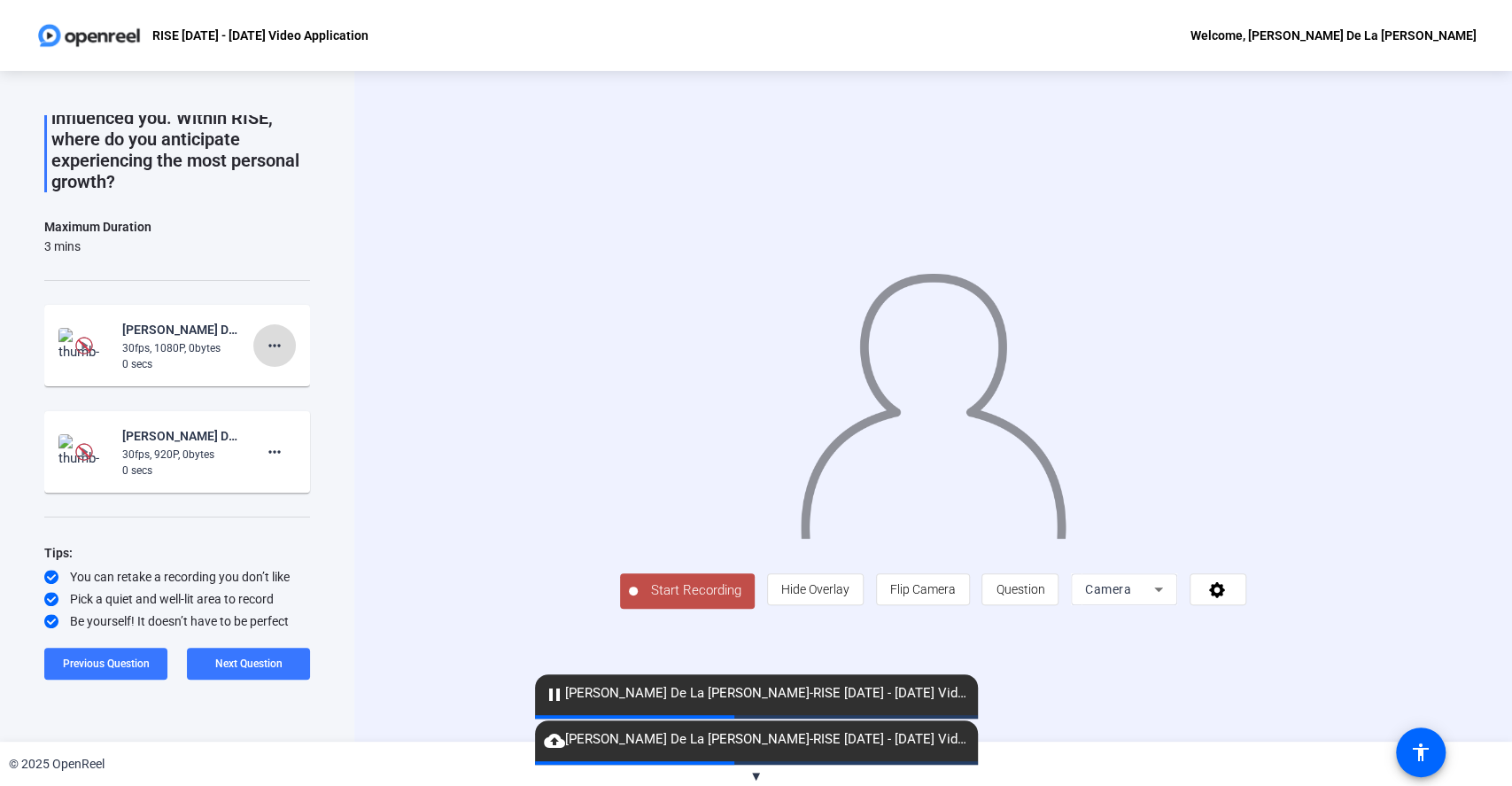 click on "more_horiz" 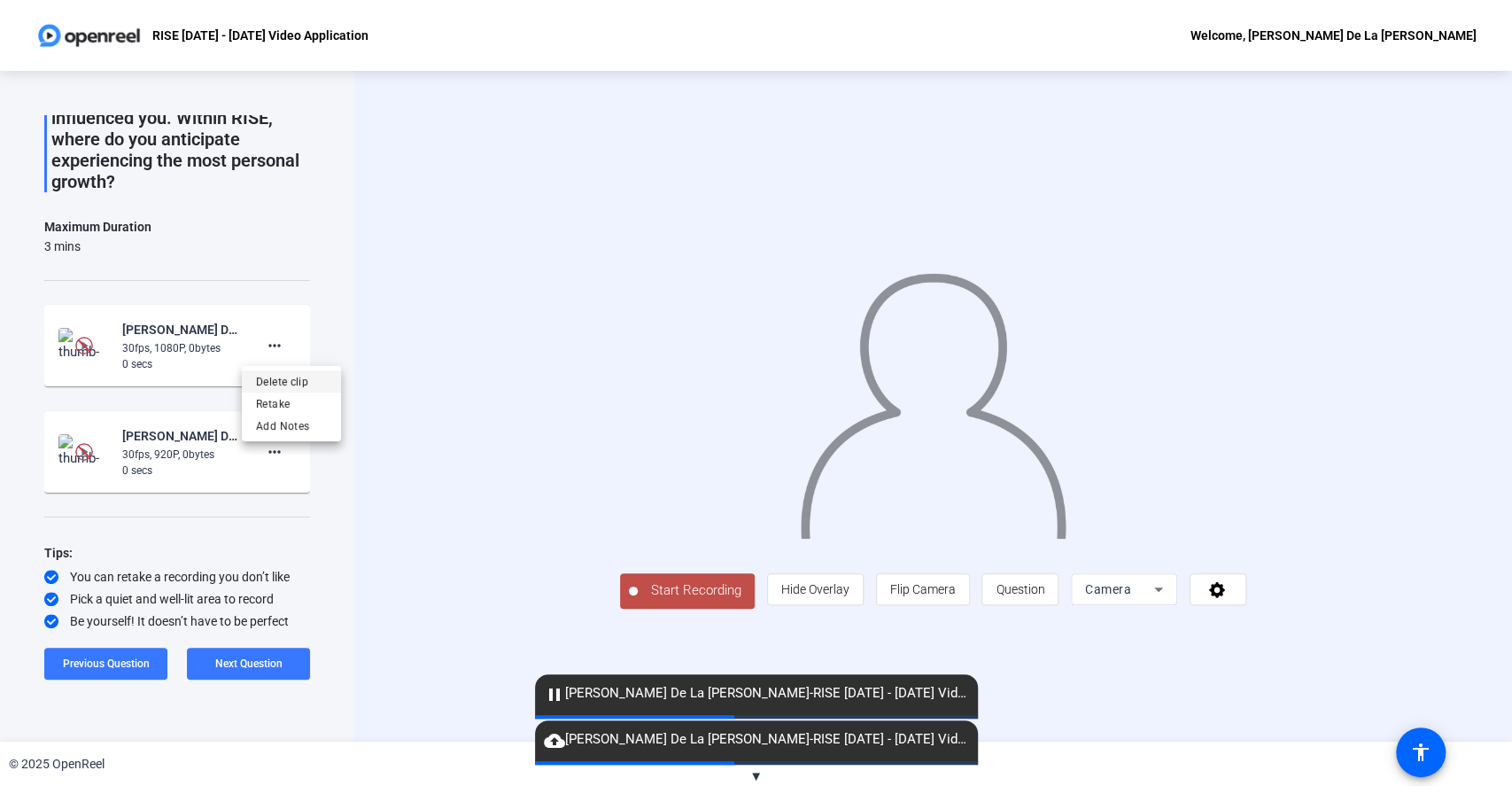 click on "Delete clip" at bounding box center [291, 382] 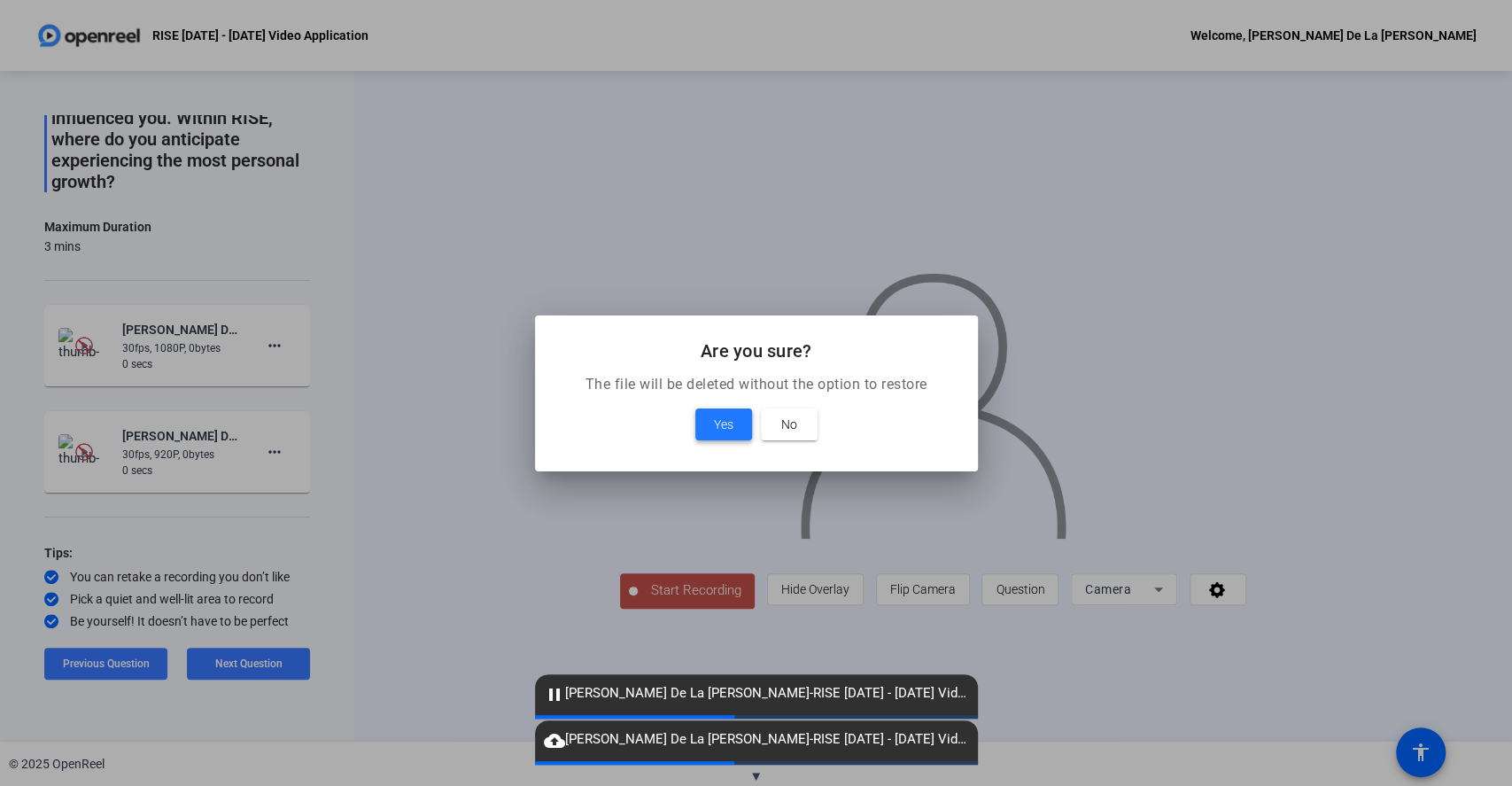 click at bounding box center (724, 424) 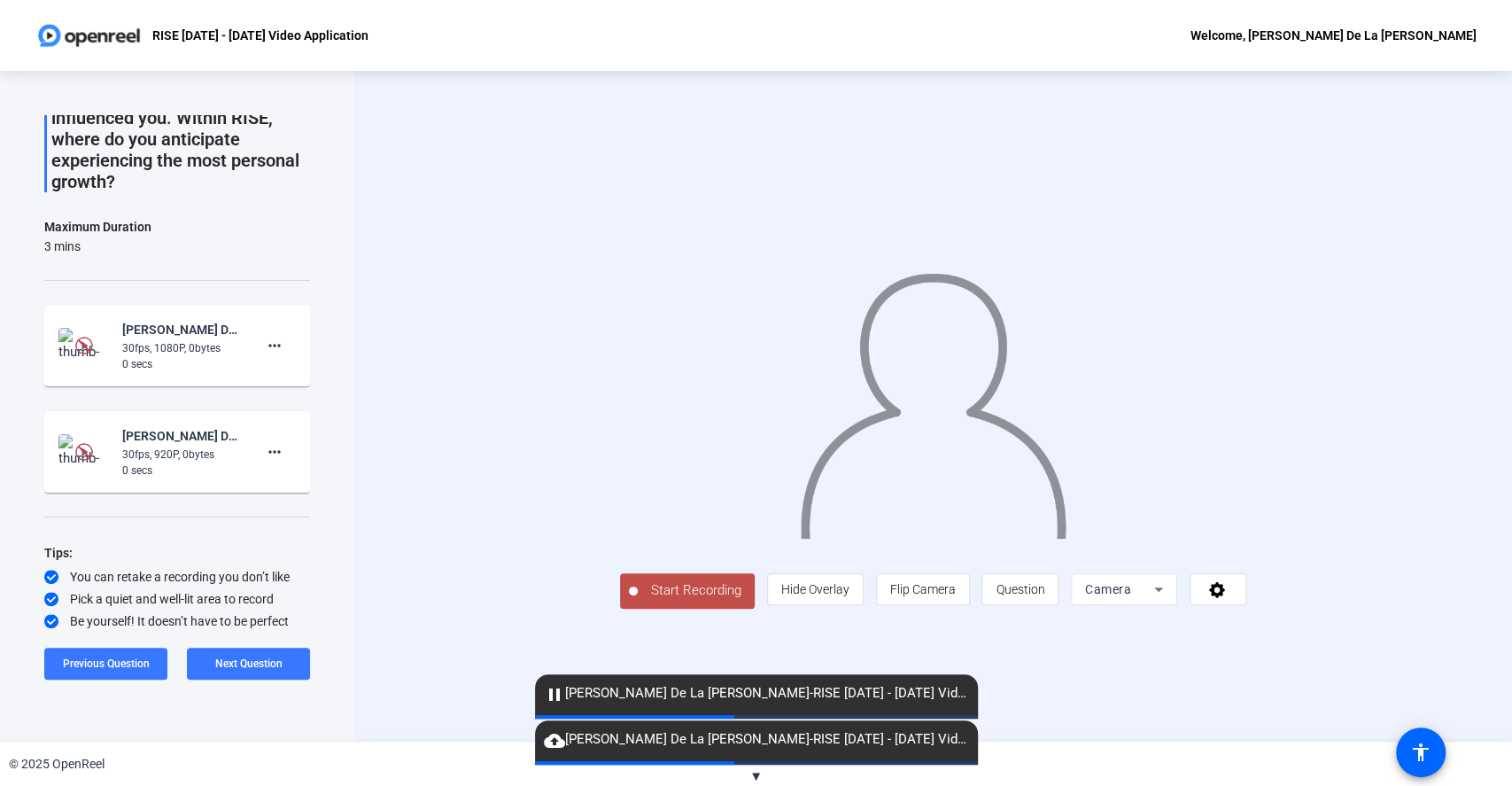 scroll, scrollTop: 88, scrollLeft: 0, axis: vertical 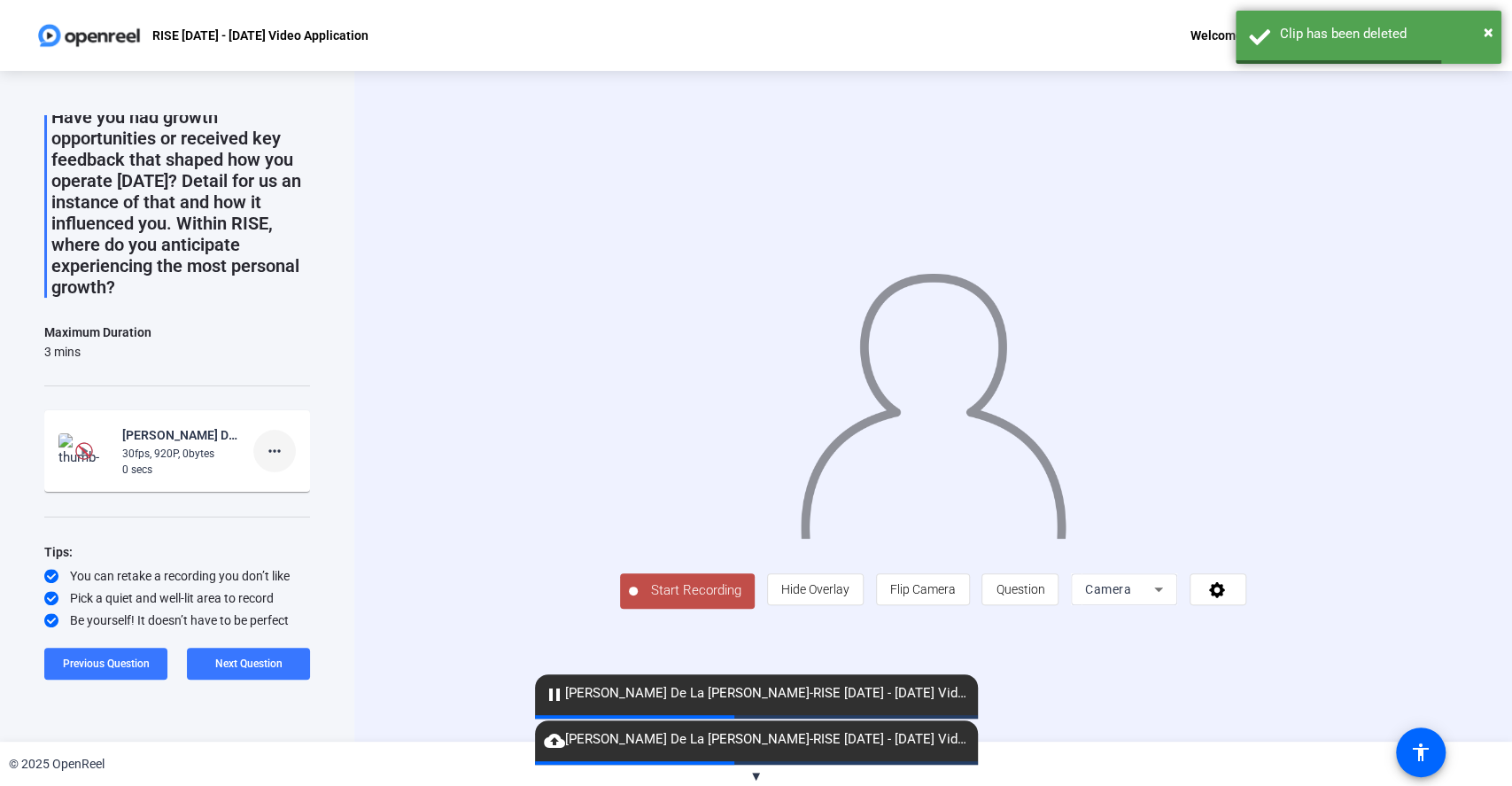 click on "more_horiz" 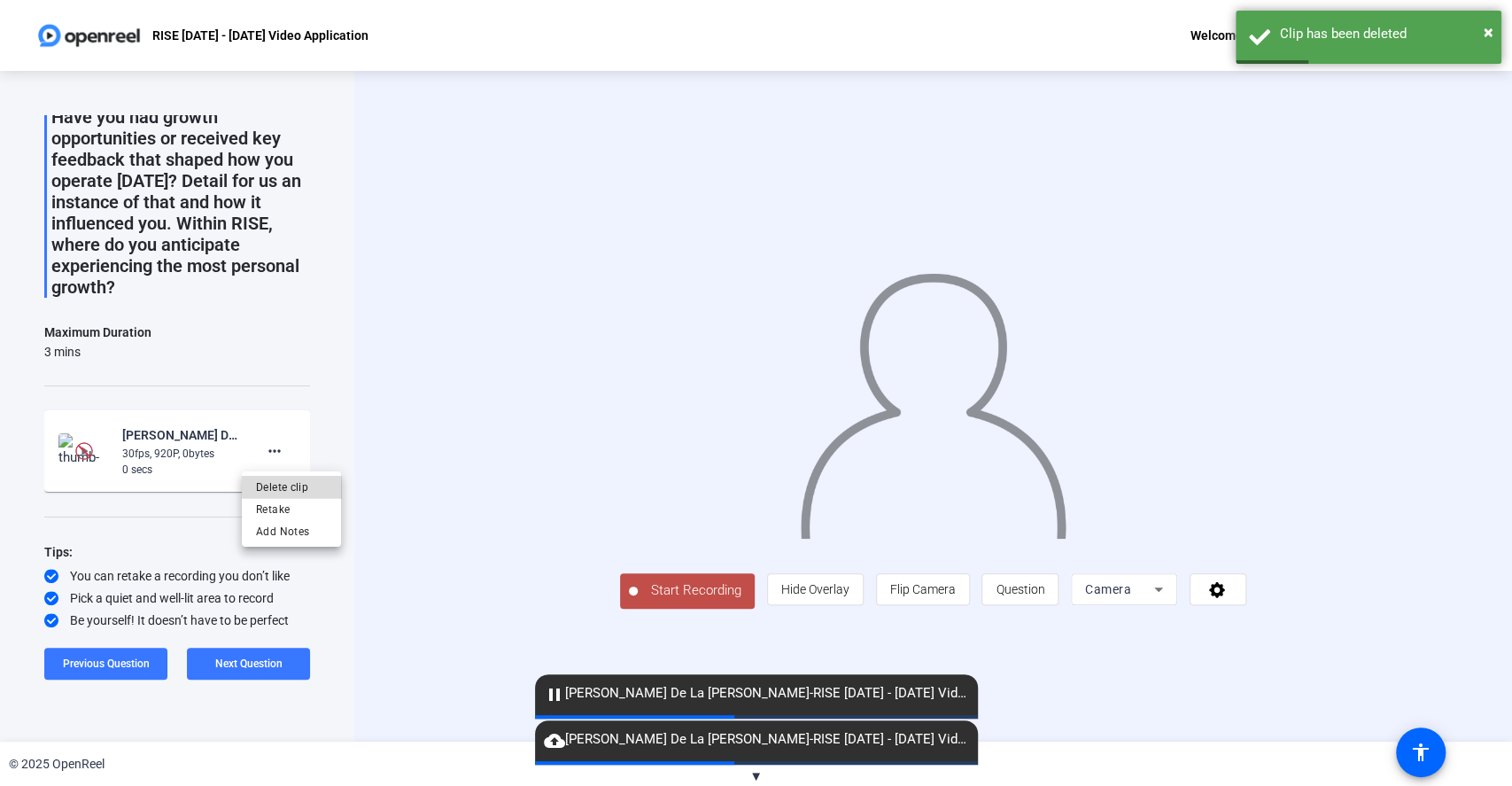 click on "Delete clip" at bounding box center [291, 487] 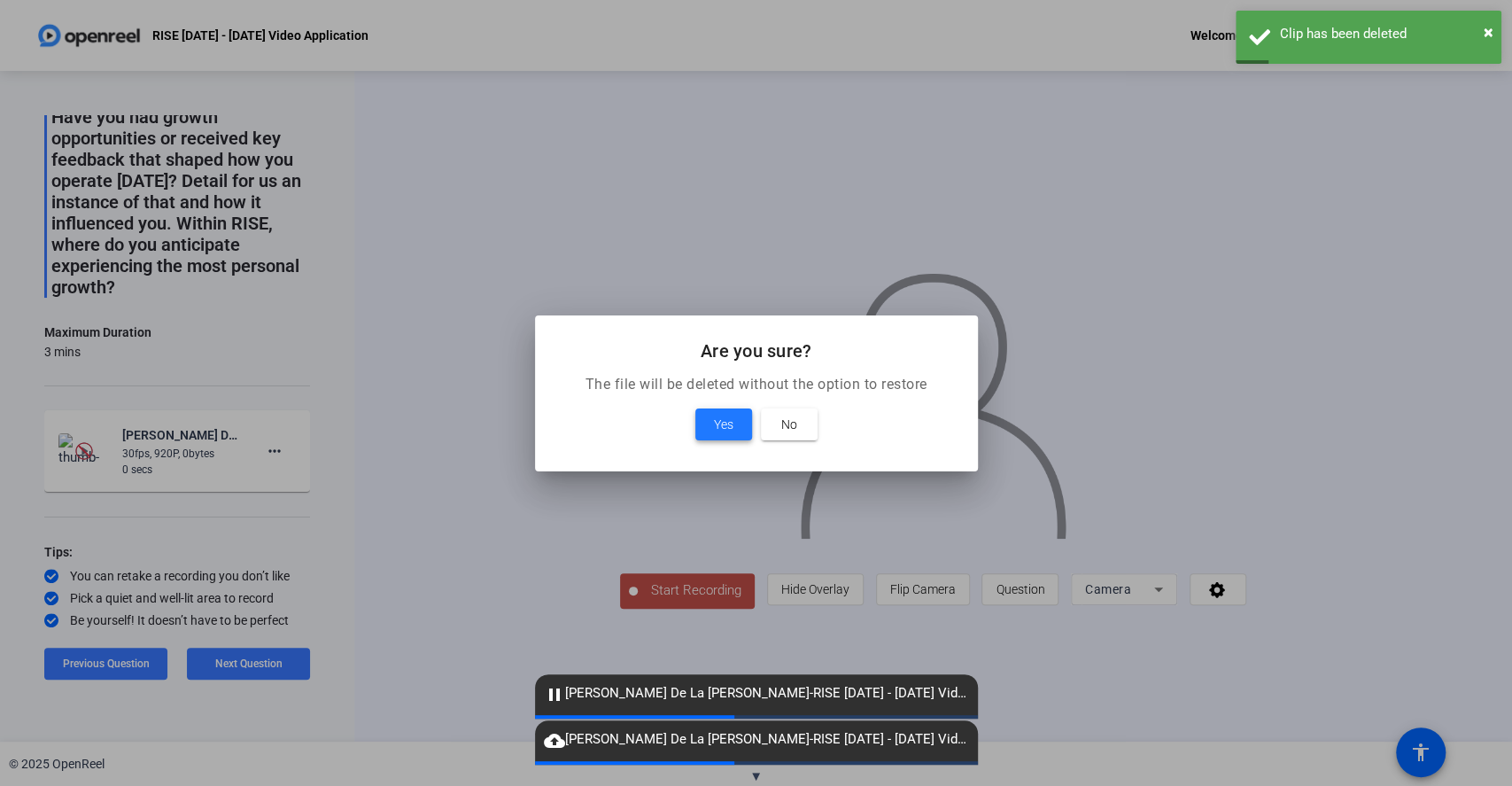 click at bounding box center (724, 424) 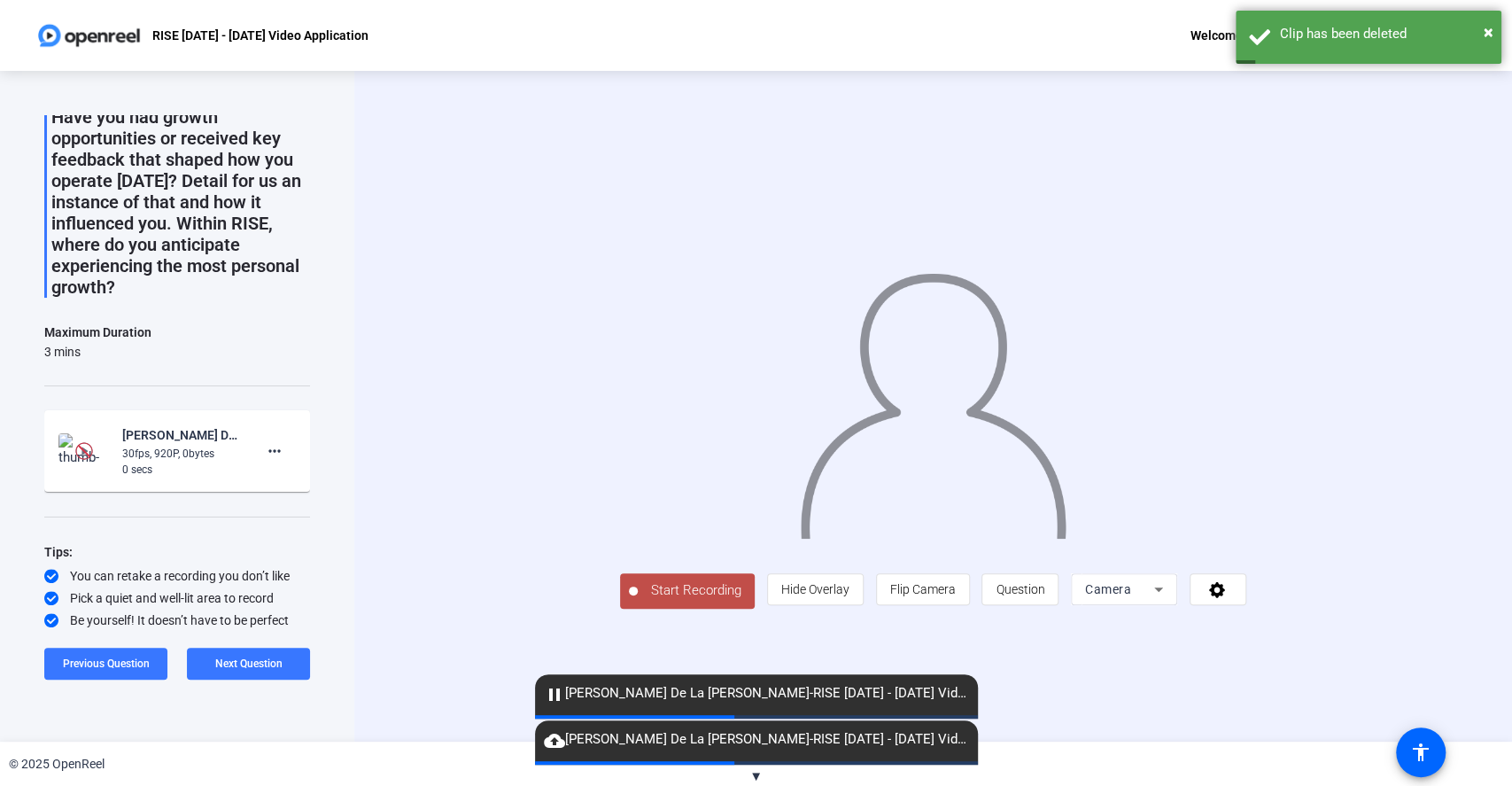 scroll, scrollTop: 83, scrollLeft: 0, axis: vertical 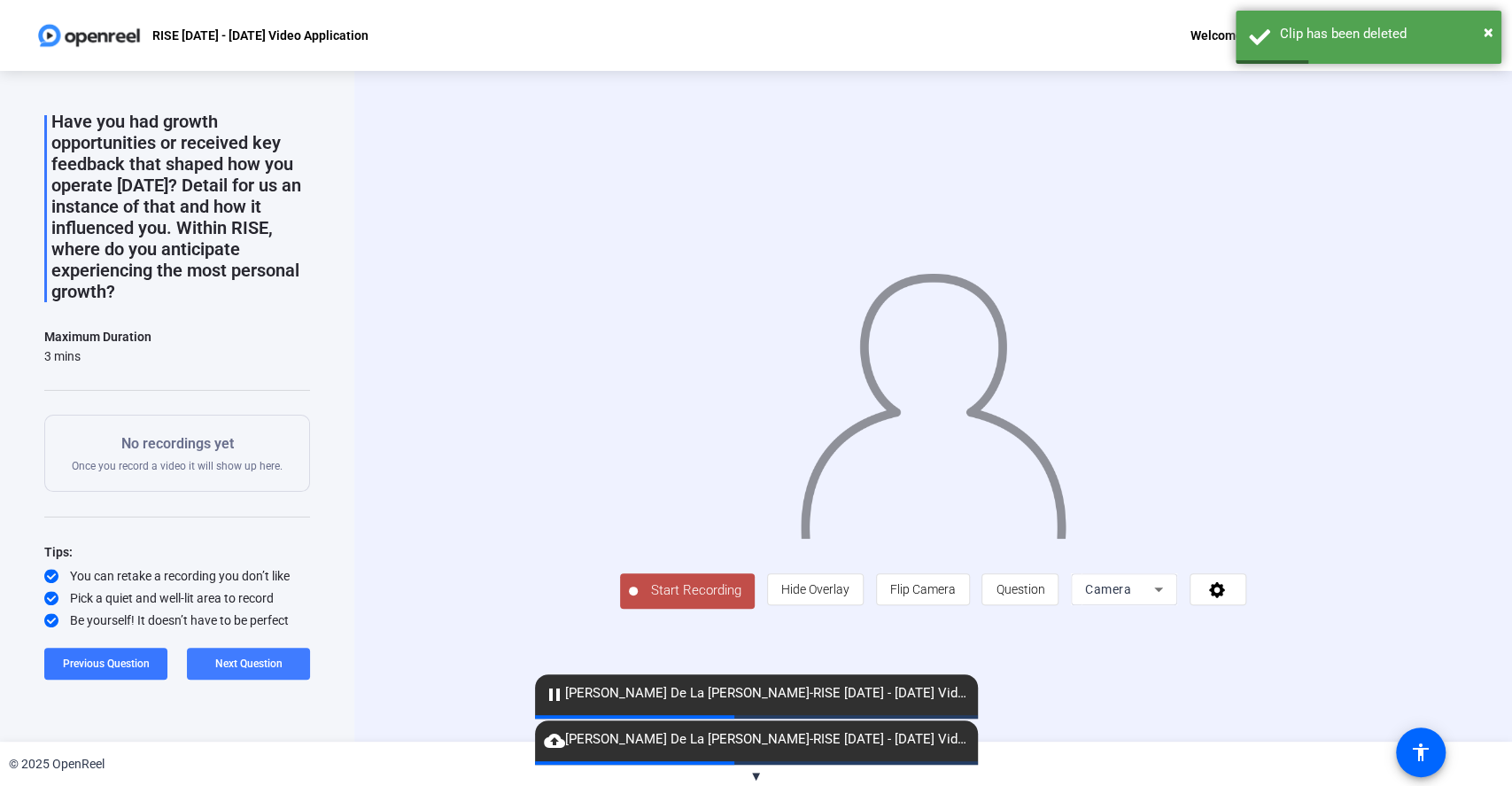 click on "Next Question" 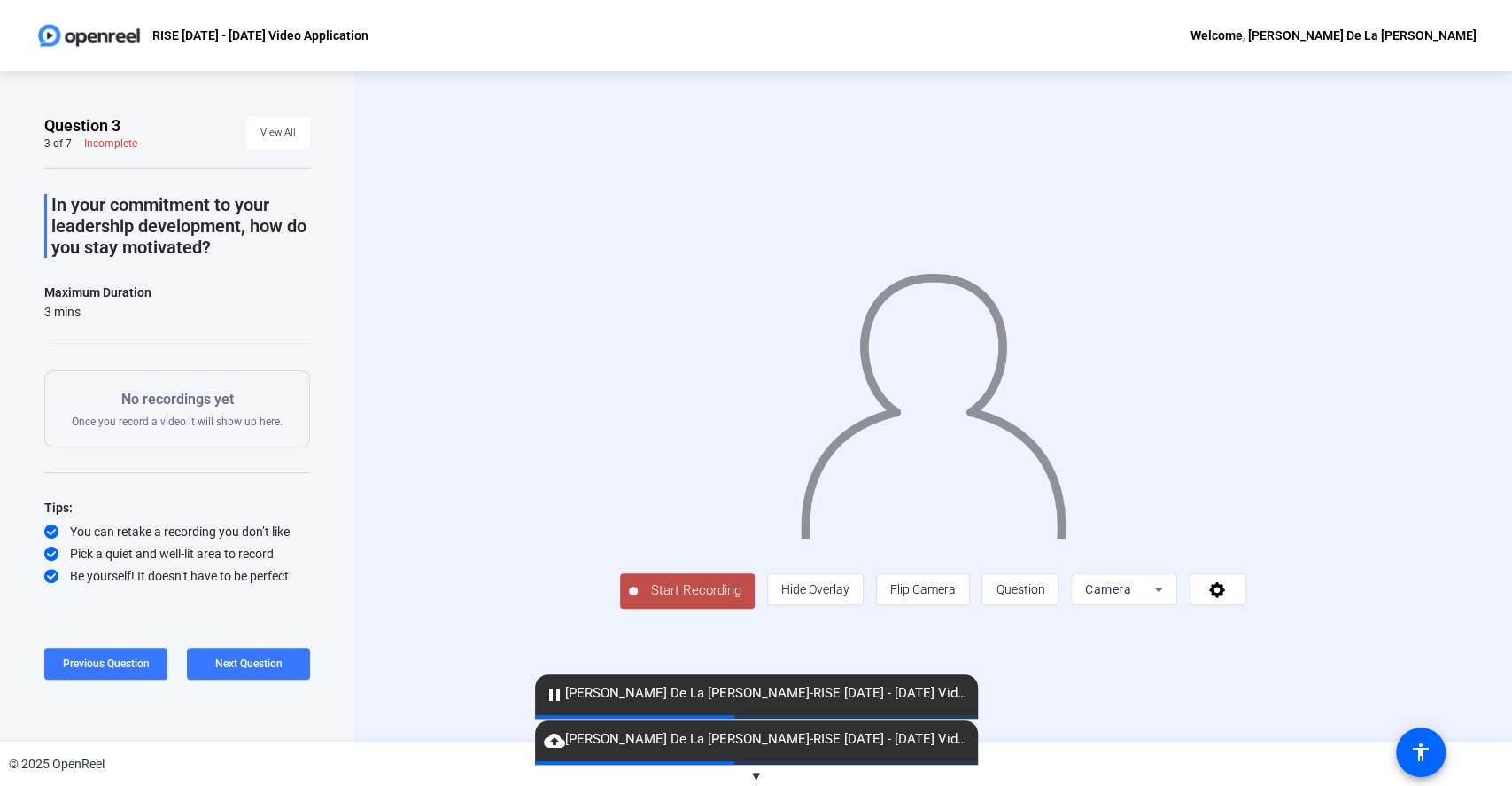 click on "cloud_upload   [PERSON_NAME] De La [PERSON_NAME]-RISE [DATE] - [DATE] VideoScreen Application-RISE [DATE] - [DATE] Video Application-1753188055972-screen" 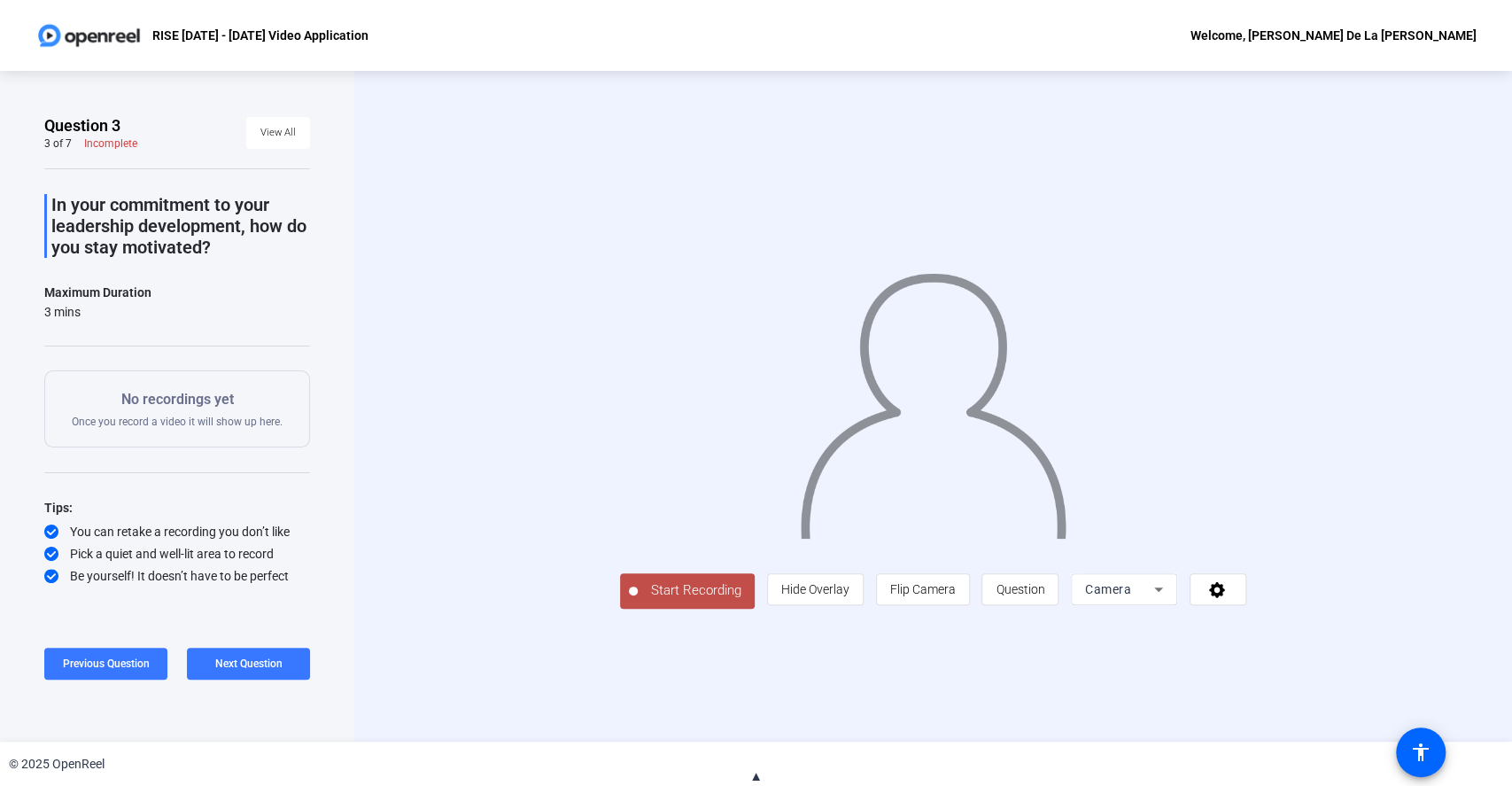 click on "▲" 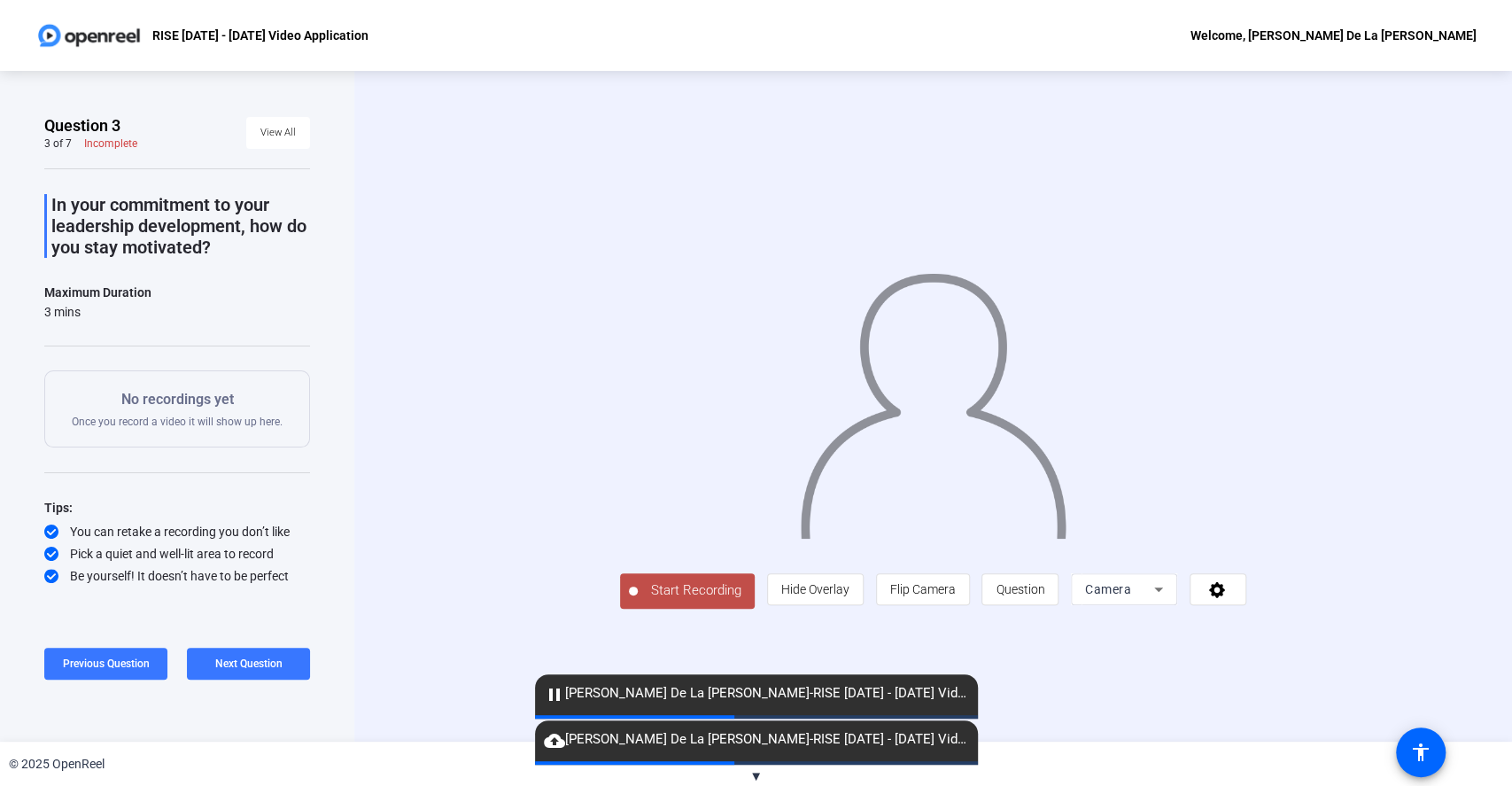 click on "pause   [PERSON_NAME] De La [PERSON_NAME]-RISE [DATE] - [DATE] VideoScreen Application-RISE [DATE] - [DATE] Video Application-1753188055973-webcam" 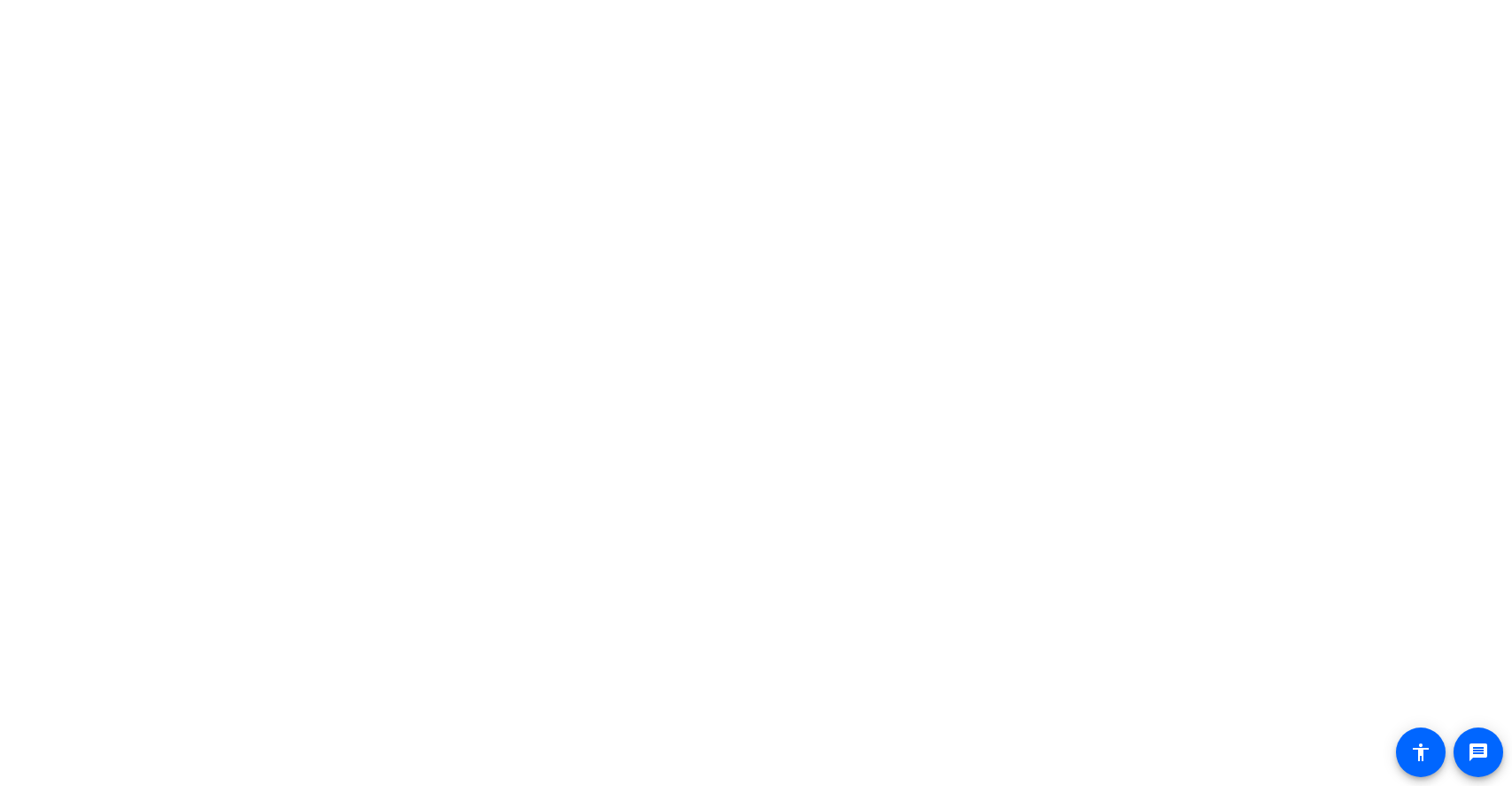 scroll, scrollTop: 0, scrollLeft: 0, axis: both 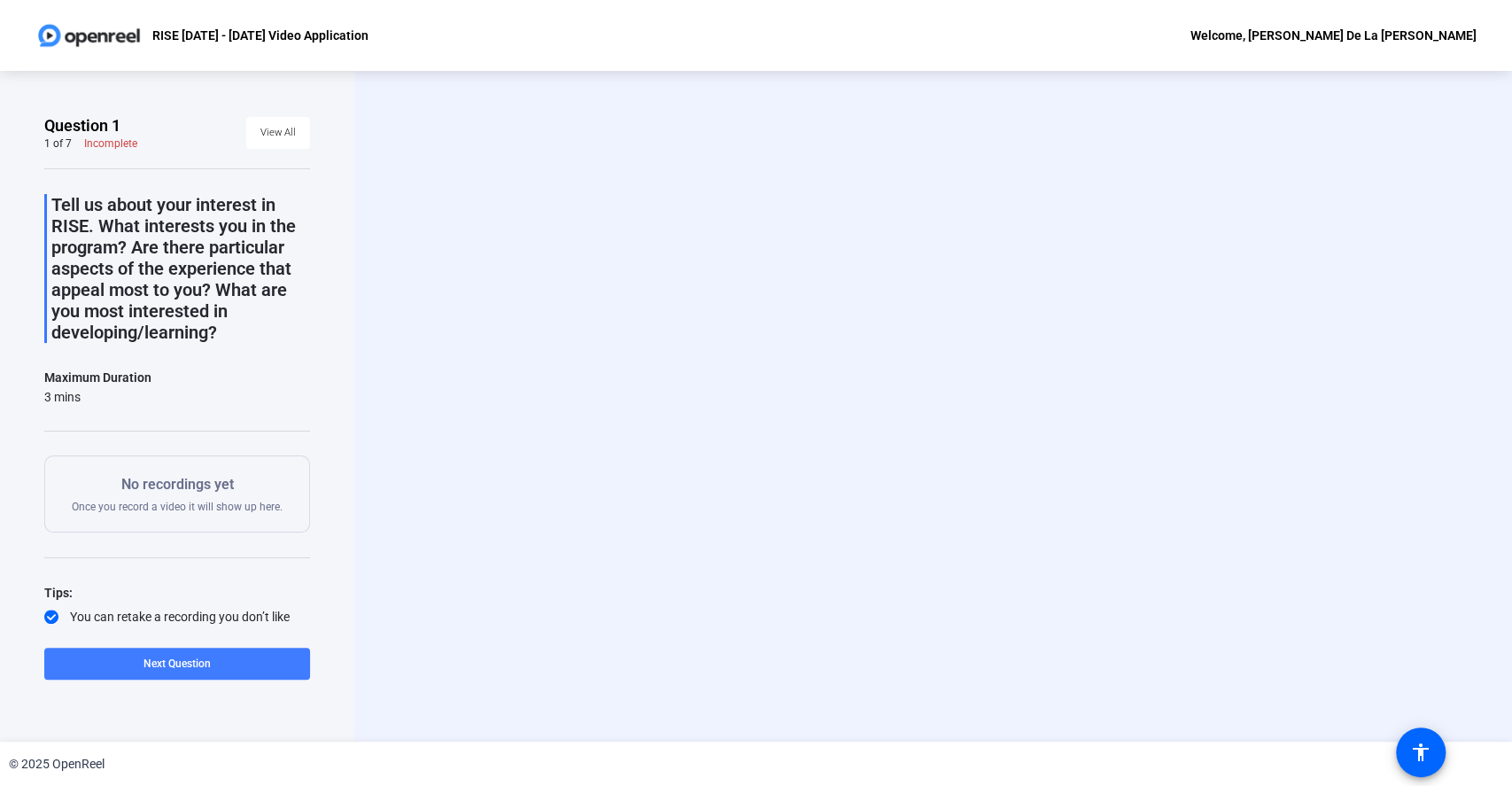 click 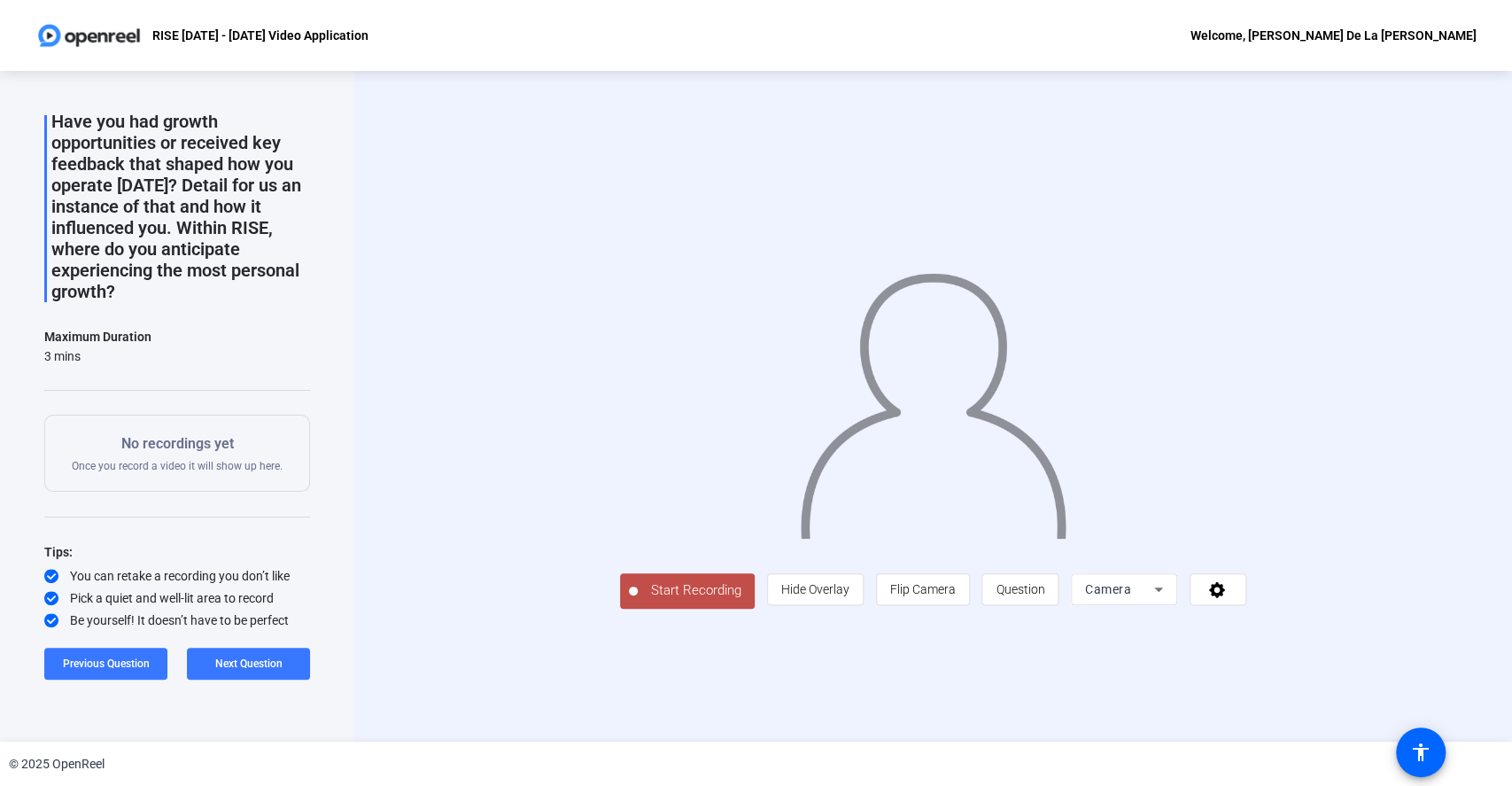 scroll, scrollTop: 0, scrollLeft: 0, axis: both 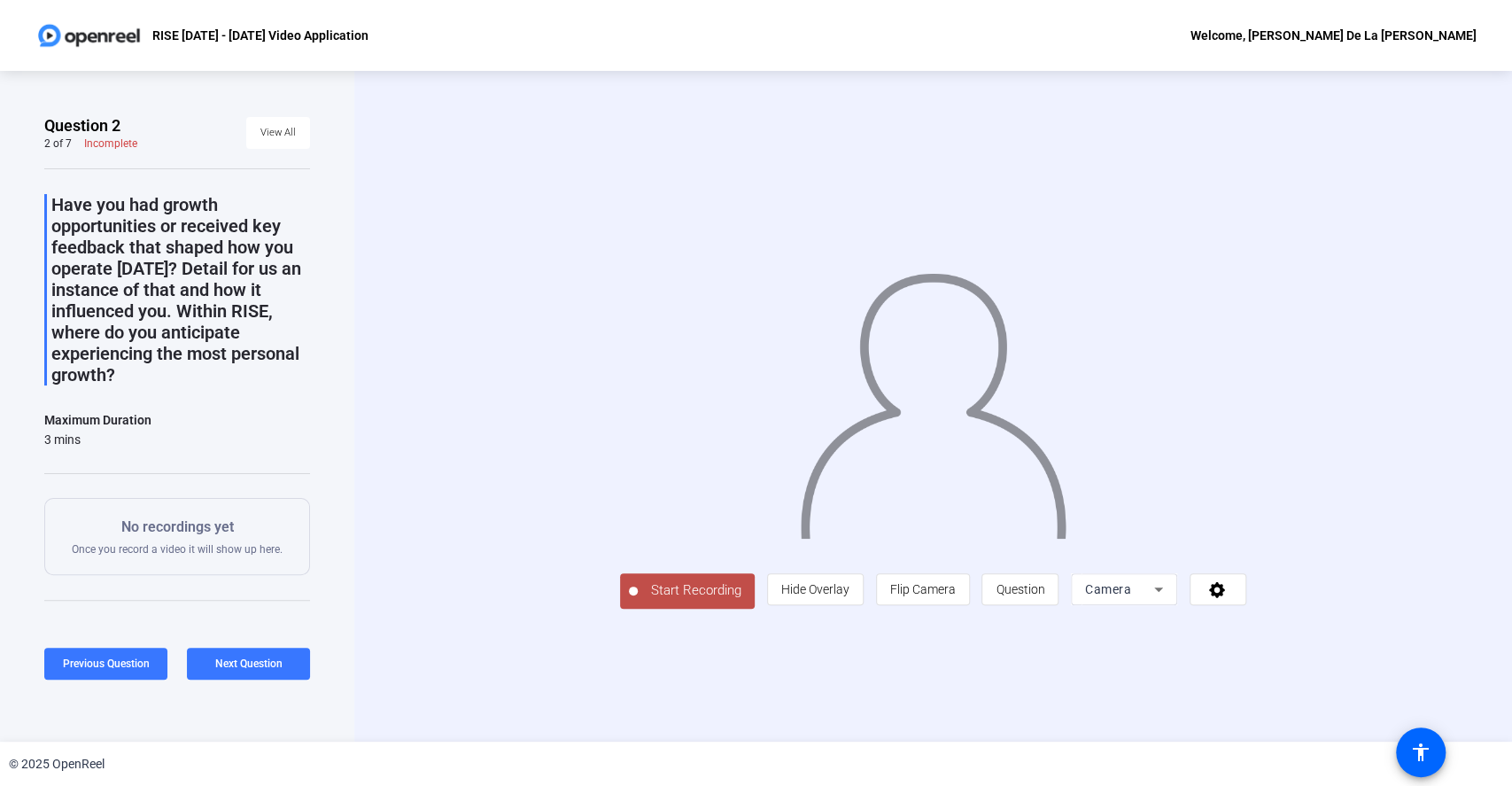 click on "Camera" at bounding box center [1108, 589] 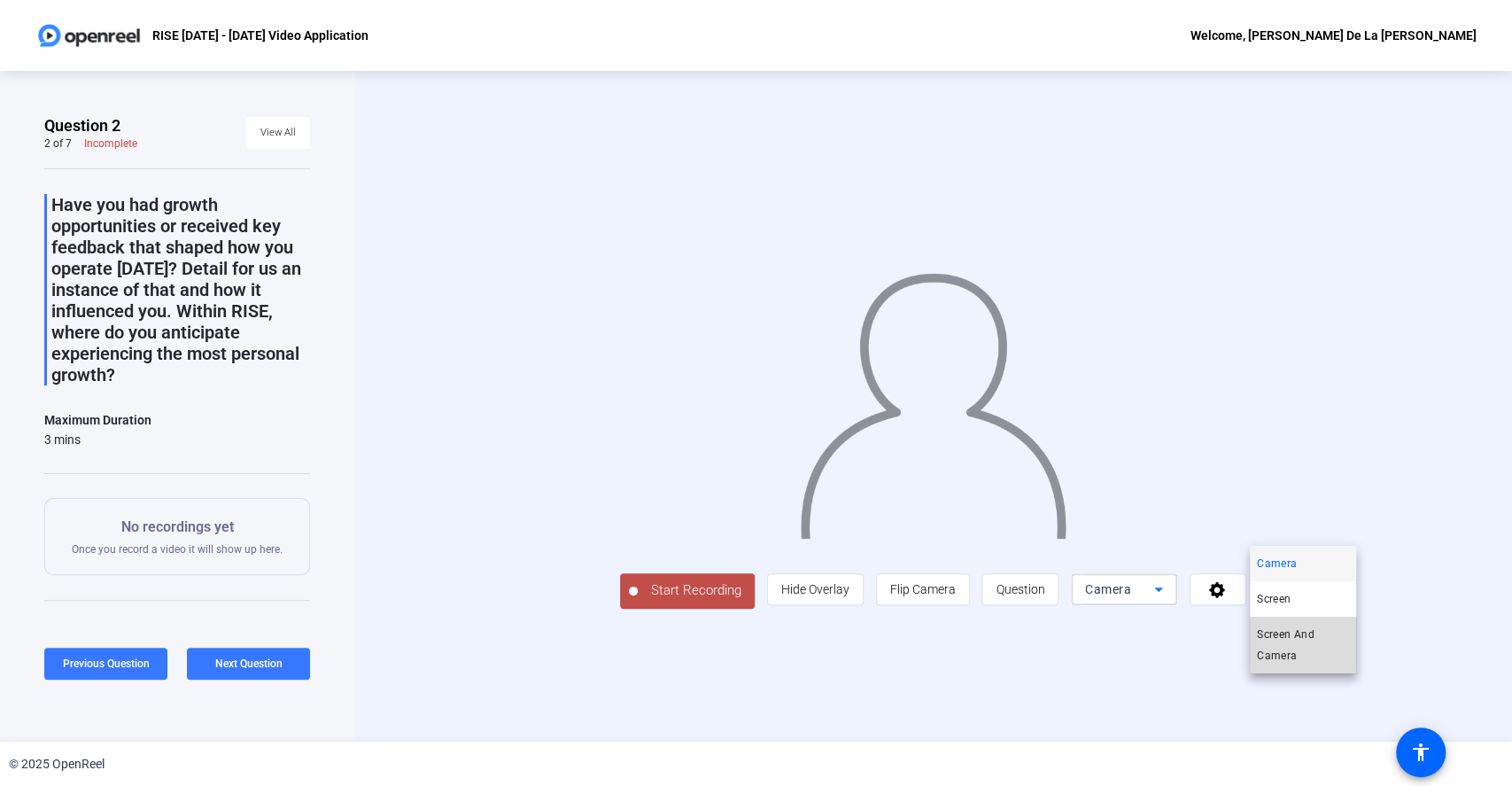 click on "Screen And Camera" at bounding box center [1303, 645] 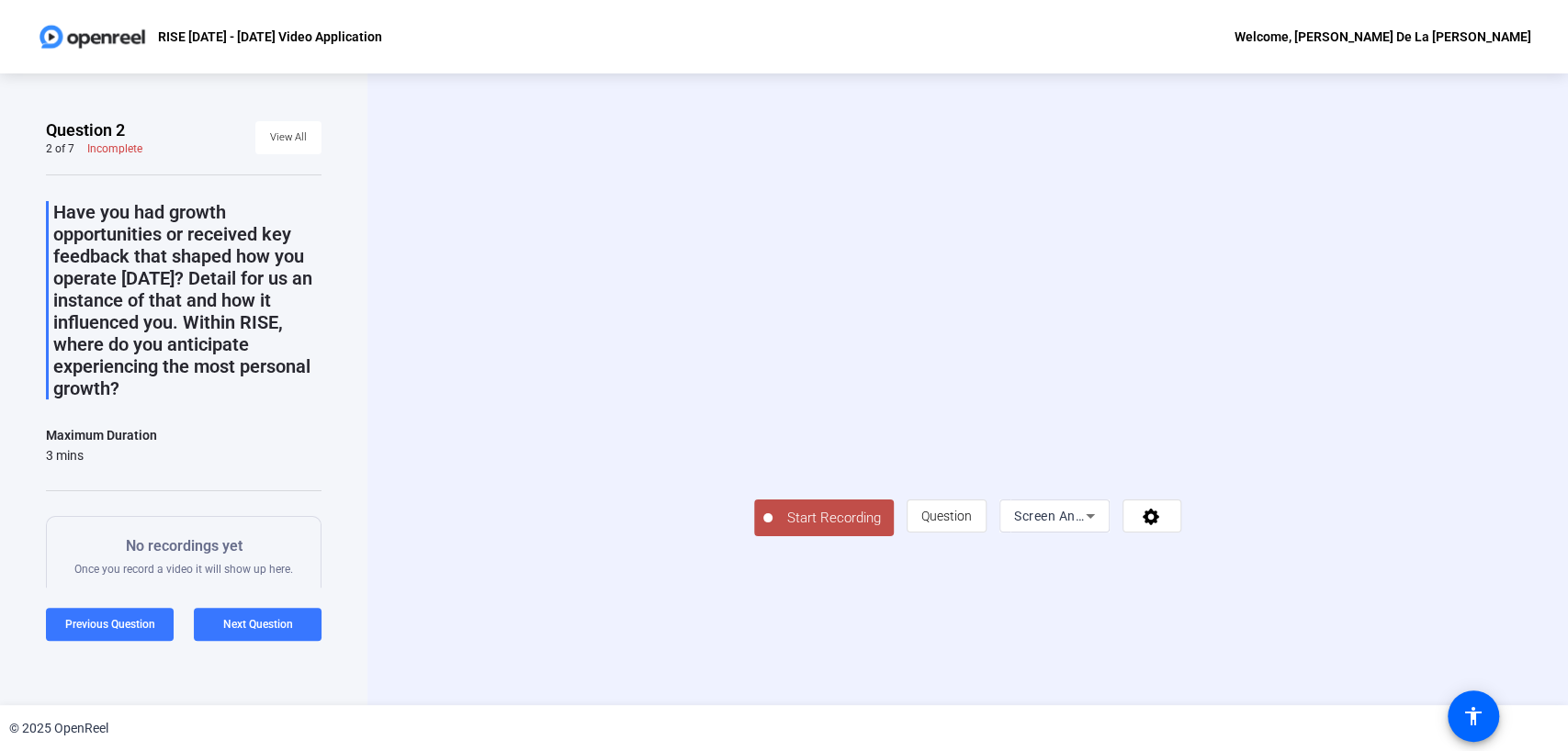 click on "Start Recording" 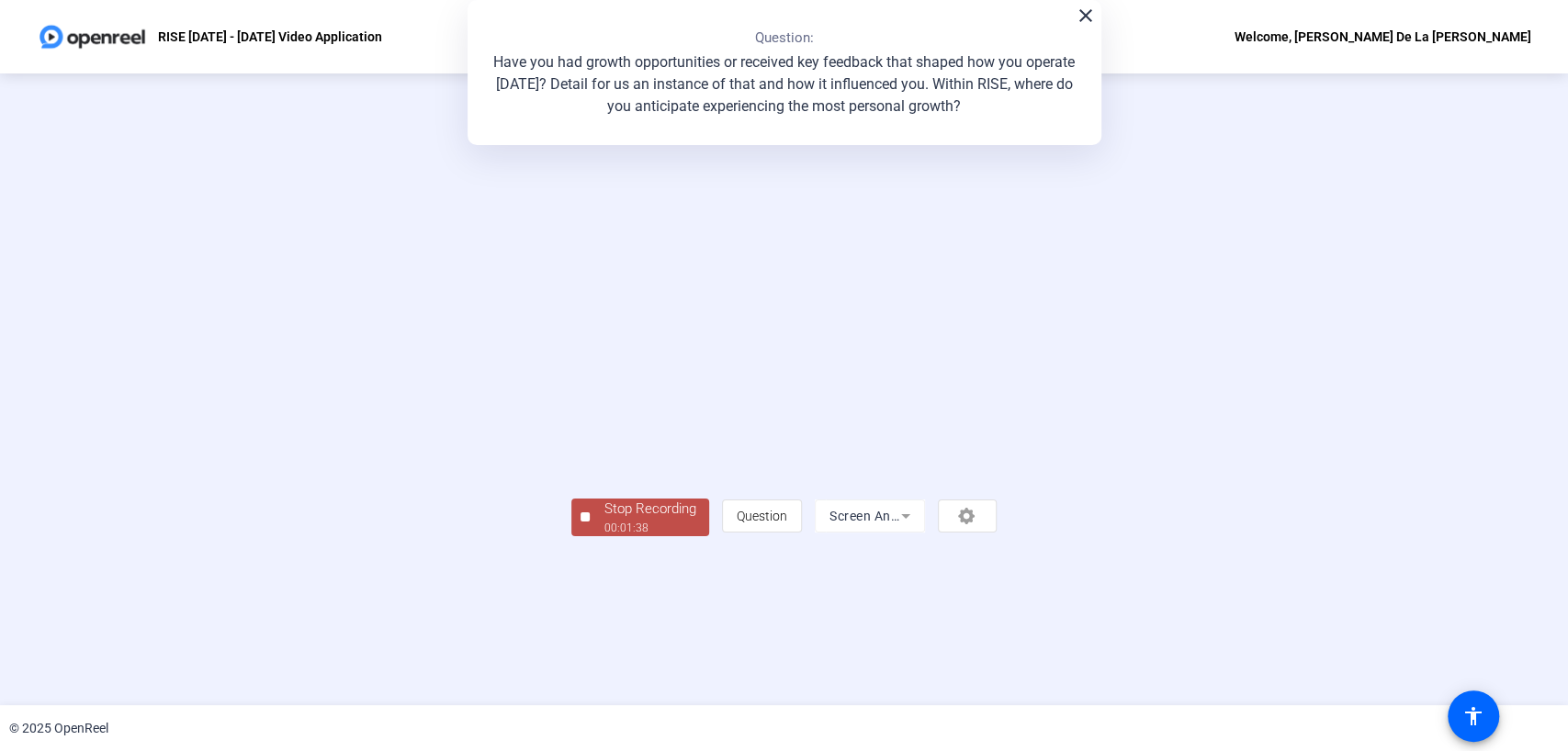 click on "Stop Recording" 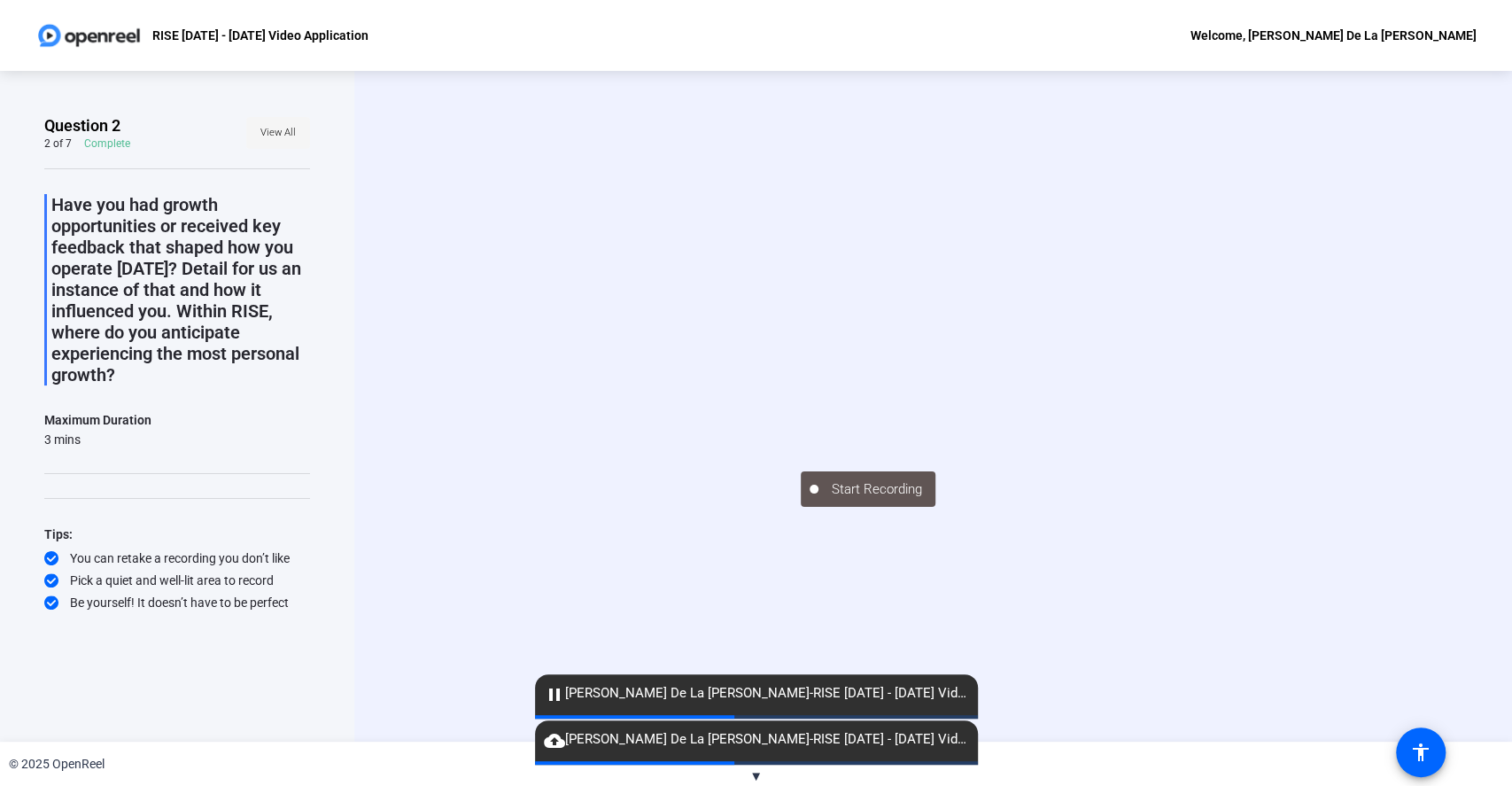 click on "View All" 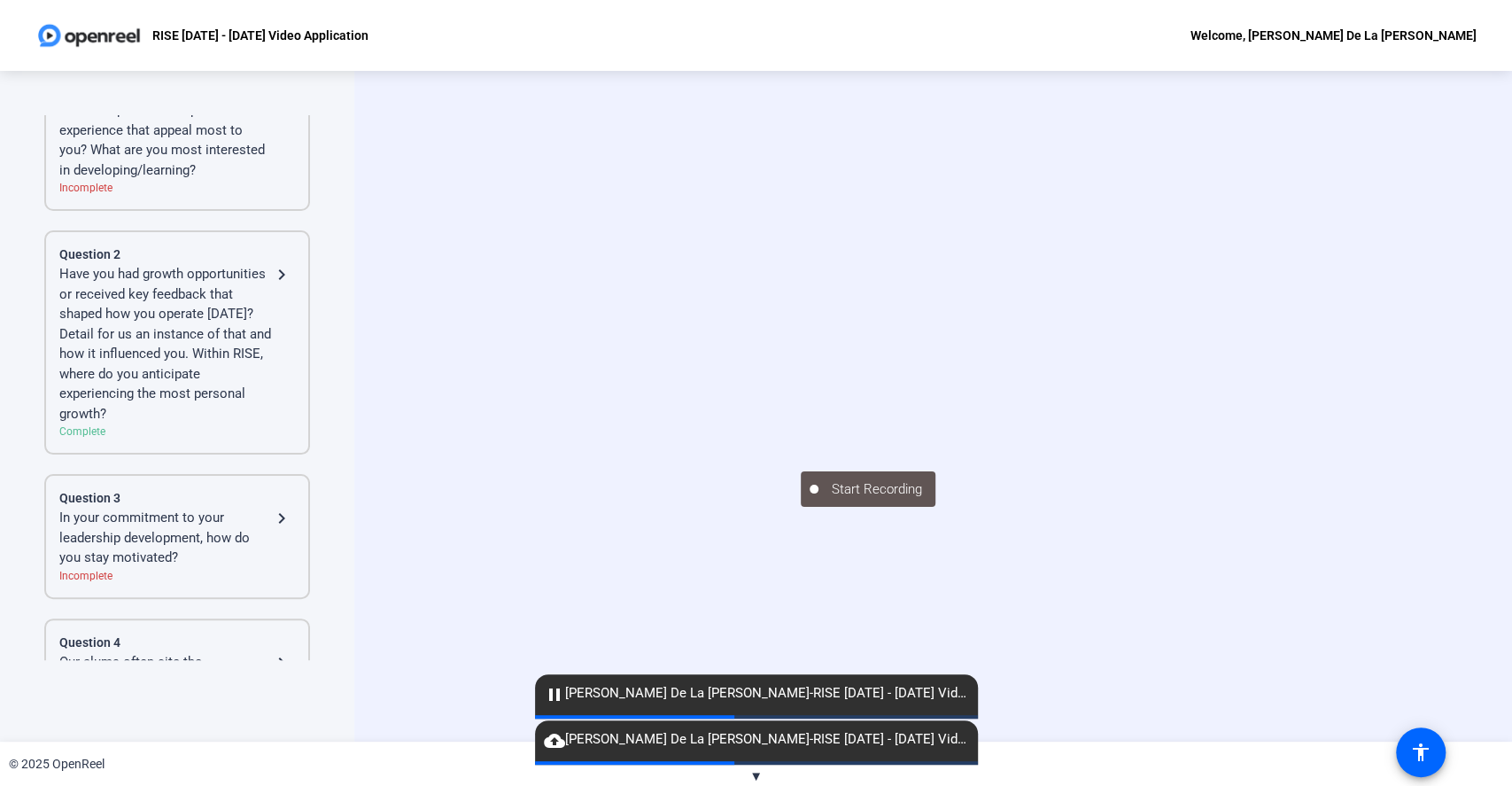 scroll, scrollTop: 236, scrollLeft: 0, axis: vertical 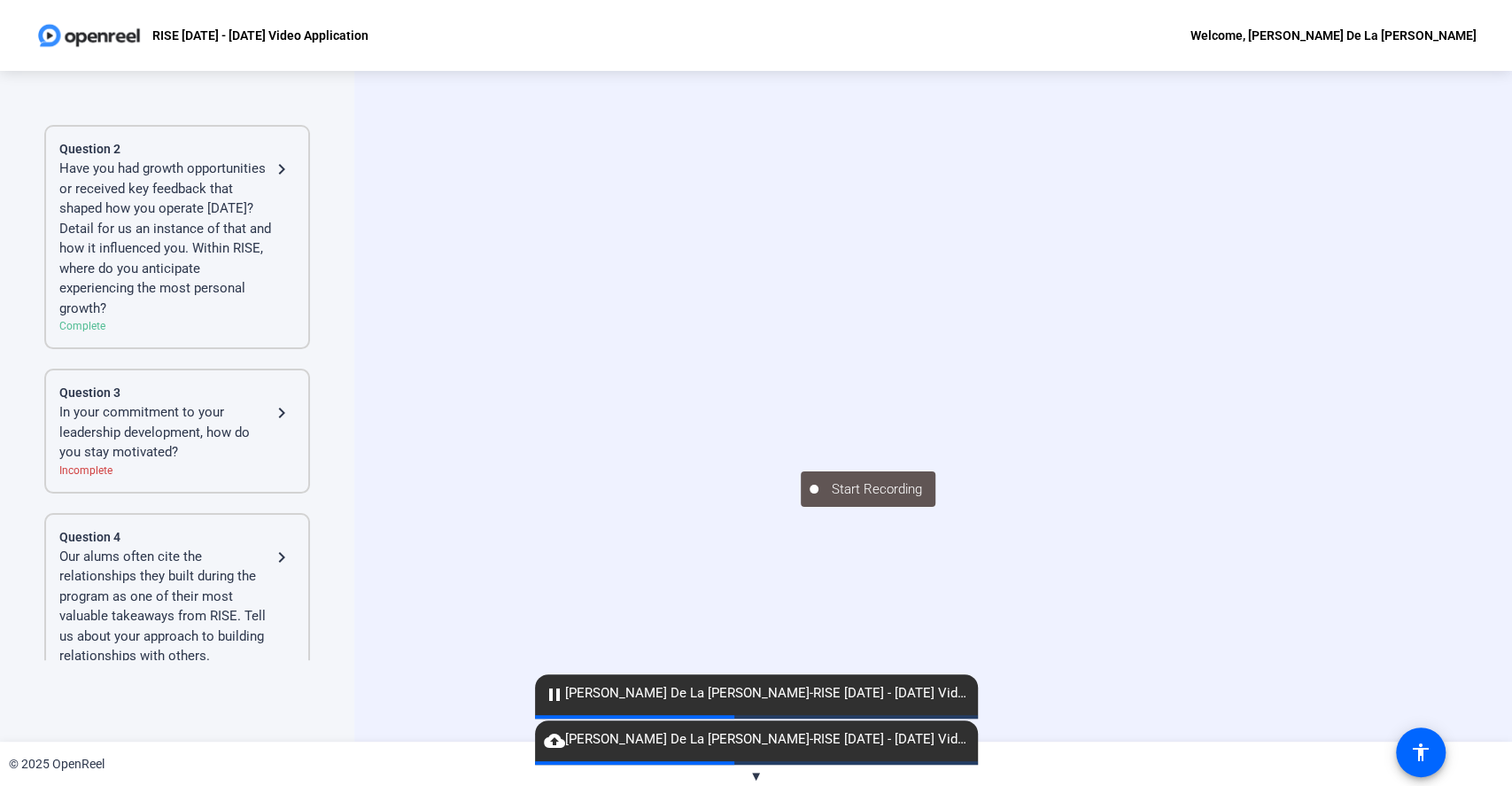 click on "In your commitment to your leadership development, how do you stay motivated?" 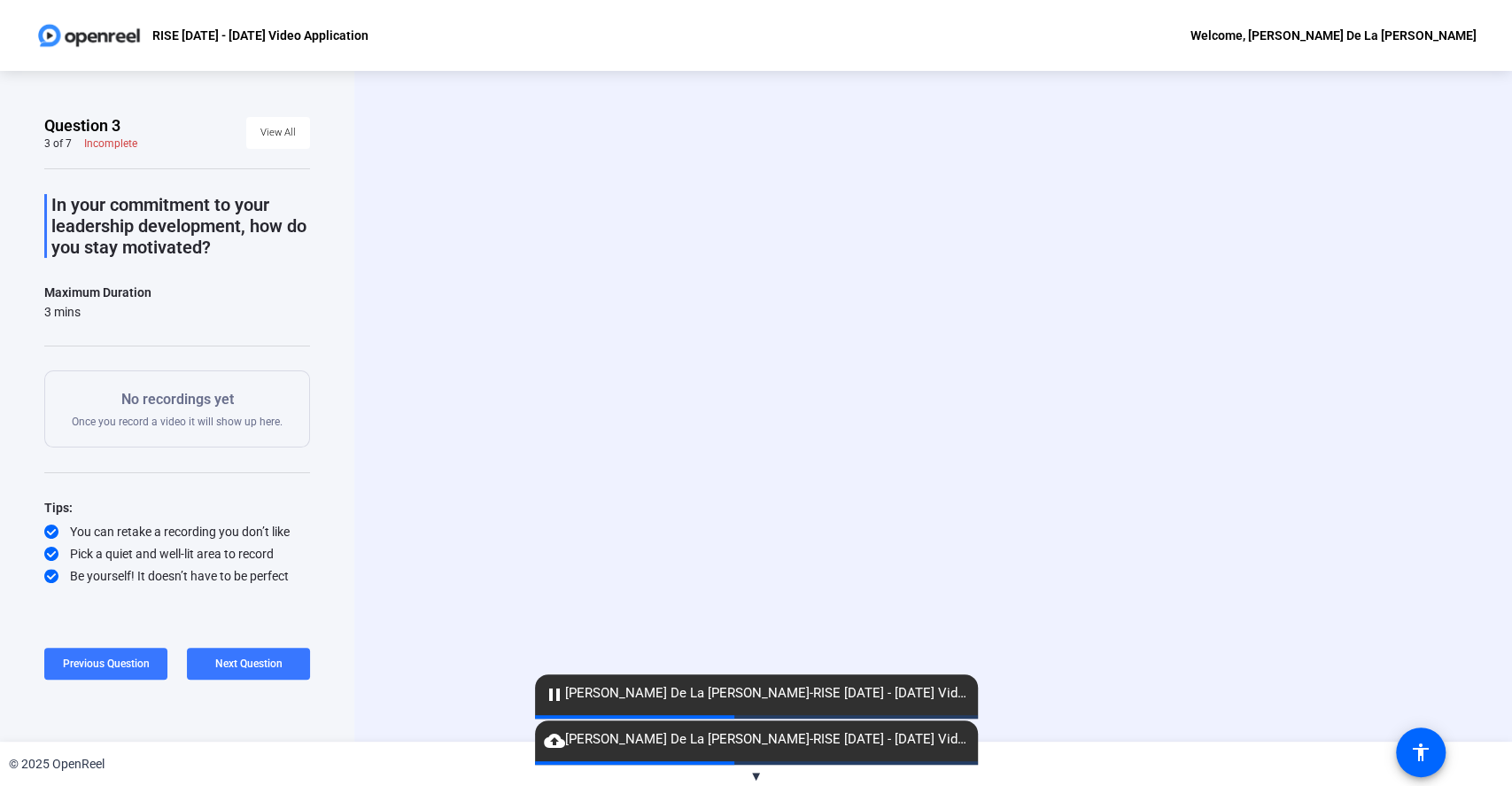 scroll, scrollTop: 0, scrollLeft: 0, axis: both 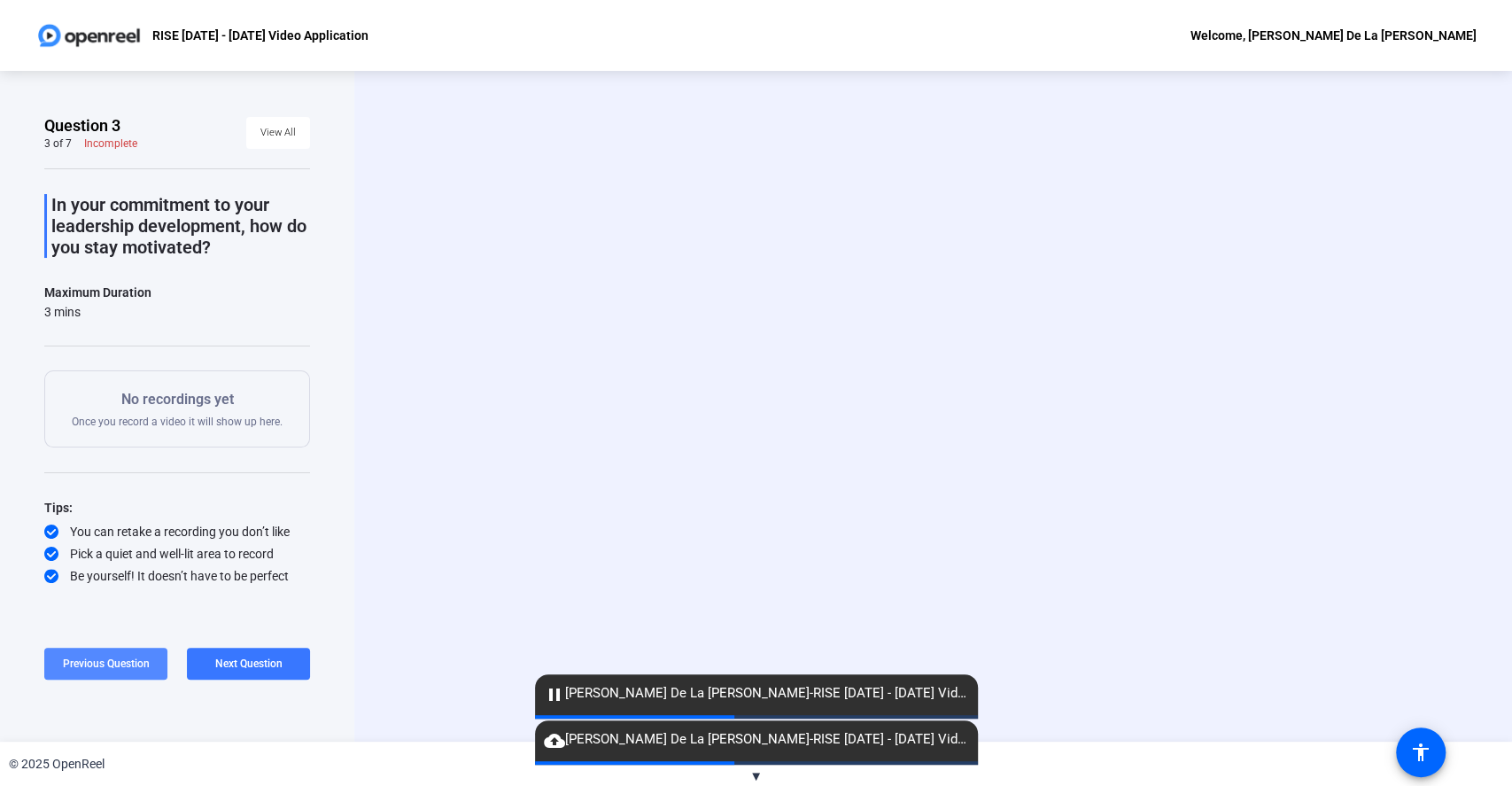 click on "Previous Question" 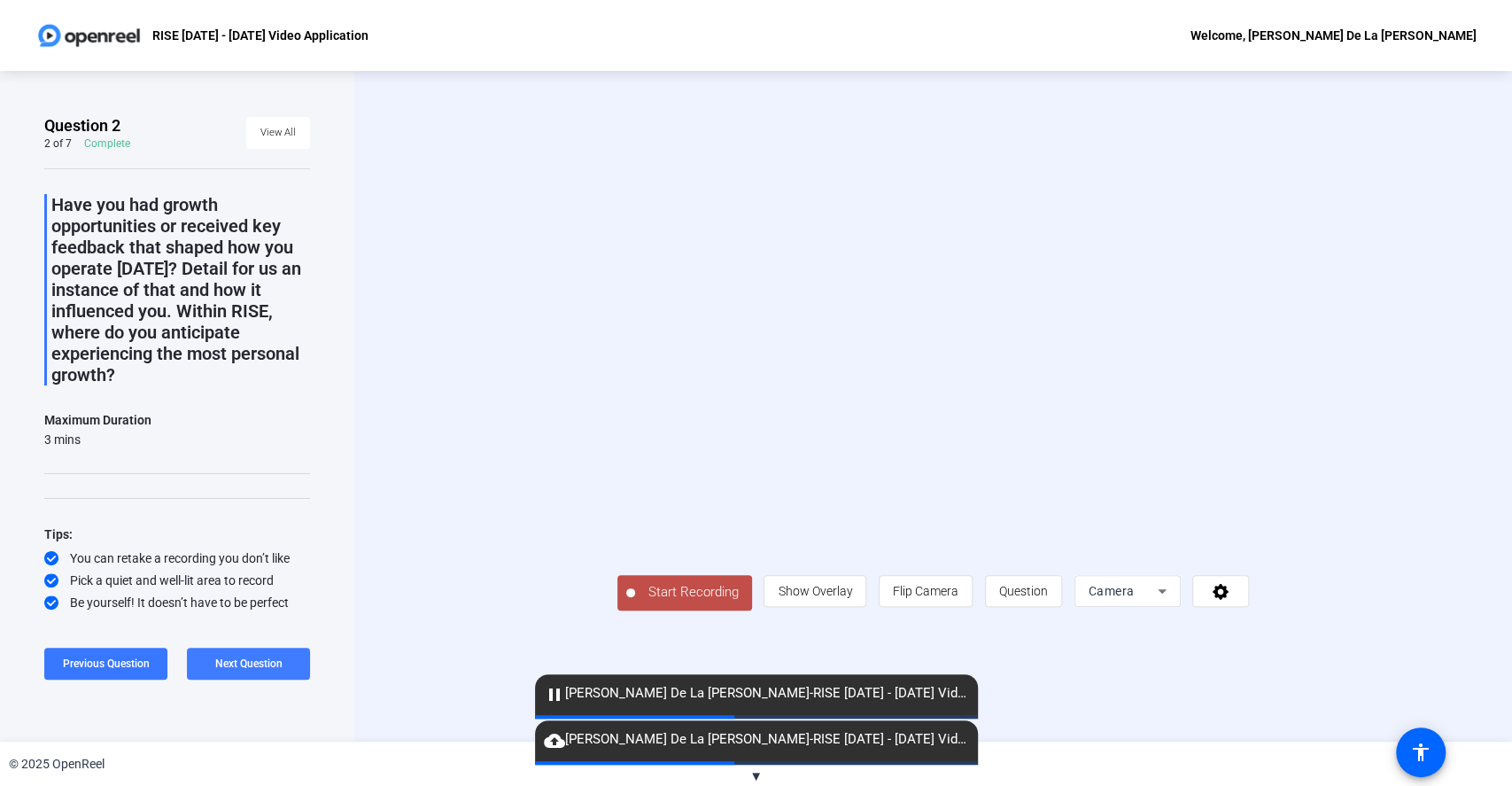 click on "Next Question" 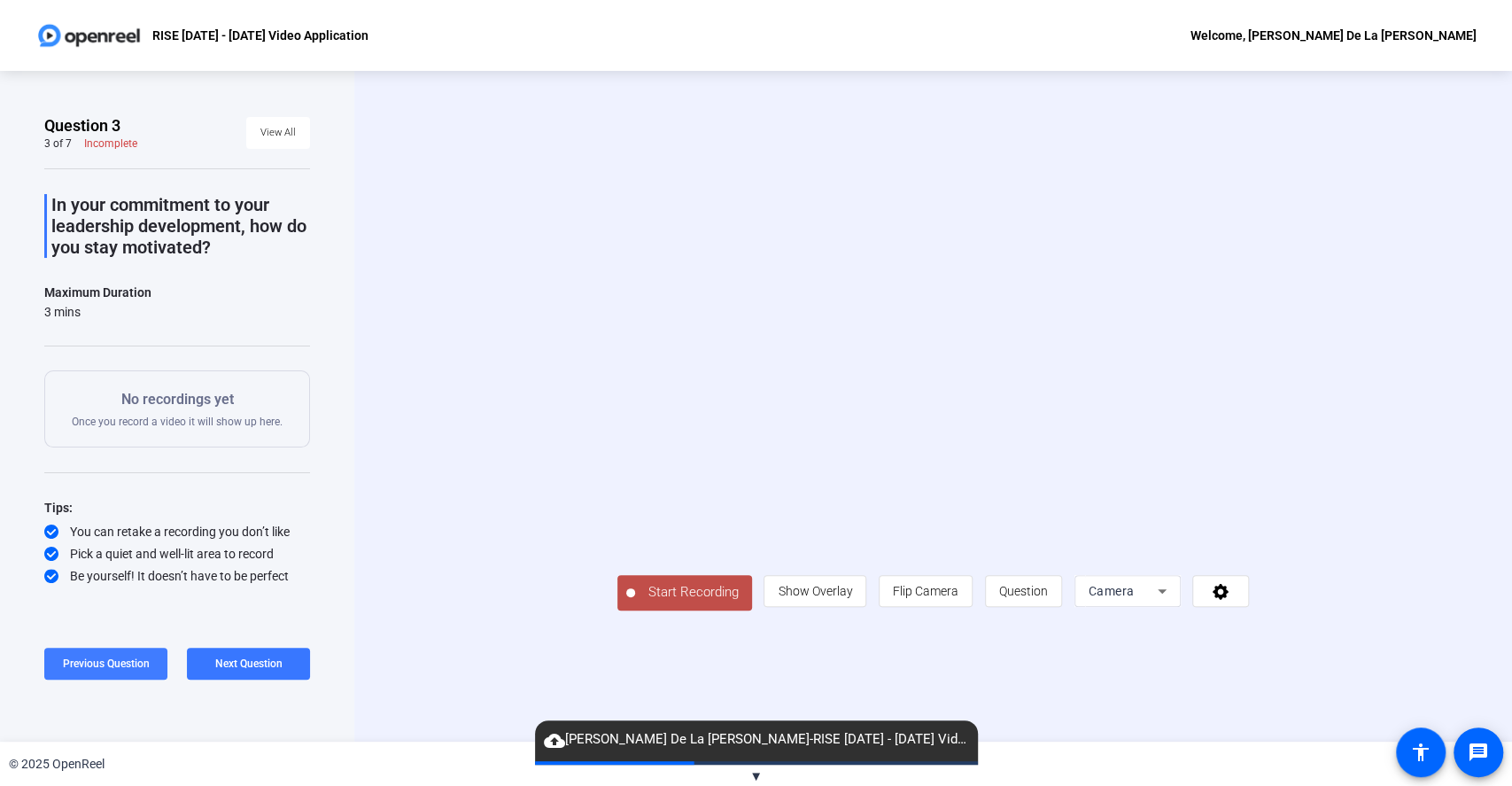 click on "Previous Question" 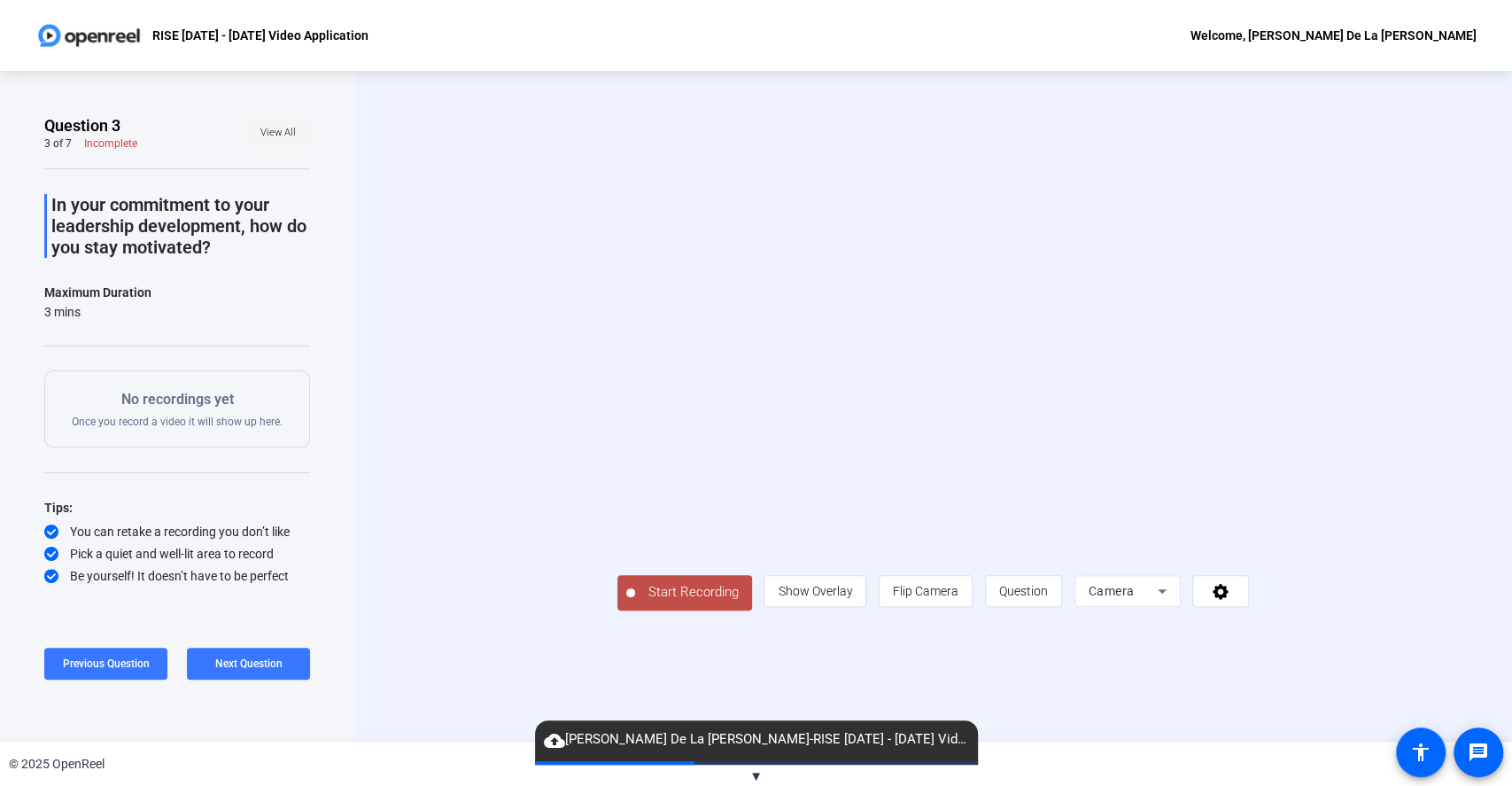 click on "View All" 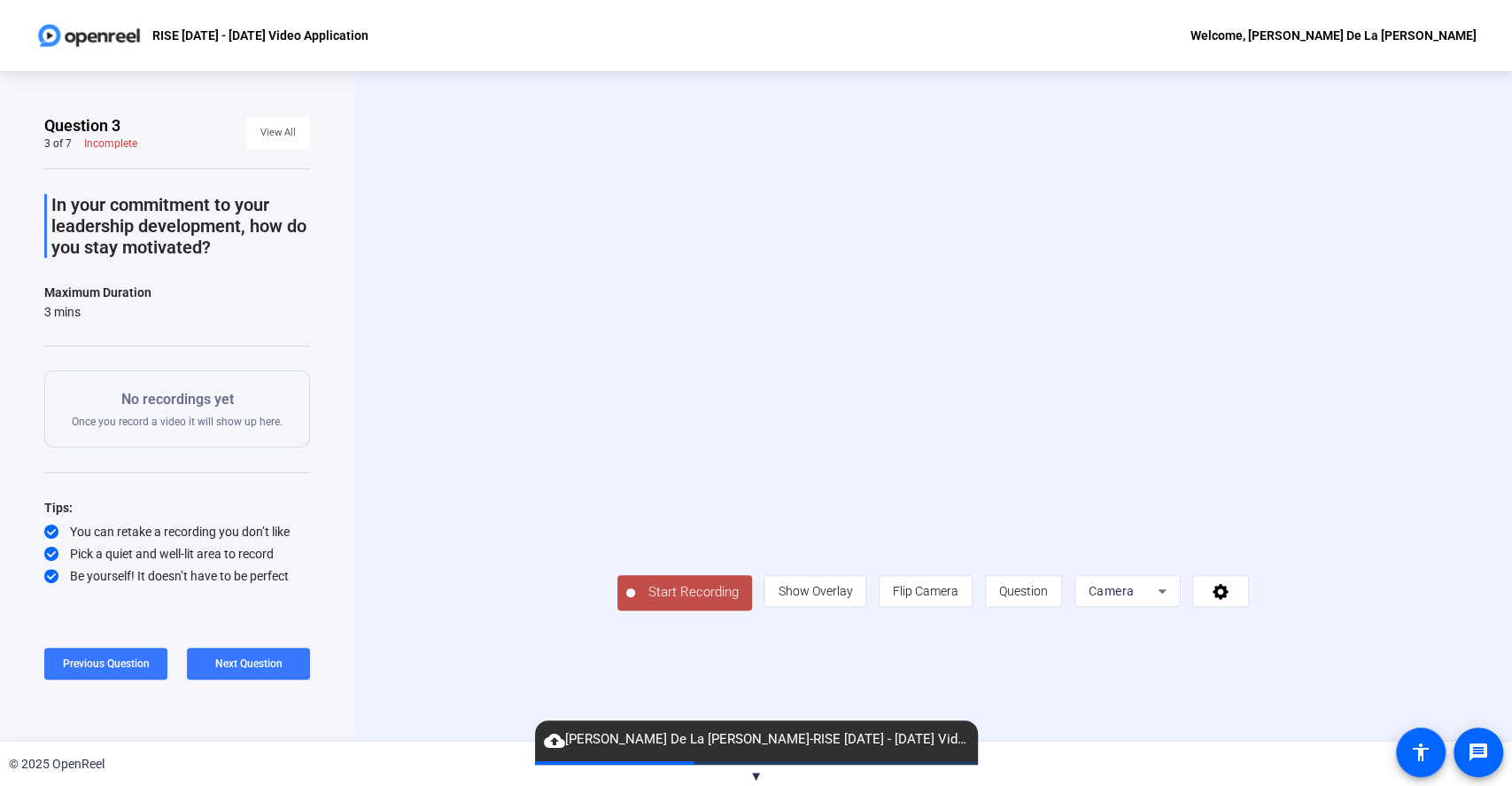 click on "cloud_upload   Isidro De La Rosa-RISE 2025 - 2026 VideoScreen Application-RISE 2025 - 2026 Video Application-1753189067472-webcam" 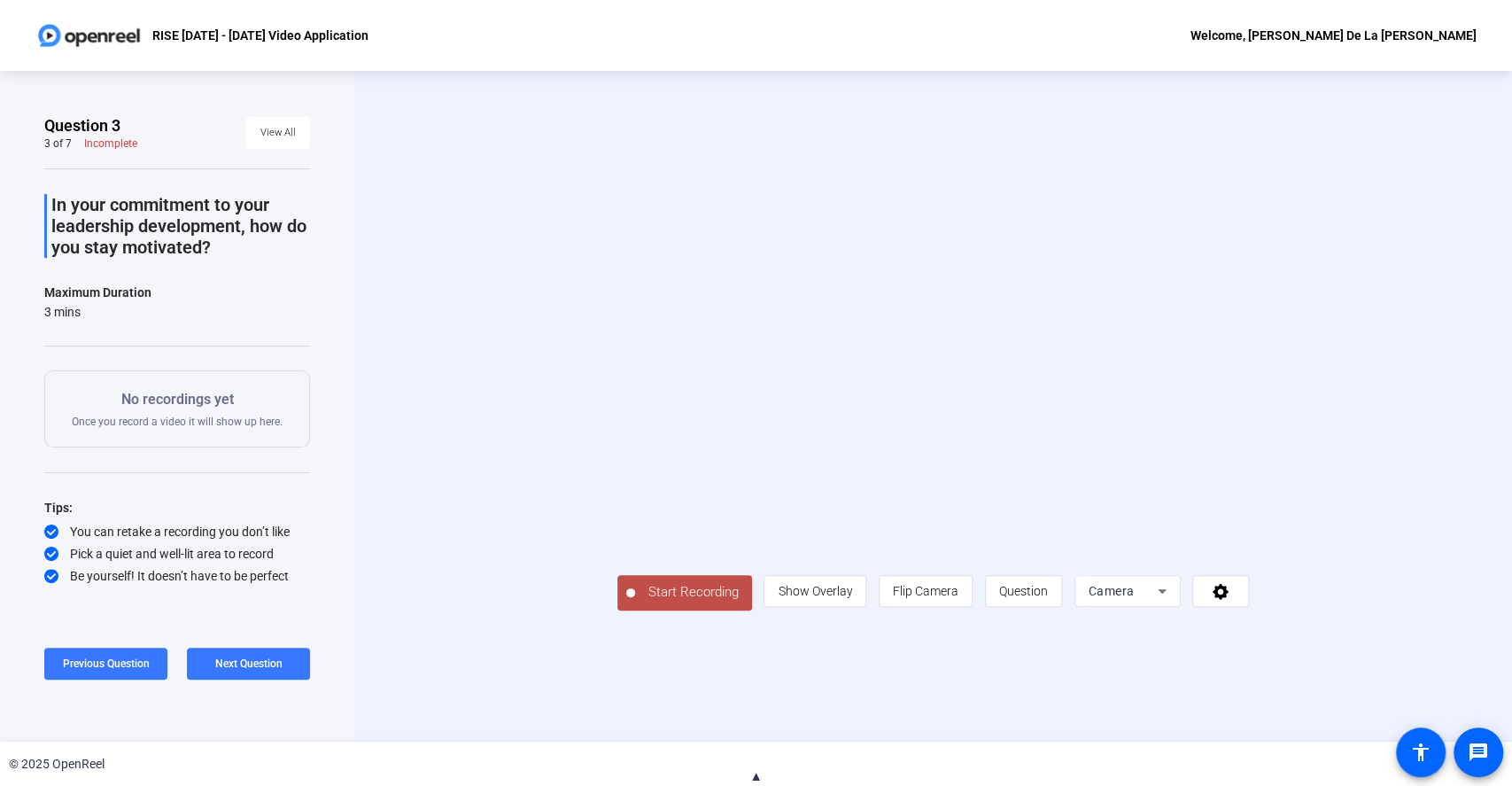 click on "▲" 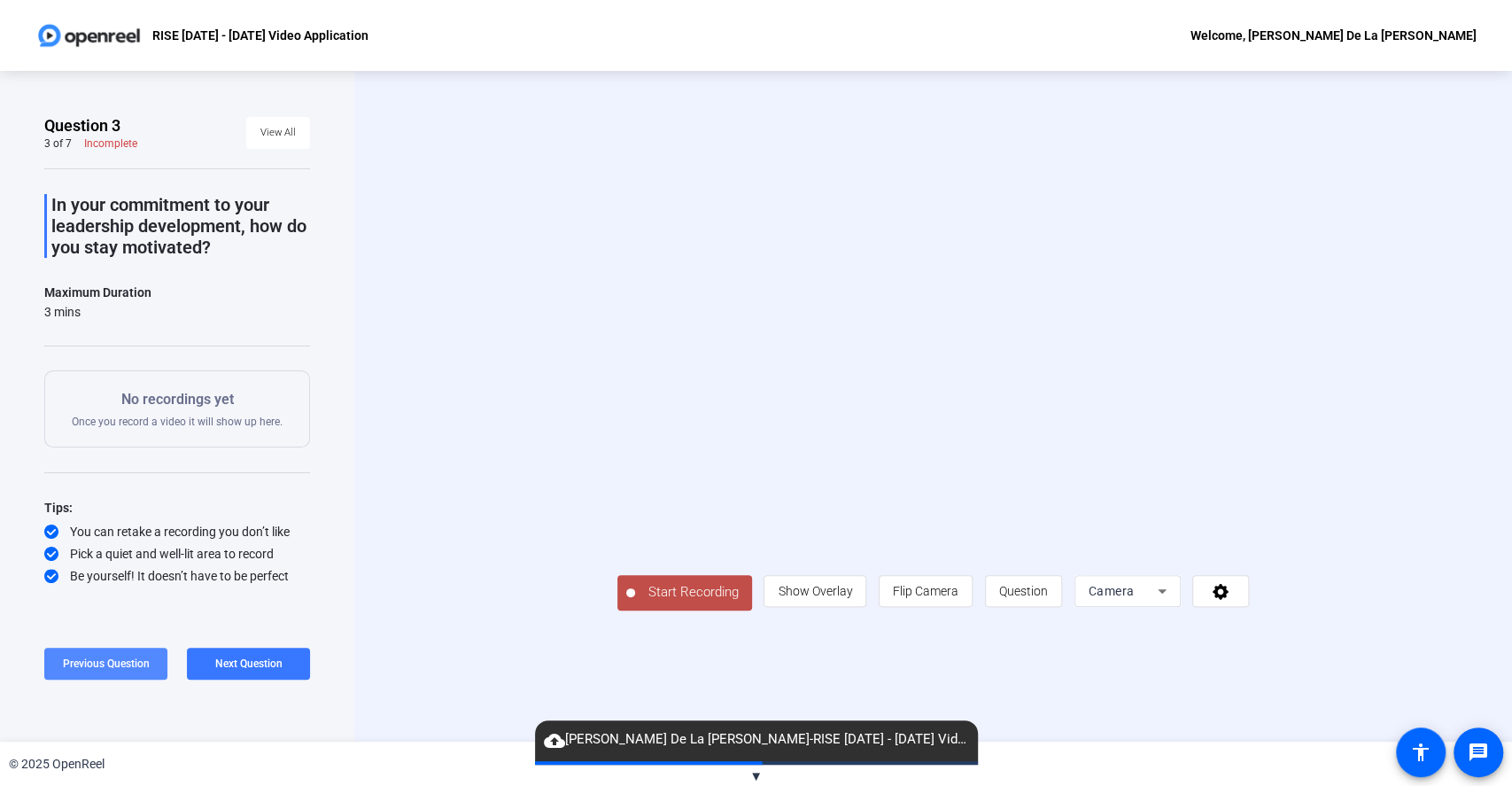 click on "Previous Question" 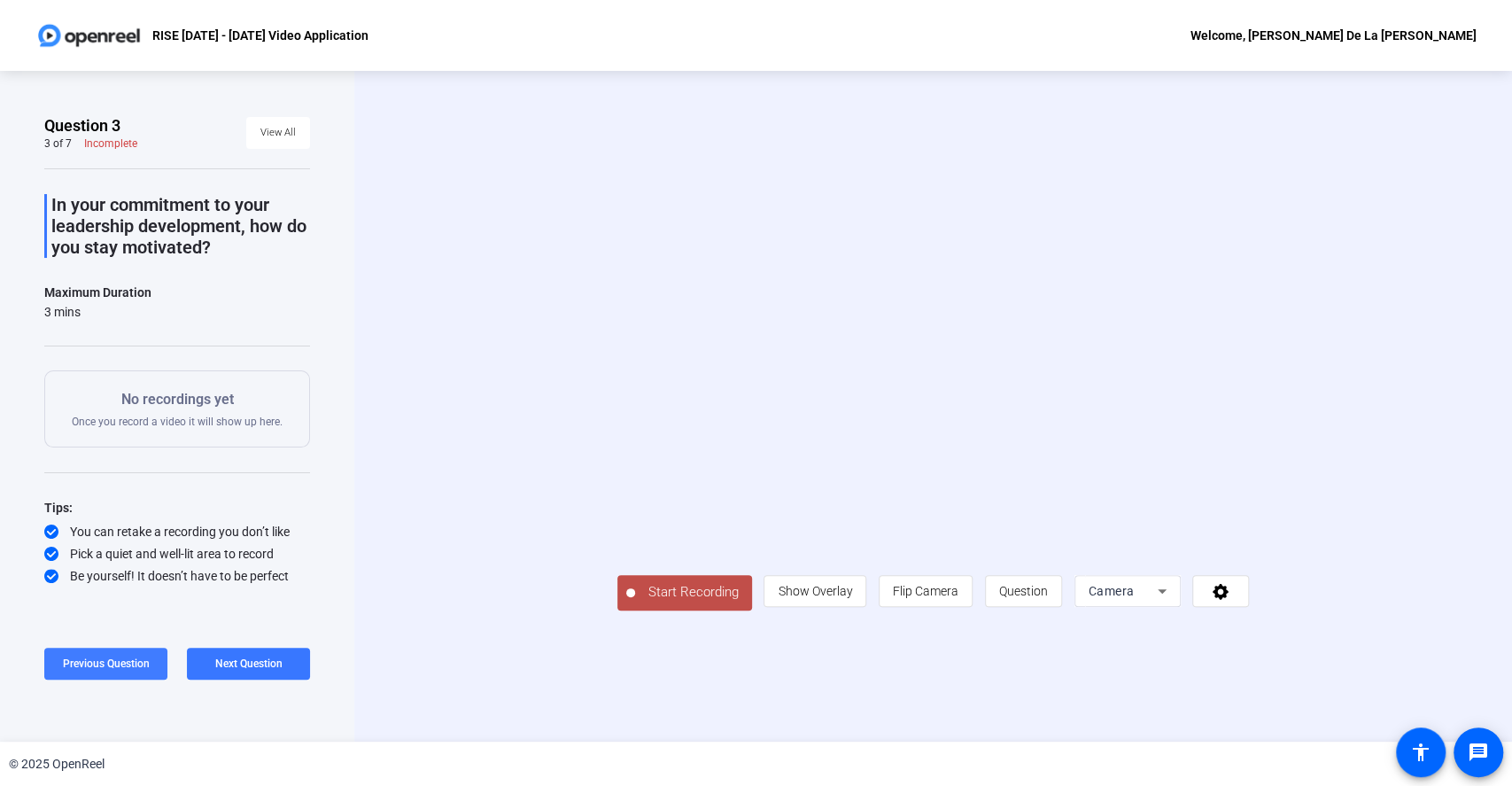 click on "Previous Question" 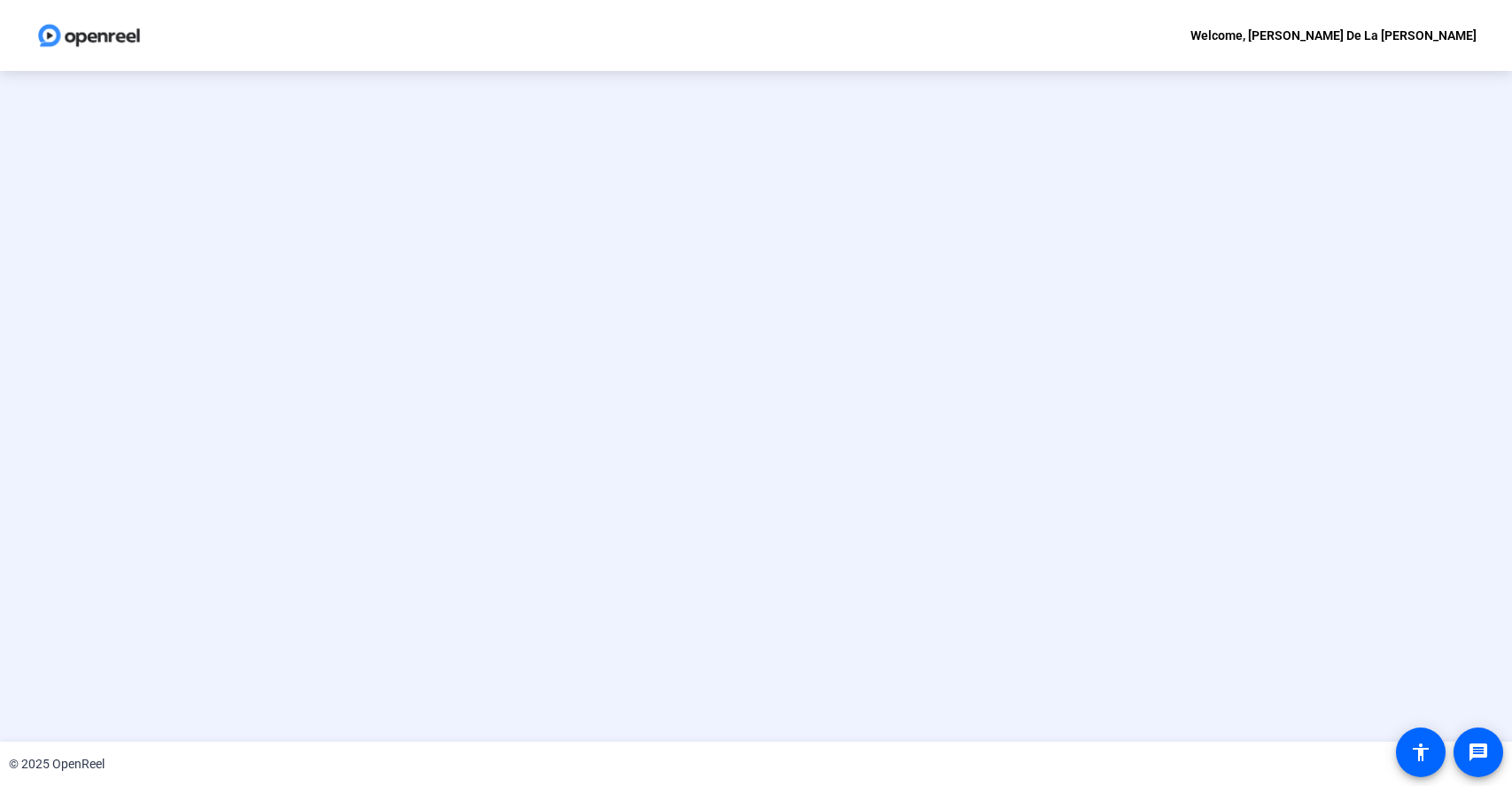 scroll, scrollTop: 0, scrollLeft: 0, axis: both 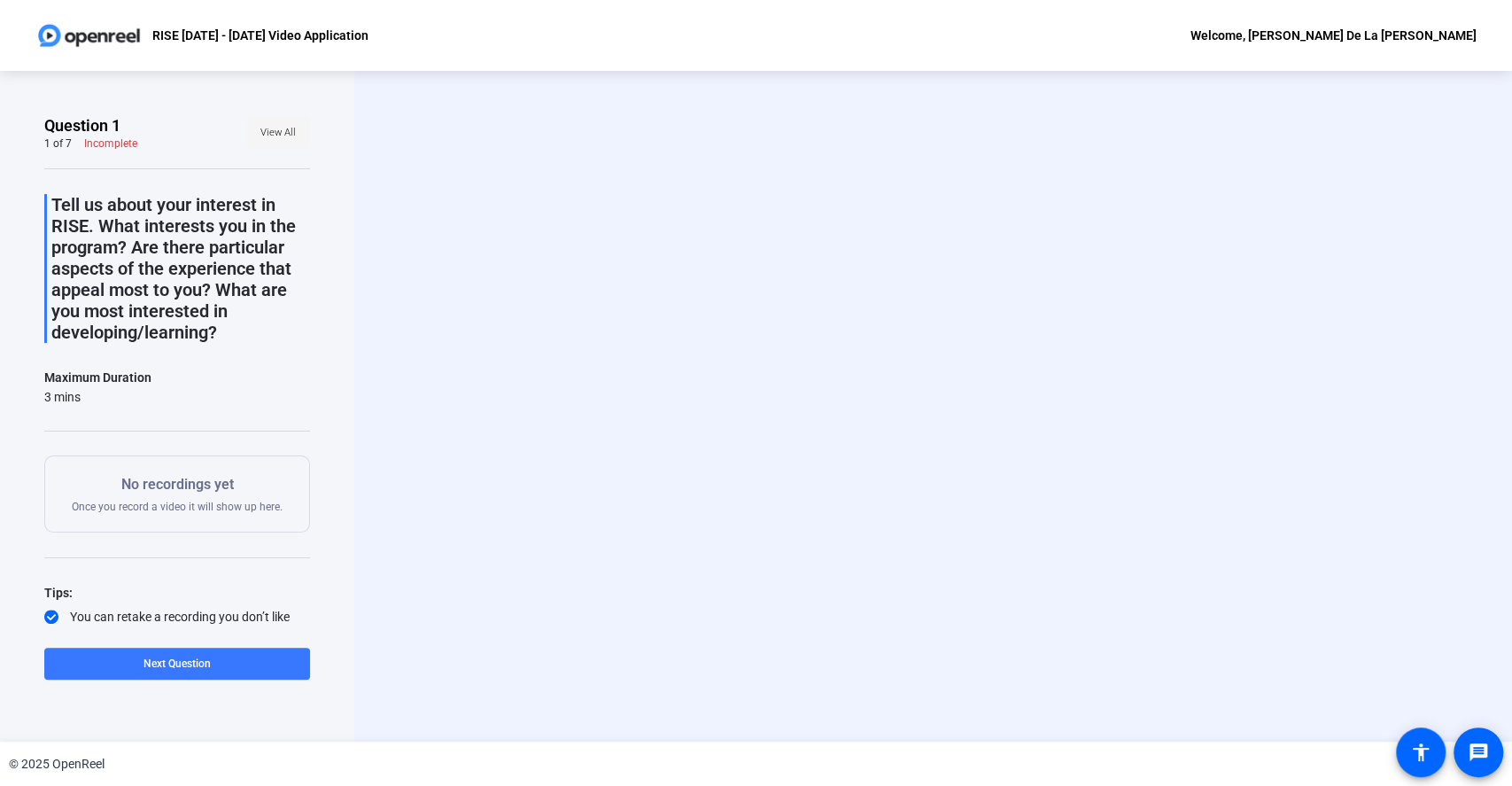 click on "View All" 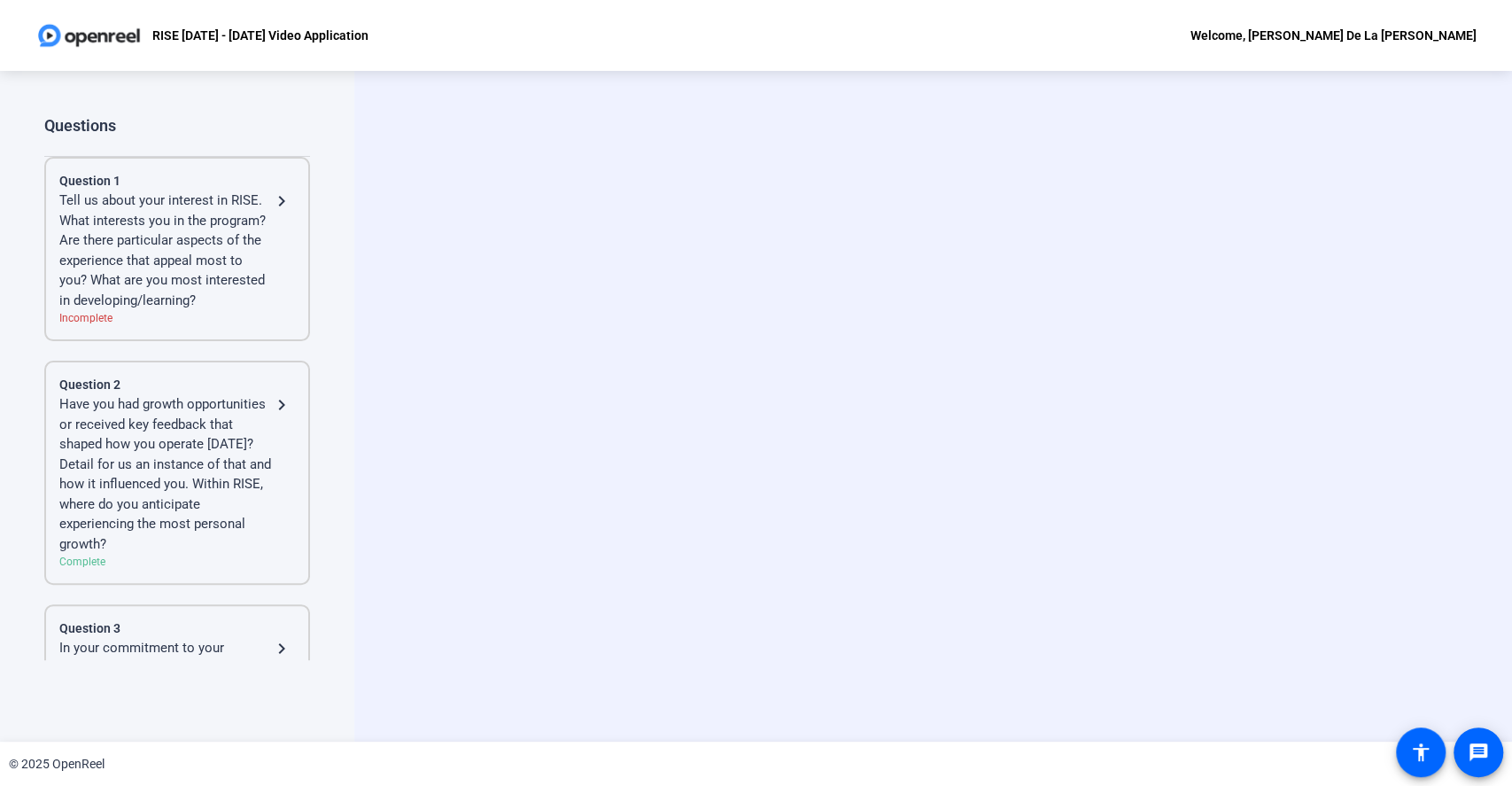 click on "Have you had growth opportunities or received key feedback that shaped how you operate [DATE]? Detail for us an instance of that and how it influenced you. Within RISE, where do you anticipate experiencing the most personal growth?" 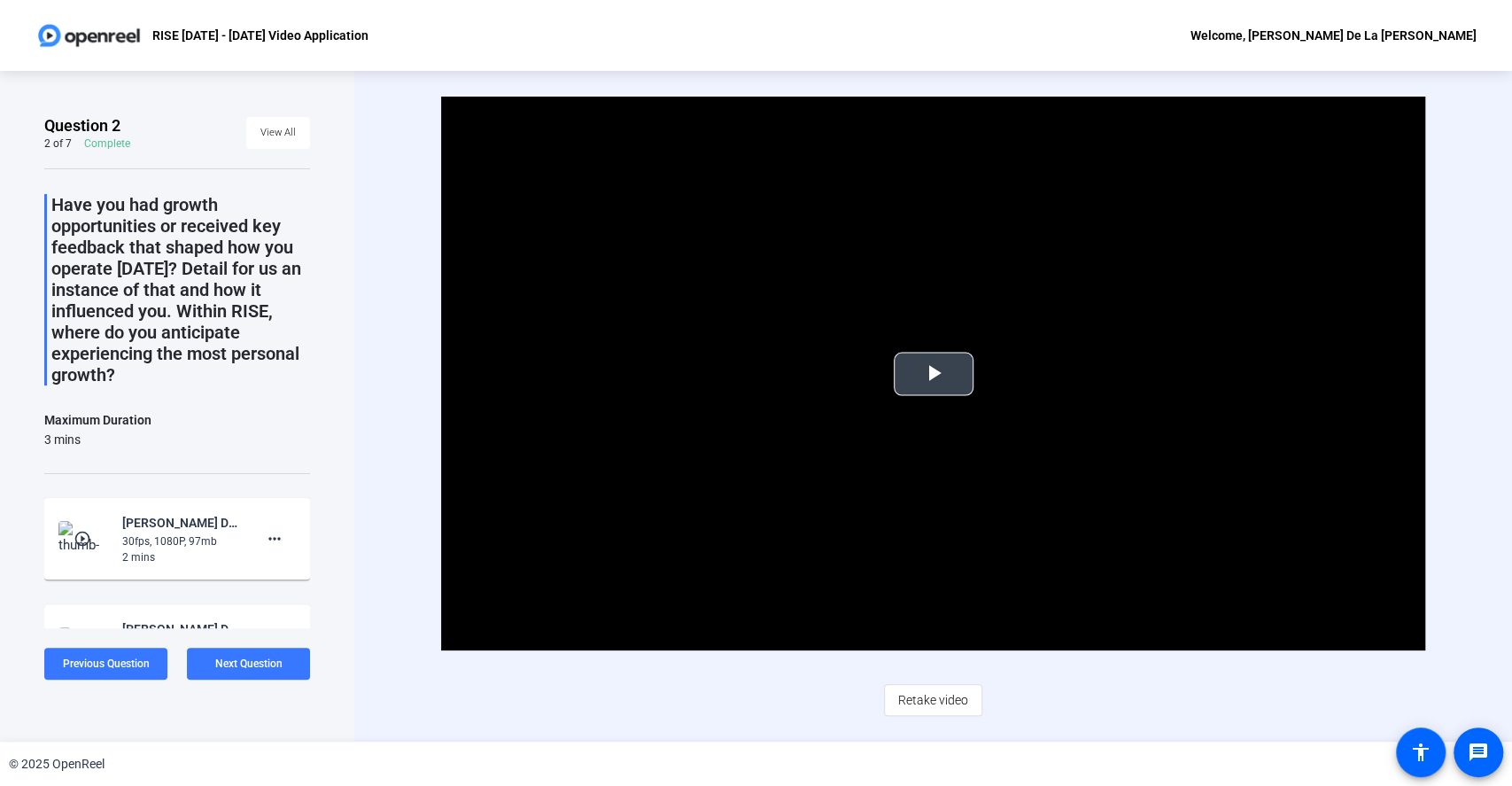 click at bounding box center (934, 374) 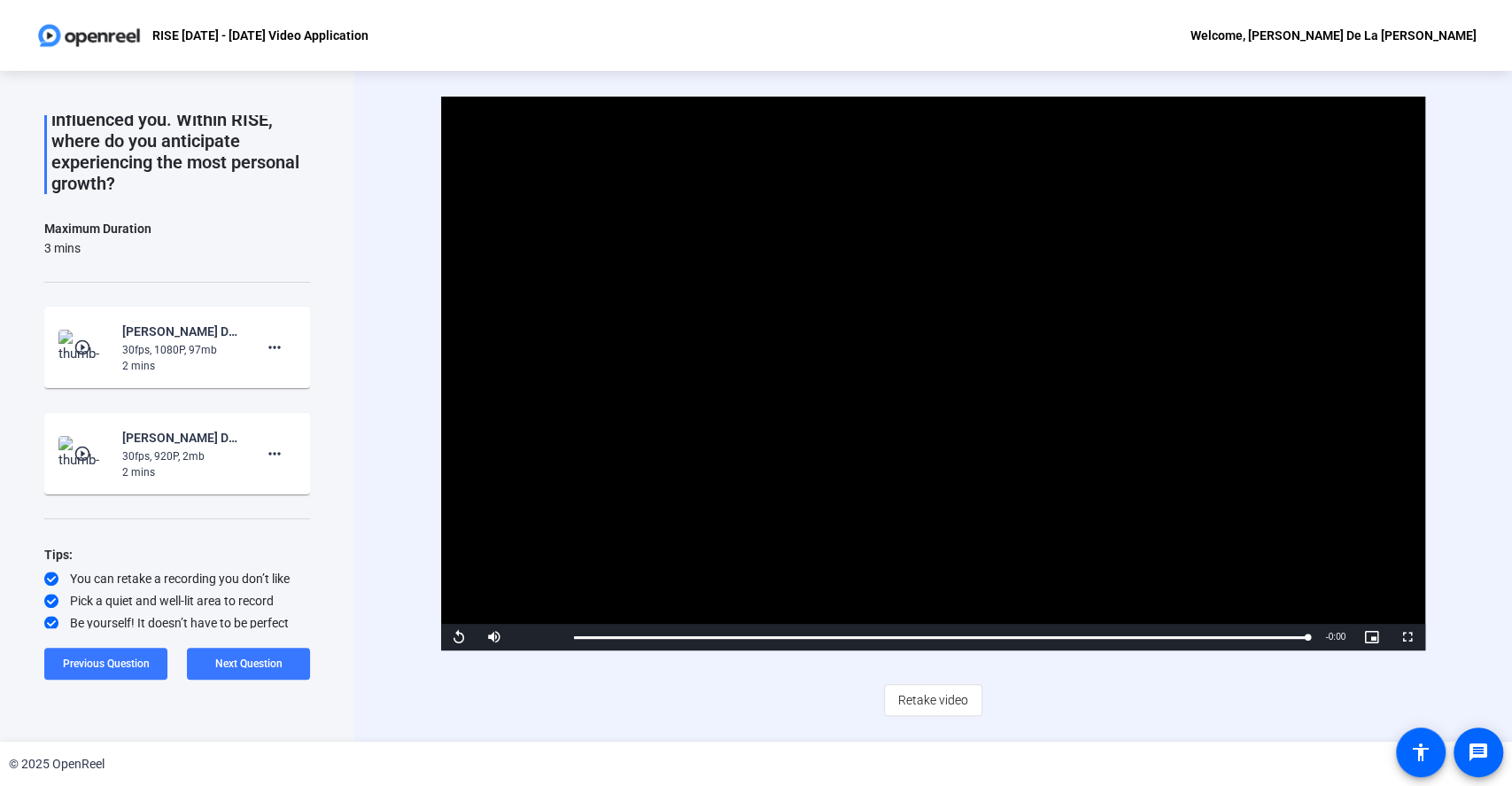 scroll, scrollTop: 193, scrollLeft: 0, axis: vertical 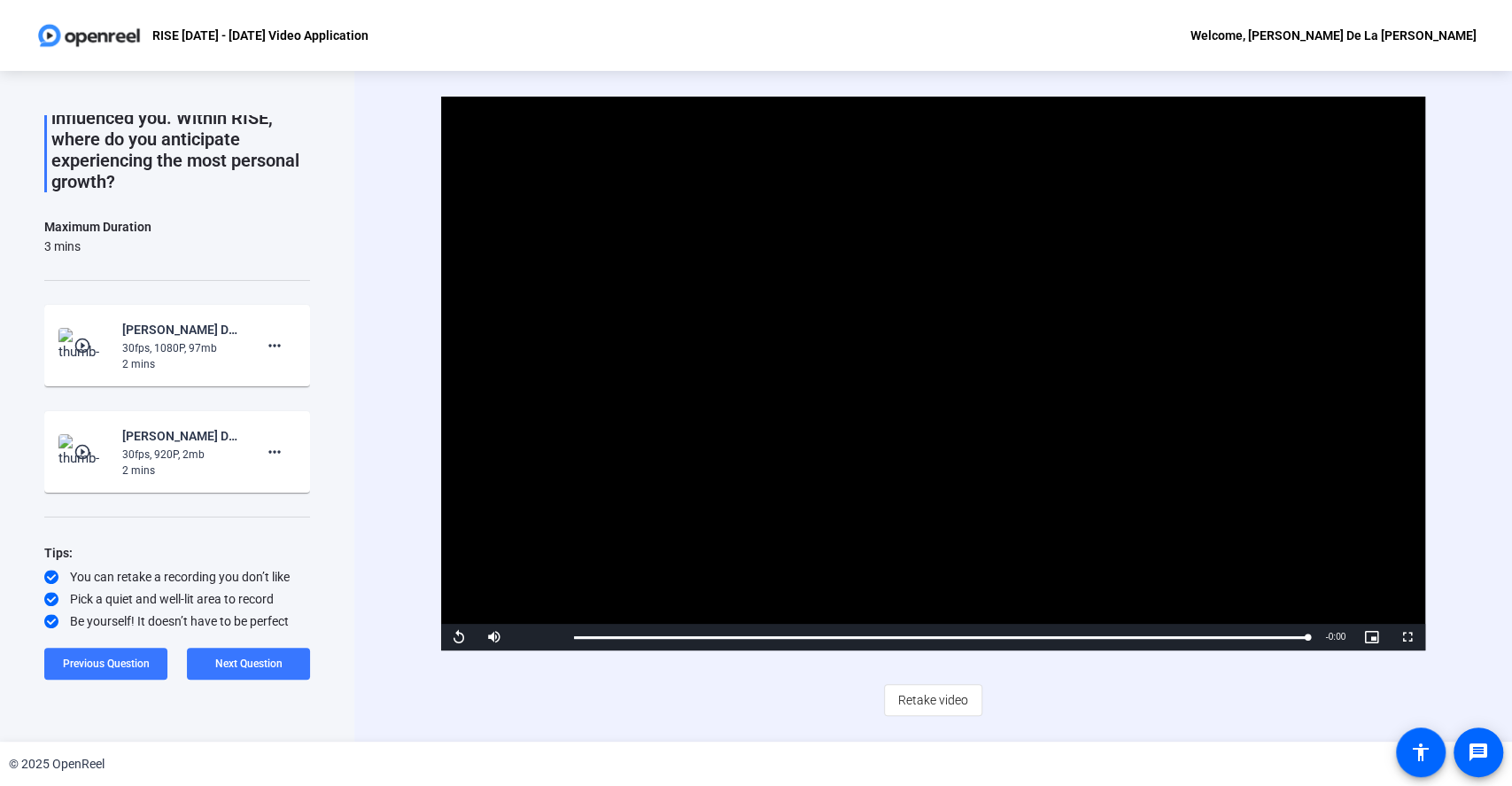 click on "30fps, 920P, 2mb" 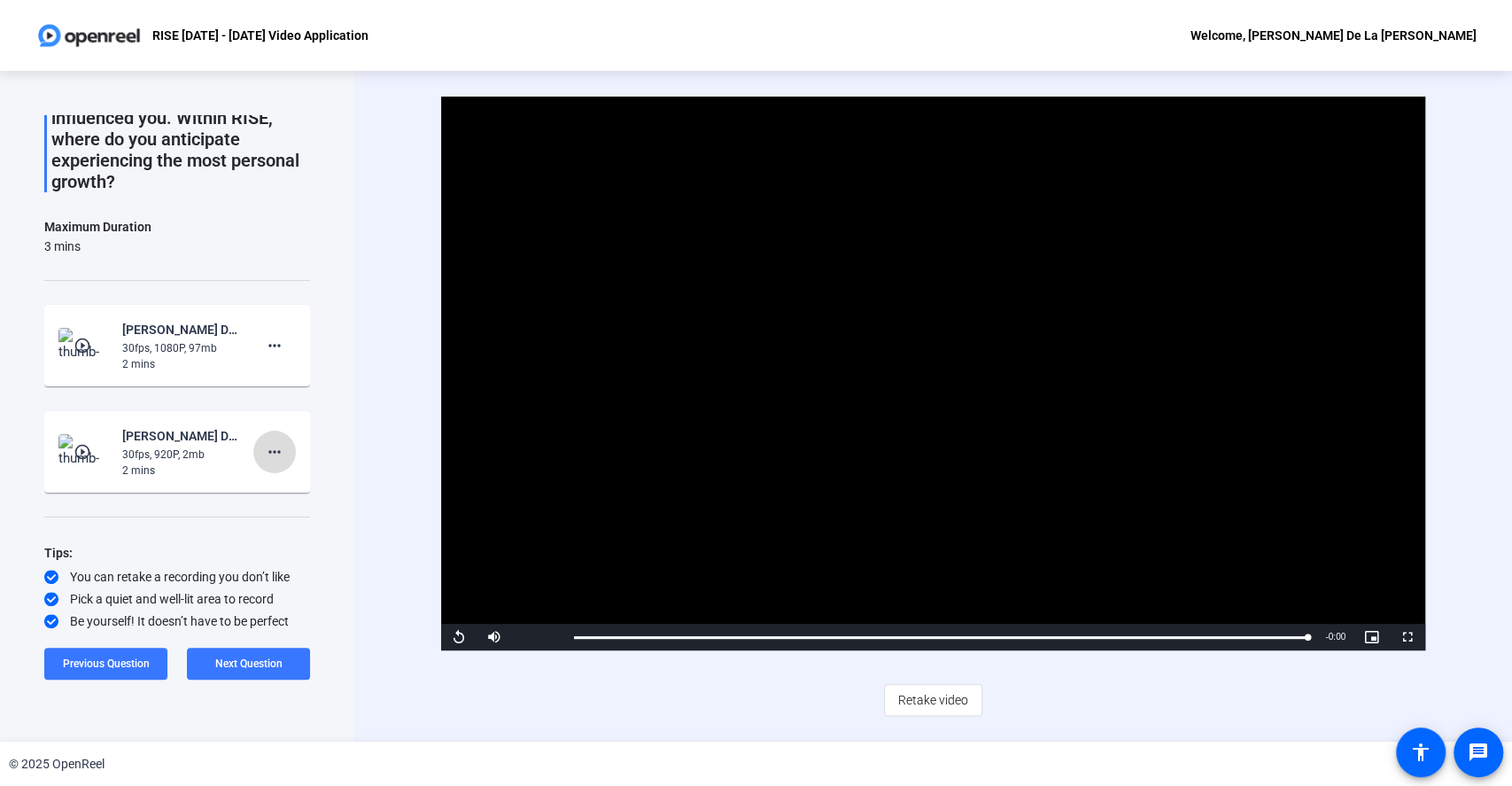 click on "more_horiz" 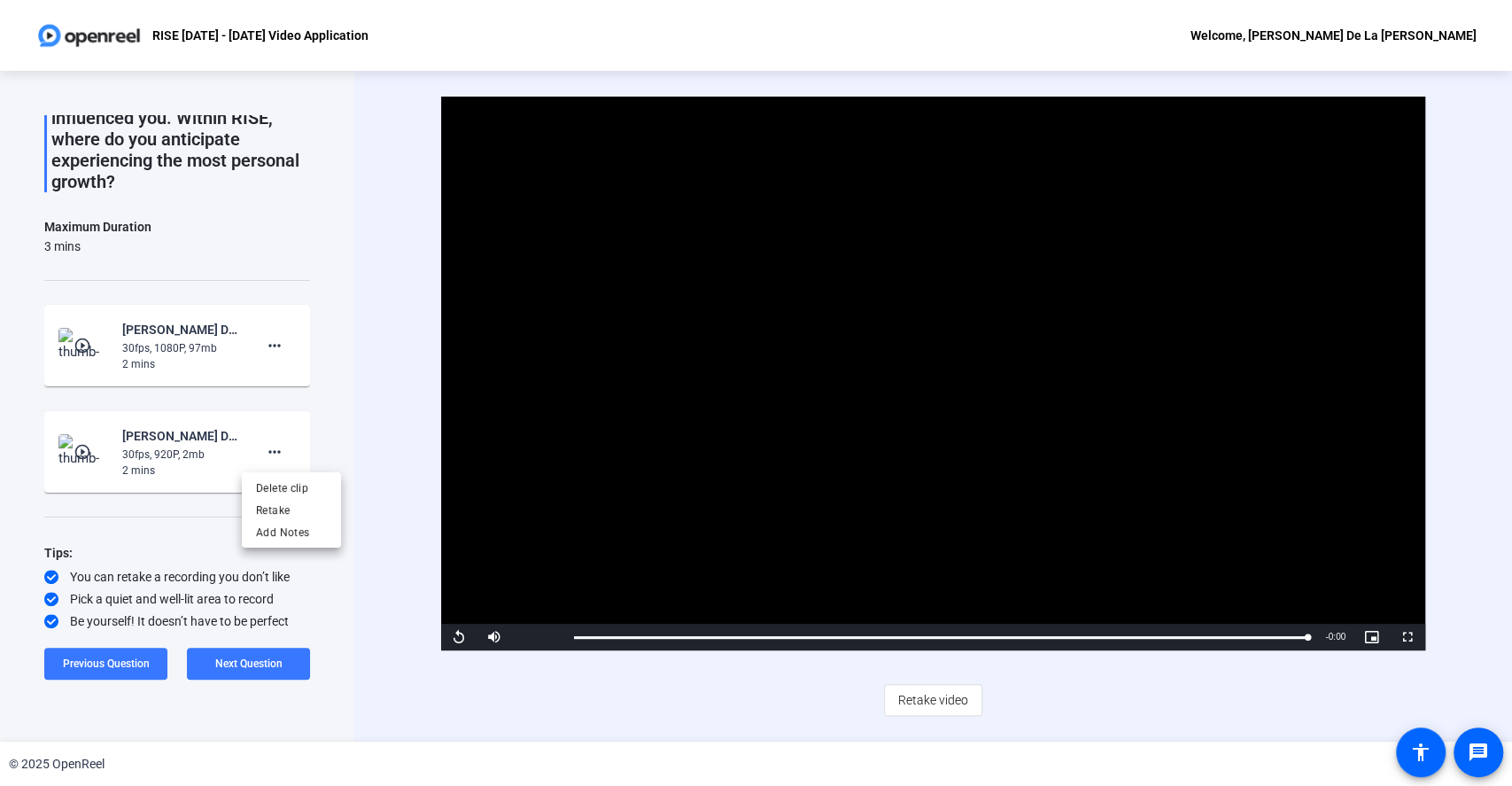 click at bounding box center (756, 393) 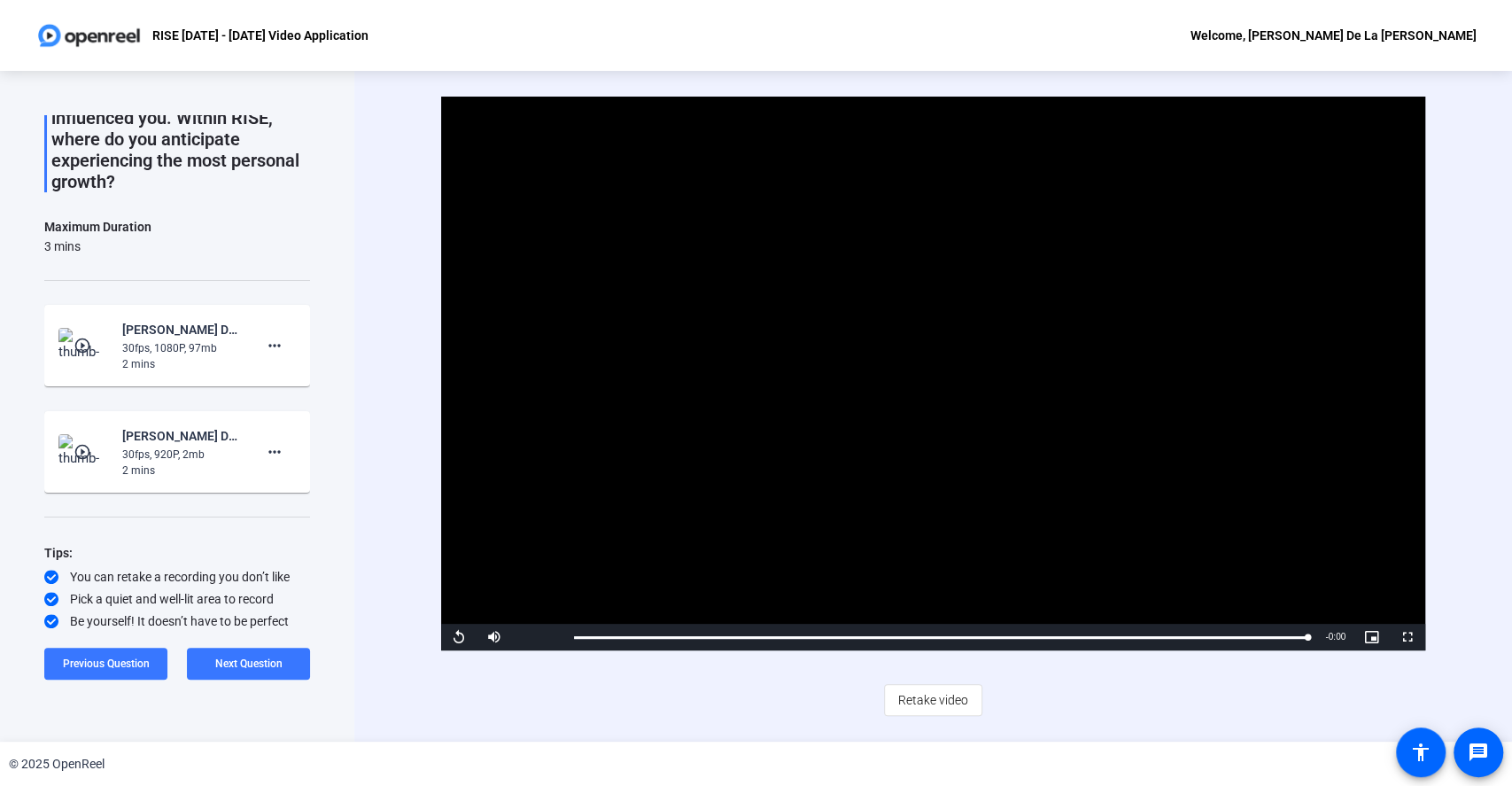 click on "play_circle_outline" 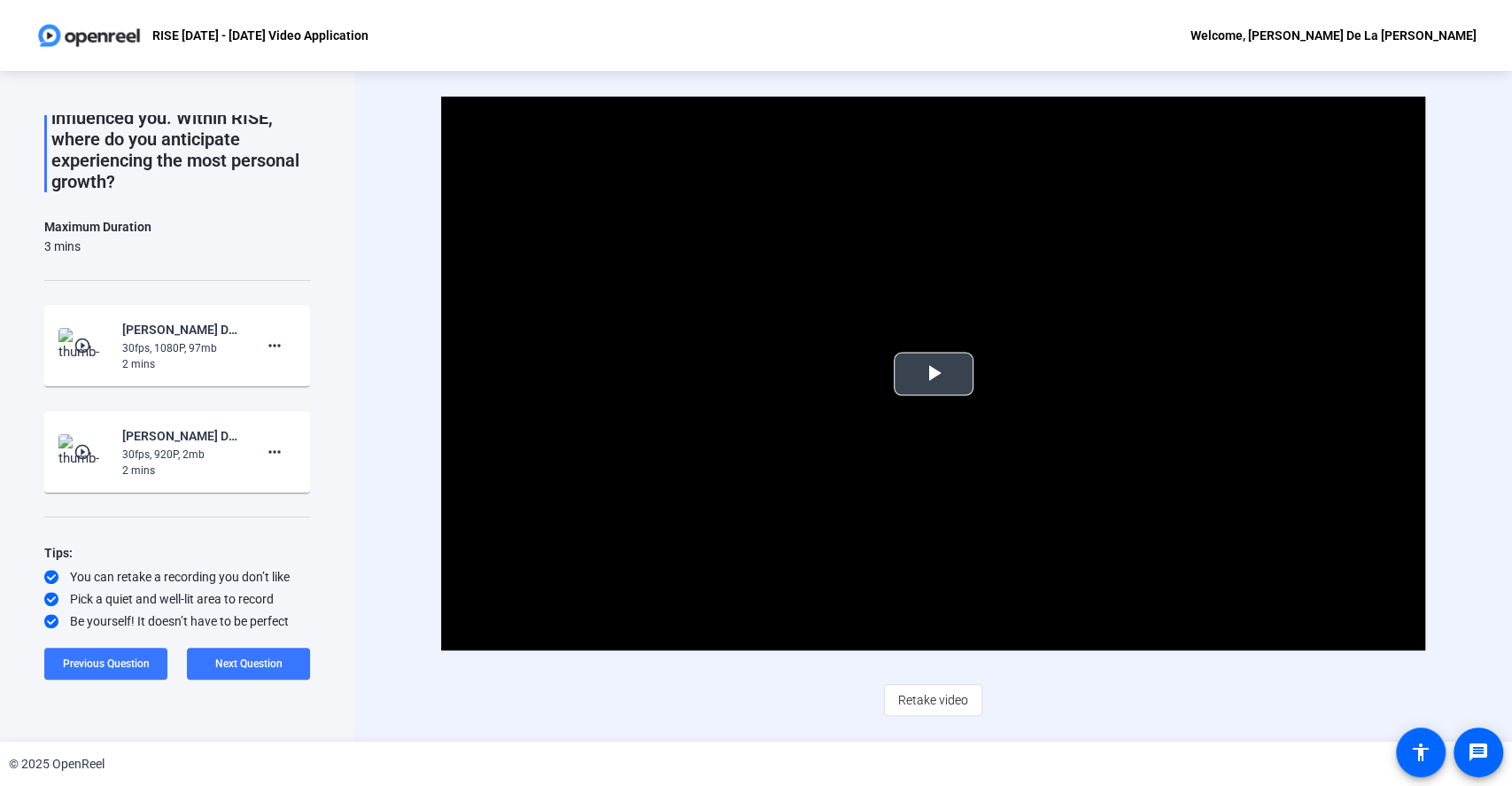 click at bounding box center (934, 374) 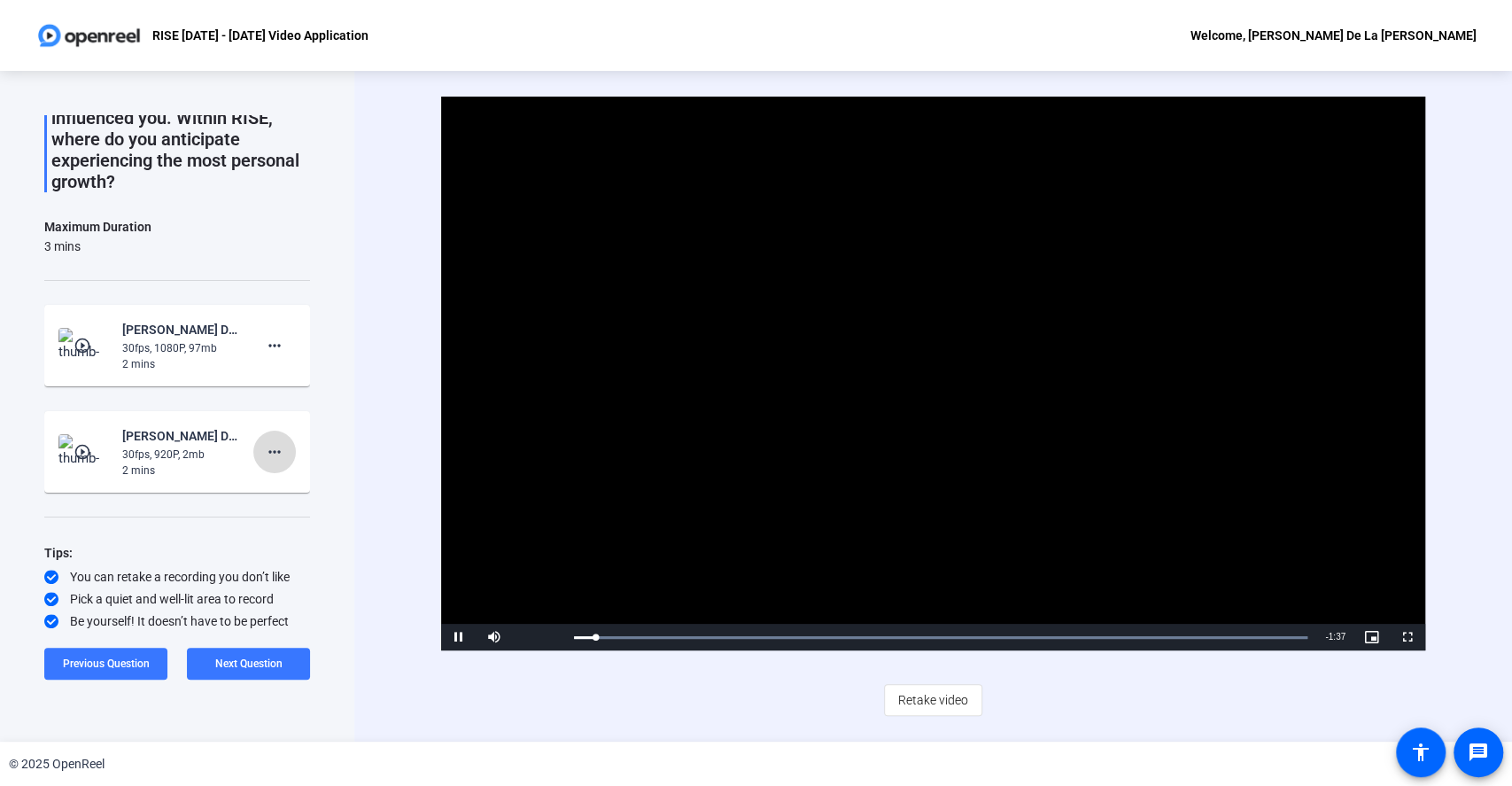 click on "more_horiz" 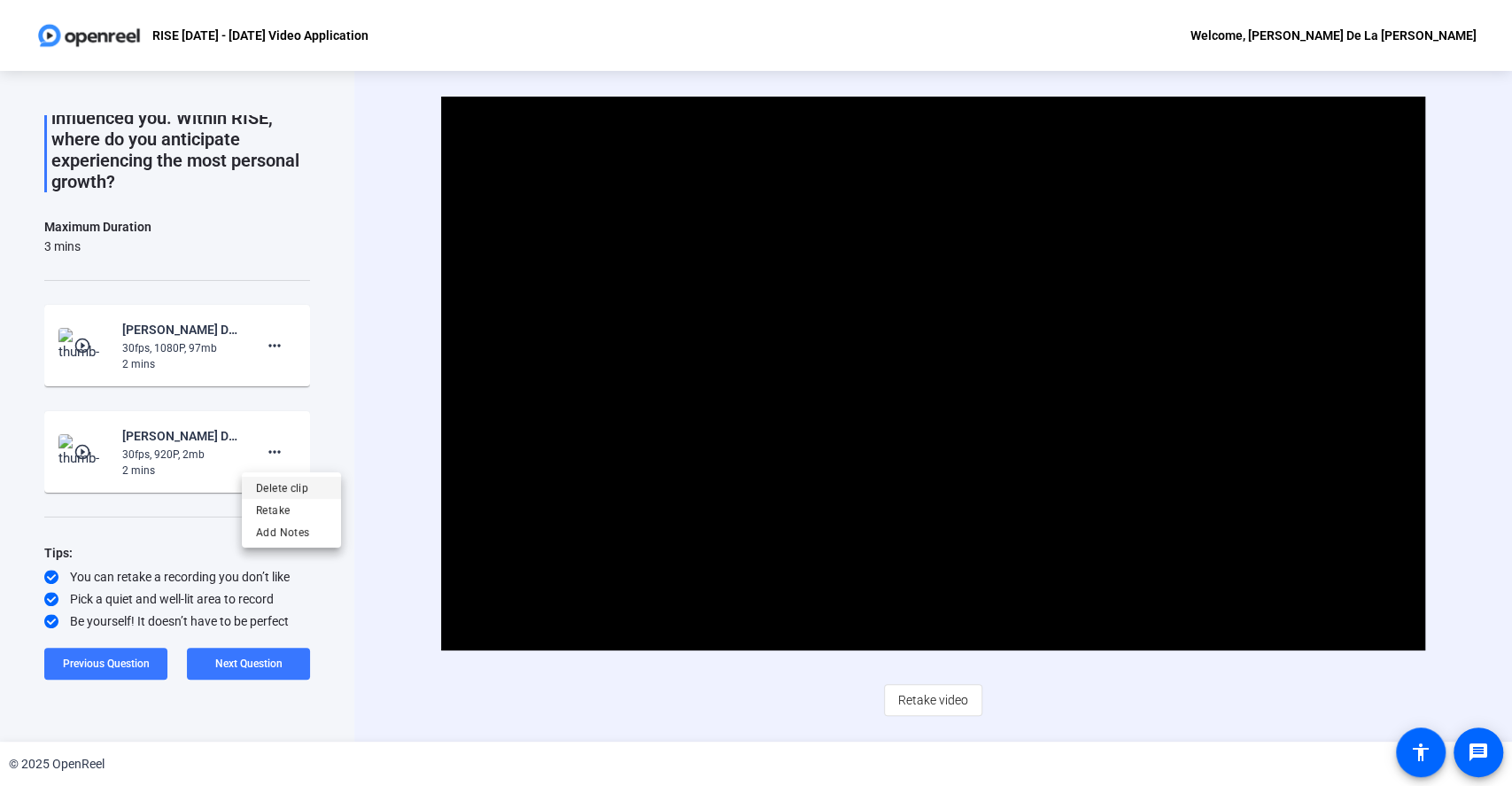 click on "Delete clip" at bounding box center (291, 487) 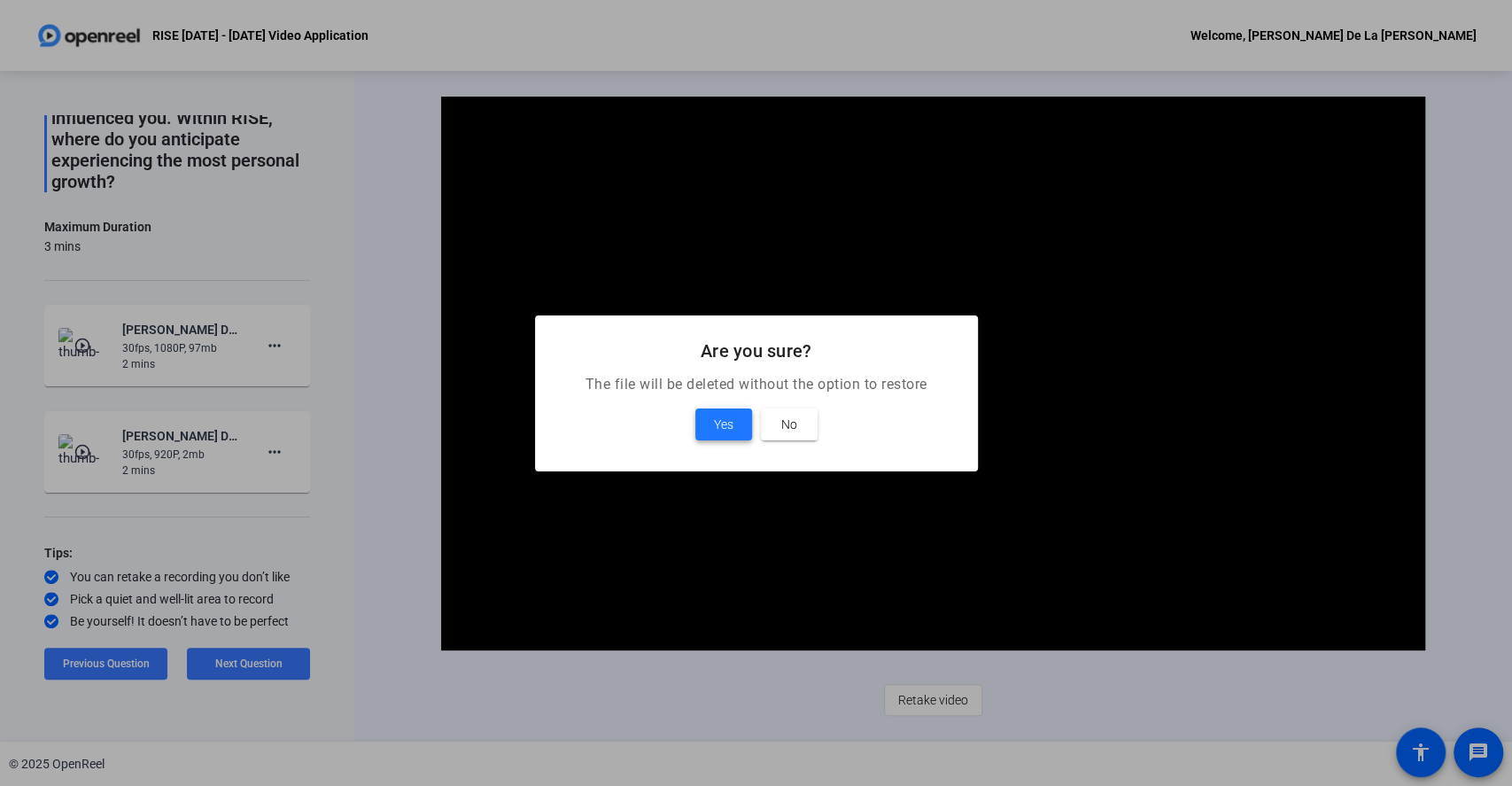 click on "Yes" at bounding box center (724, 424) 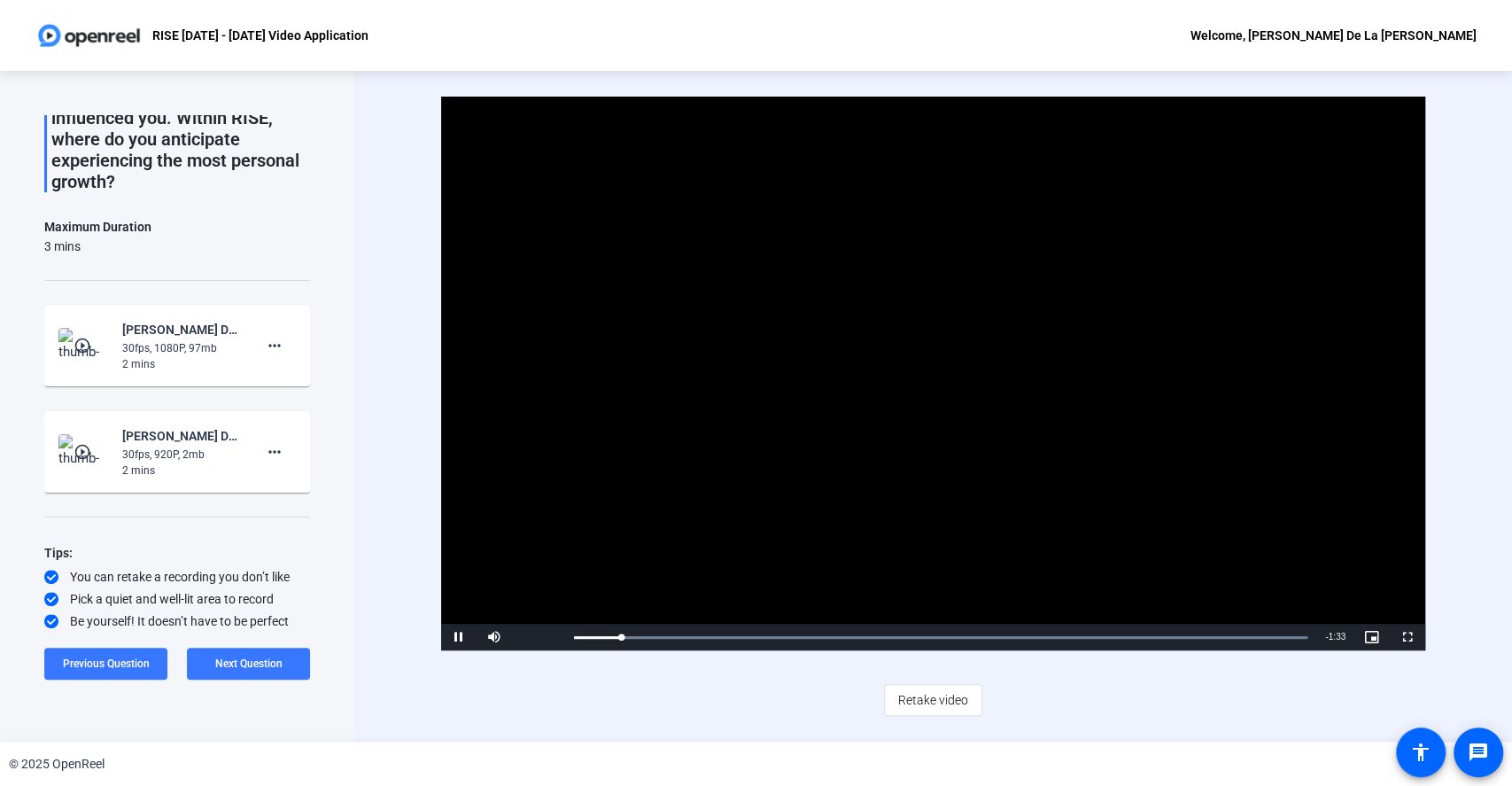 scroll, scrollTop: 88, scrollLeft: 0, axis: vertical 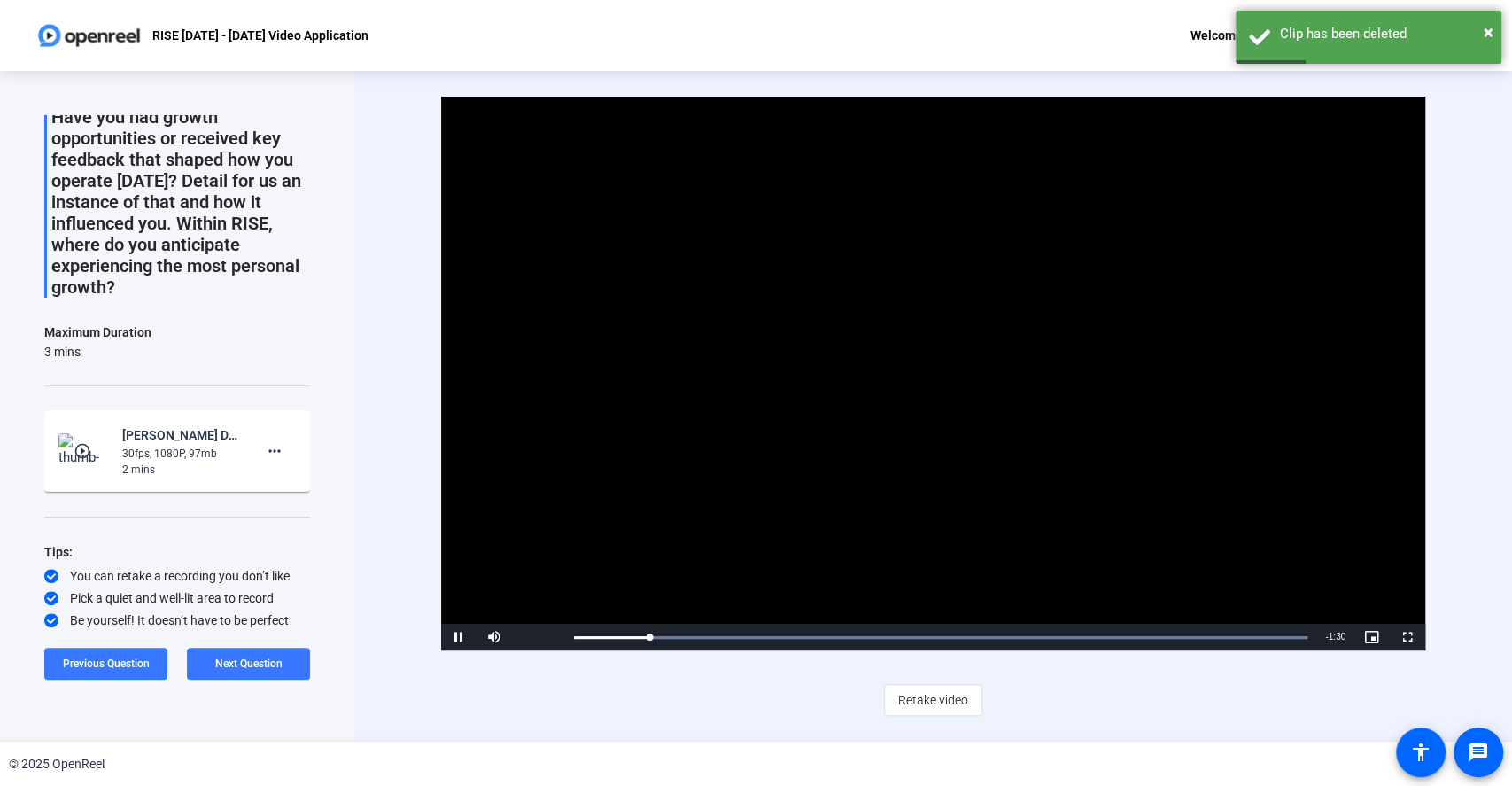 click on "play_circle_outline" 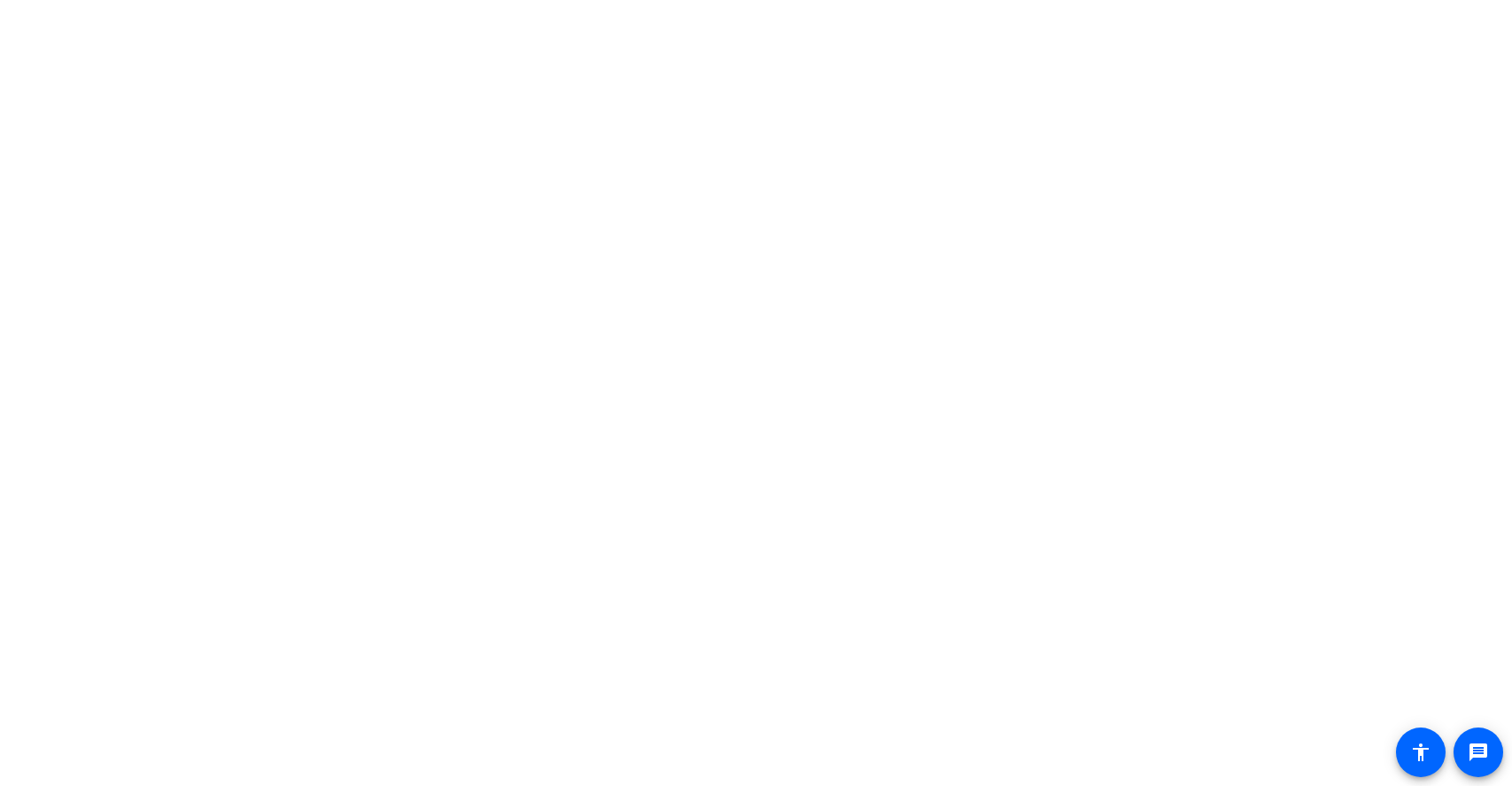 scroll, scrollTop: 0, scrollLeft: 0, axis: both 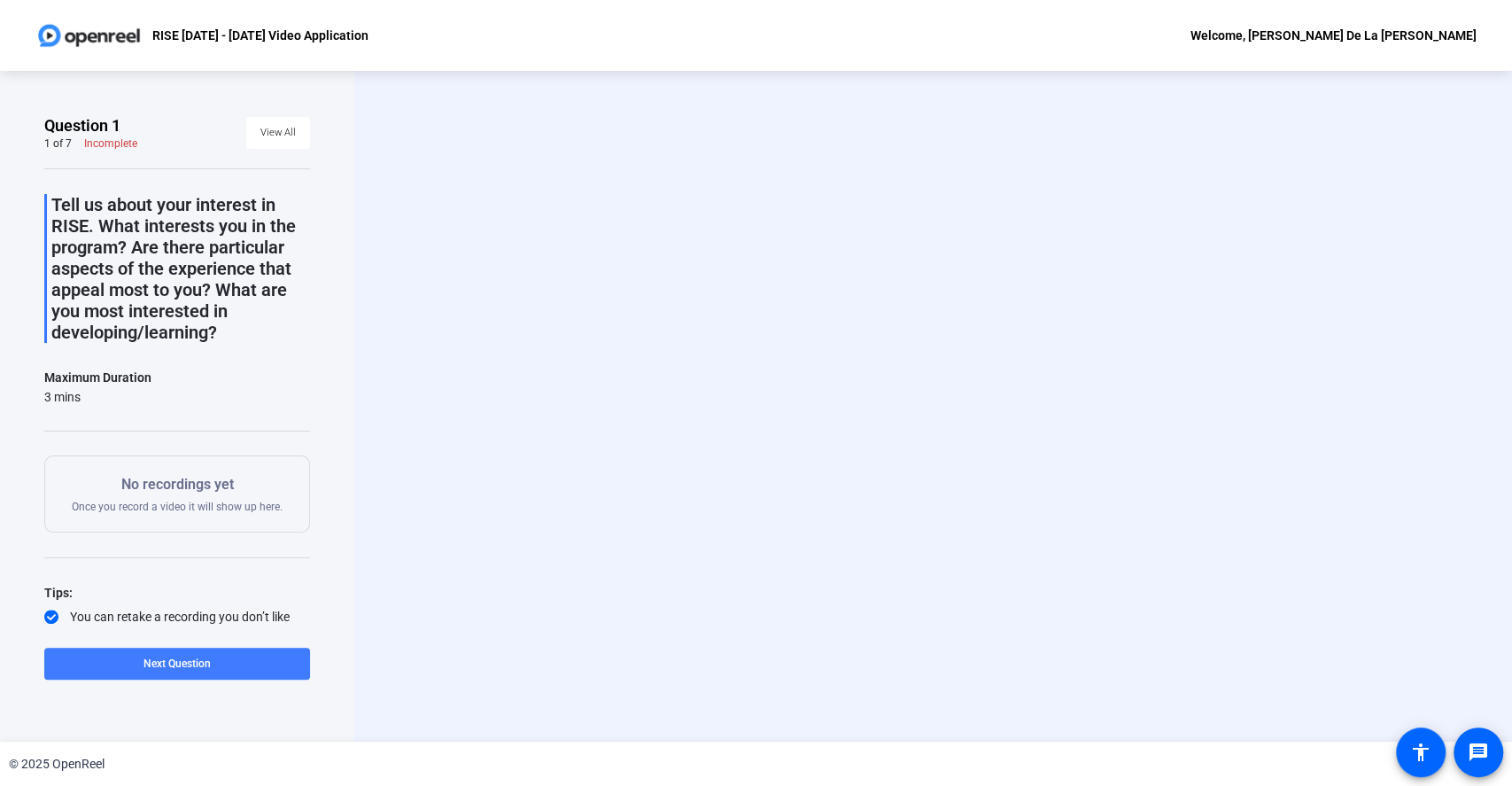 click on "Next Question" 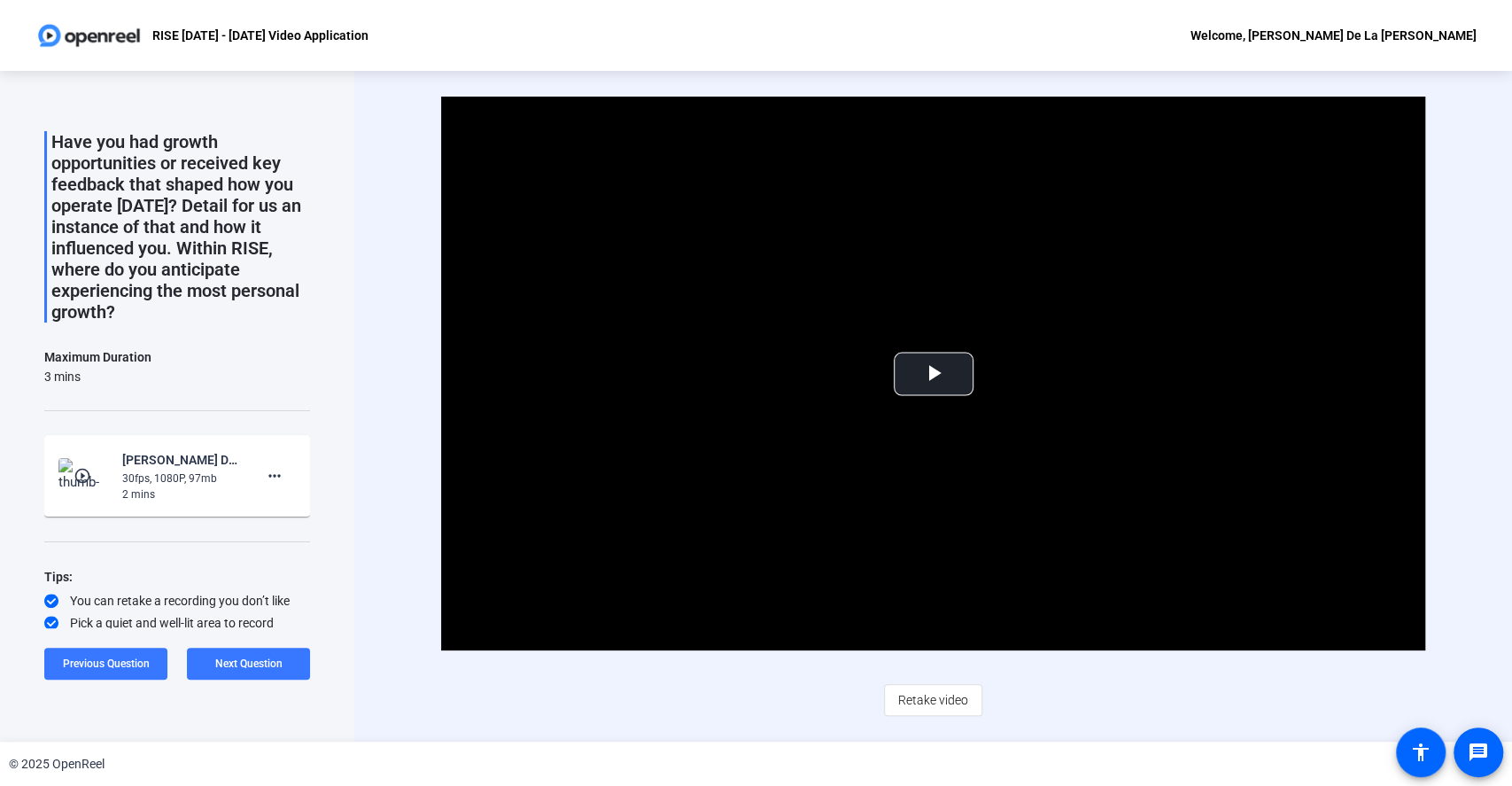 scroll, scrollTop: 88, scrollLeft: 0, axis: vertical 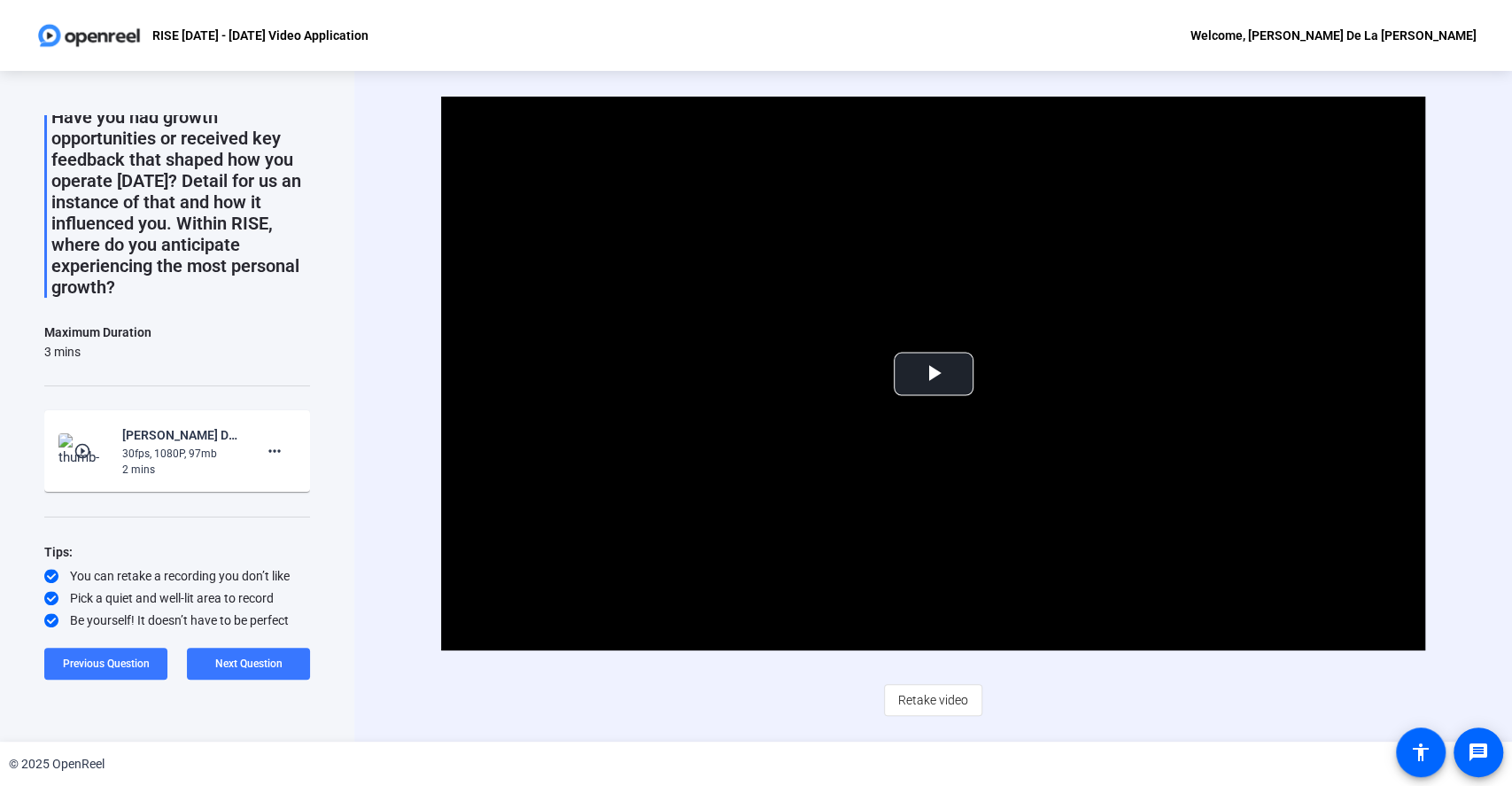 click on "play_circle_outline" 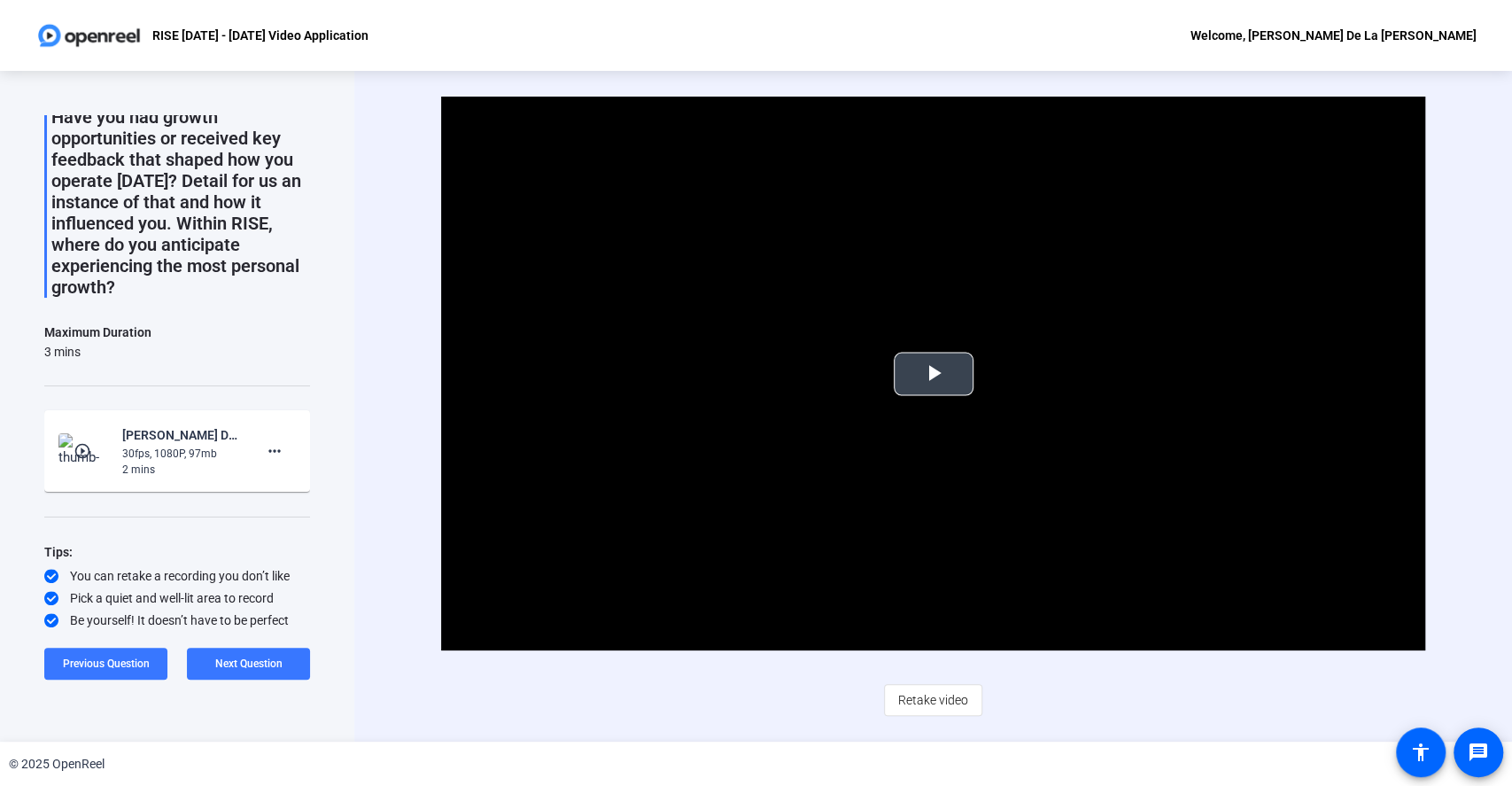 click at bounding box center (934, 374) 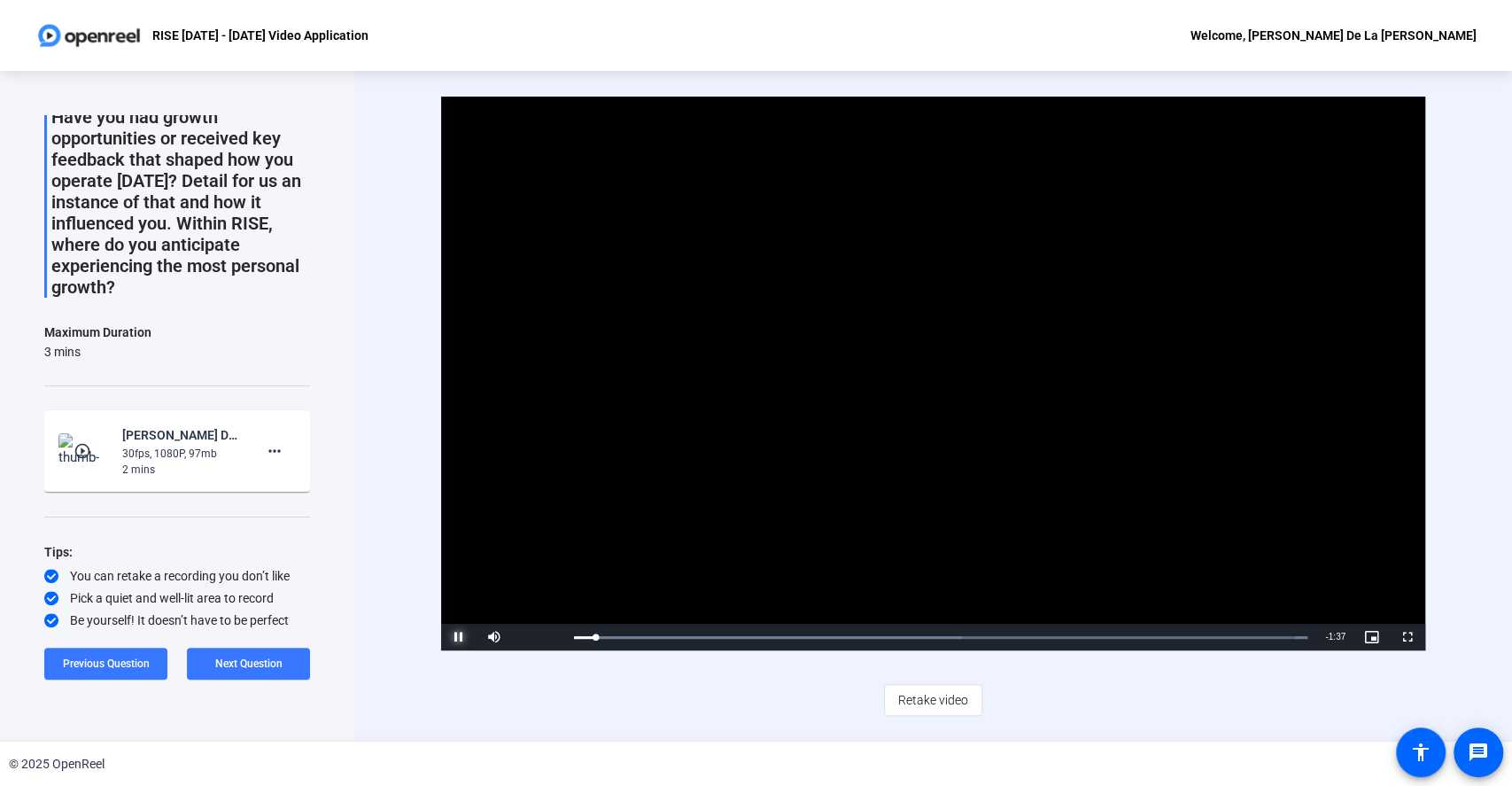 click at bounding box center [459, 637] 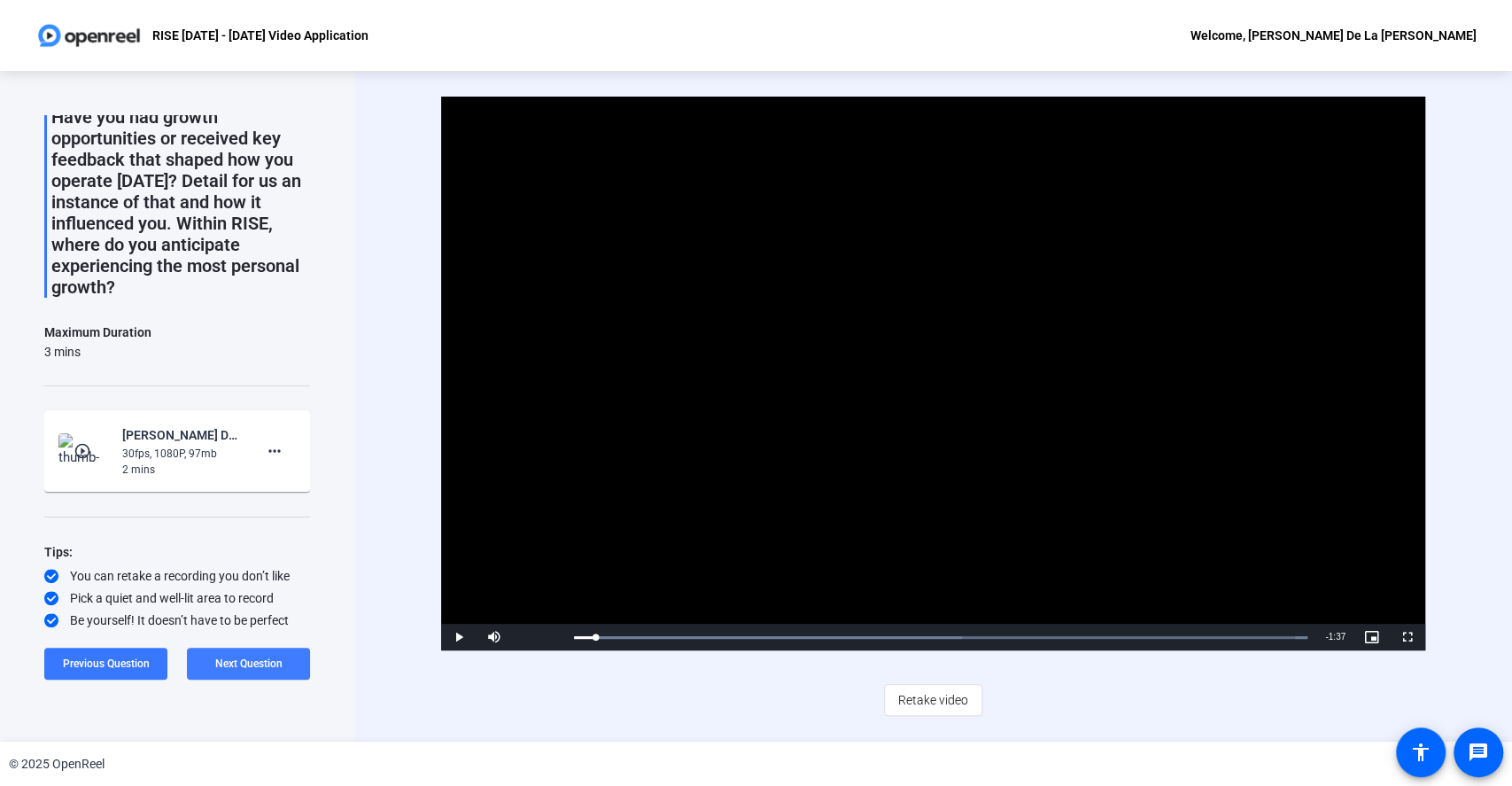 click 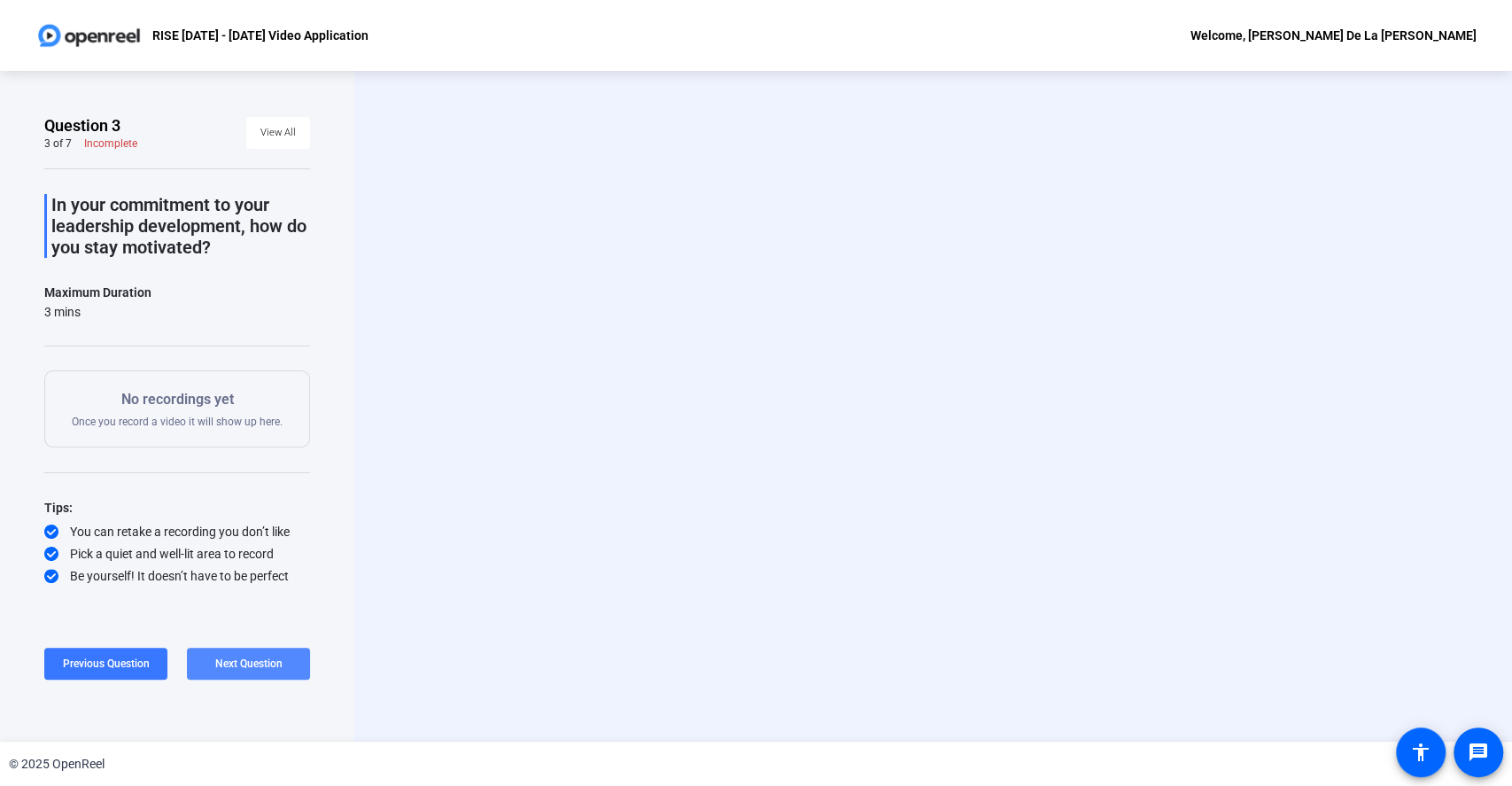 scroll, scrollTop: 0, scrollLeft: 0, axis: both 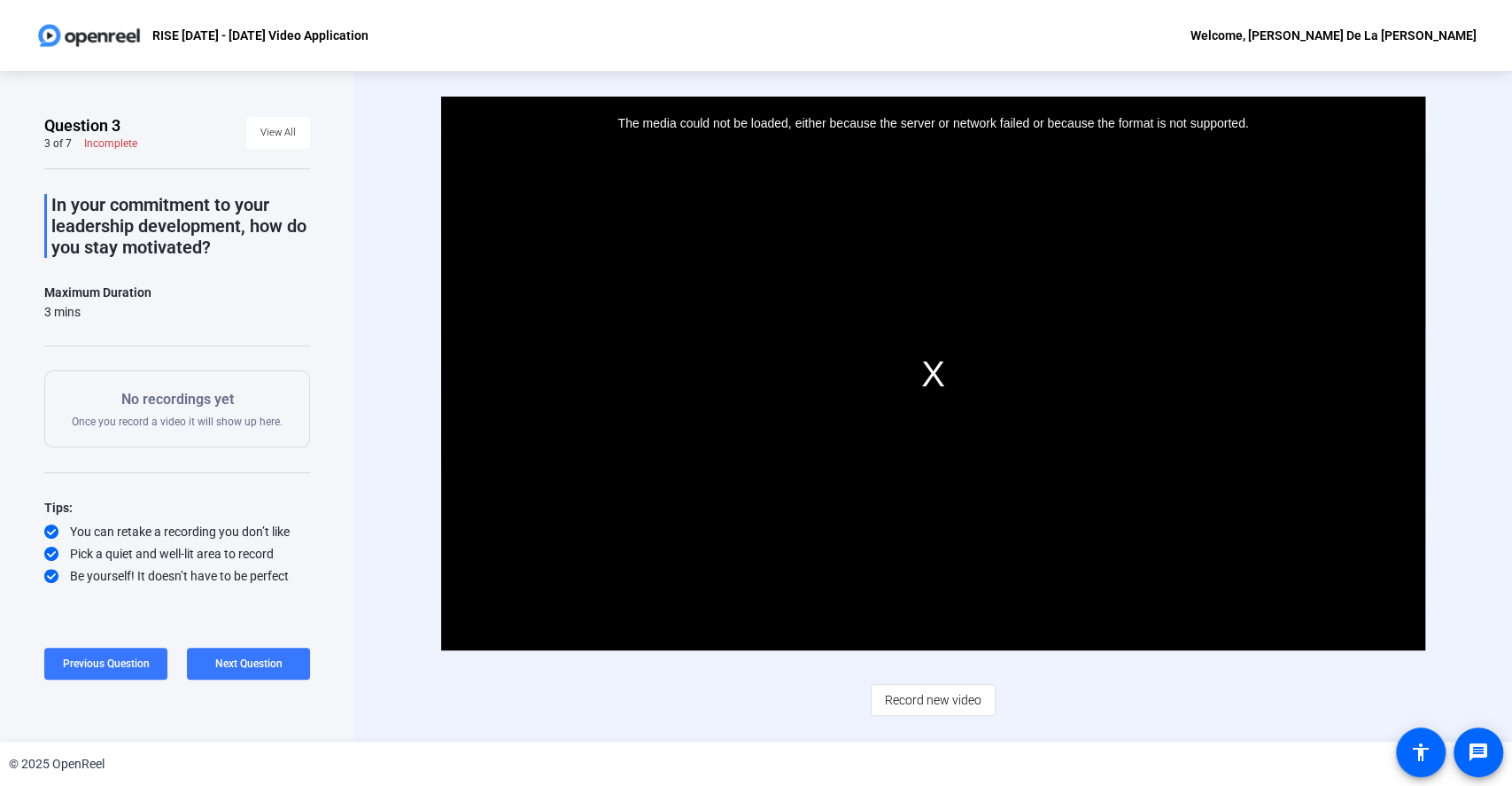 click on "The media could not be loaded, either because the server or network failed or because the format is not supported." at bounding box center (933, 373) 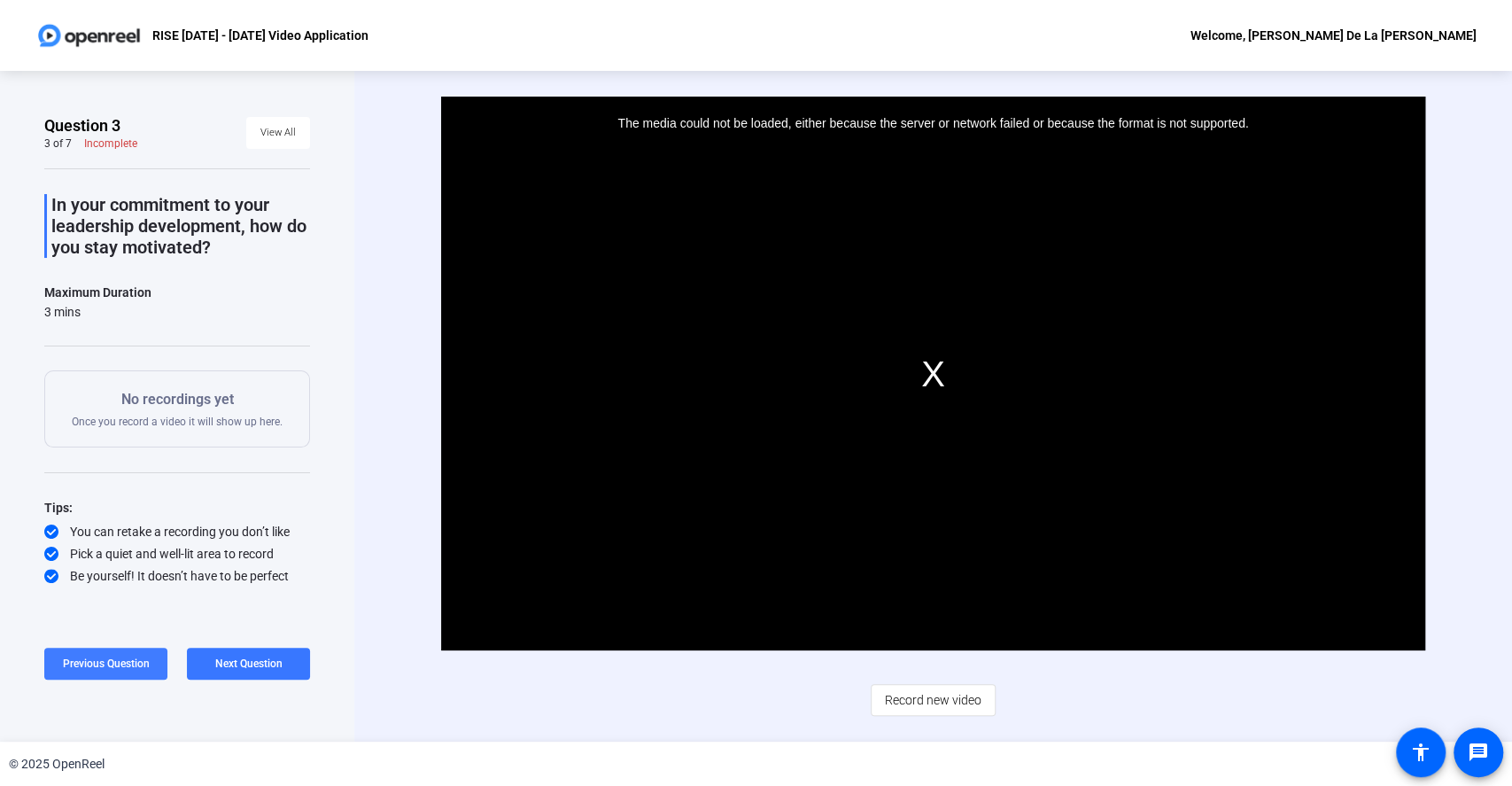 click on "Previous Question" 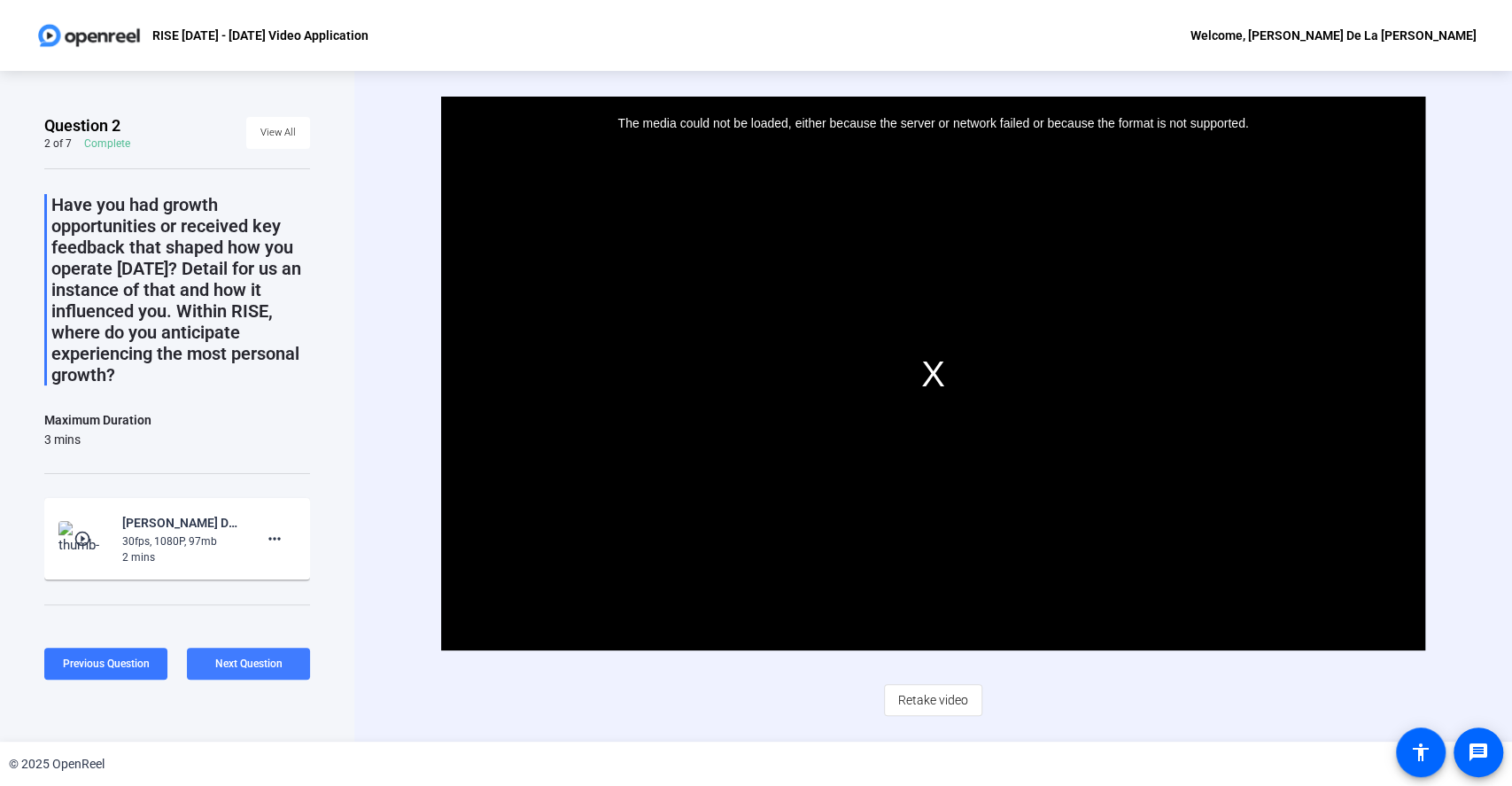 click on "Next Question" 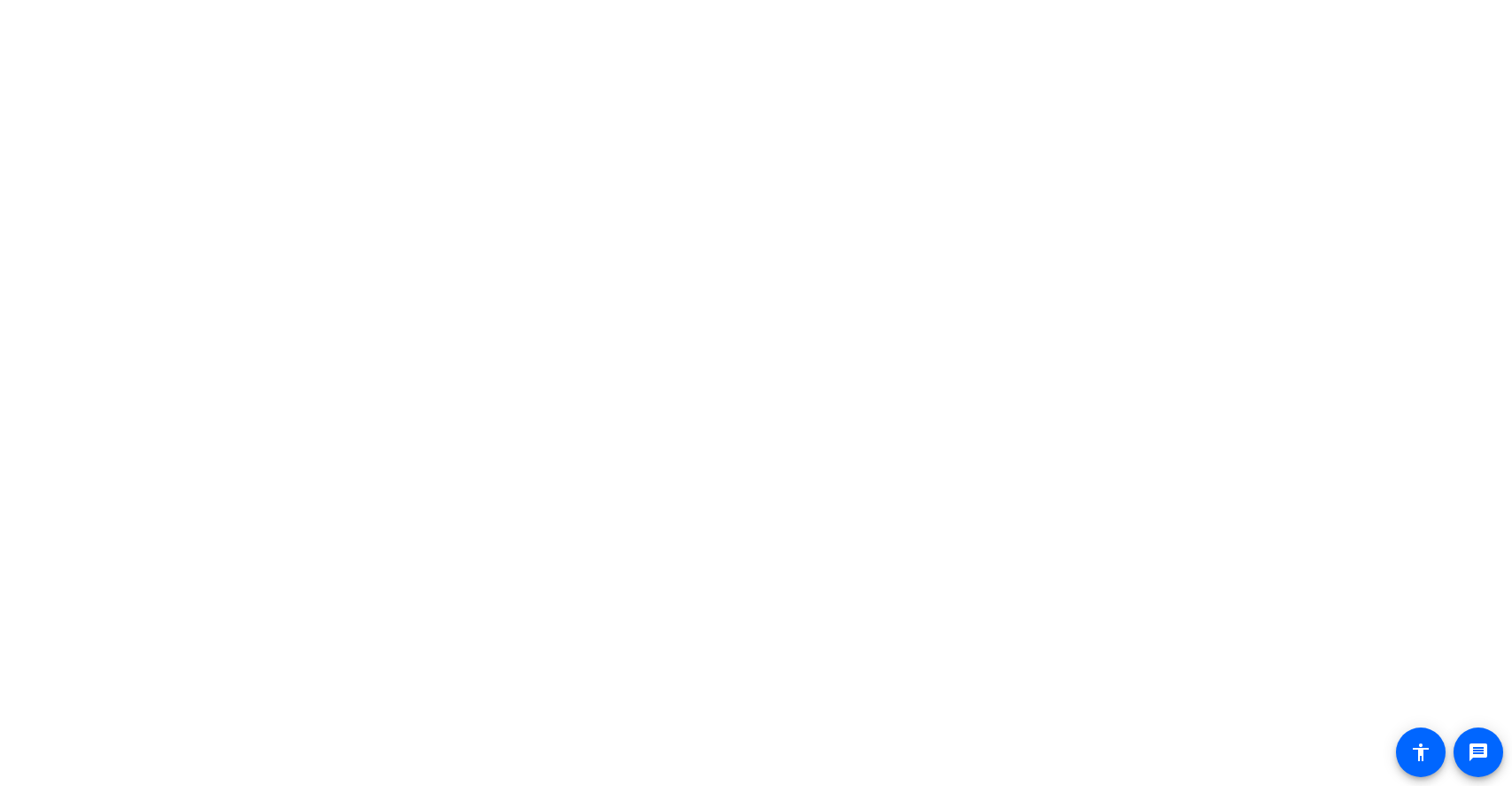 scroll, scrollTop: 0, scrollLeft: 0, axis: both 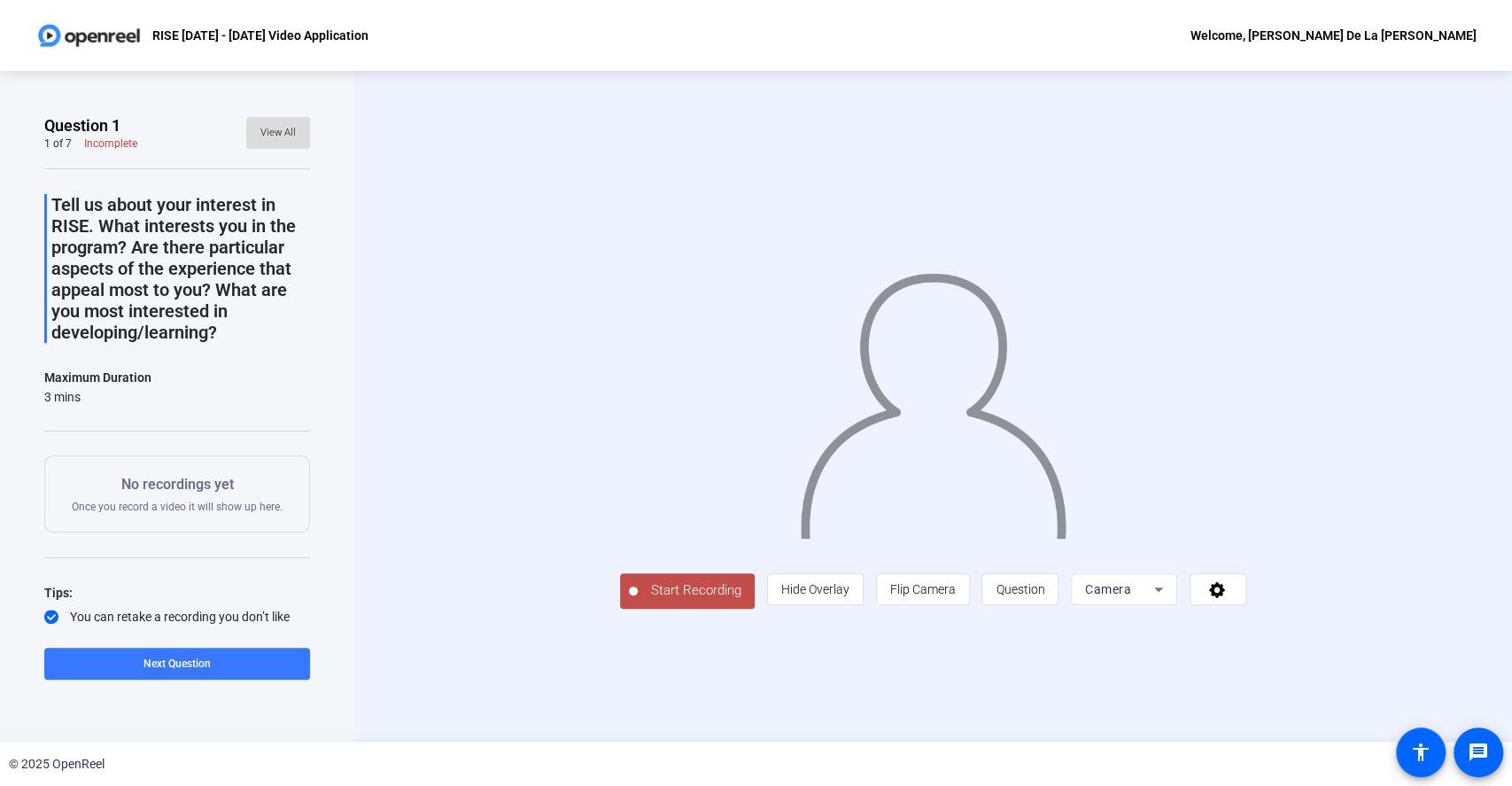 click on "View All" 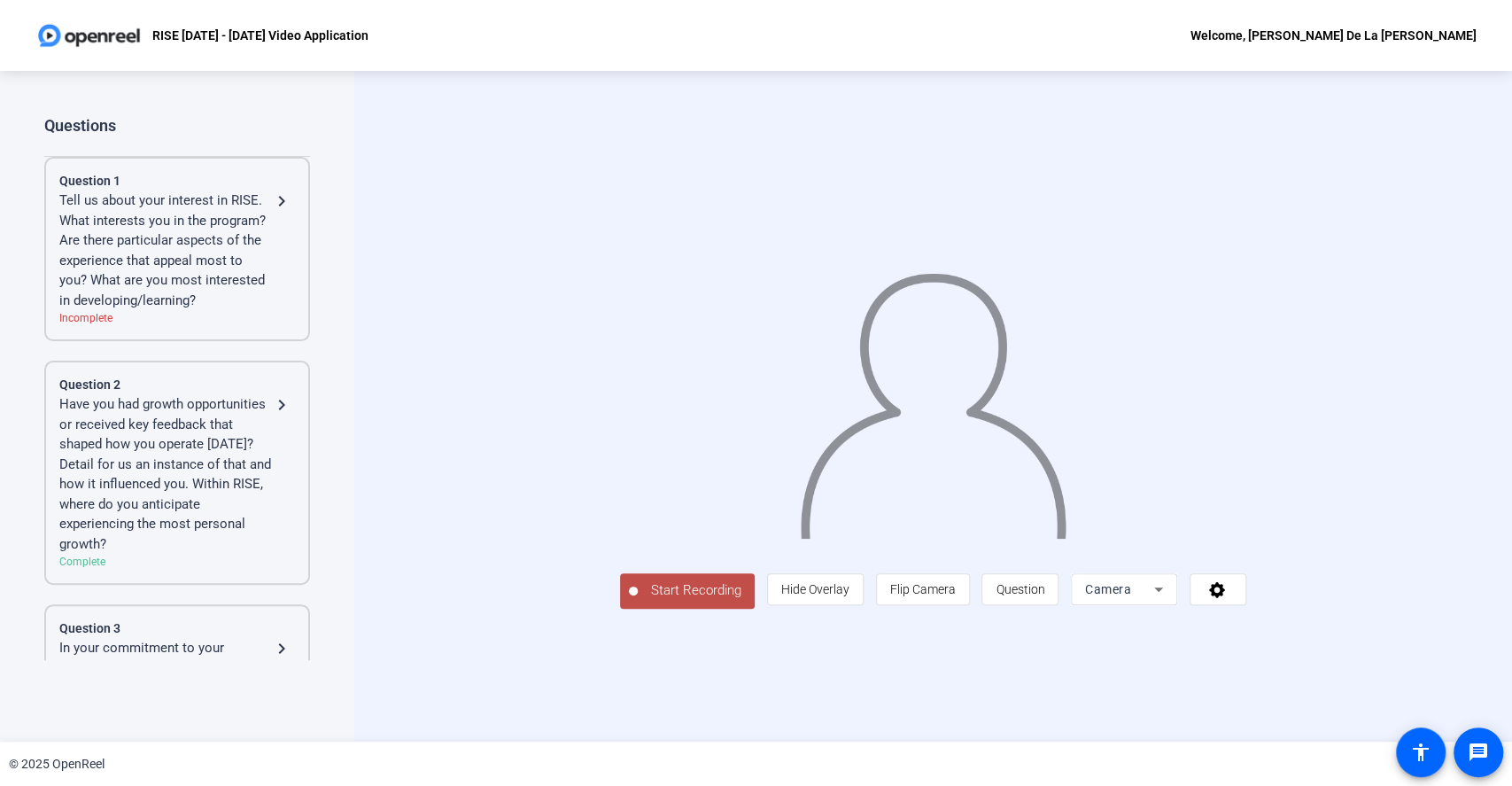 click on "Have you had growth opportunities or received key feedback that shaped how you operate [DATE]? Detail for us an instance of that and how it influenced you. Within RISE, where do you anticipate experiencing the most personal growth?" 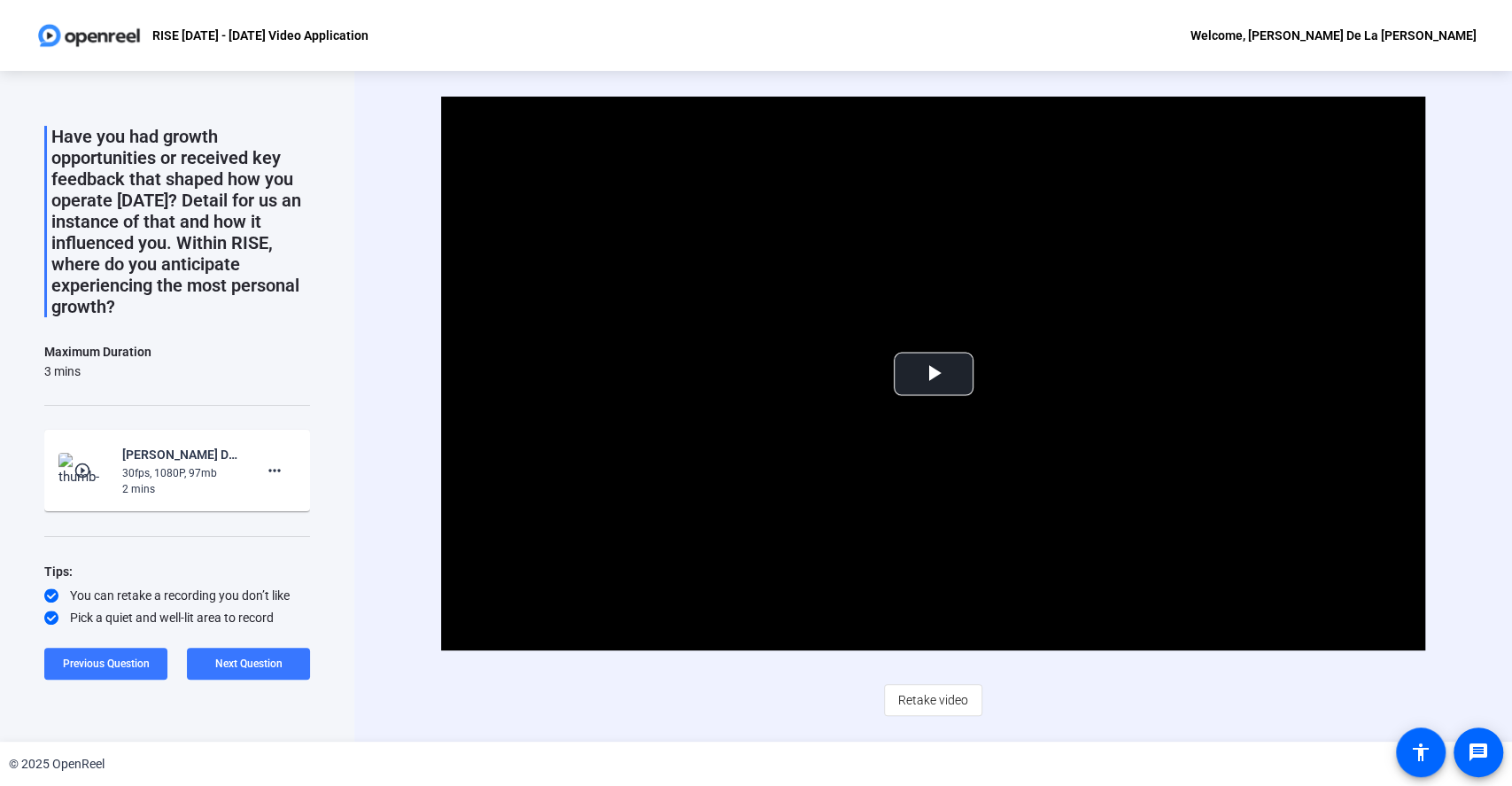 scroll, scrollTop: 88, scrollLeft: 0, axis: vertical 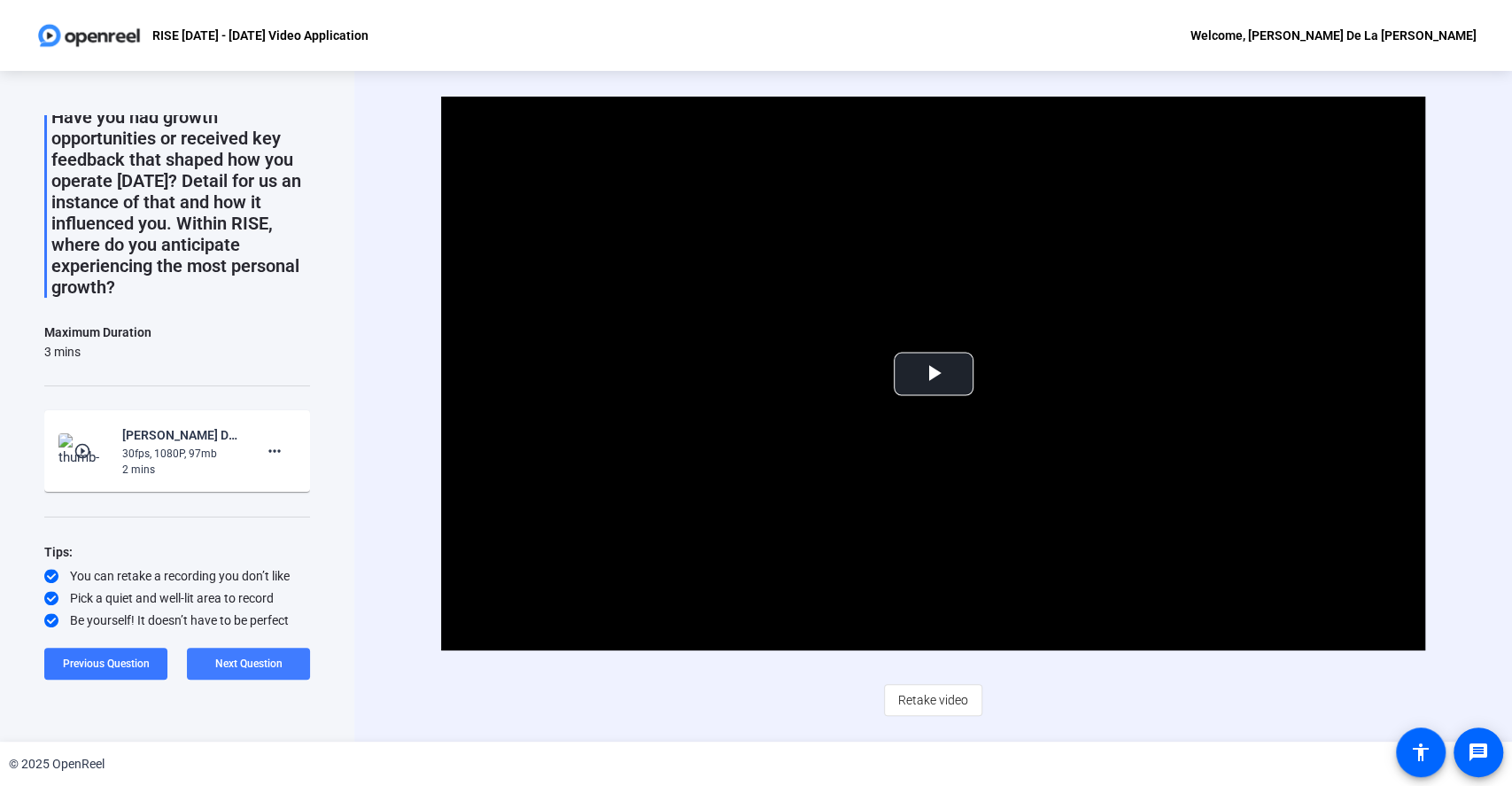click on "Next Question" 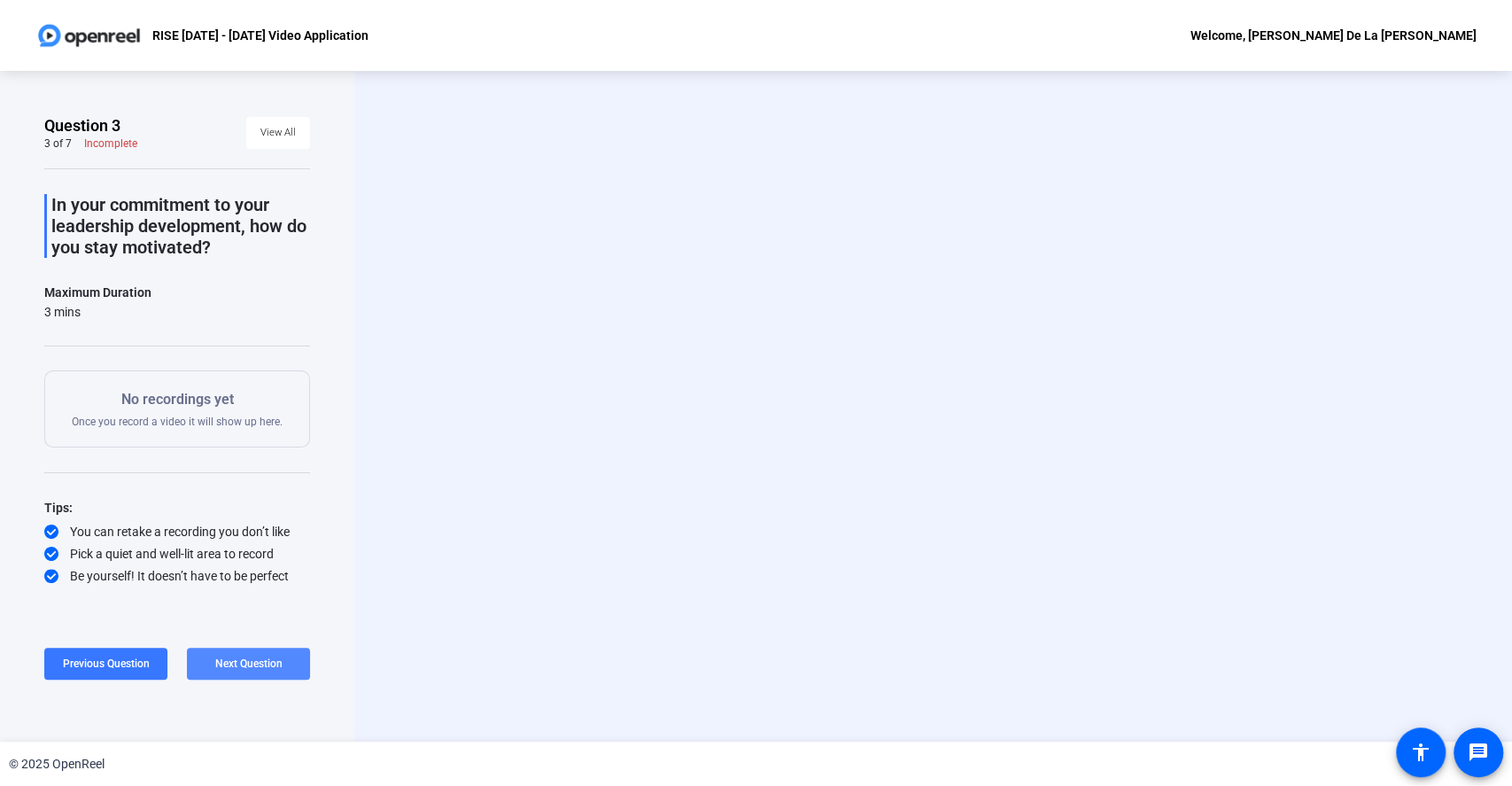 scroll, scrollTop: 0, scrollLeft: 0, axis: both 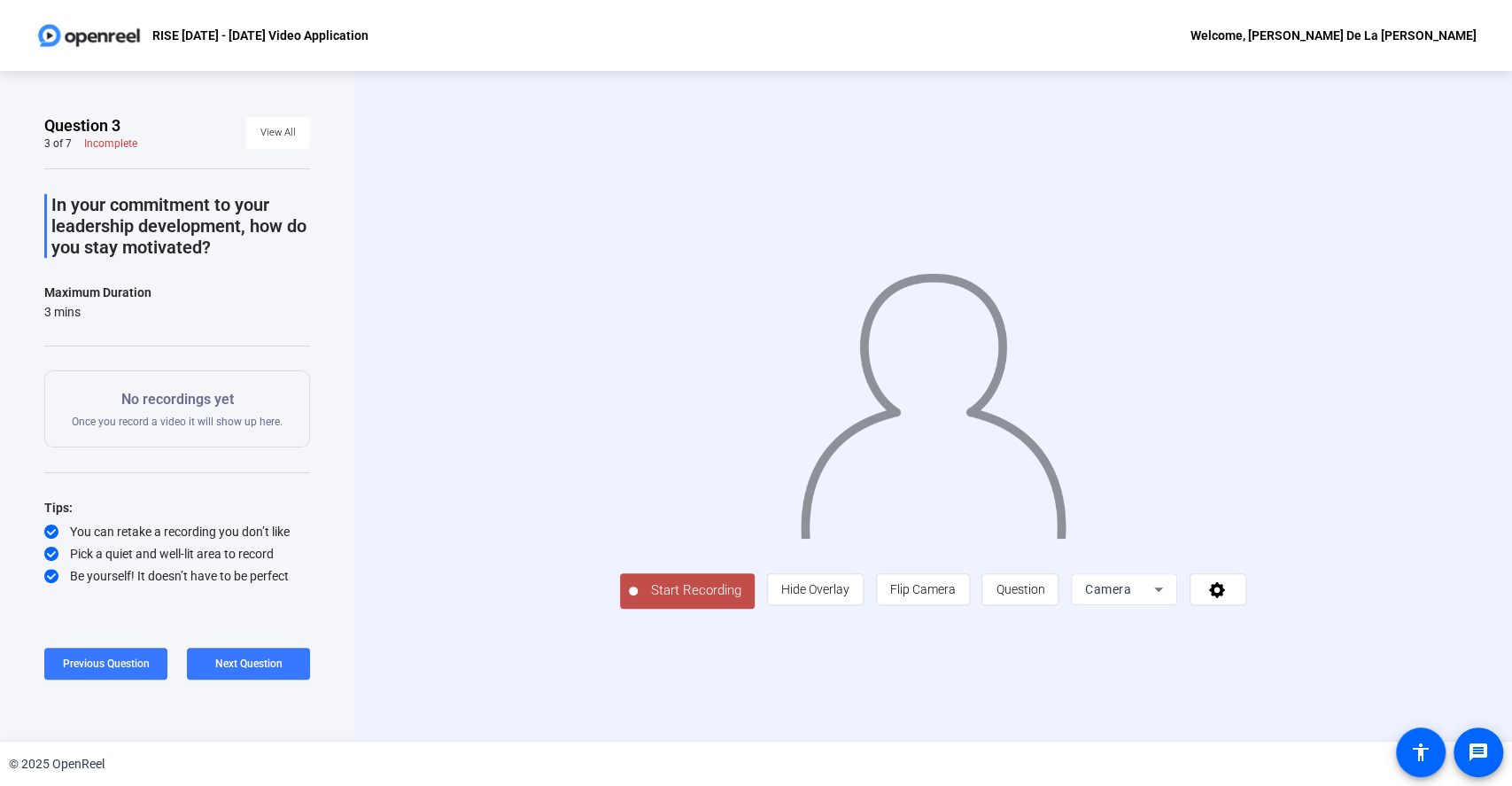 click on "Start Recording" 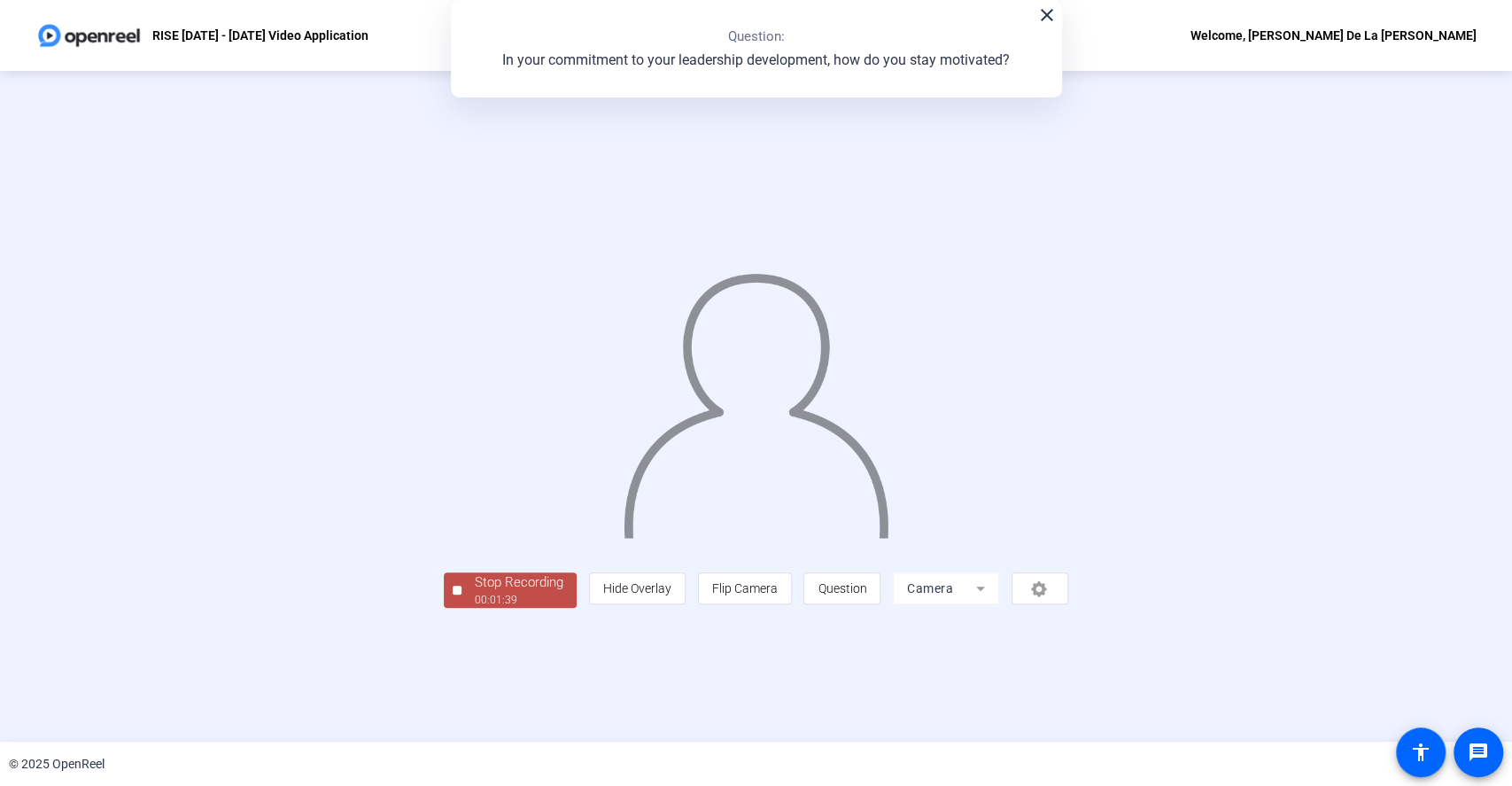 click on "00:01:39" 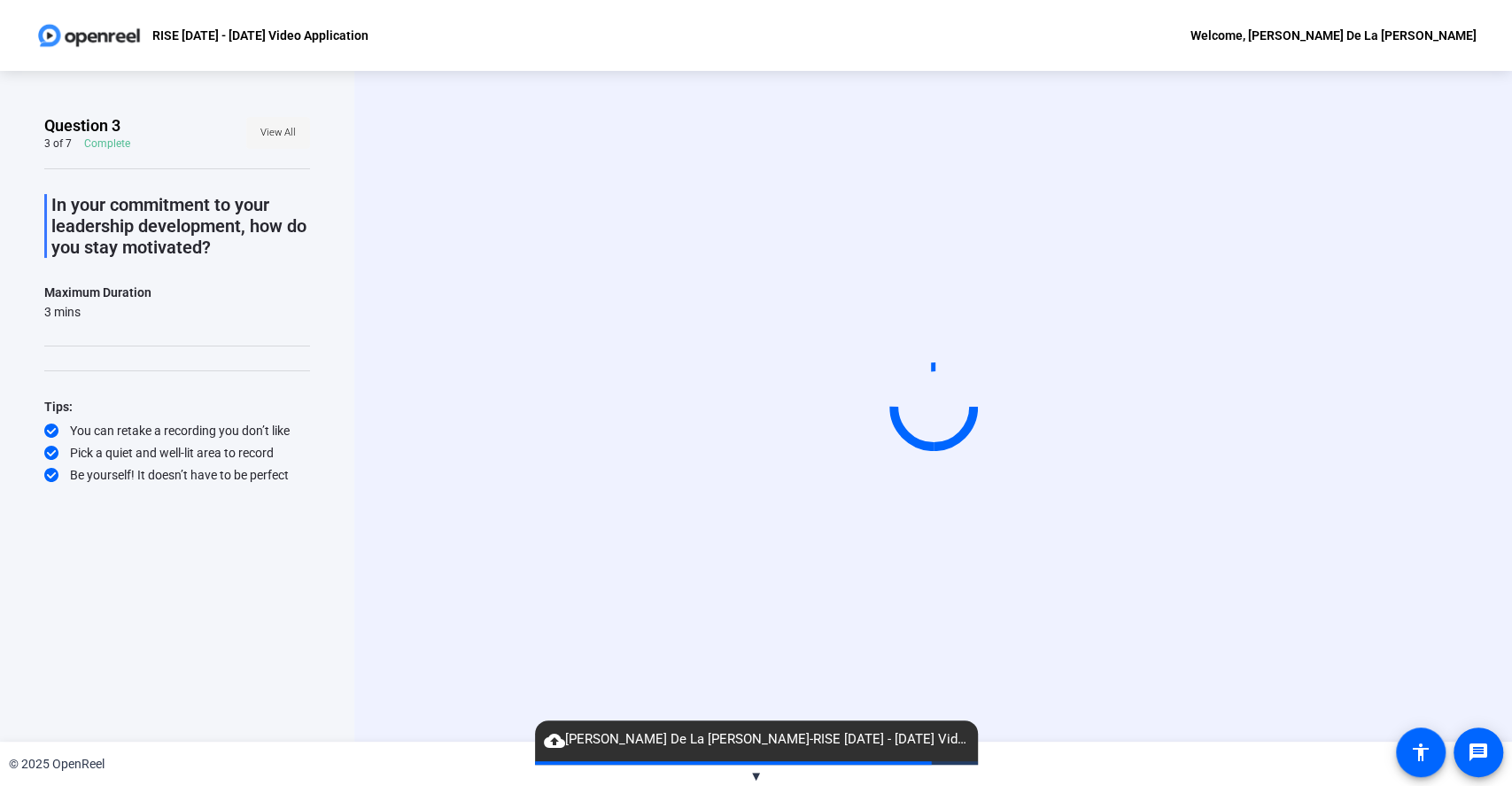 click on "View All" 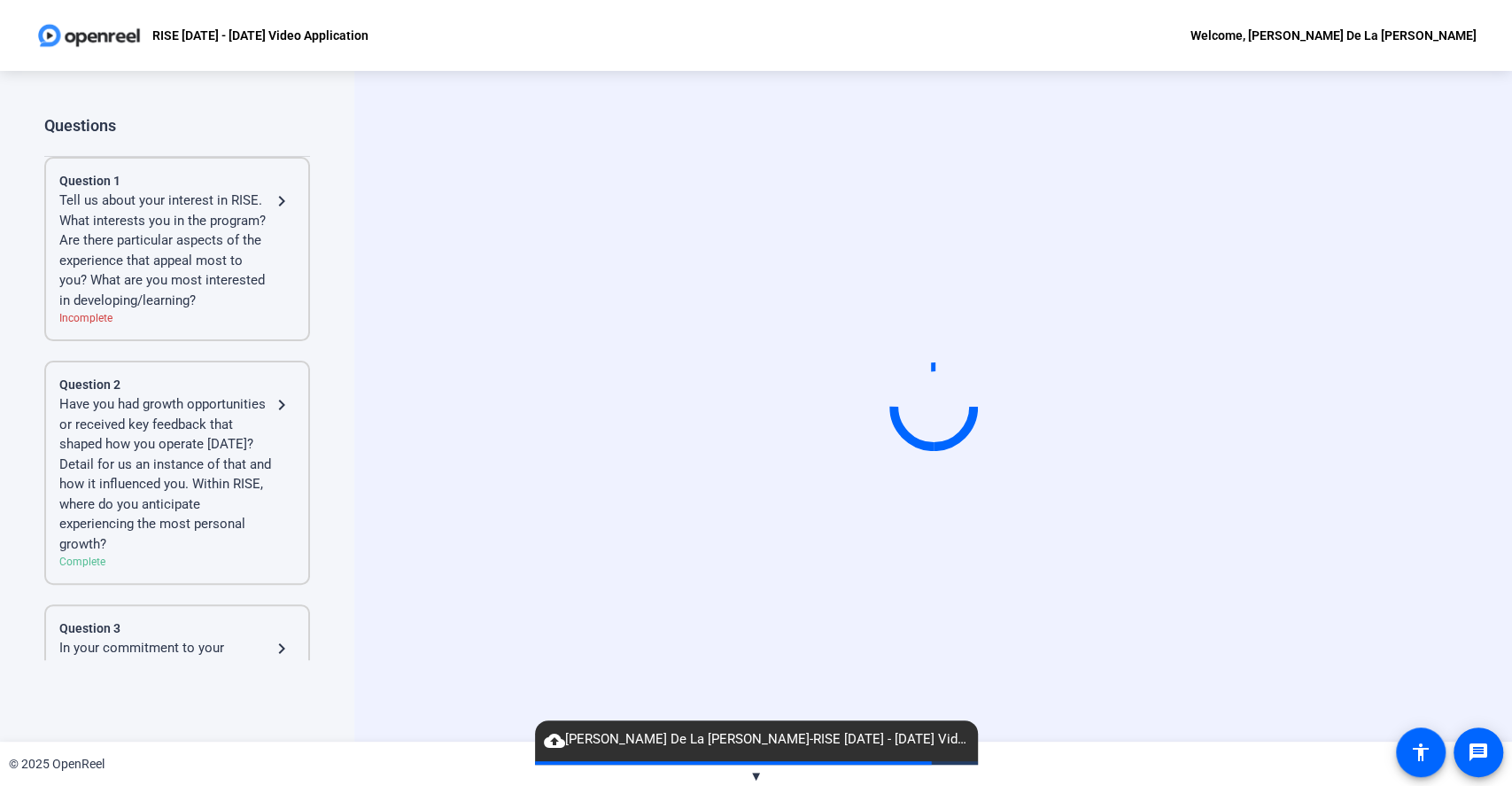 click on "Have you had growth opportunities or received key feedback that shaped how you operate [DATE]? Detail for us an instance of that and how it influenced you. Within RISE, where do you anticipate experiencing the most personal growth?" 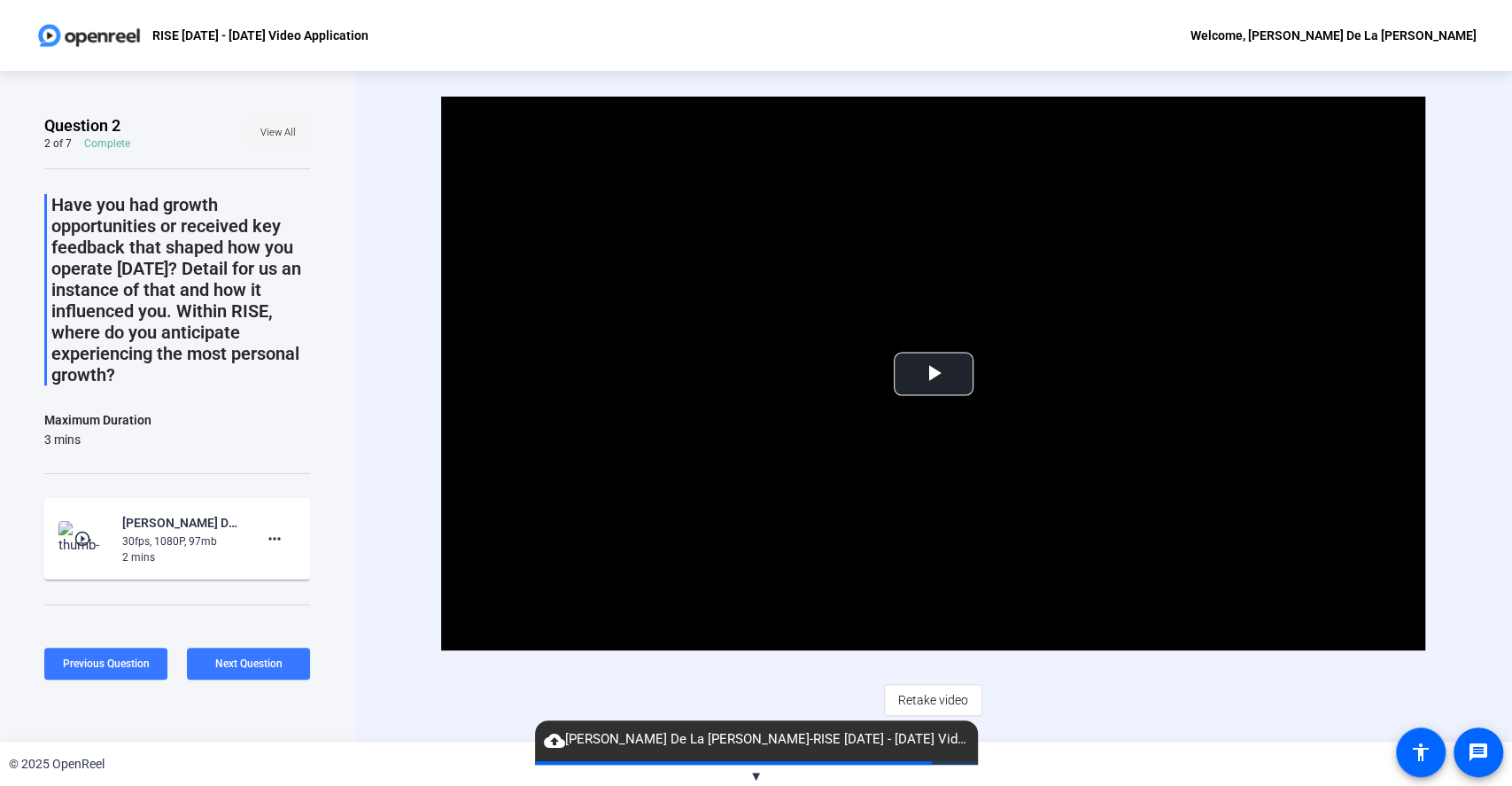 click on "View All" 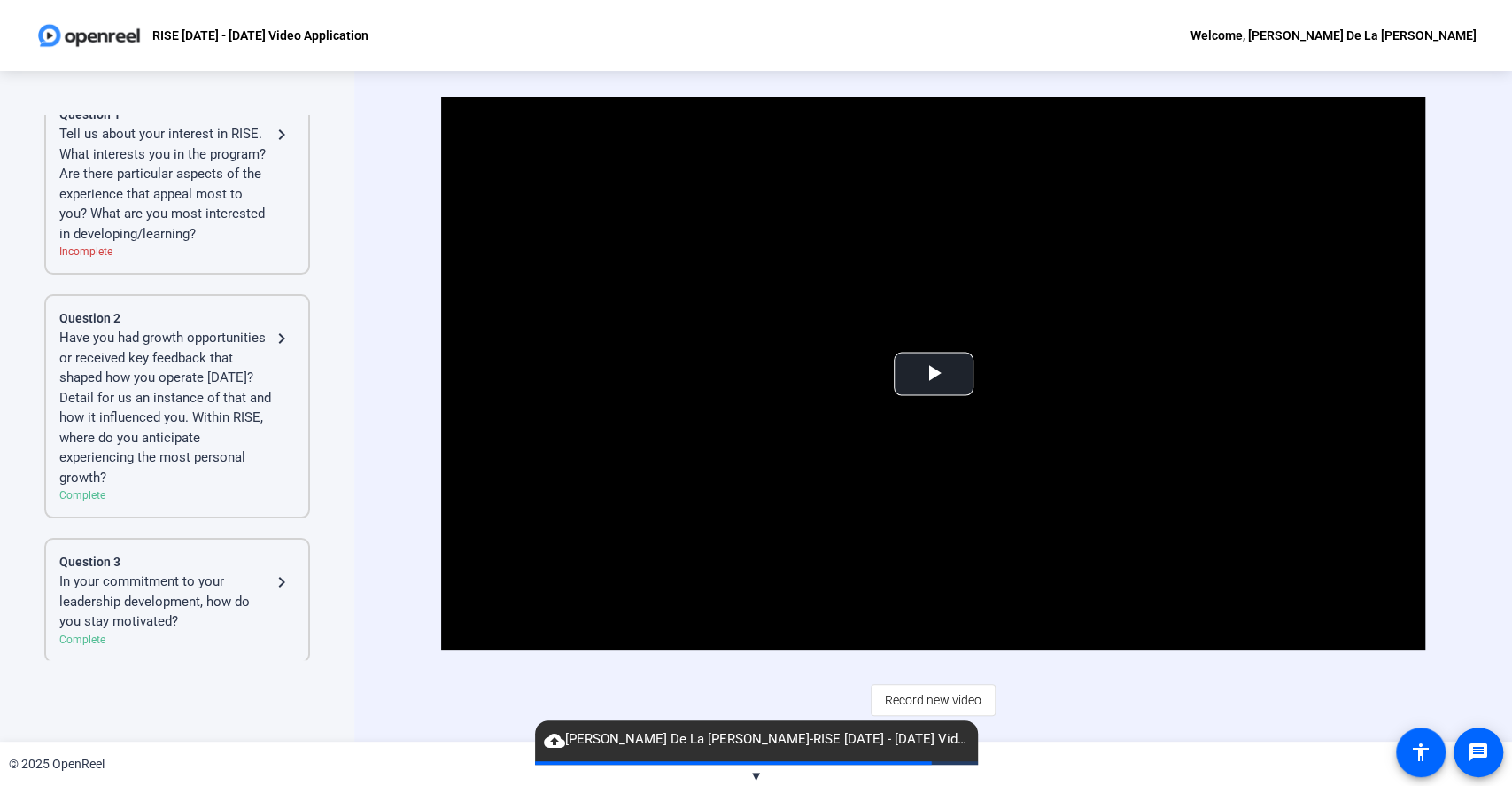 scroll, scrollTop: 118, scrollLeft: 0, axis: vertical 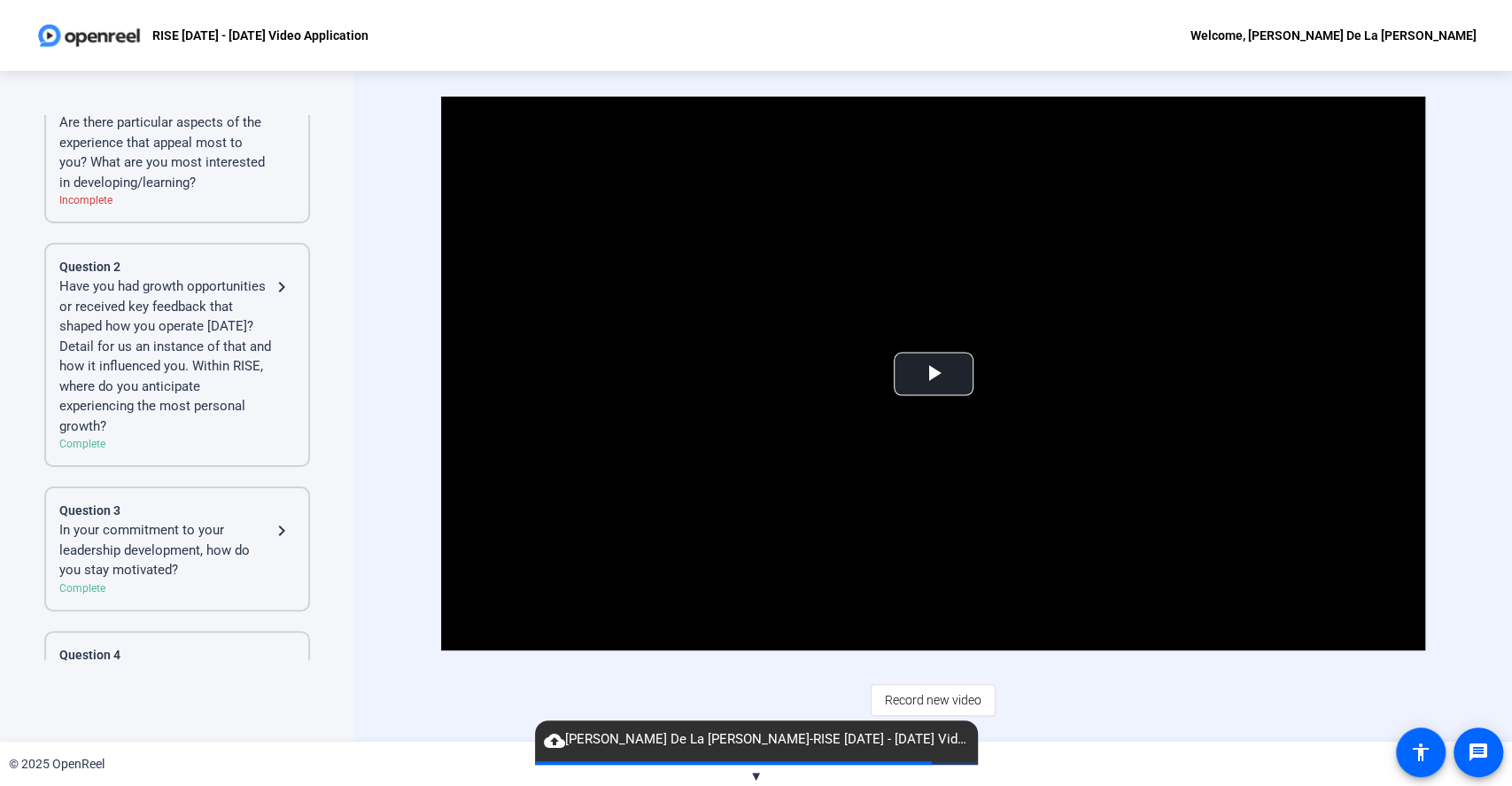 click on "In your commitment to your leadership development, how do you stay motivated?" 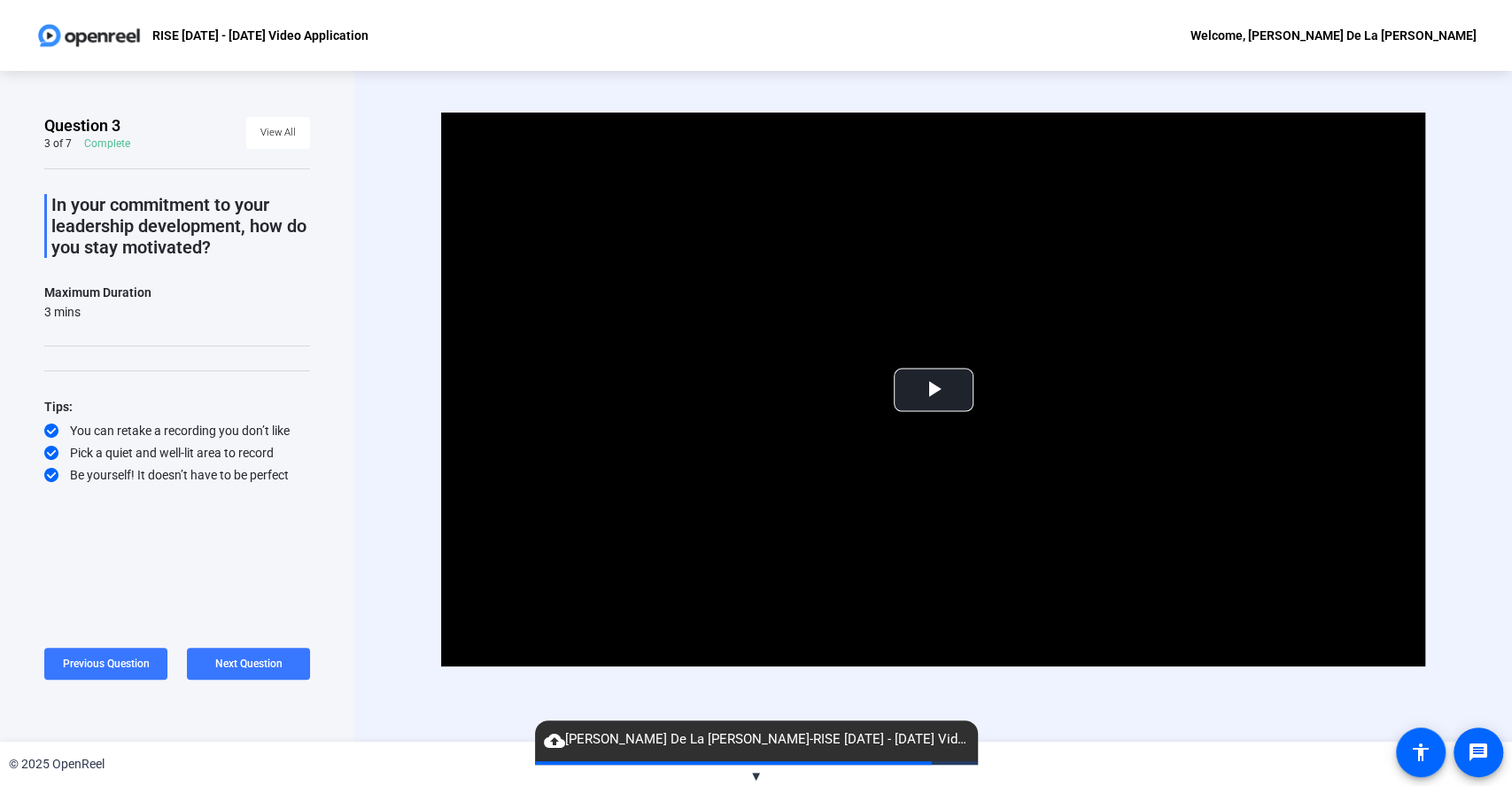 scroll, scrollTop: 0, scrollLeft: 0, axis: both 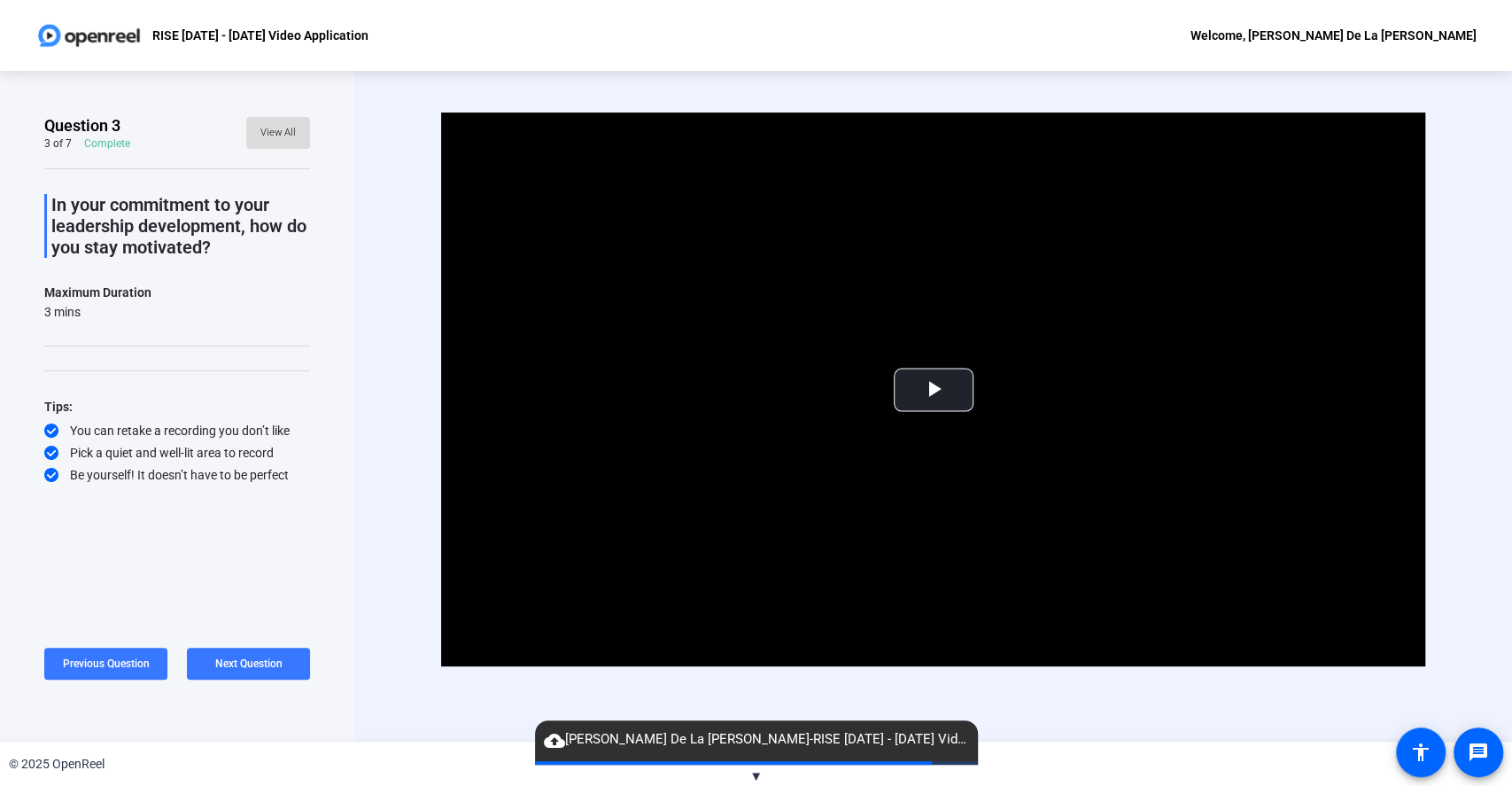 click on "View All" 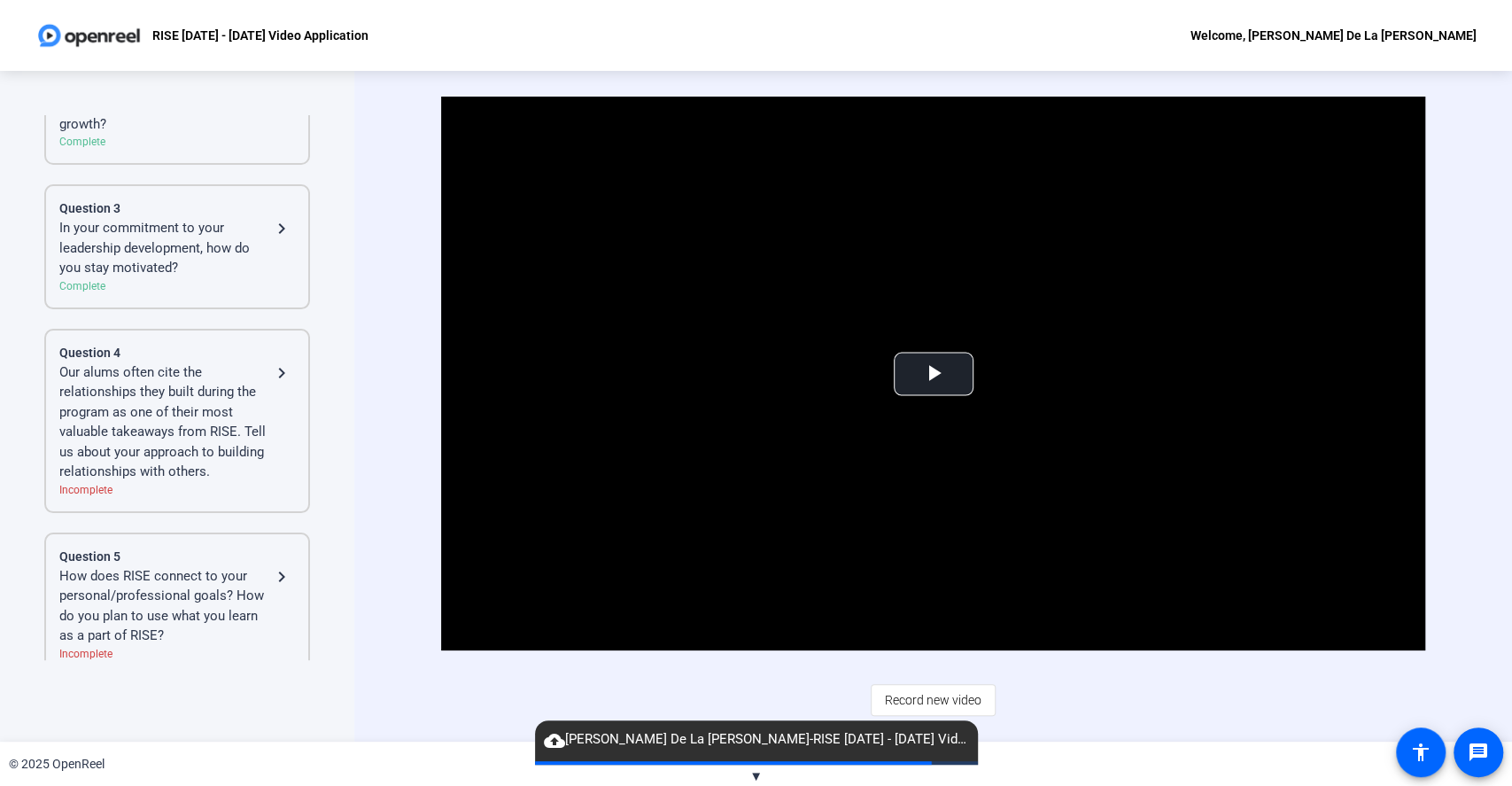 scroll, scrollTop: 472, scrollLeft: 0, axis: vertical 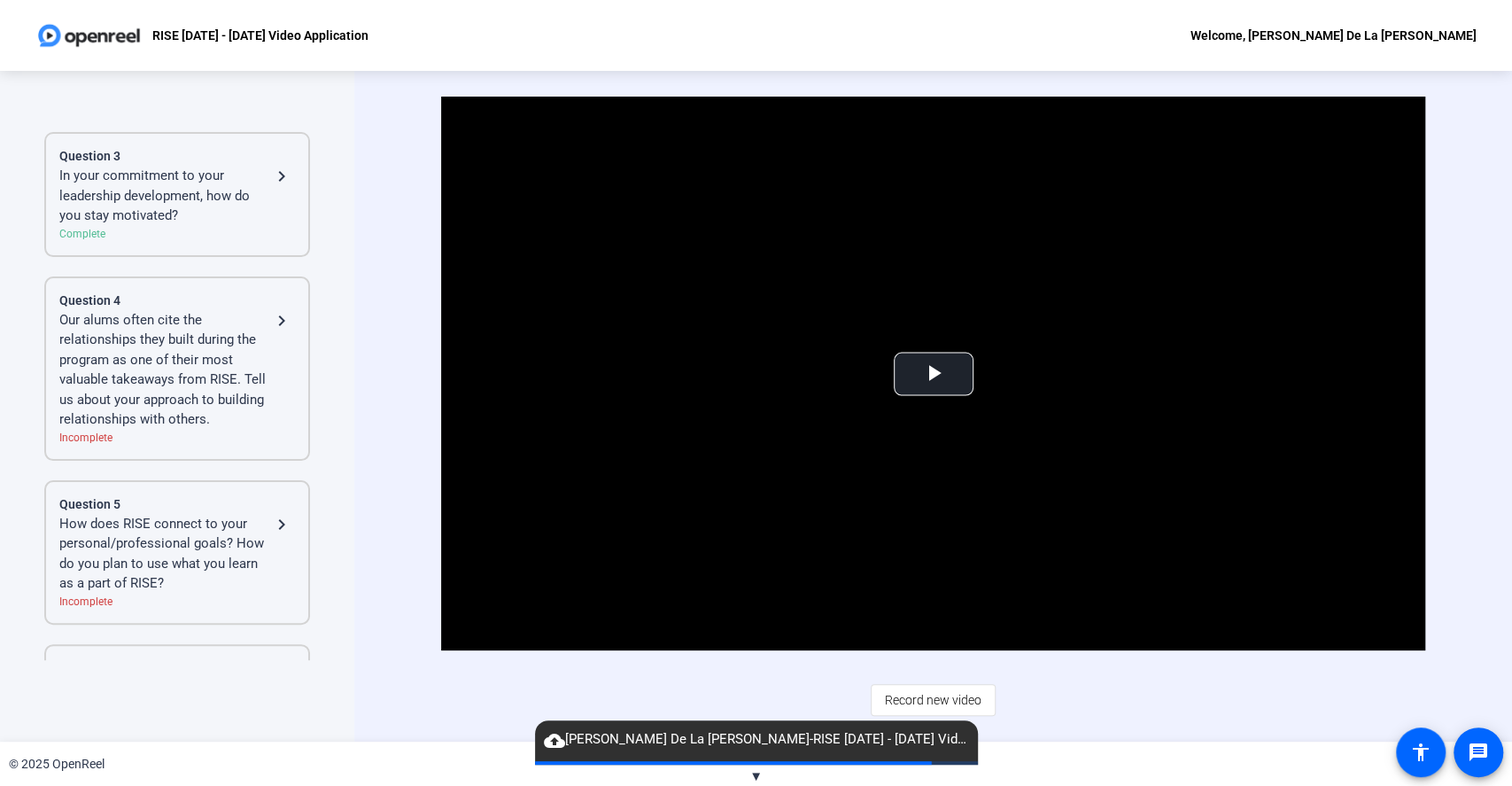 click on "Our alums often cite the relationships they built during the program as one of their most valuable takeaways from RISE. Tell us about your approach to building relationships with others." 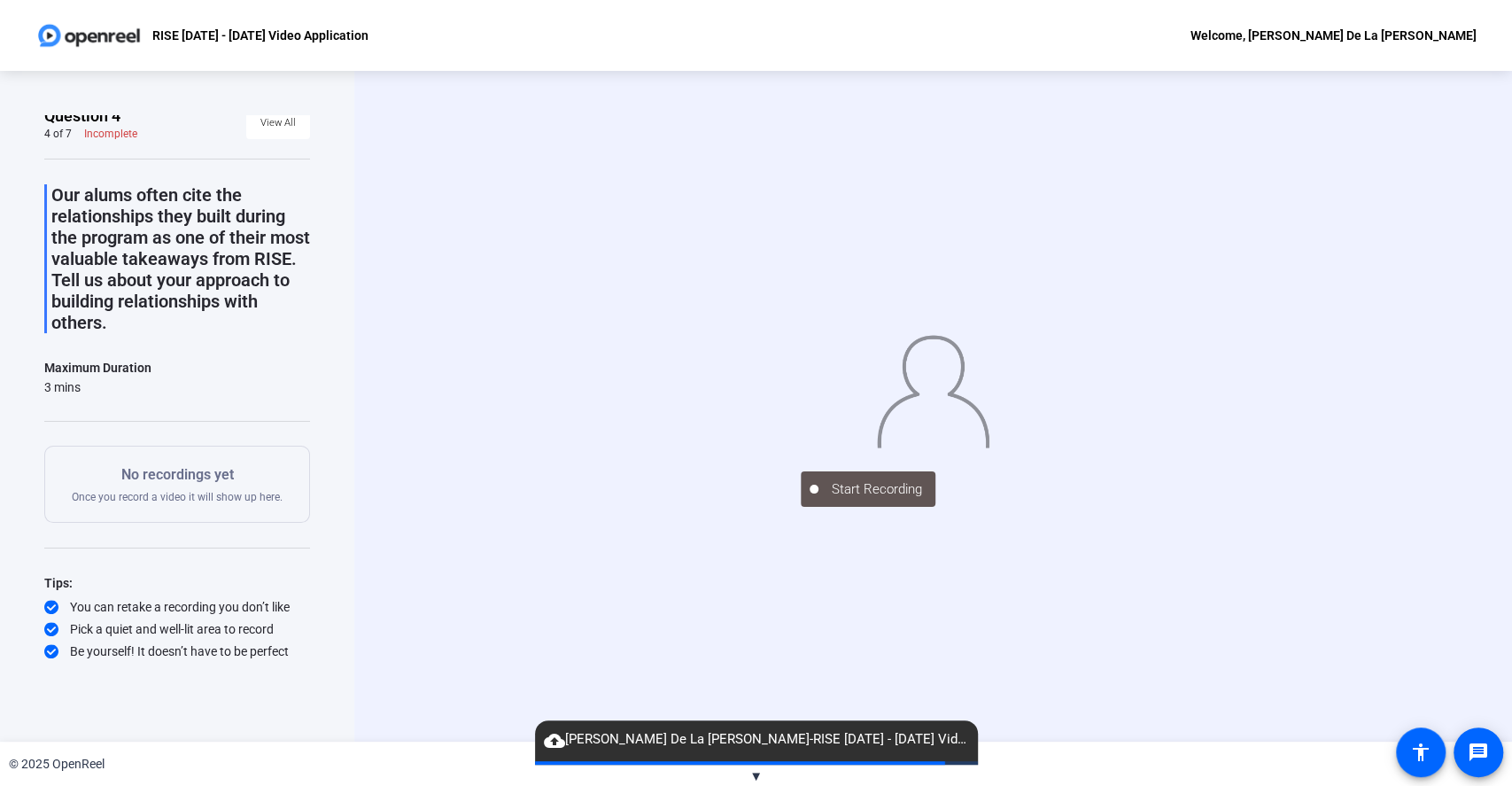 scroll, scrollTop: 9, scrollLeft: 0, axis: vertical 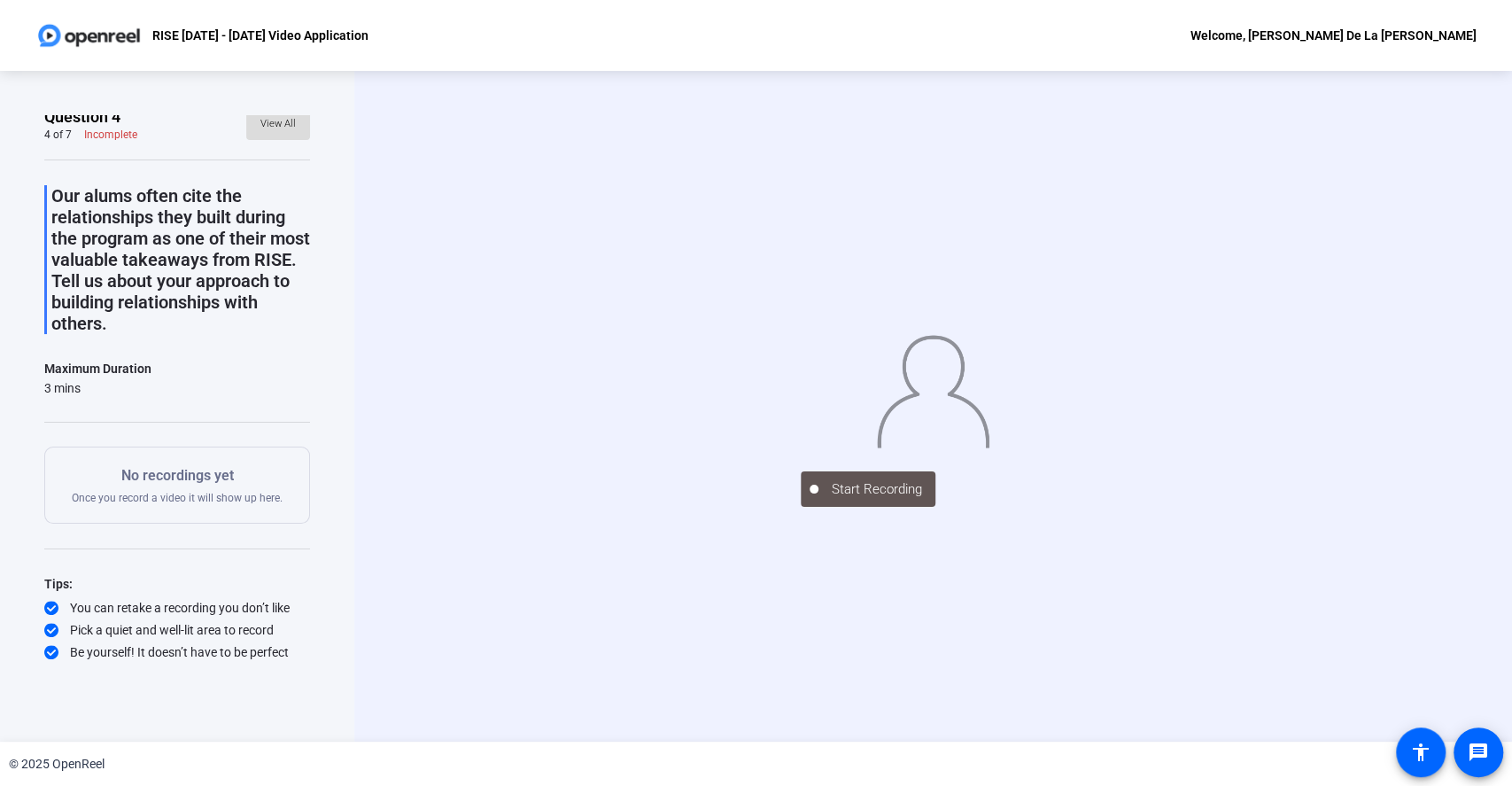 click on "View All" 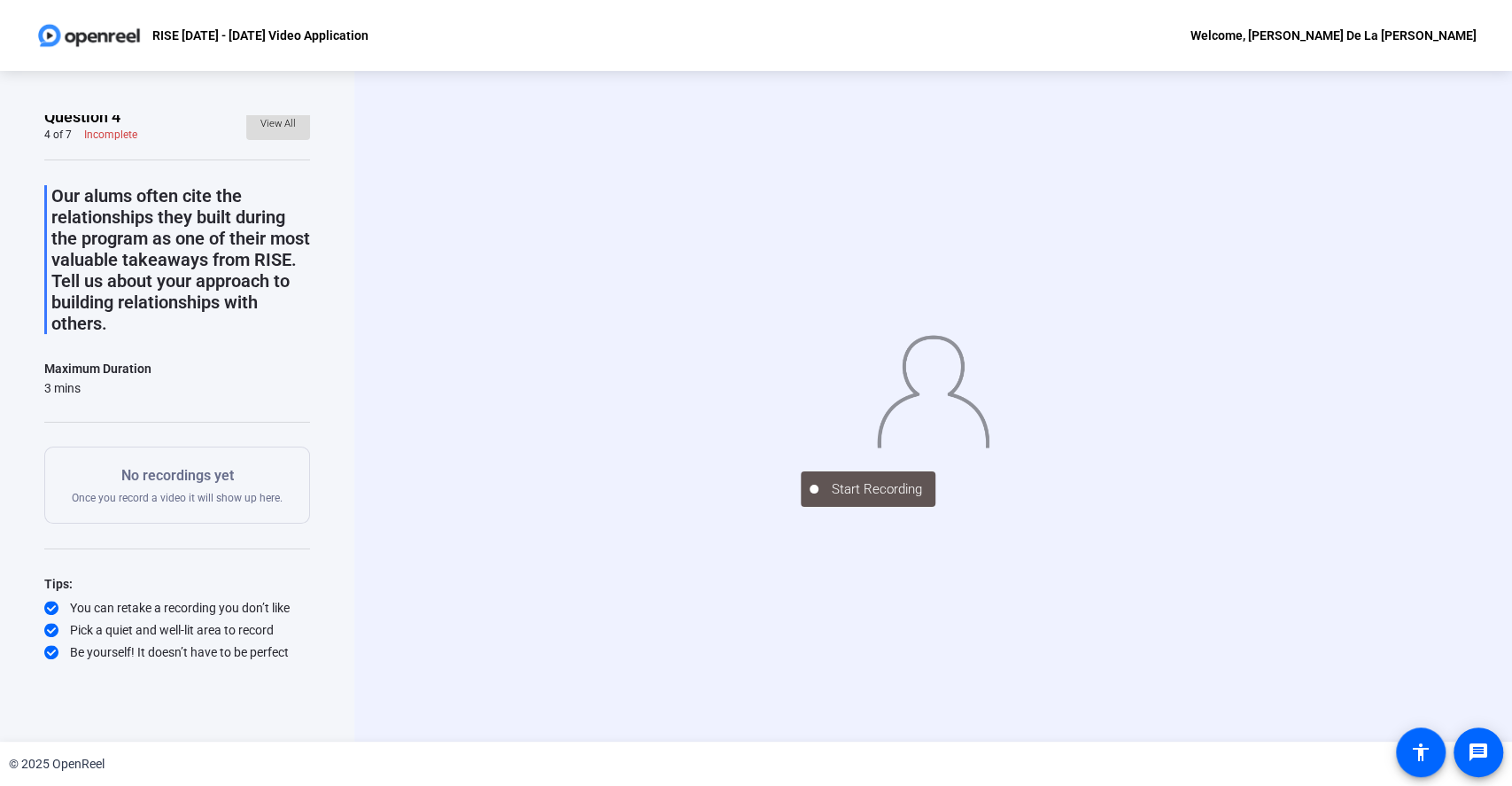 click on "View All" 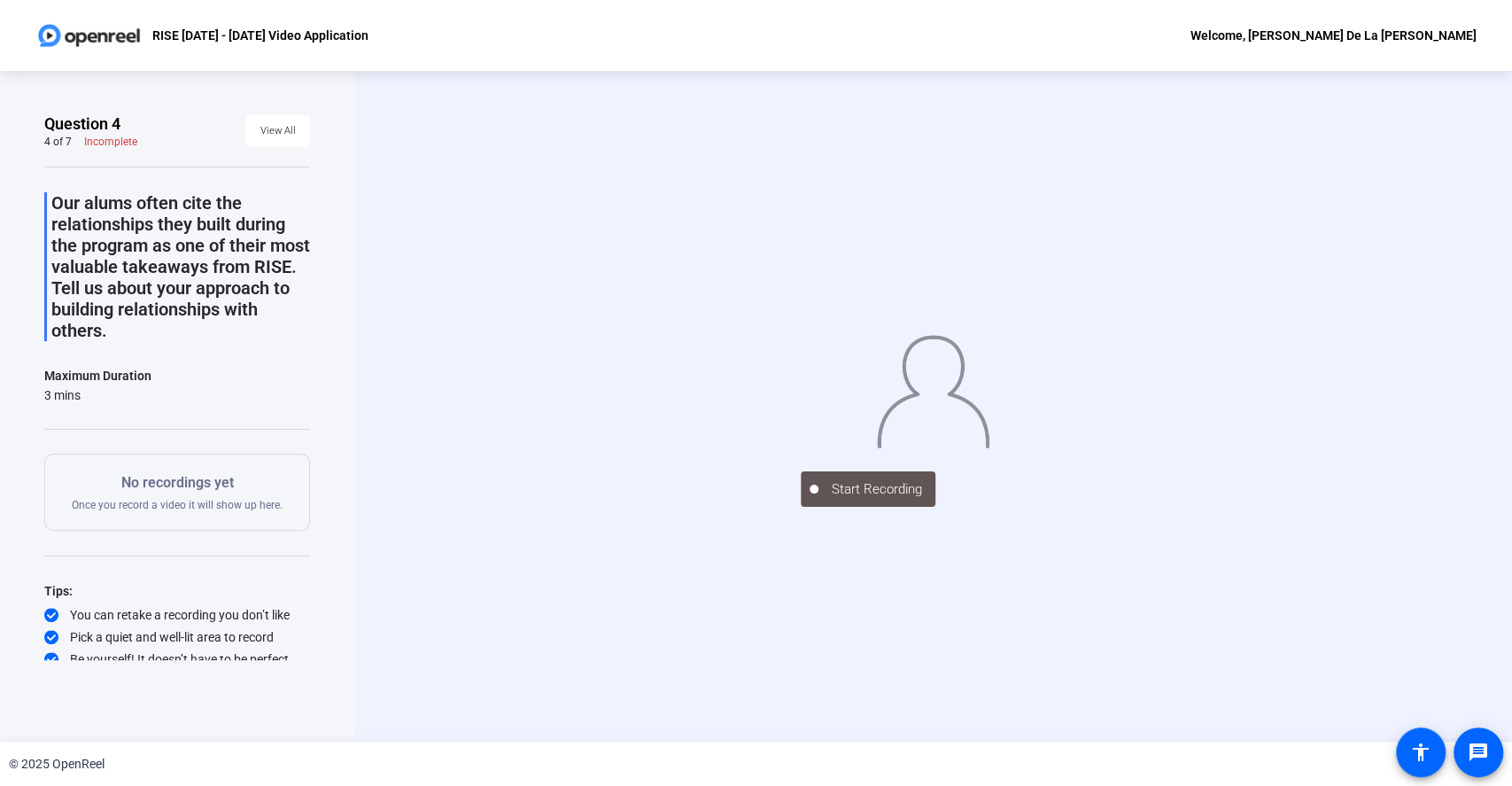 scroll, scrollTop: 0, scrollLeft: 0, axis: both 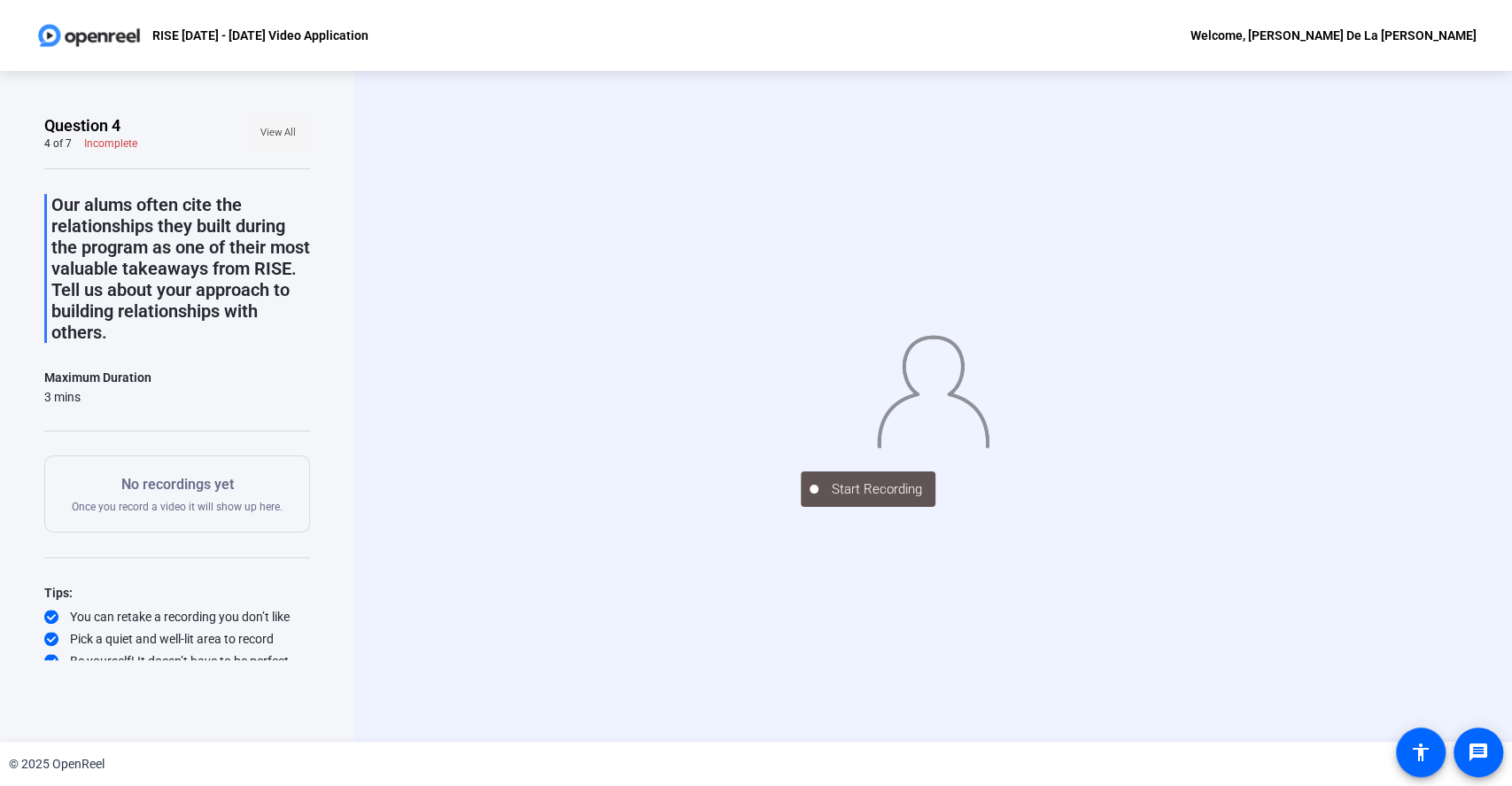 click 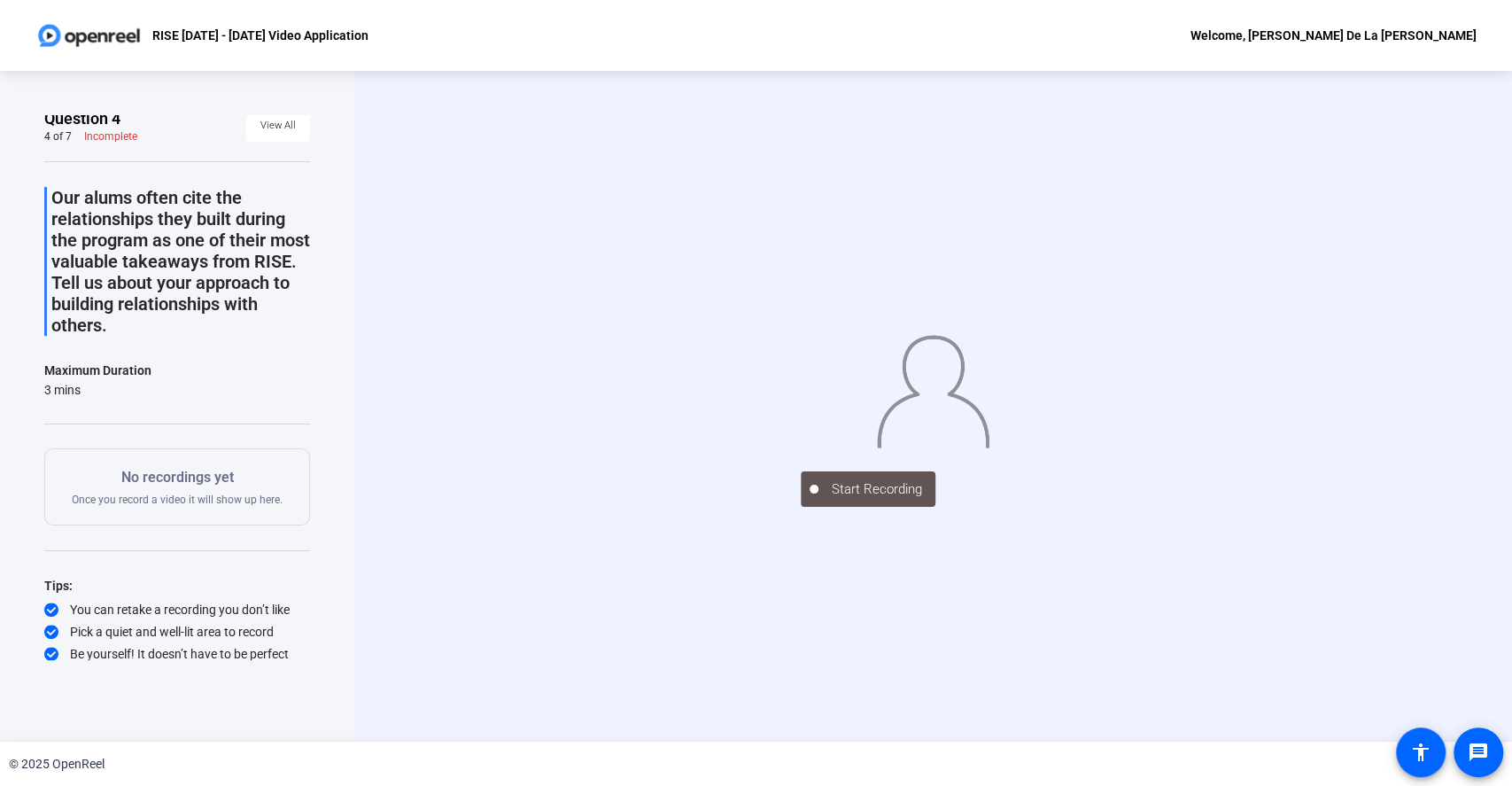 scroll, scrollTop: 9, scrollLeft: 0, axis: vertical 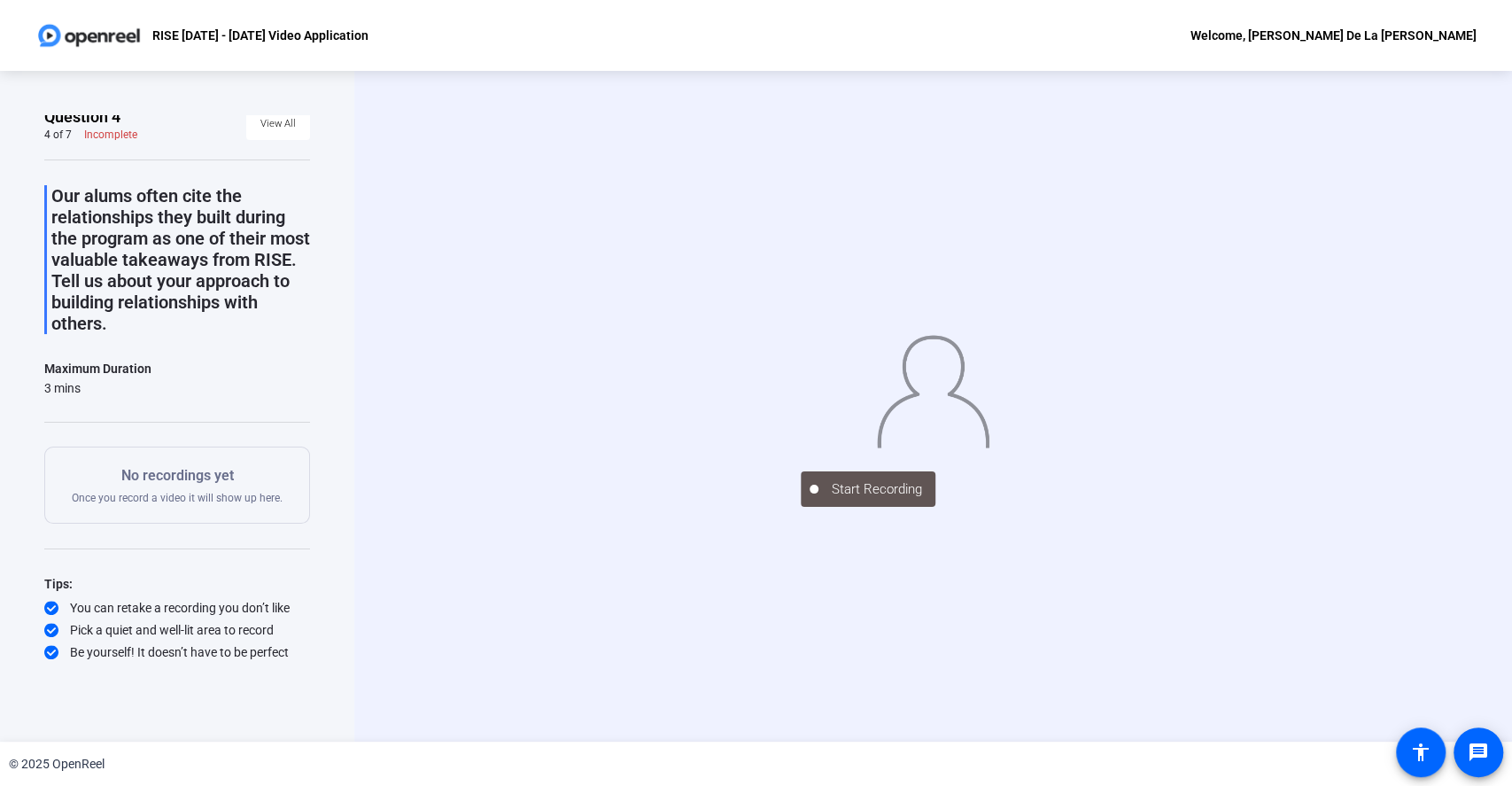 click on "Start Recording" 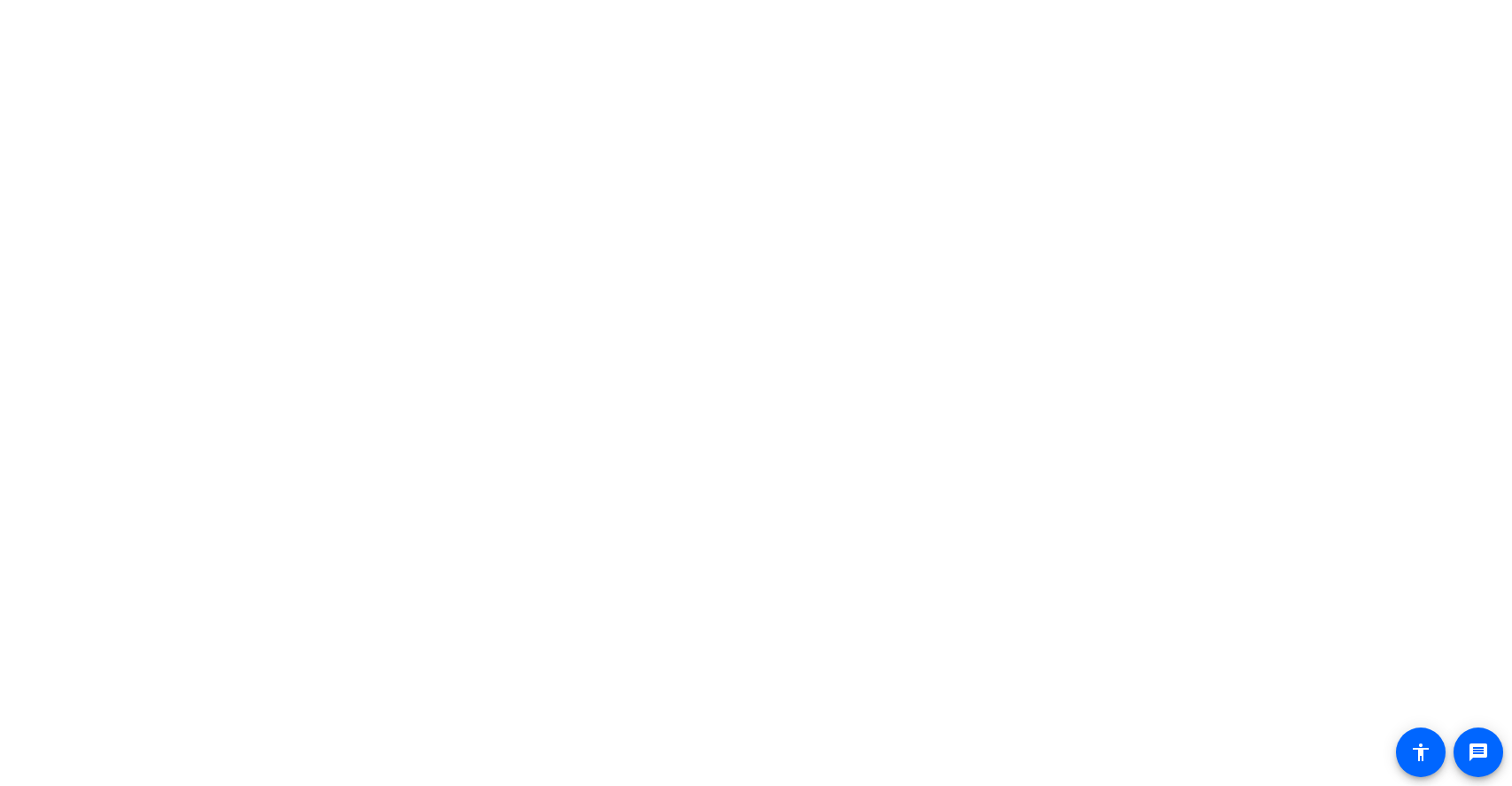 scroll, scrollTop: 0, scrollLeft: 0, axis: both 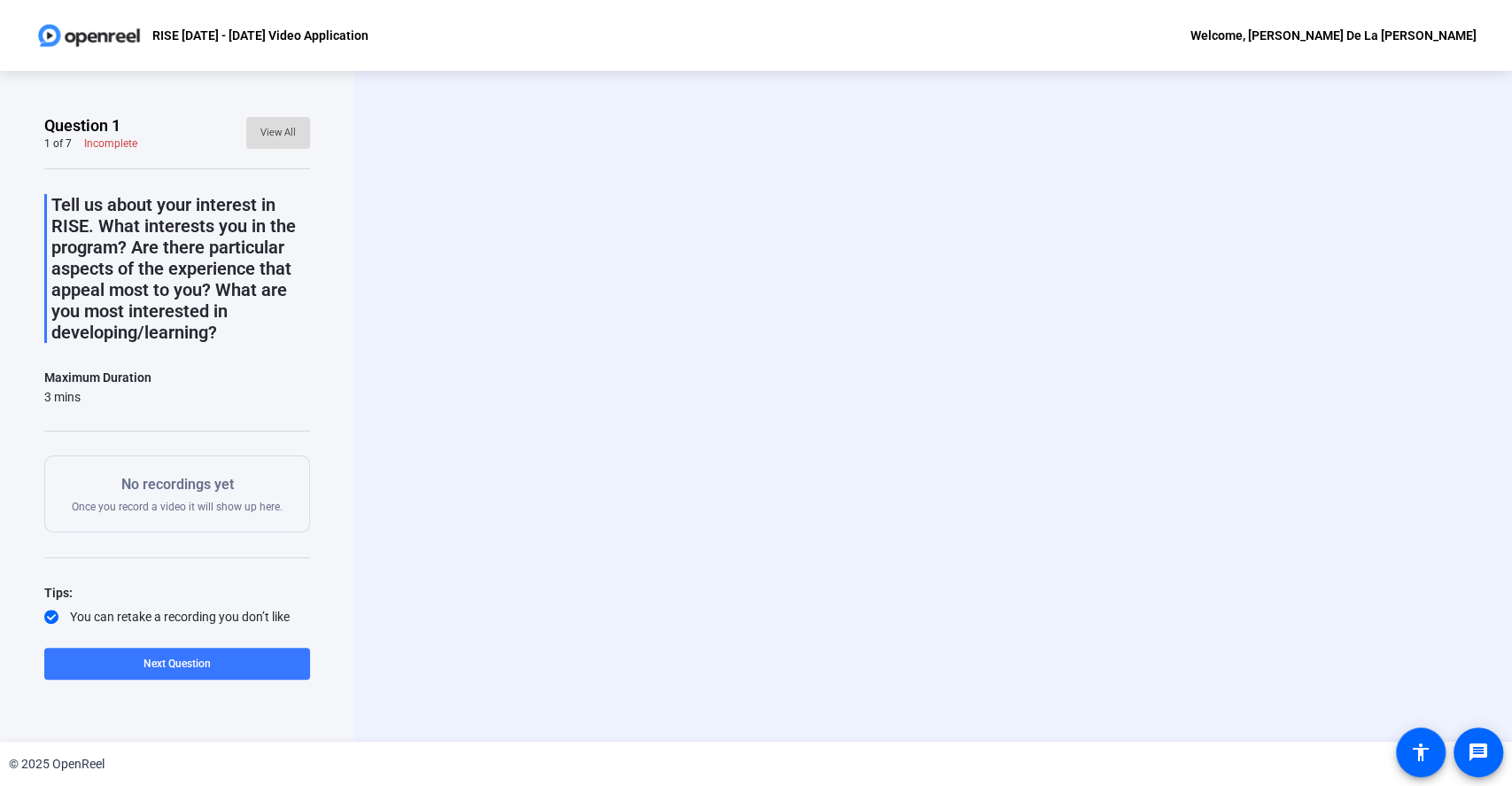 click on "View All" 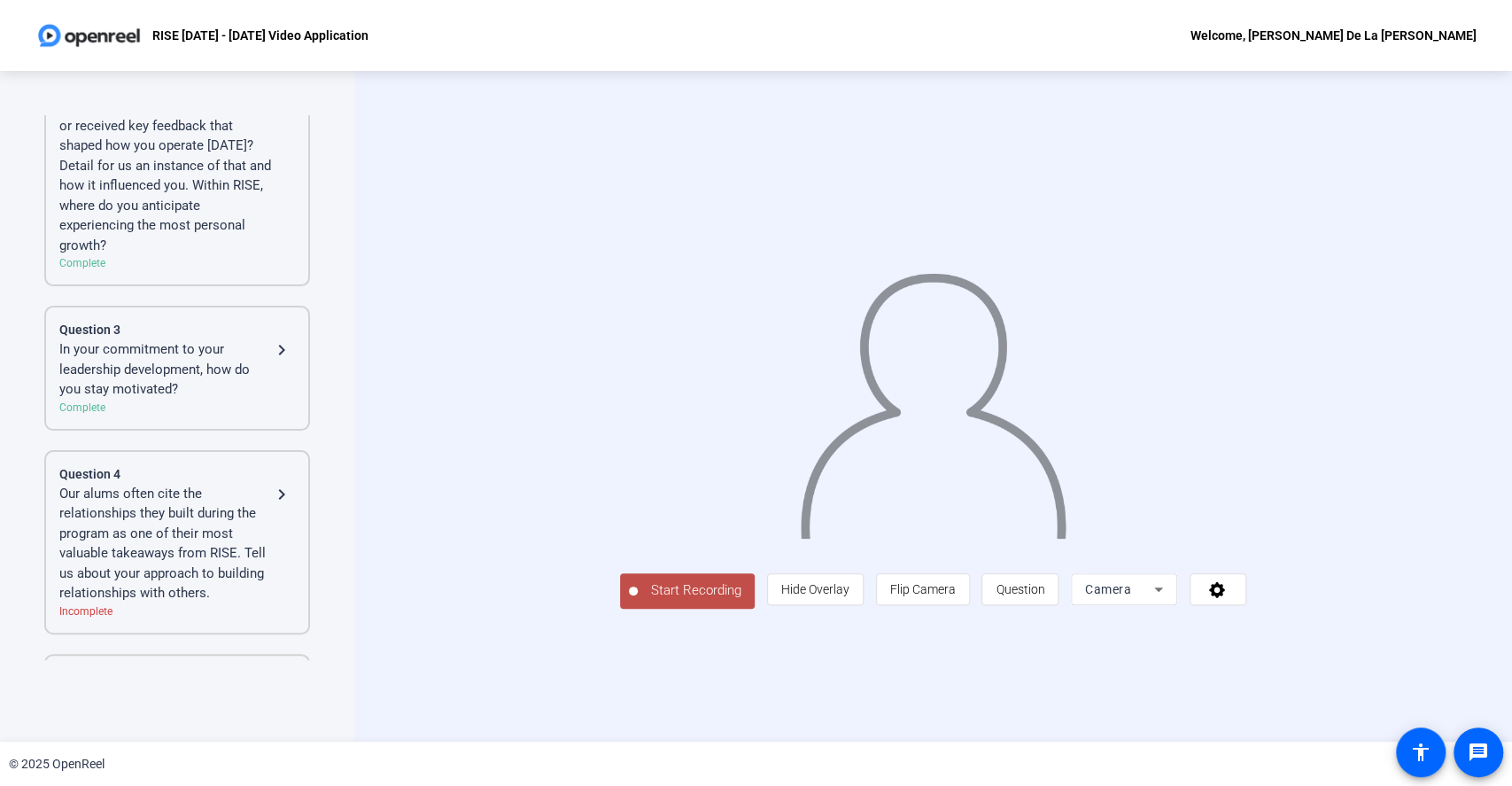 scroll, scrollTop: 354, scrollLeft: 0, axis: vertical 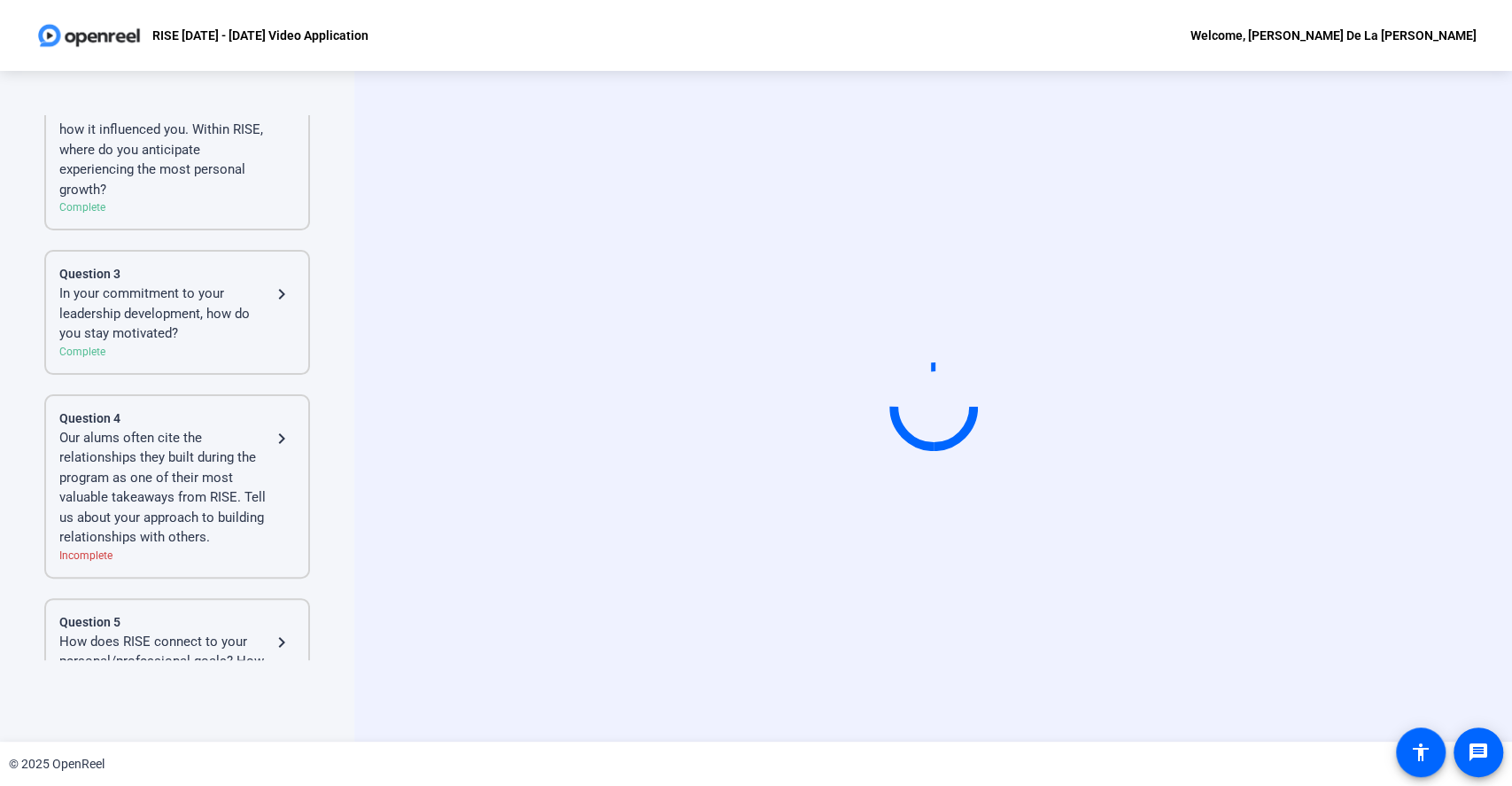 click on "In your commitment to your leadership development, how do you stay motivated?" 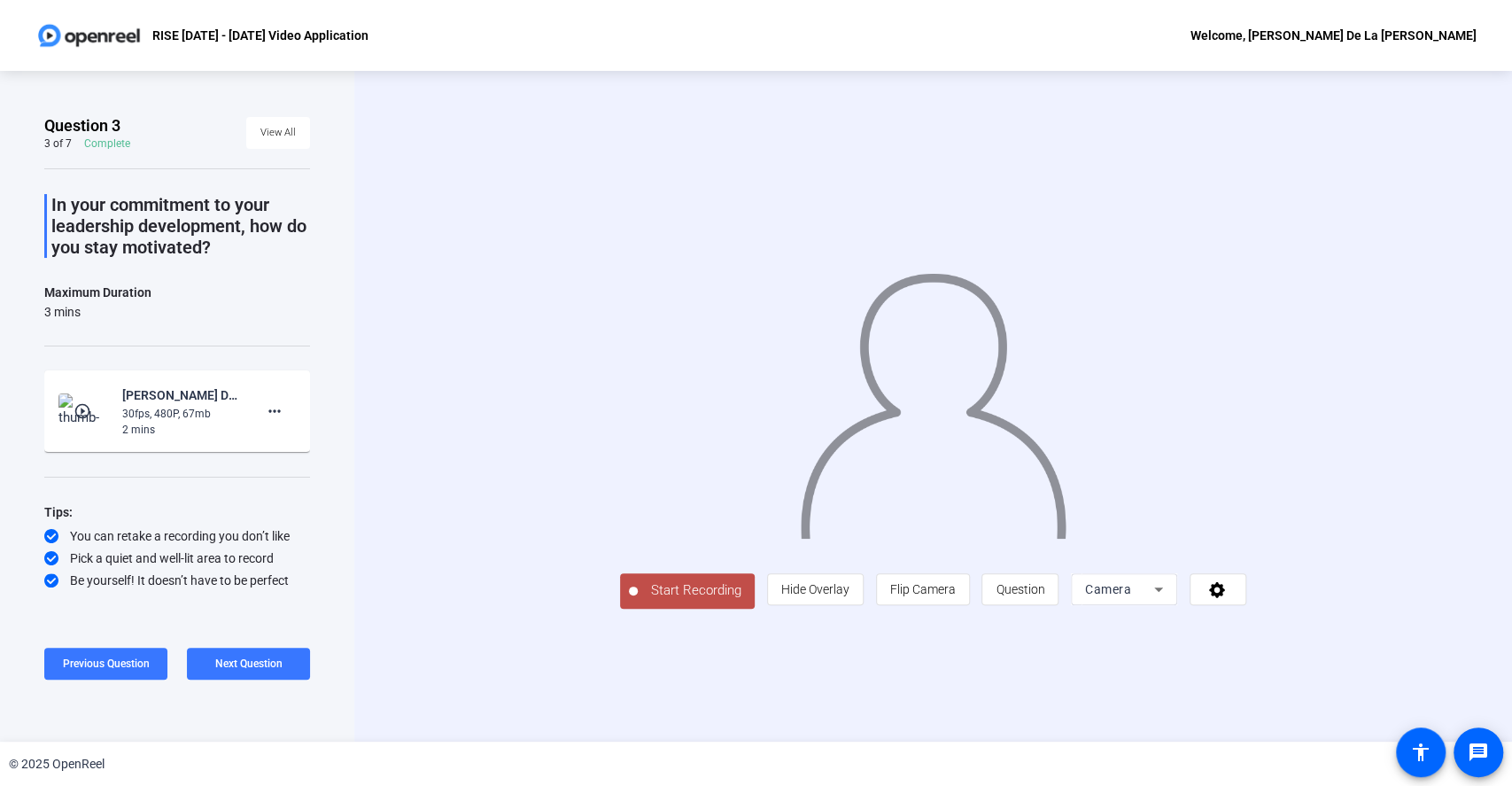 scroll, scrollTop: 0, scrollLeft: 0, axis: both 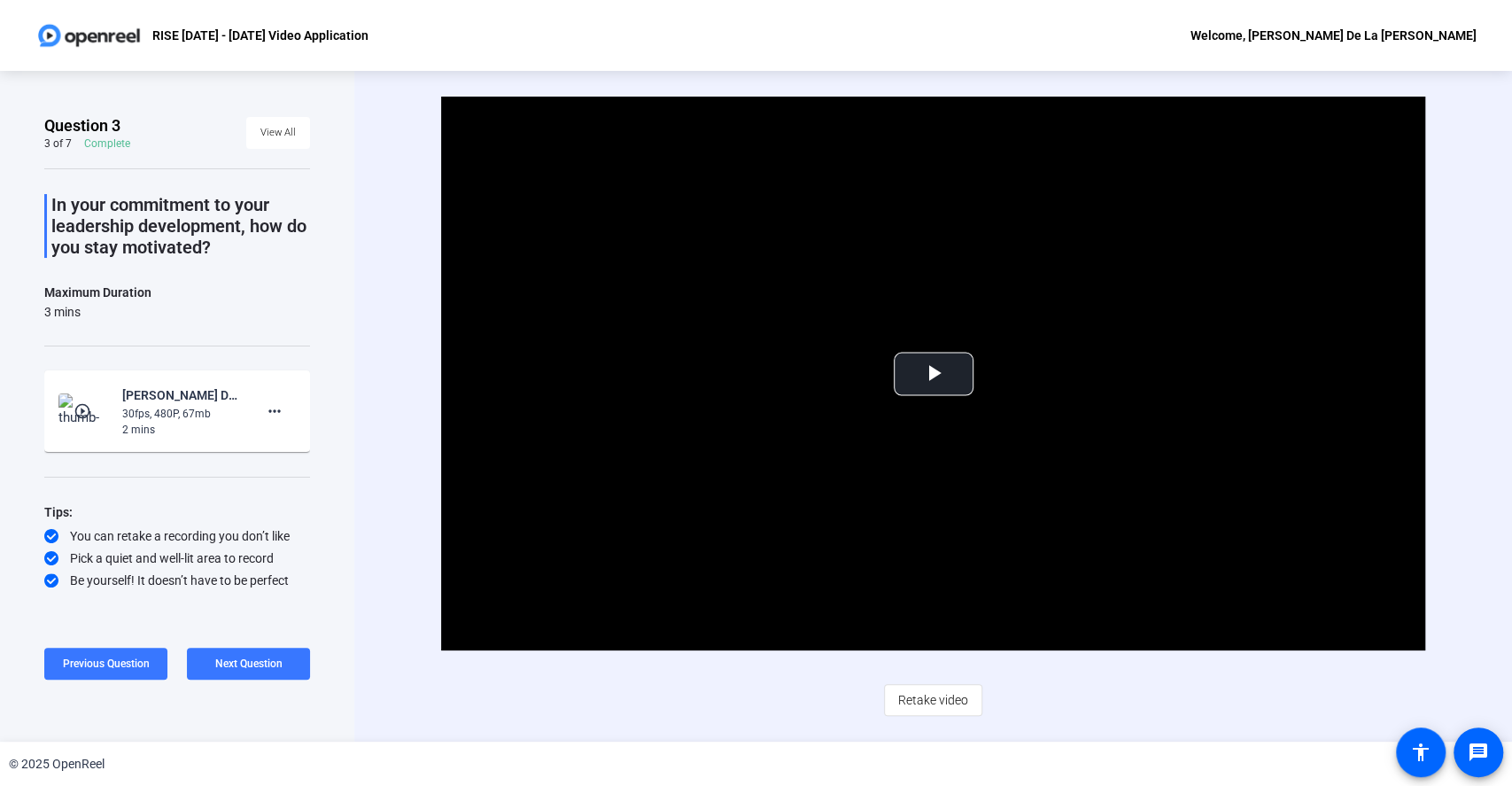 click on "play_circle_outline" 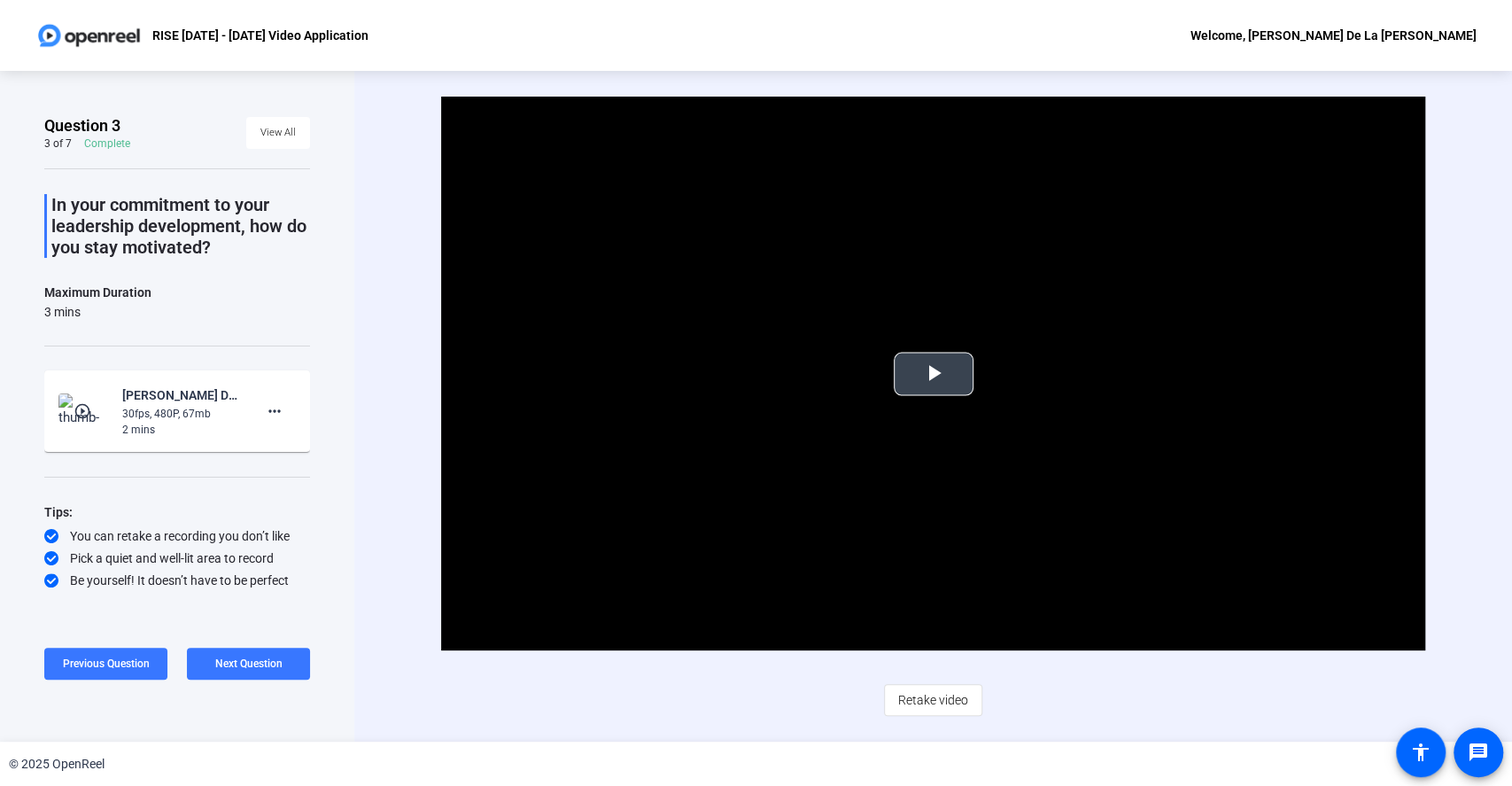click at bounding box center (934, 374) 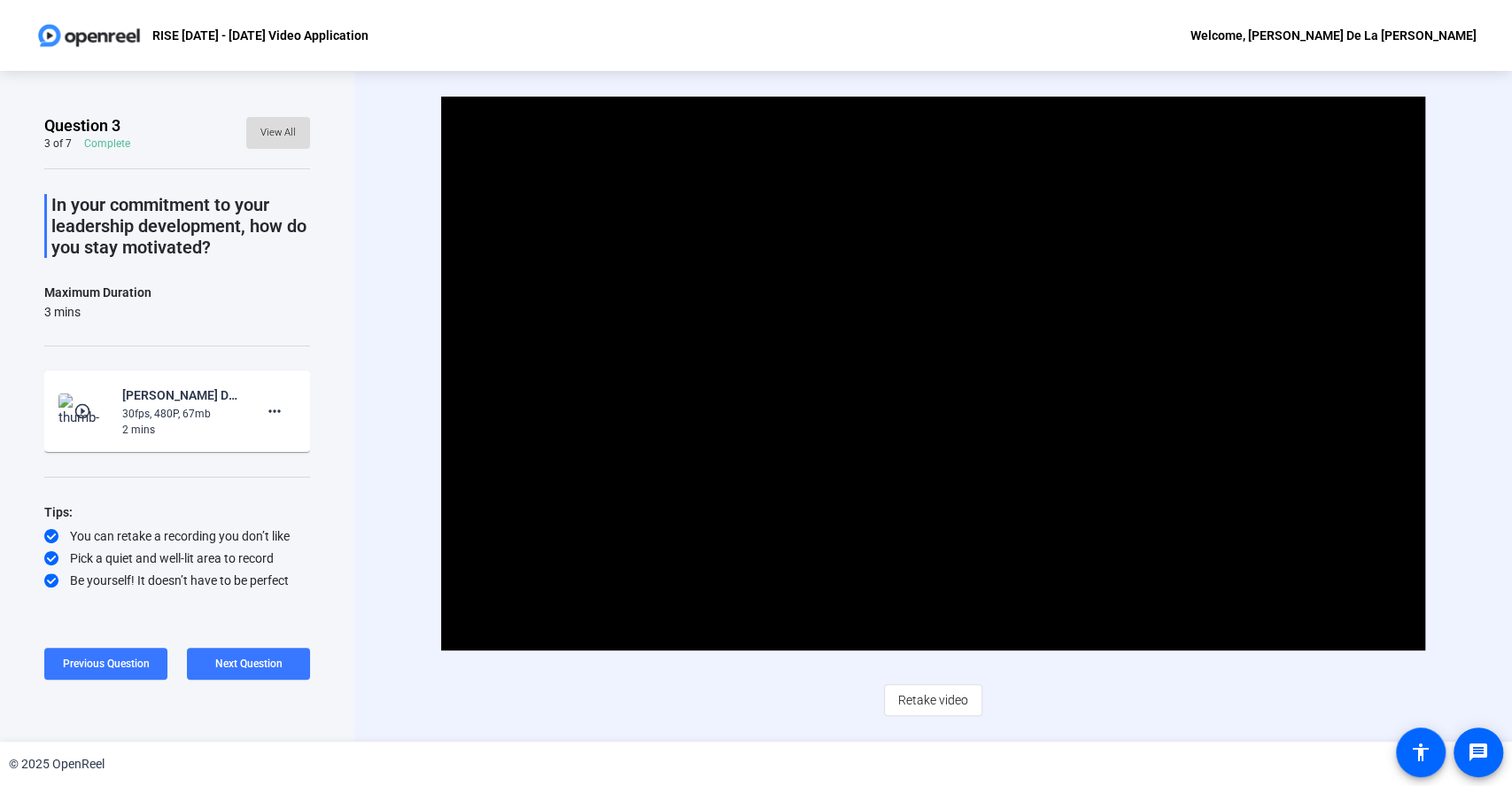 click on "View All" 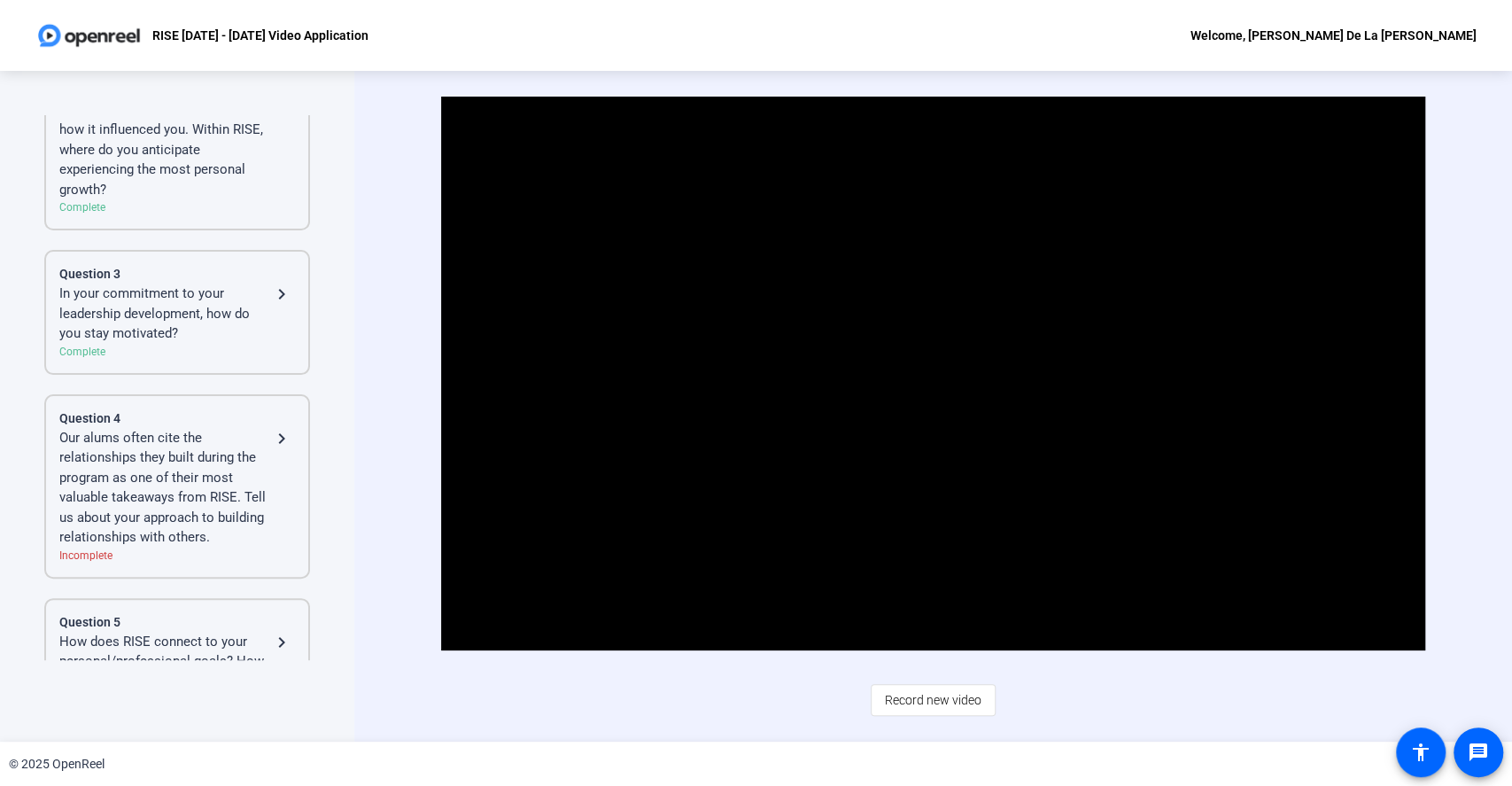 scroll, scrollTop: 472, scrollLeft: 0, axis: vertical 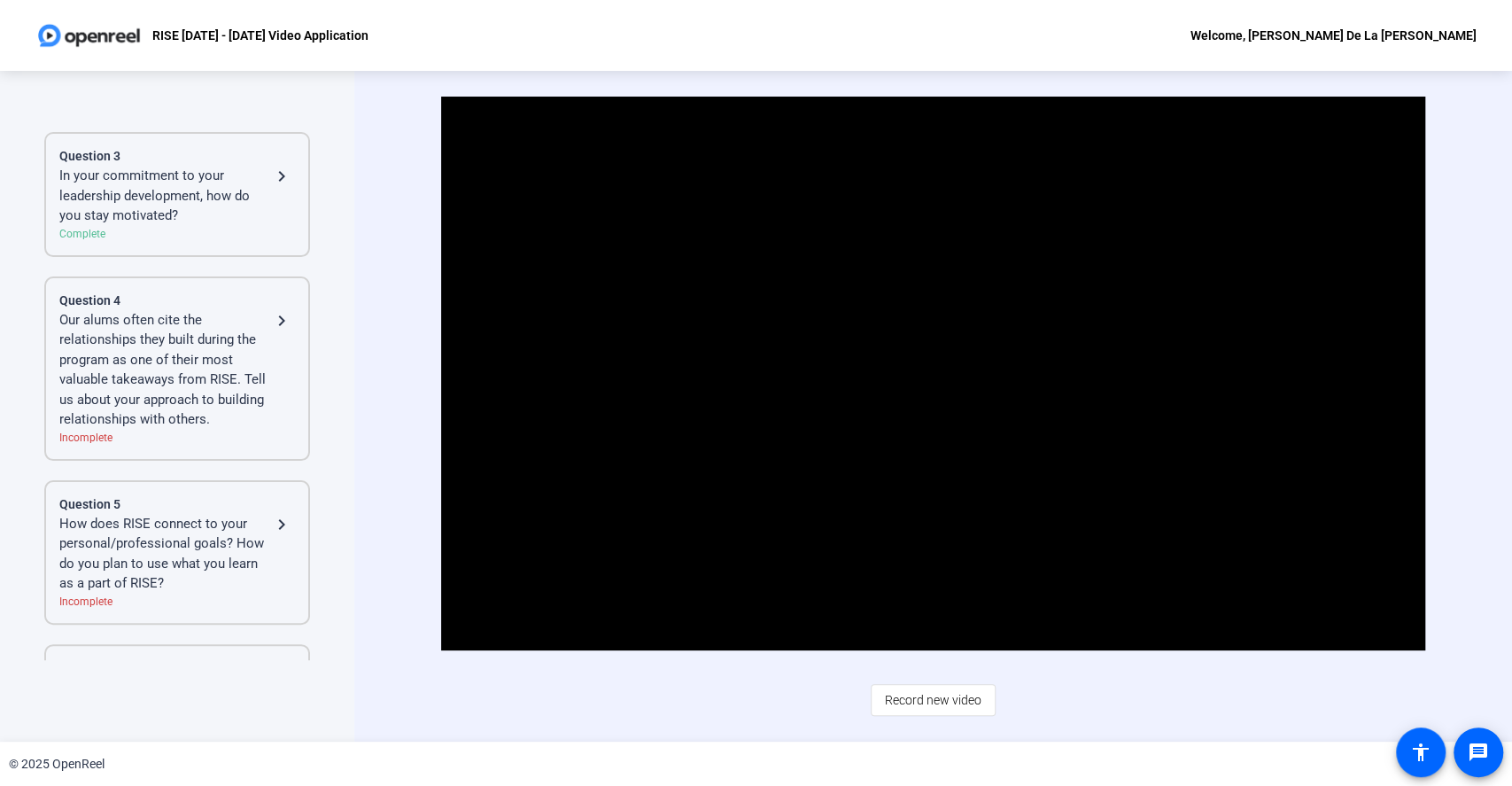 click on "Our alums often cite the relationships they built during the program as one of their most valuable takeaways from RISE. Tell us about your approach to building relationships with others." 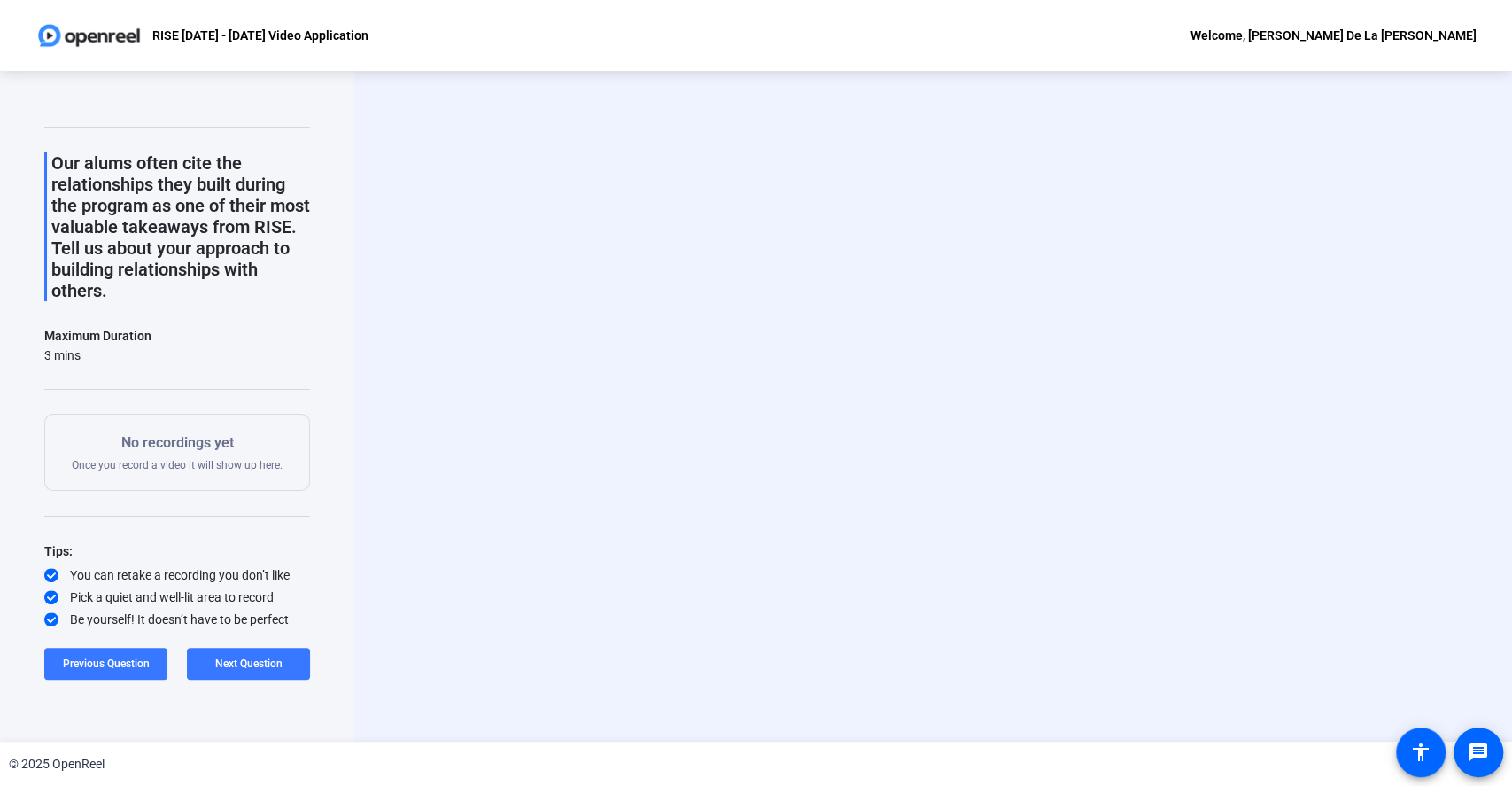 scroll, scrollTop: 41, scrollLeft: 0, axis: vertical 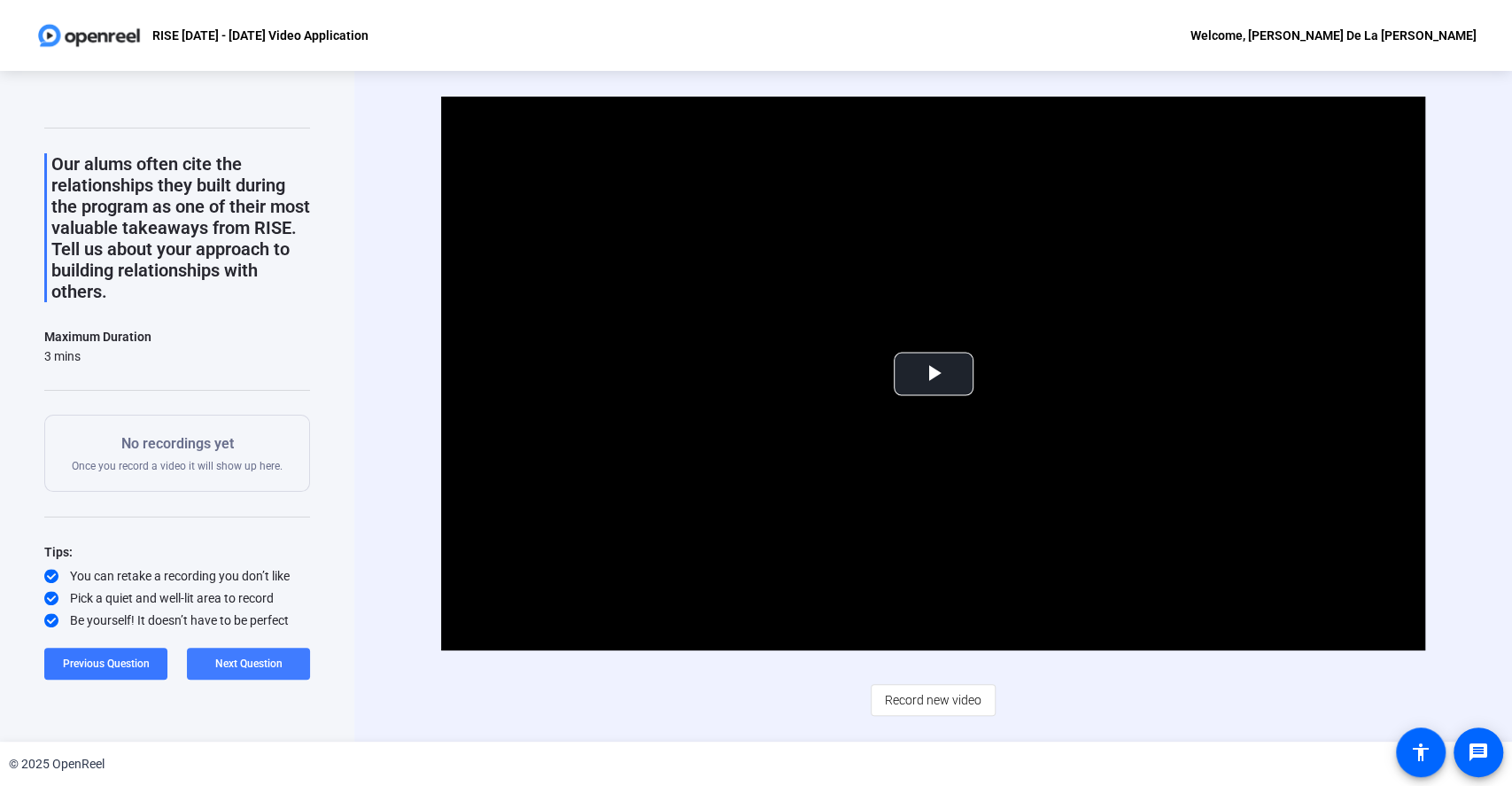 click on "Next Question" 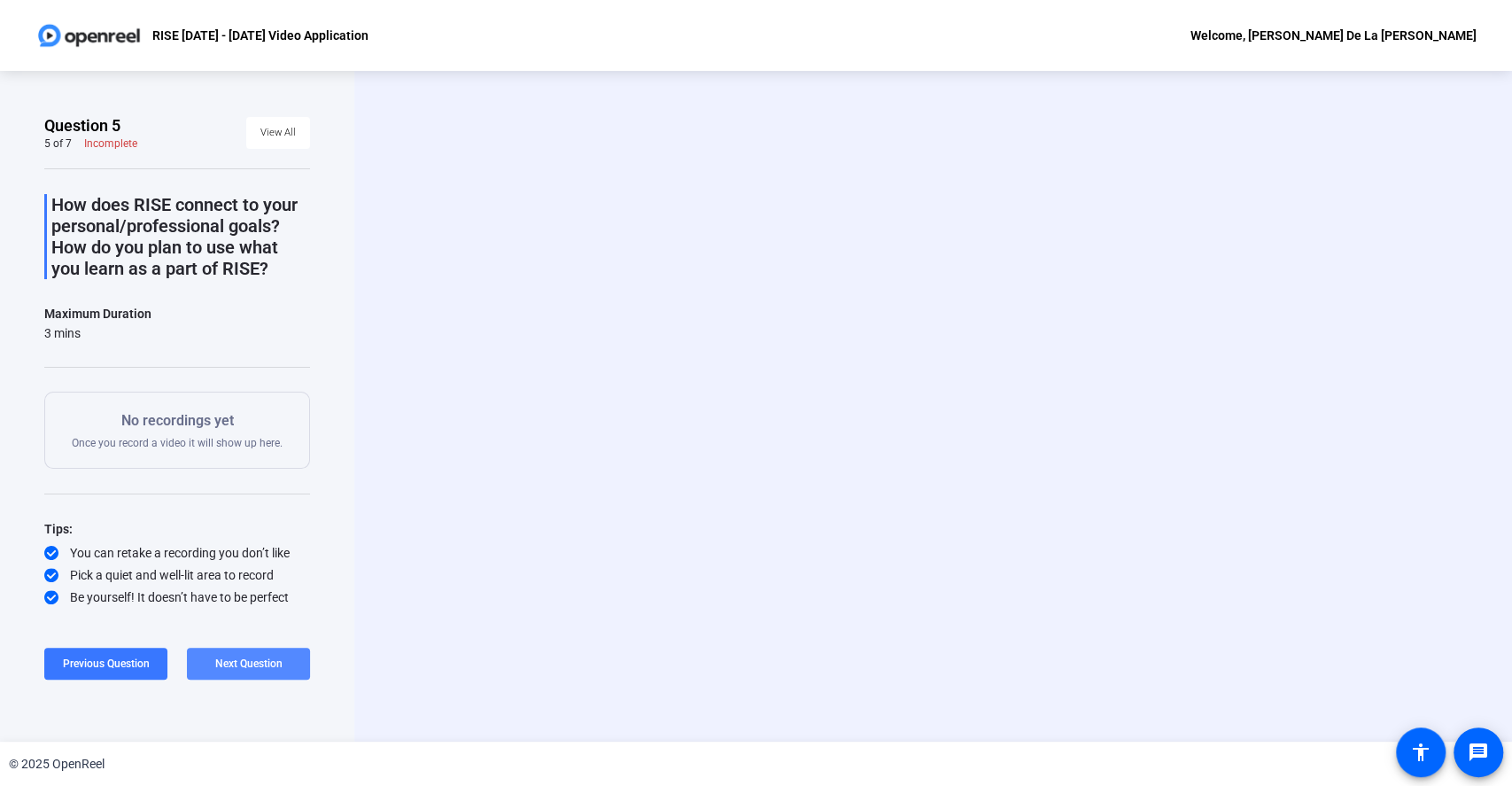 scroll, scrollTop: 0, scrollLeft: 0, axis: both 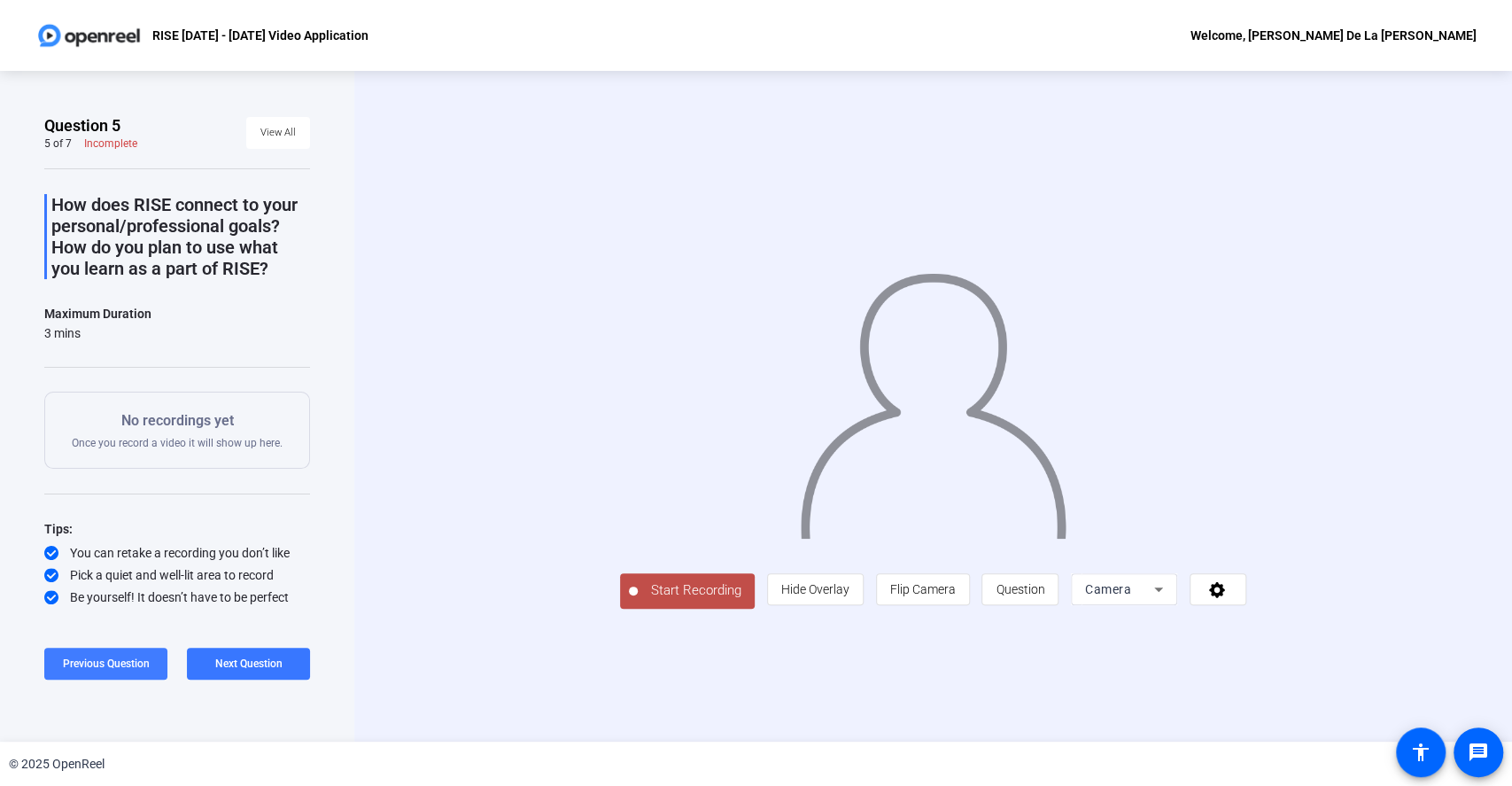 click 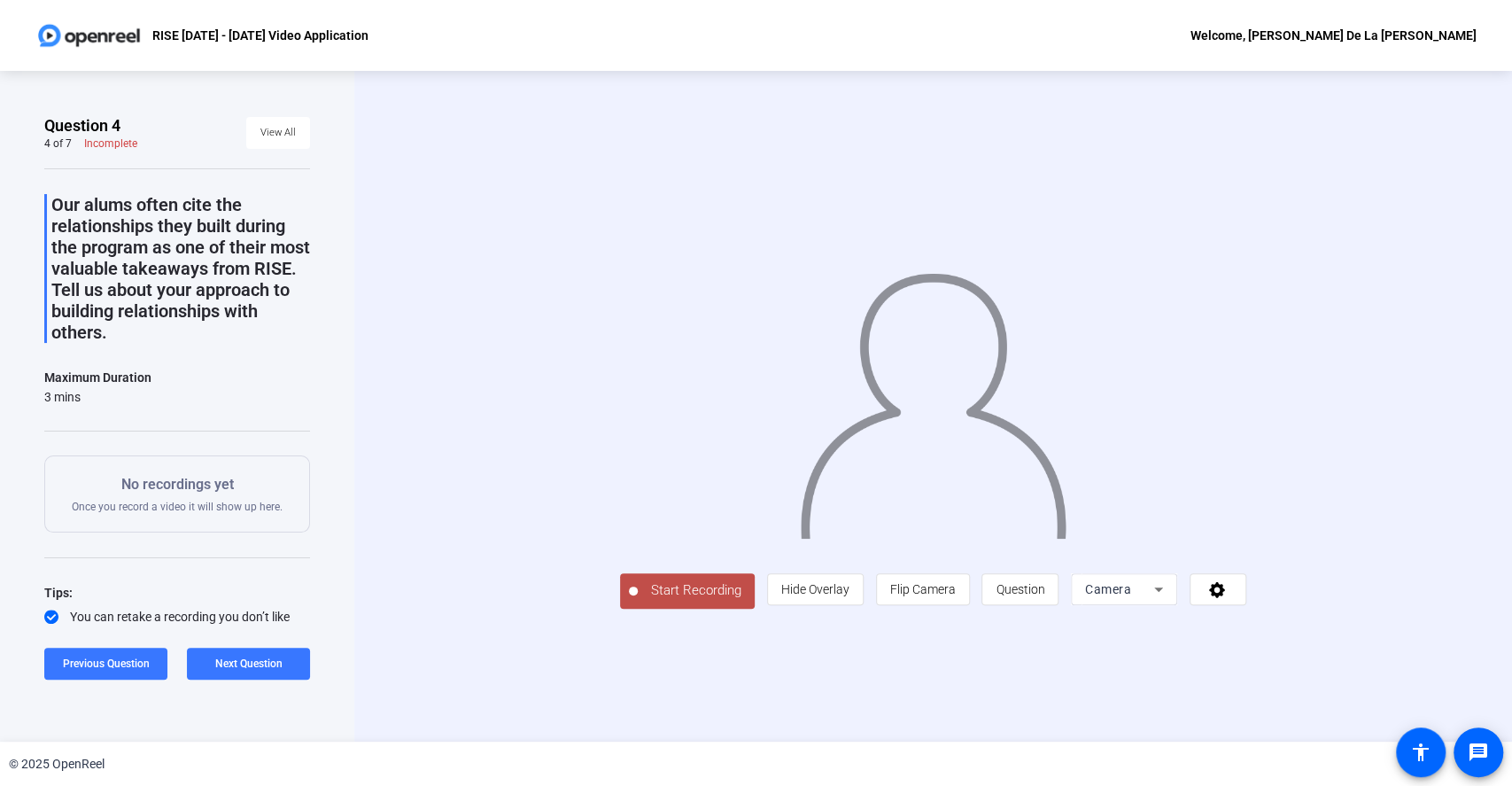 click on "Start Recording" 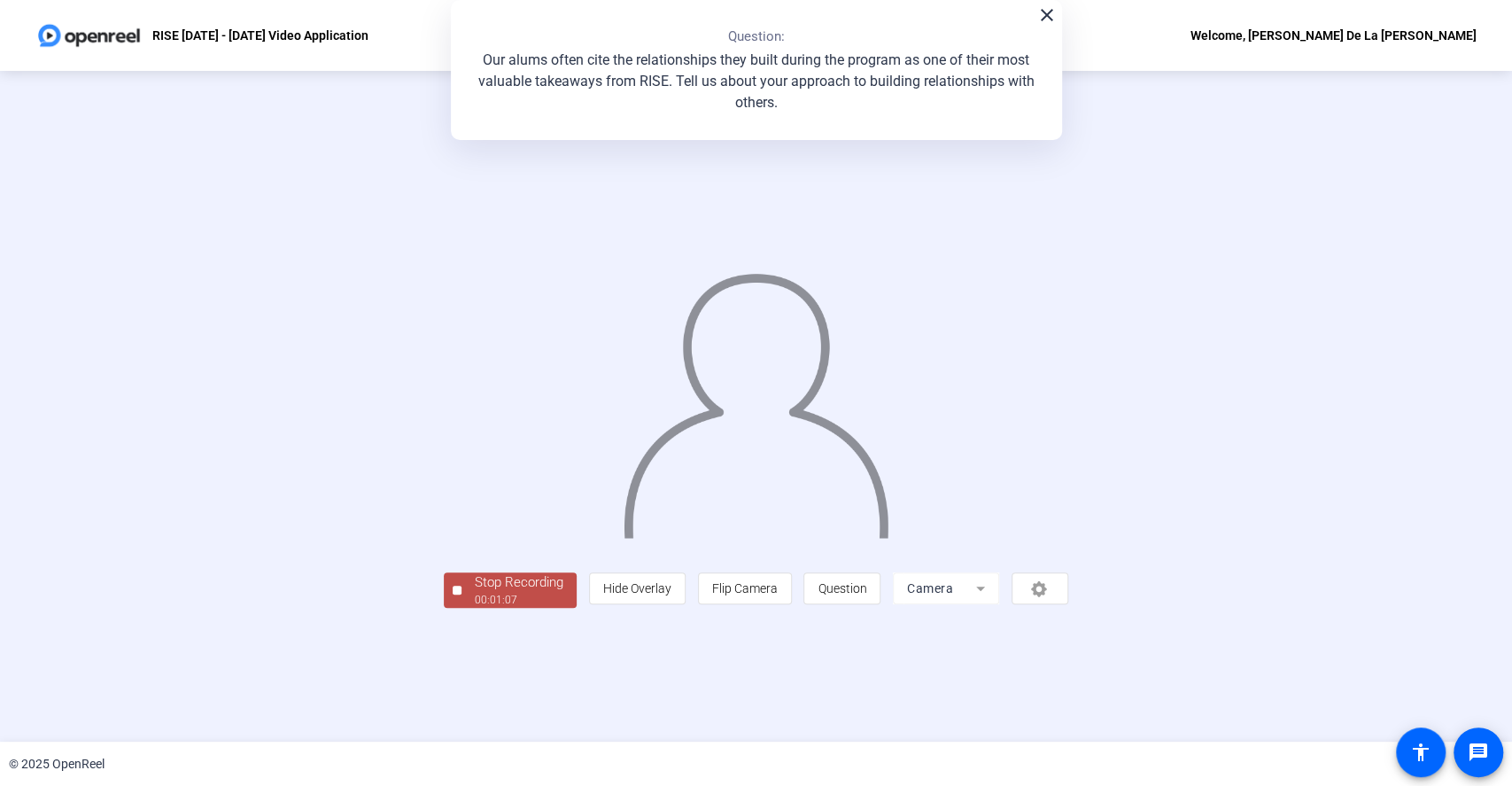 click on "Stop Recording" 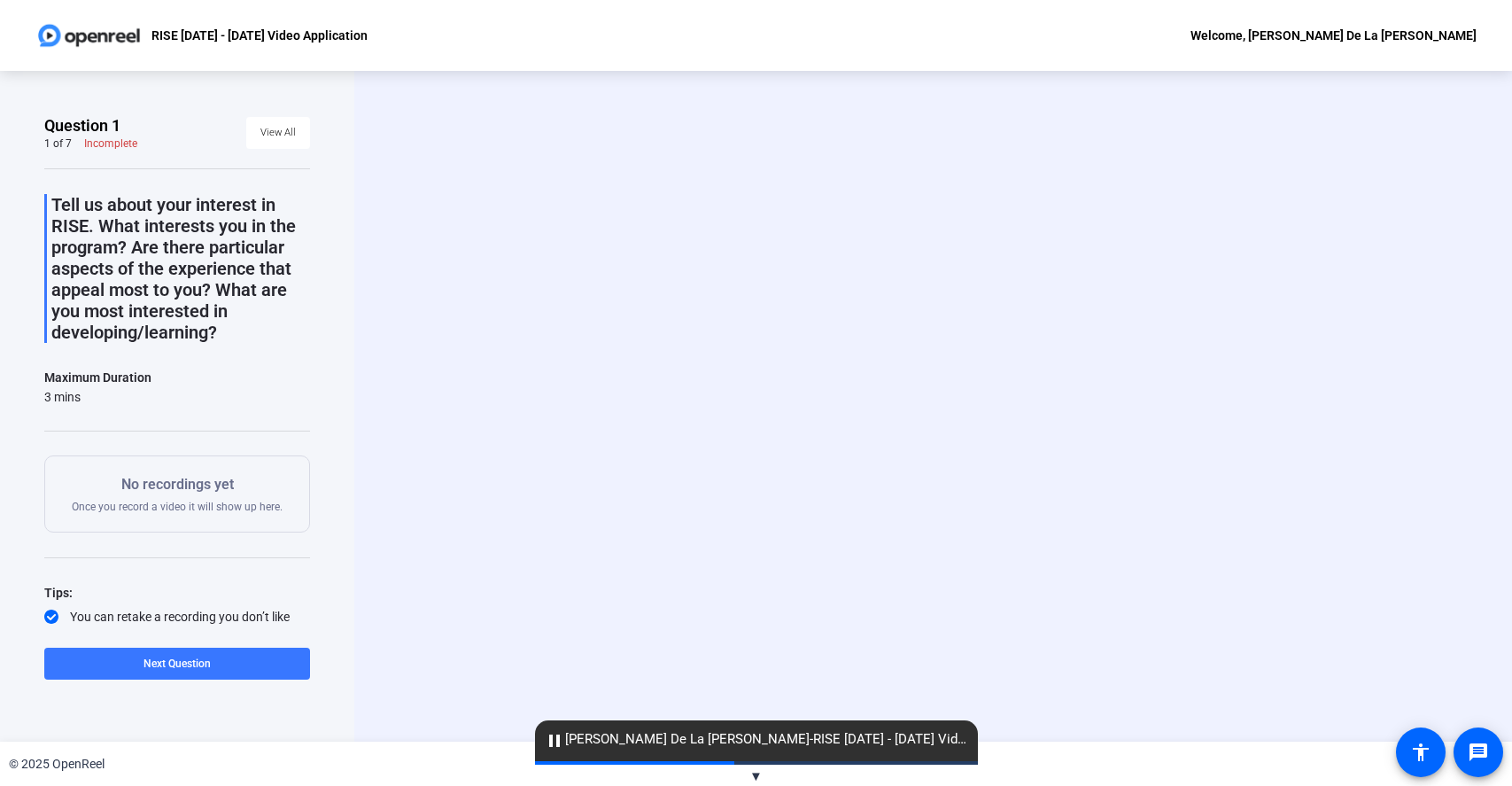 scroll, scrollTop: 0, scrollLeft: 0, axis: both 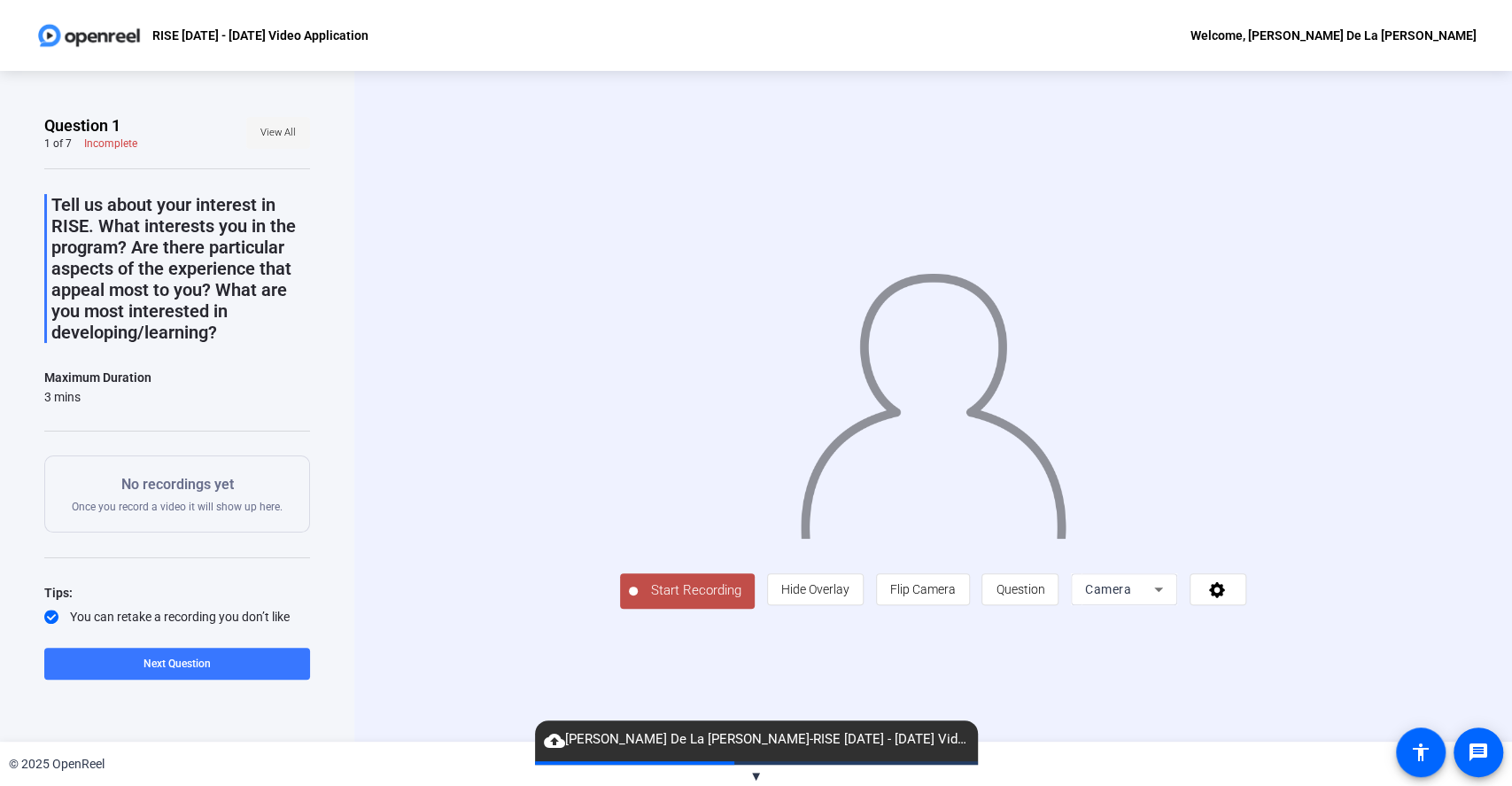 click on "View All" 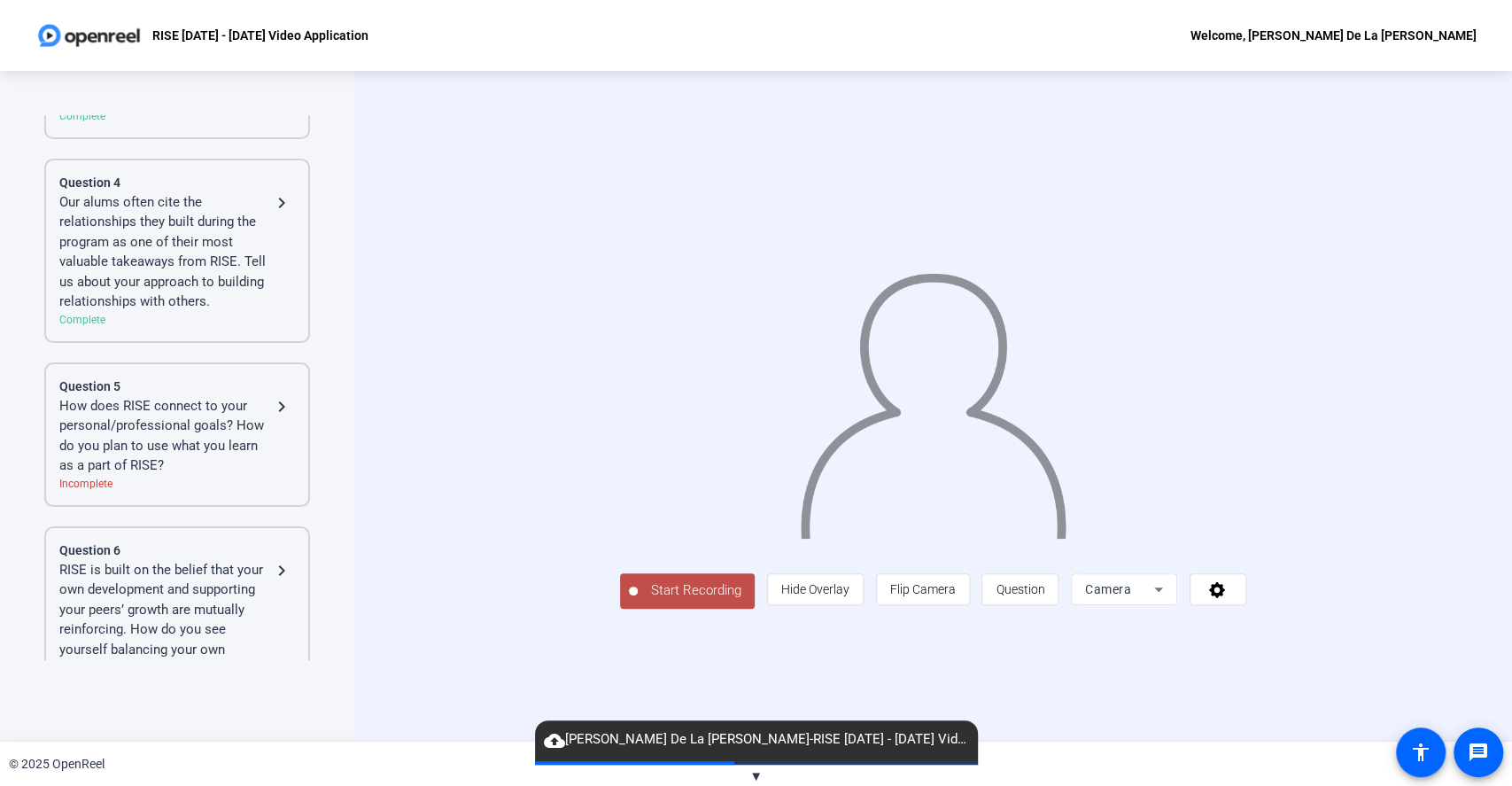 click on "Our alums often cite the relationships they built during the program as one of their most valuable takeaways from RISE. Tell us about your approach to building relationships with others." 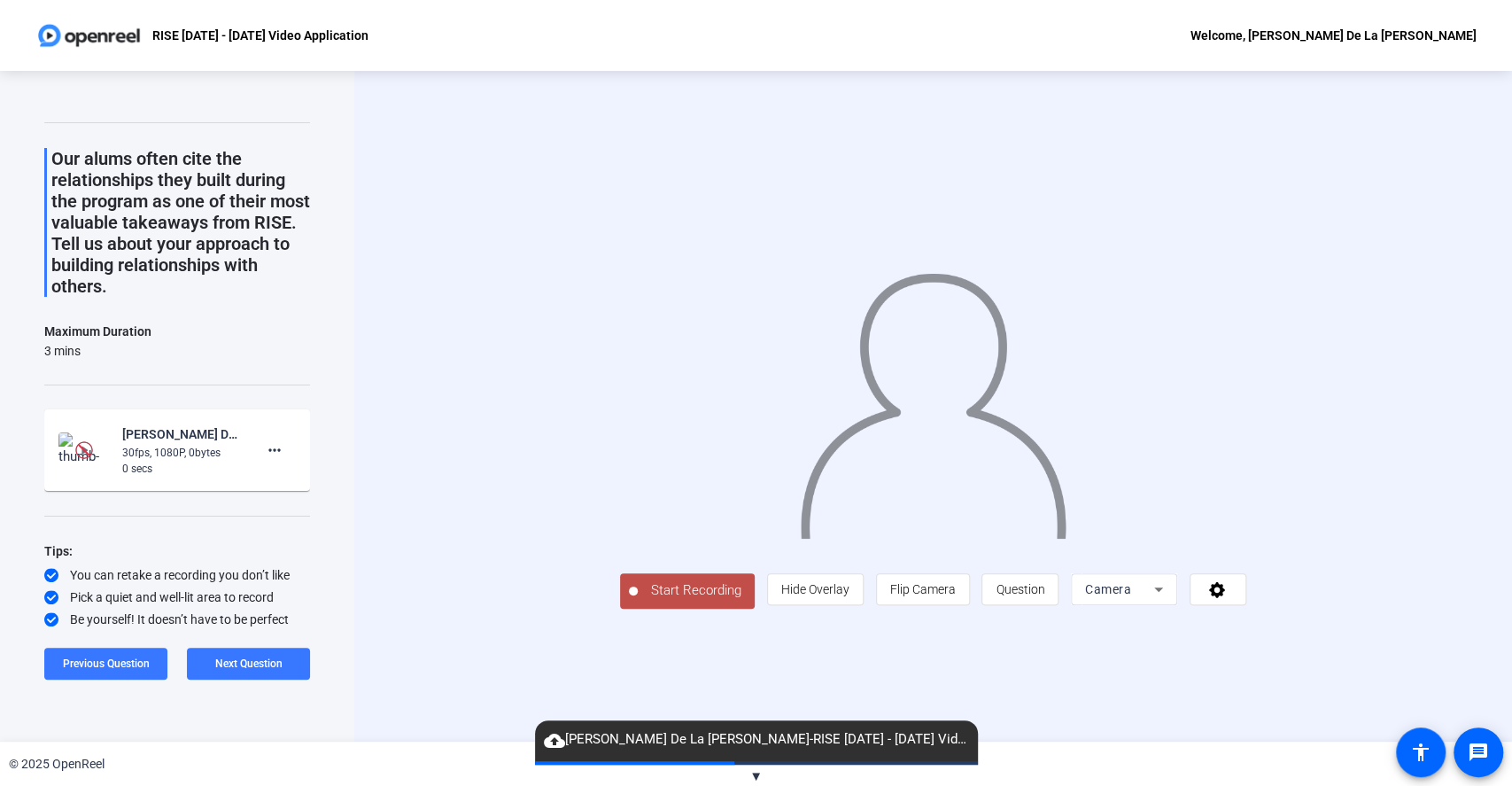 scroll, scrollTop: 45, scrollLeft: 0, axis: vertical 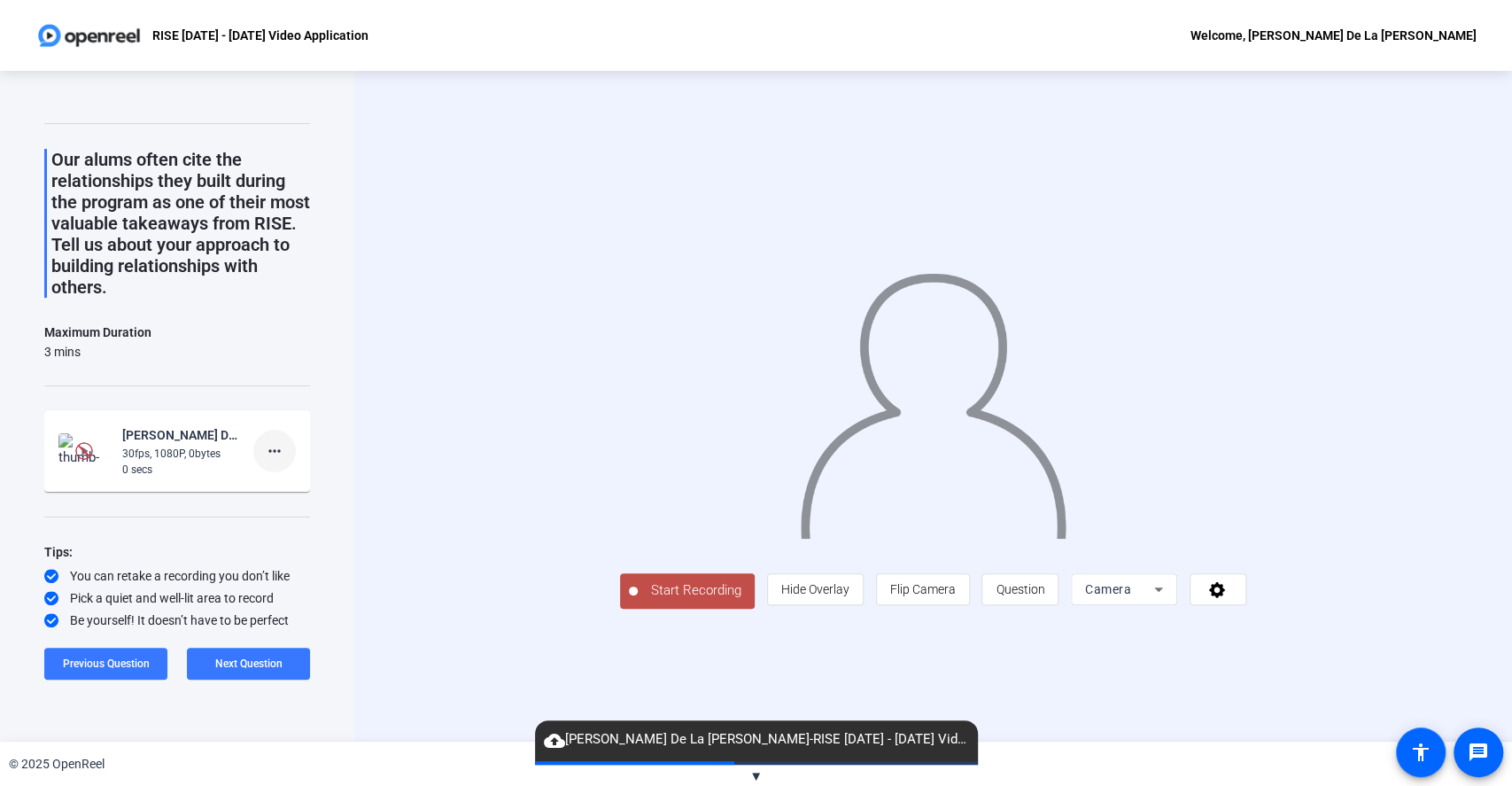 click on "more_horiz" 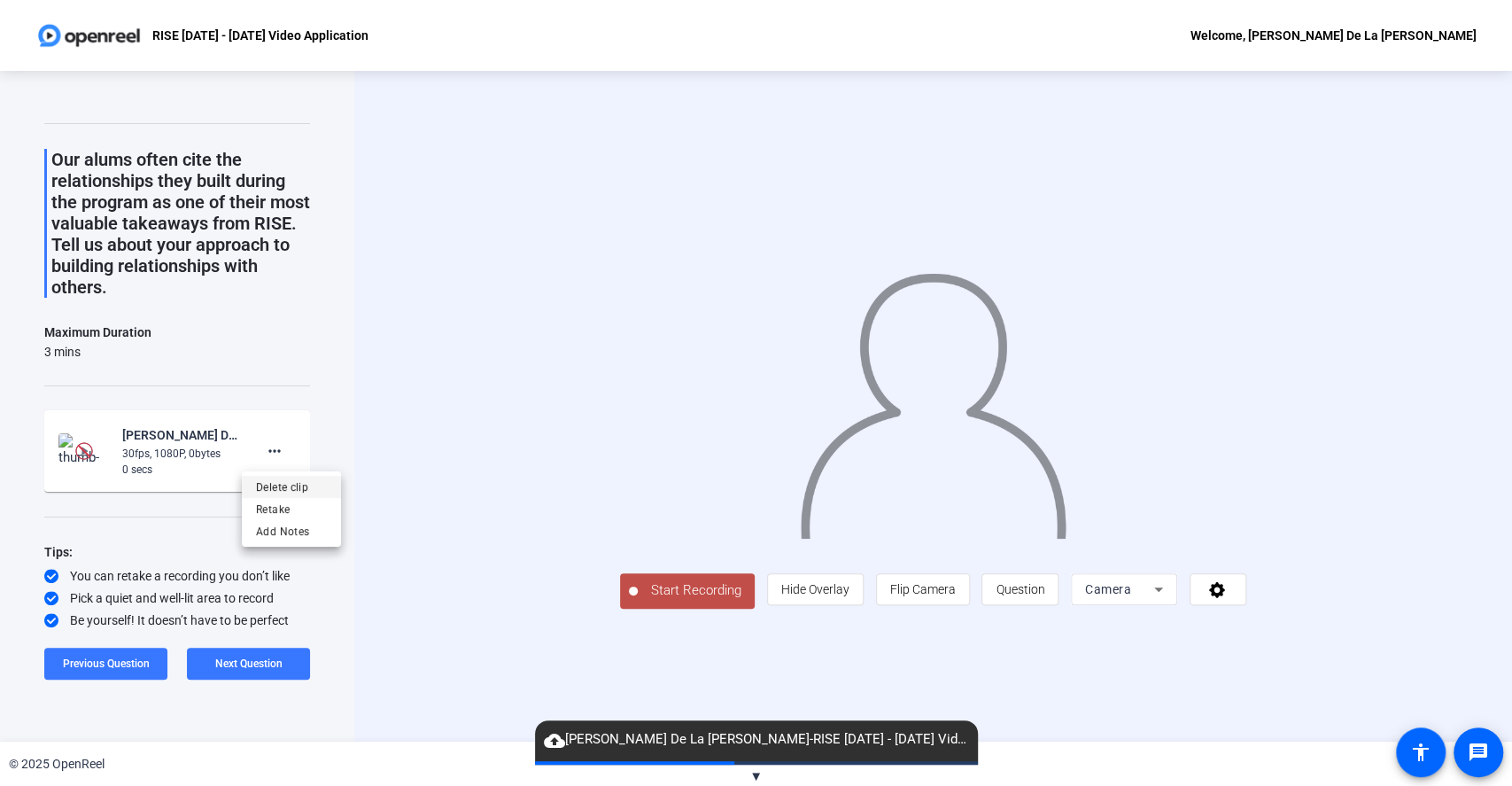 click on "Delete clip" at bounding box center [291, 487] 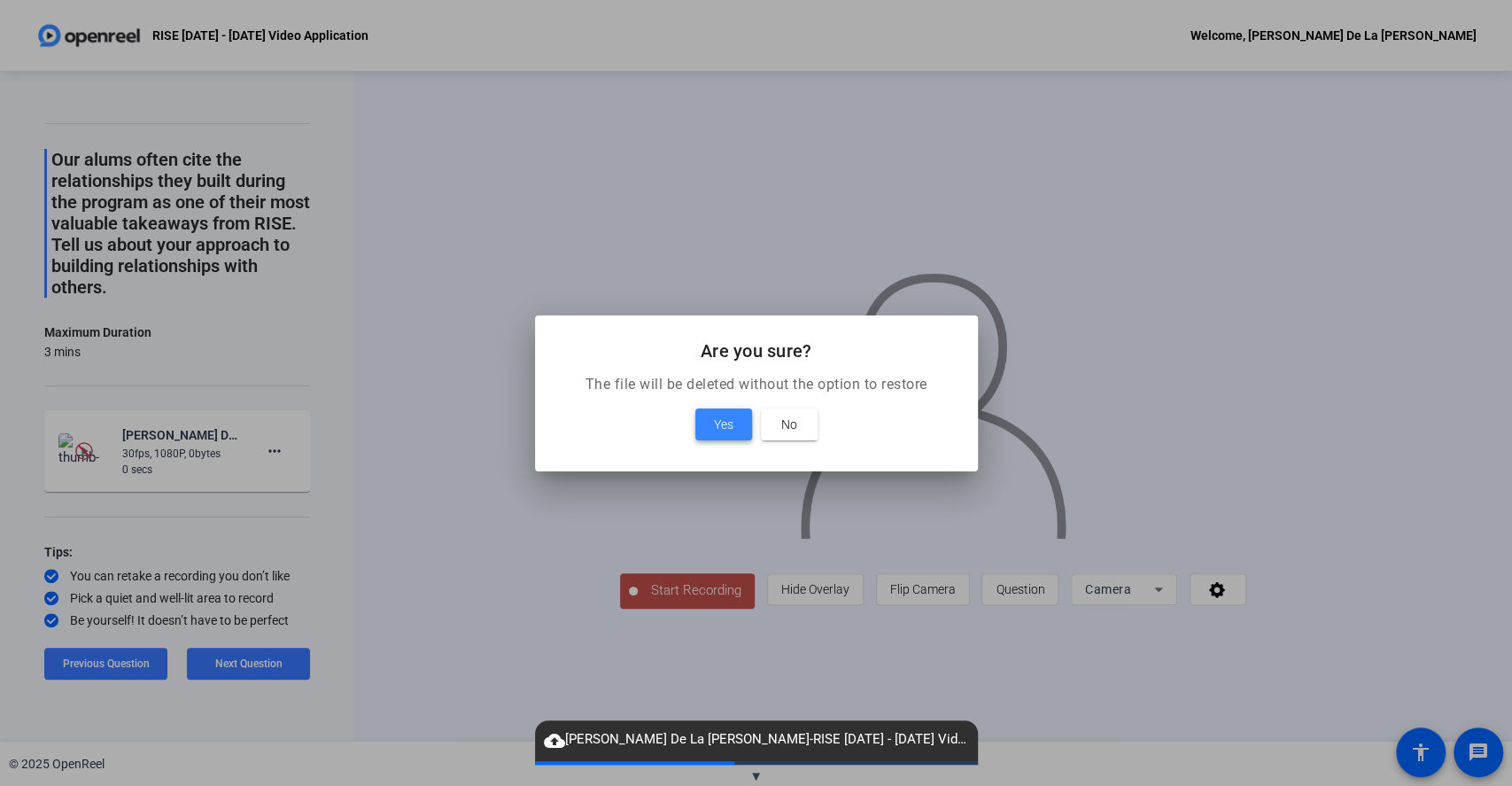 click at bounding box center [724, 424] 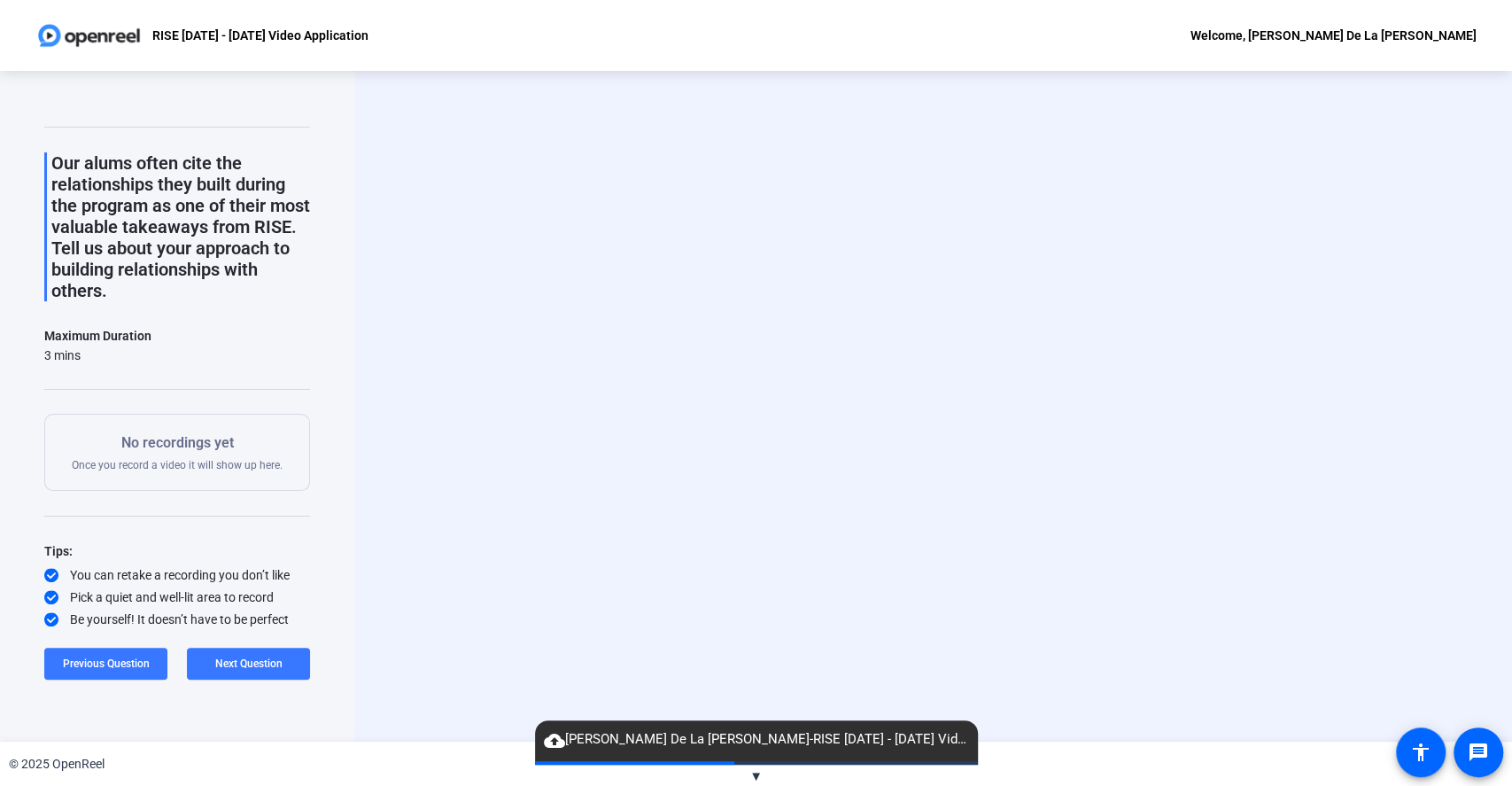 scroll, scrollTop: 41, scrollLeft: 0, axis: vertical 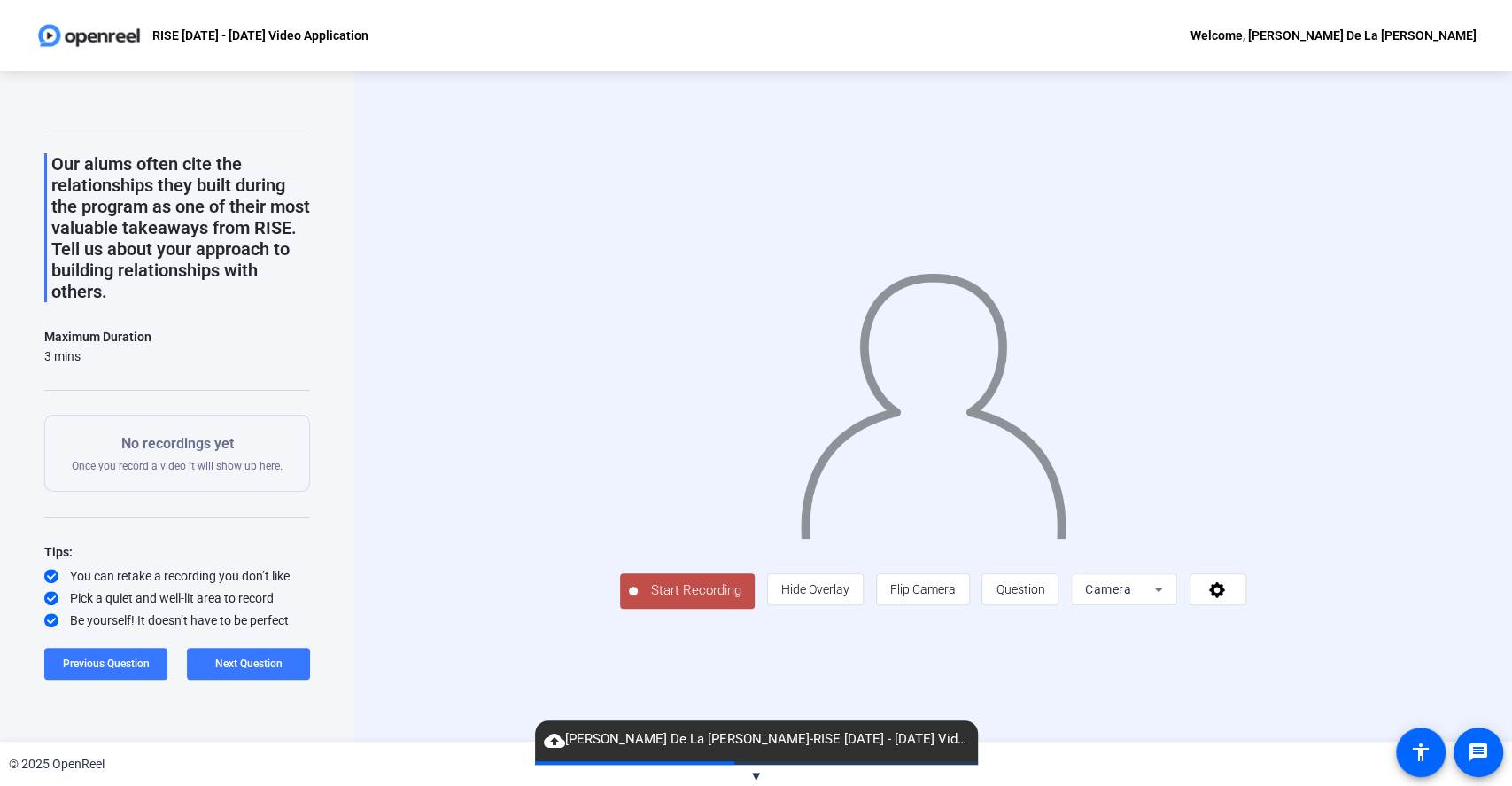 click on "Start Recording" 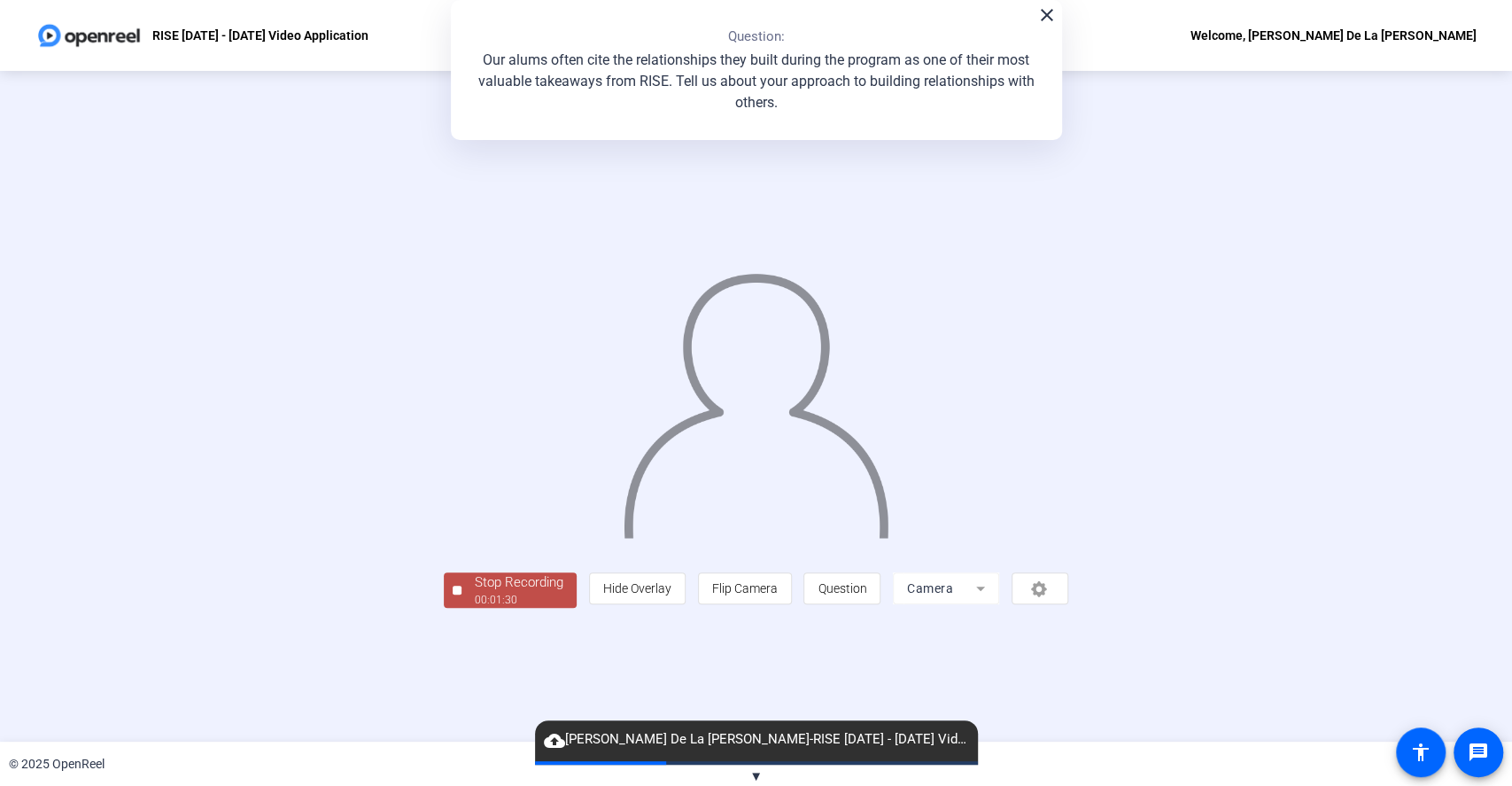 click on "Stop Recording" 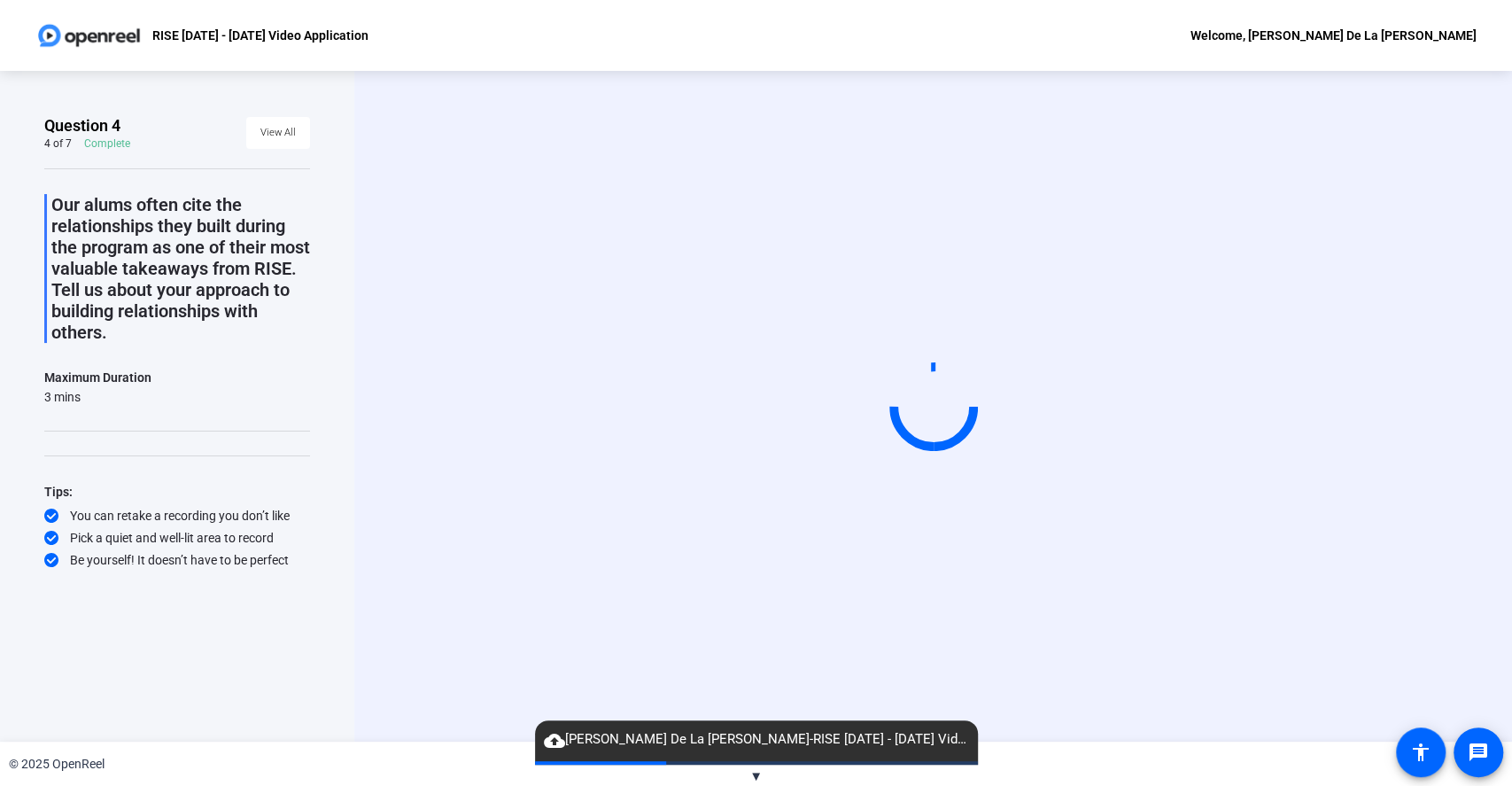scroll, scrollTop: 0, scrollLeft: 0, axis: both 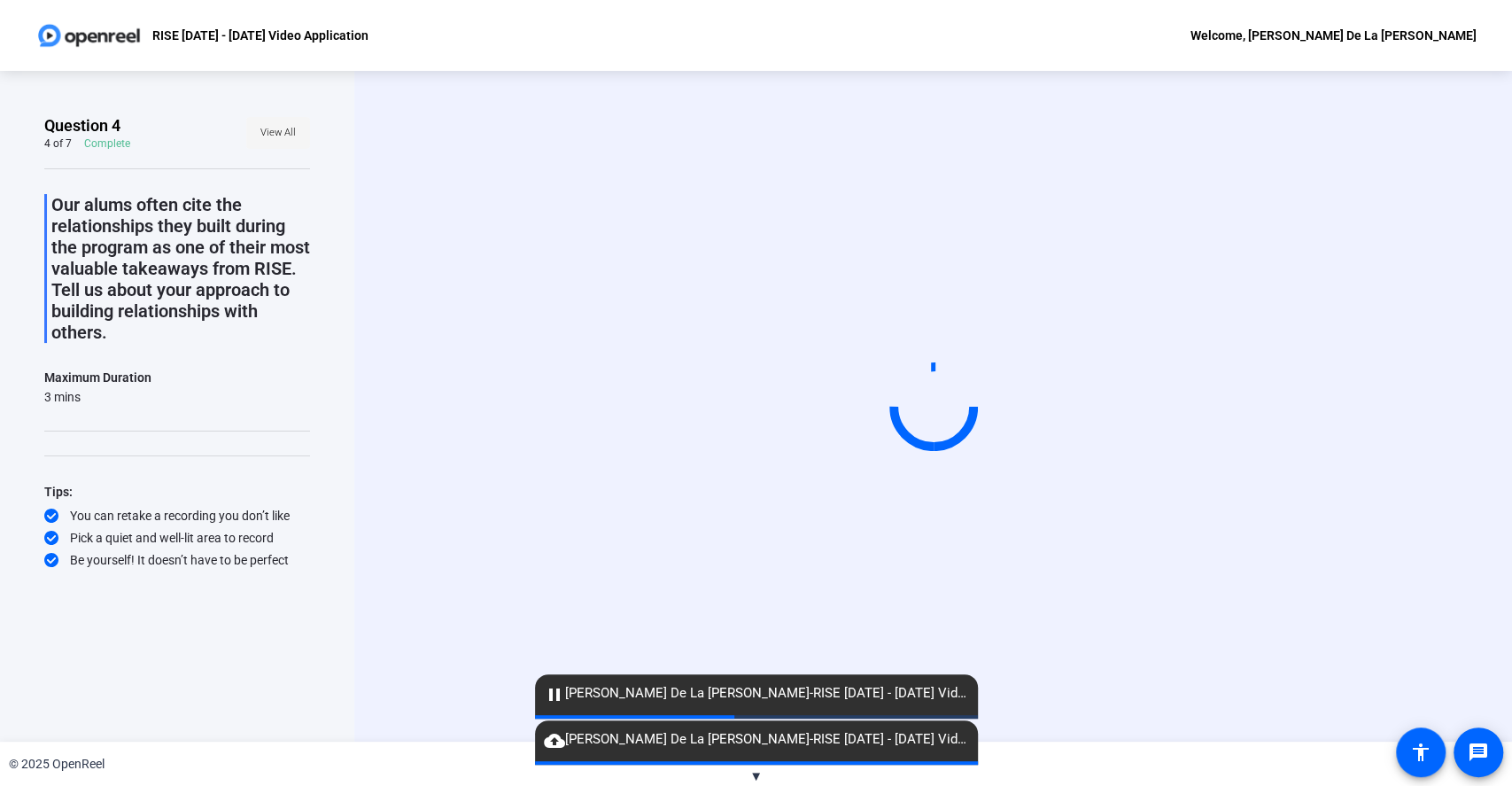click on "View All" 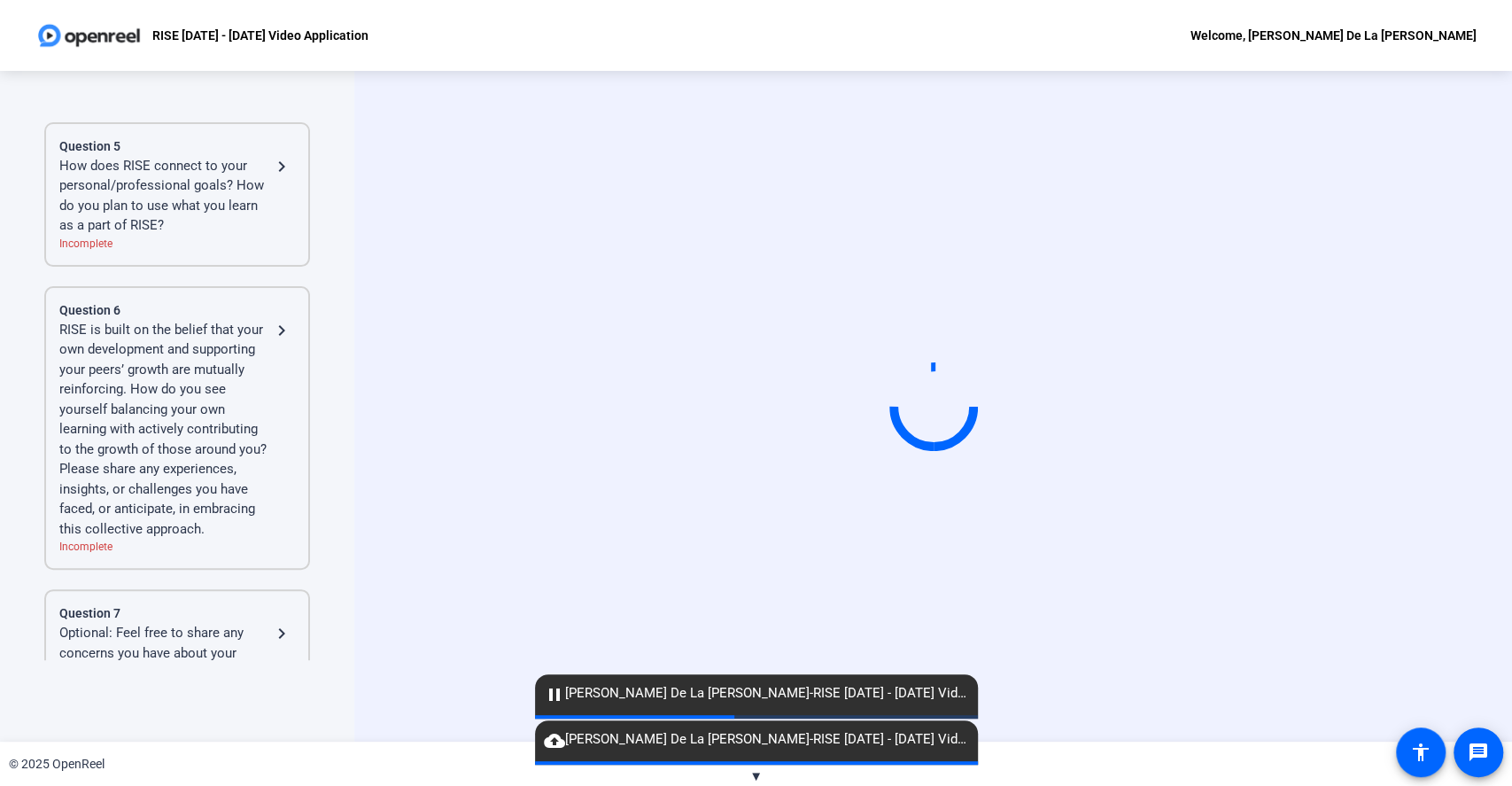 scroll, scrollTop: 945, scrollLeft: 0, axis: vertical 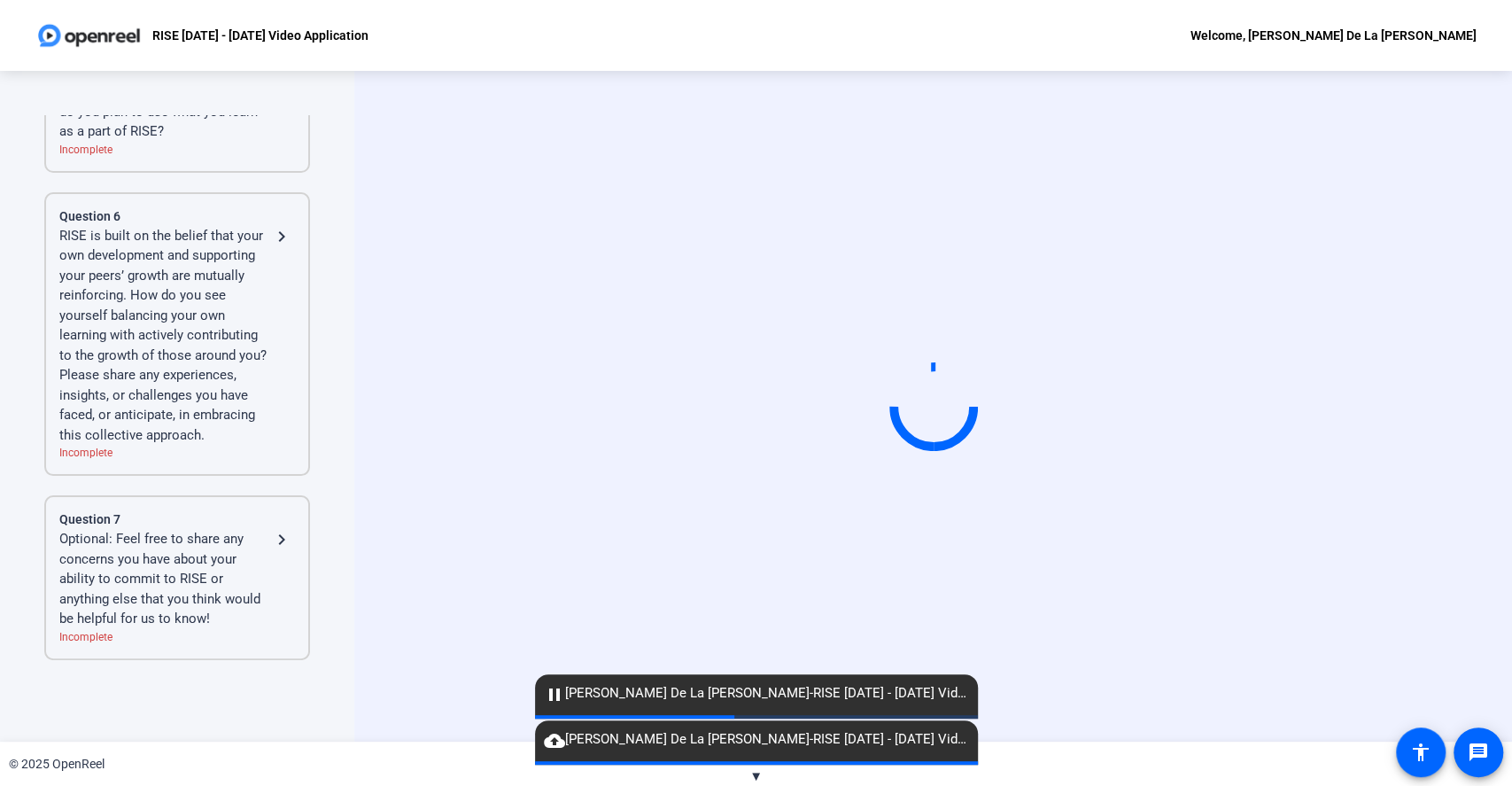 click on "RISE is built on the belief that your own development and supporting your peers’ growth are mutually reinforcing. How do you see yourself balancing your own learning with actively contributing to the growth of those around you? Please share any experiences, insights, or challenges you have faced, or anticipate, in embracing this collective approach." 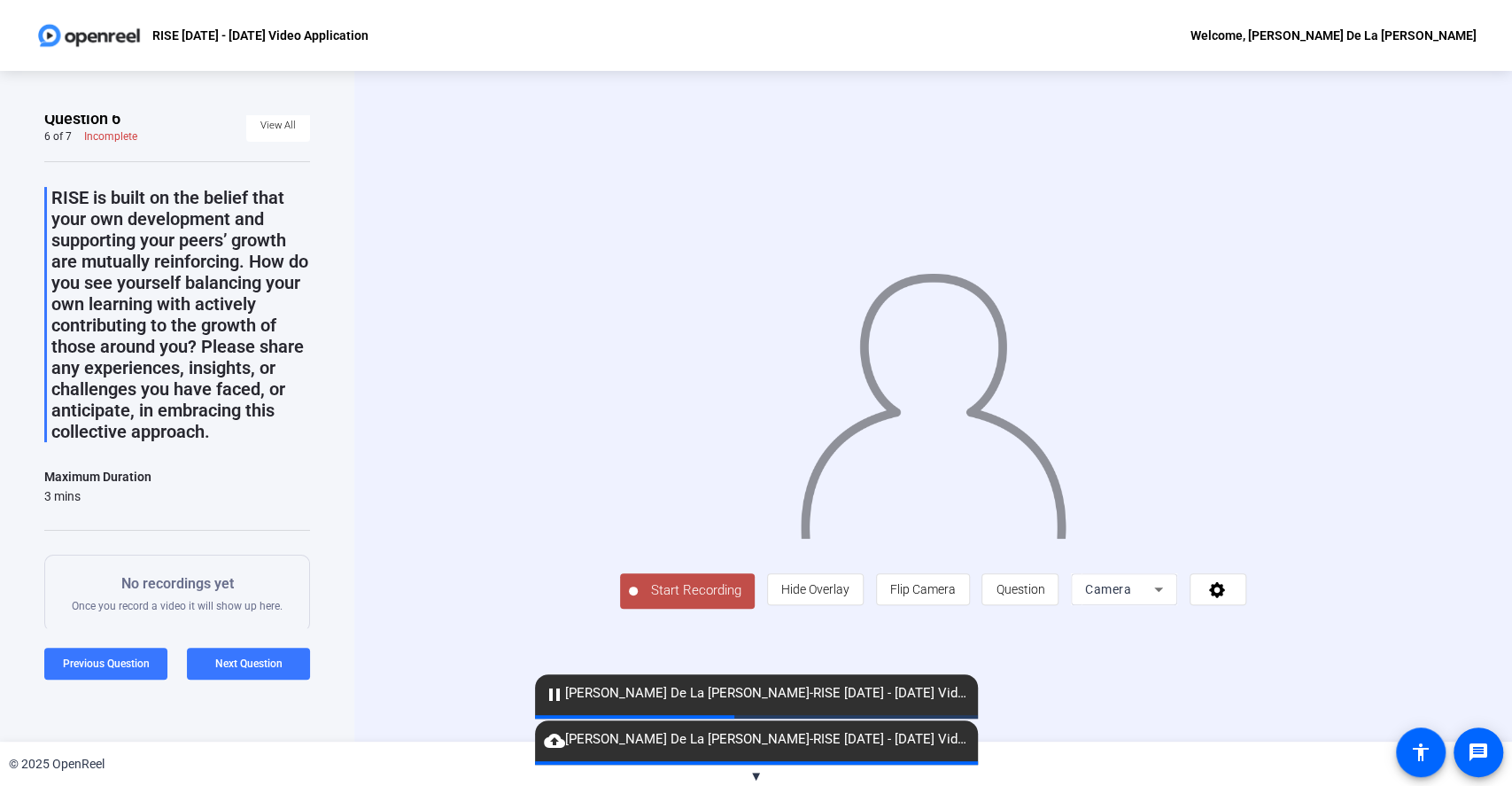 scroll, scrollTop: 0, scrollLeft: 0, axis: both 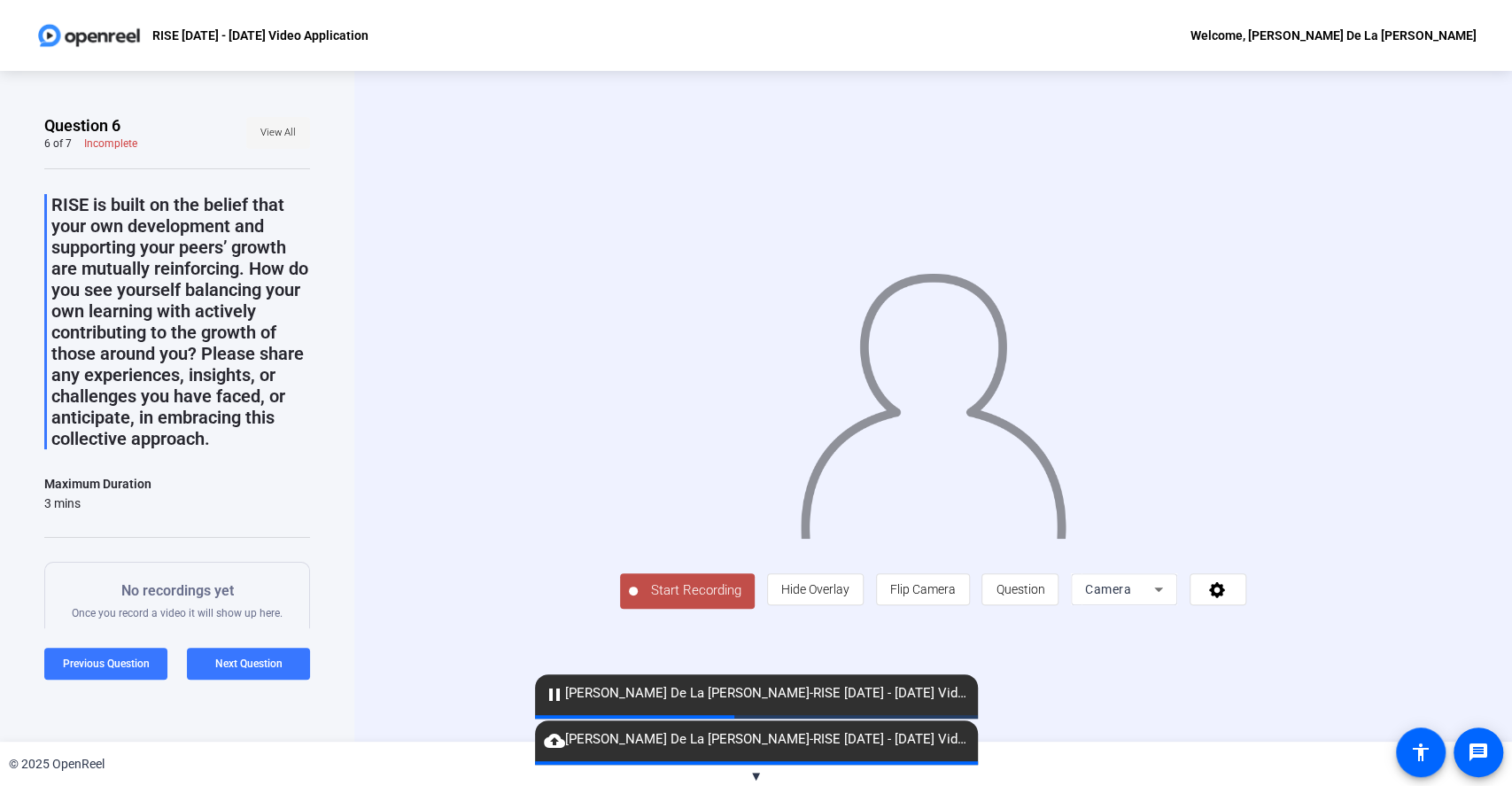 click on "View All" 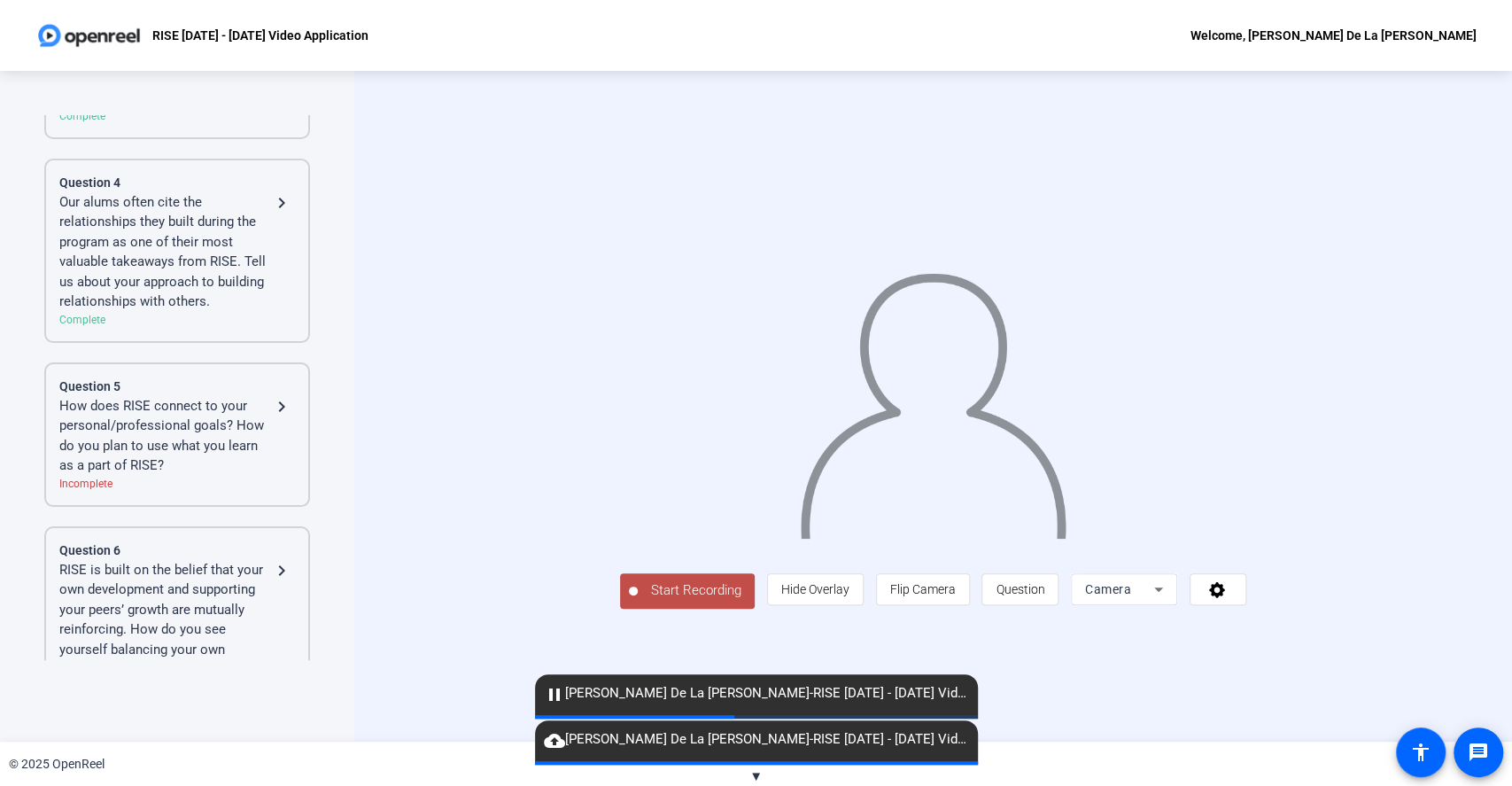 click on "Our alums often cite the relationships they built during the program as one of their most valuable takeaways from RISE. Tell us about your approach to building relationships with others." 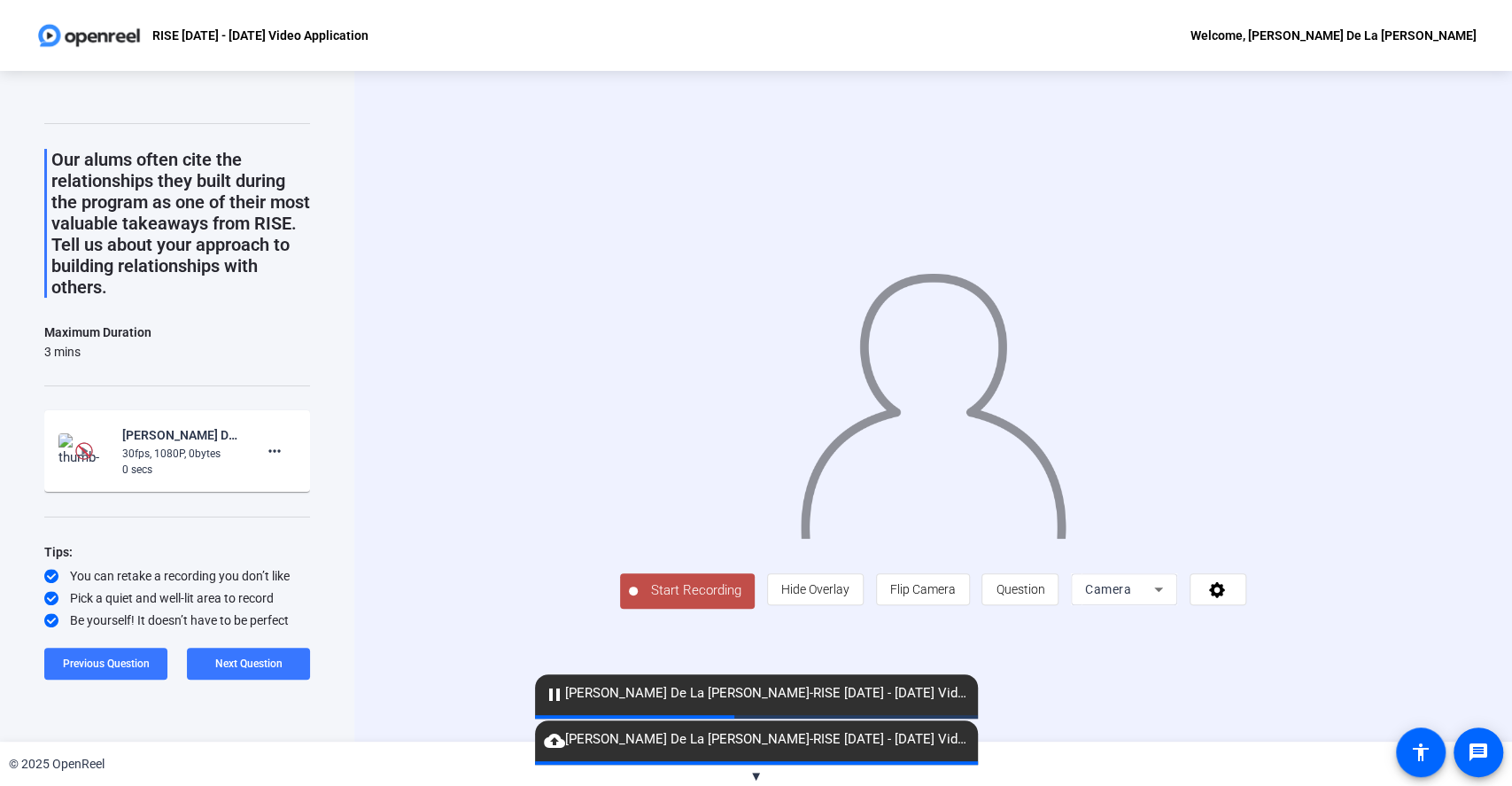 click on "30fps, 1080P, 0bytes" 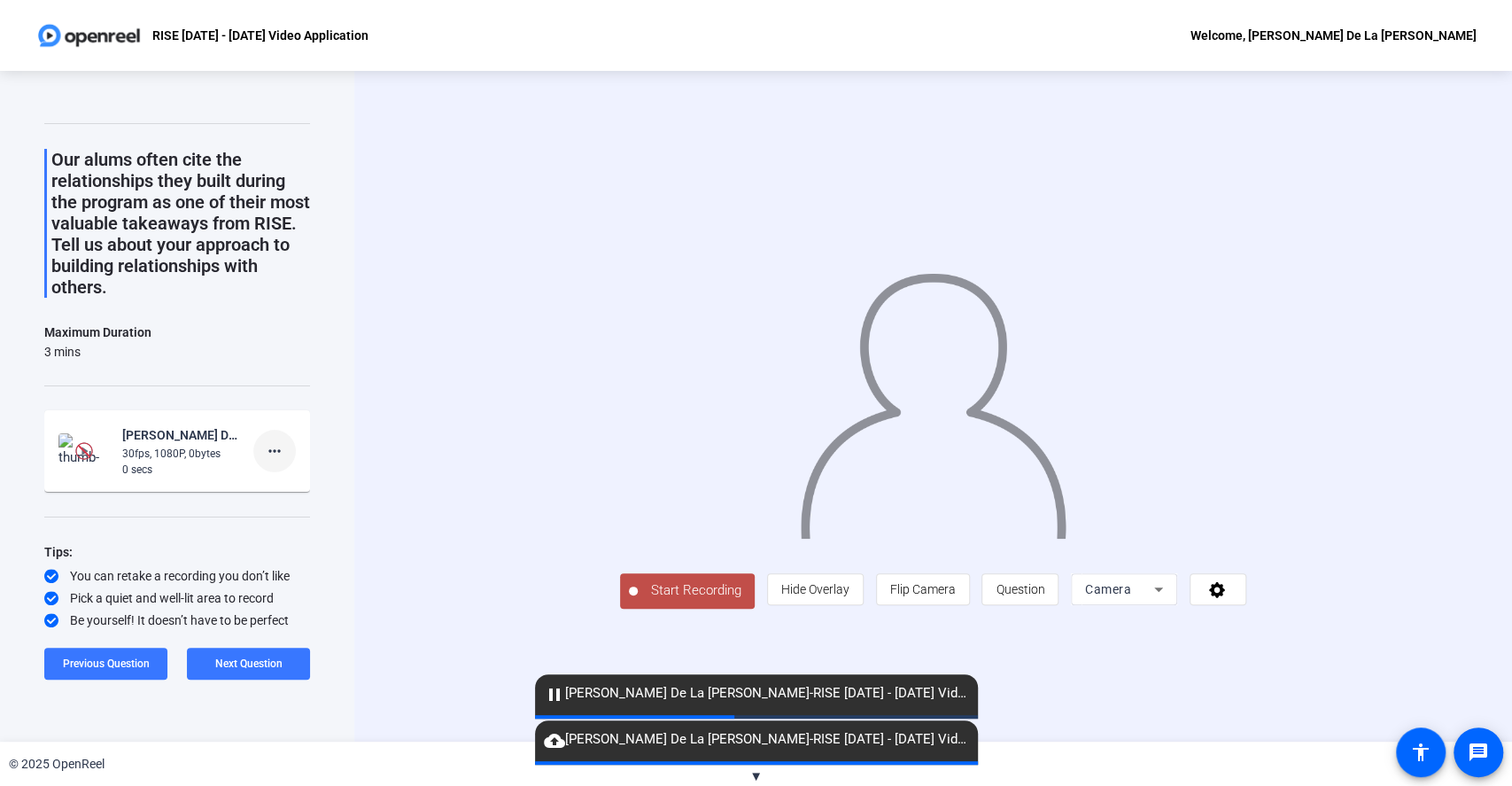 click on "more_horiz" 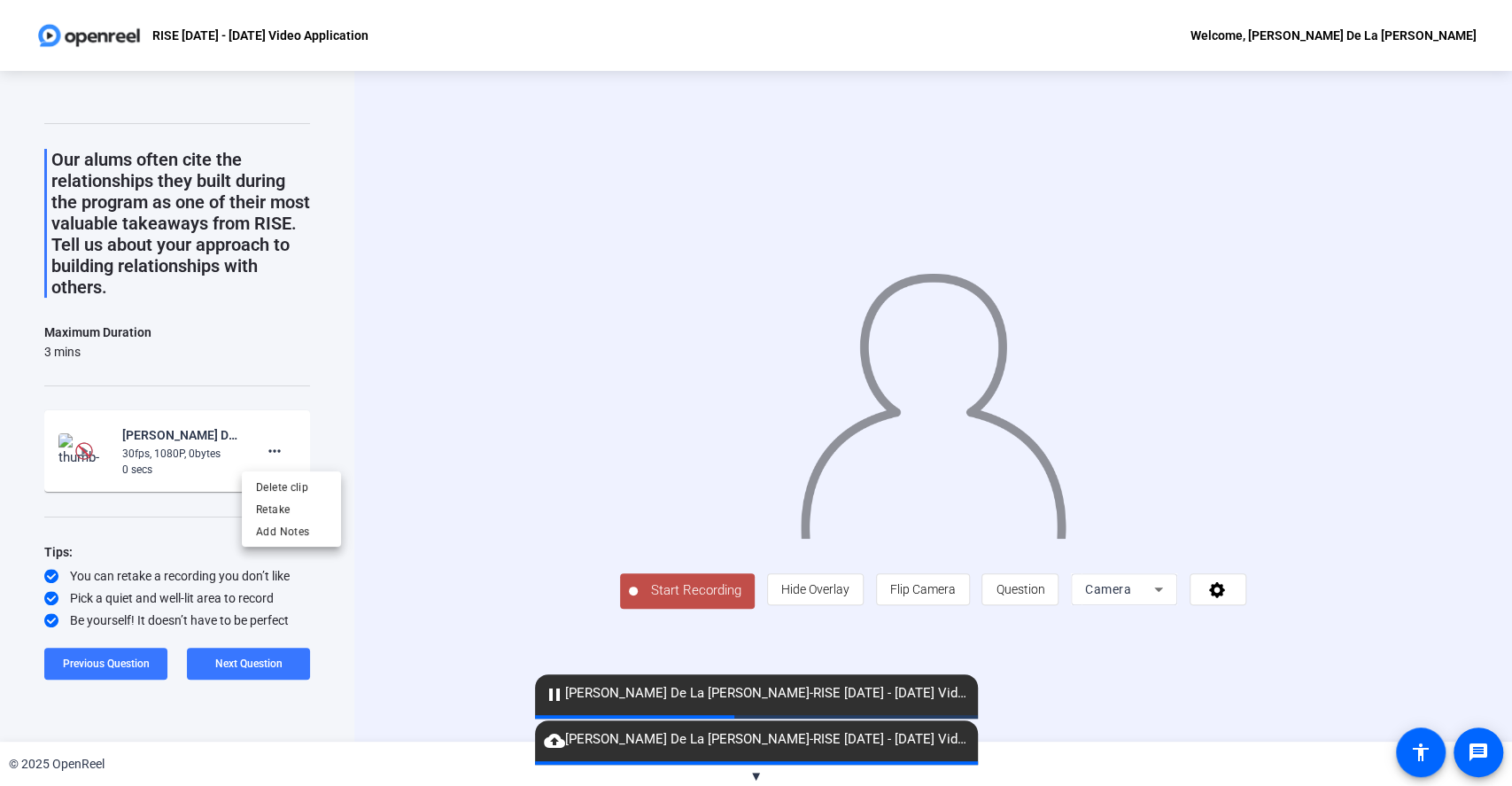 click at bounding box center (756, 393) 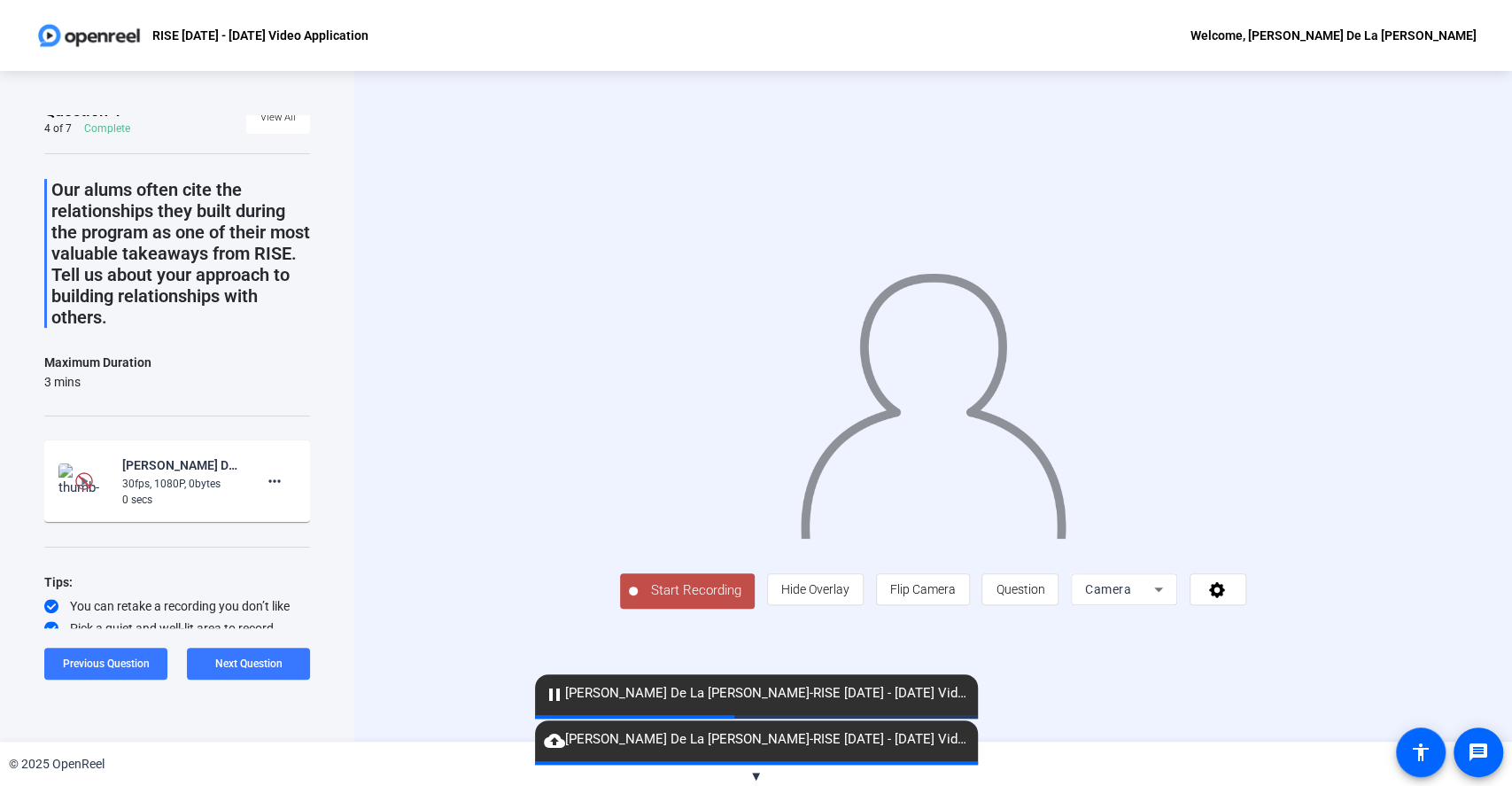 scroll, scrollTop: 0, scrollLeft: 0, axis: both 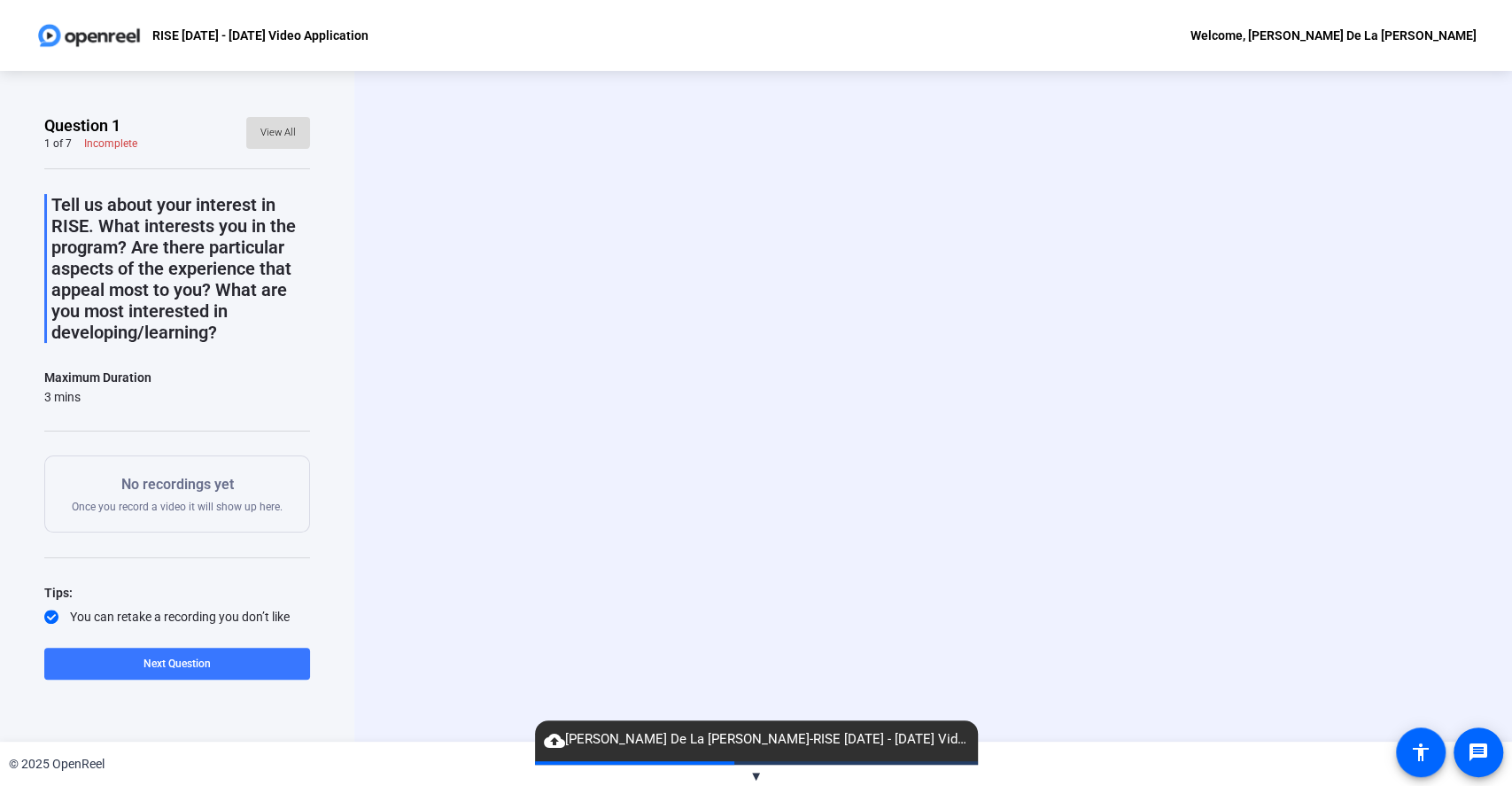 click on "View All" 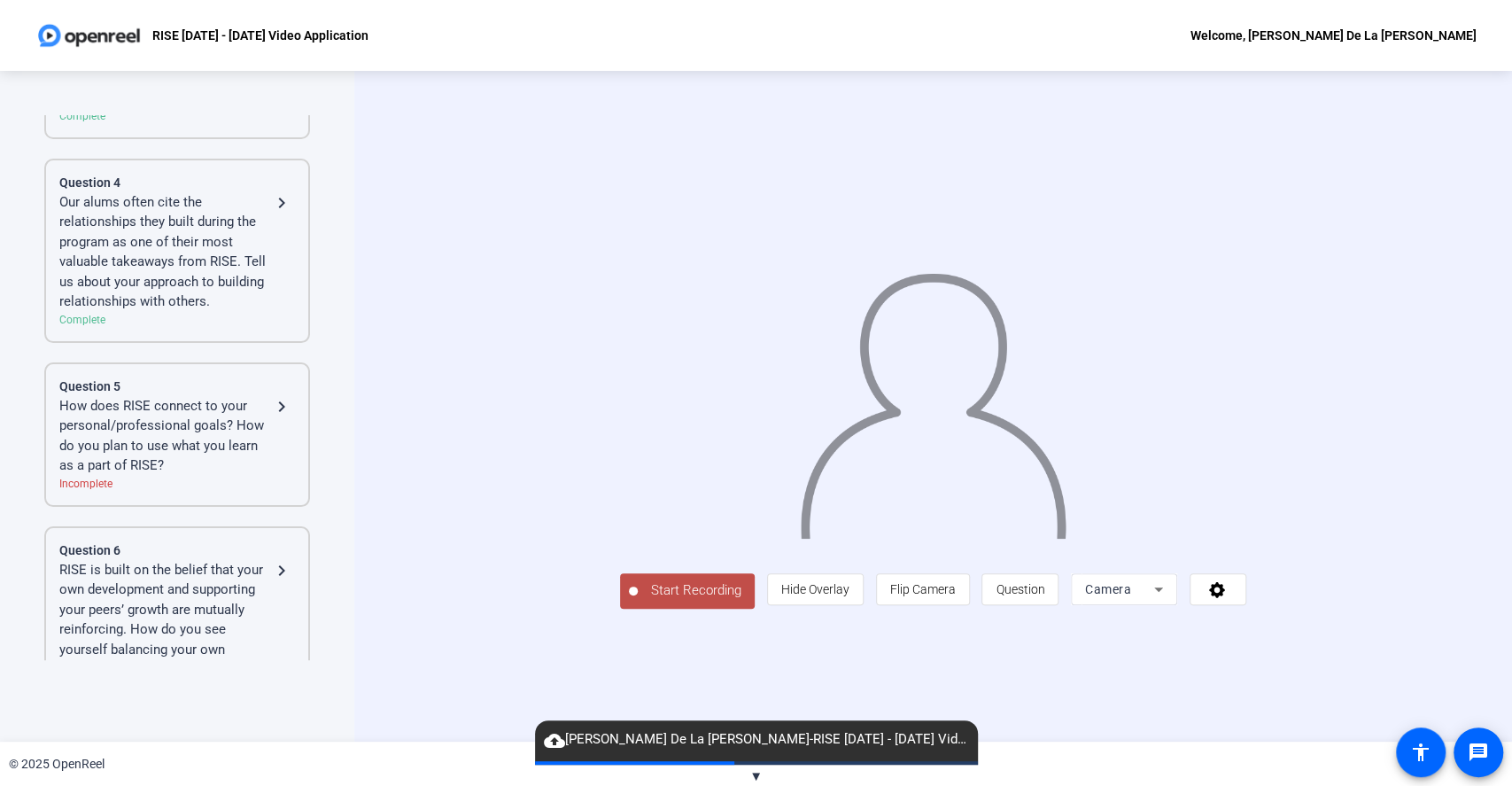 click on "Our alums often cite the relationships they built during the program as one of their most valuable takeaways from RISE. Tell us about your approach to building relationships with others." 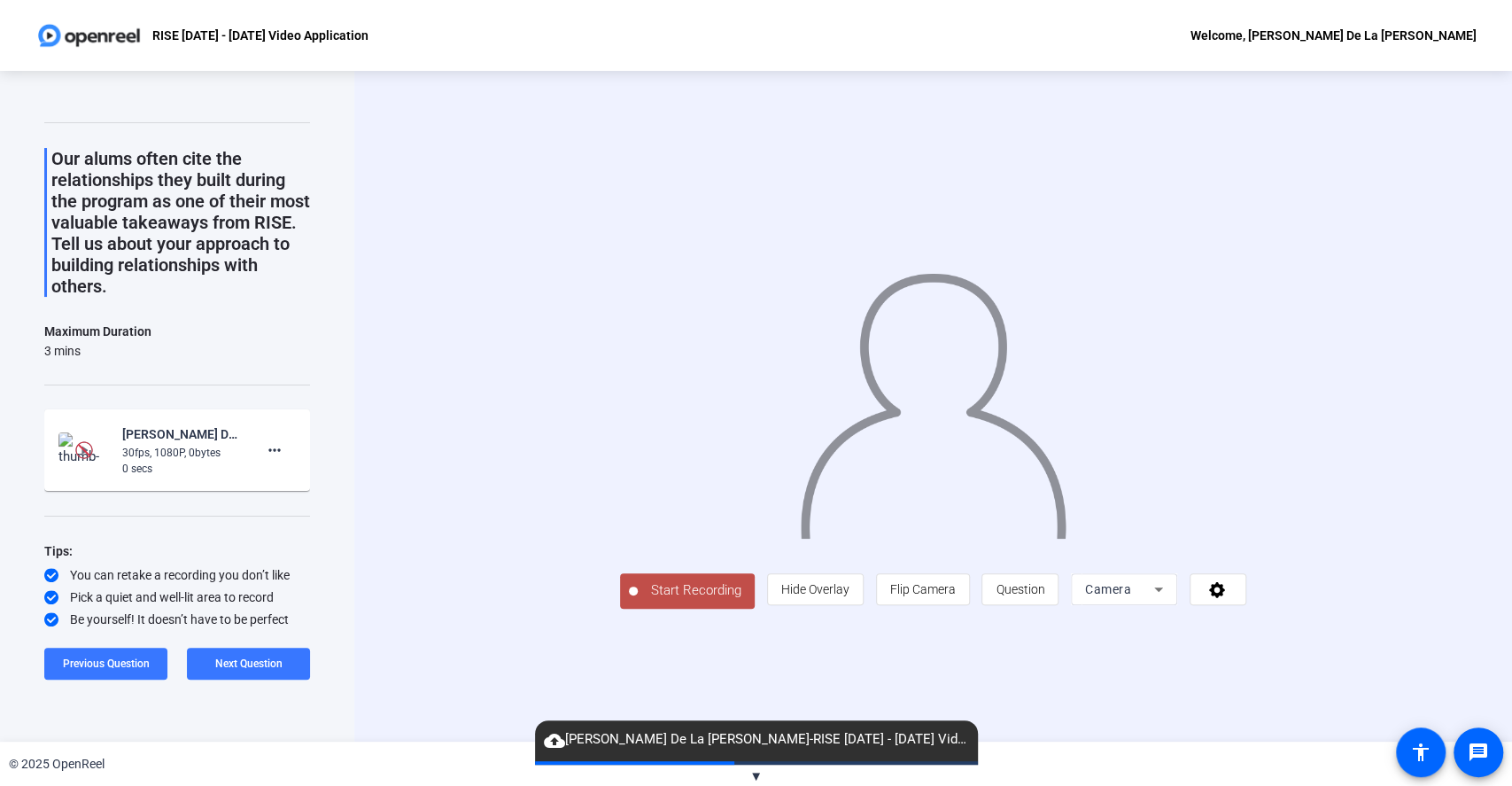 scroll, scrollTop: 45, scrollLeft: 0, axis: vertical 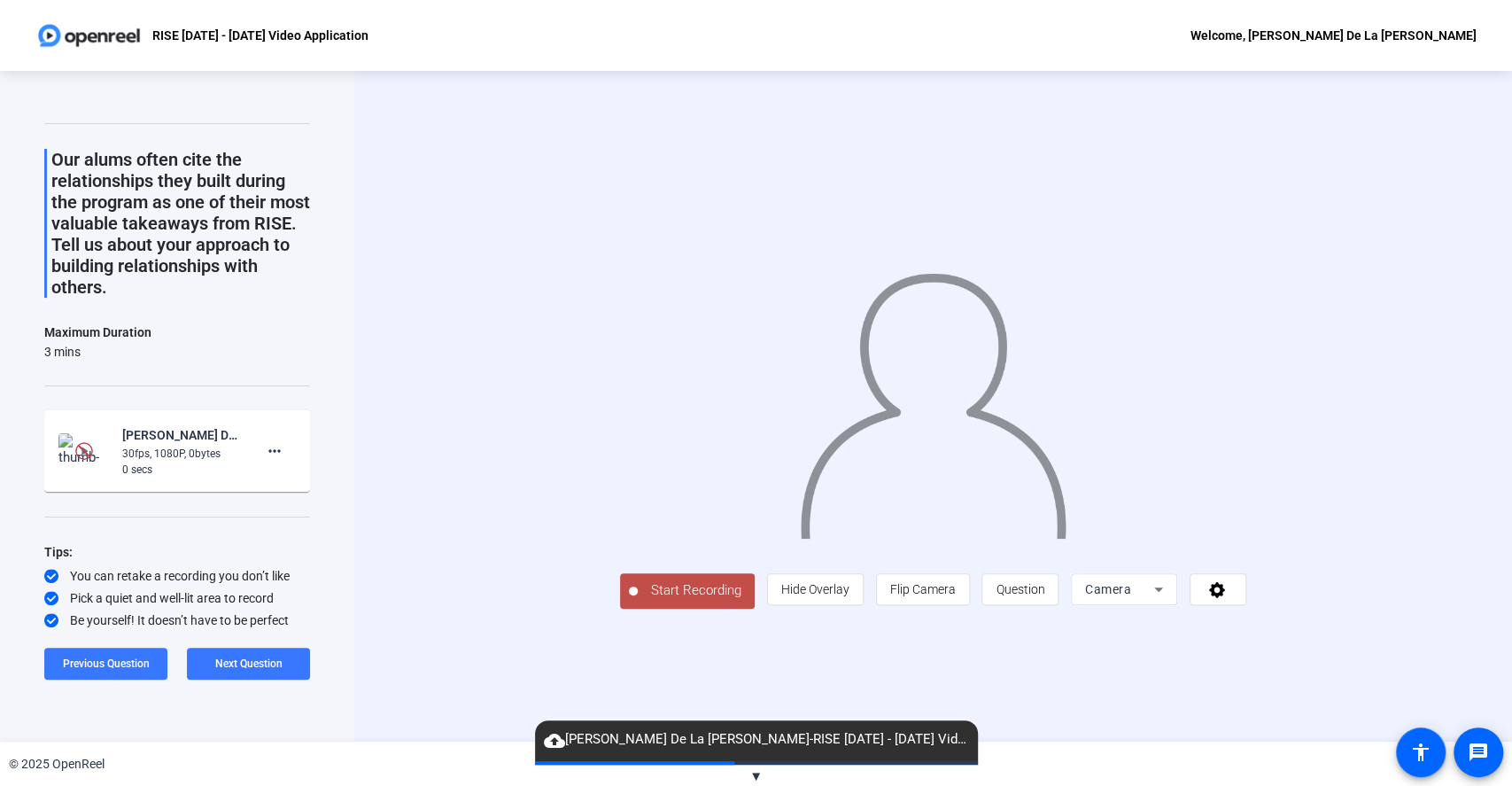 click 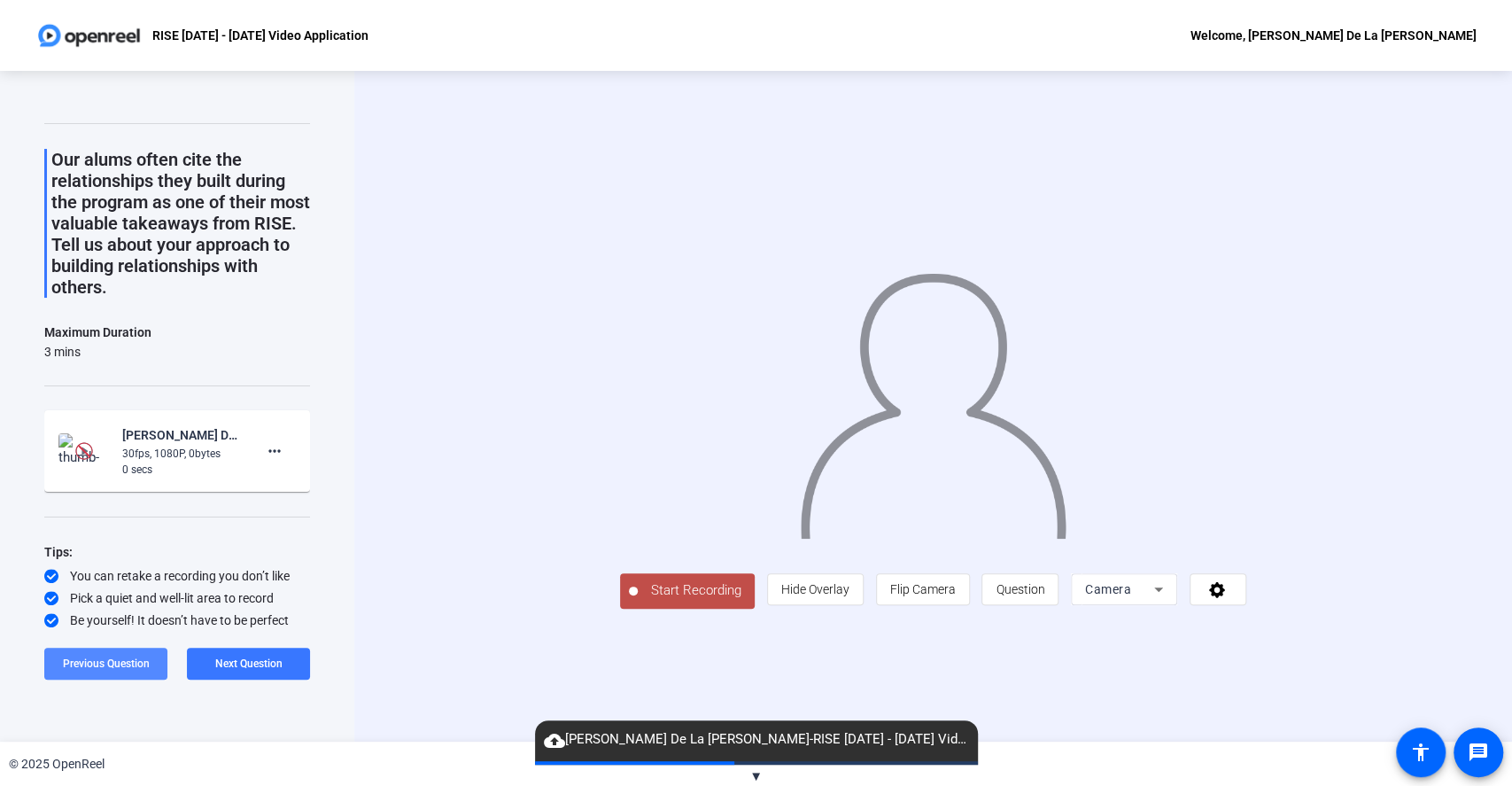 click on "Previous Question" 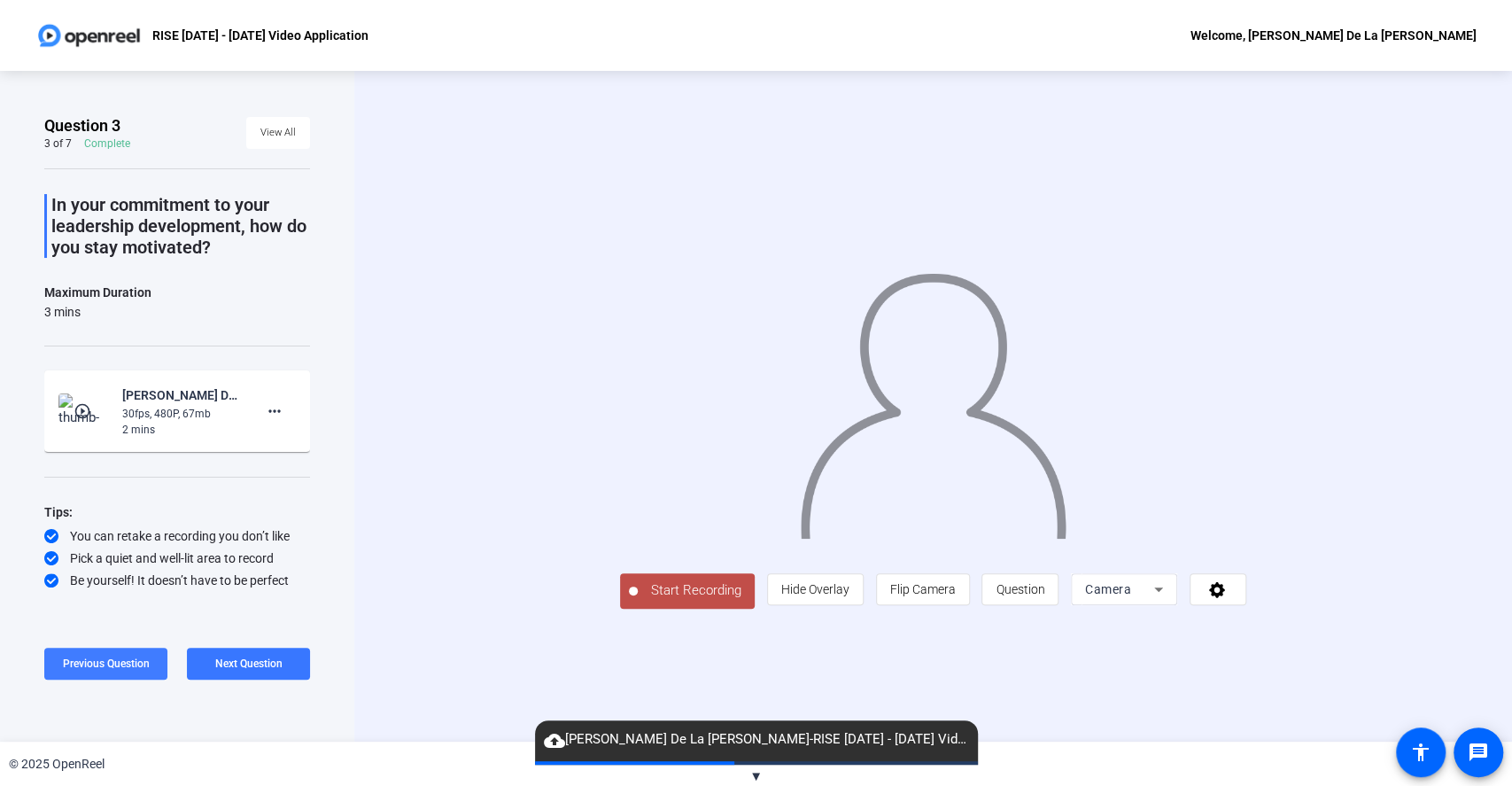 click on "Previous Question" 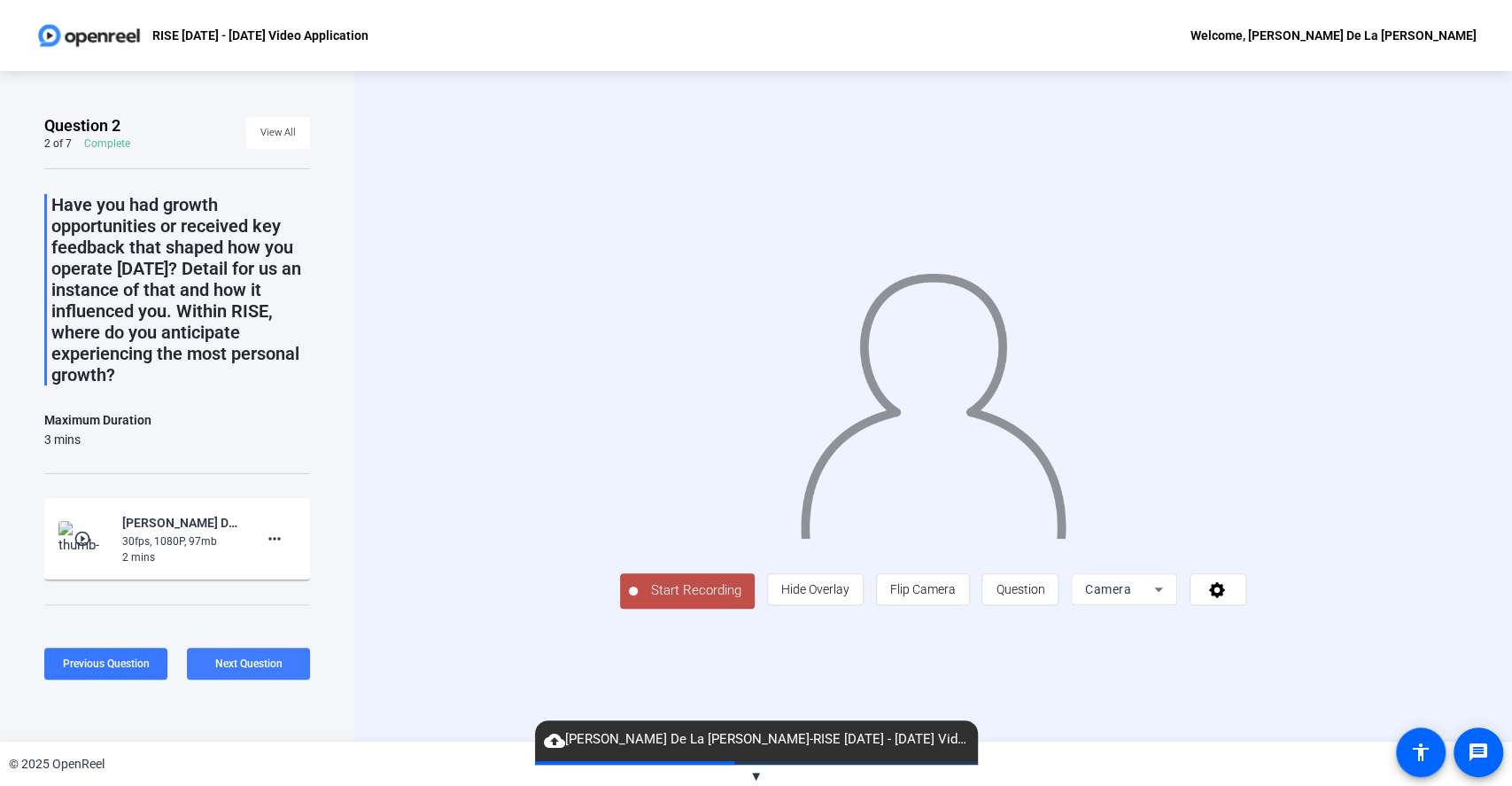 click on "Next Question" 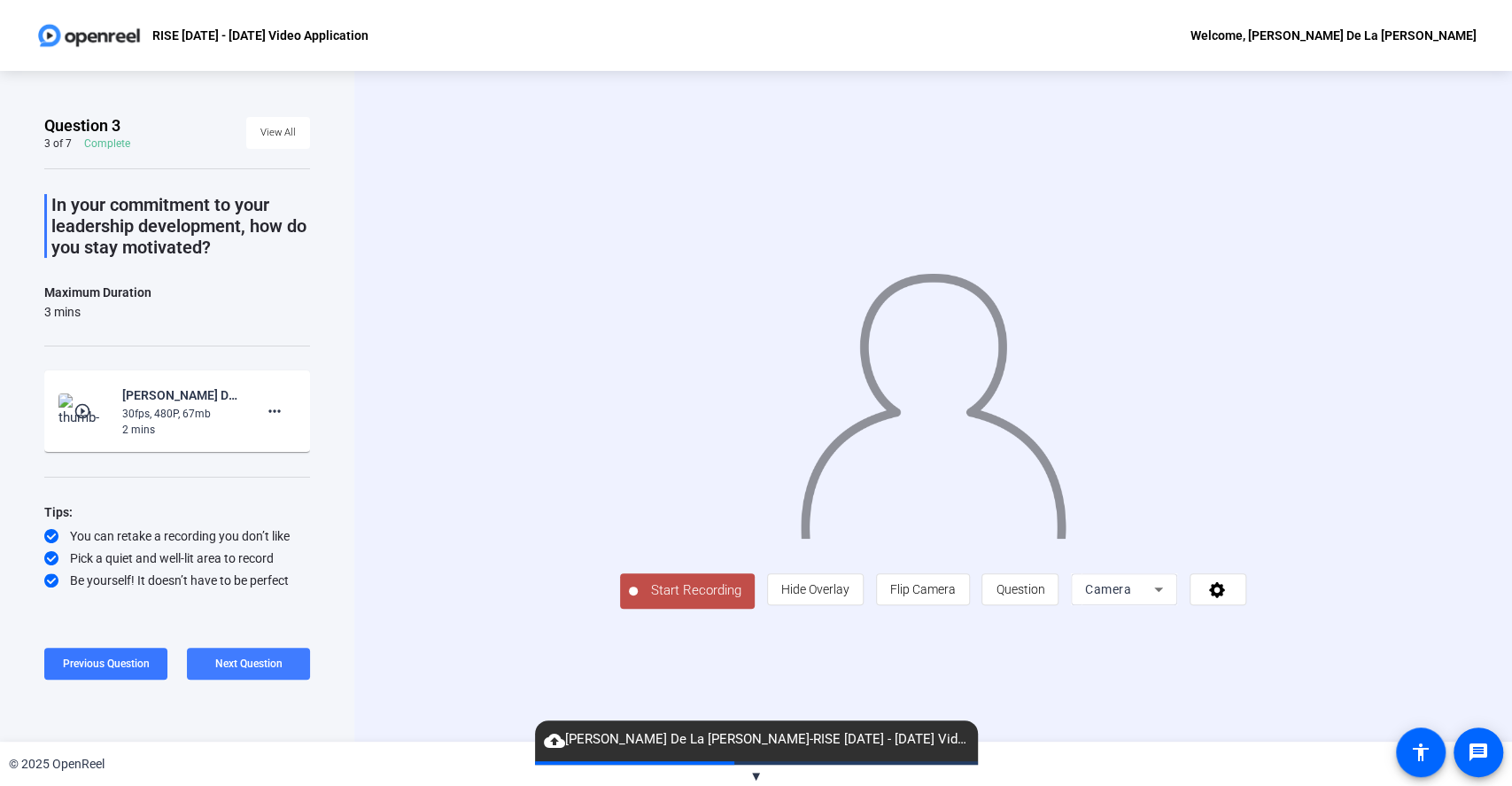 click on "Next Question" 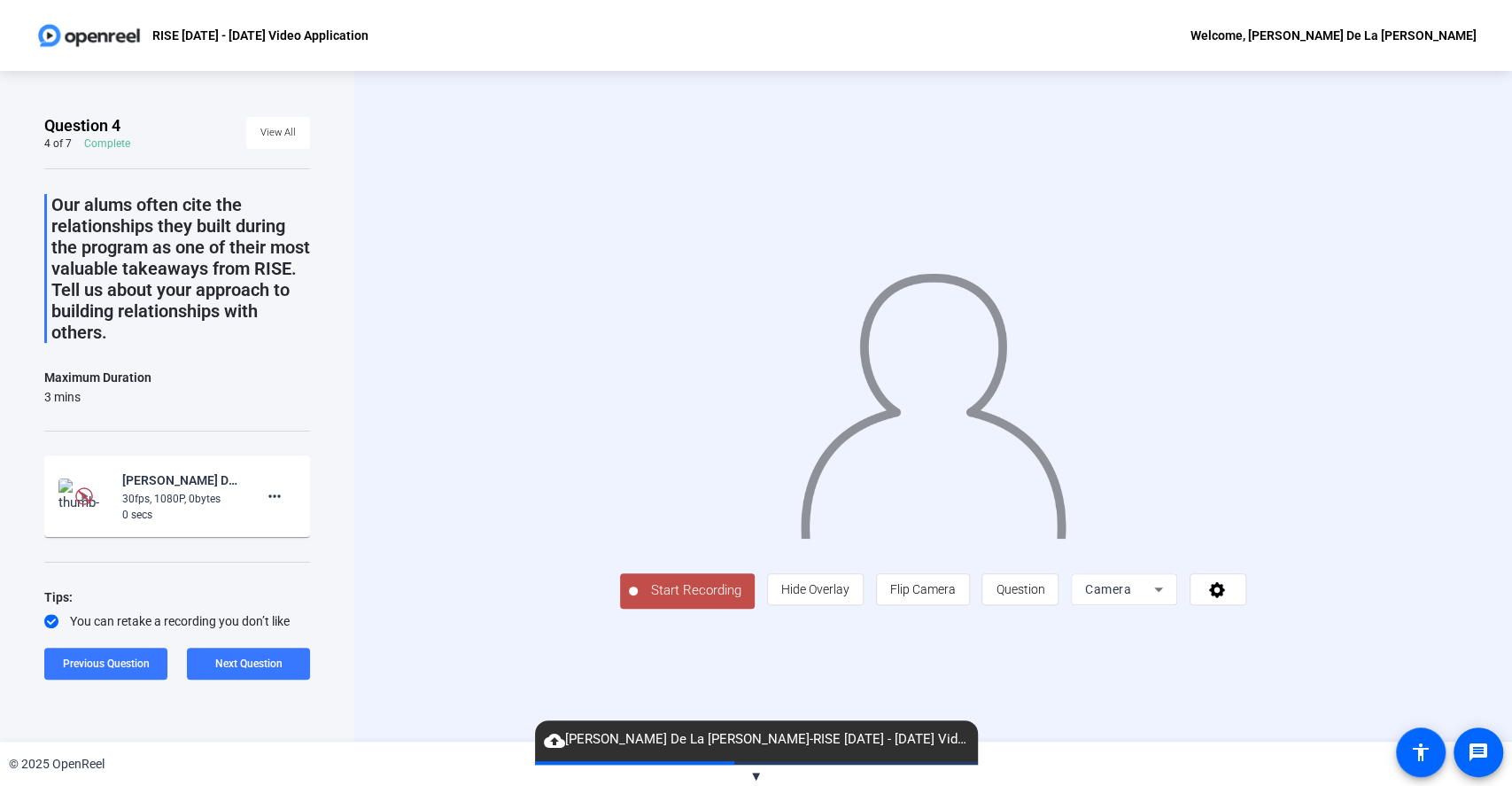click on "cloud_upload   Isidro De La Rosa-RISE 2025 - 2026 VideoScreen Application-RISE 2025 - 2026 Video Application-1753194090459-webcam" 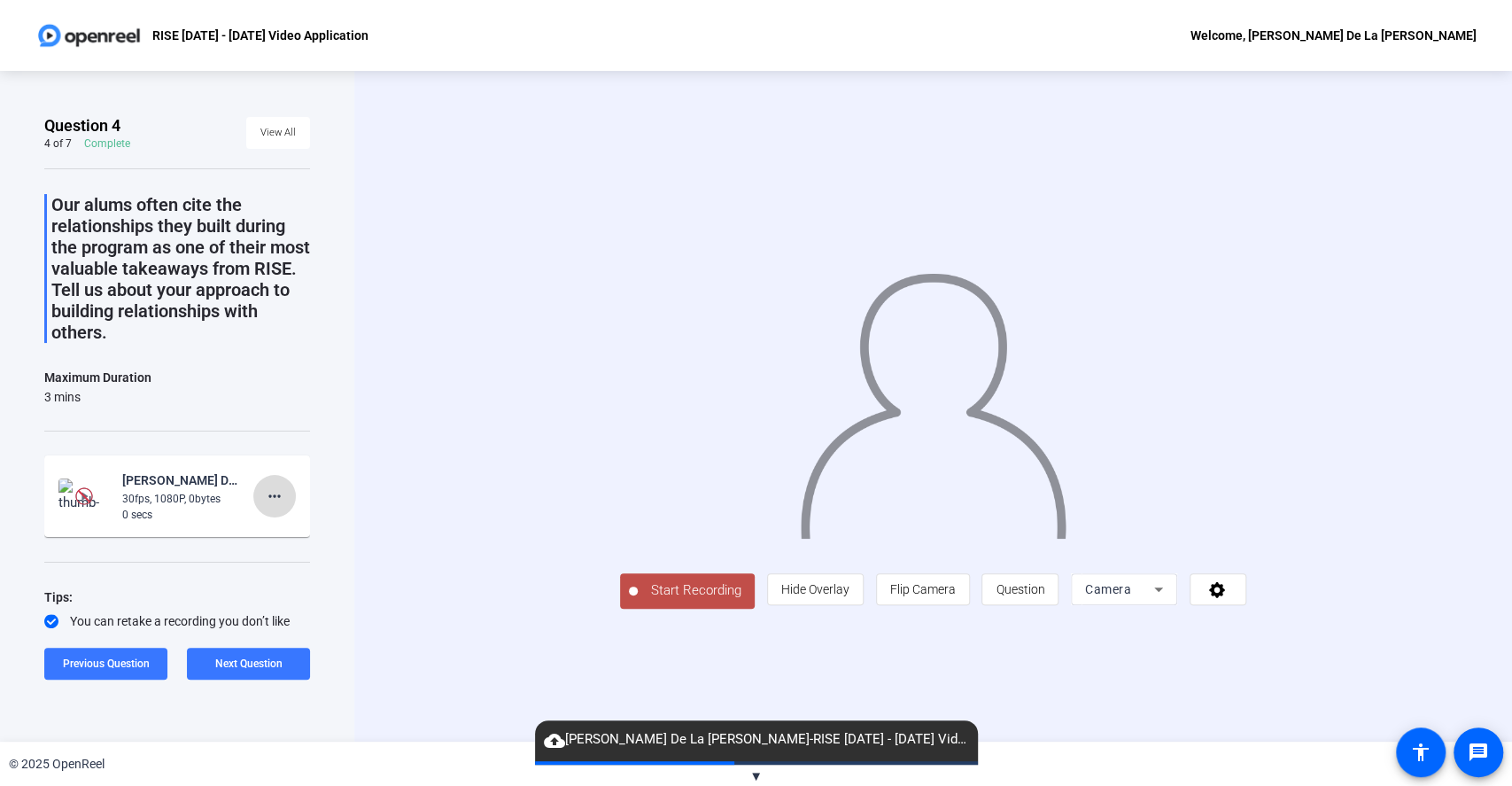 click on "more_horiz" 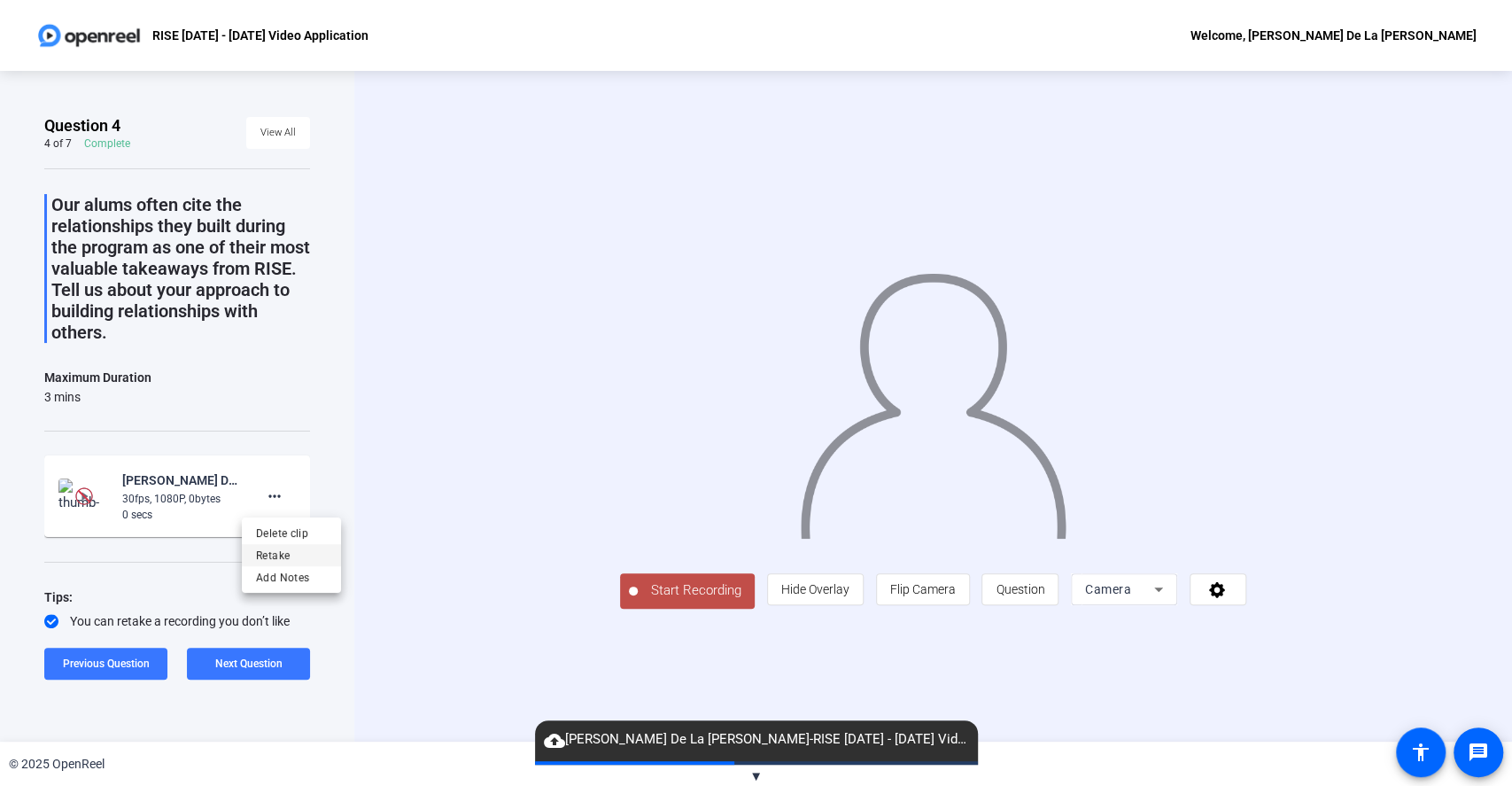 click on "Retake" at bounding box center [291, 555] 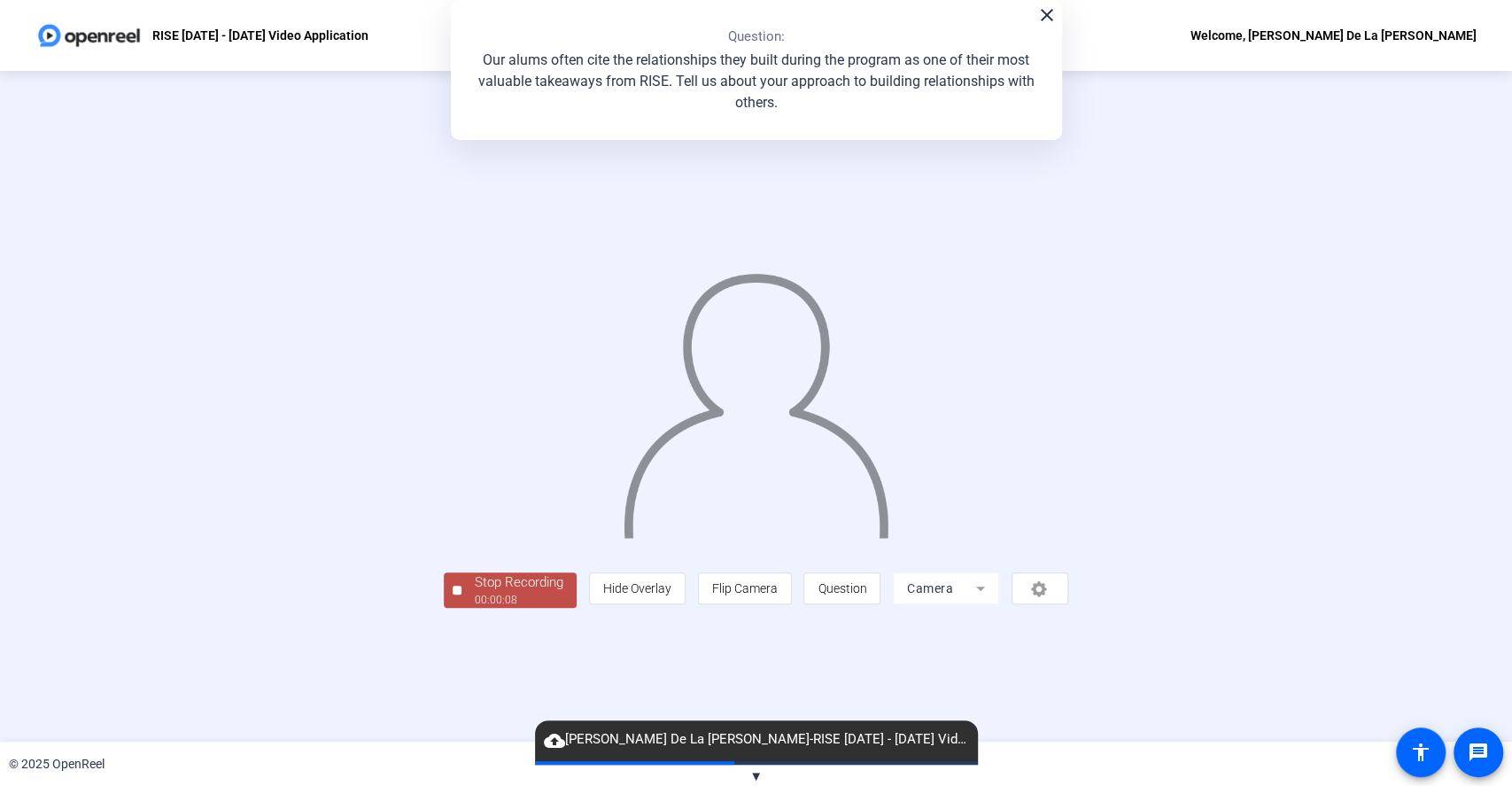 click on "Camera" 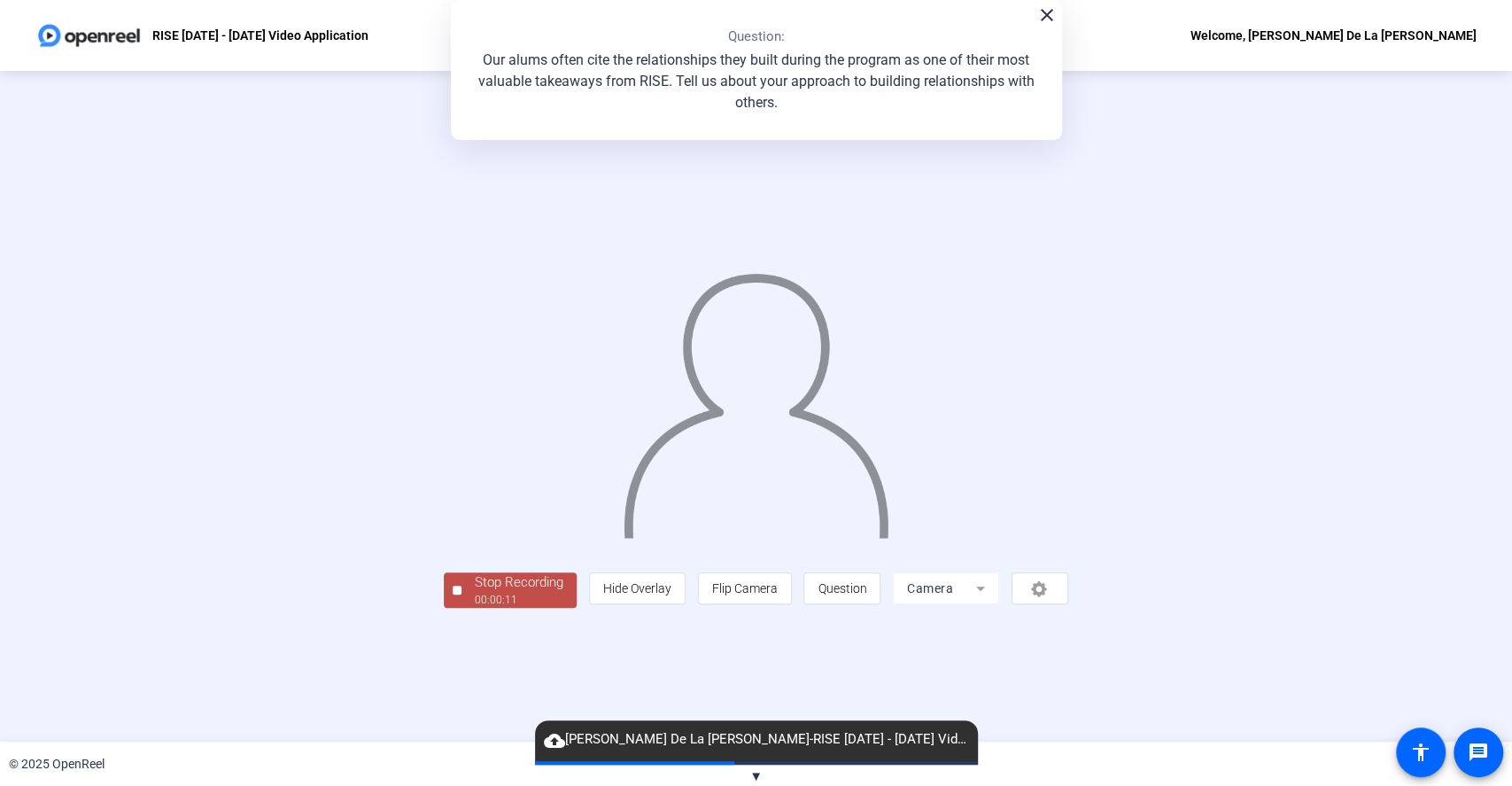 click on "Stop Recording" 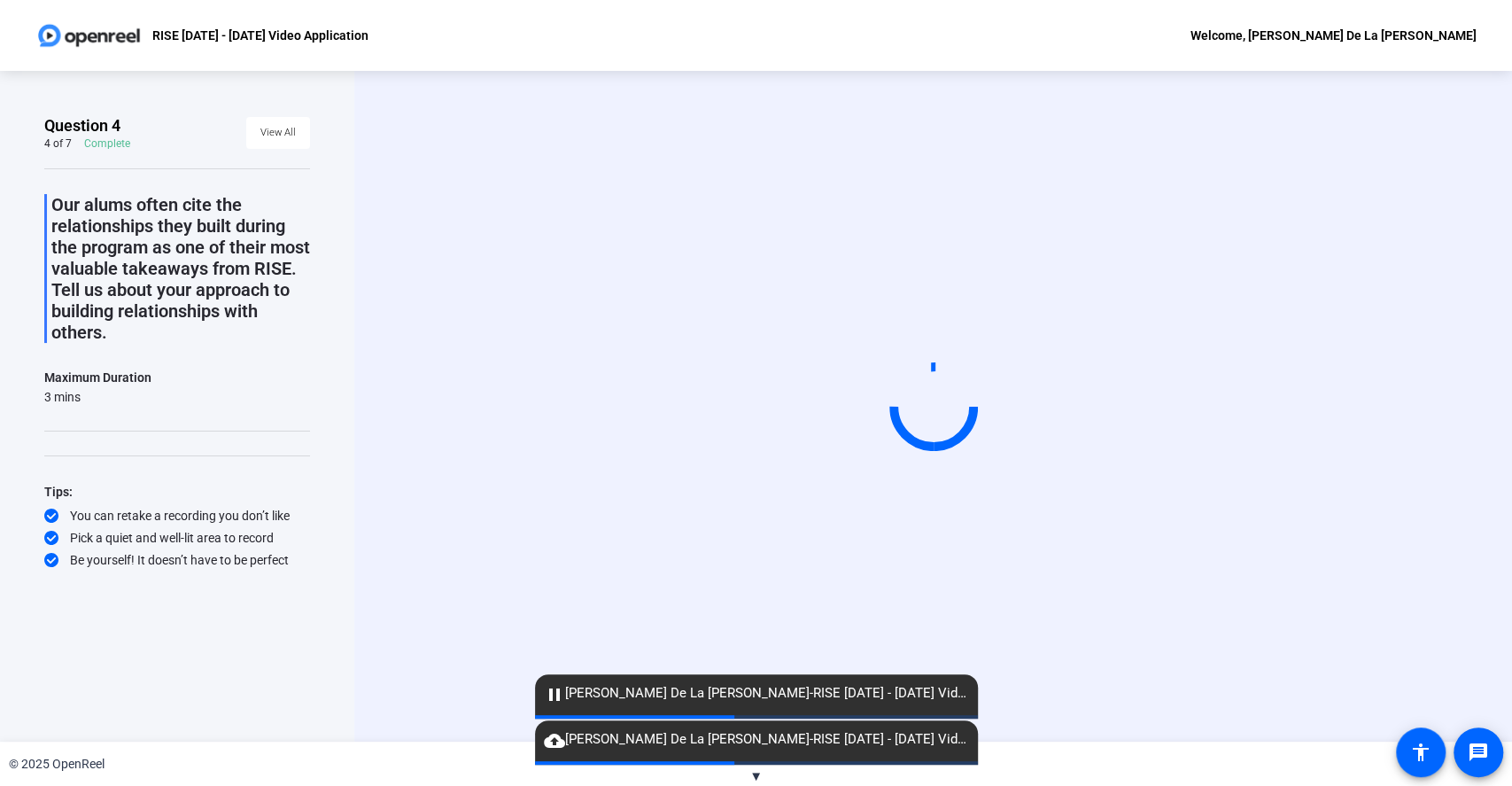 click on "pause" 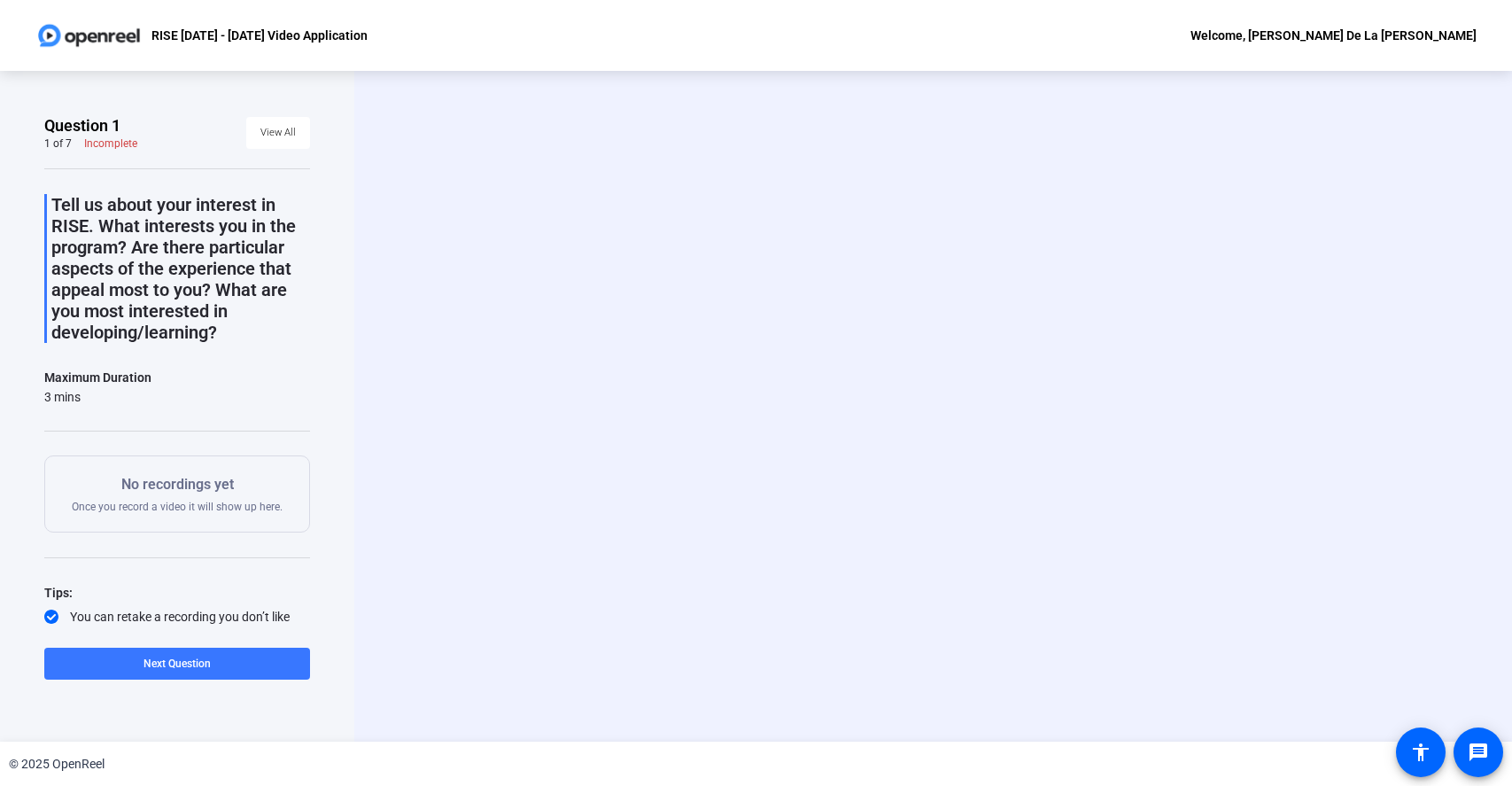 scroll, scrollTop: 0, scrollLeft: 0, axis: both 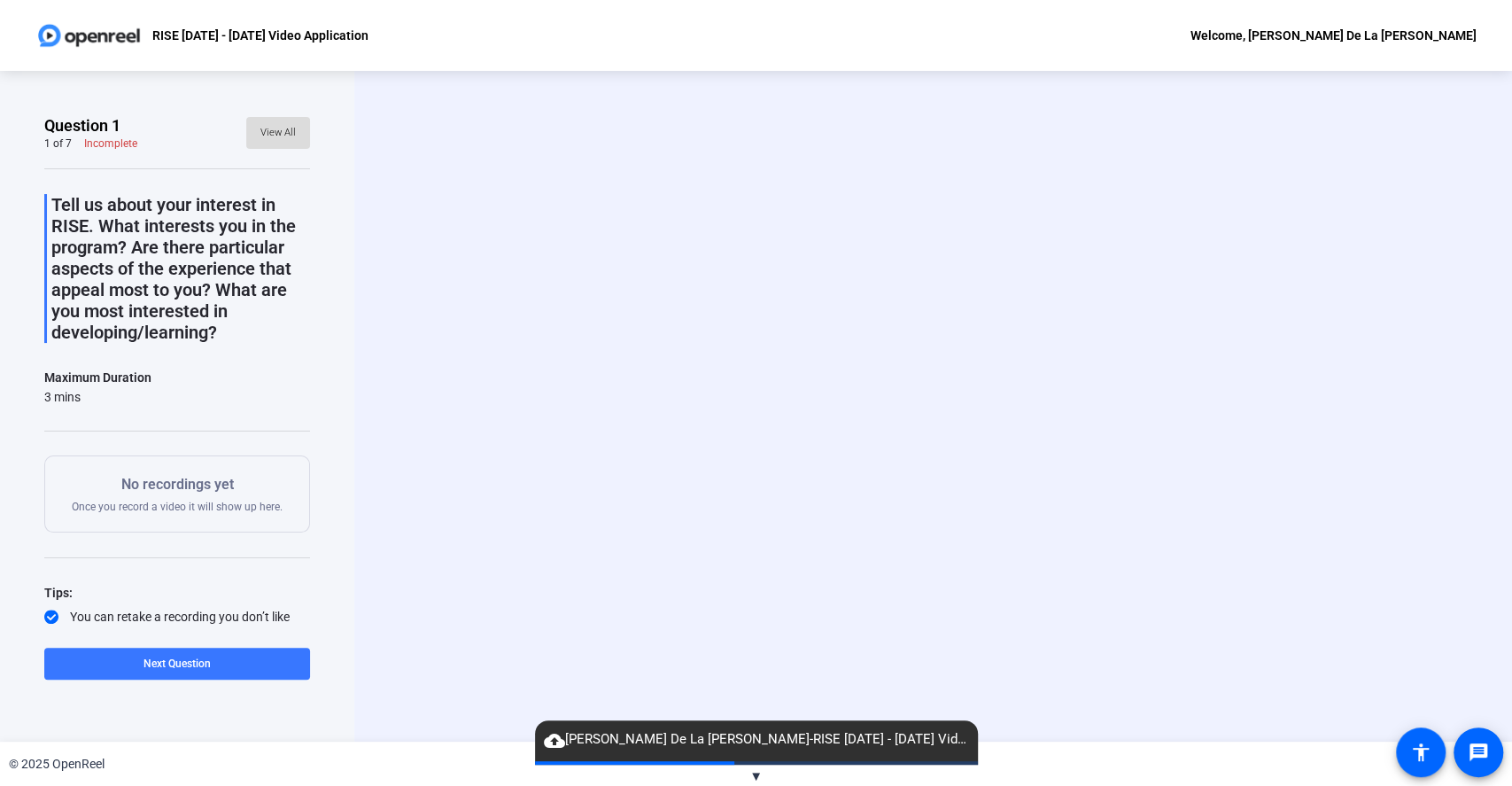 click on "View All" 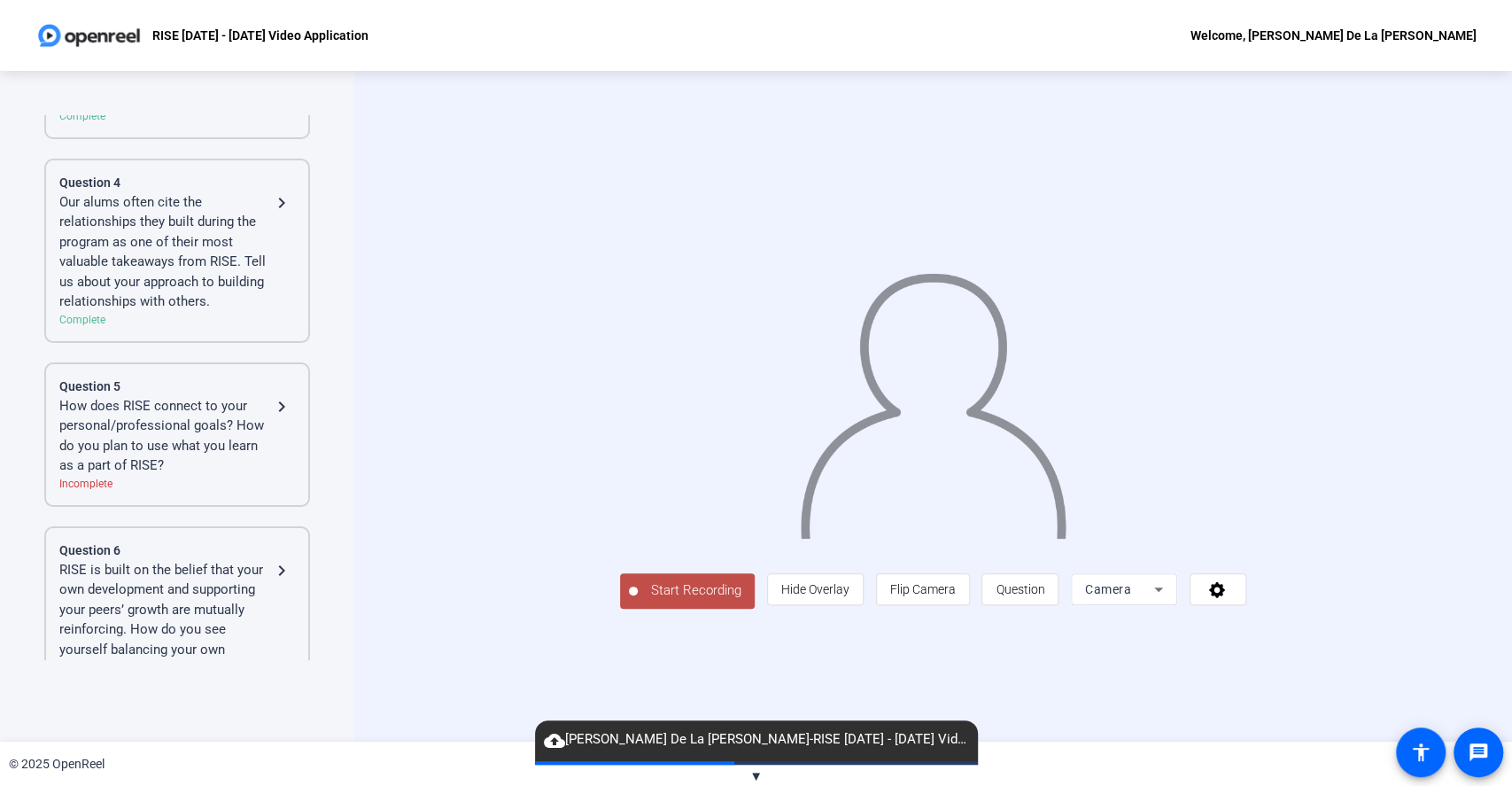 click on "Our alums often cite the relationships they built during the program as one of their most valuable takeaways from RISE. Tell us about your approach to building relationships with others." 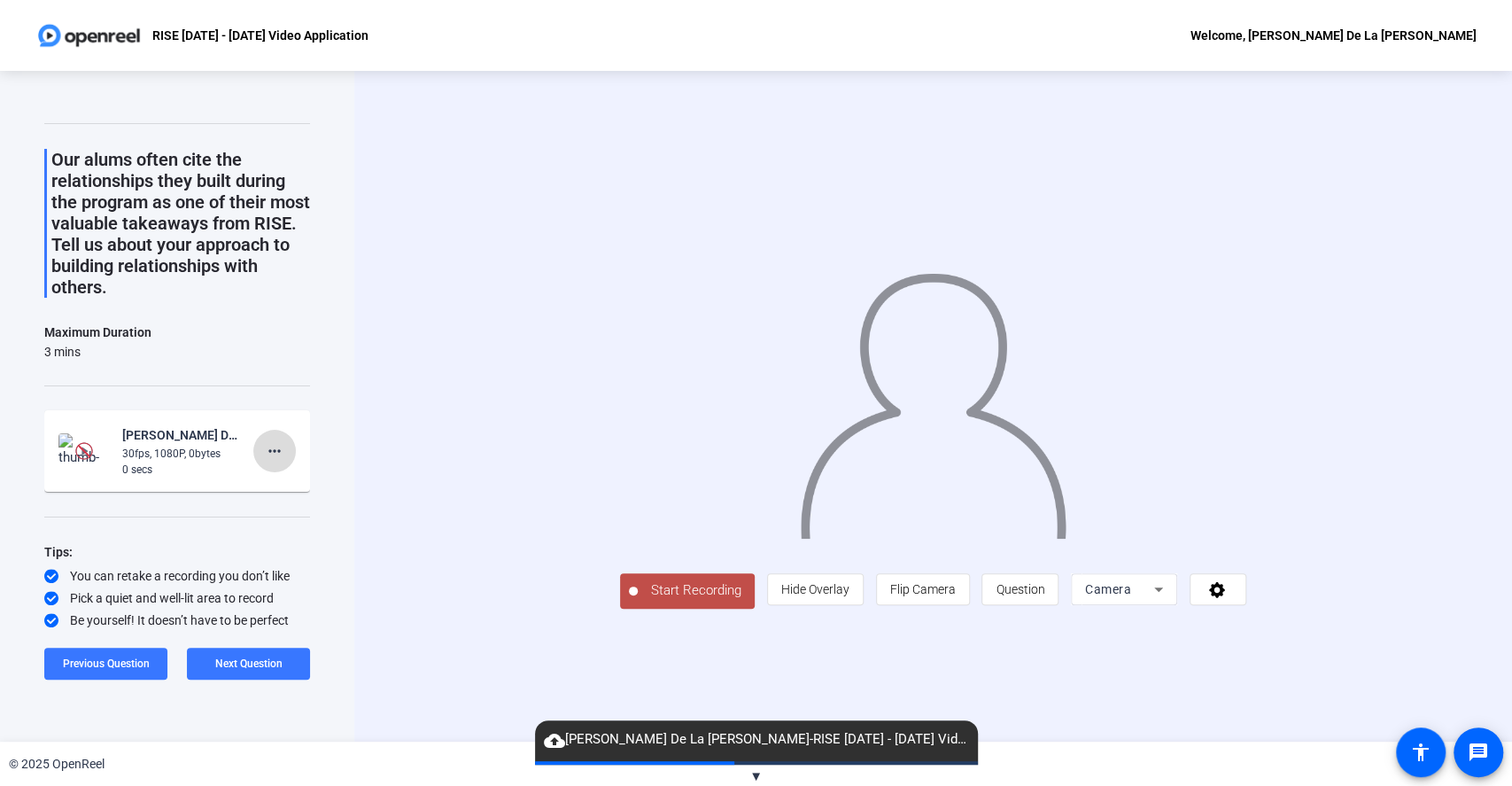 click on "more_horiz" 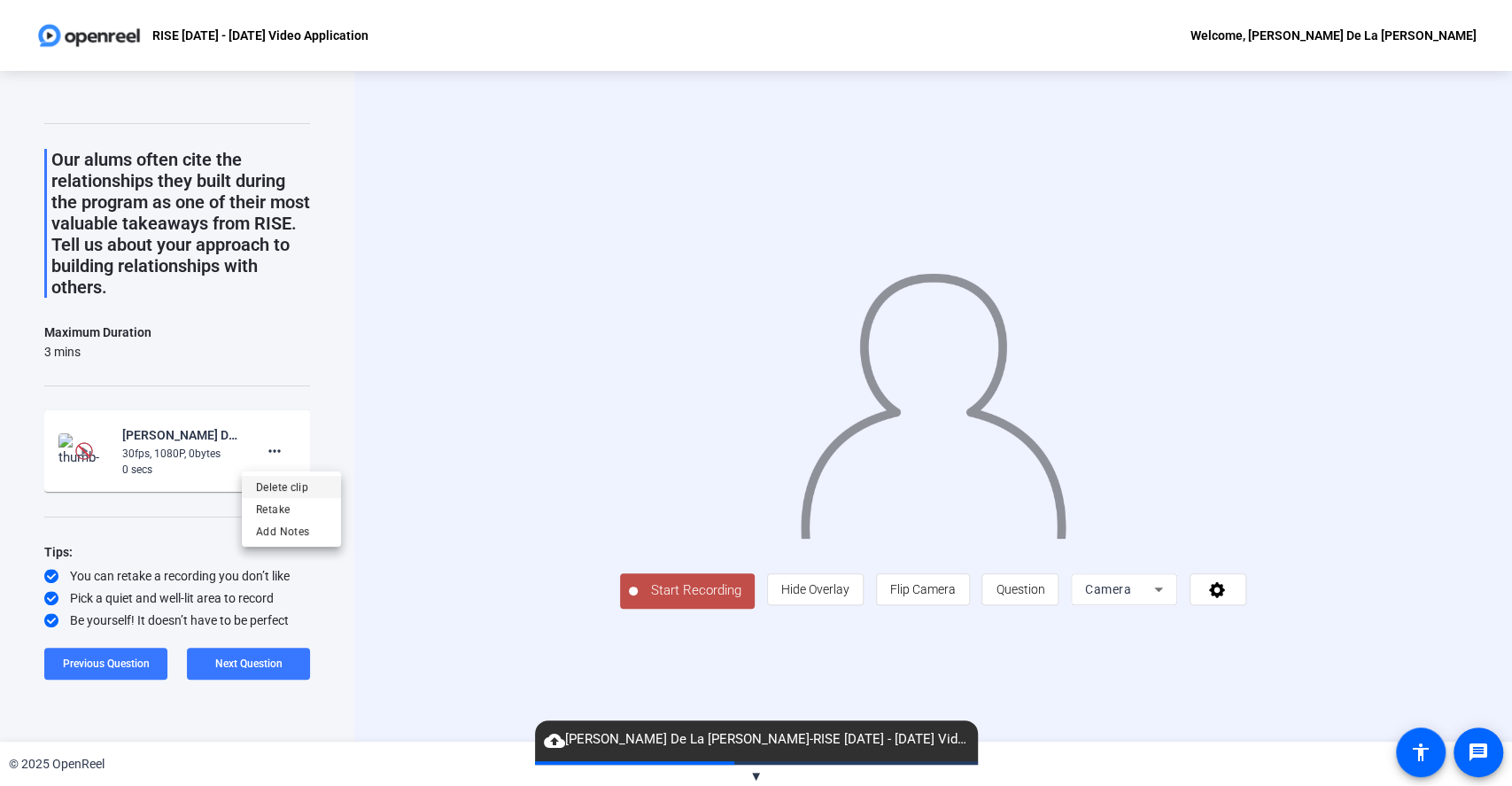 click on "Delete clip" at bounding box center [291, 487] 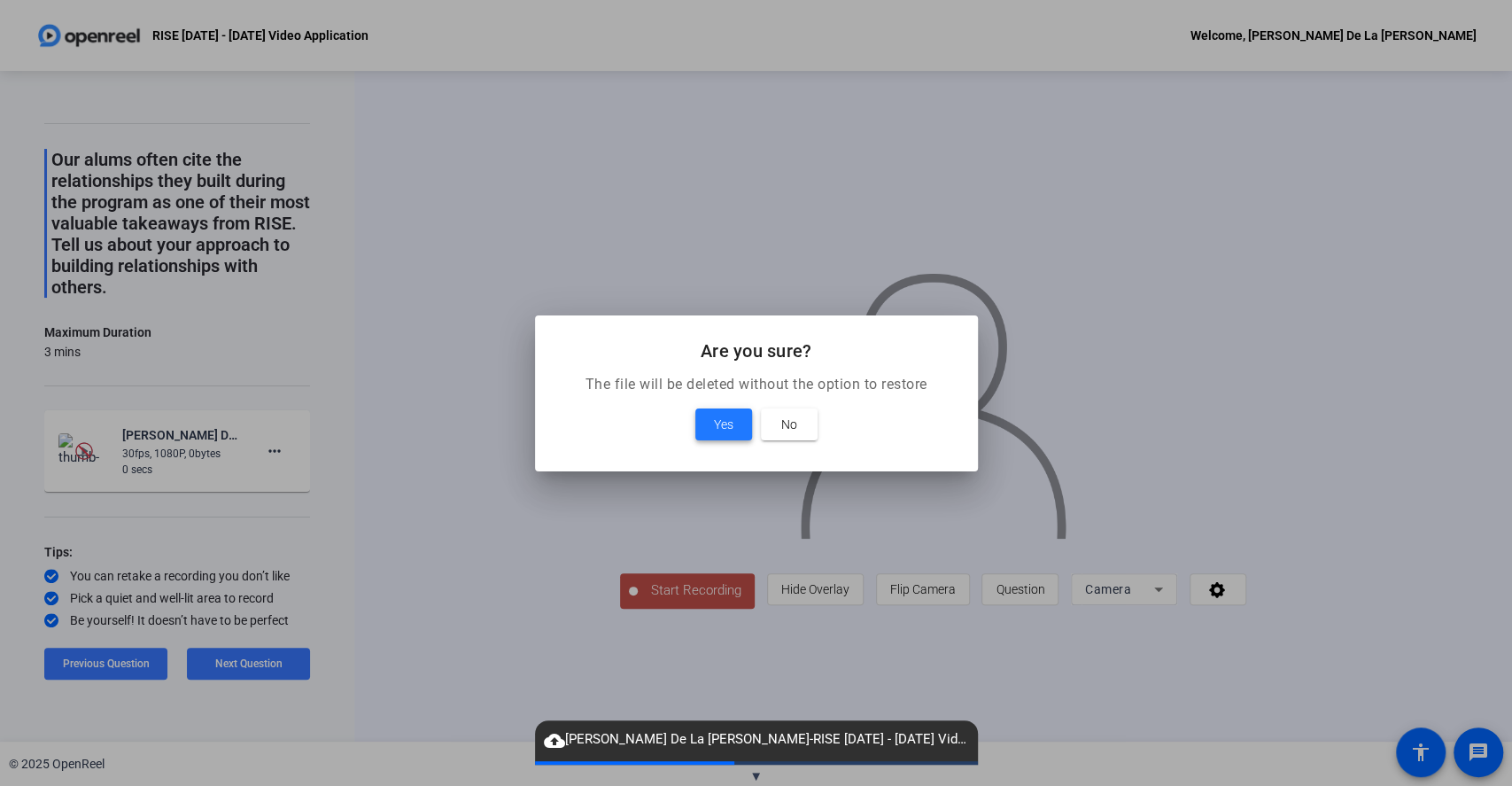 click on "Yes" at bounding box center [724, 424] 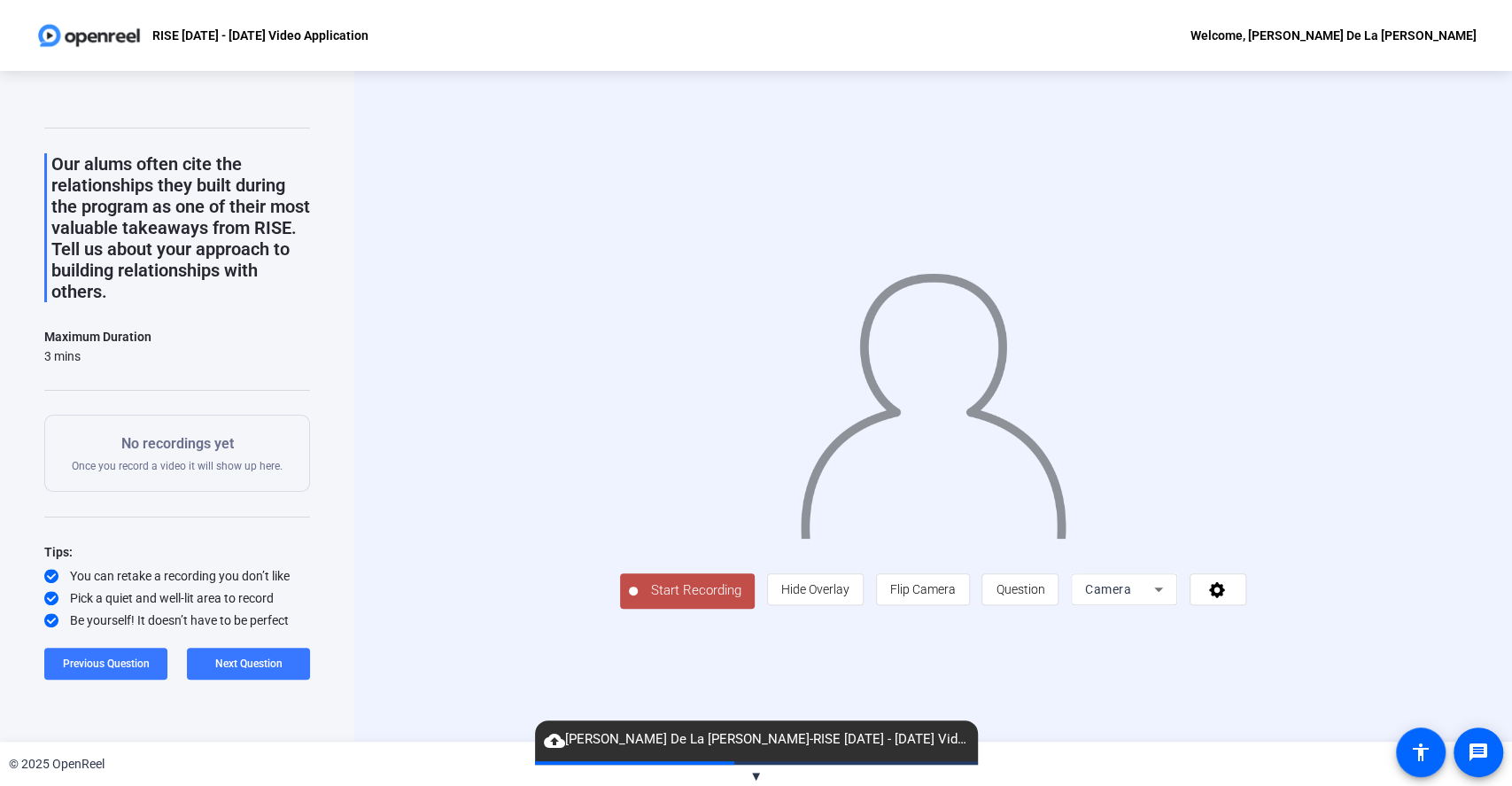 scroll, scrollTop: 9, scrollLeft: 0, axis: vertical 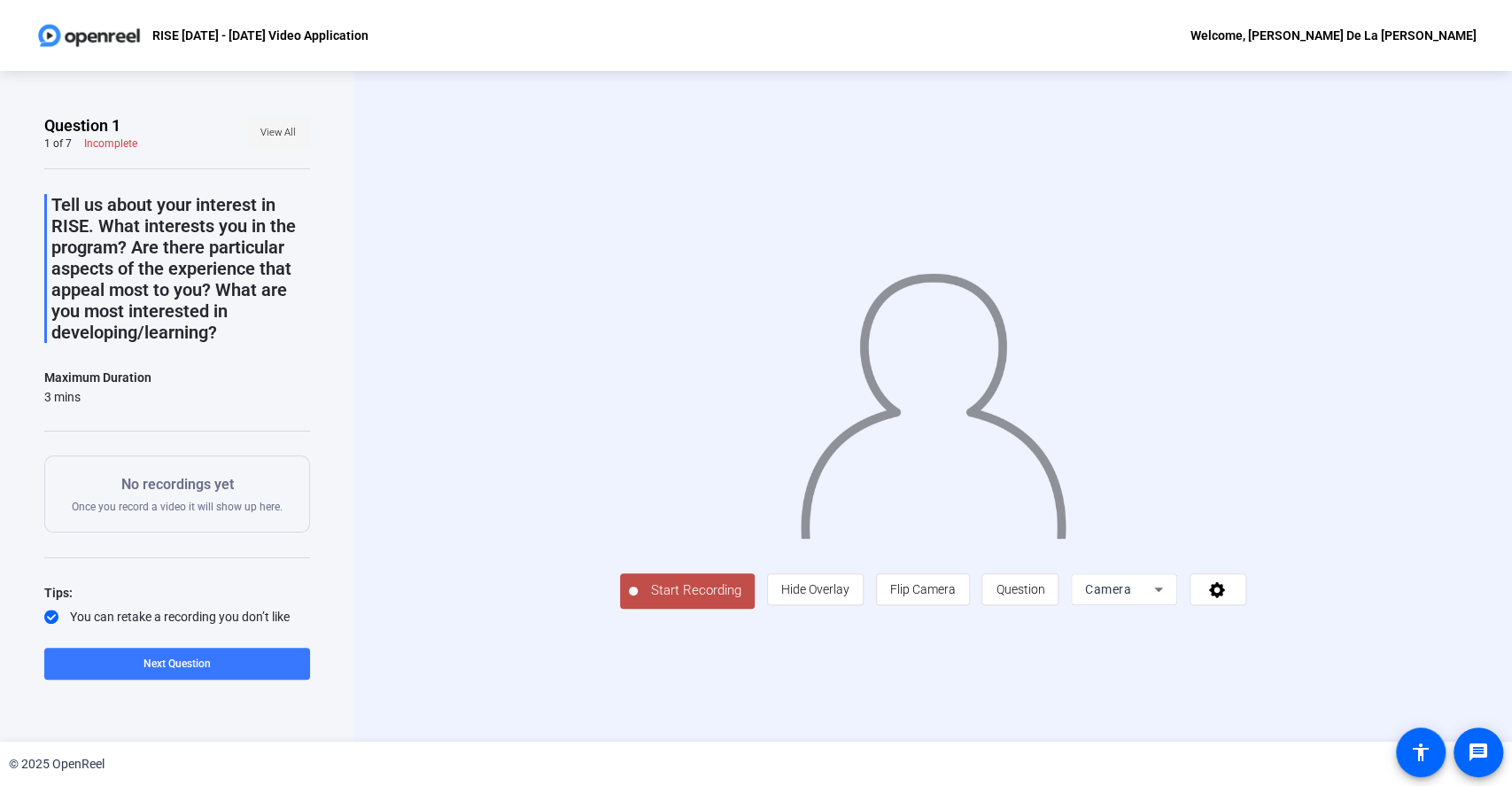 click on "View All" 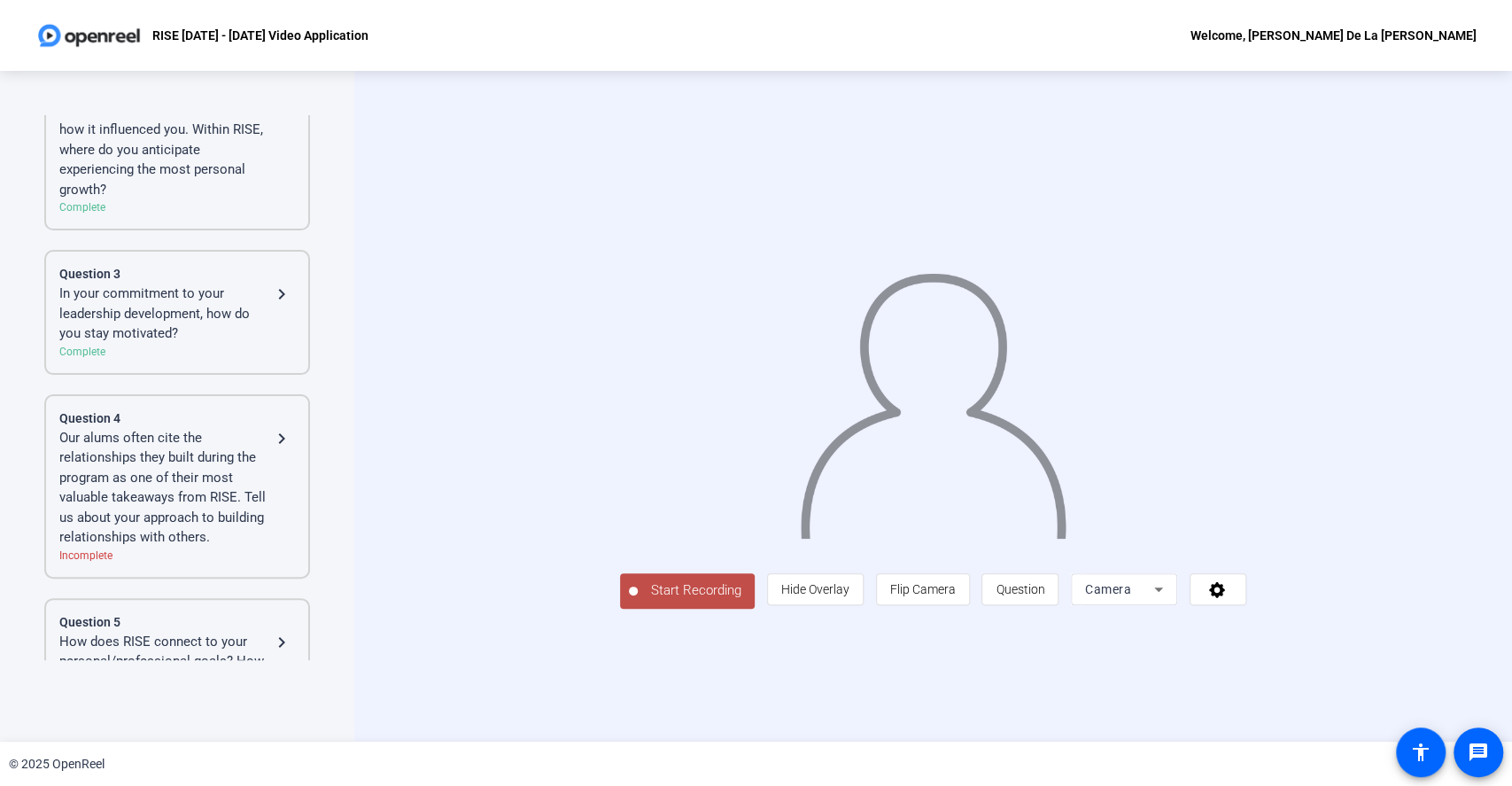 click on "Our alums often cite the relationships they built during the program as one of their most valuable takeaways from RISE. Tell us about your approach to building relationships with others." 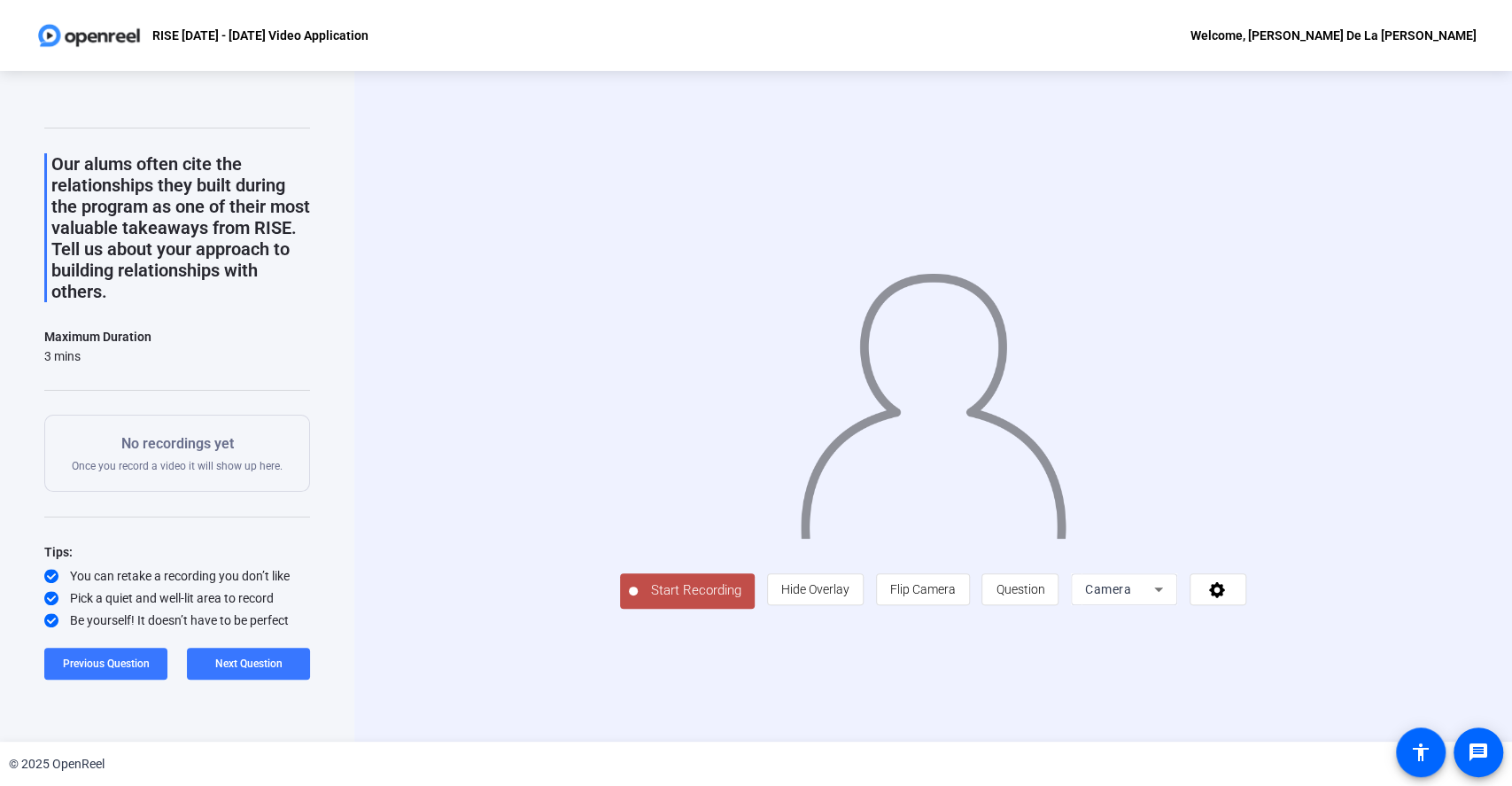 click on "Start Recording" 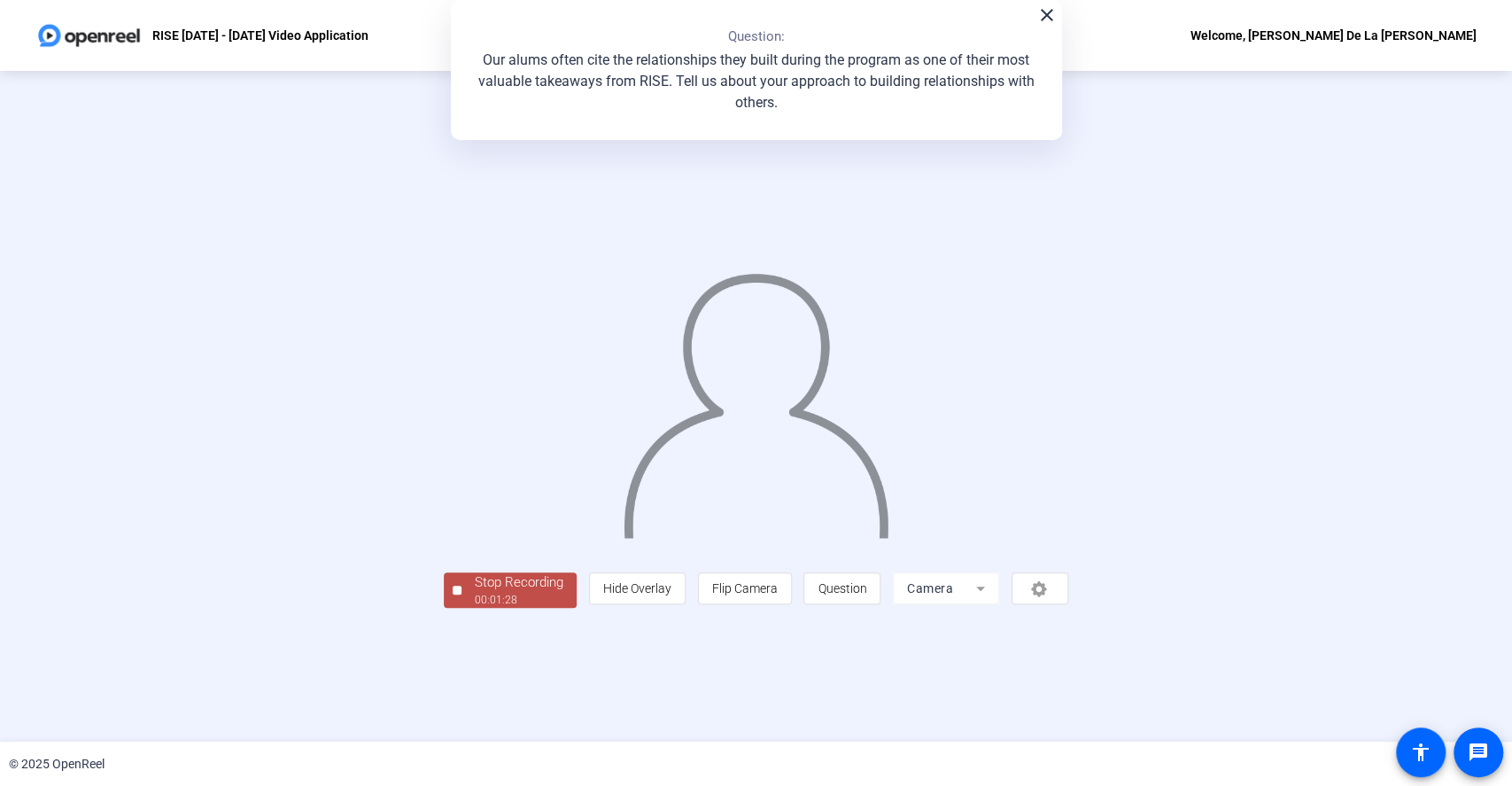 click on "Stop Recording" 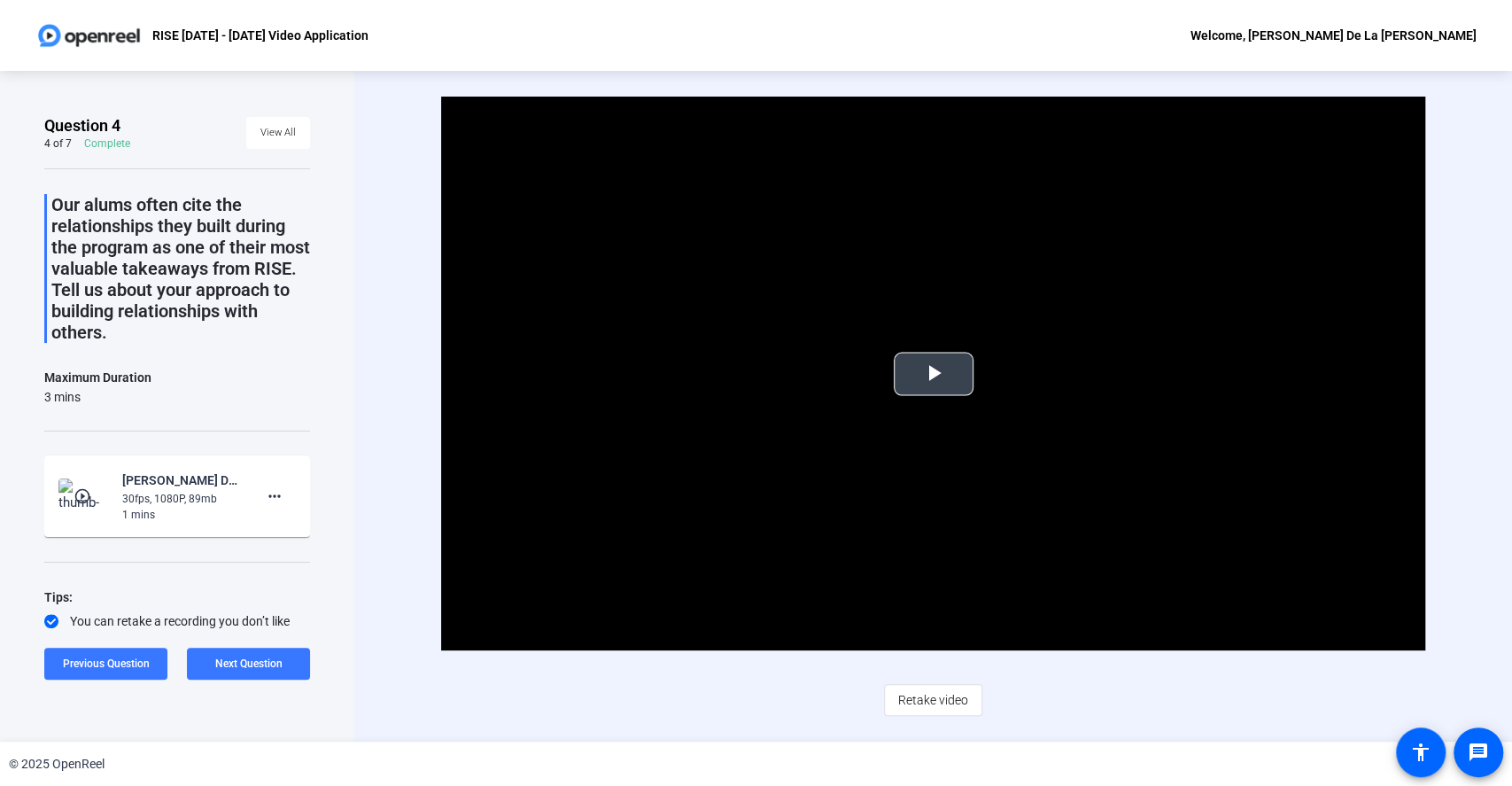 click at bounding box center [934, 374] 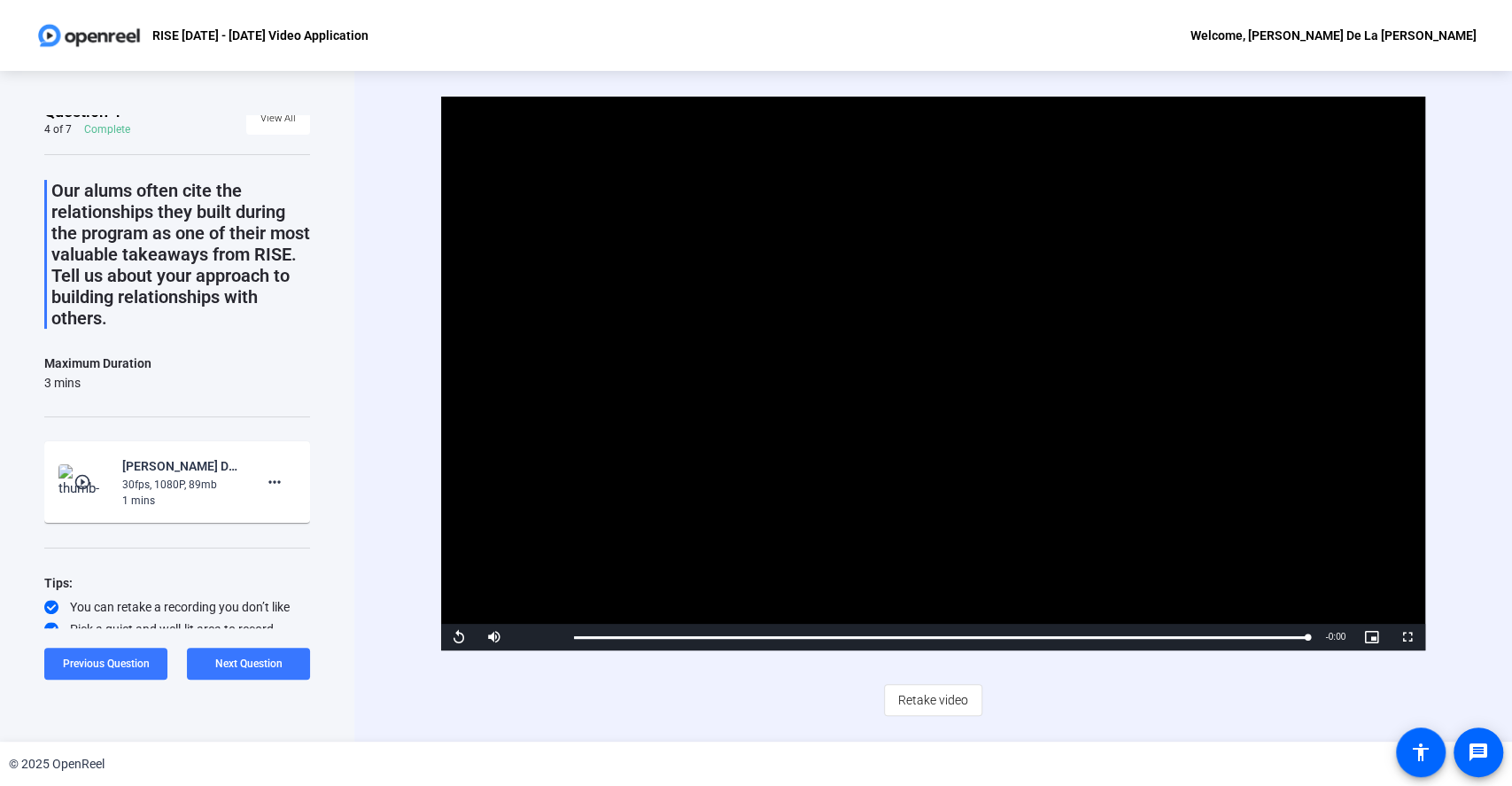 scroll, scrollTop: 0, scrollLeft: 0, axis: both 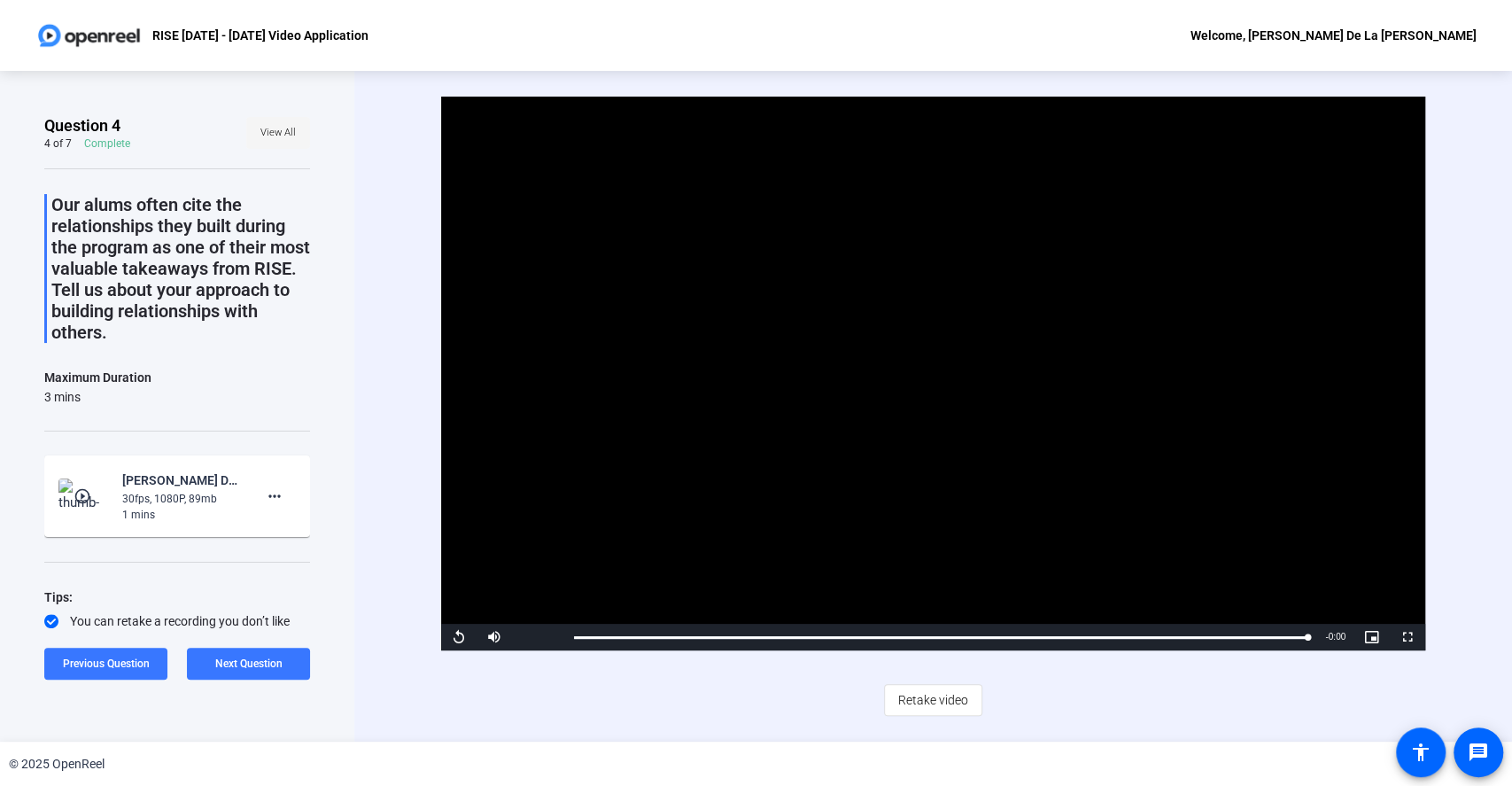 click 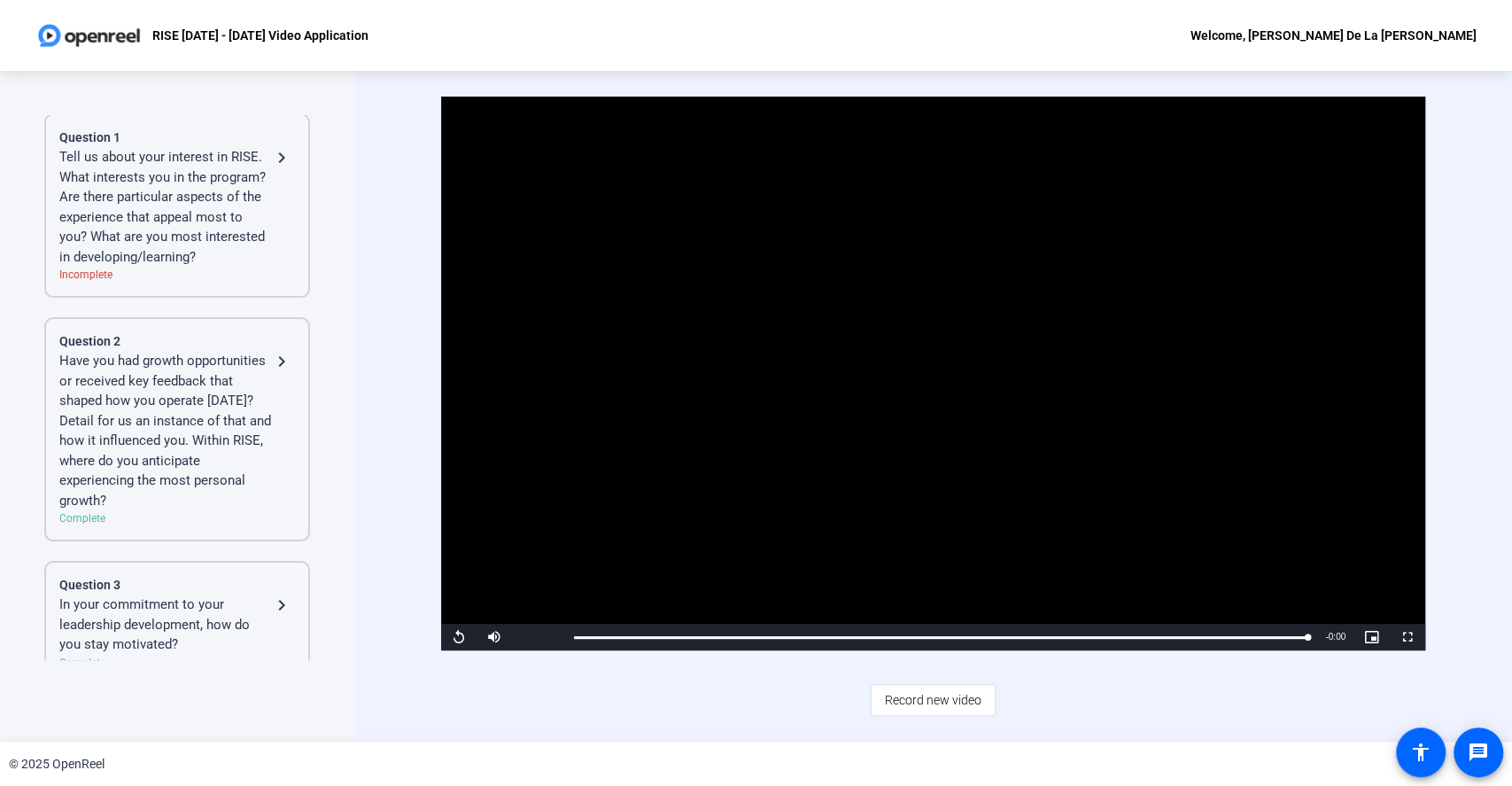 scroll, scrollTop: 0, scrollLeft: 0, axis: both 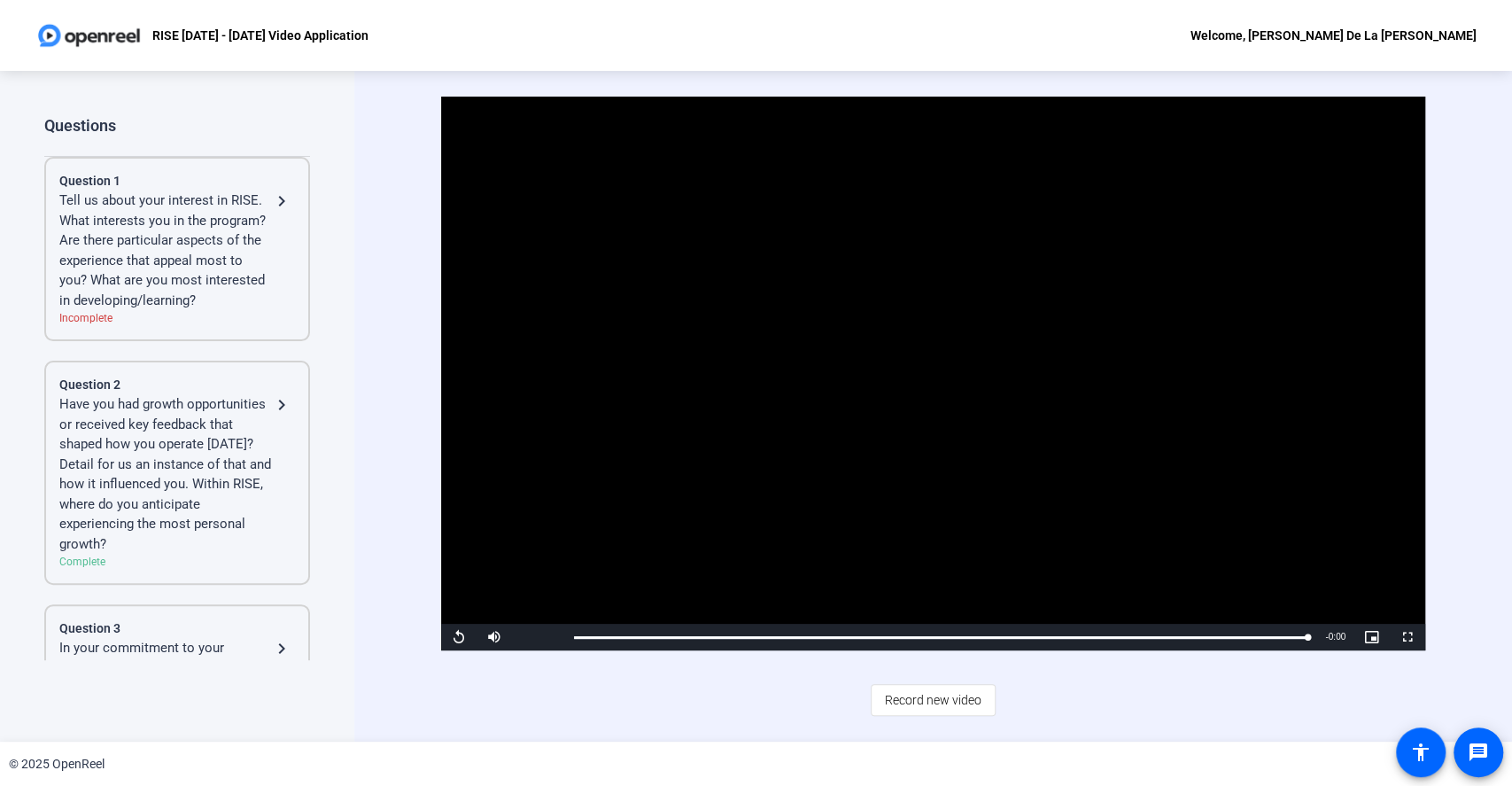 click on "Tell us about your interest in RISE. What interests you in the program? Are there particular aspects of the experience that appeal most to you? What are you most interested in developing/learning?" 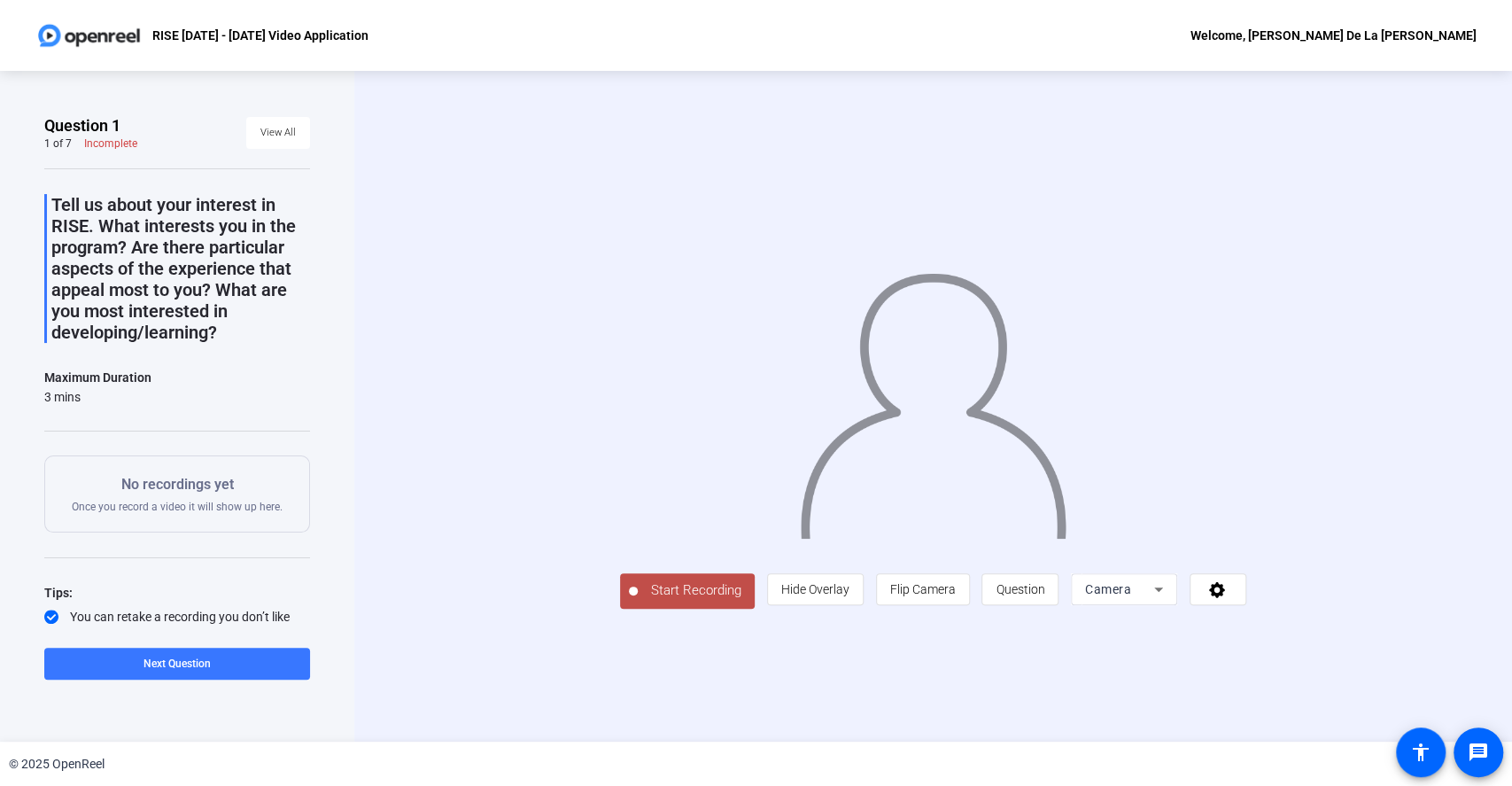 click on "Start Recording" 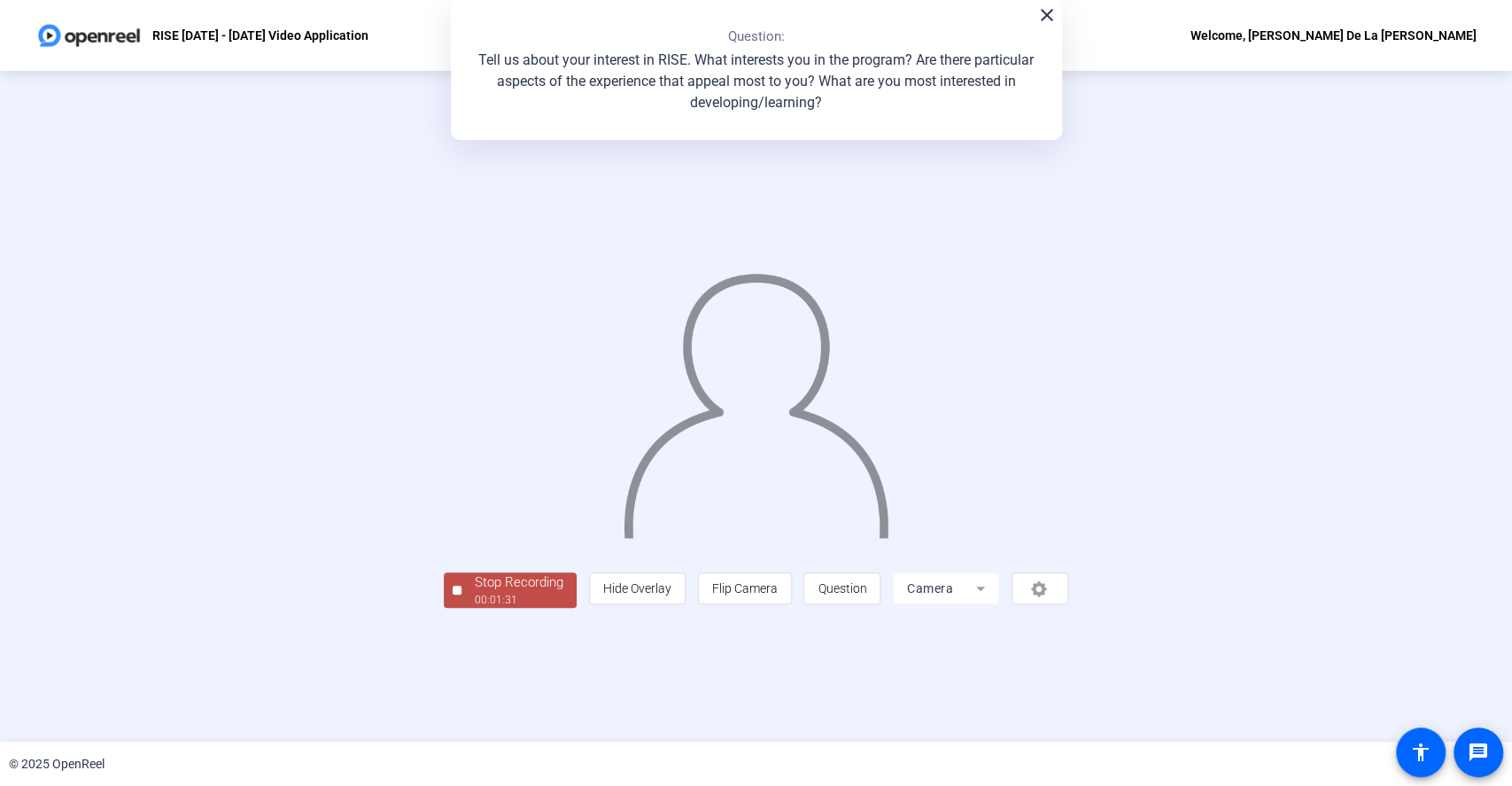 click on "Stop Recording" 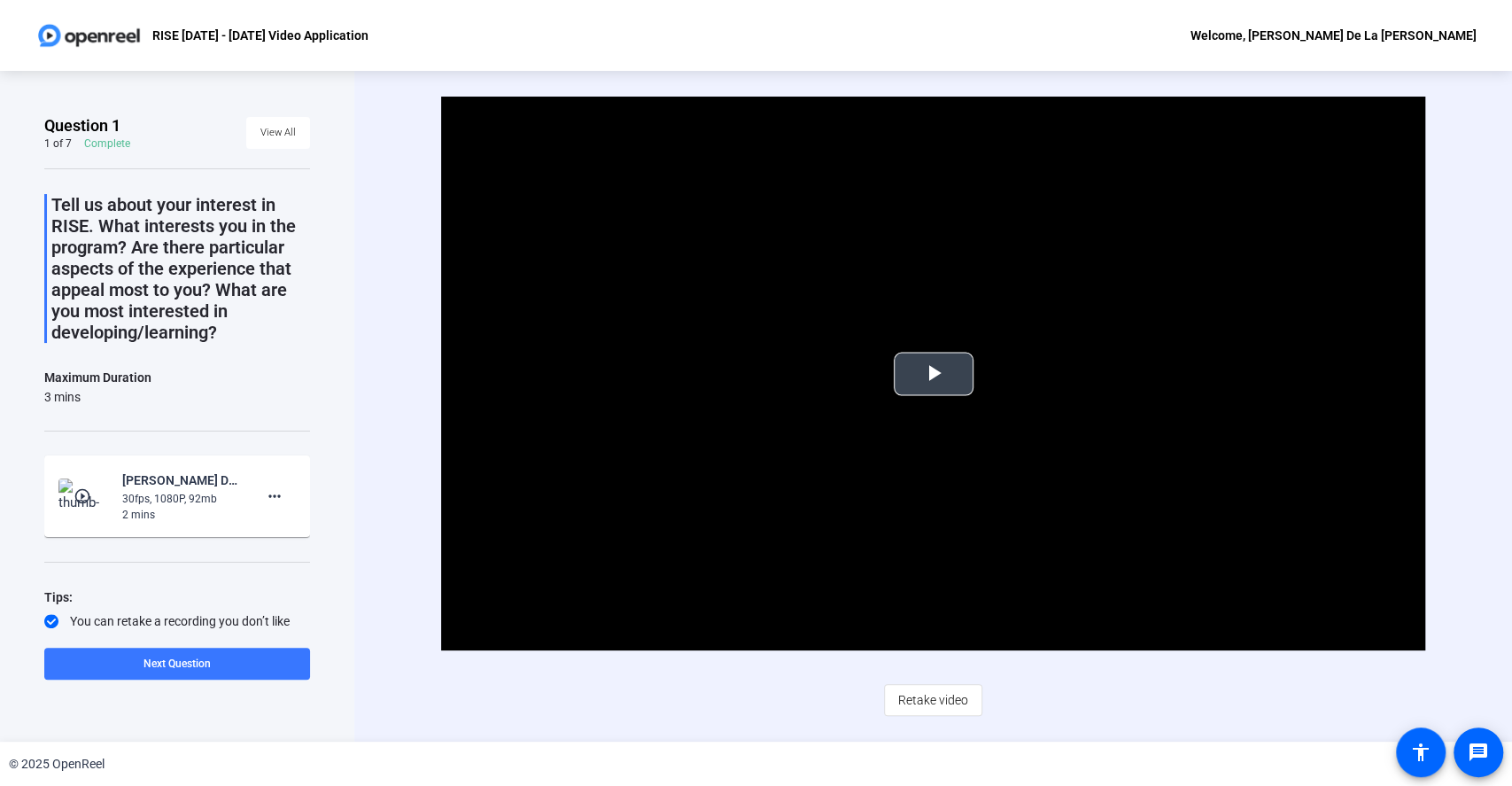click at bounding box center (934, 374) 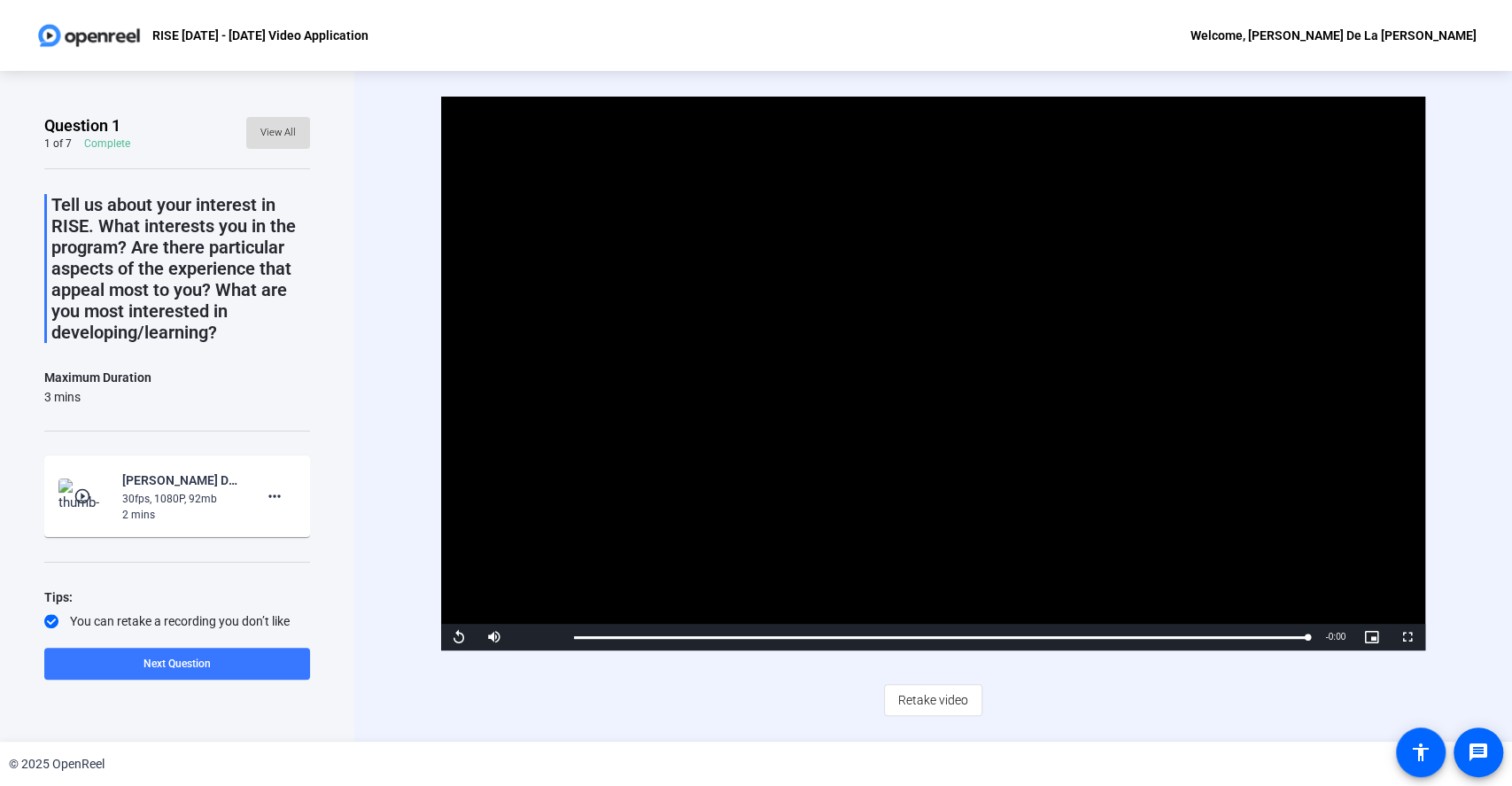 click on "View All" 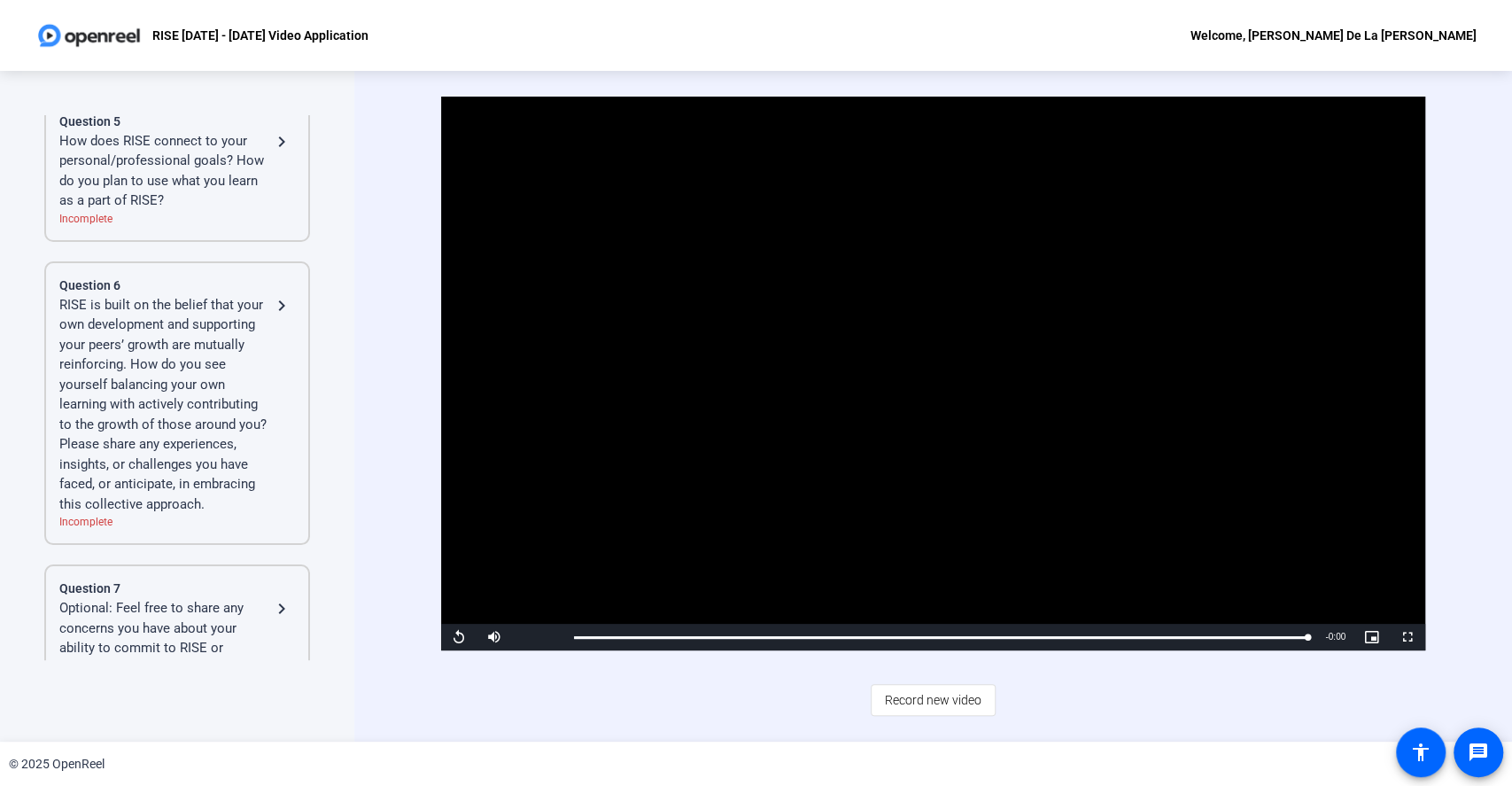 scroll, scrollTop: 980, scrollLeft: 0, axis: vertical 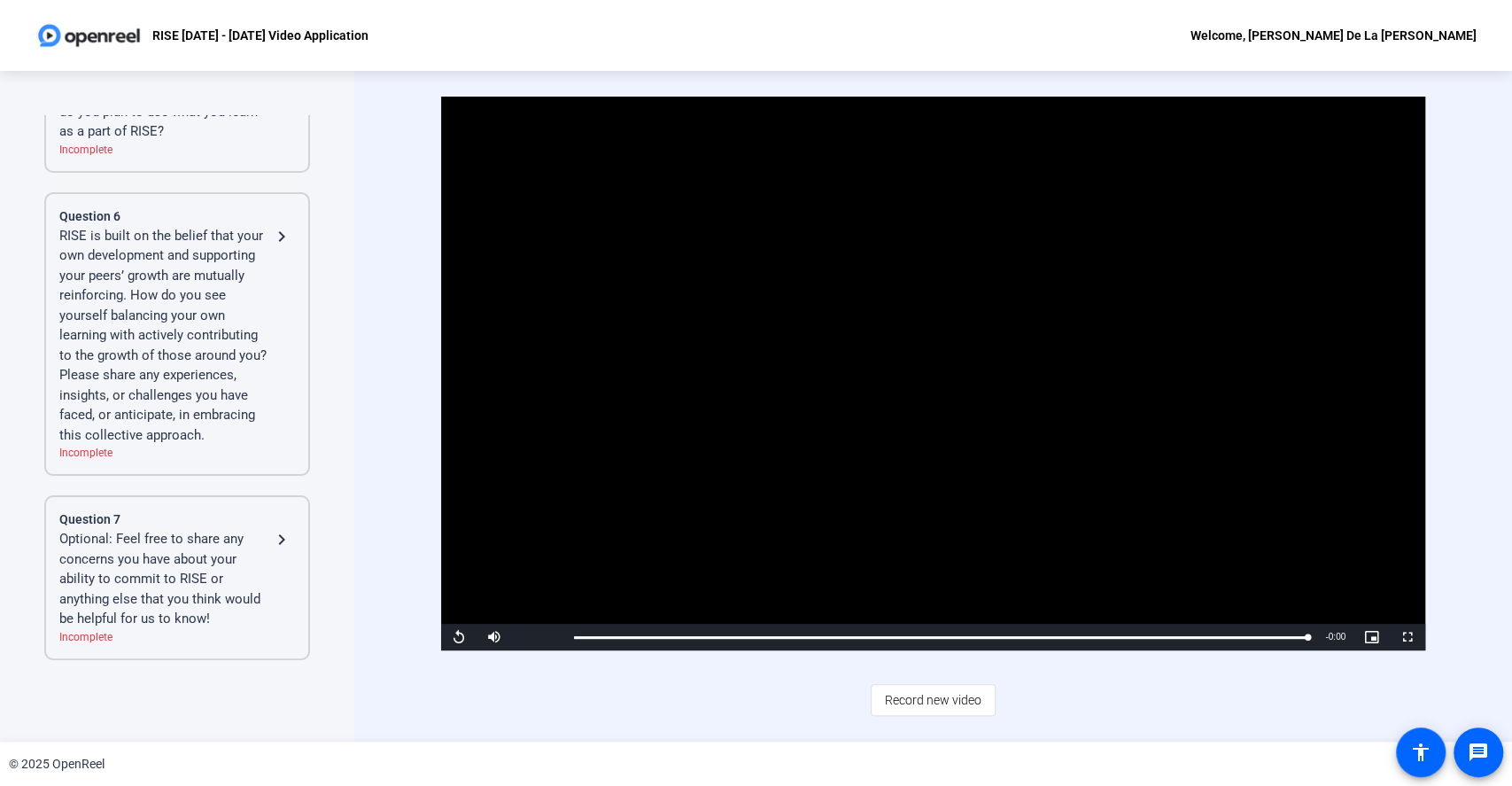click on "Optional: Feel free to share any concerns you have about your ability to commit to RISE or anything else that you think would be helpful for us to know!" 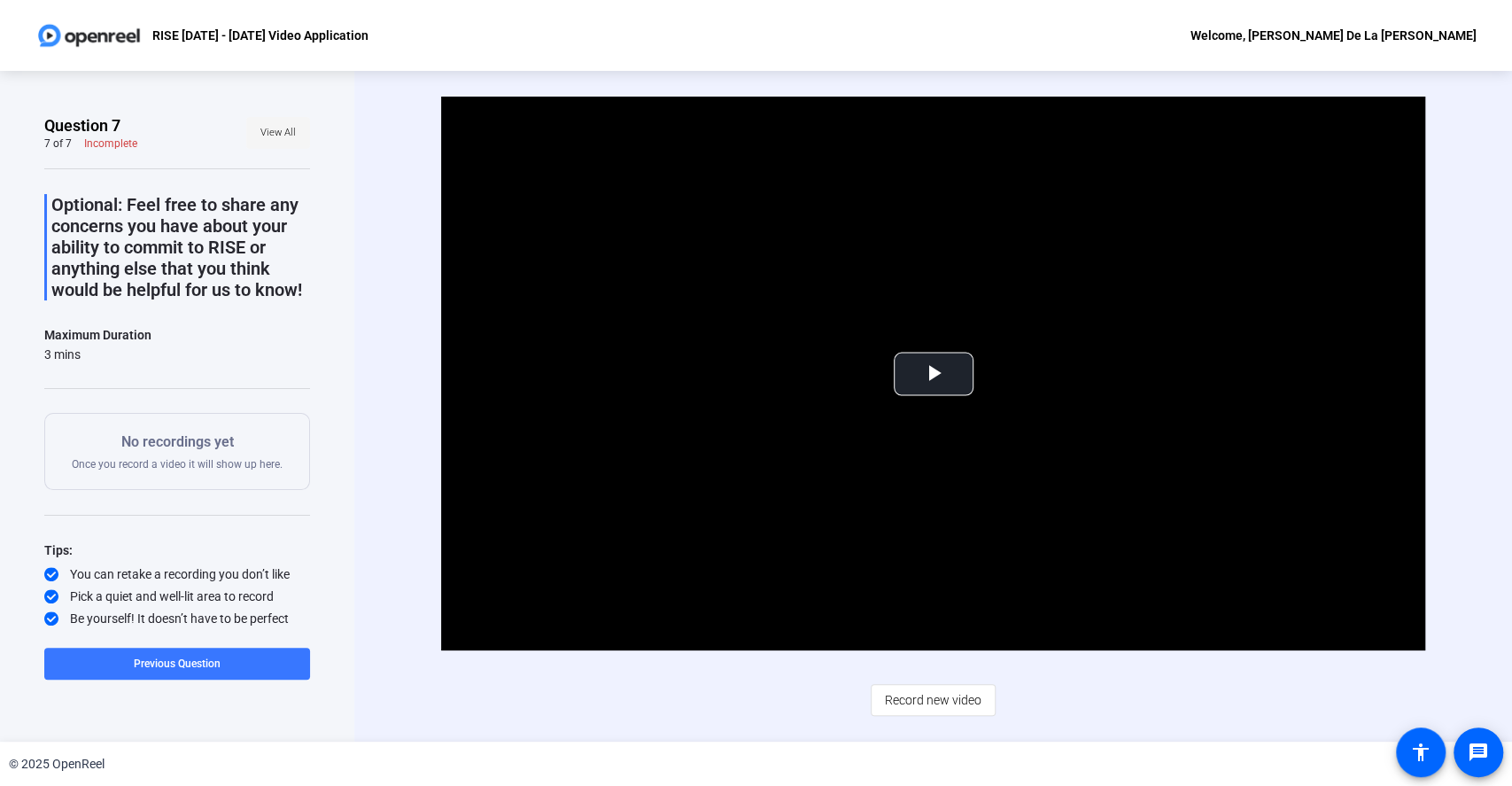 click on "View All" 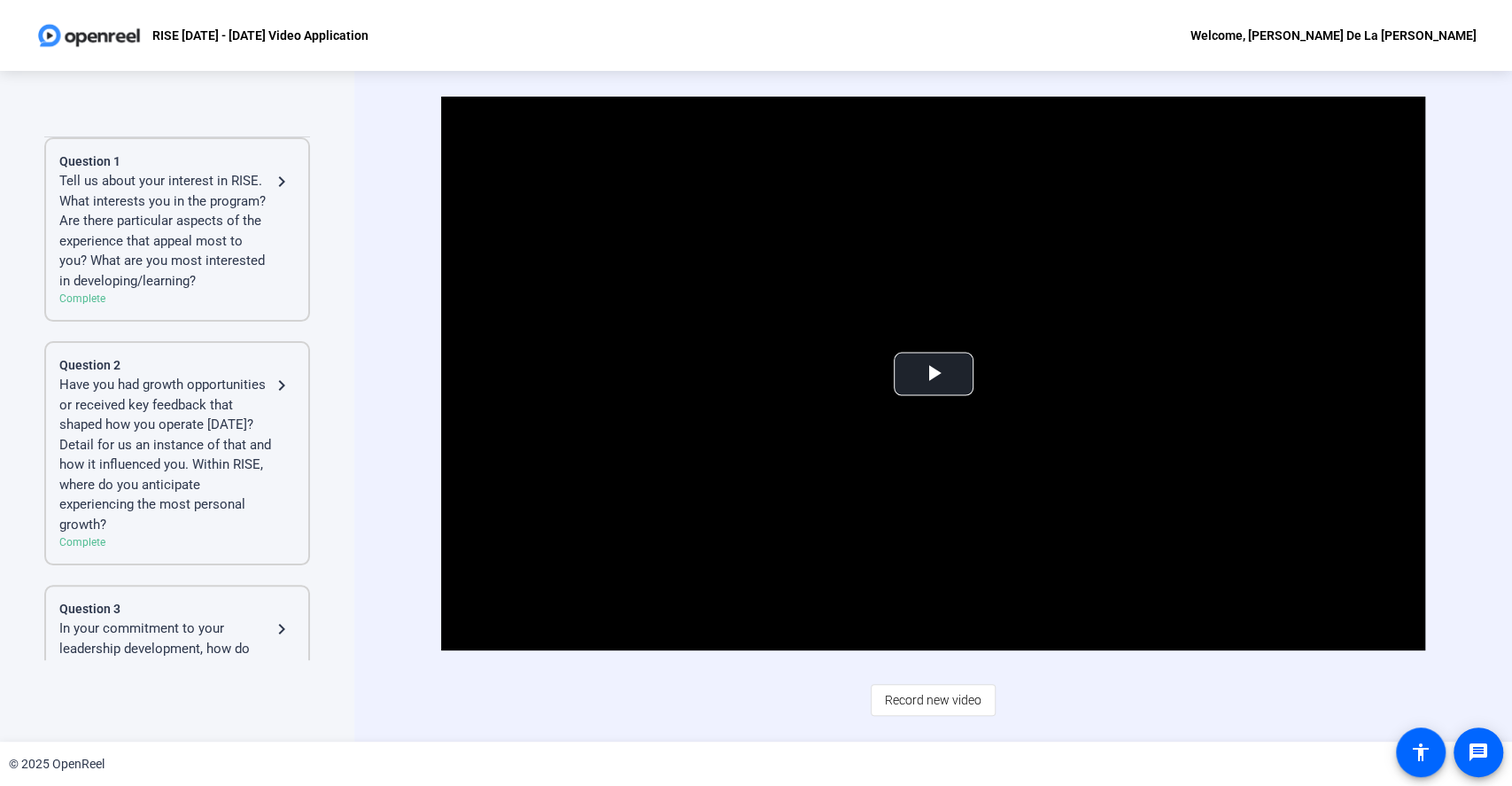 scroll, scrollTop: 0, scrollLeft: 0, axis: both 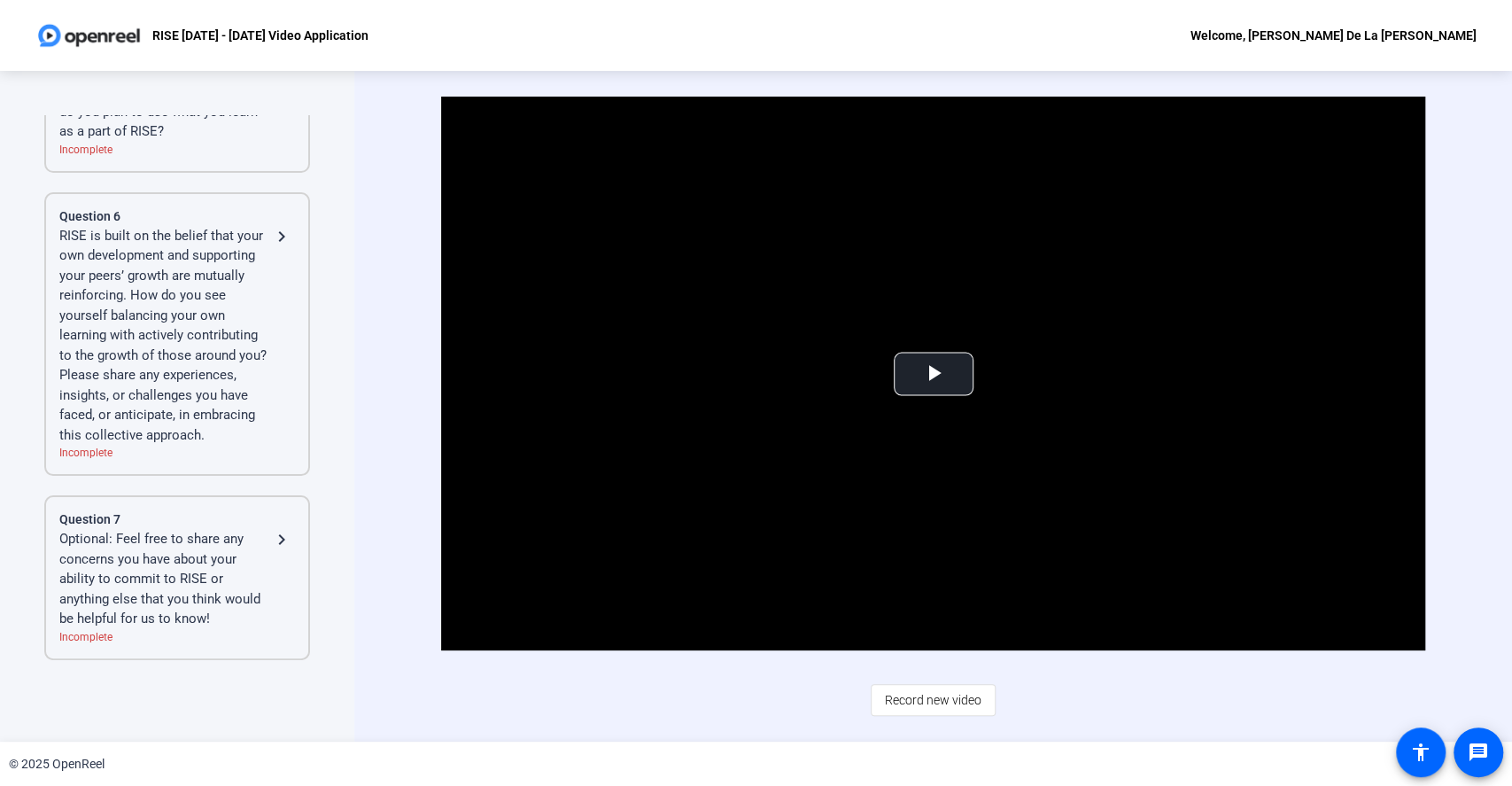 click on "Optional: Feel free to share any concerns you have about your ability to commit to RISE or anything else that you think would be helpful for us to know!" 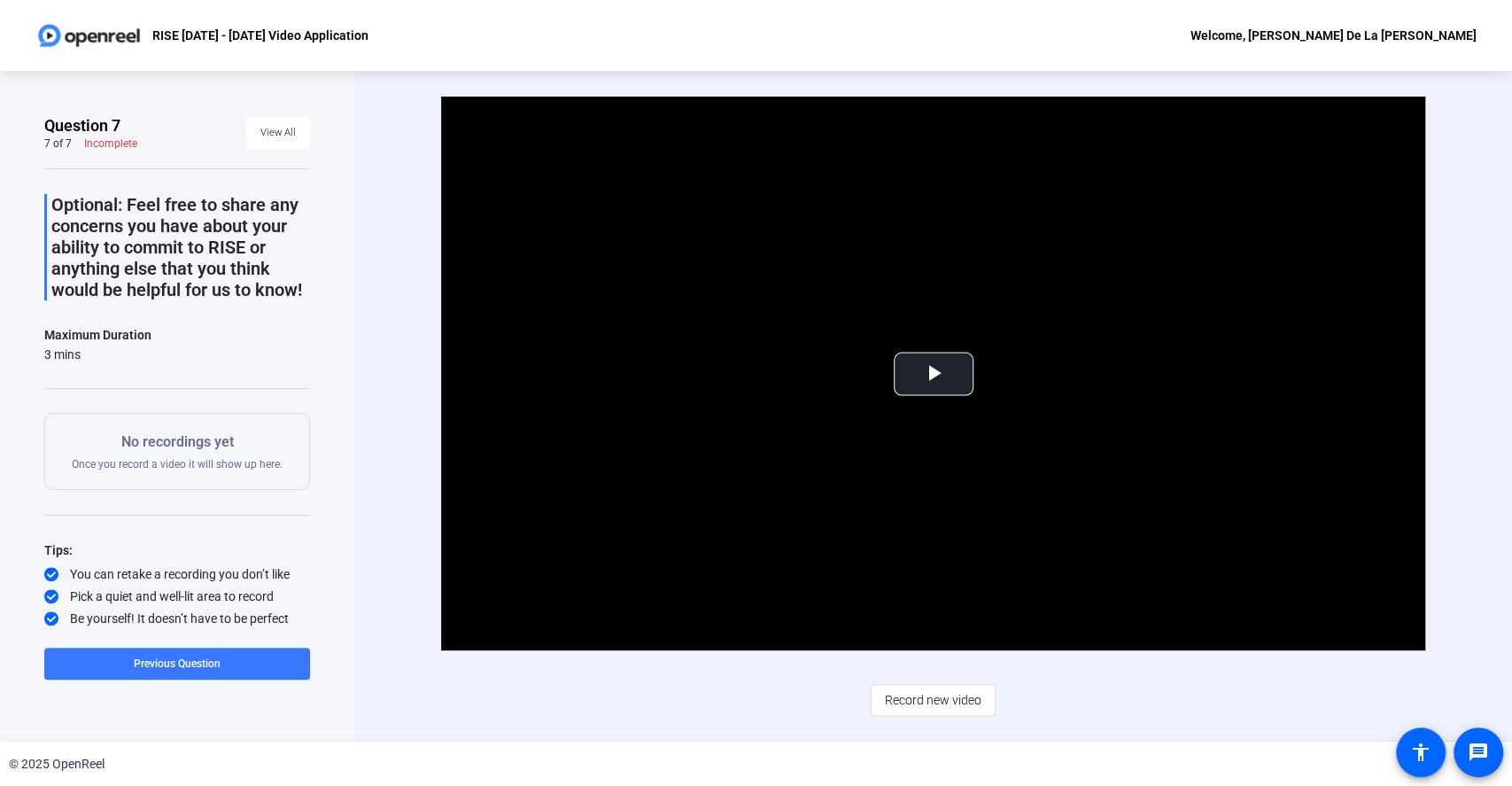 scroll, scrollTop: 0, scrollLeft: 0, axis: both 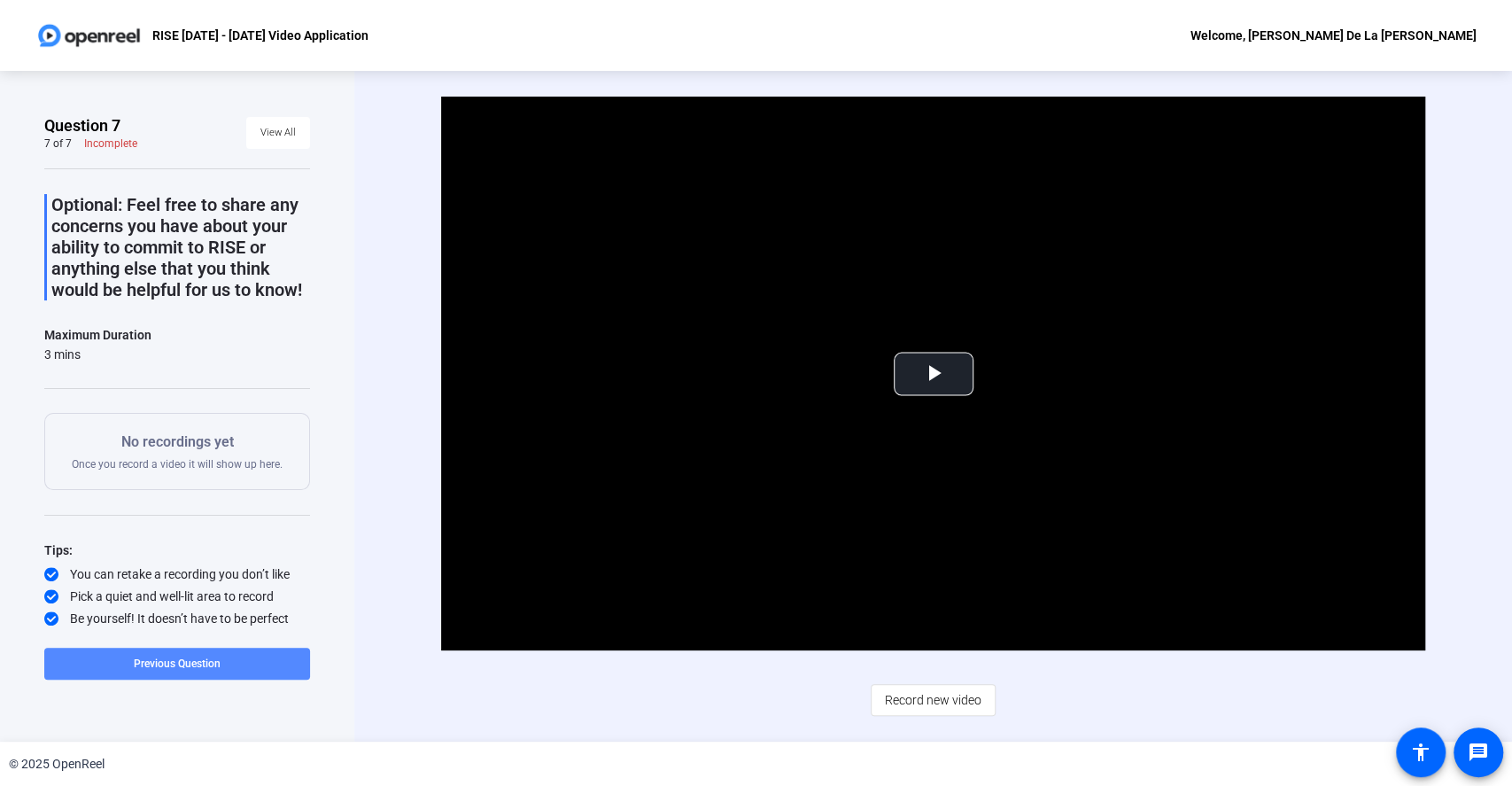 click 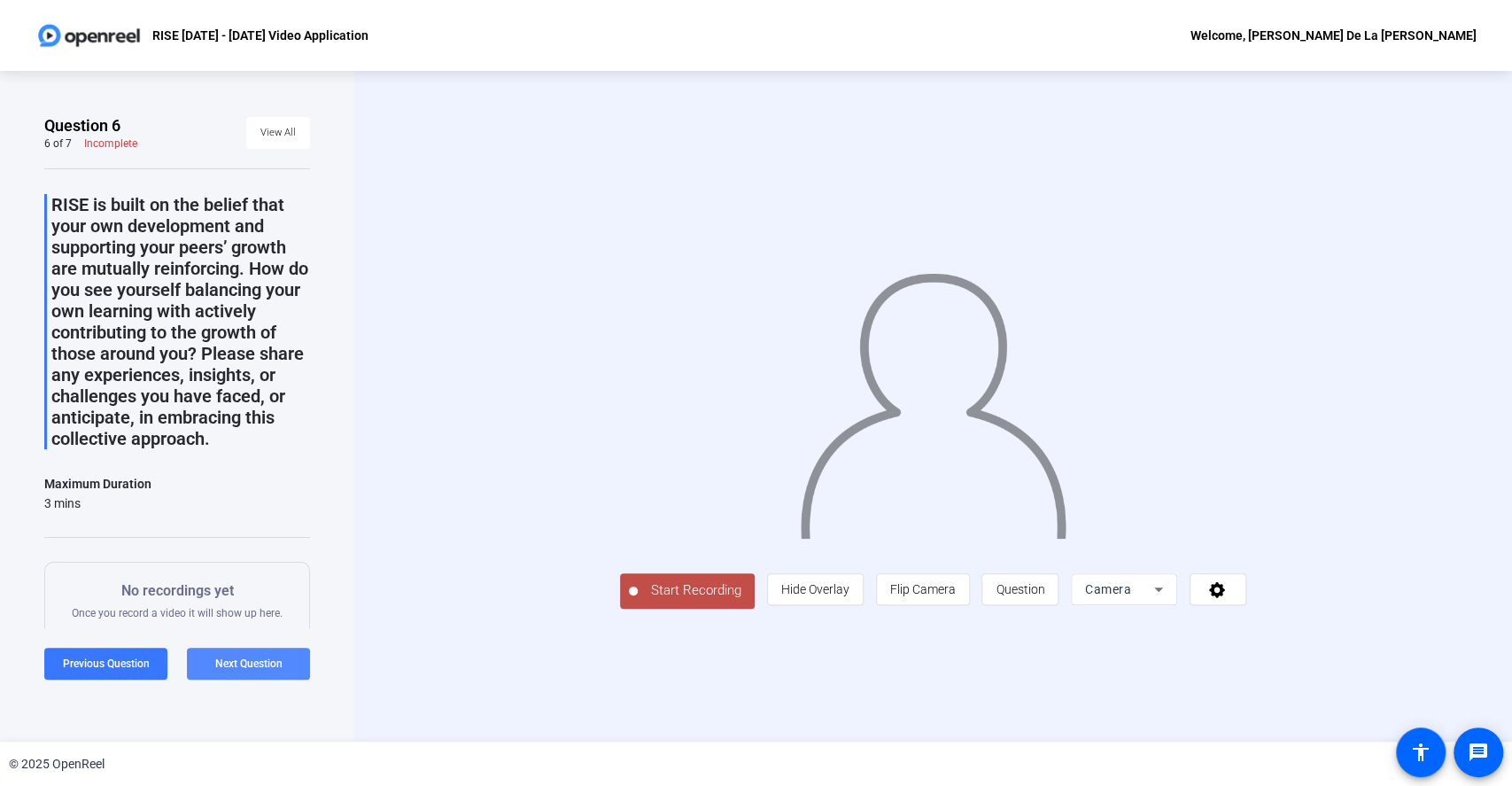 click on "Next Question" 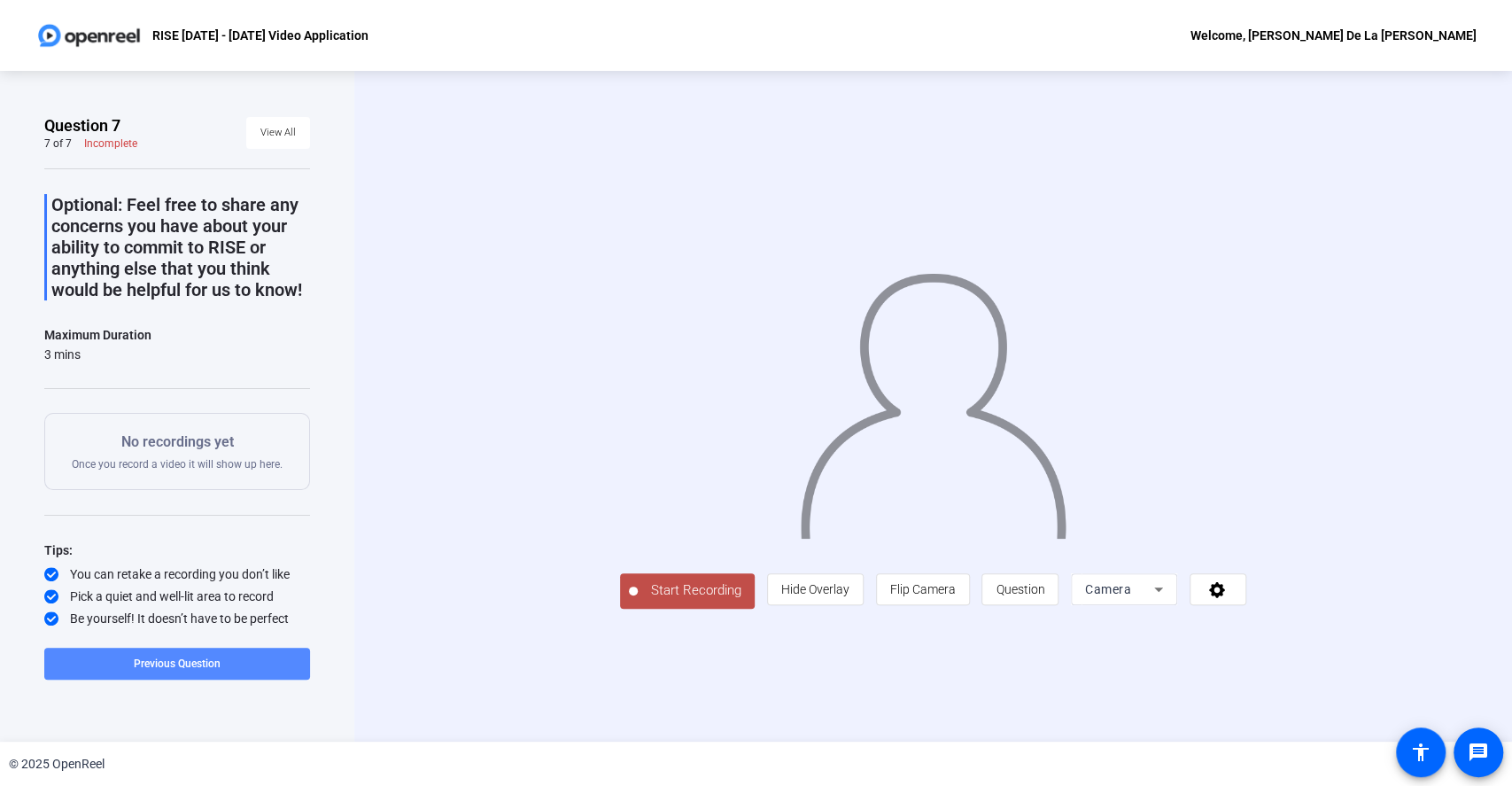 click on "Previous Question" 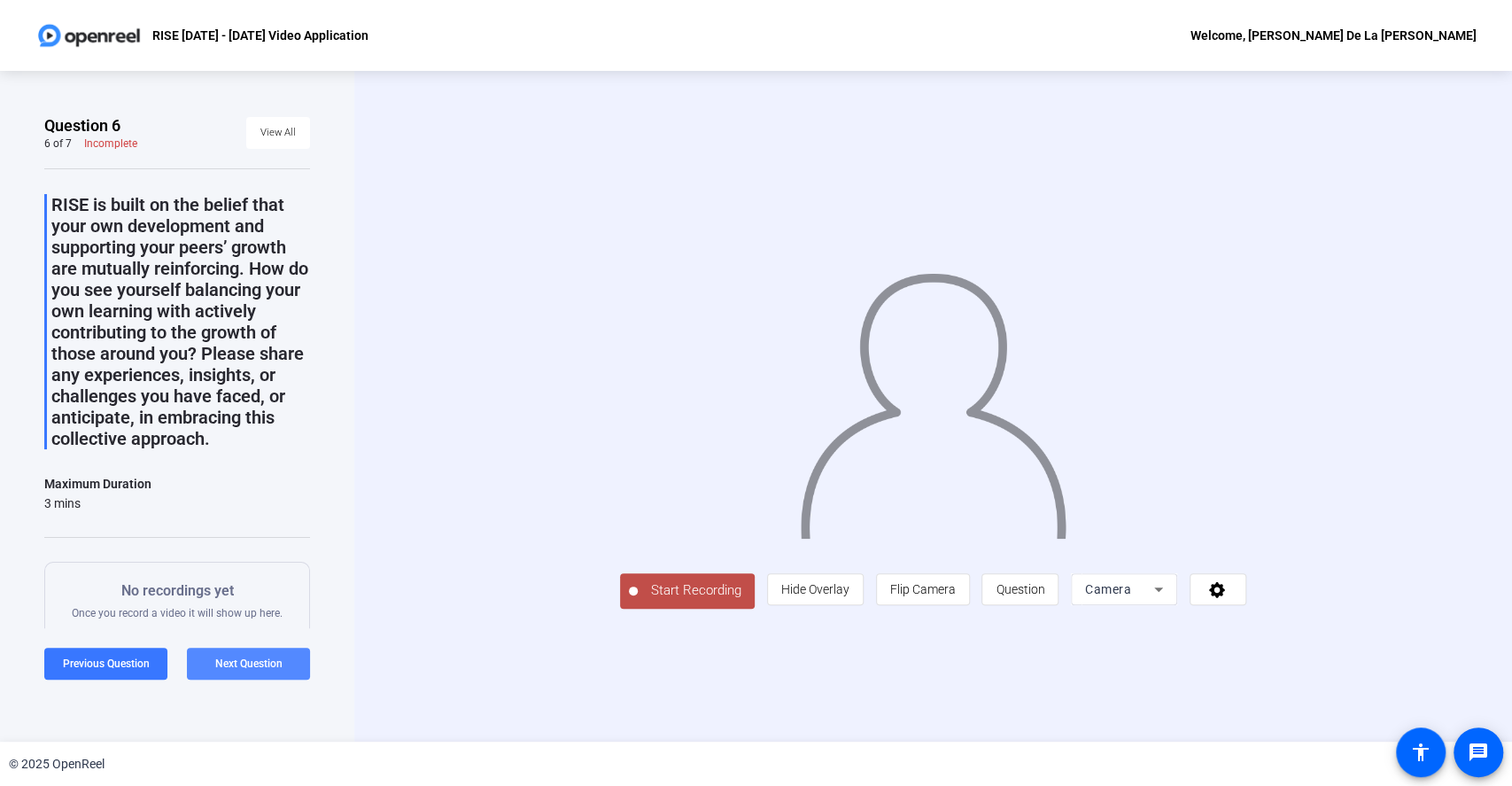click 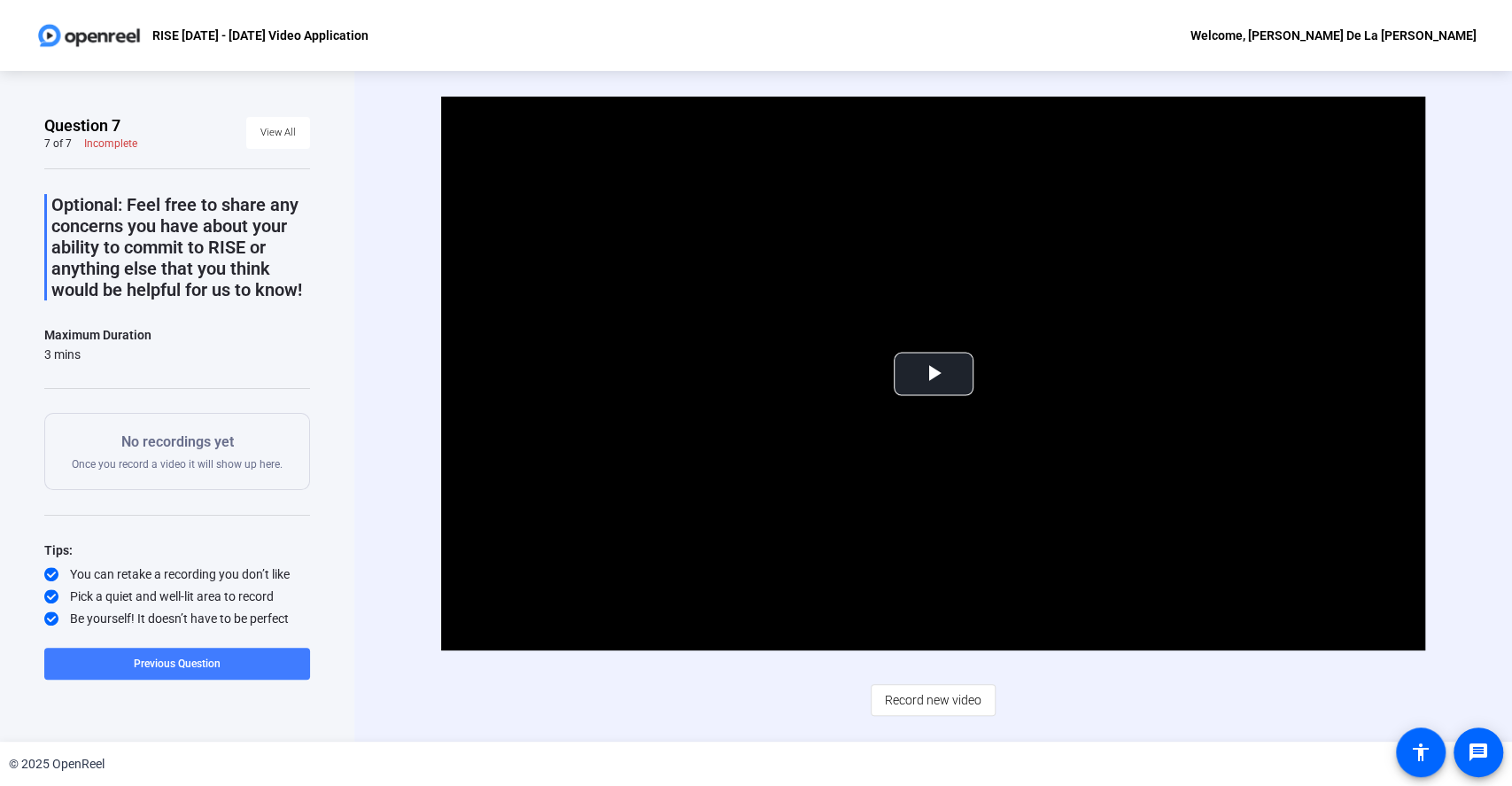 click on "Previous Question" 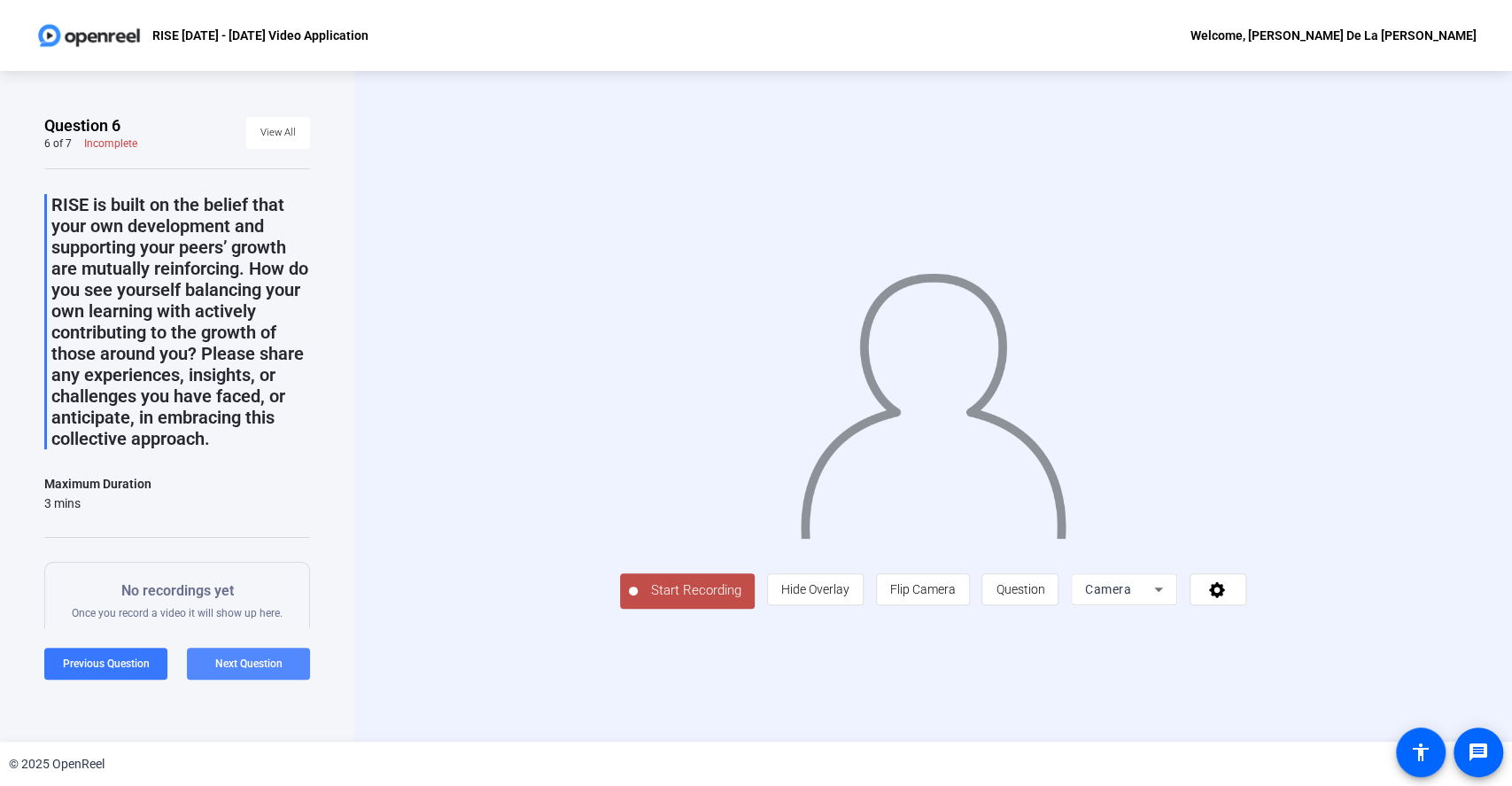 click on "Next Question" 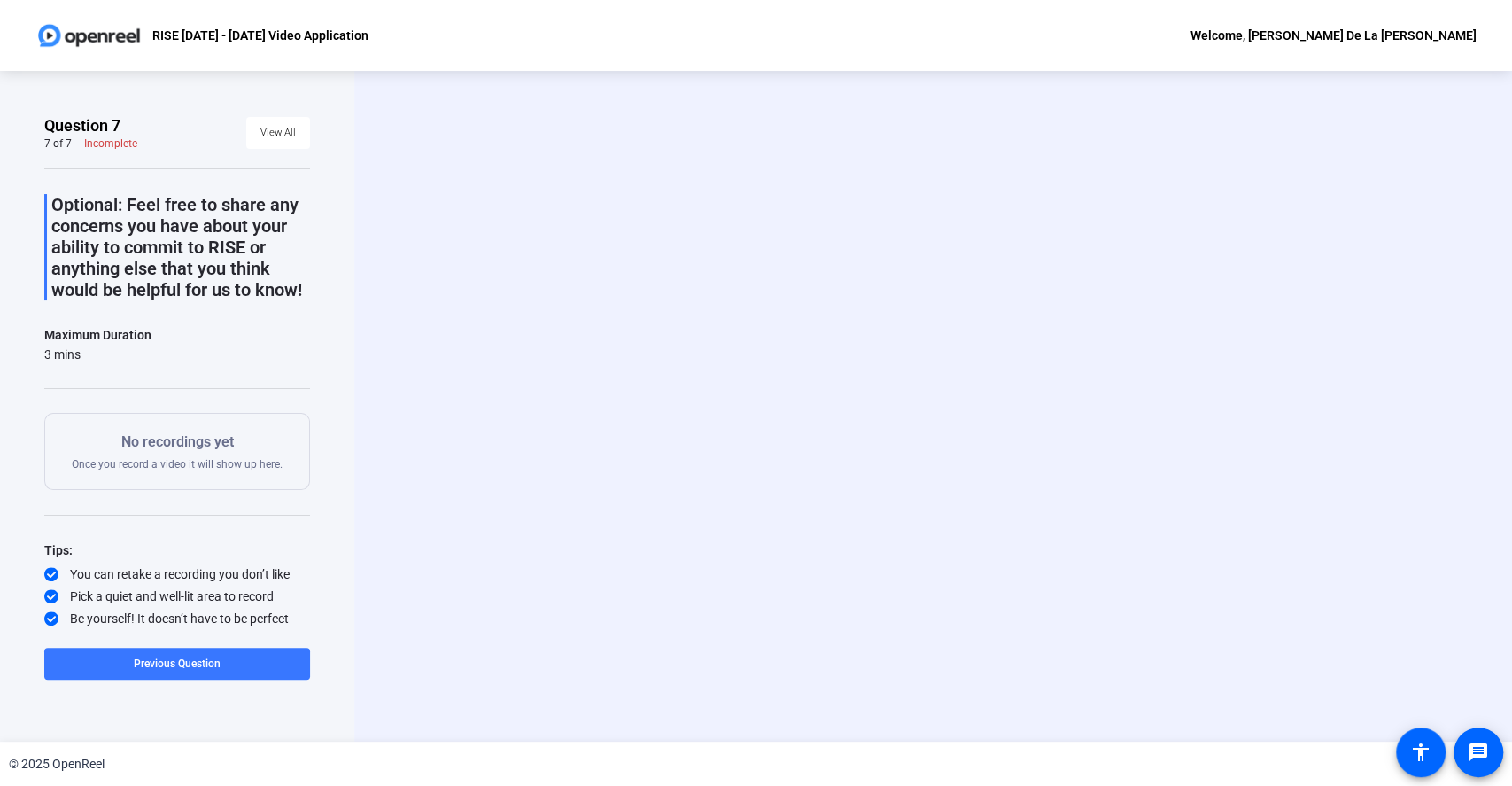 scroll, scrollTop: 19, scrollLeft: 0, axis: vertical 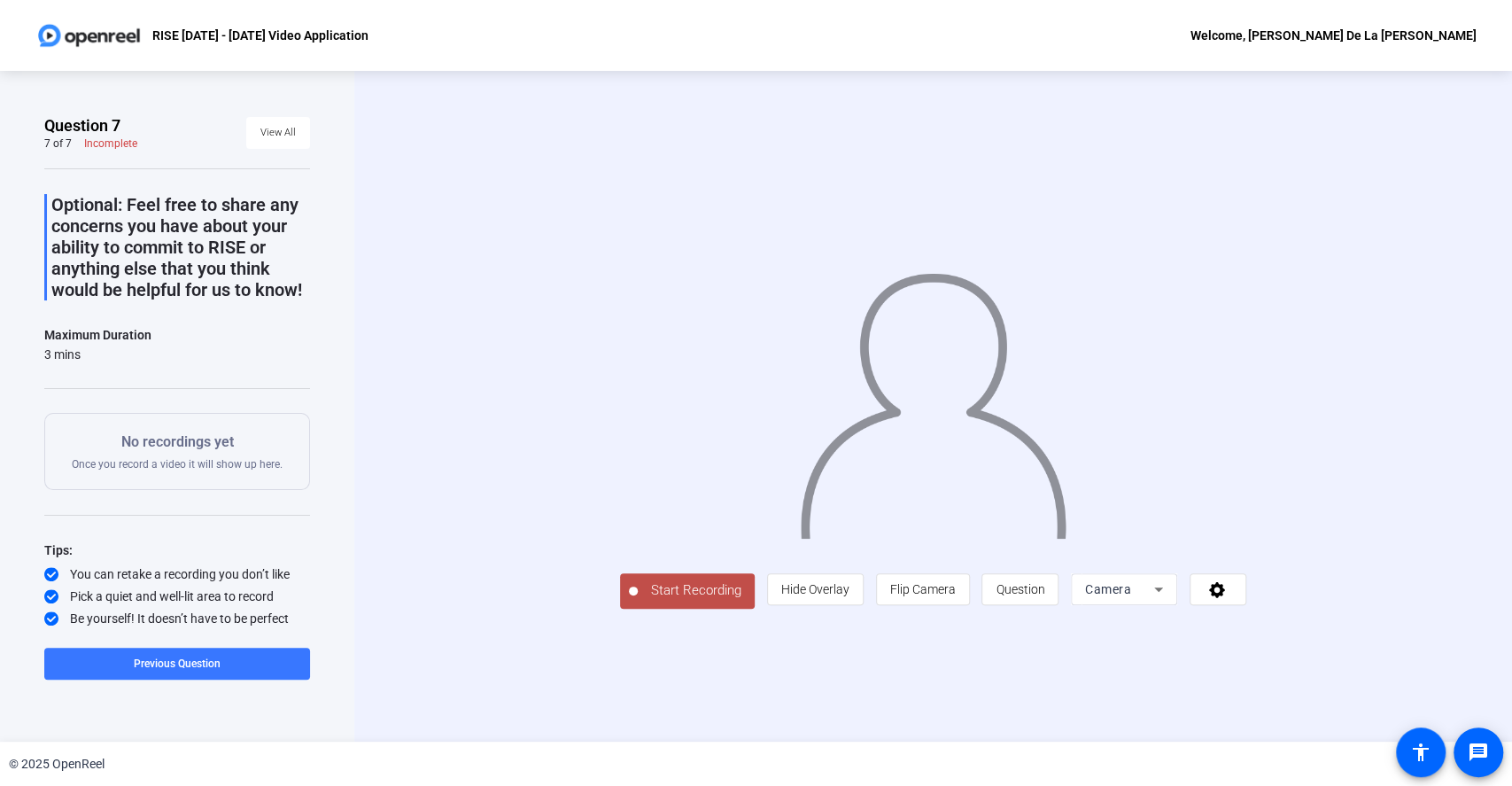 click on "Start Recording" 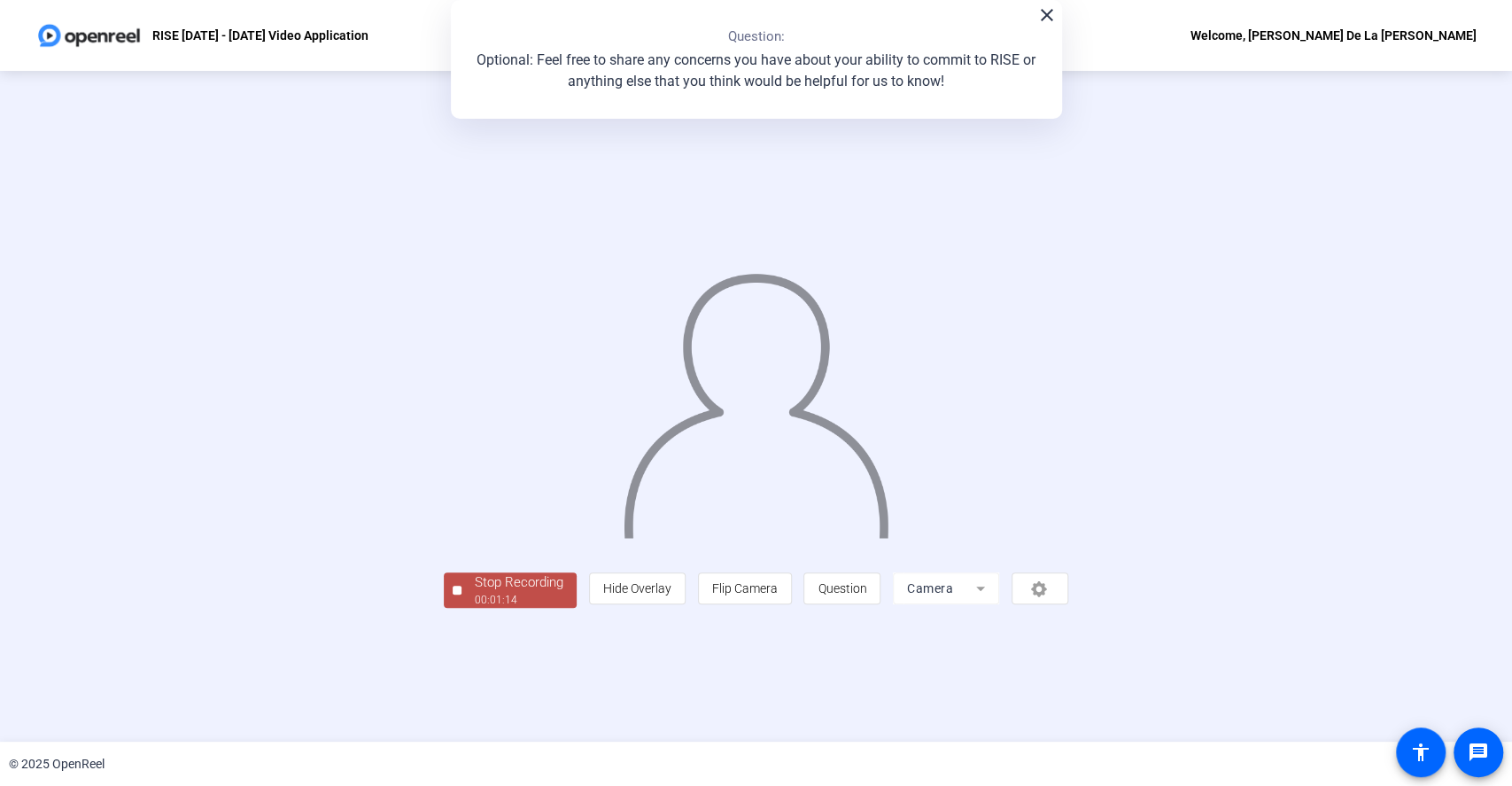 click on "Stop Recording" 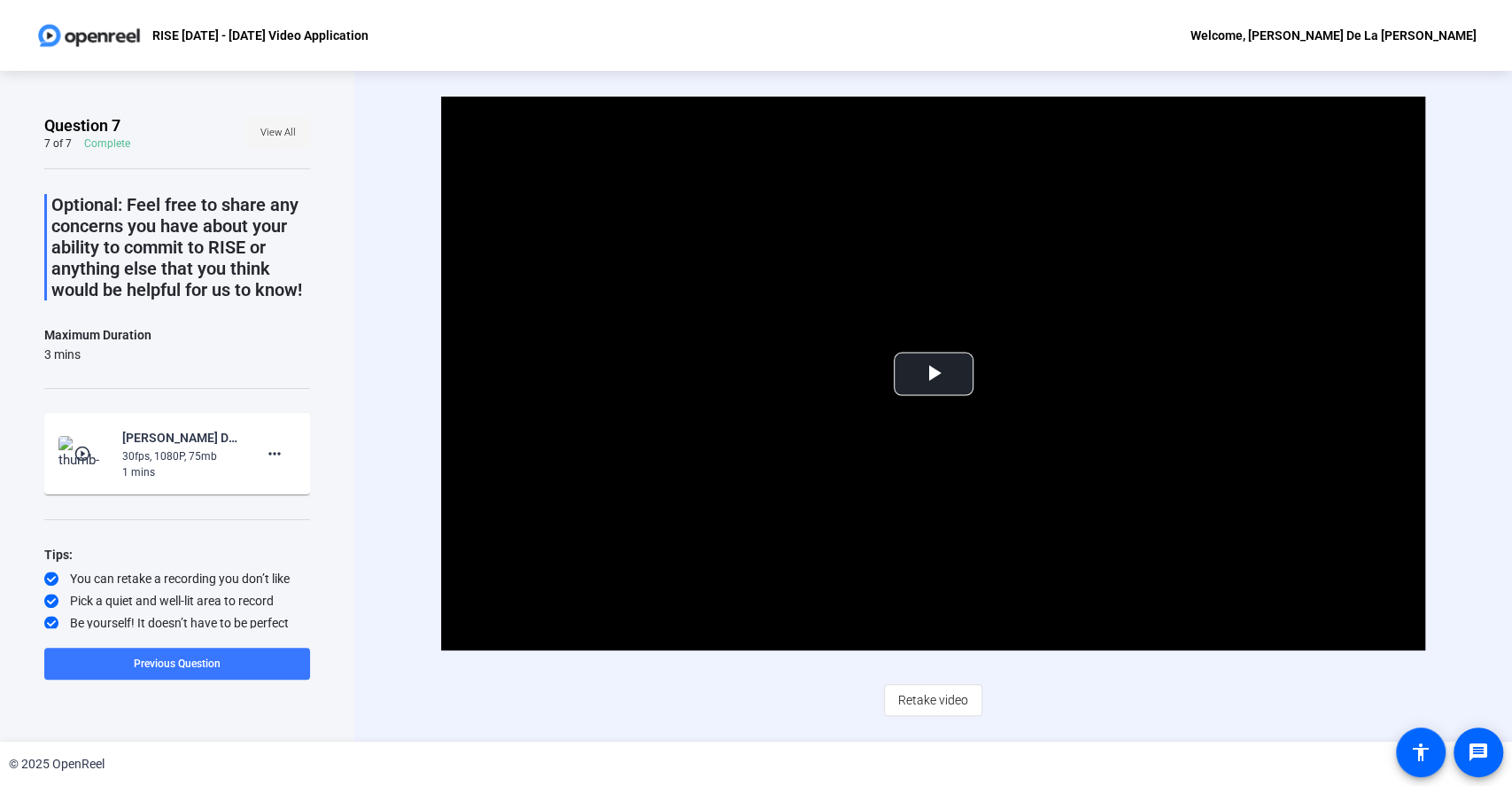click on "View All" 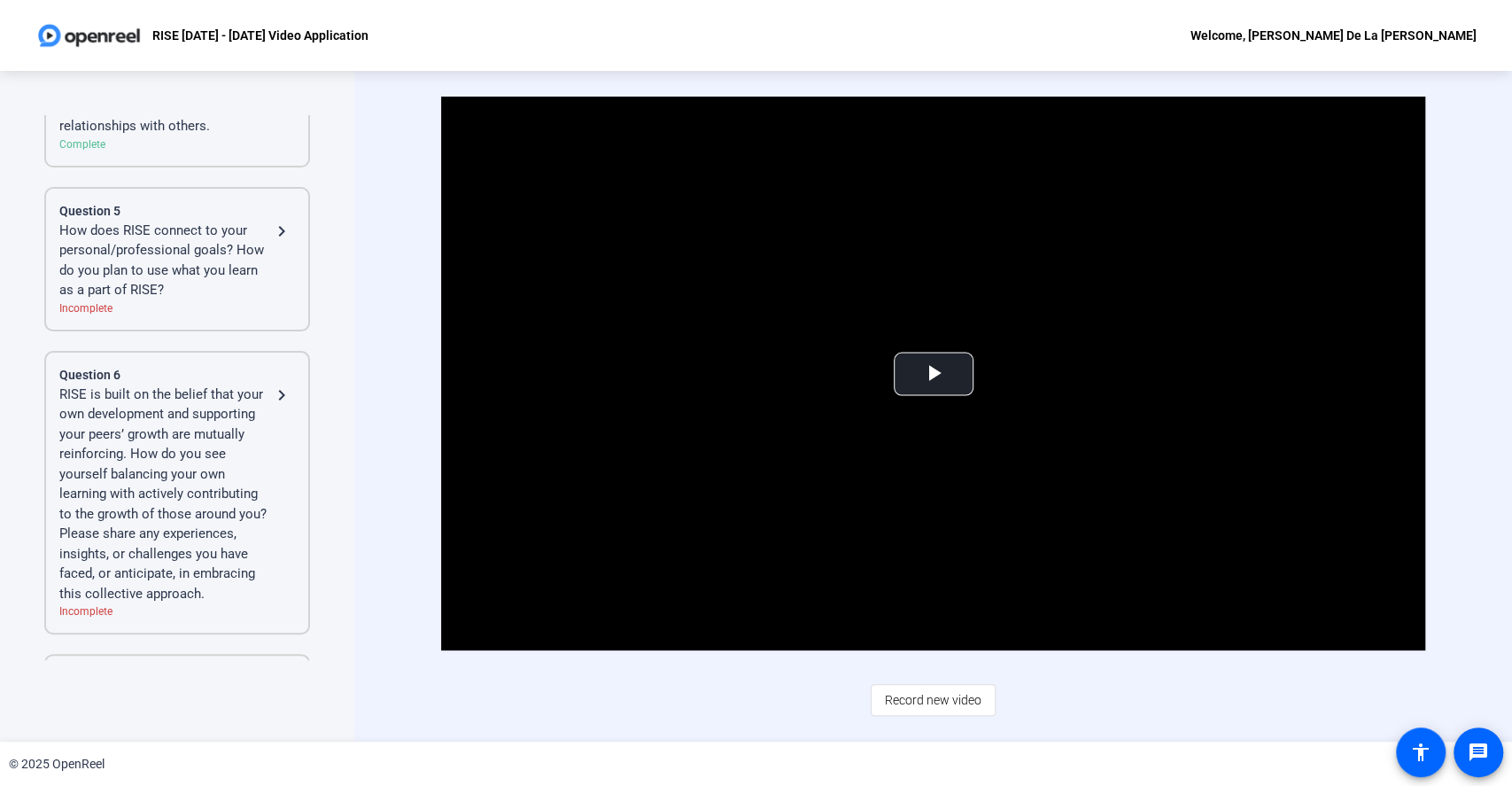 scroll, scrollTop: 744, scrollLeft: 0, axis: vertical 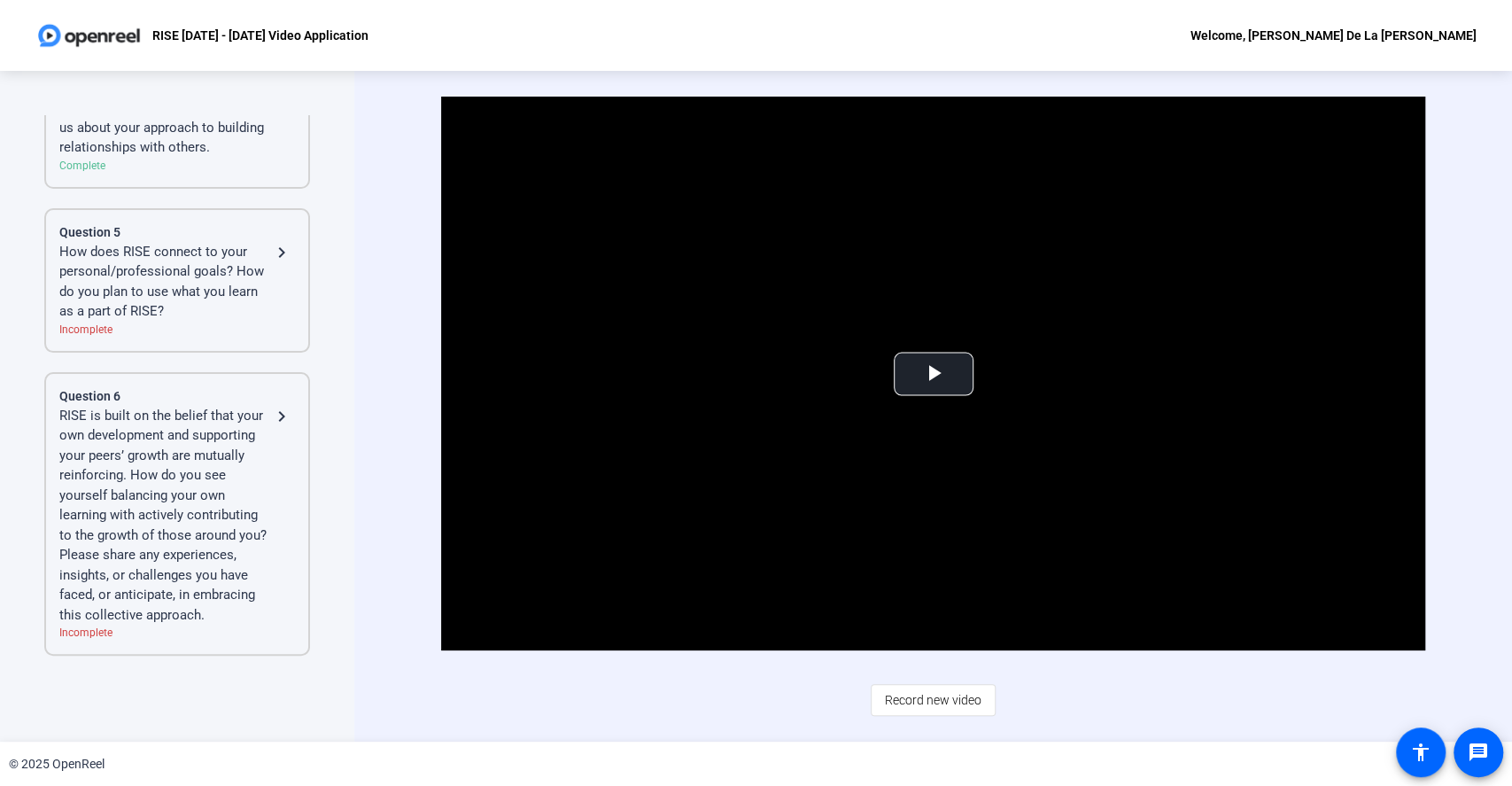 click on "How does RISE connect to your personal/professional goals? How do you plan to use what you learn as a part of RISE?" 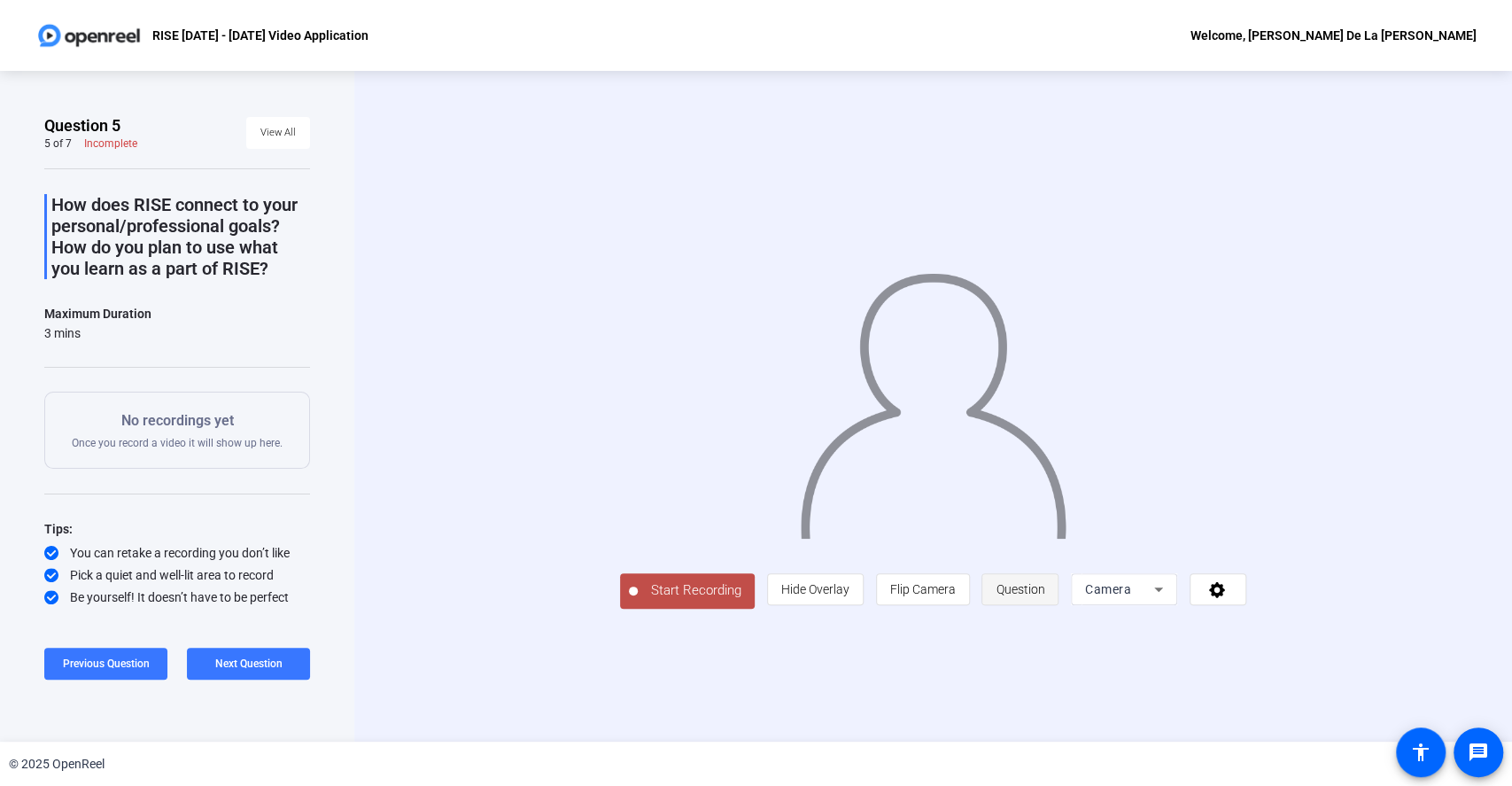 click on "Question" 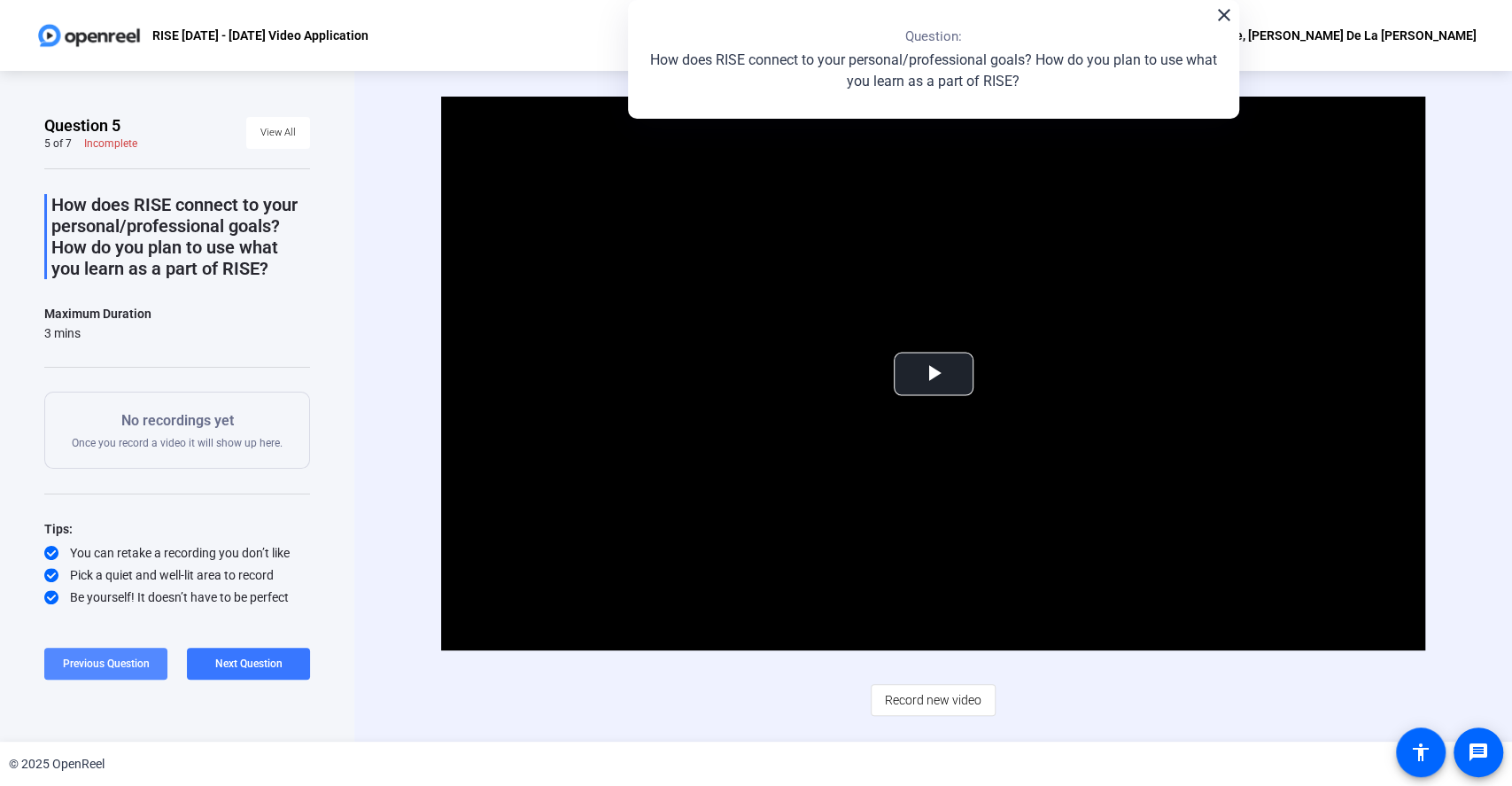 click on "Previous Question" 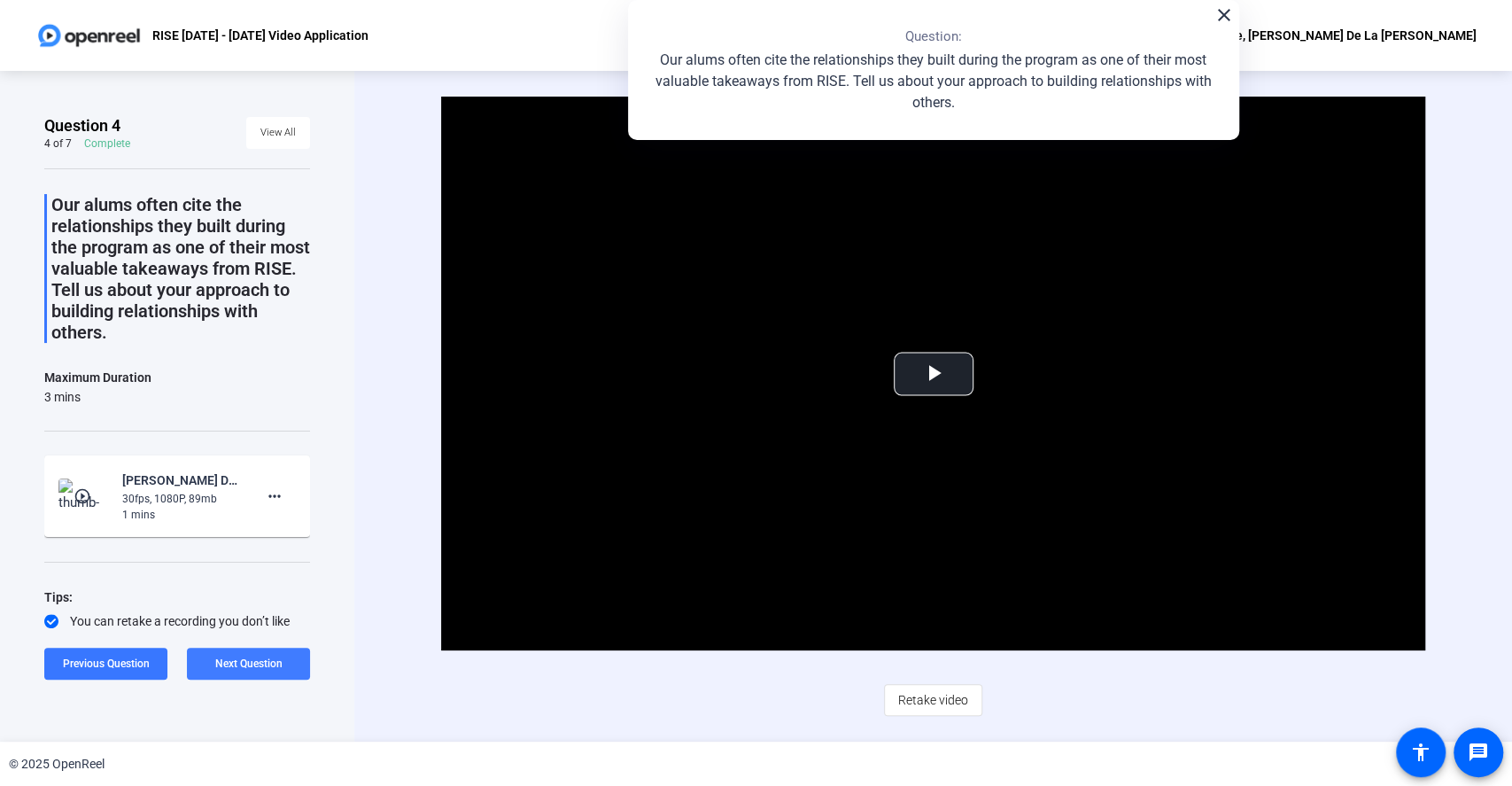 click on "Next Question" 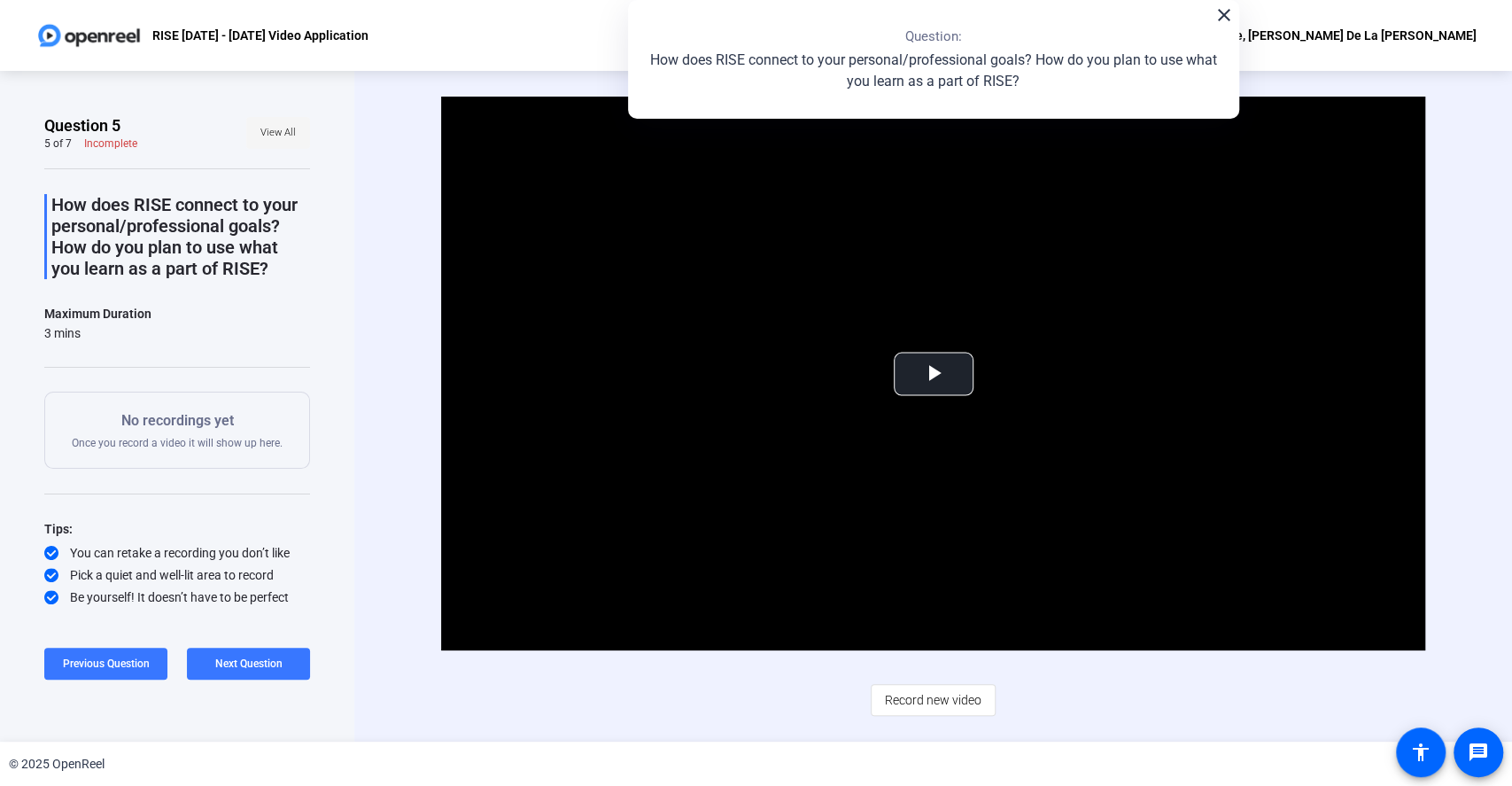 click on "View All" 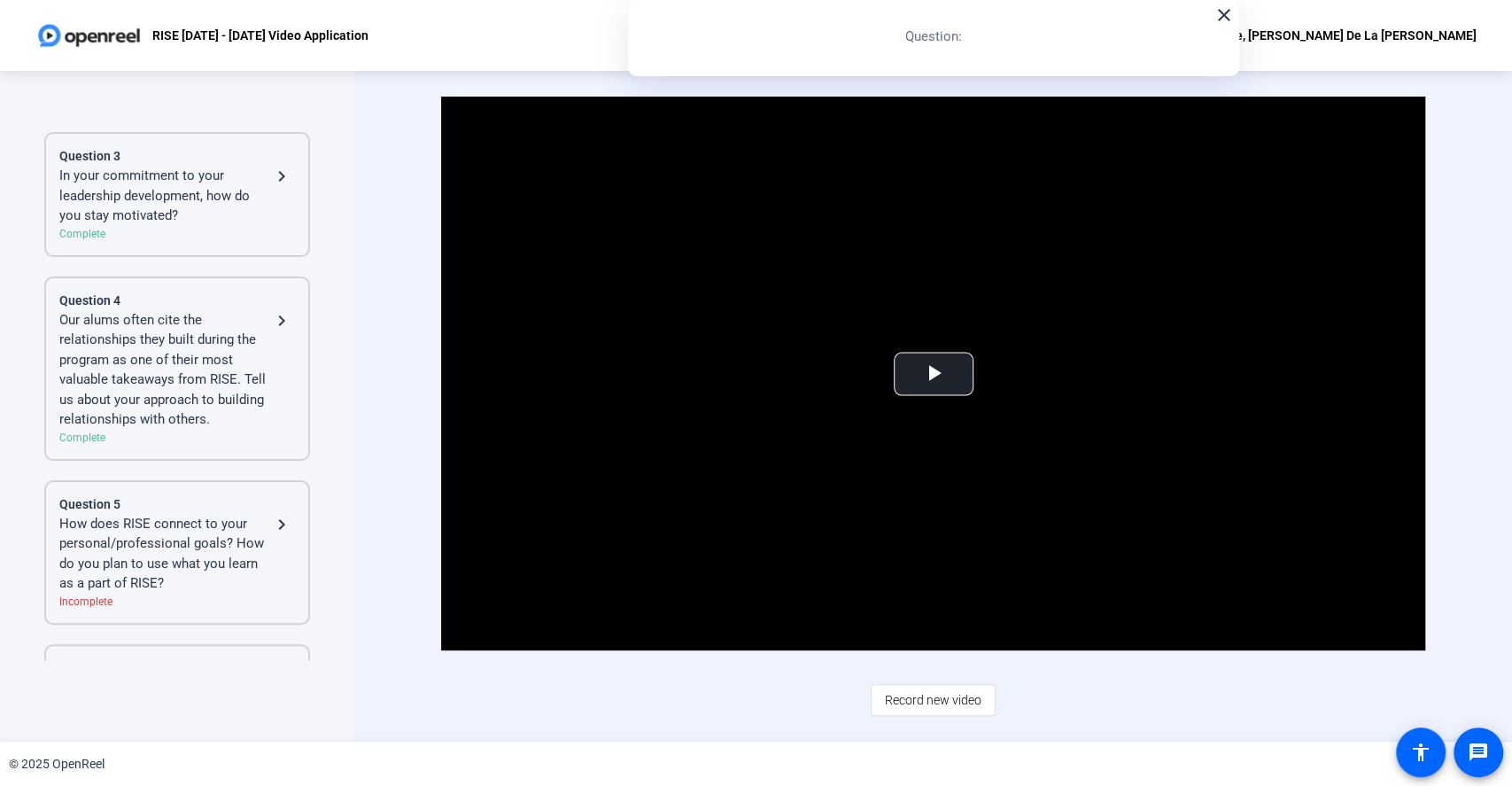 click on "Our alums often cite the relationships they built during the program as one of their most valuable takeaways from RISE. Tell us about your approach to building relationships with others." 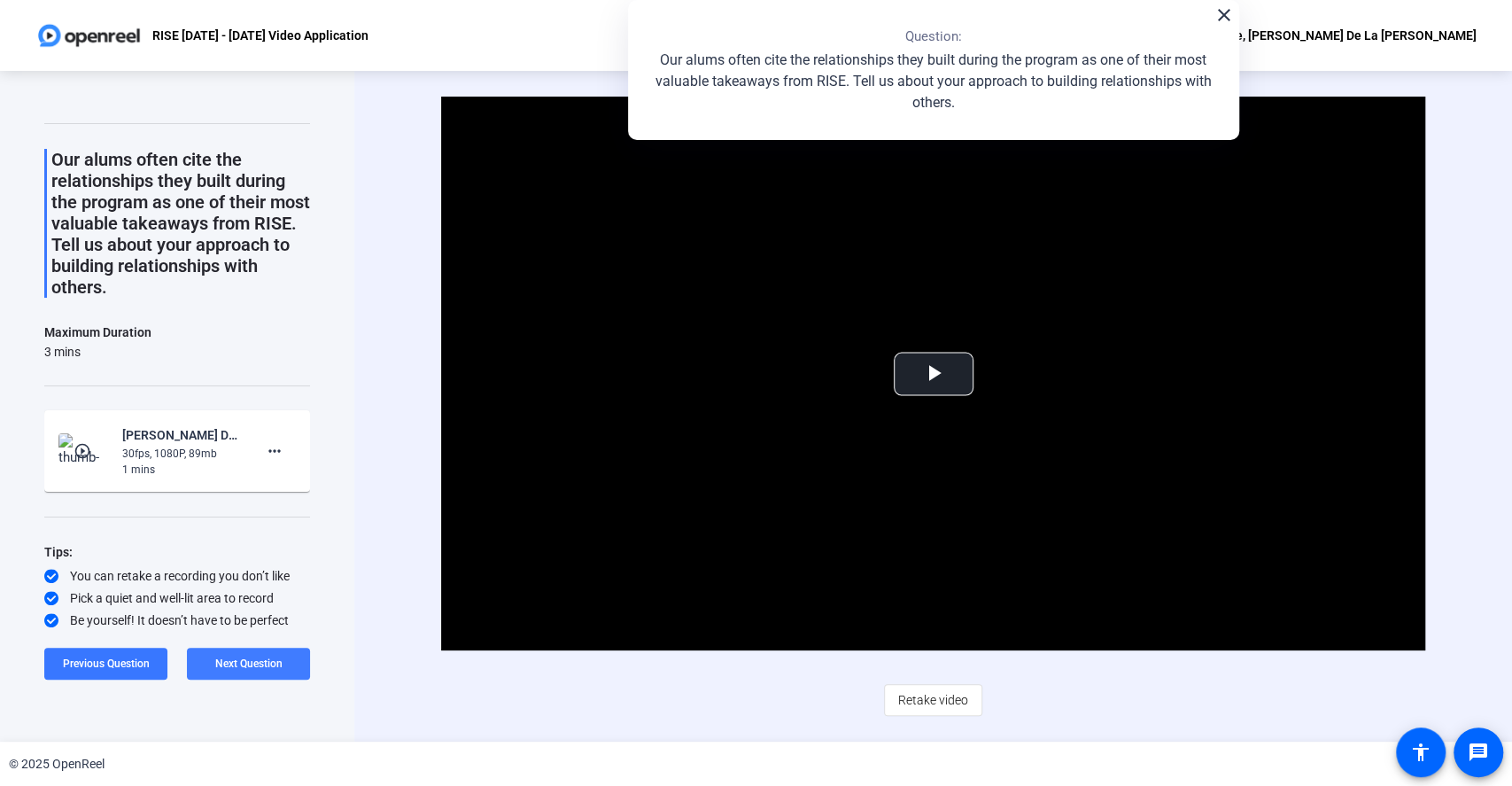 click on "Next Question" 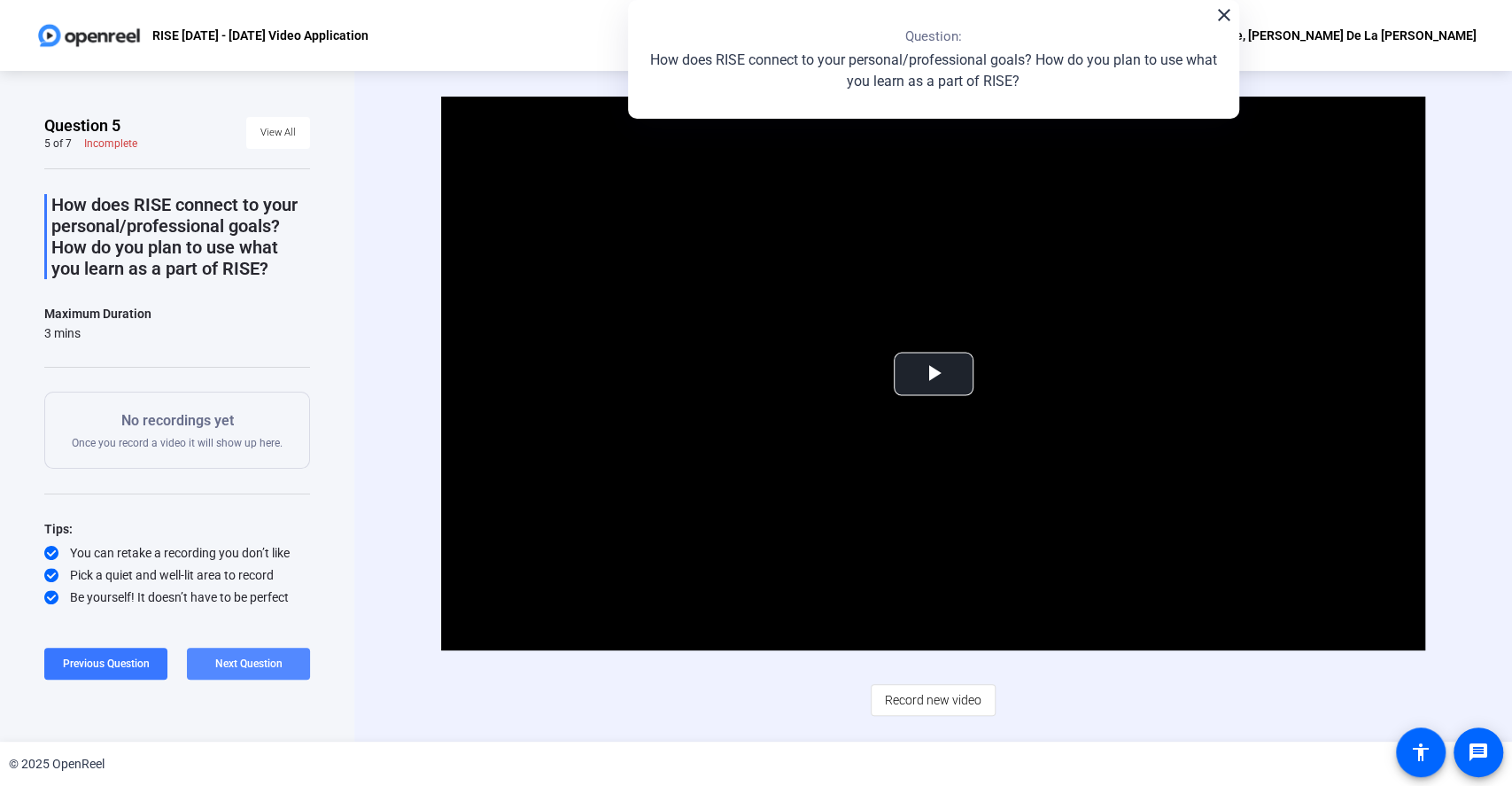 scroll, scrollTop: 0, scrollLeft: 0, axis: both 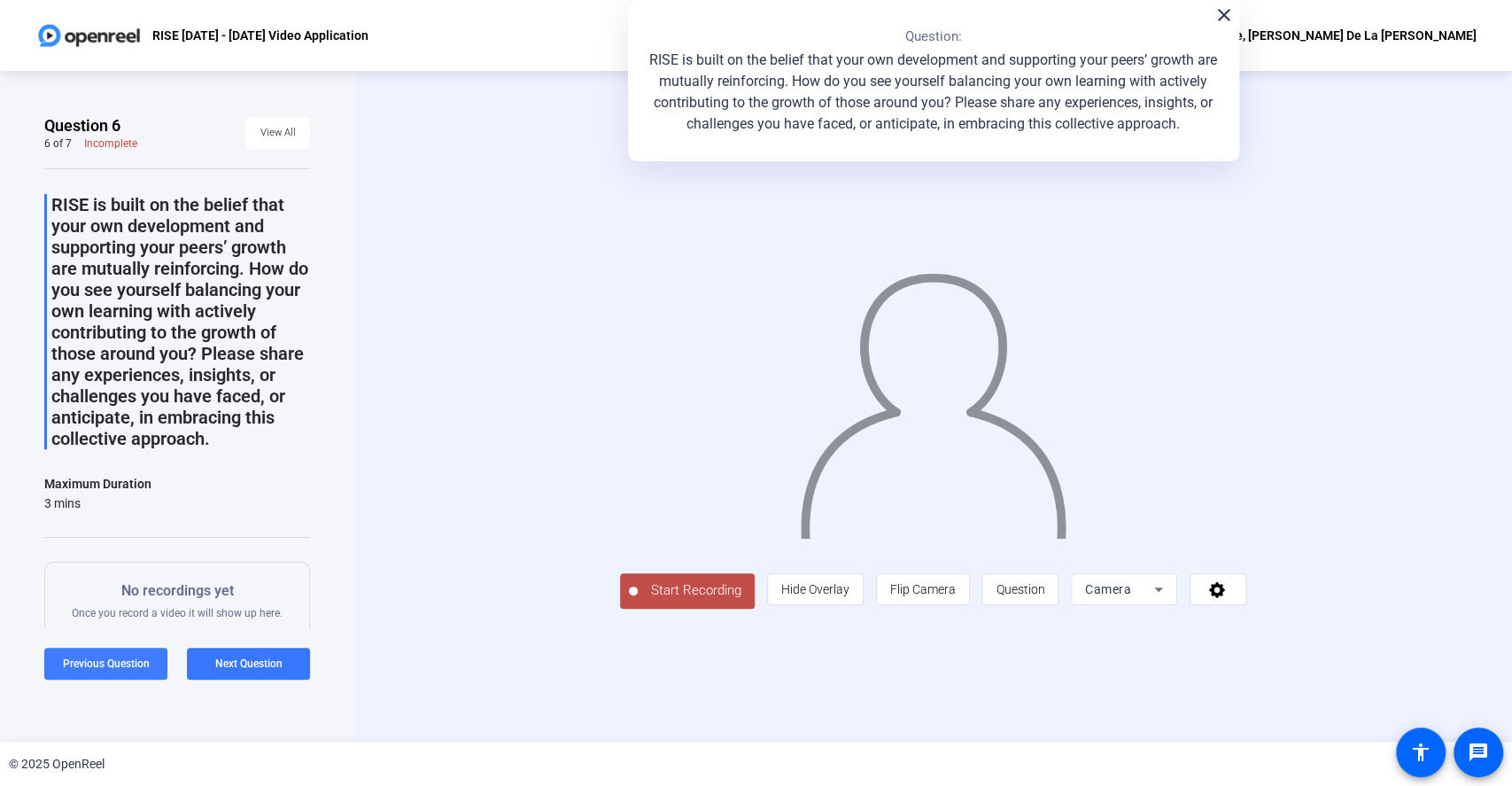 click on "Previous Question" 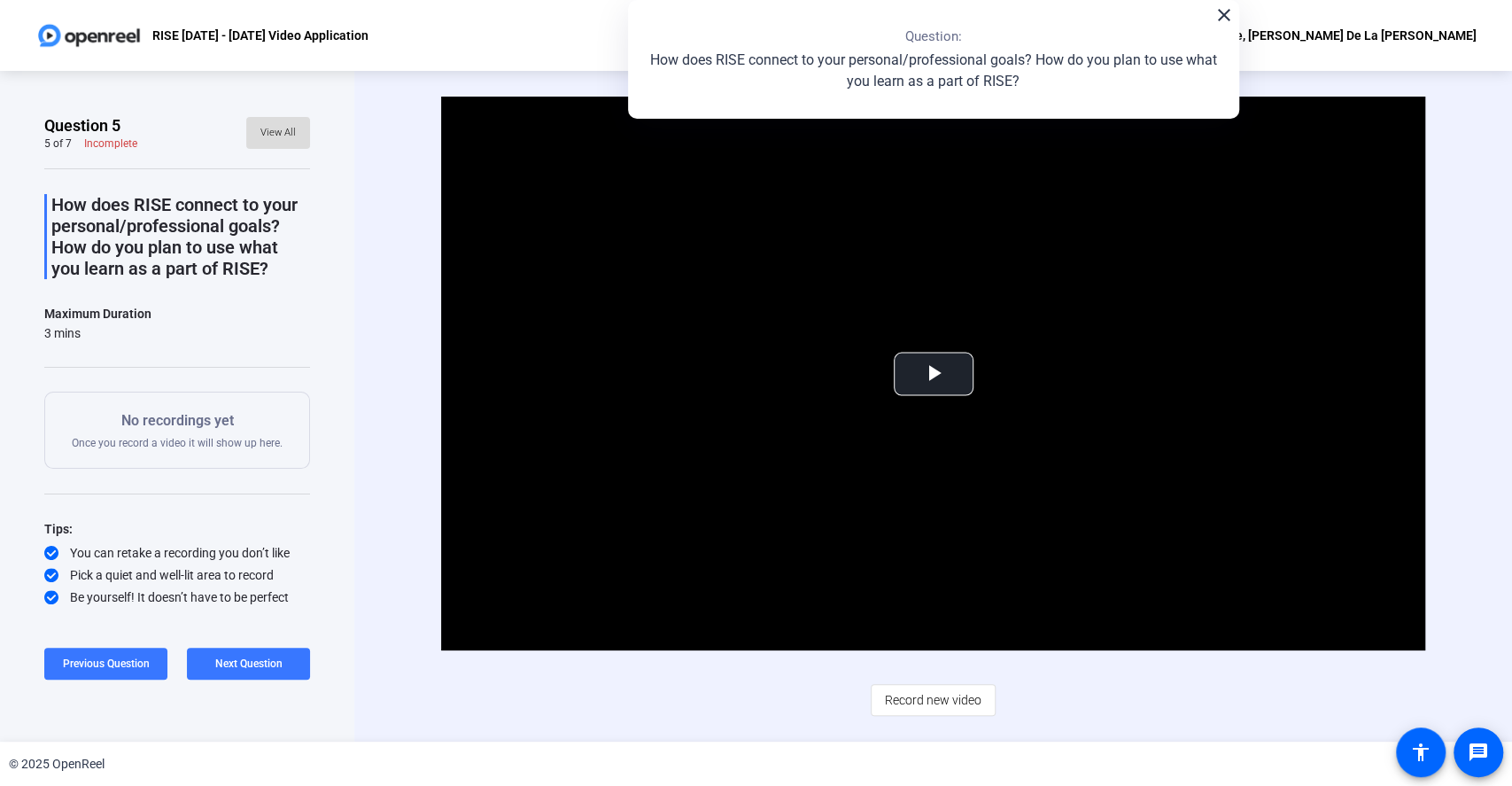 click on "View All" 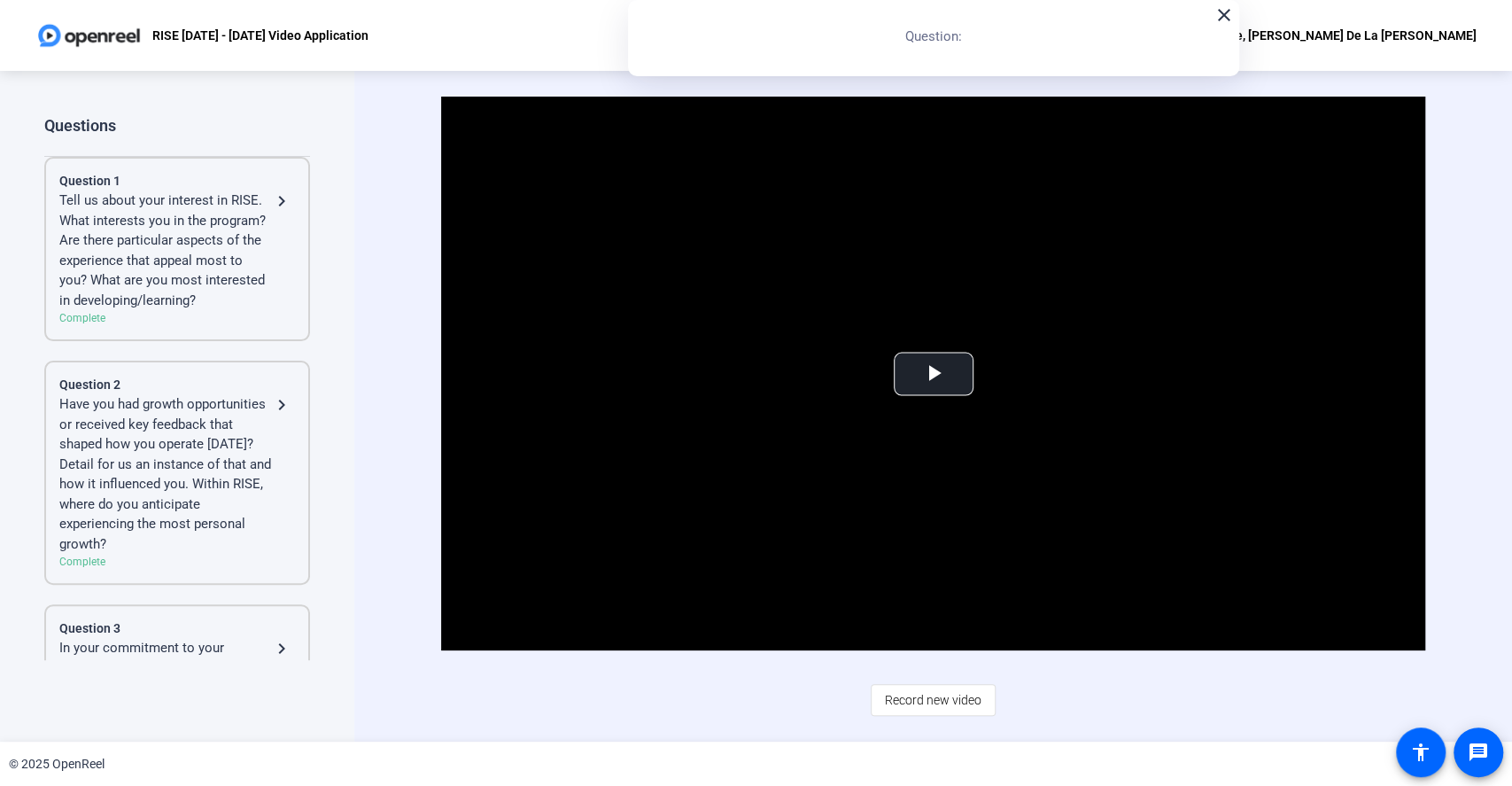 click on "Question 1 Tell us about your interest in RISE. What interests you in the program? Are there particular aspects of the experience that appeal most to you? What are you most interested in developing/learning?  navigate_next  Complete" 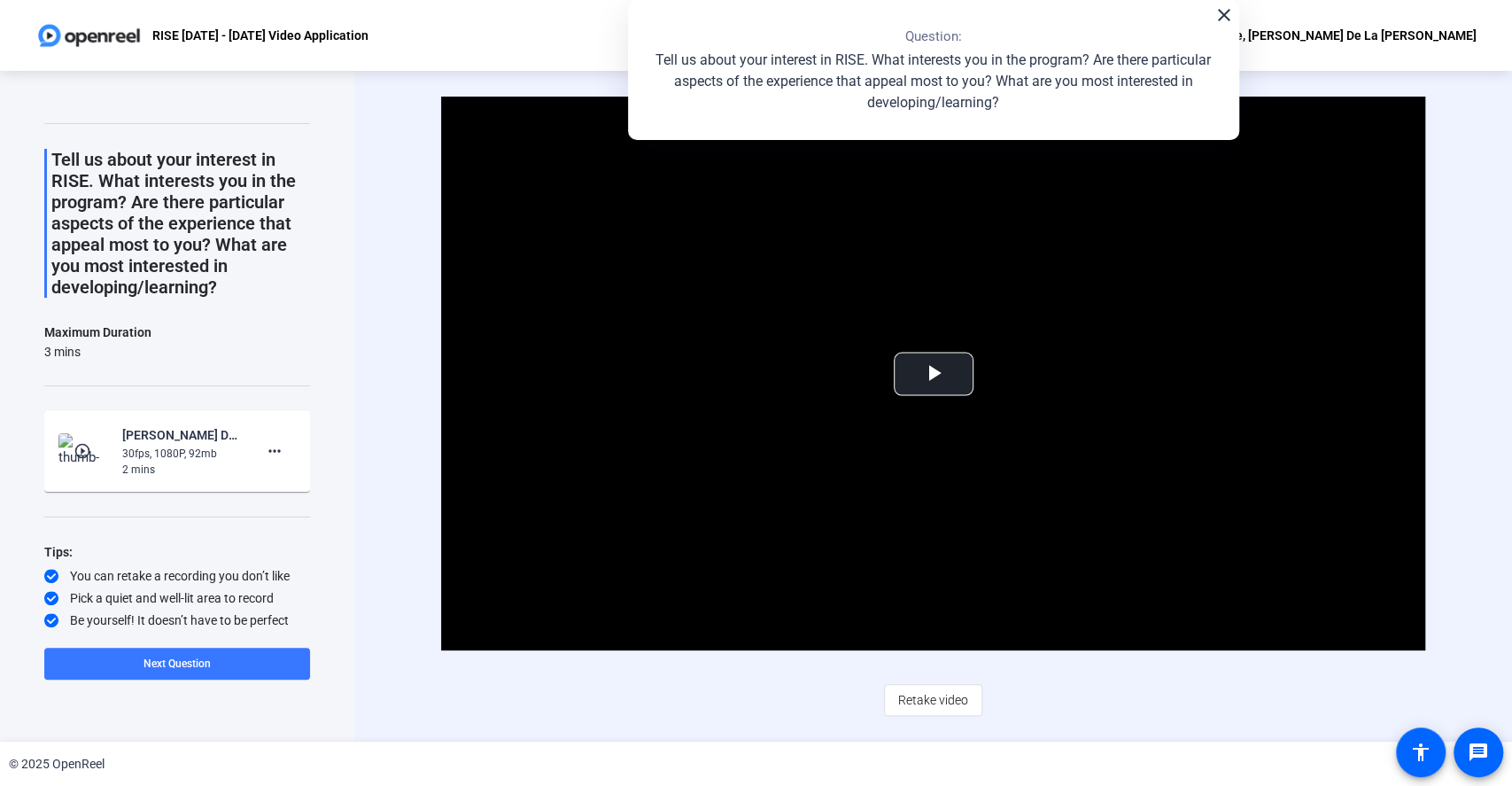 scroll, scrollTop: 0, scrollLeft: 0, axis: both 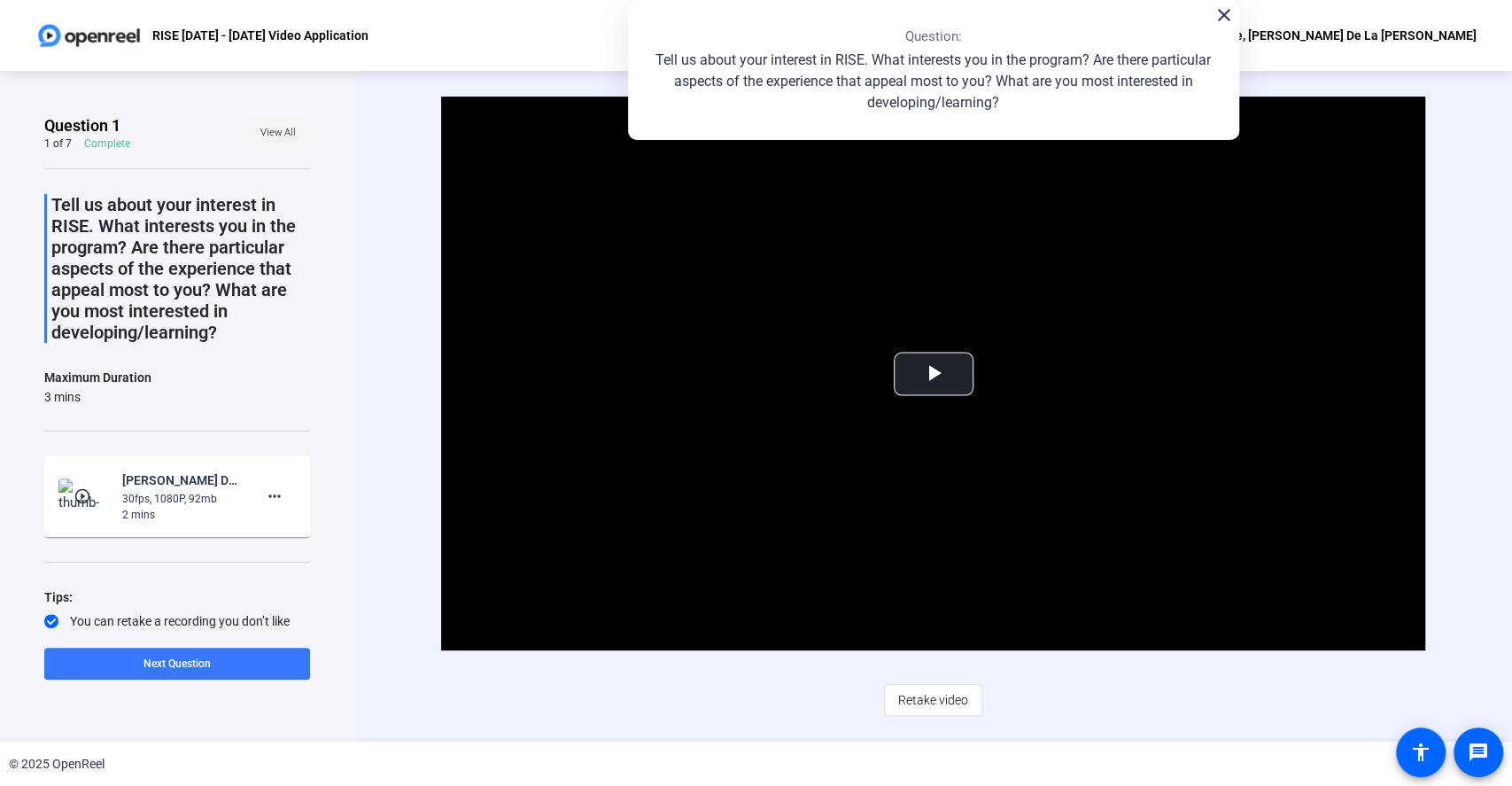 click on "View All" 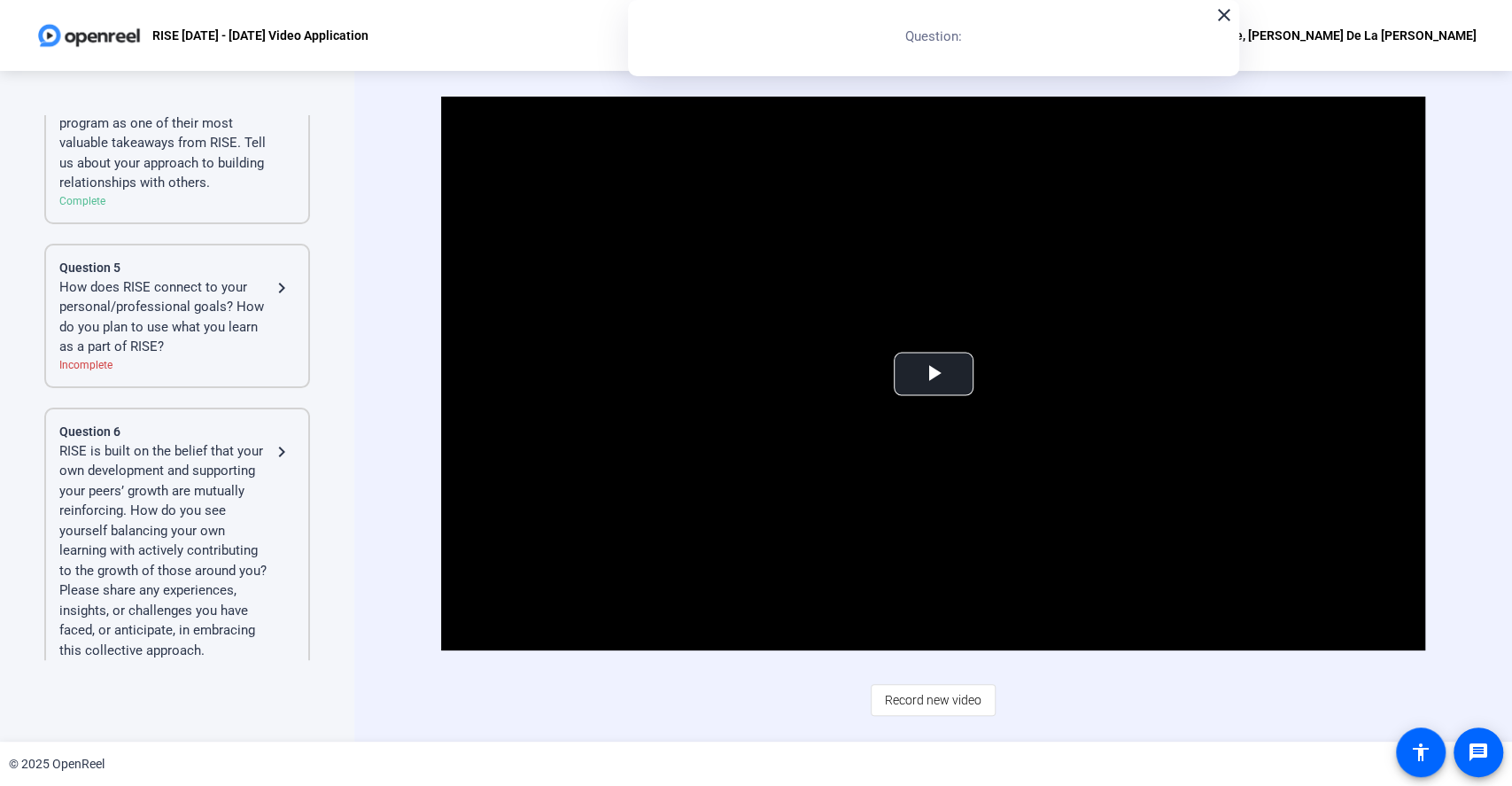 scroll, scrollTop: 827, scrollLeft: 0, axis: vertical 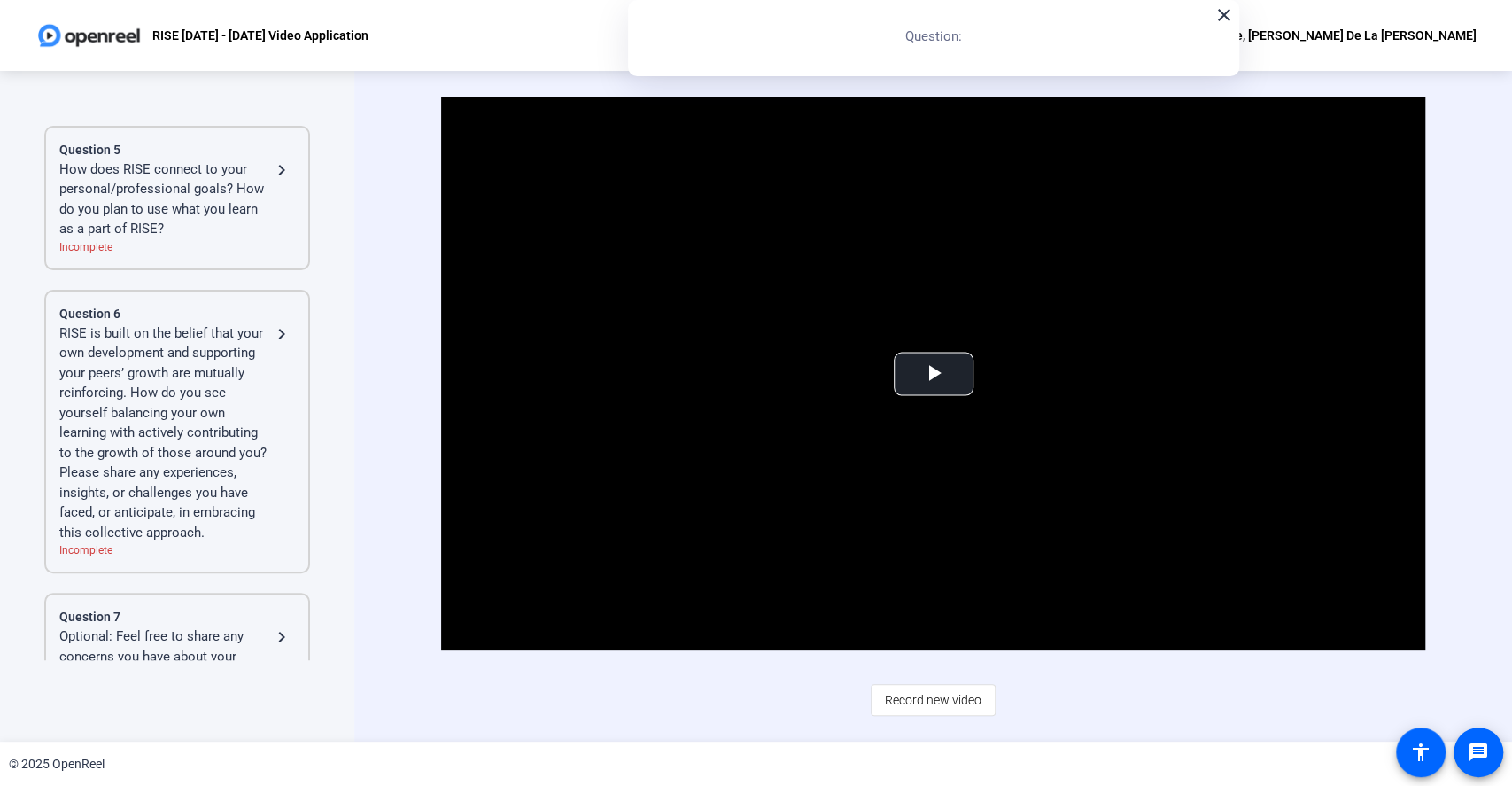 click on "How does RISE connect to your personal/professional goals? How do you plan to use what you learn as a part of RISE?" 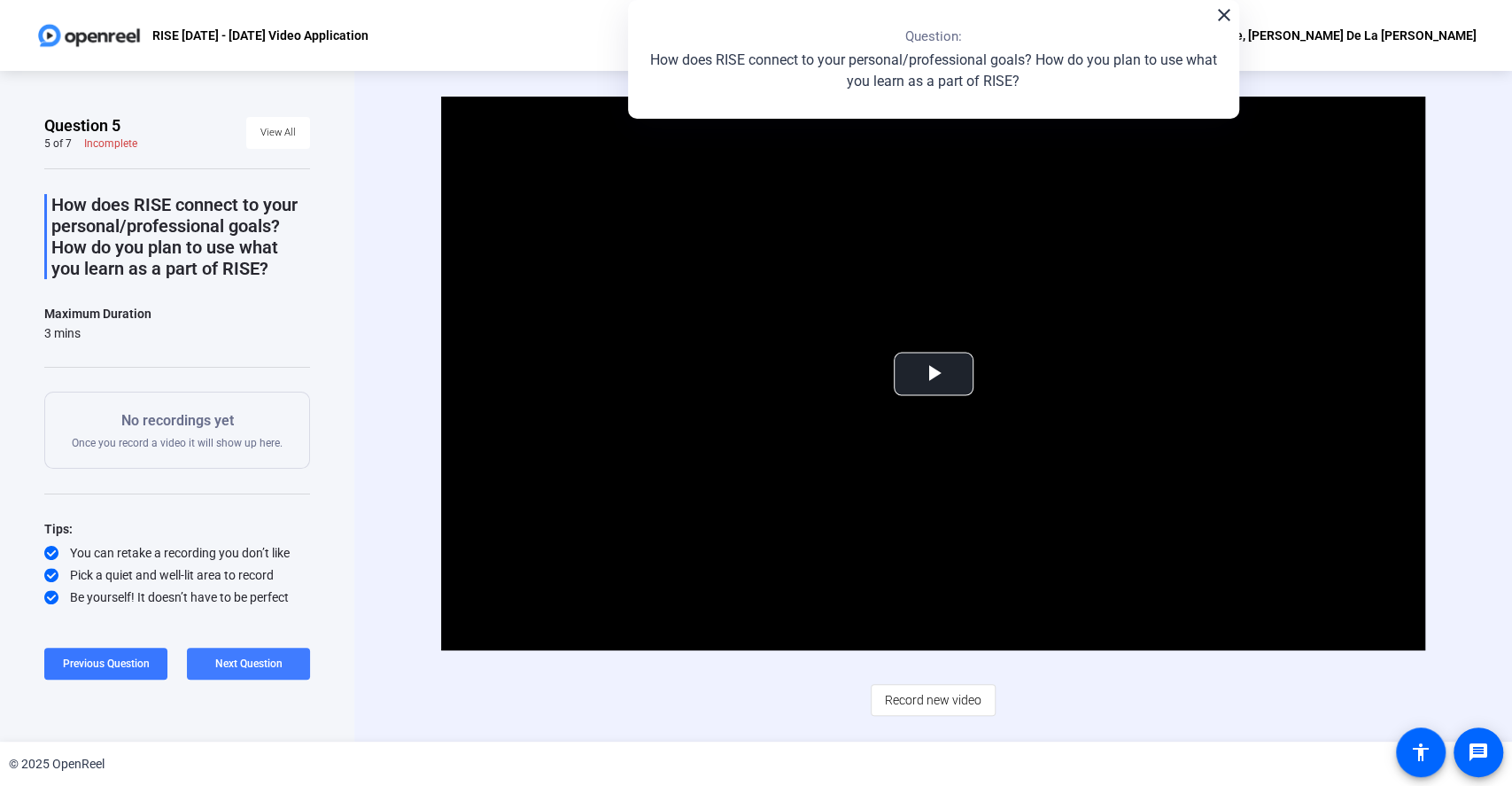 click on "Next Question" 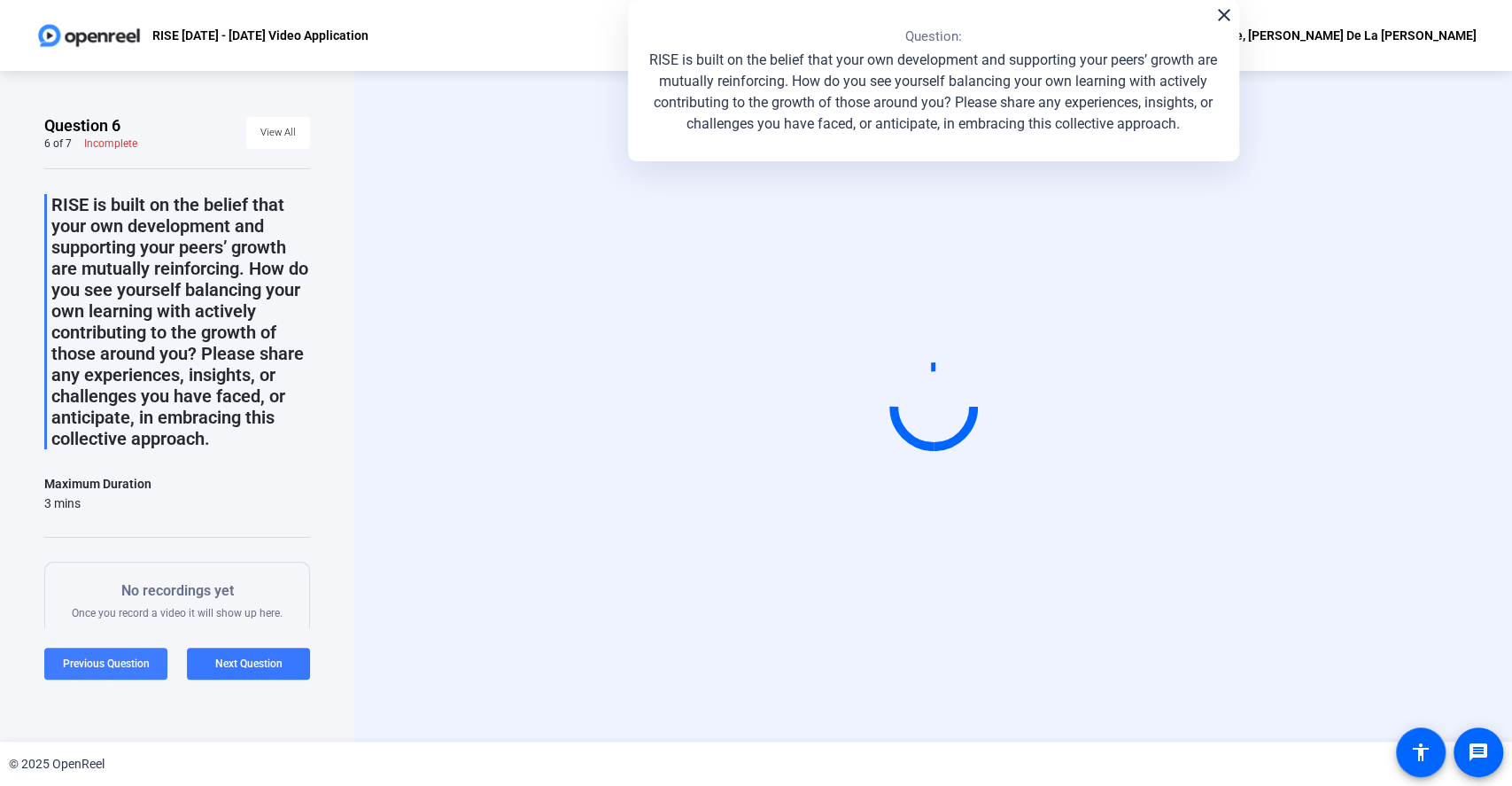 click on "Previous Question" 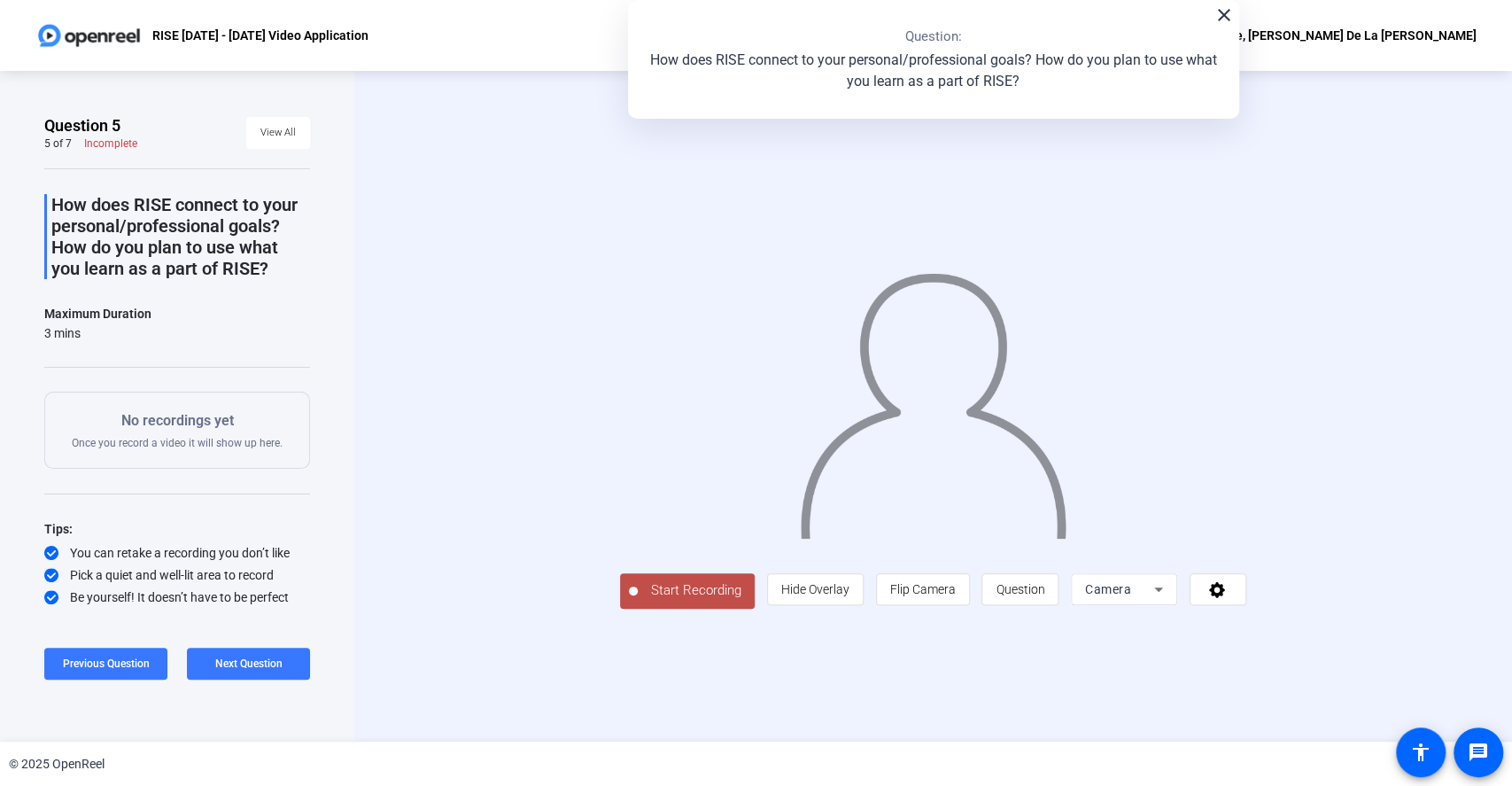 click on "Start Recording" 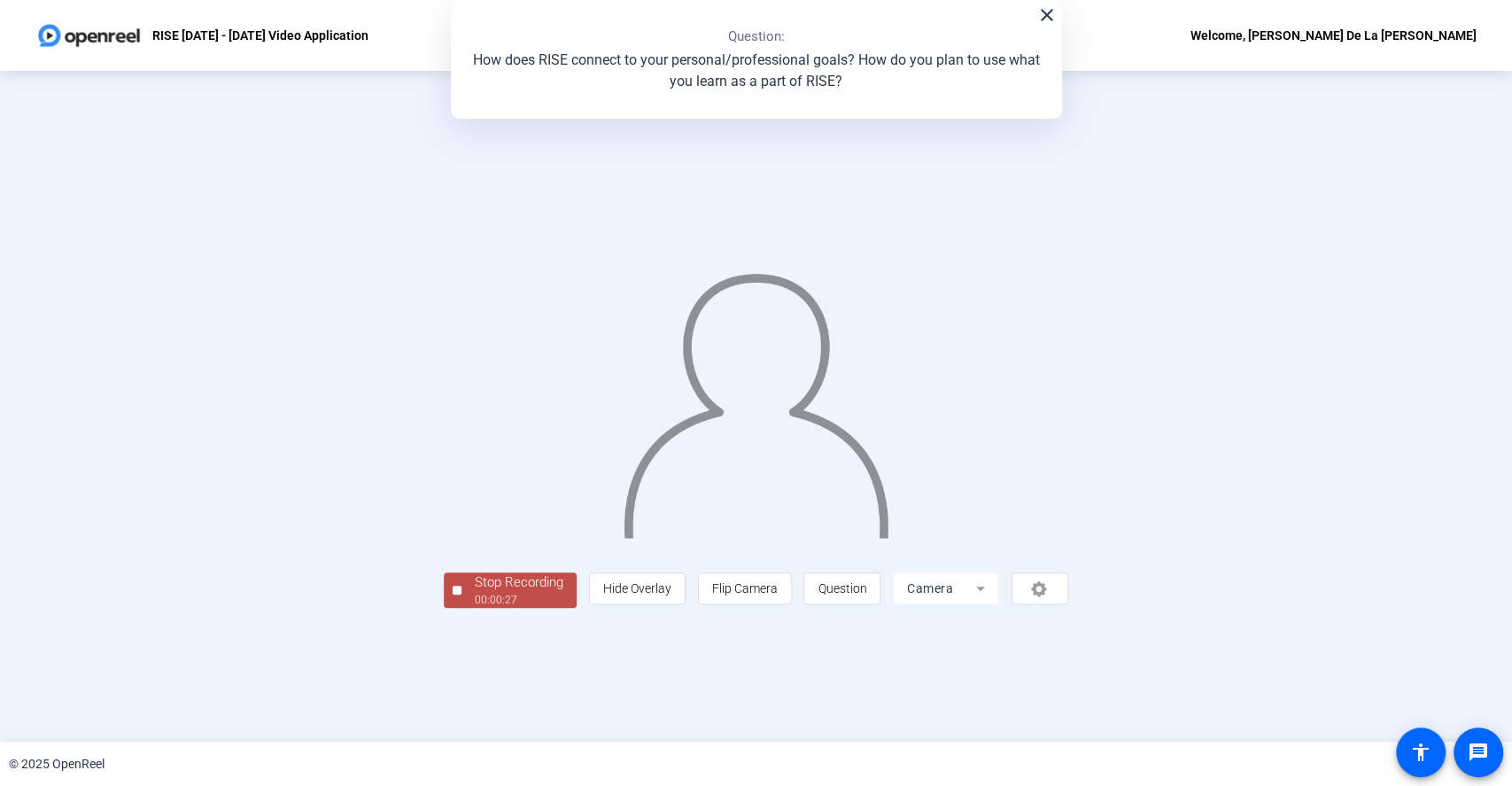 click on "Stop Recording" 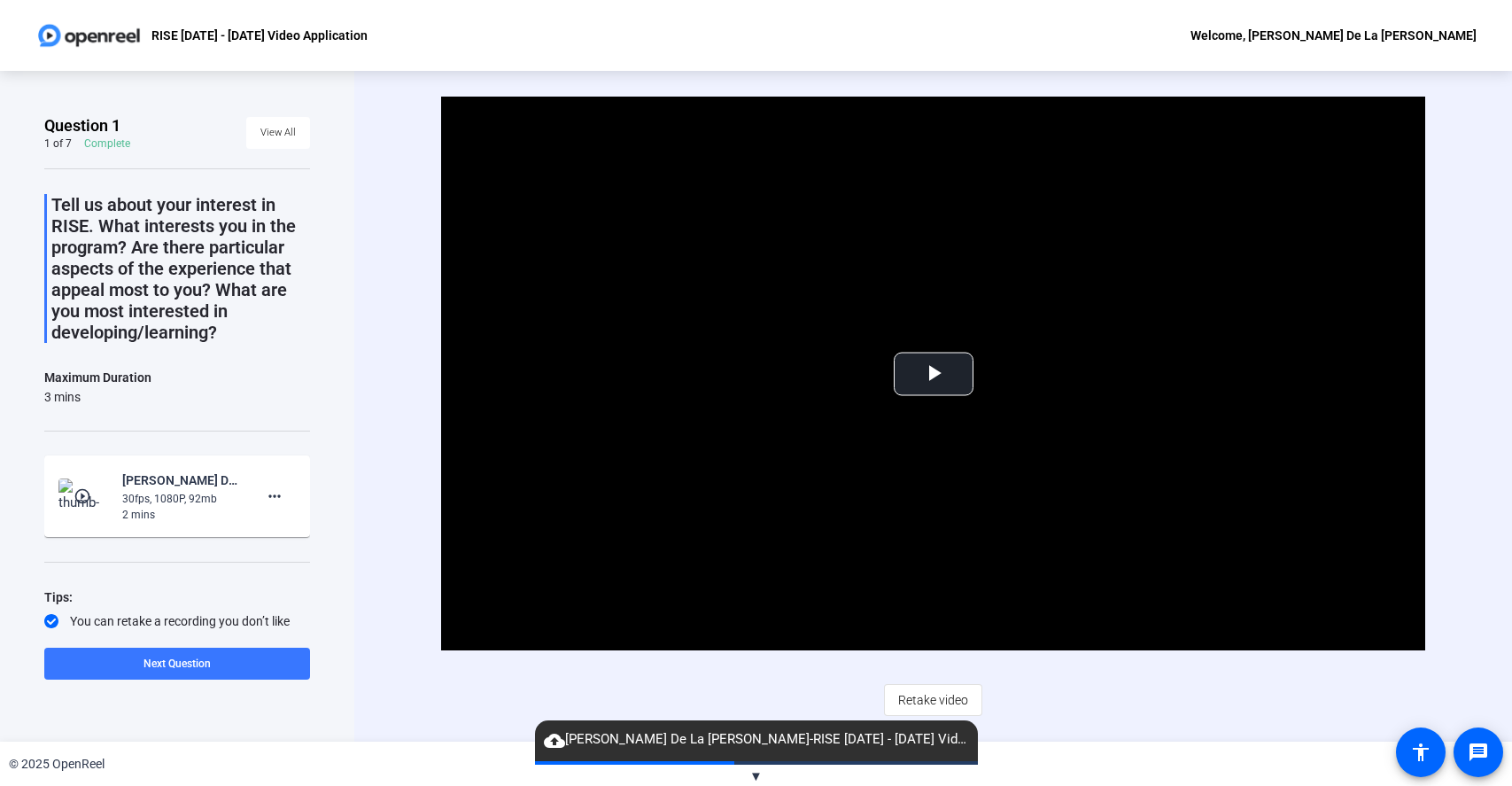 scroll, scrollTop: 0, scrollLeft: 0, axis: both 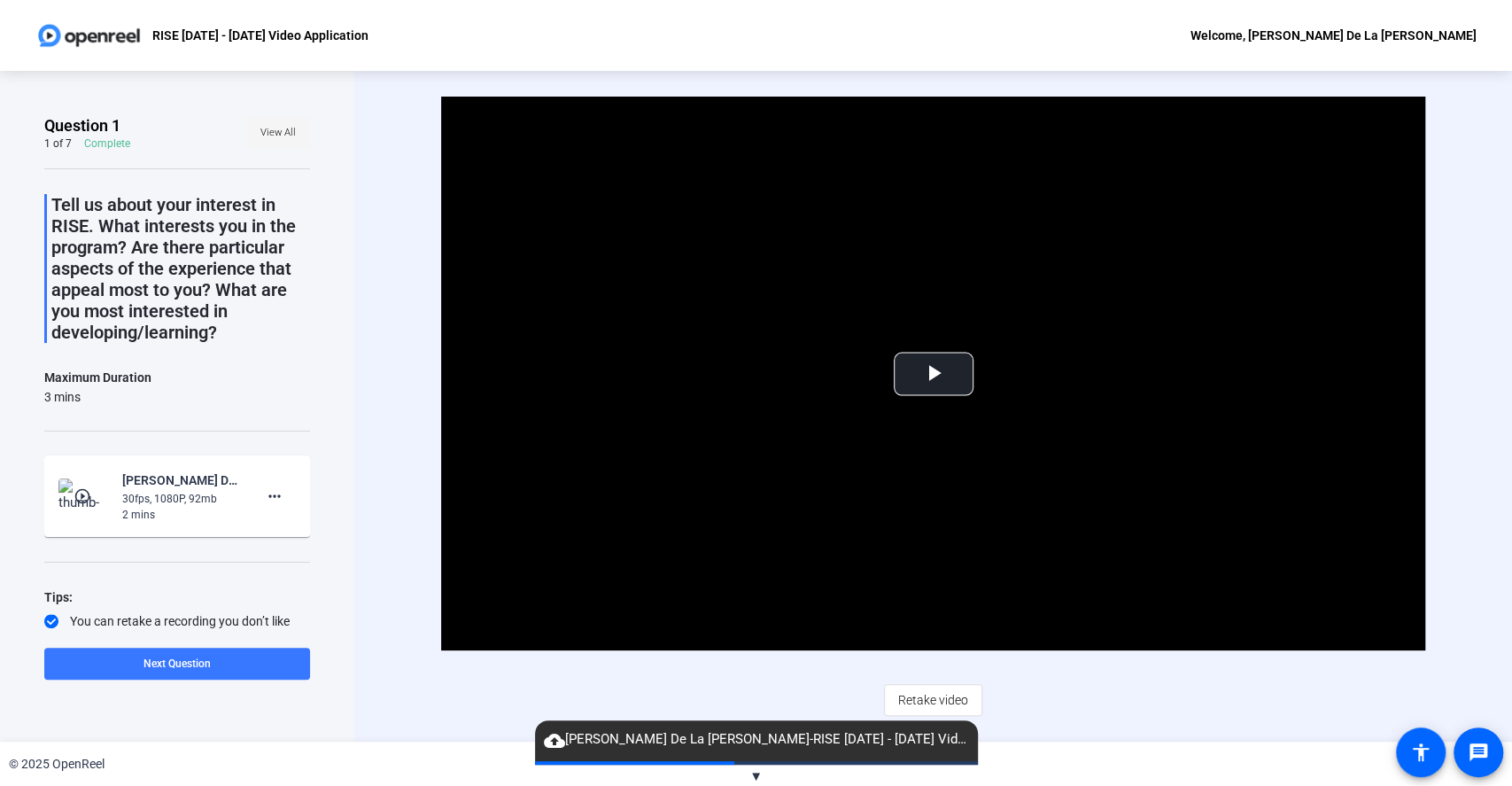click on "View All" 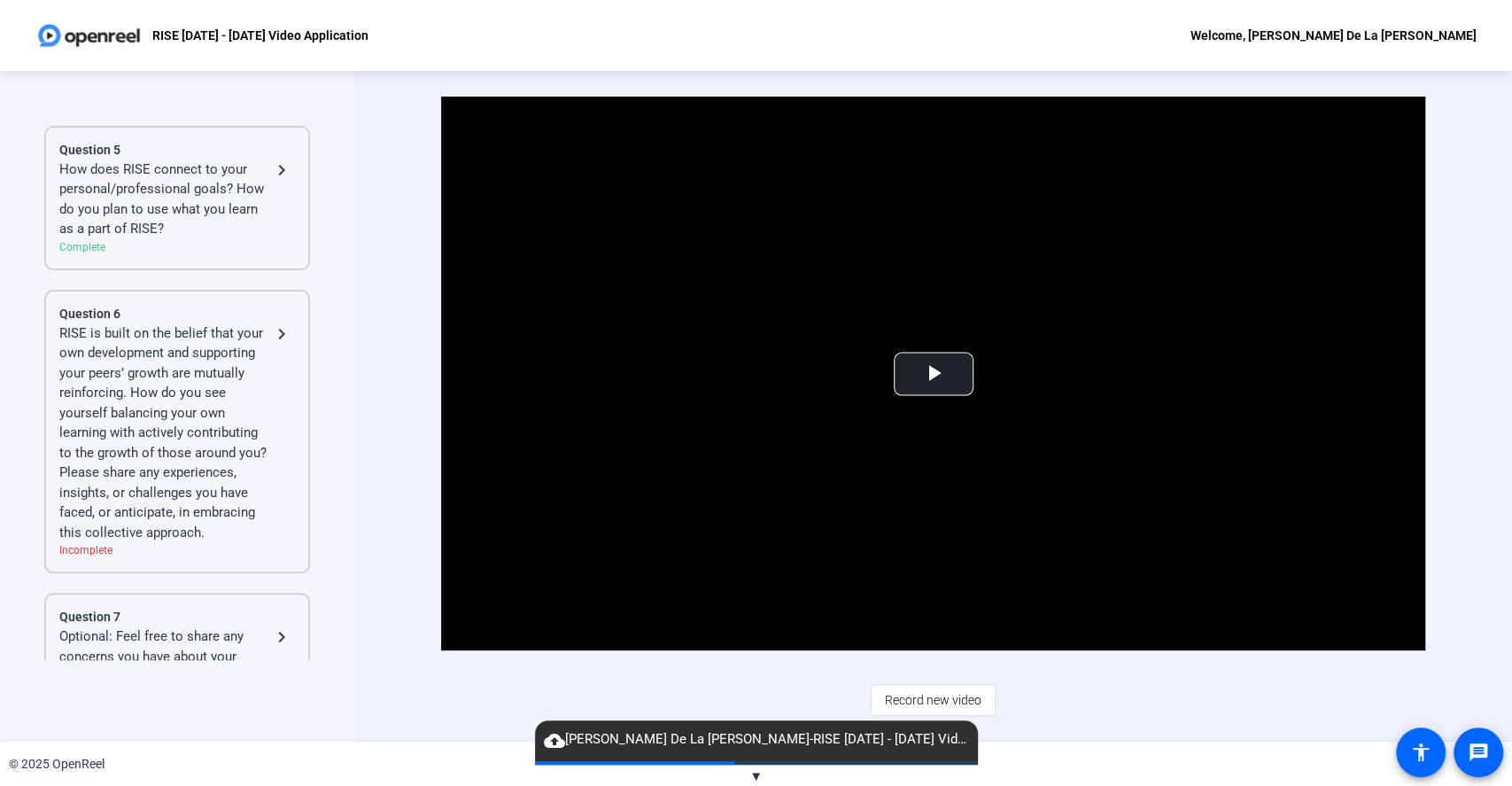 click on "How does RISE connect to your personal/professional goals? How do you plan to use what you learn as a part of RISE?" 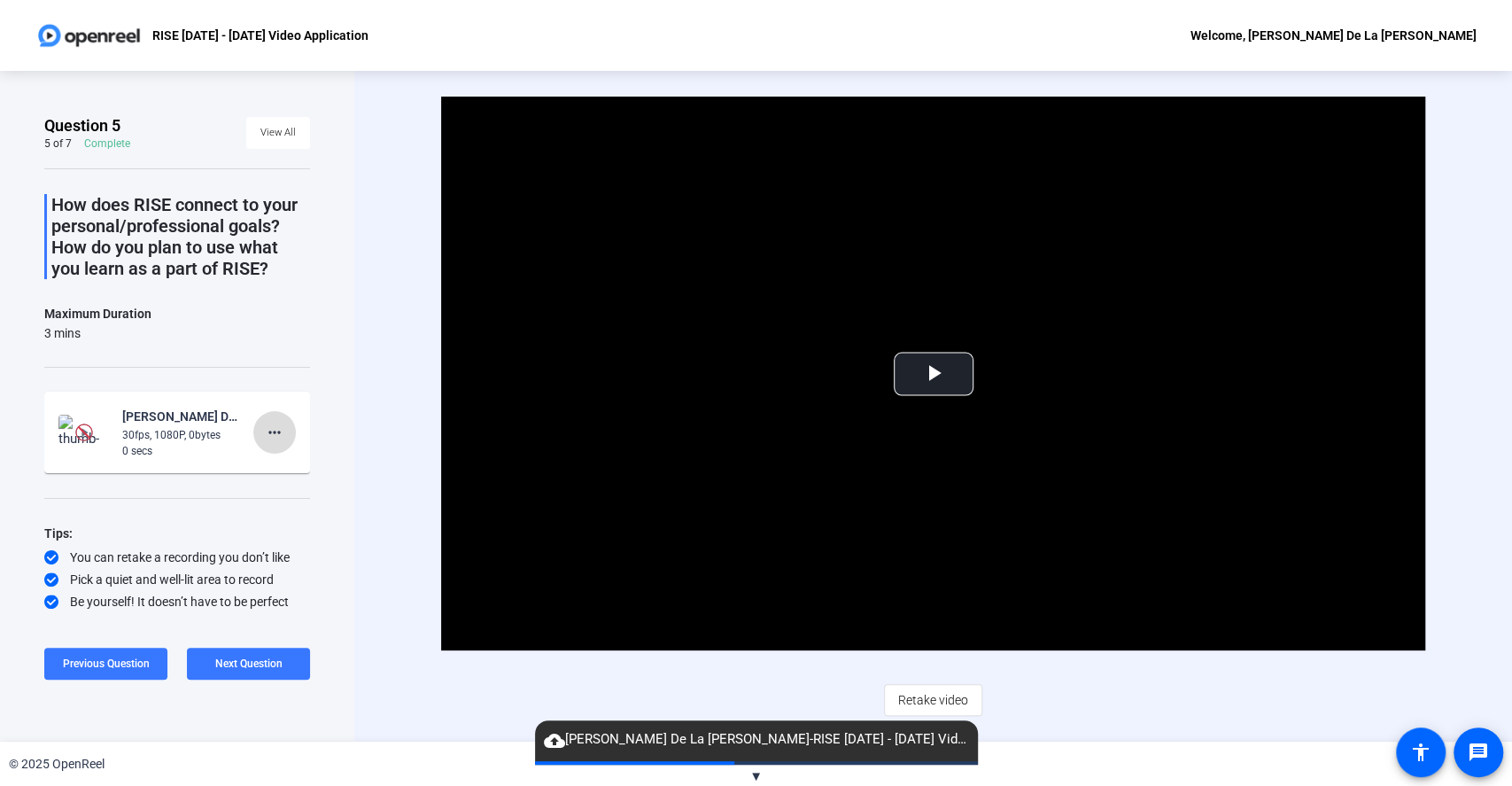 click on "more_horiz" 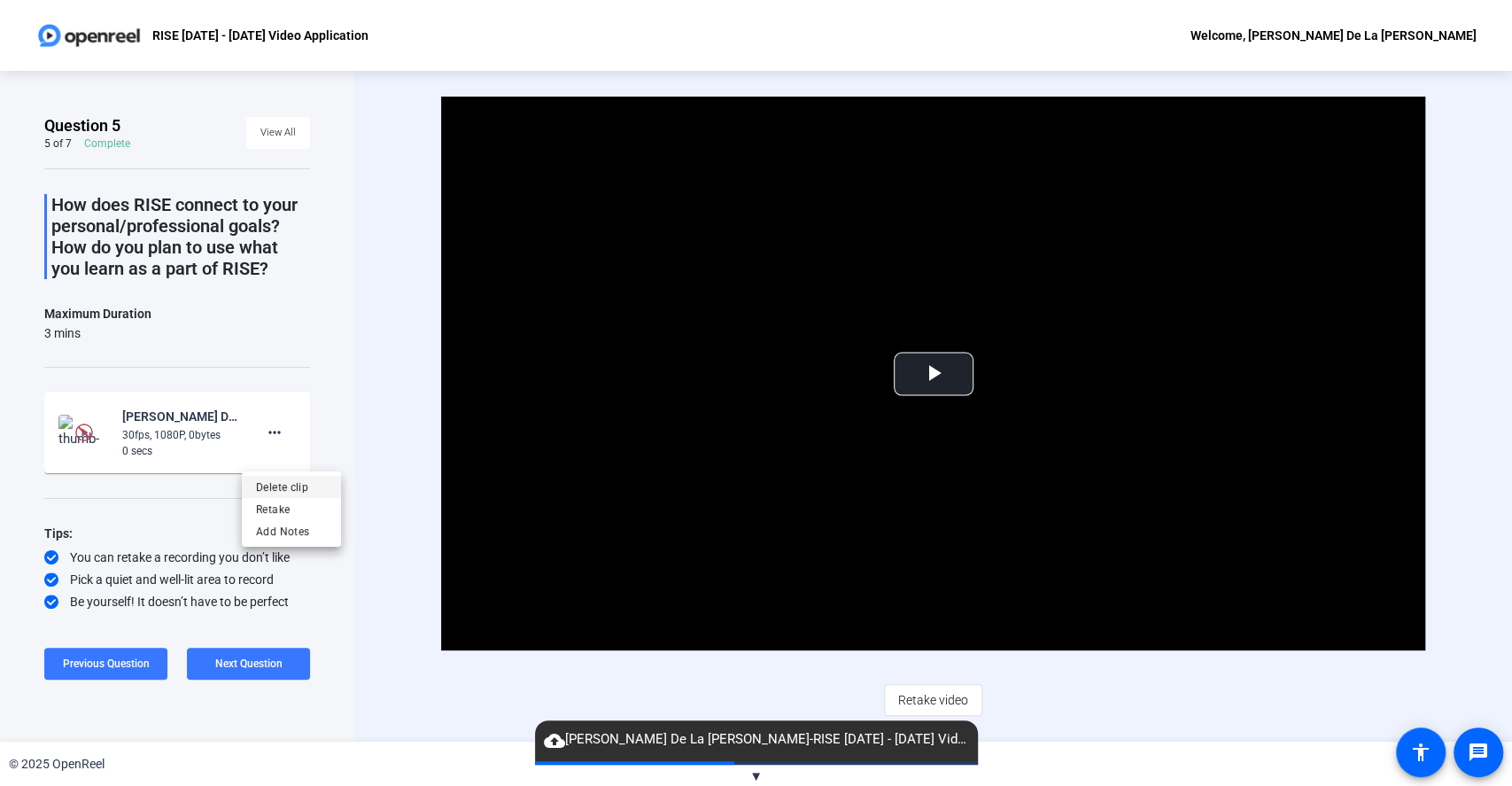 click on "Delete clip" at bounding box center [291, 487] 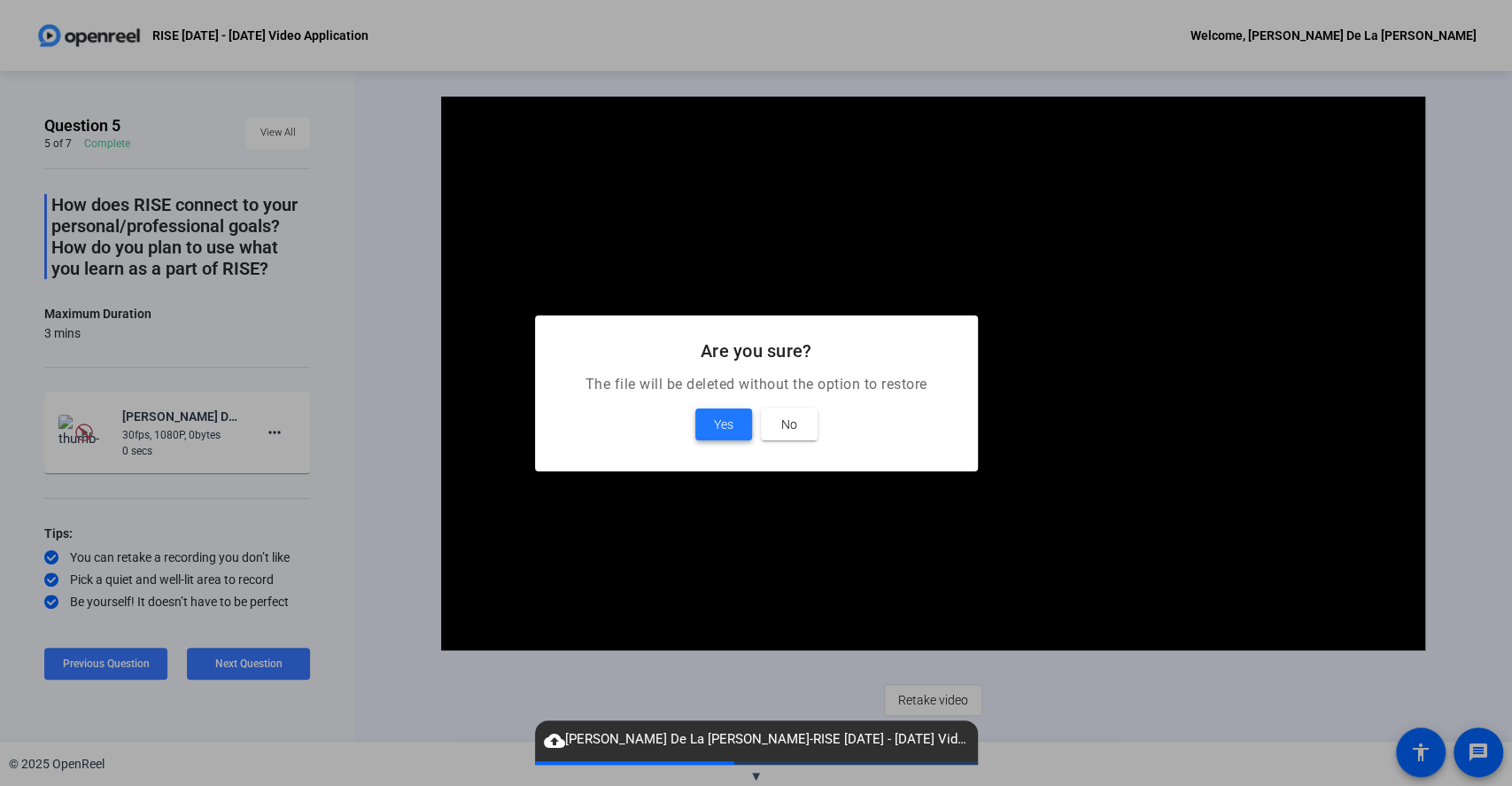 click at bounding box center (724, 424) 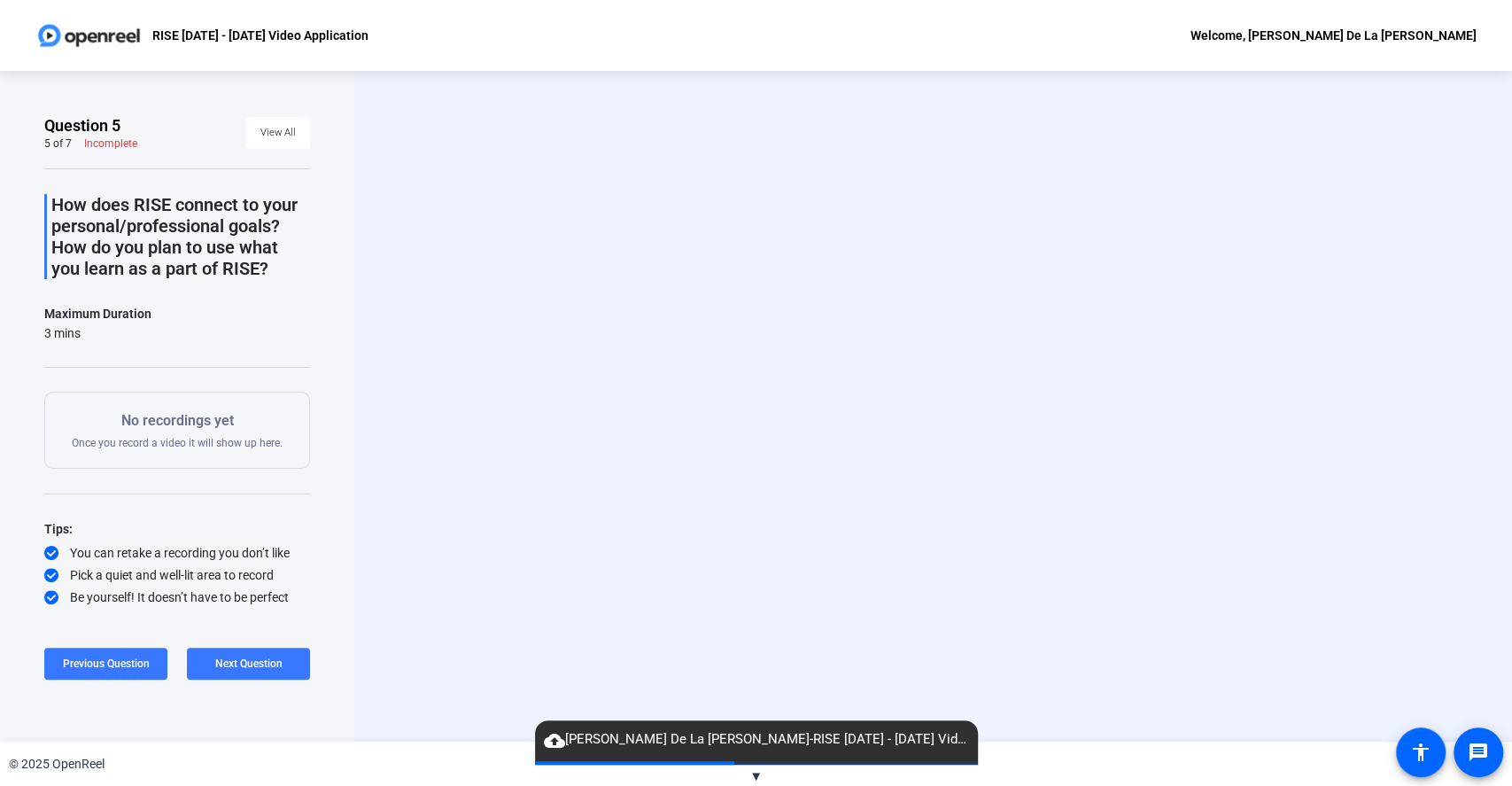 scroll, scrollTop: 0, scrollLeft: 0, axis: both 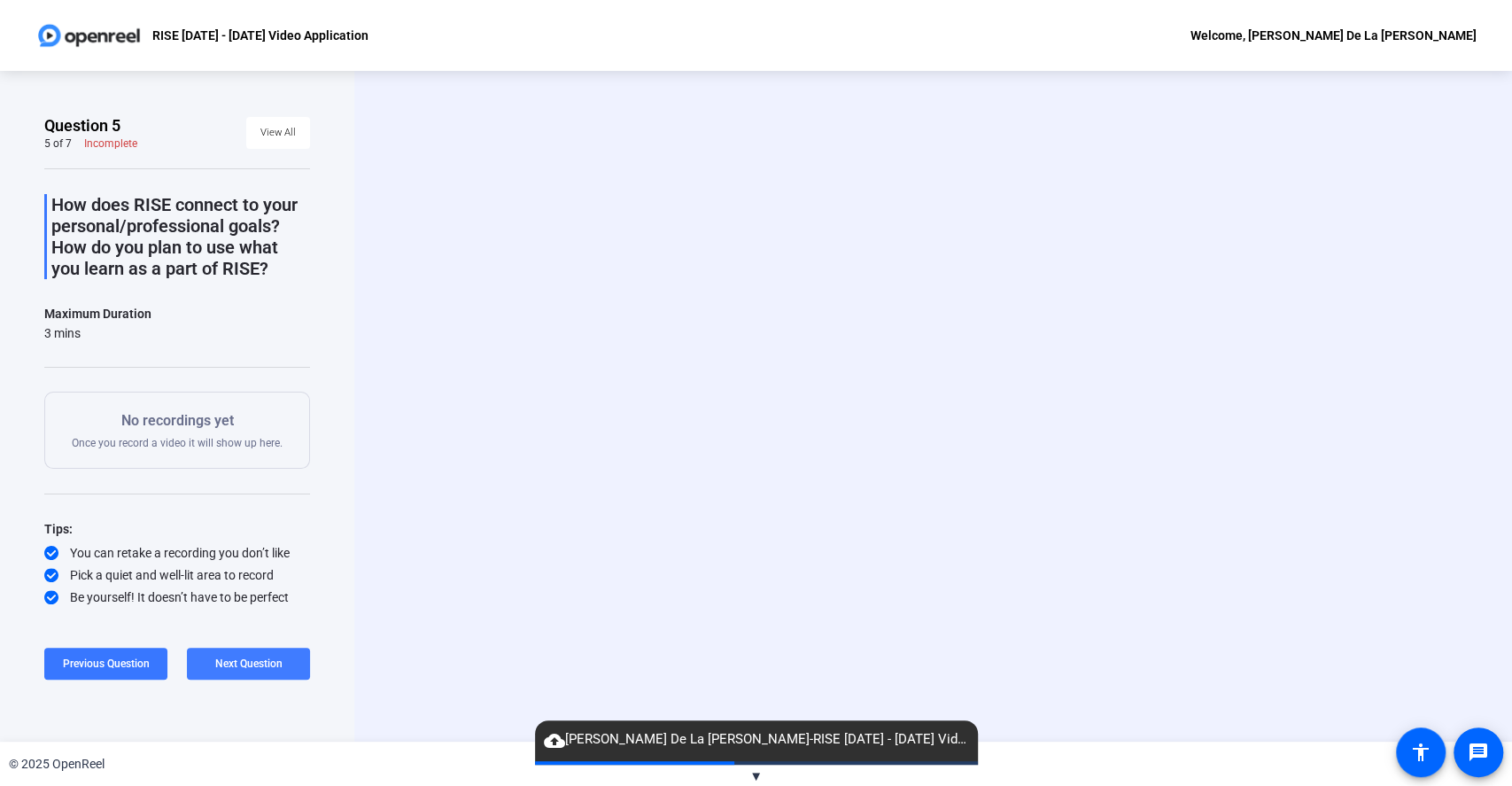 click on "Next Question" 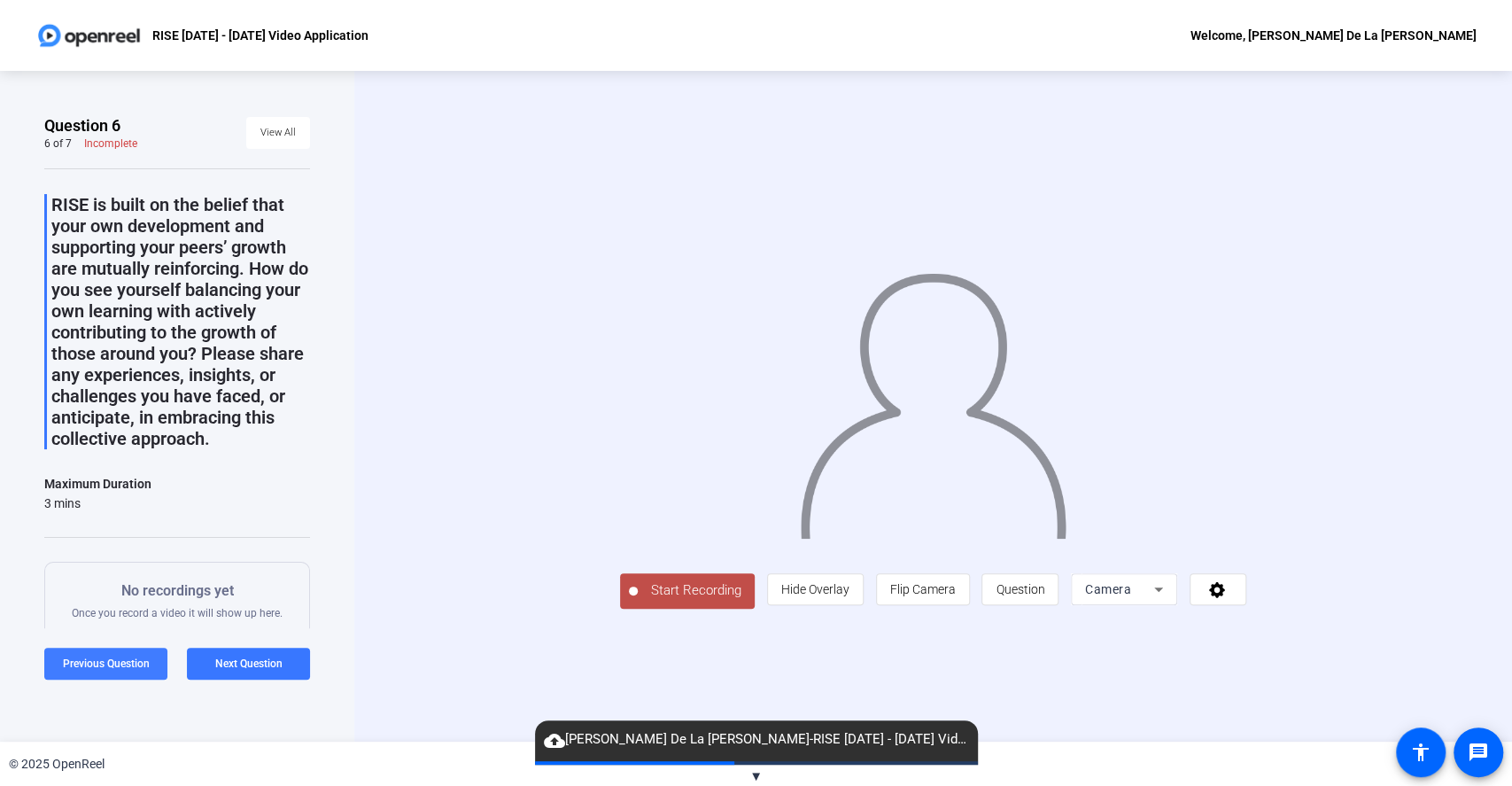 click on "Previous Question" 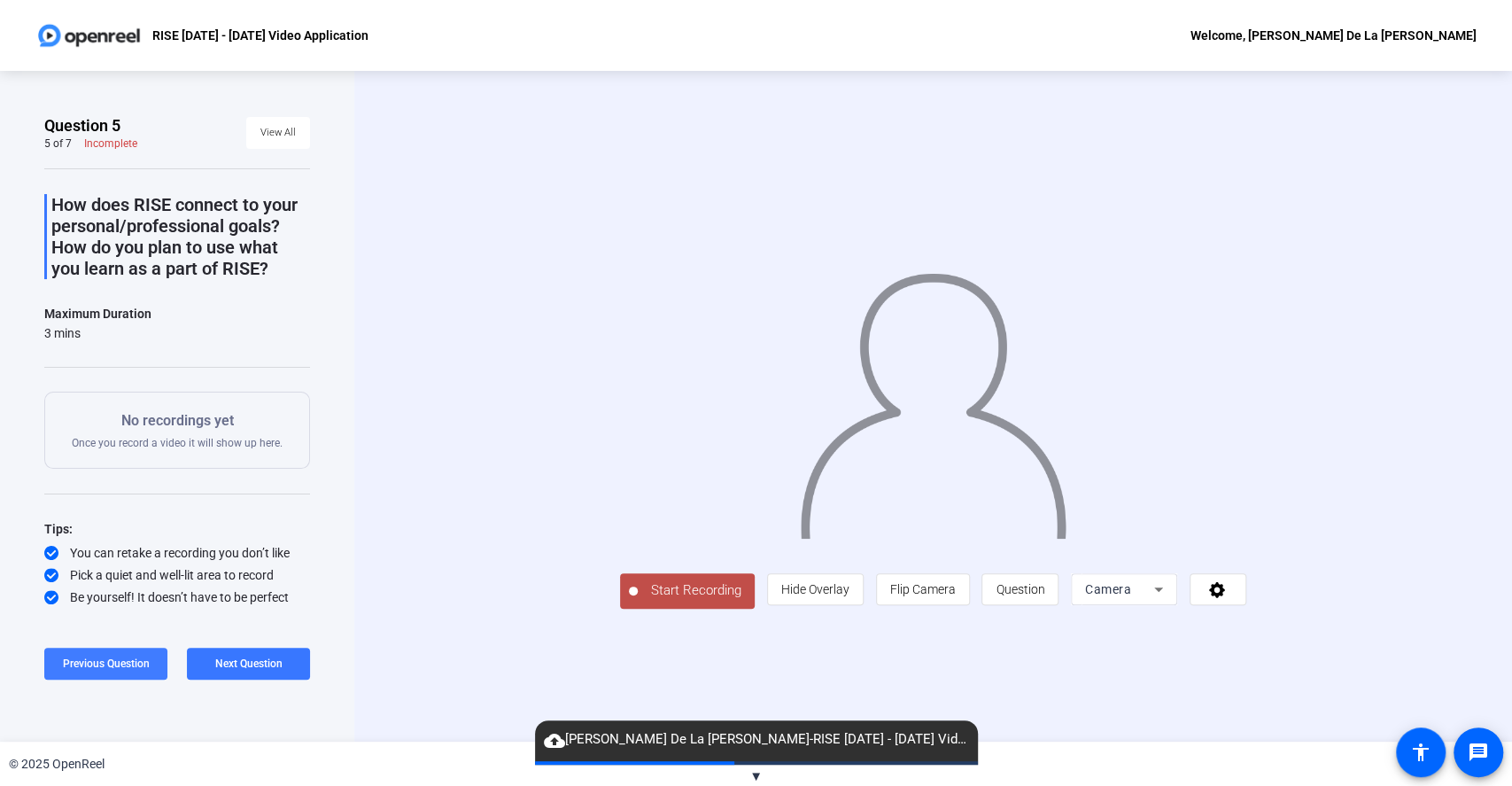 click on "Previous Question" 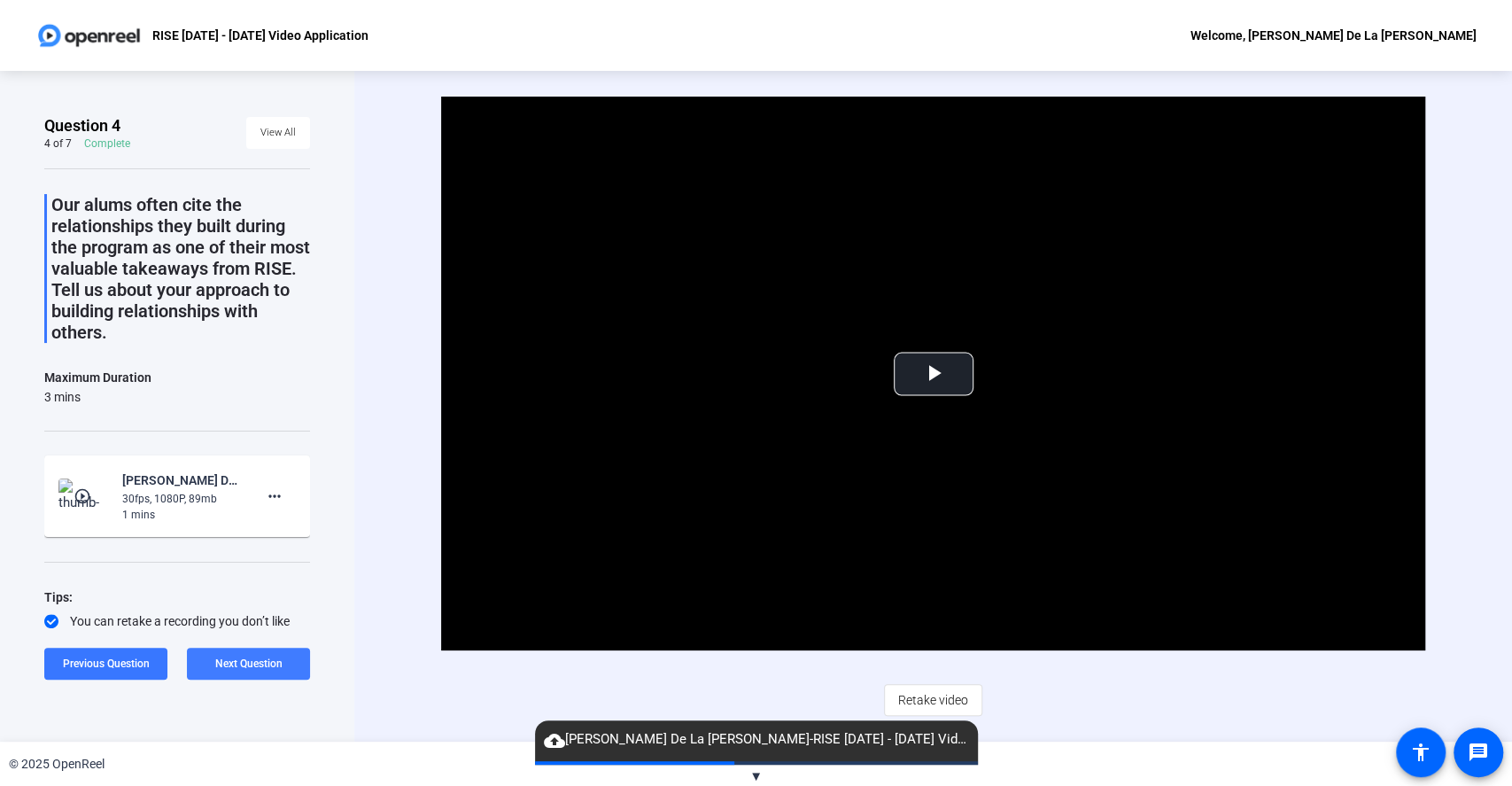 click on "Next Question" 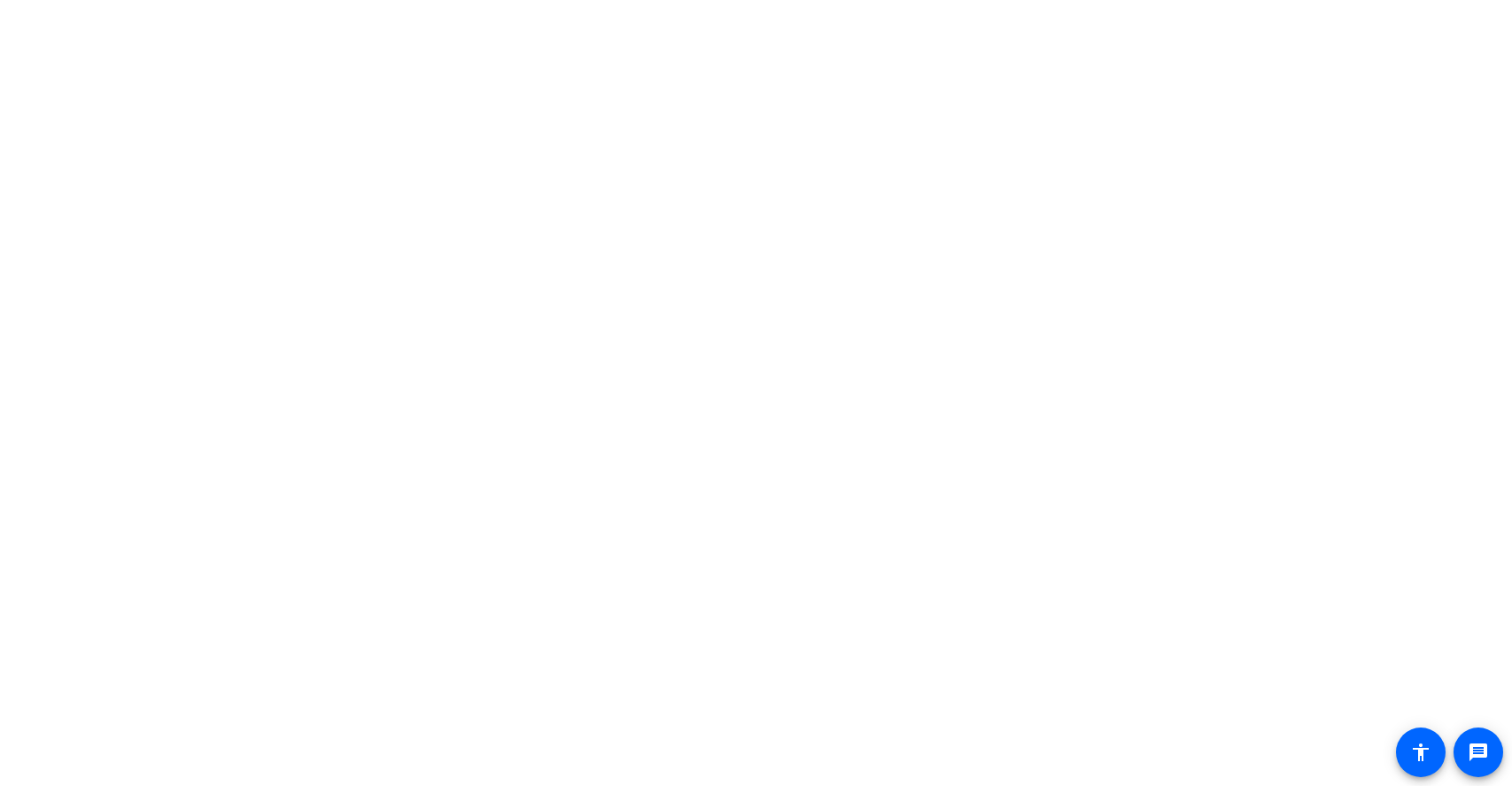 scroll, scrollTop: 0, scrollLeft: 0, axis: both 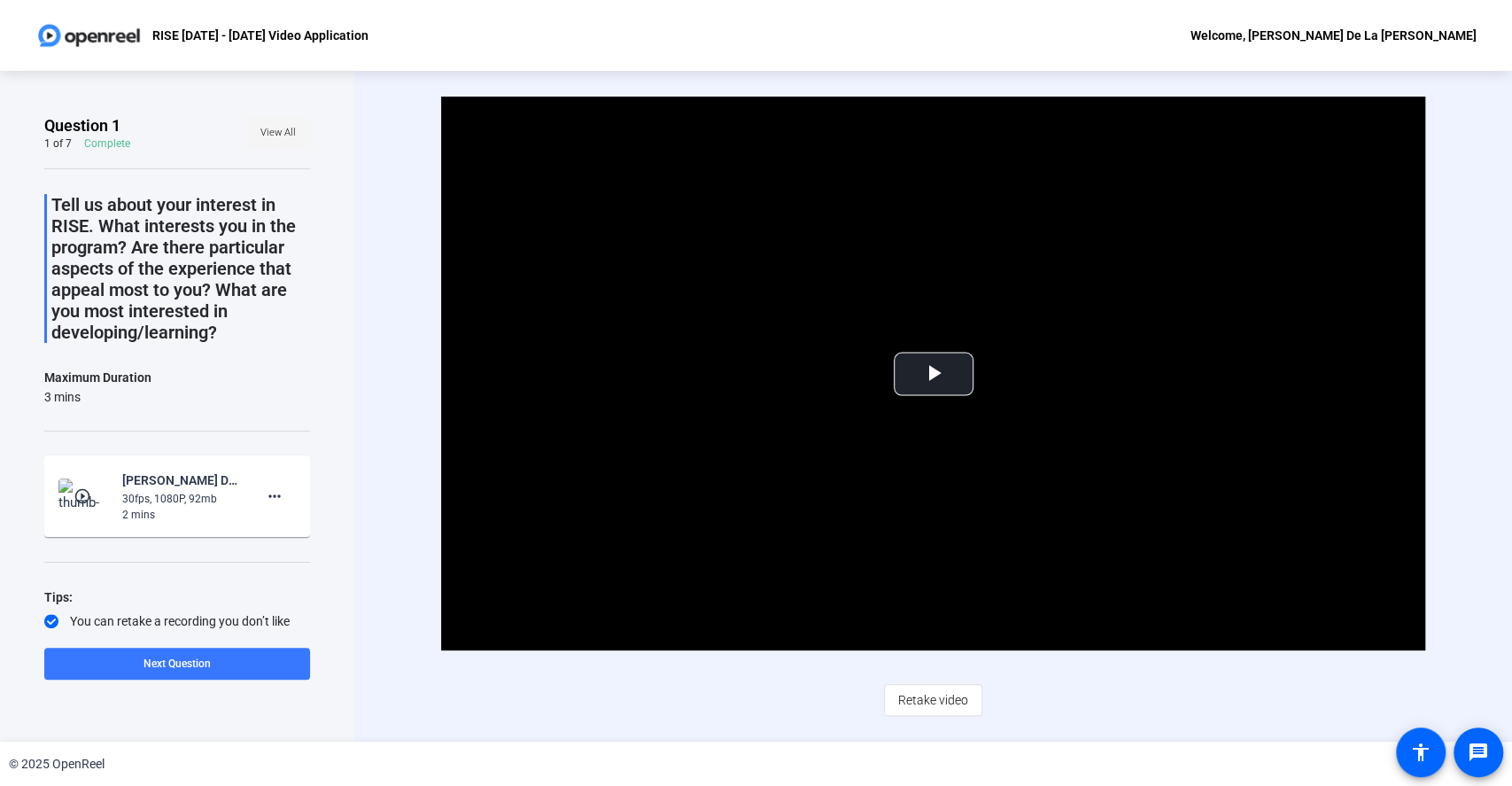 click on "View All" 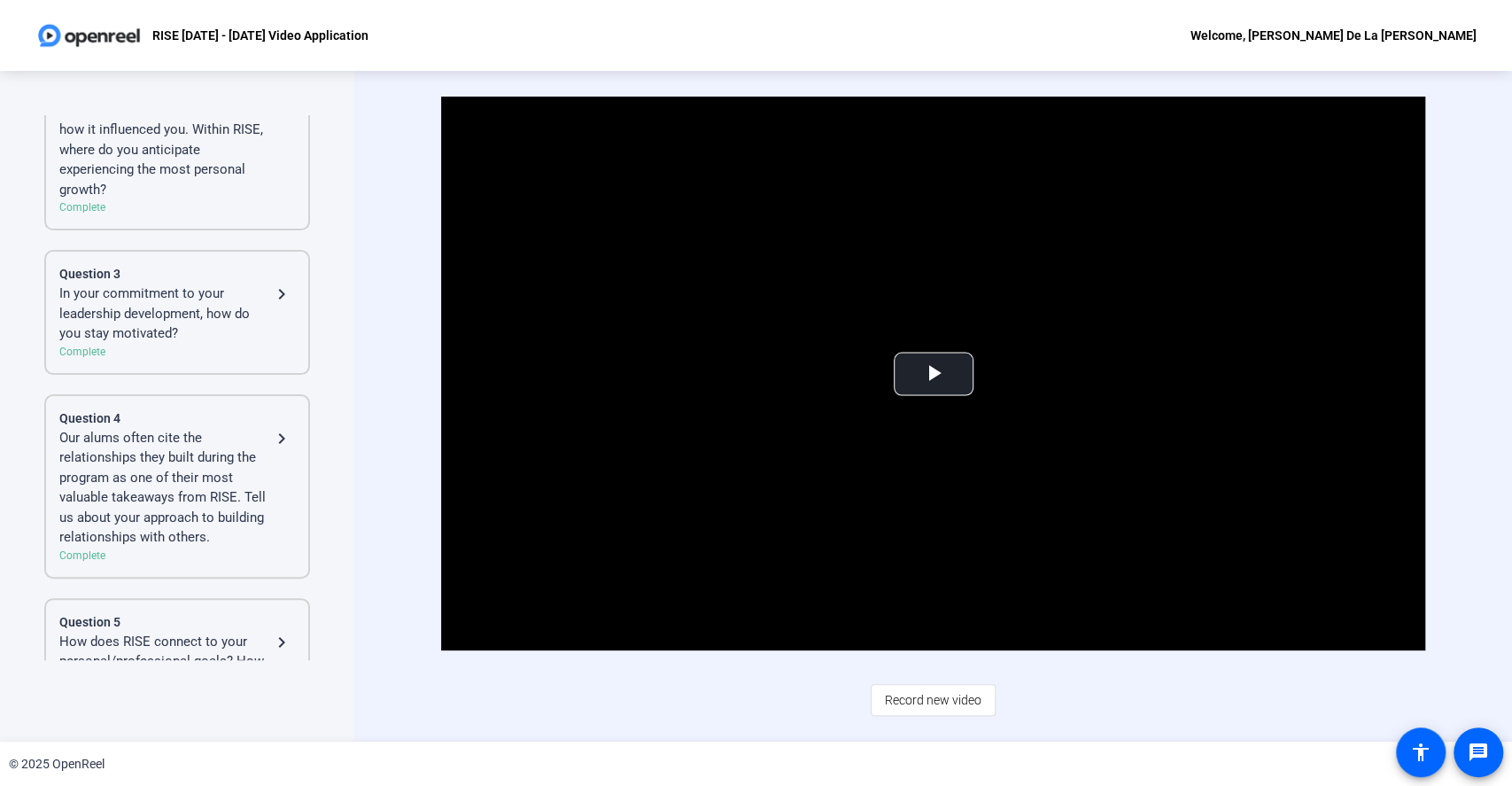 scroll, scrollTop: 590, scrollLeft: 0, axis: vertical 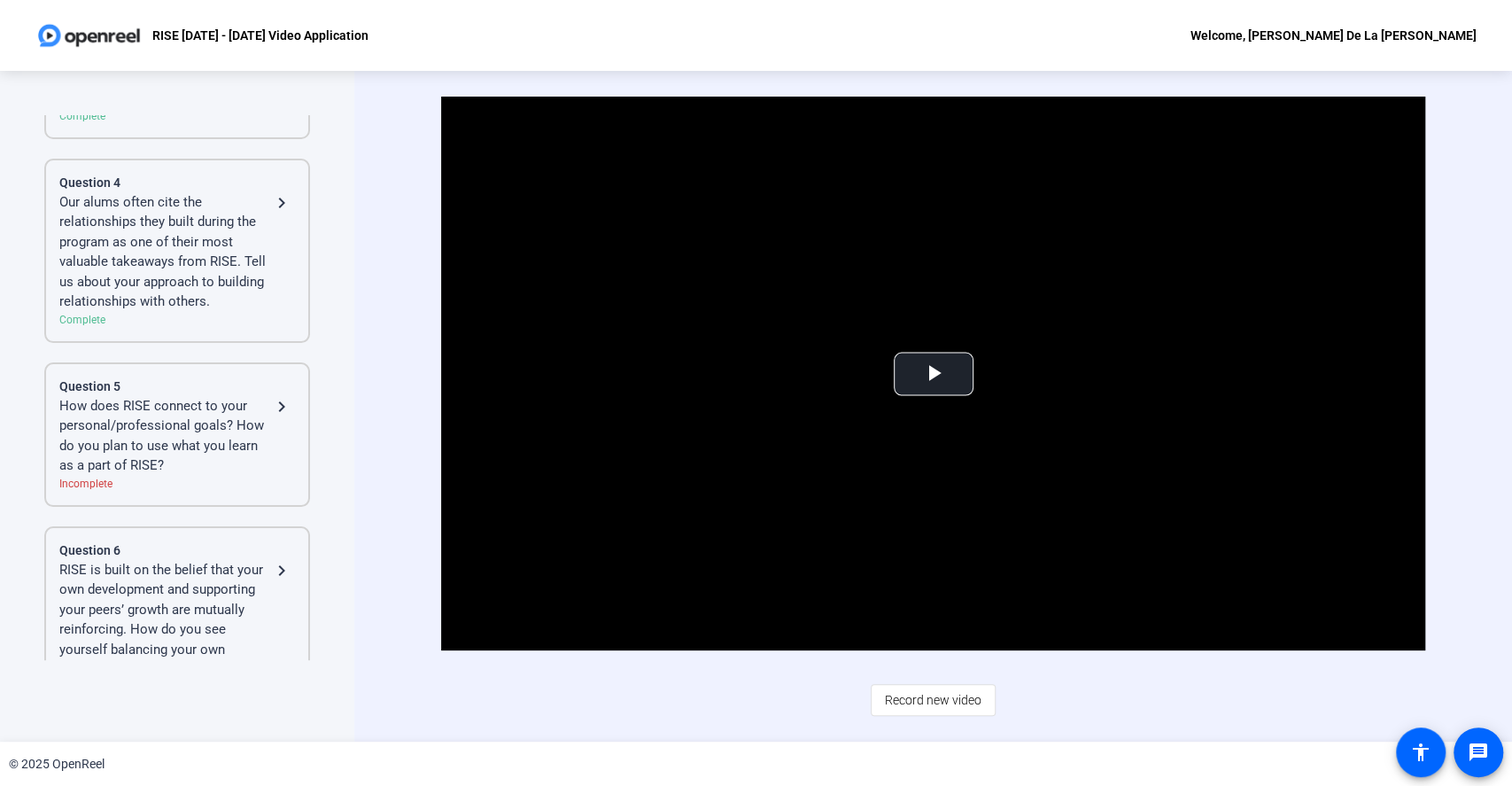 click on "How does RISE connect to your personal/professional goals? How do you plan to use what you learn as a part of RISE?" 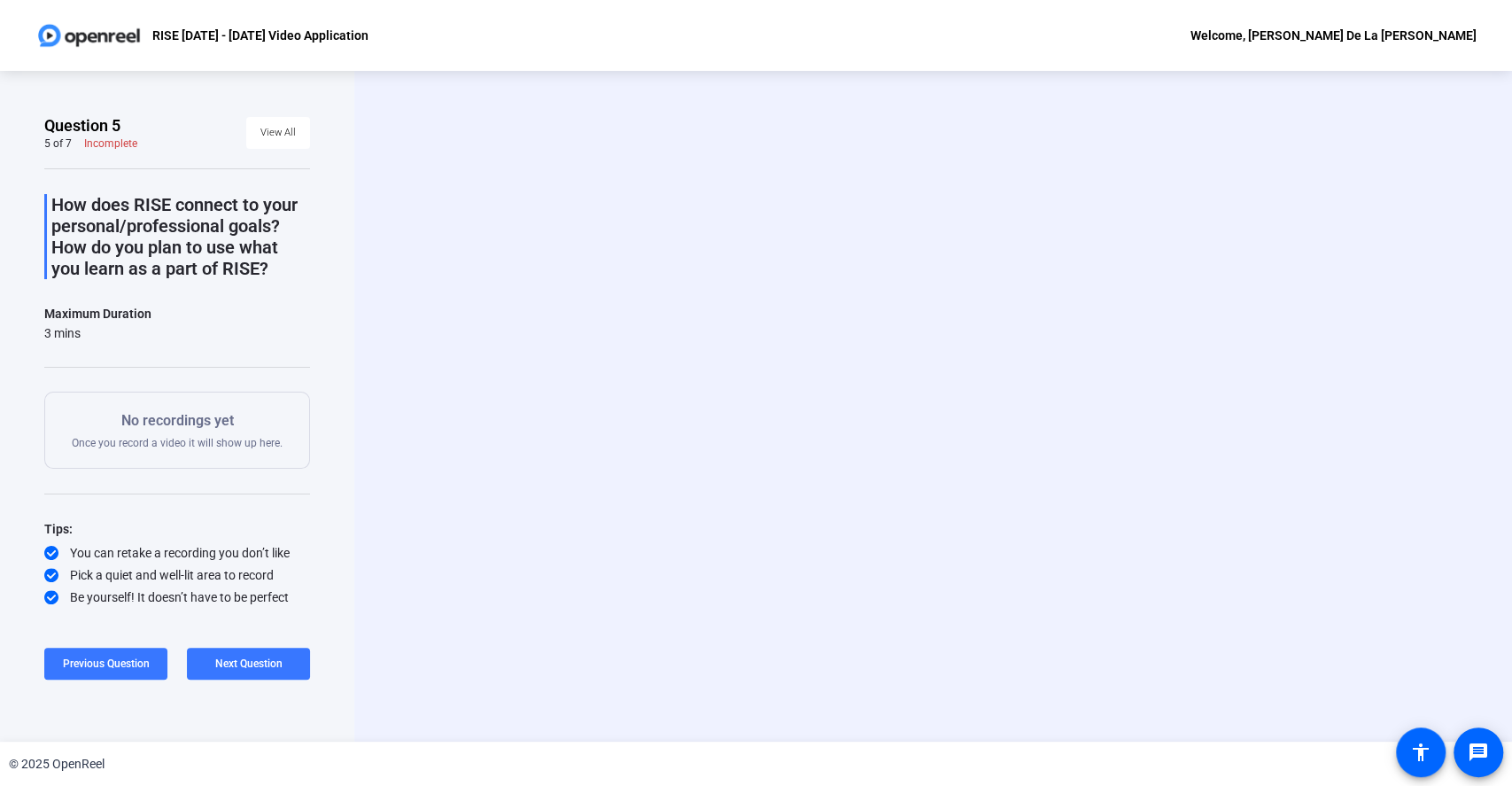 scroll, scrollTop: 0, scrollLeft: 0, axis: both 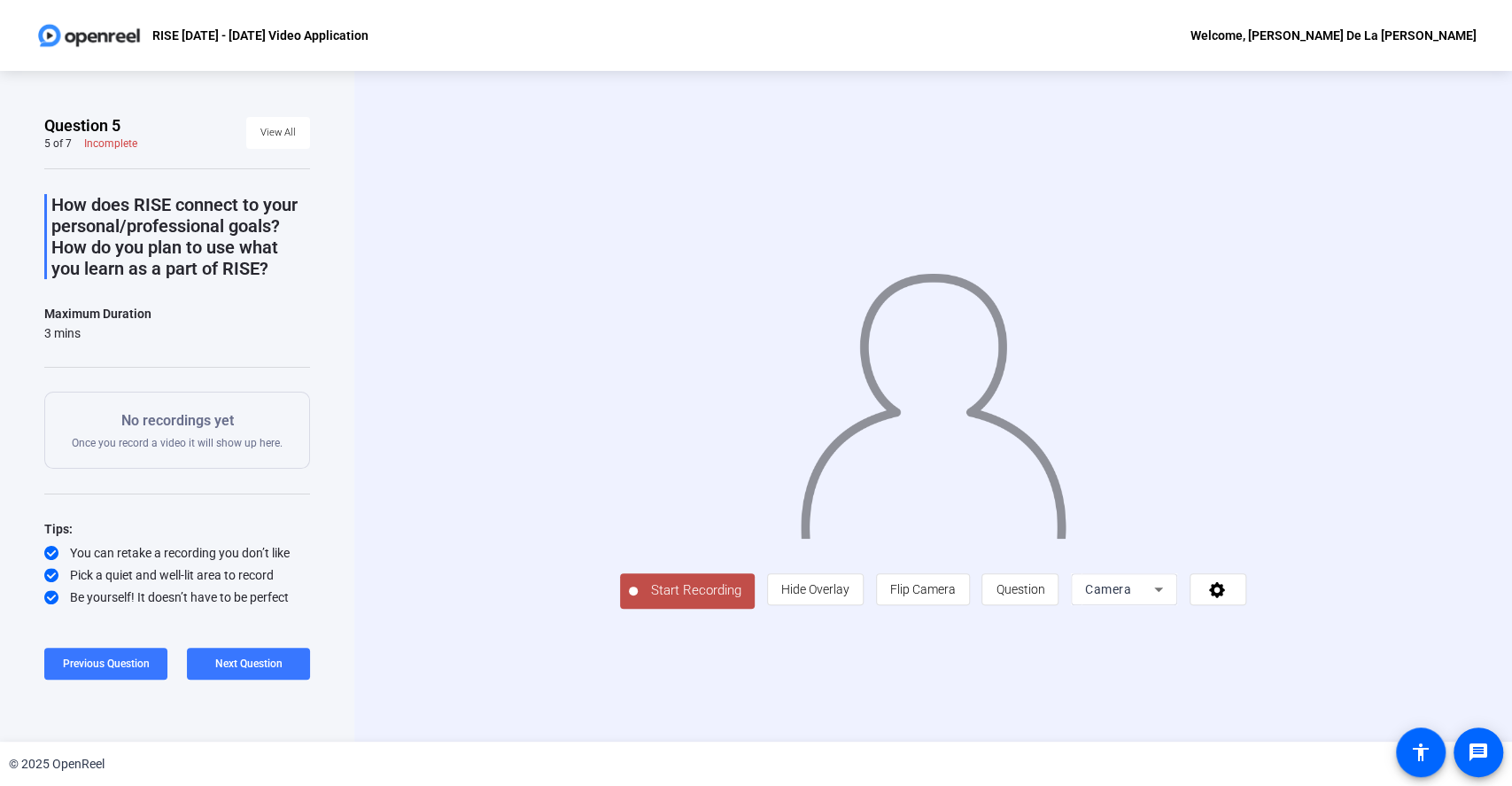 click on "Start Recording" 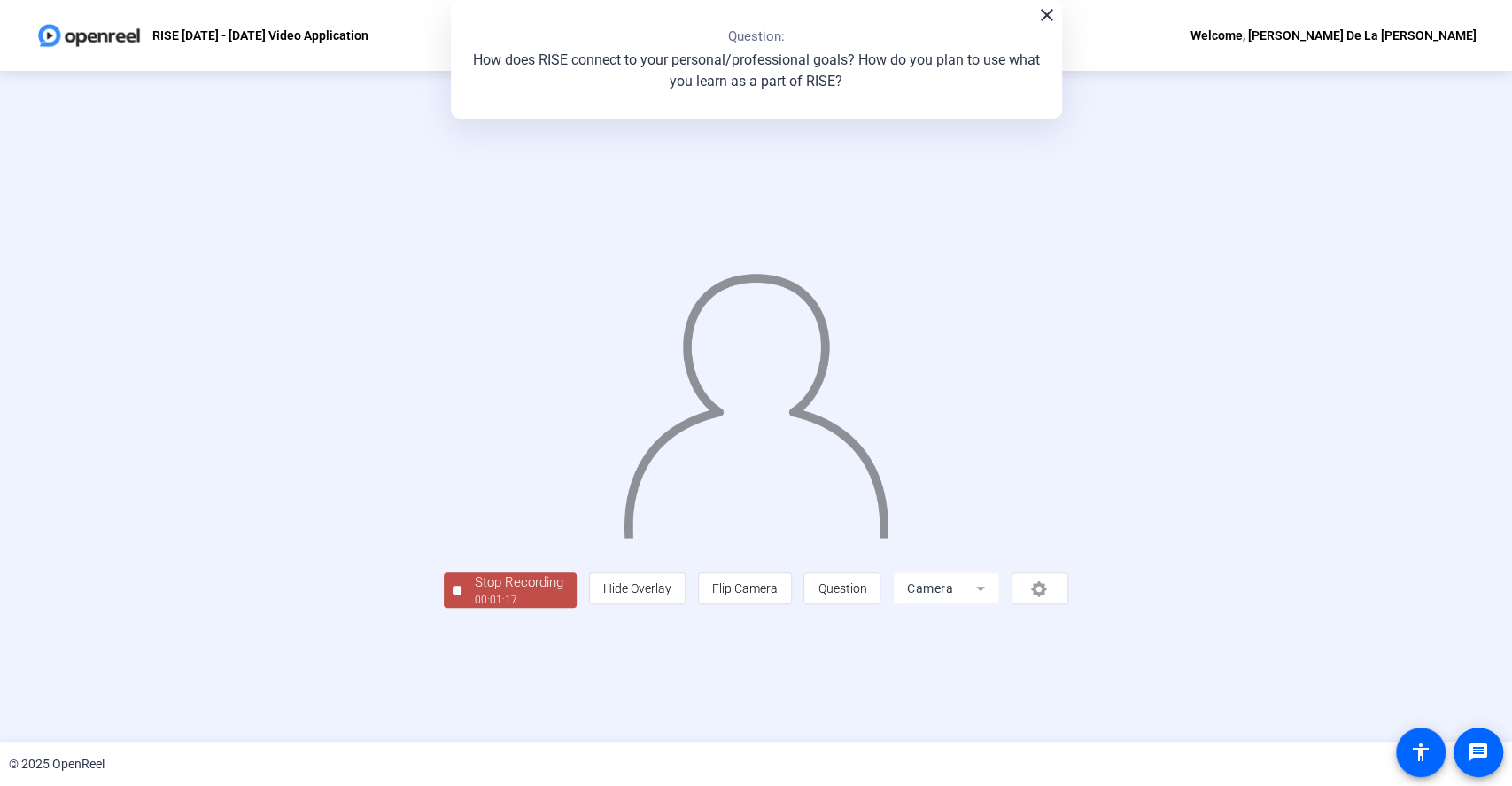 click on "Stop Recording" 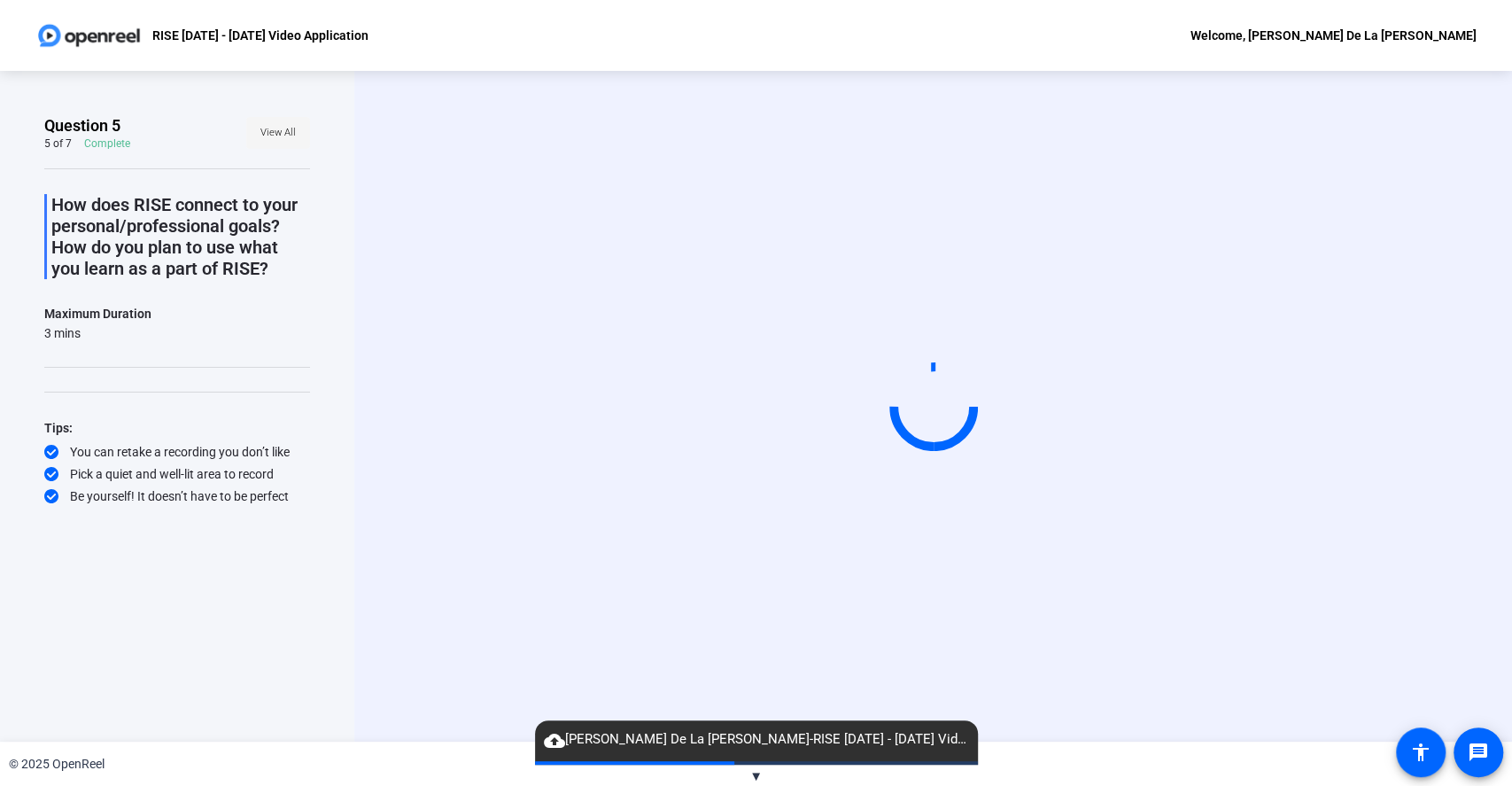 click on "View All" 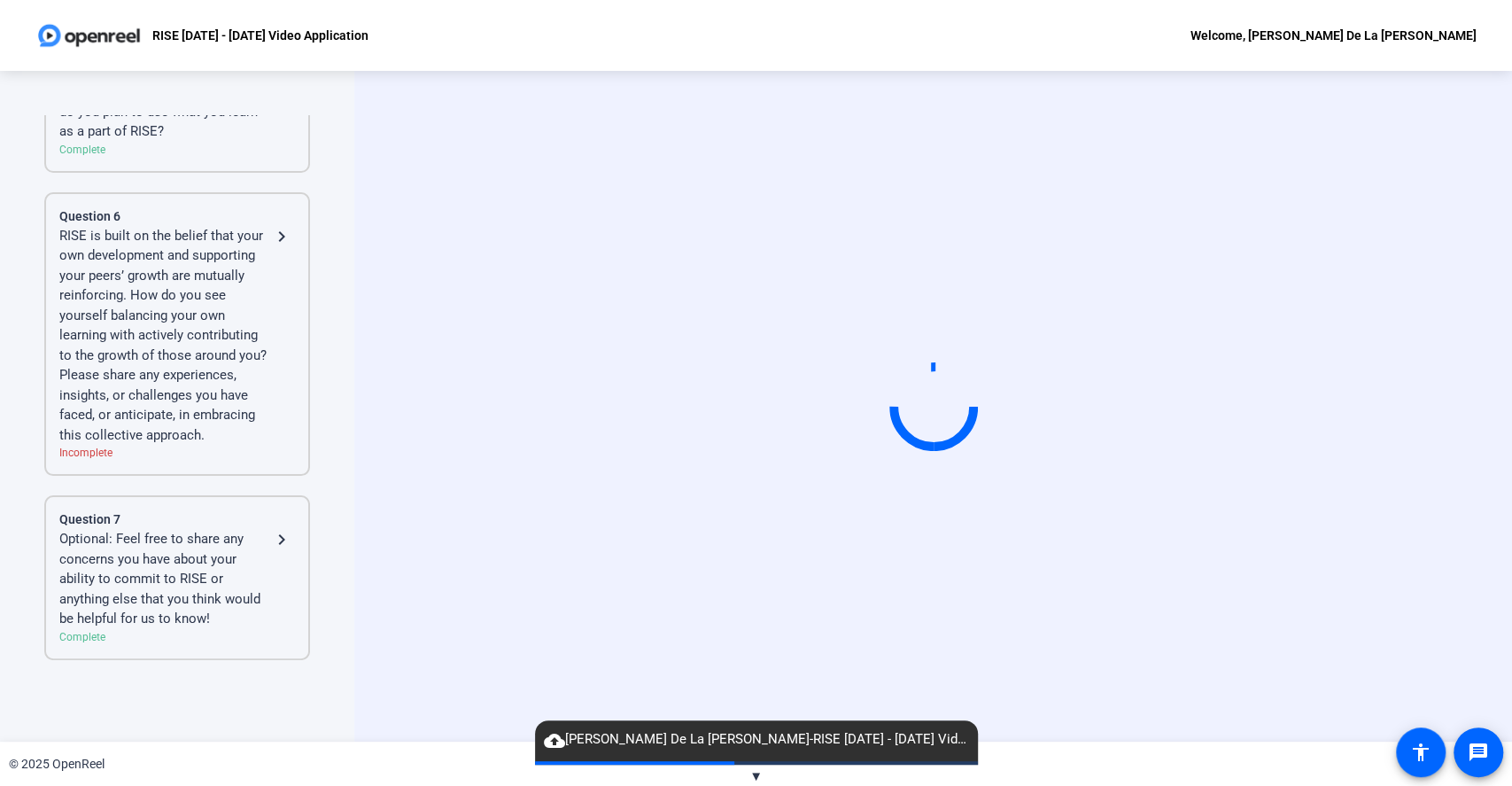 click on "RISE is built on the belief that your own development and supporting your peers’ growth are mutually reinforcing. How do you see yourself balancing your own learning with actively contributing to the growth of those around you? Please share any experiences, insights, or challenges you have faced, or anticipate, in embracing this collective approach." 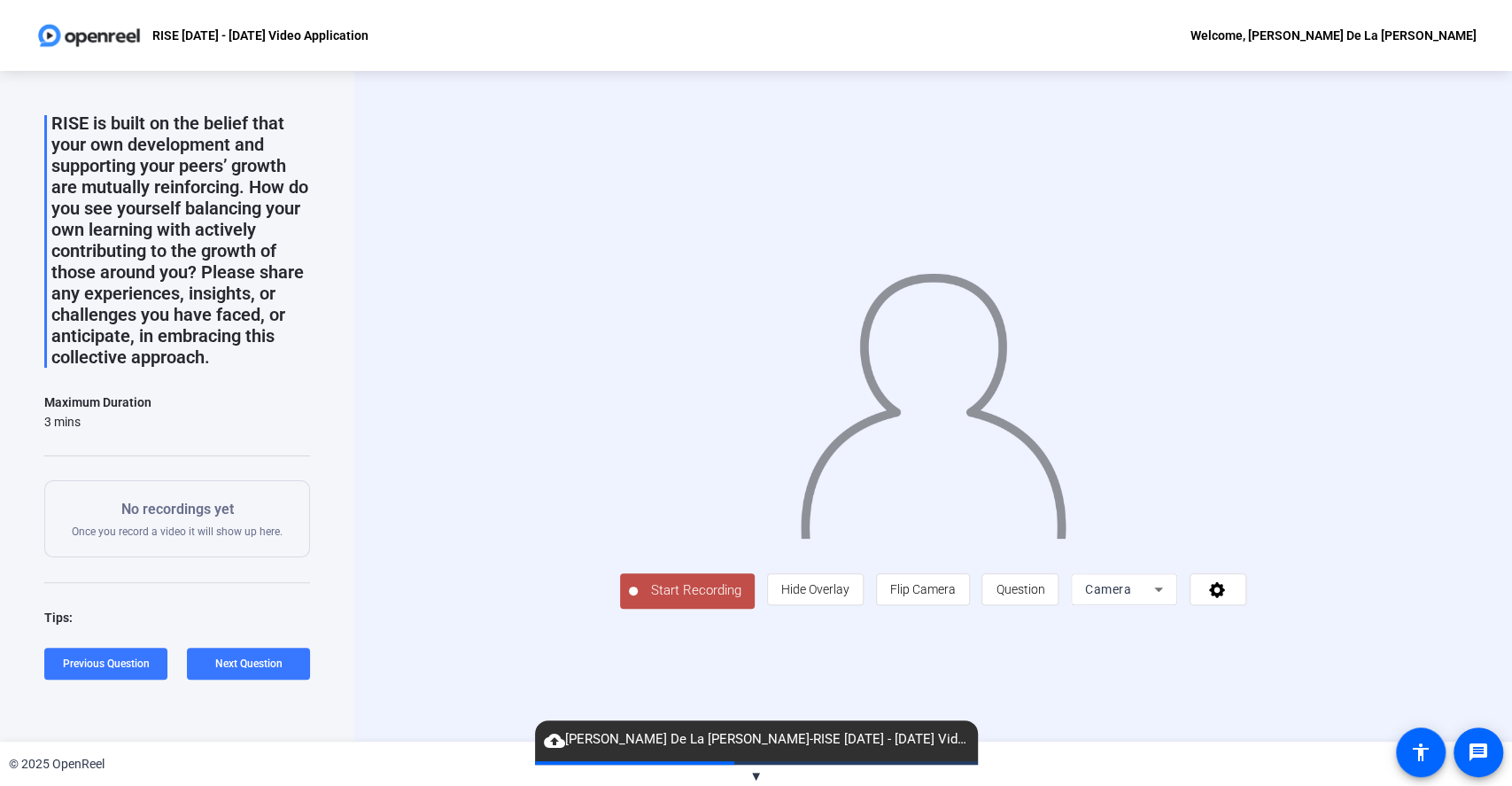 scroll, scrollTop: 50, scrollLeft: 0, axis: vertical 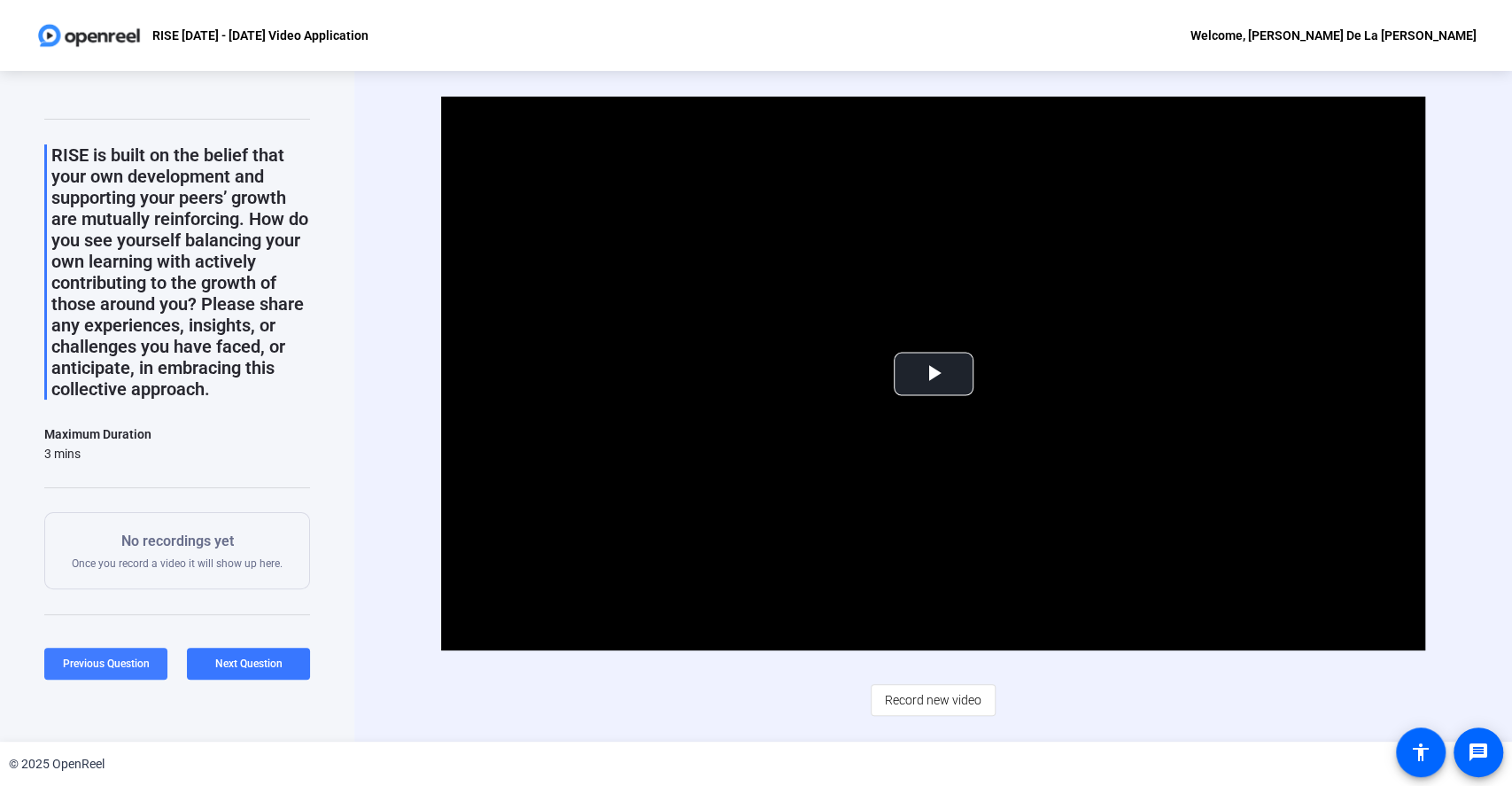 click 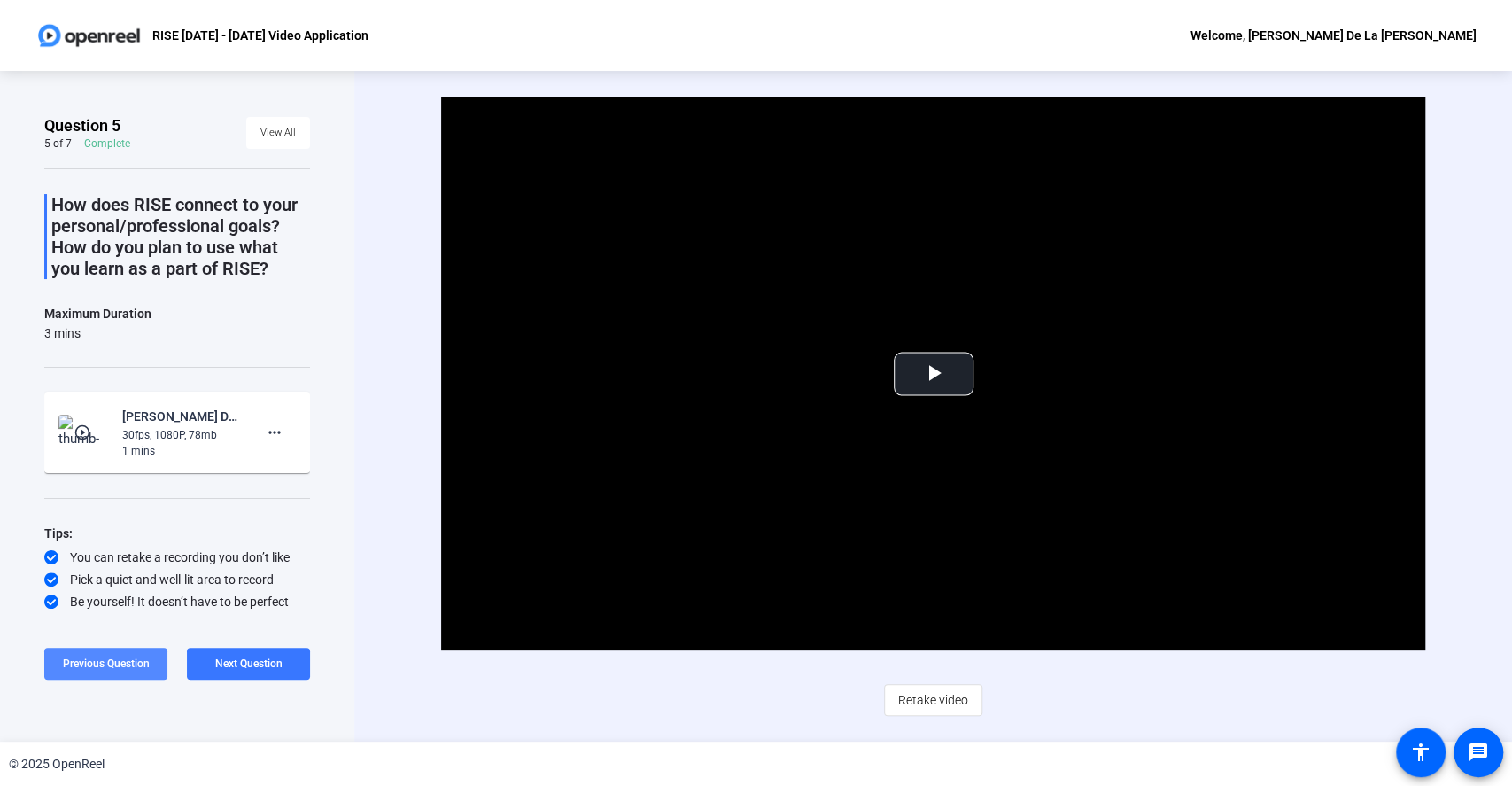 scroll, scrollTop: 3, scrollLeft: 0, axis: vertical 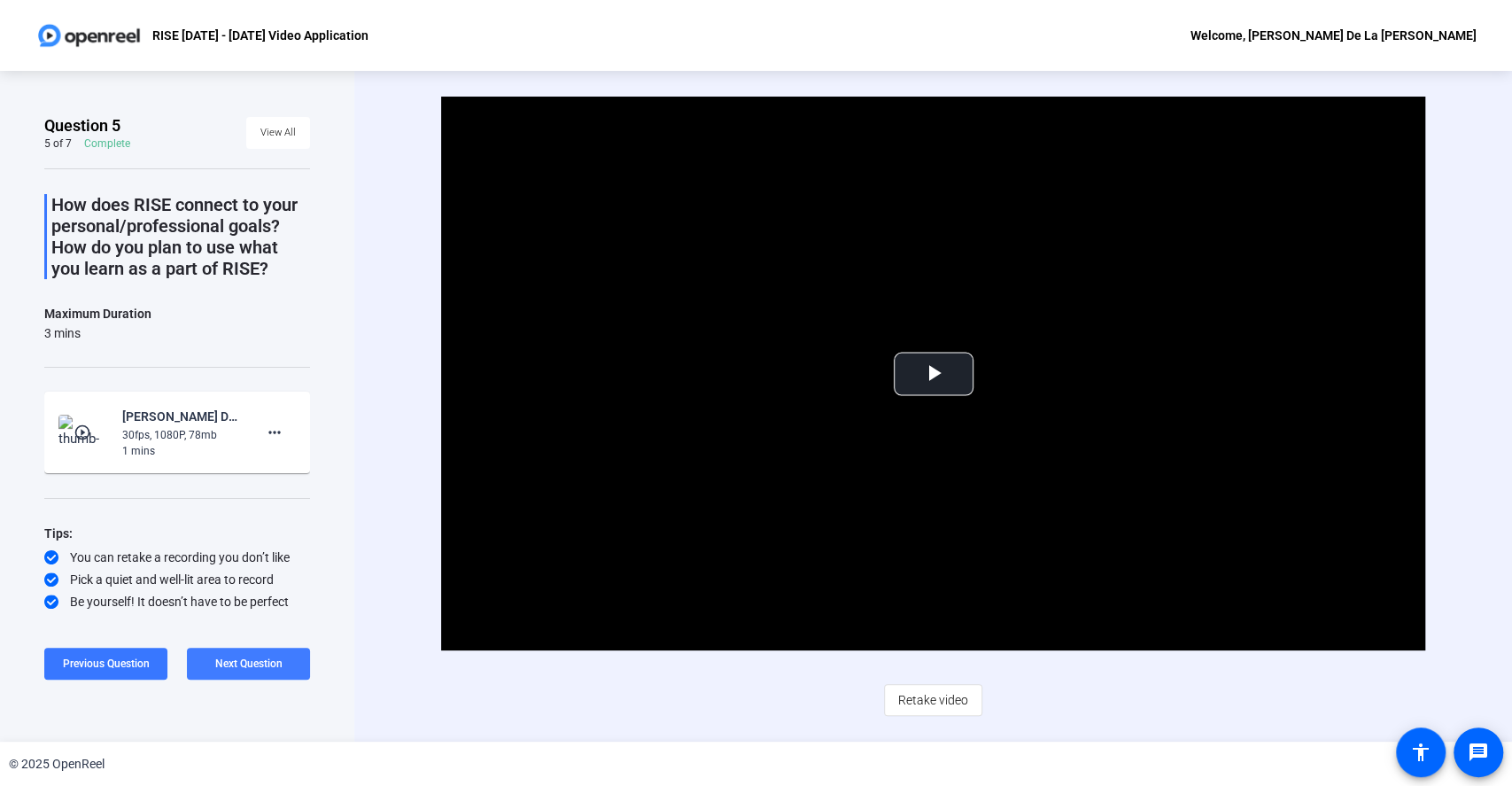 click on "Next Question" 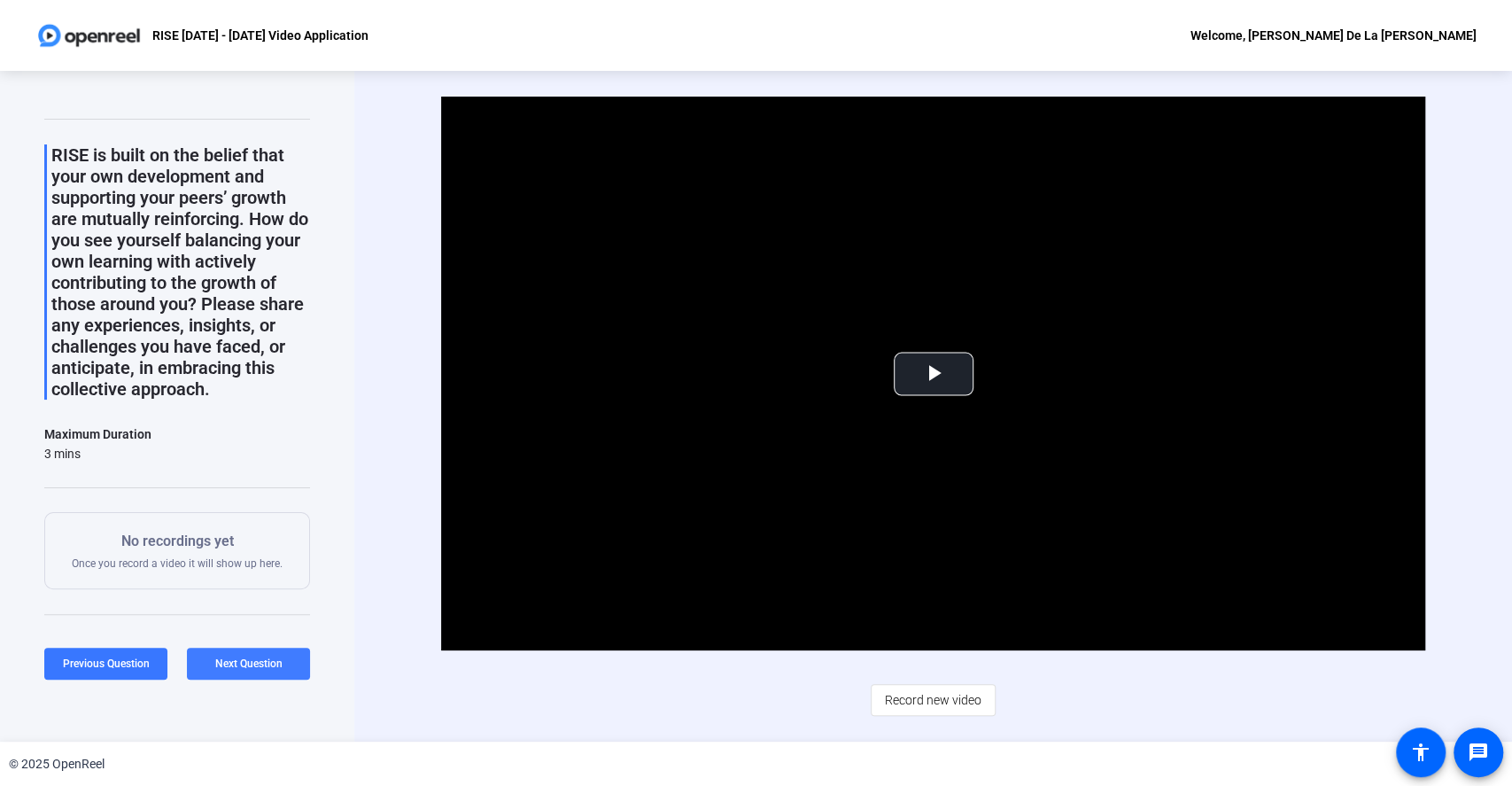 click on "Next Question" 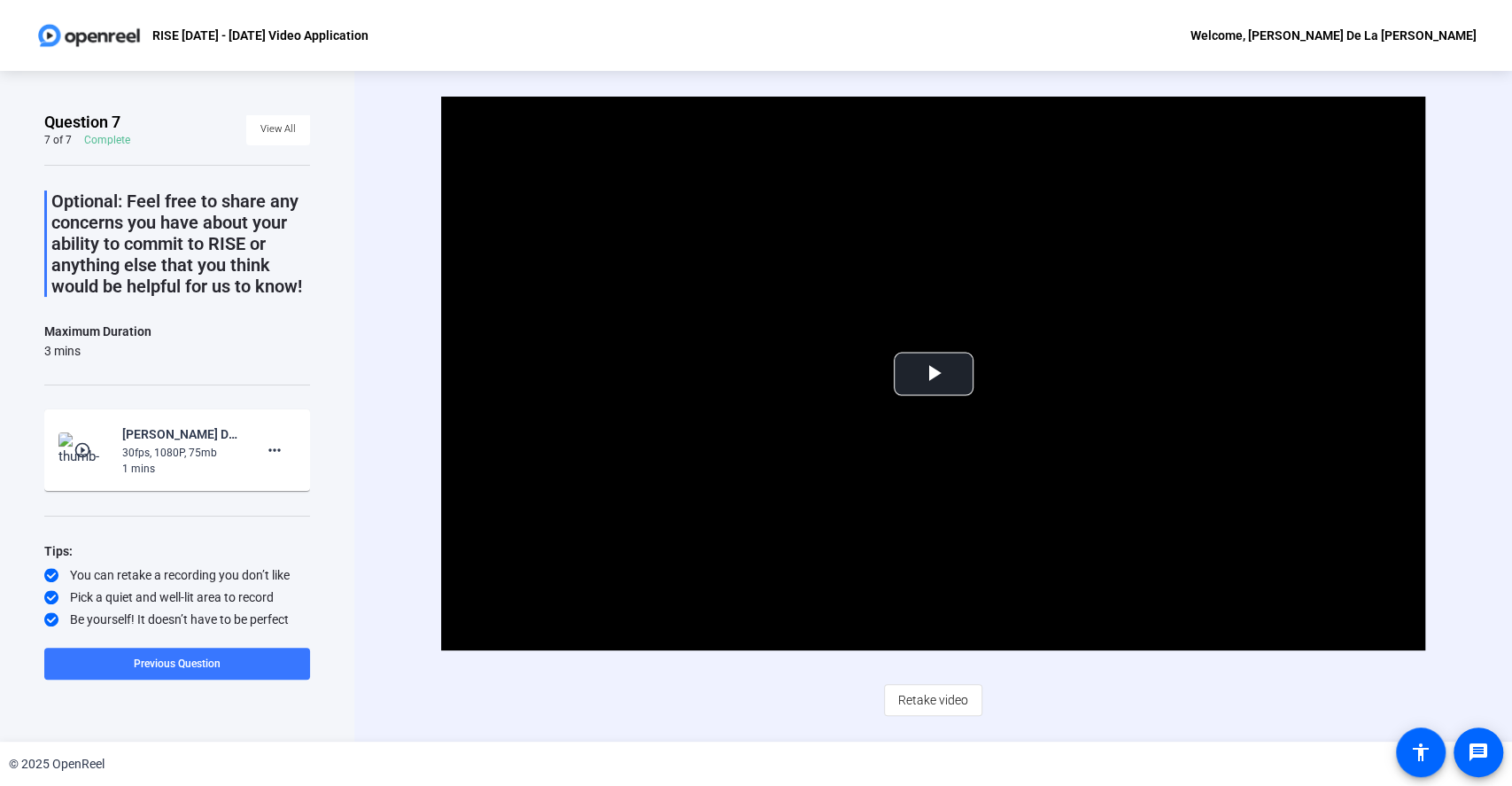 scroll, scrollTop: 24, scrollLeft: 0, axis: vertical 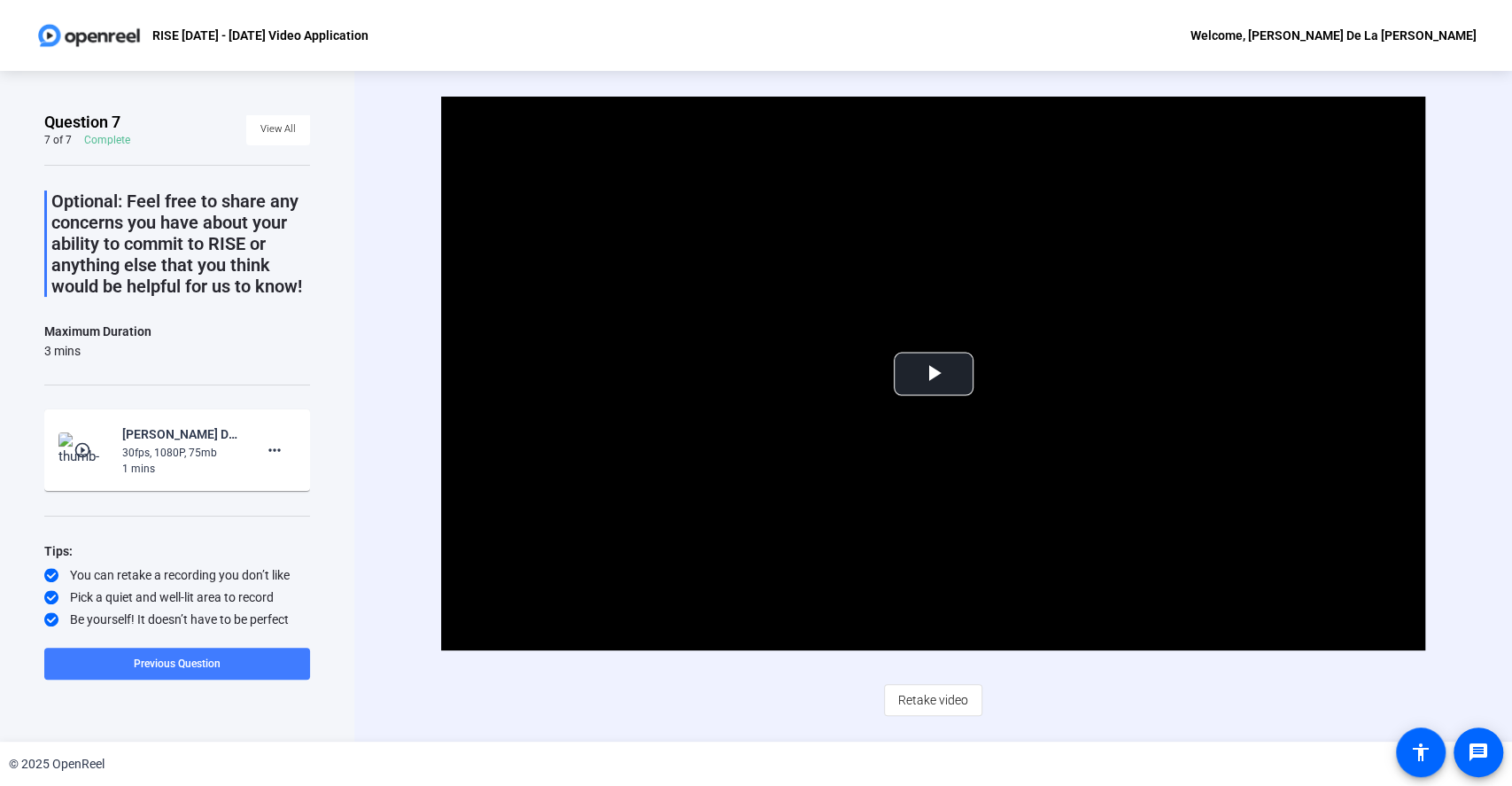 click on "Previous Question" 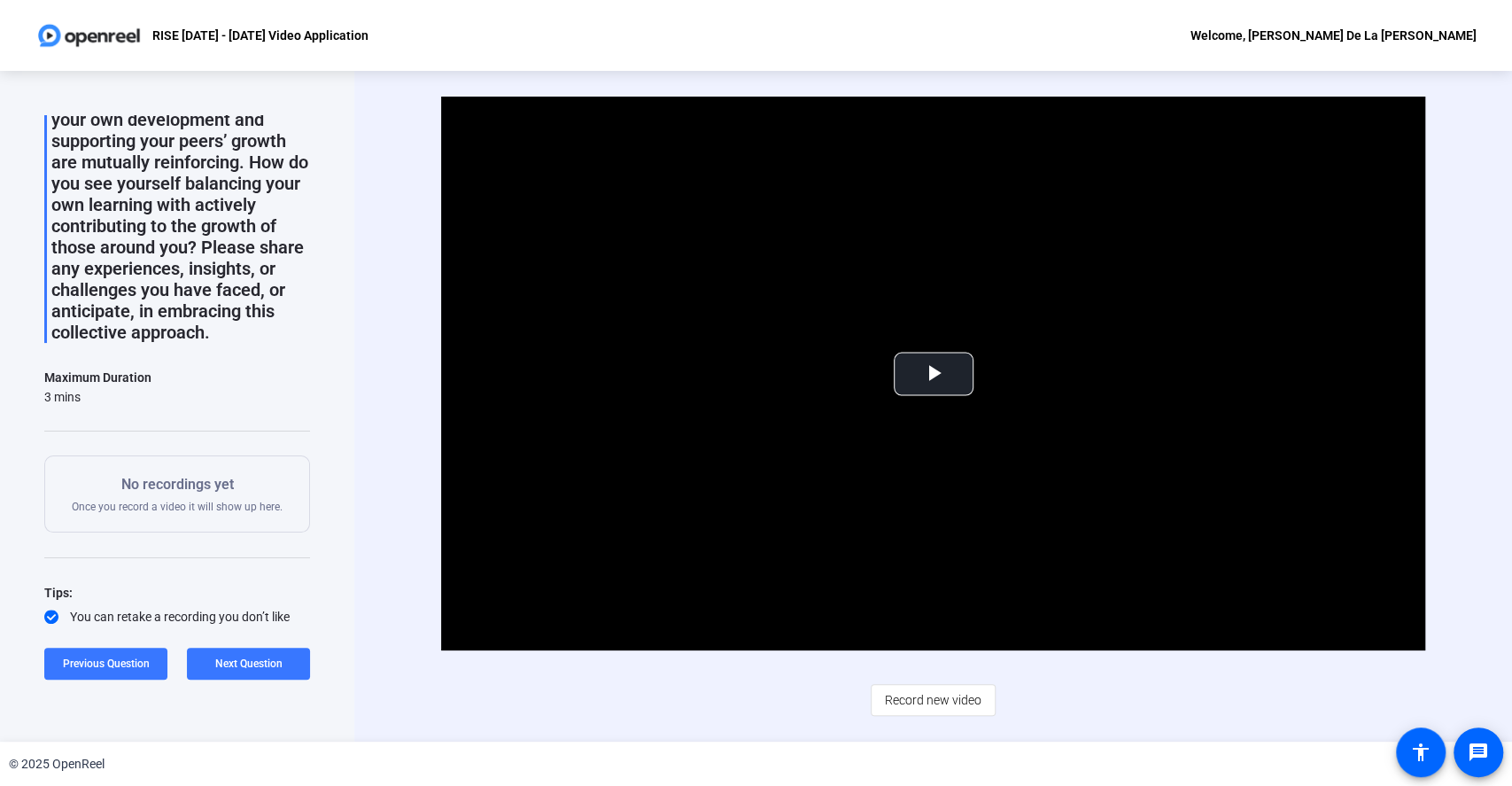 scroll, scrollTop: 0, scrollLeft: 0, axis: both 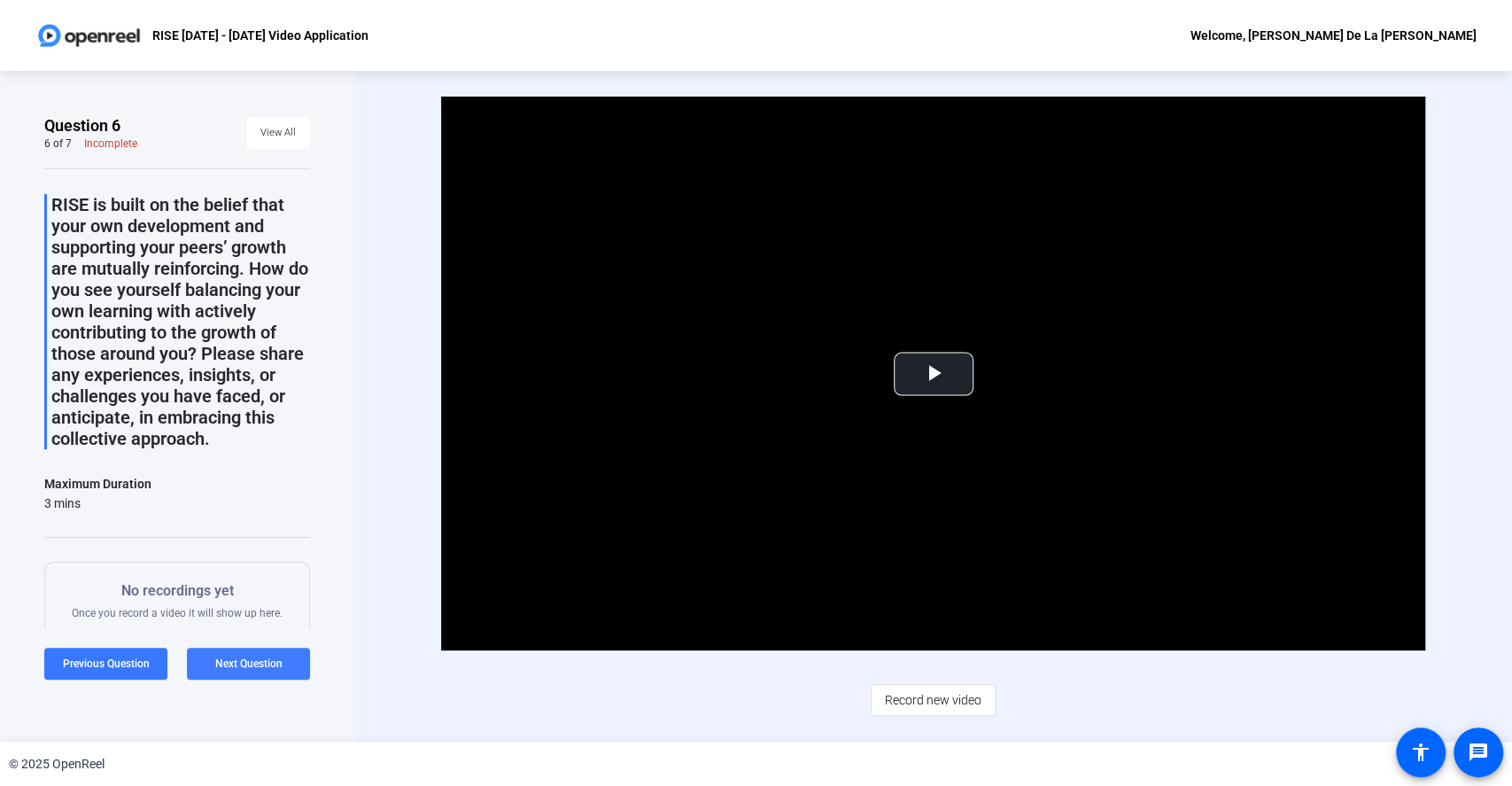 click 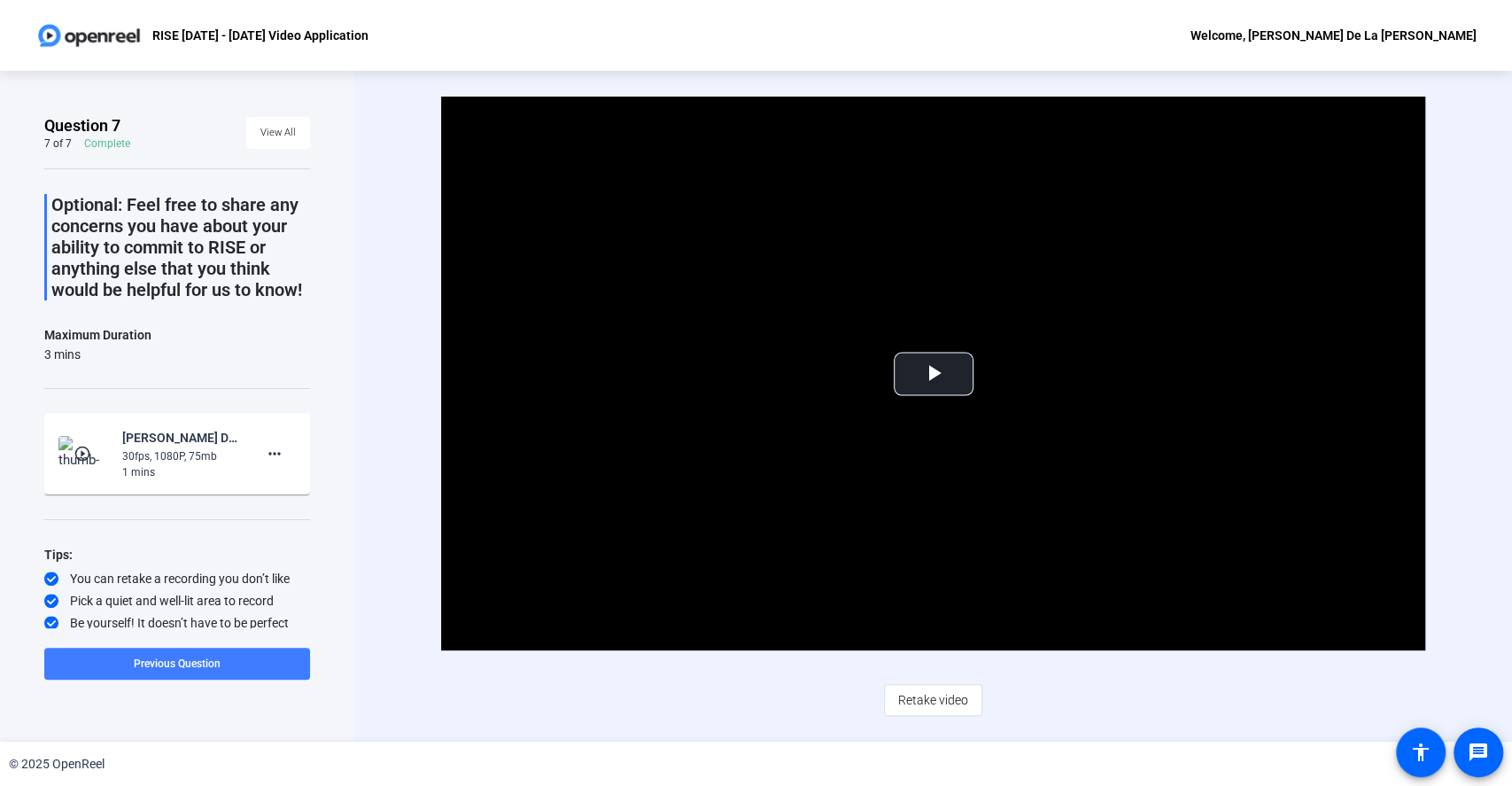 click 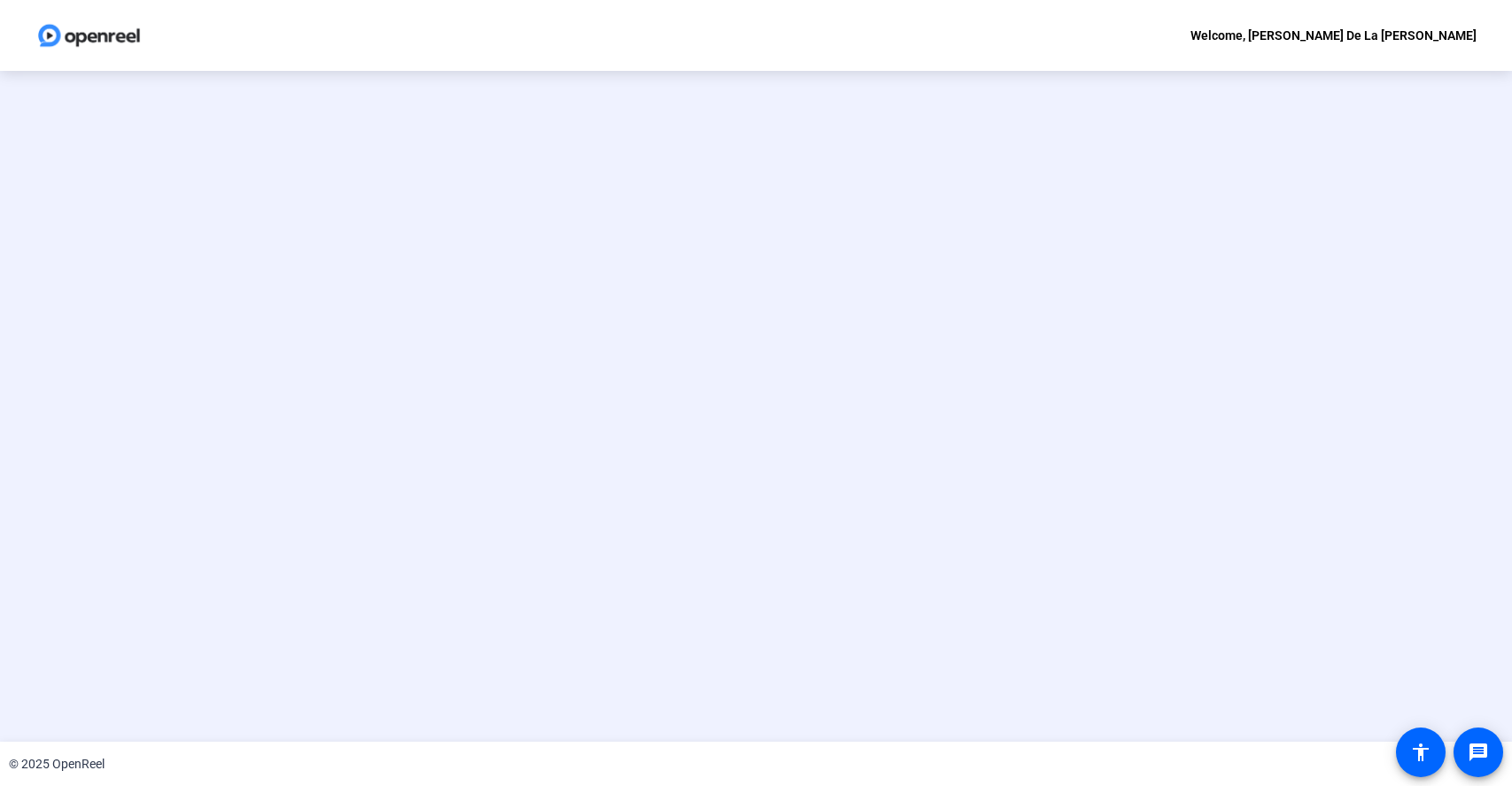 scroll, scrollTop: 0, scrollLeft: 0, axis: both 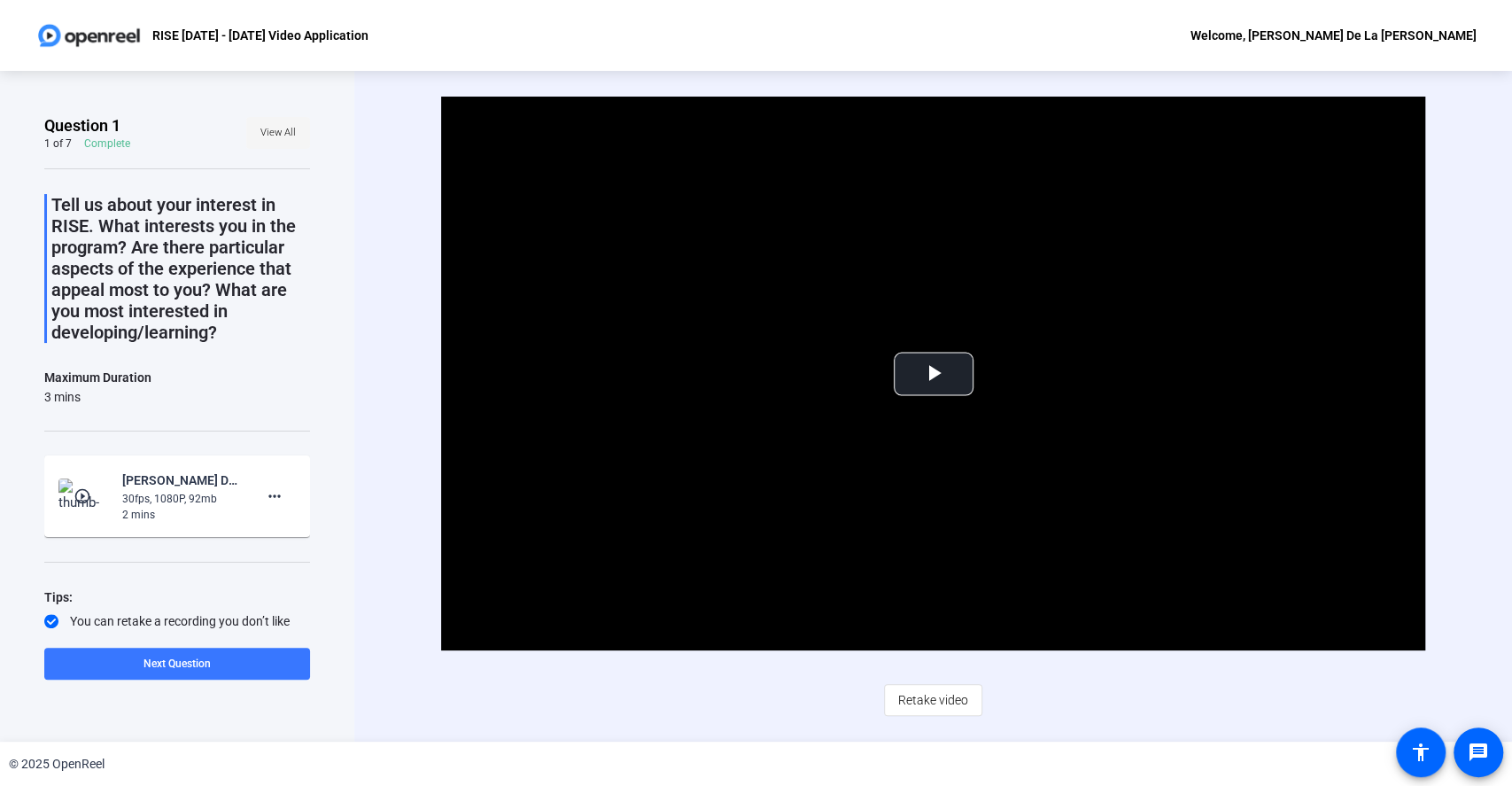 click on "View All" 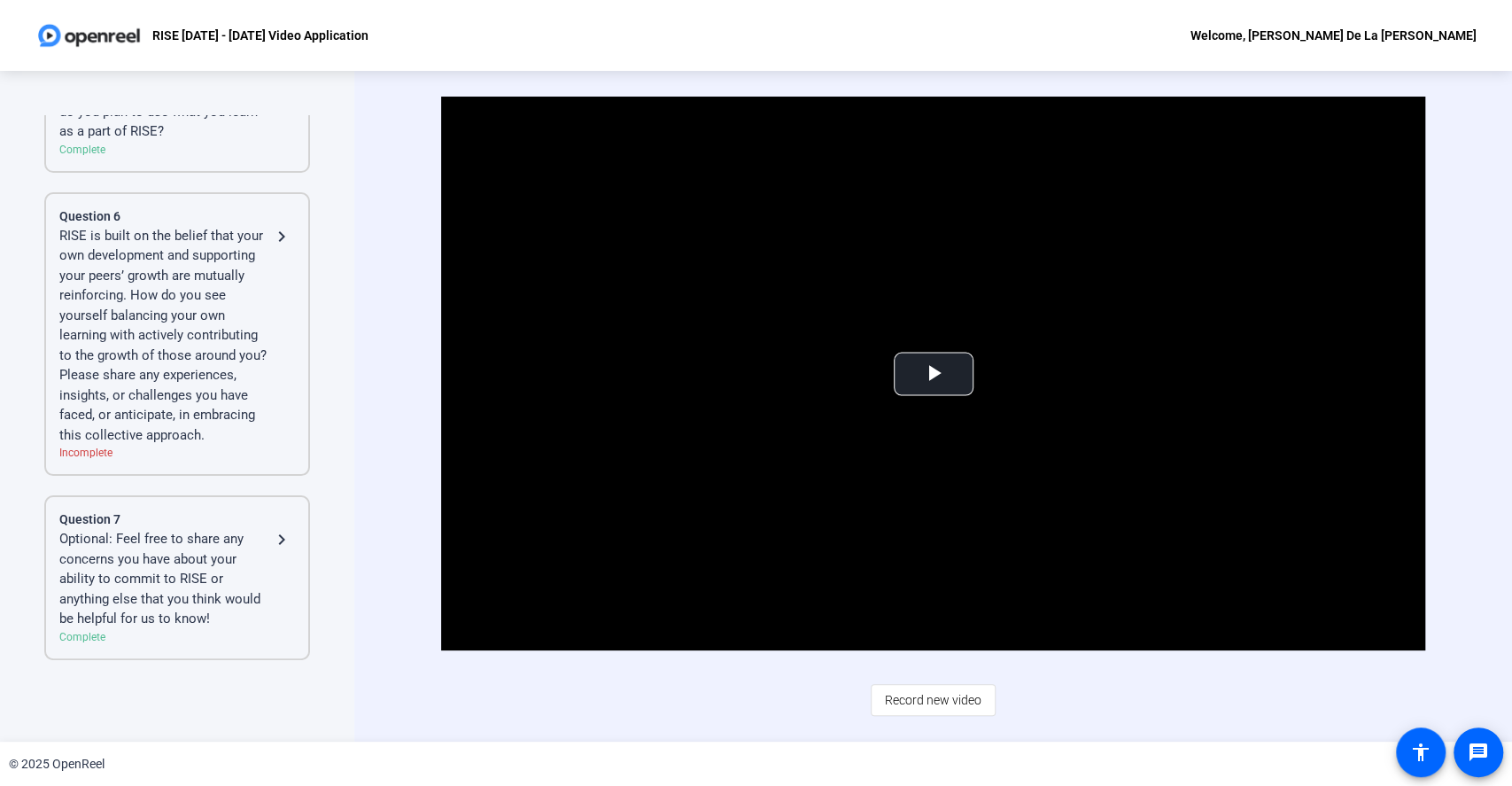 click on "RISE is built on the belief that your own development and supporting your peers’ growth are mutually reinforcing. How do you see yourself balancing your own learning with actively contributing to the growth of those around you? Please share any experiences, insights, or challenges you have faced, or anticipate, in embracing this collective approach." 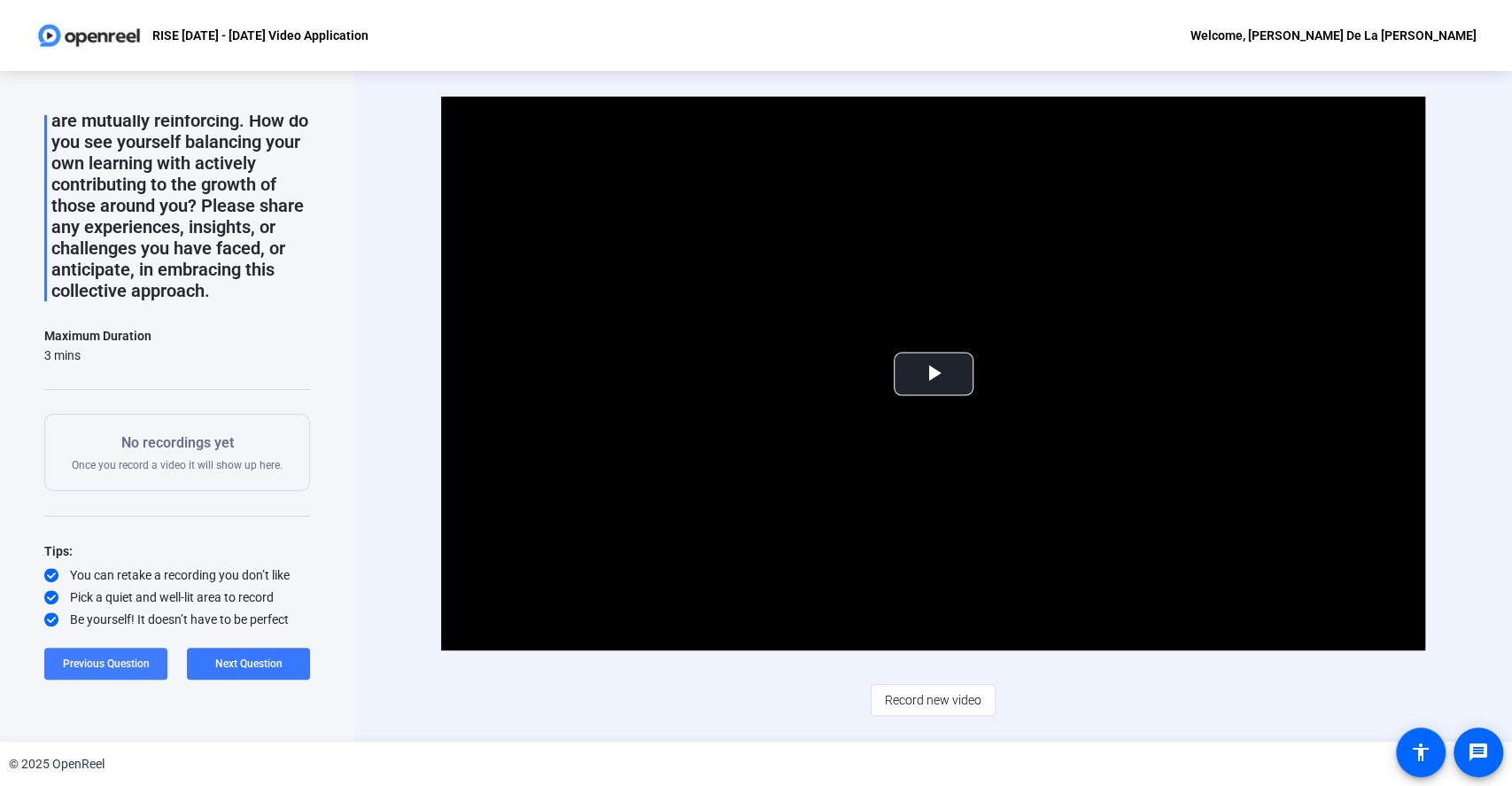 click on "Previous Question" 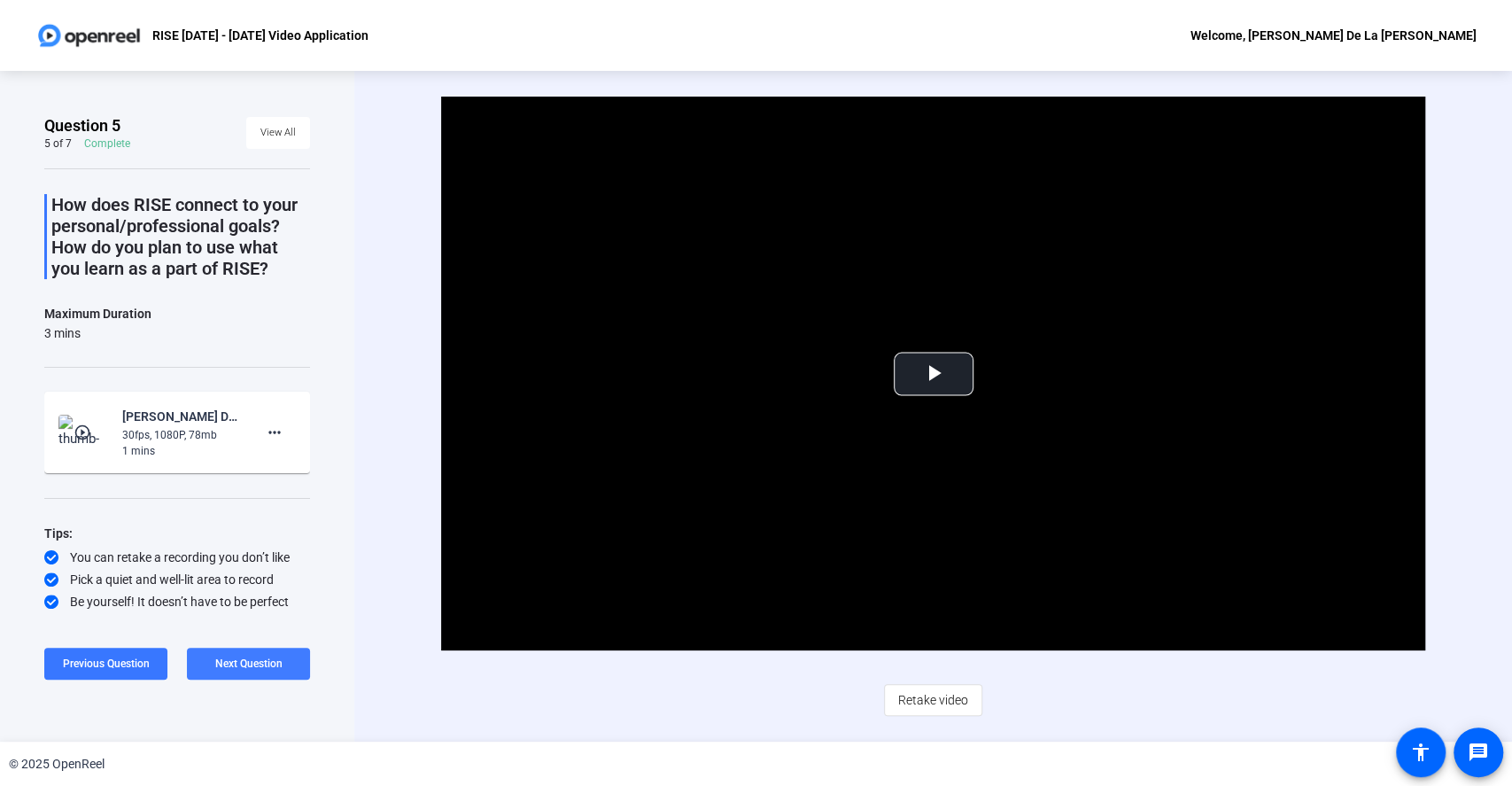 click on "Next Question" 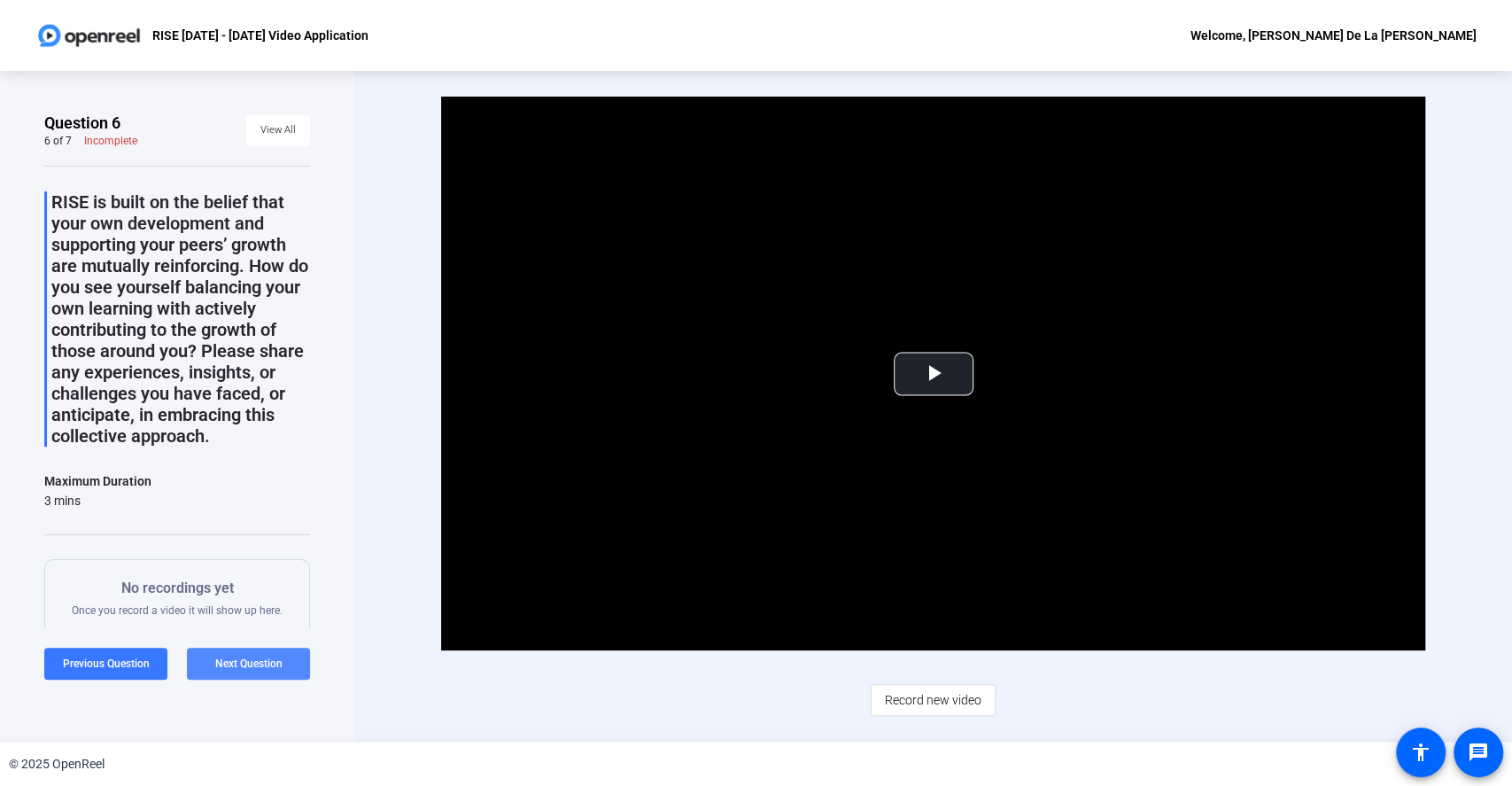 scroll, scrollTop: 168, scrollLeft: 0, axis: vertical 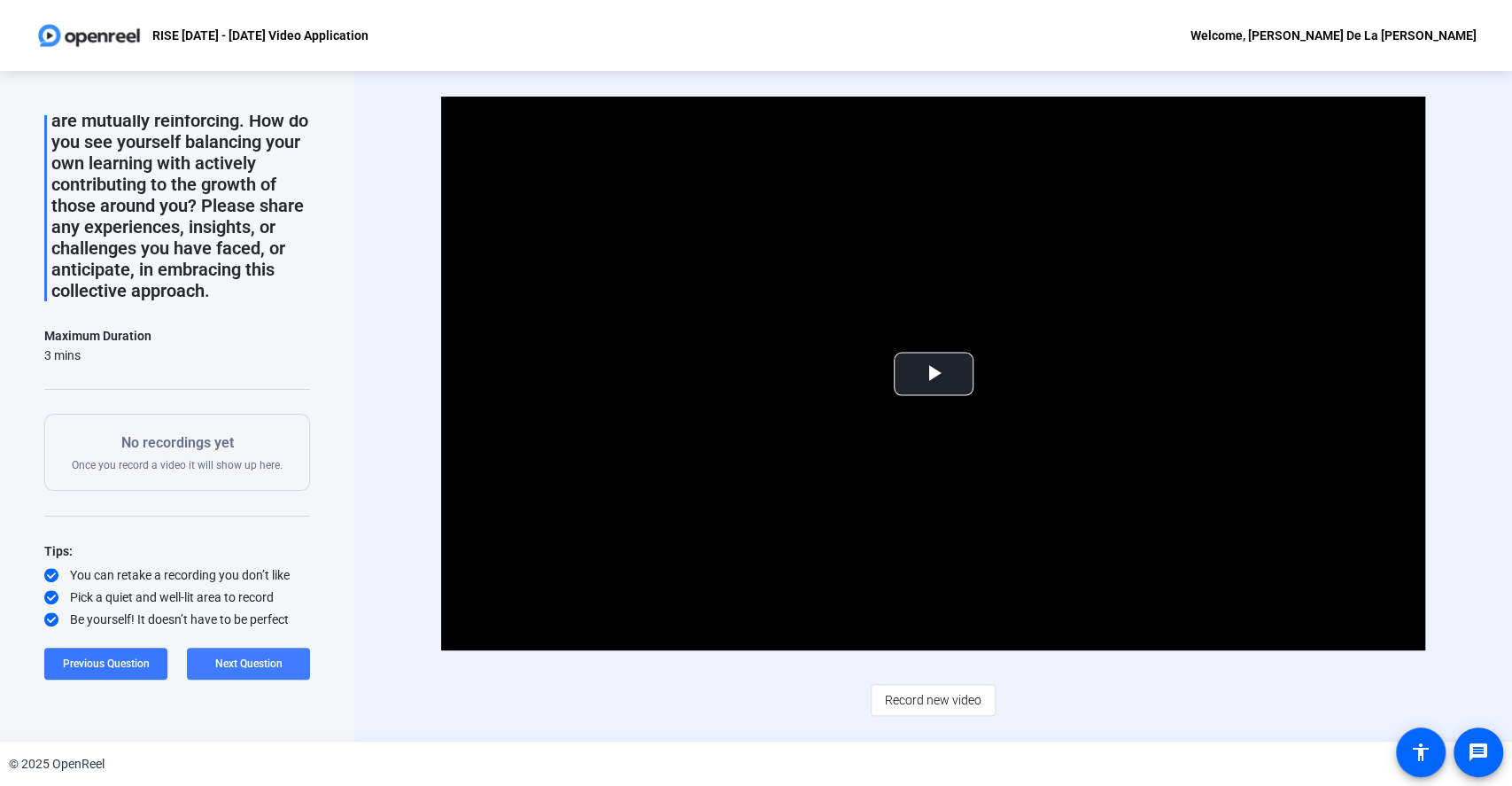 click on "Next Question" 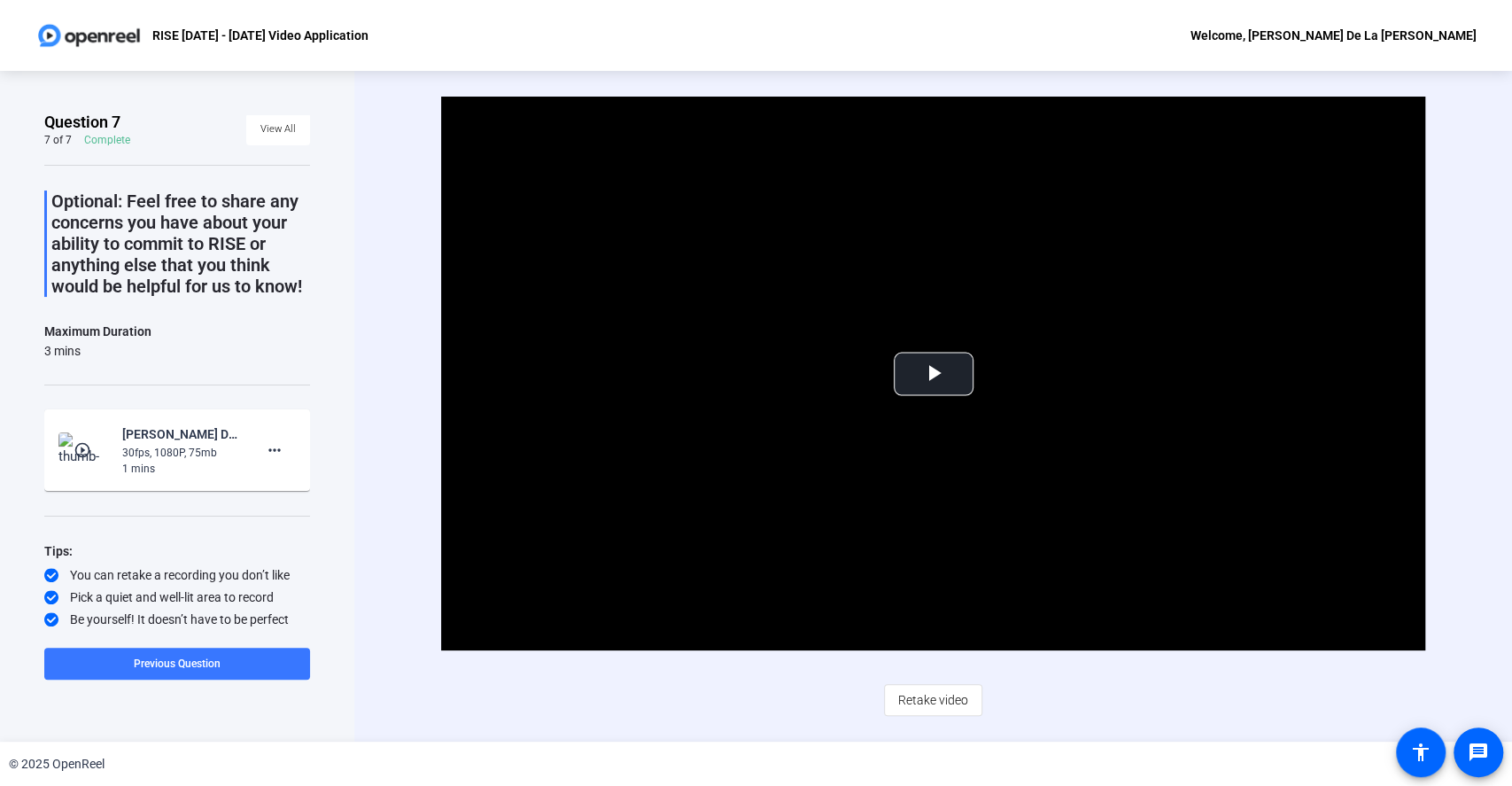 scroll, scrollTop: 24, scrollLeft: 0, axis: vertical 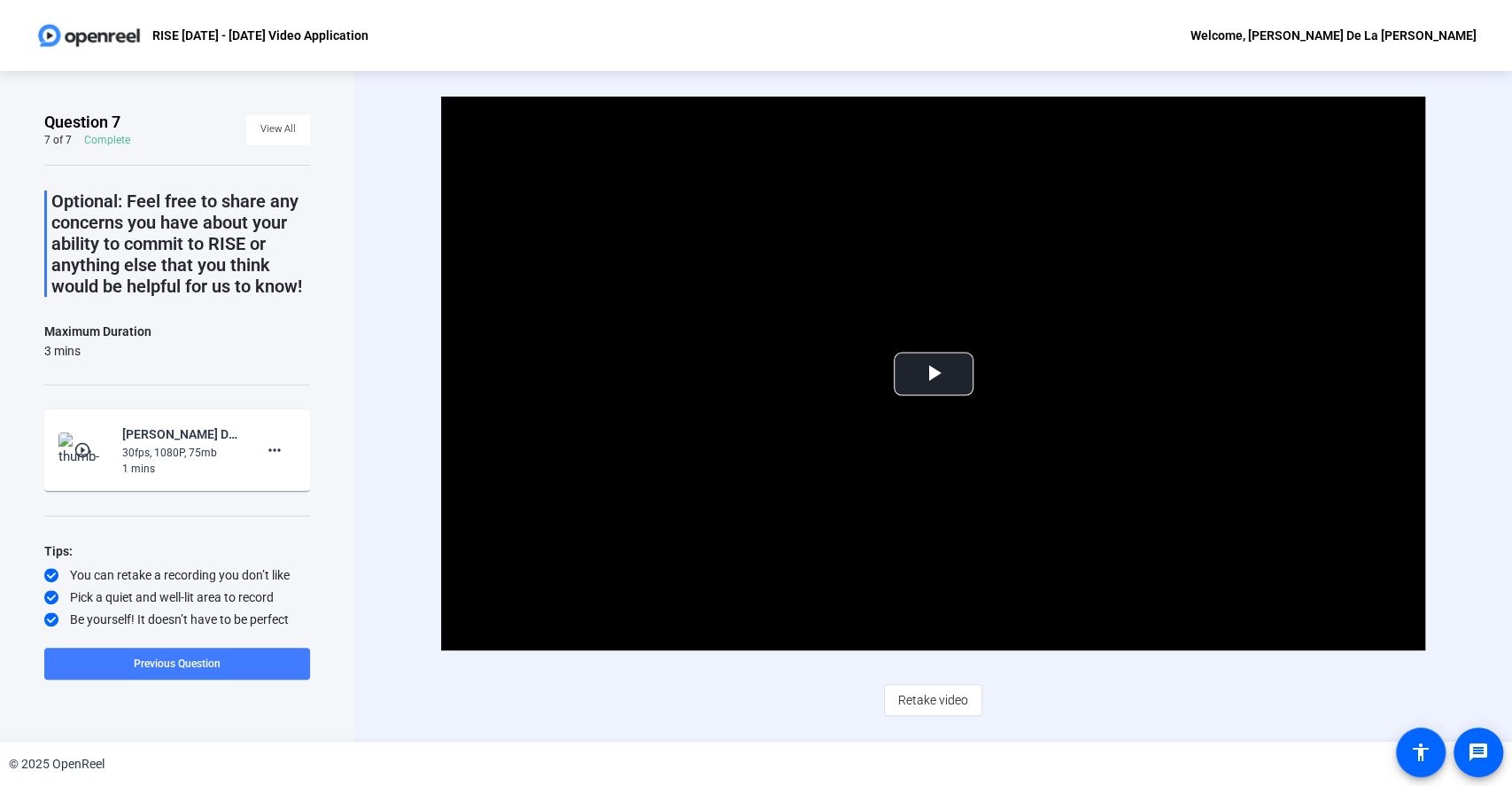 click on "Previous Question" 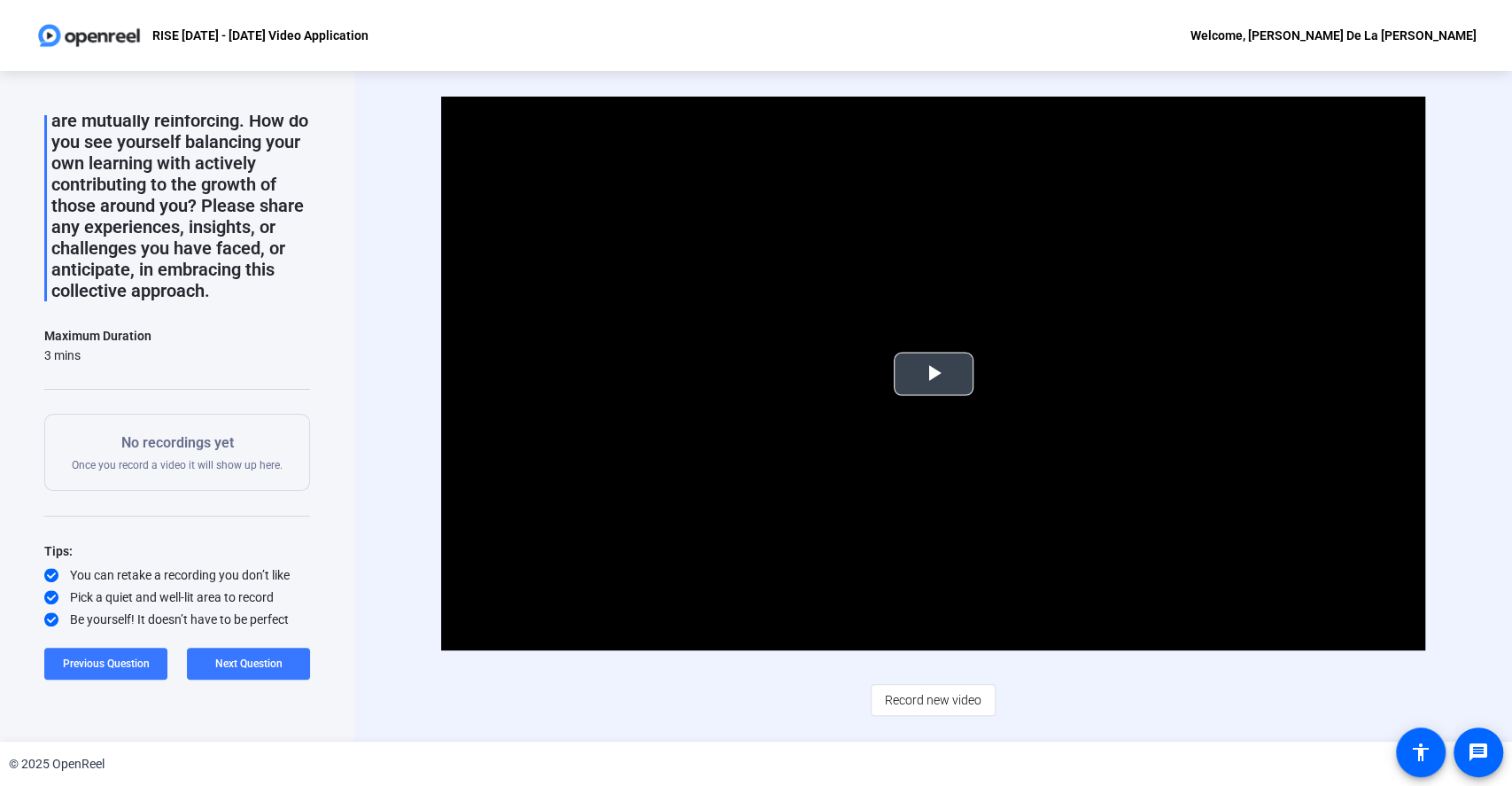 click at bounding box center (934, 374) 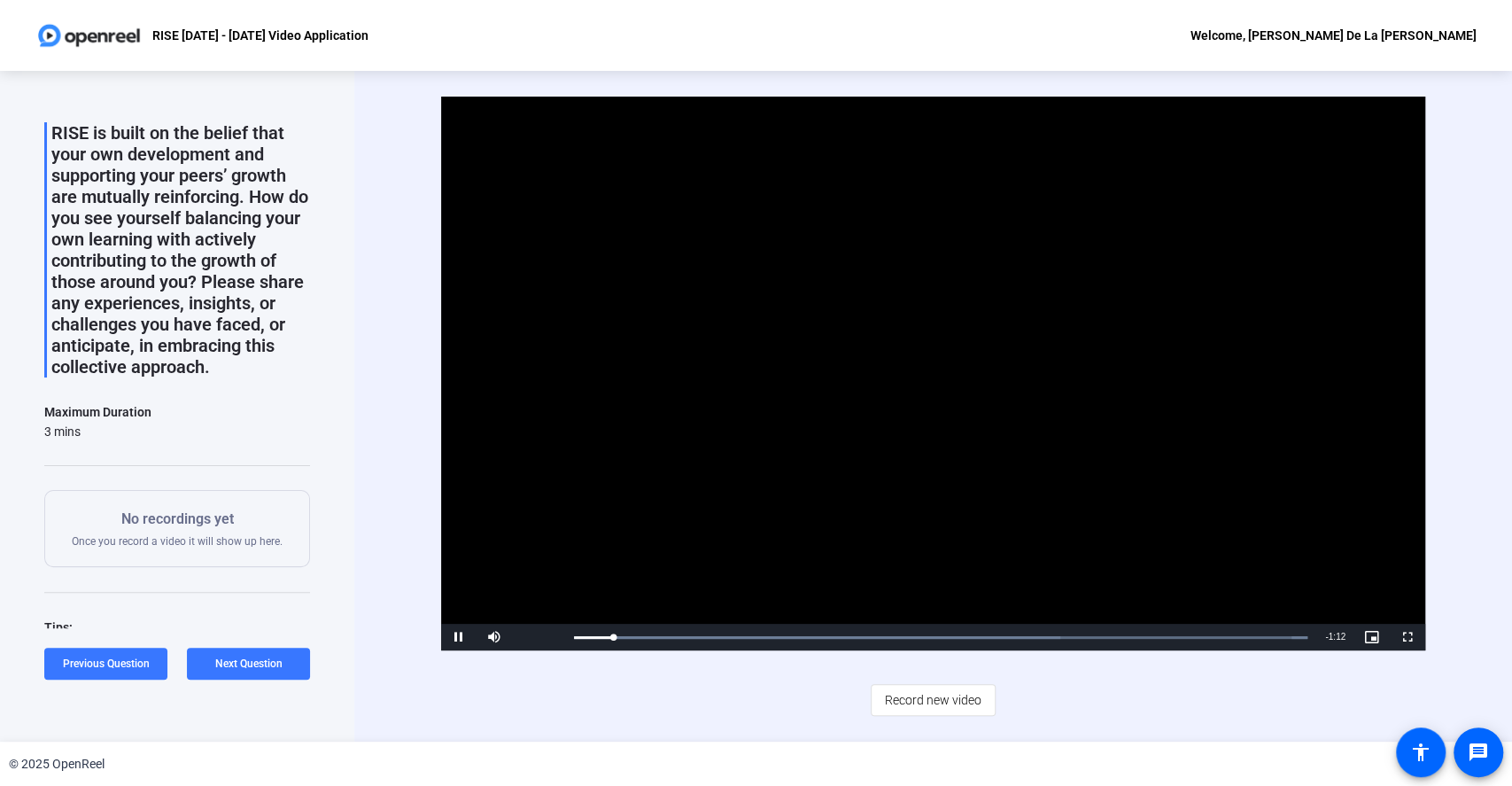 scroll, scrollTop: 0, scrollLeft: 0, axis: both 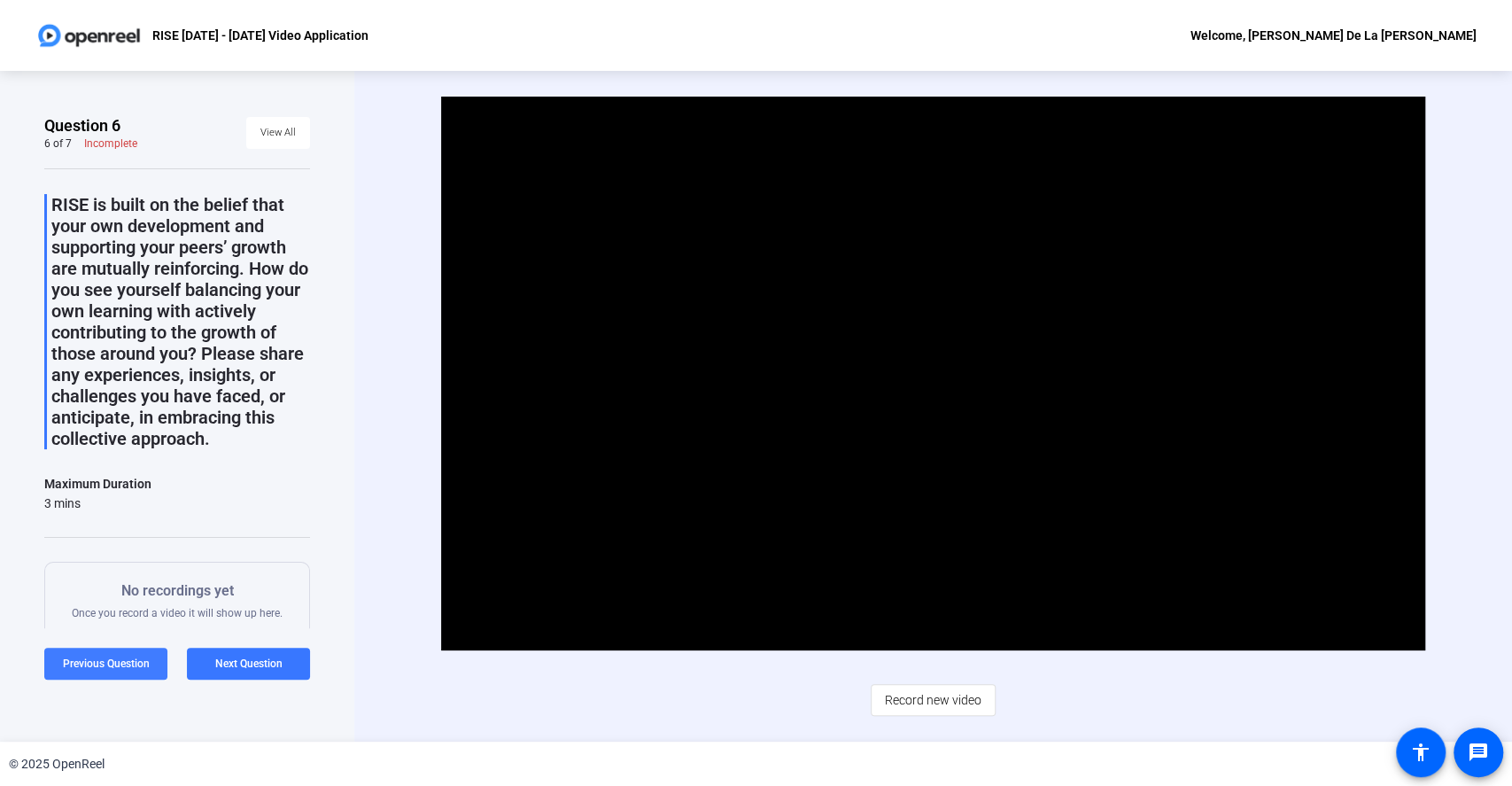 click on "Previous Question" 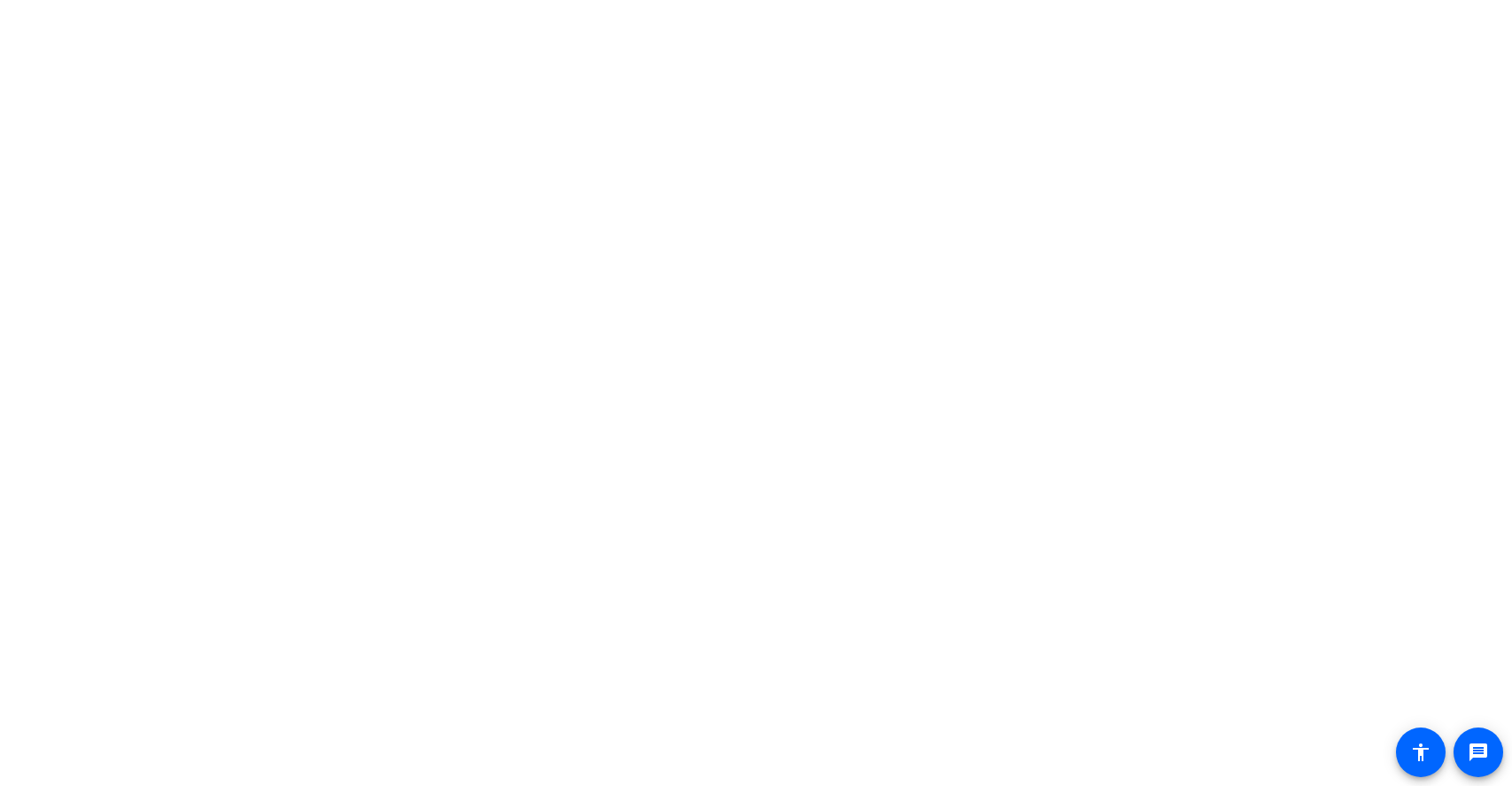 scroll, scrollTop: 0, scrollLeft: 0, axis: both 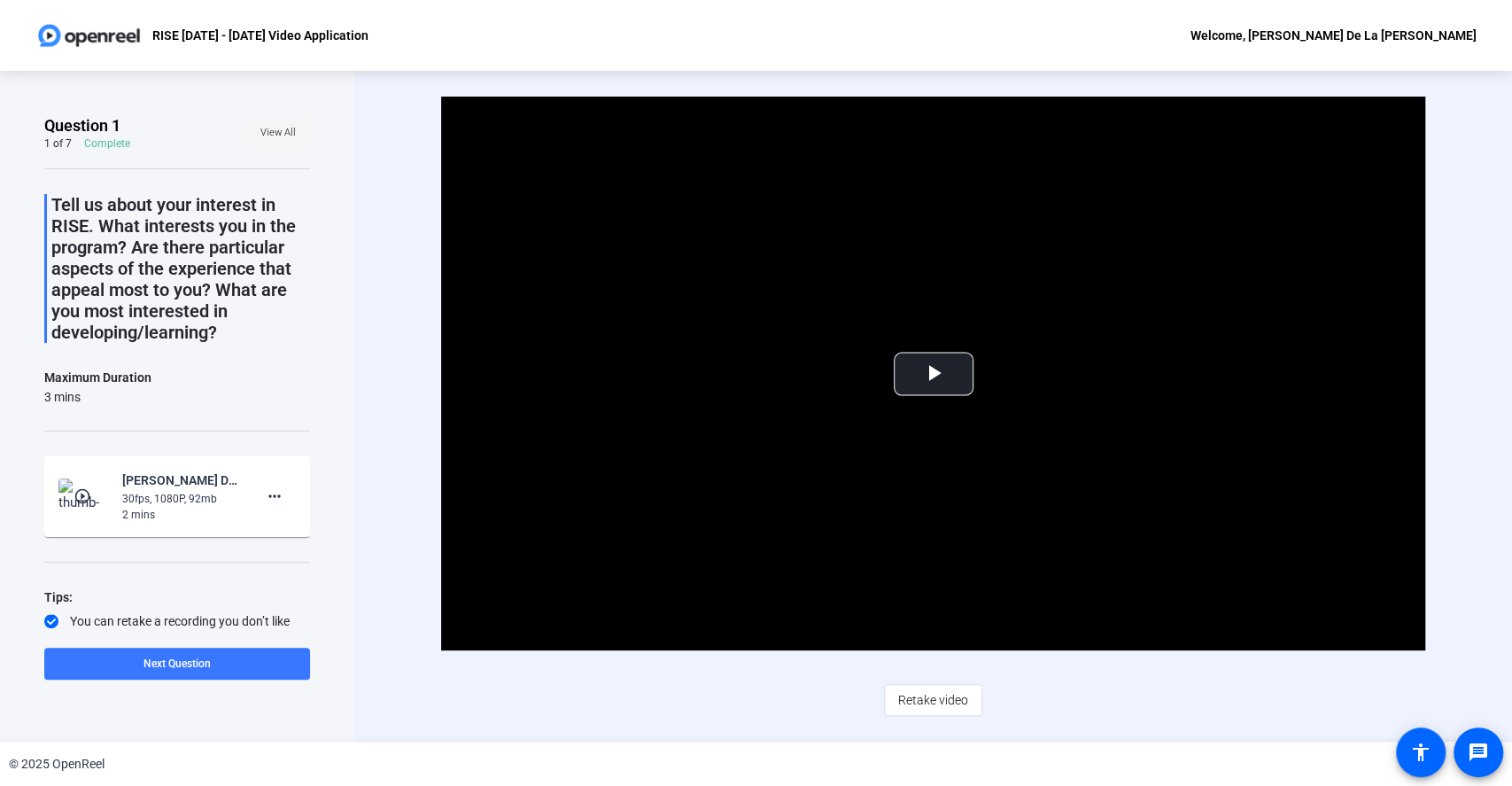 click on "View All" 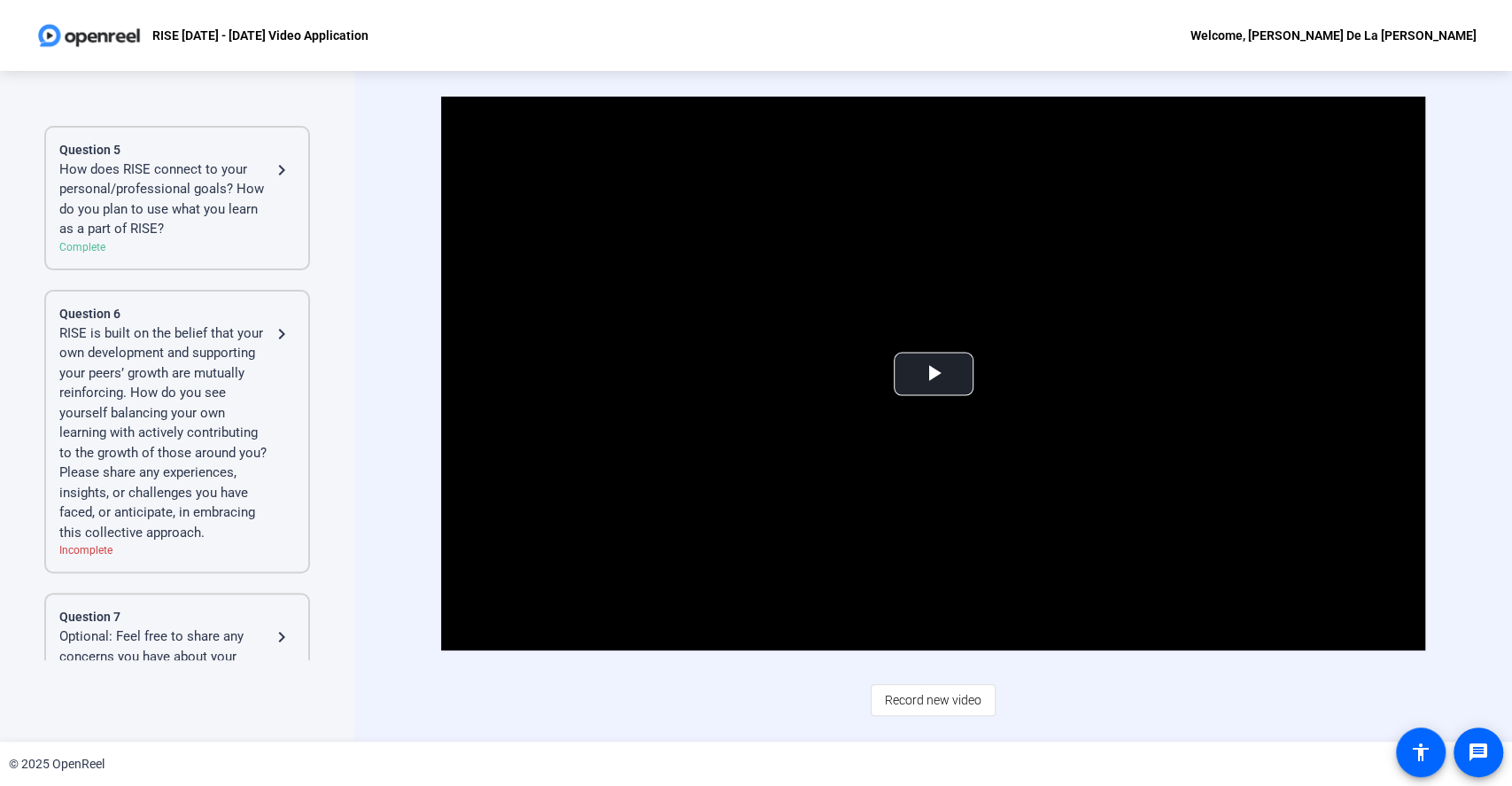 click on "RISE is built on the belief that your own development and supporting your peers’ growth are mutually reinforcing. How do you see yourself balancing your own learning with actively contributing to the growth of those around you? Please share any experiences, insights, or challenges you have faced, or anticipate, in embracing this collective approach." 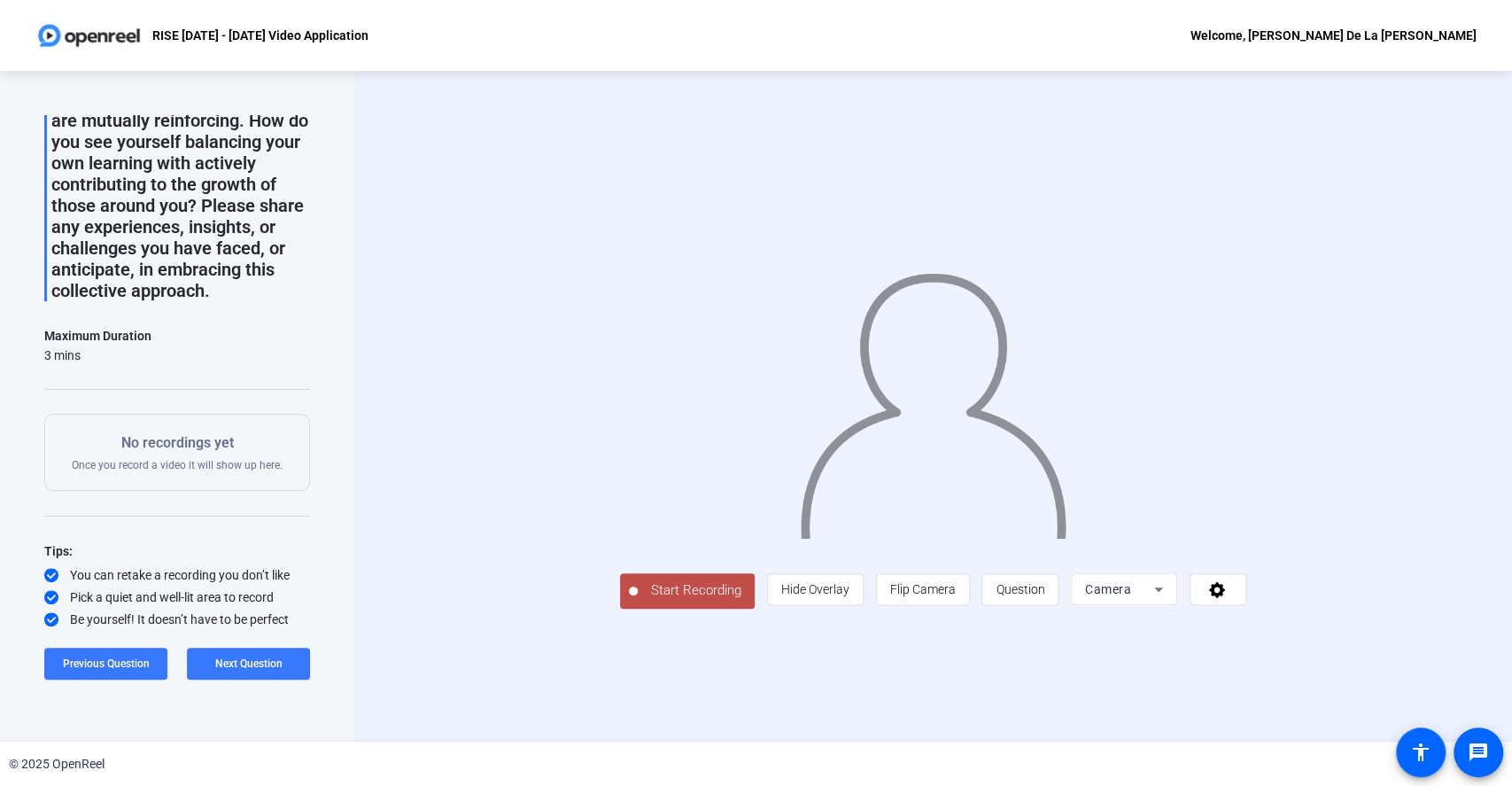 click on "Start Recording" 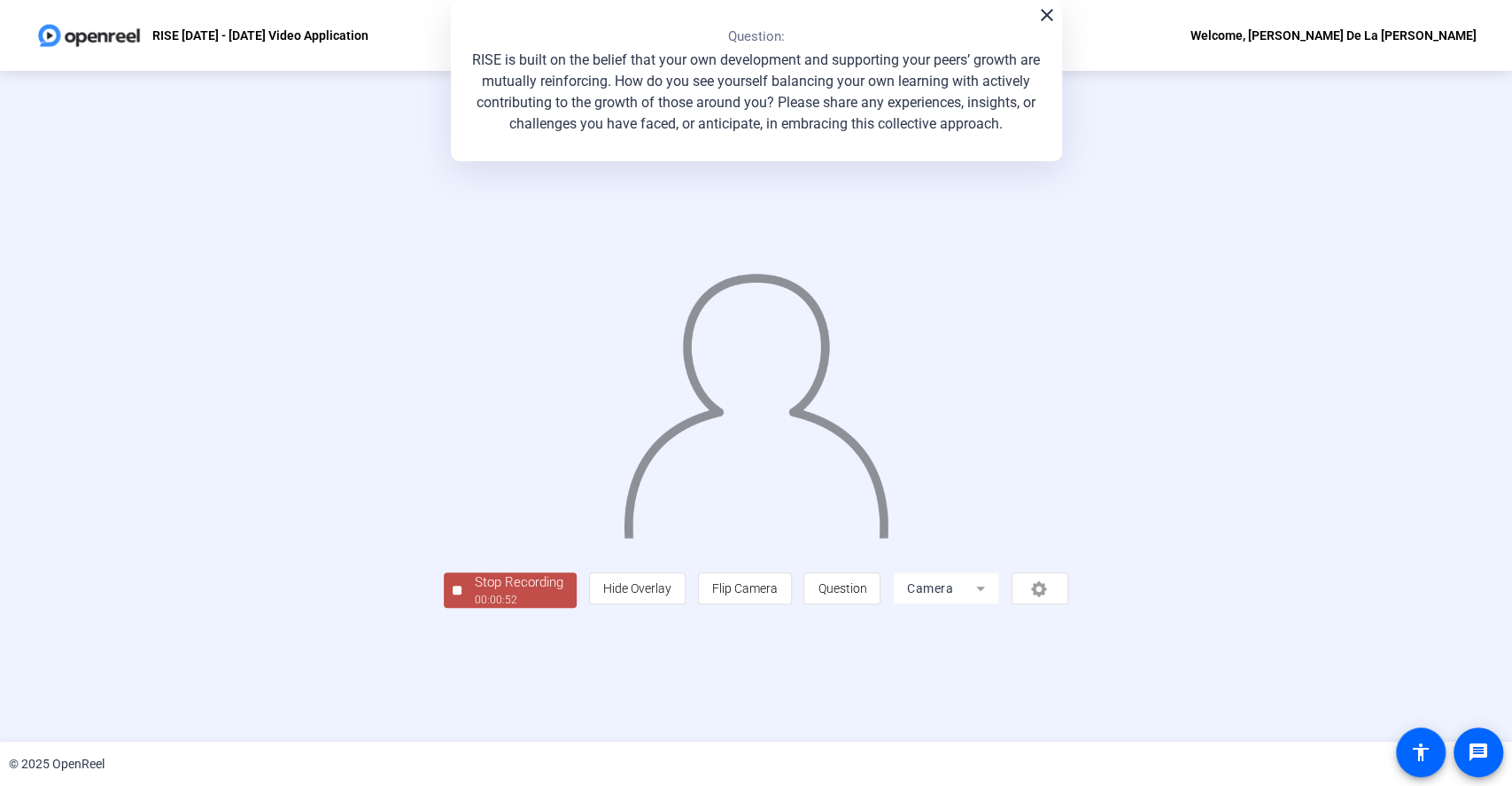 click on "00:00:52" 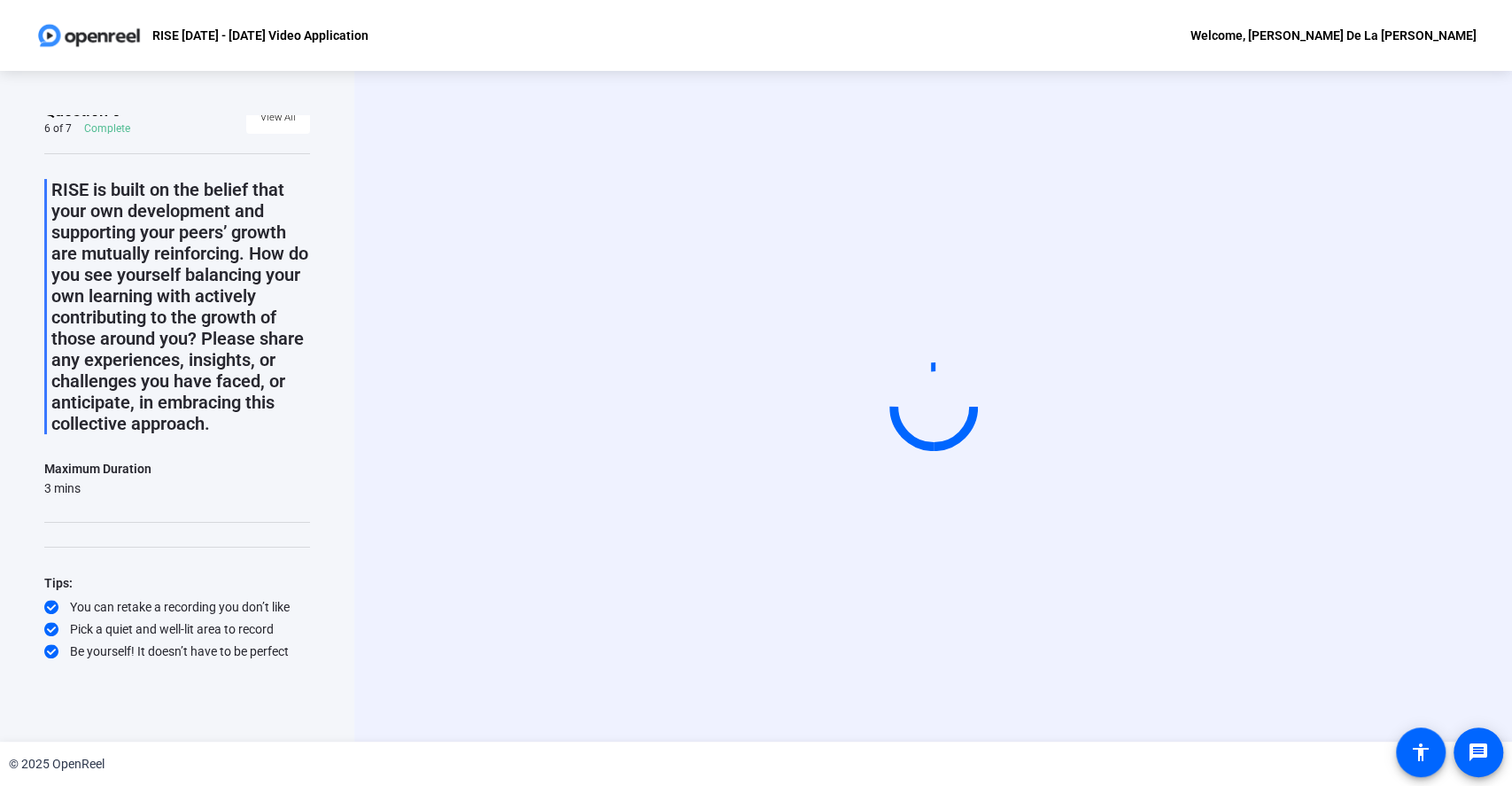 scroll, scrollTop: 35, scrollLeft: 0, axis: vertical 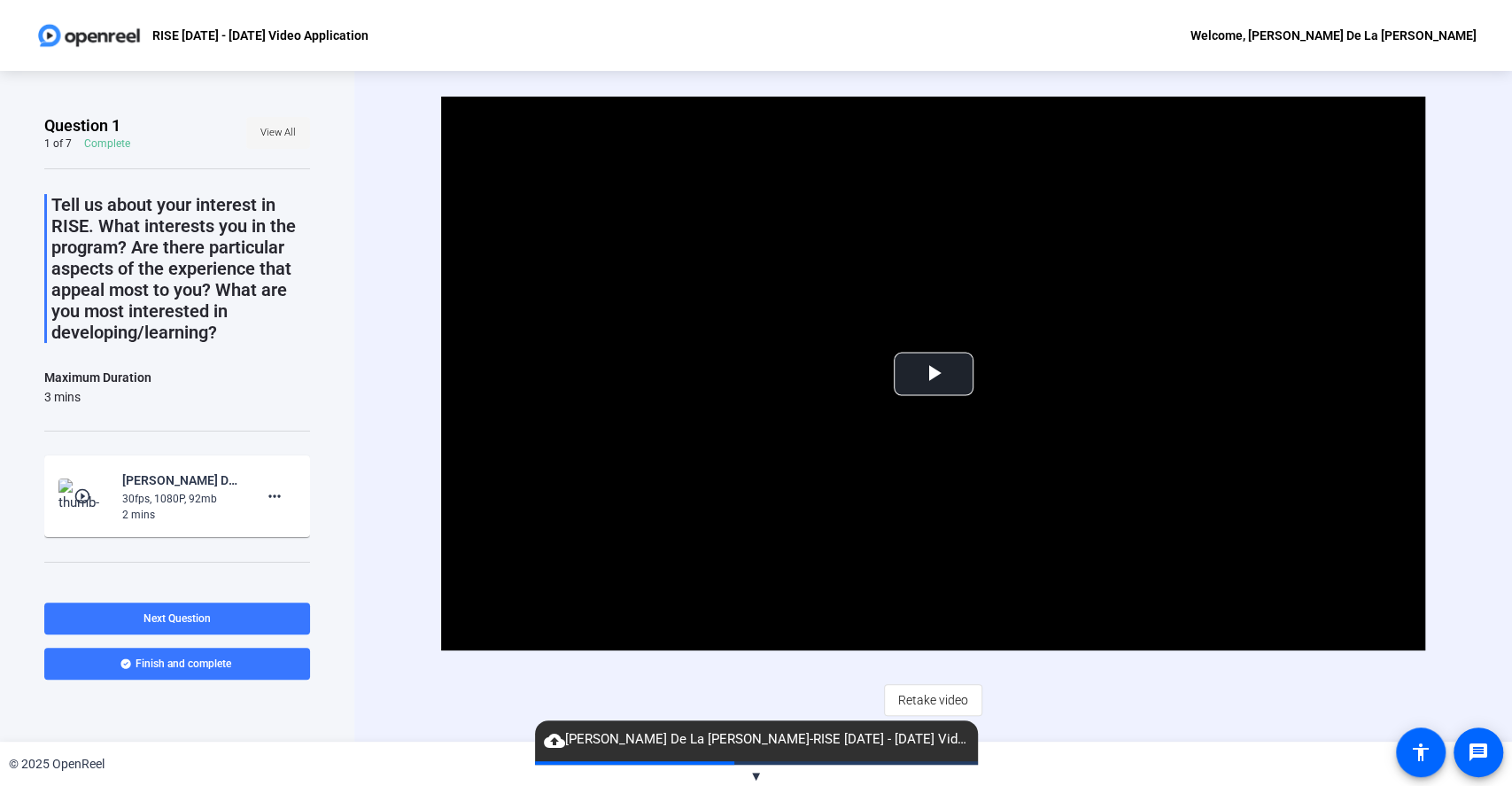 click on "View All" 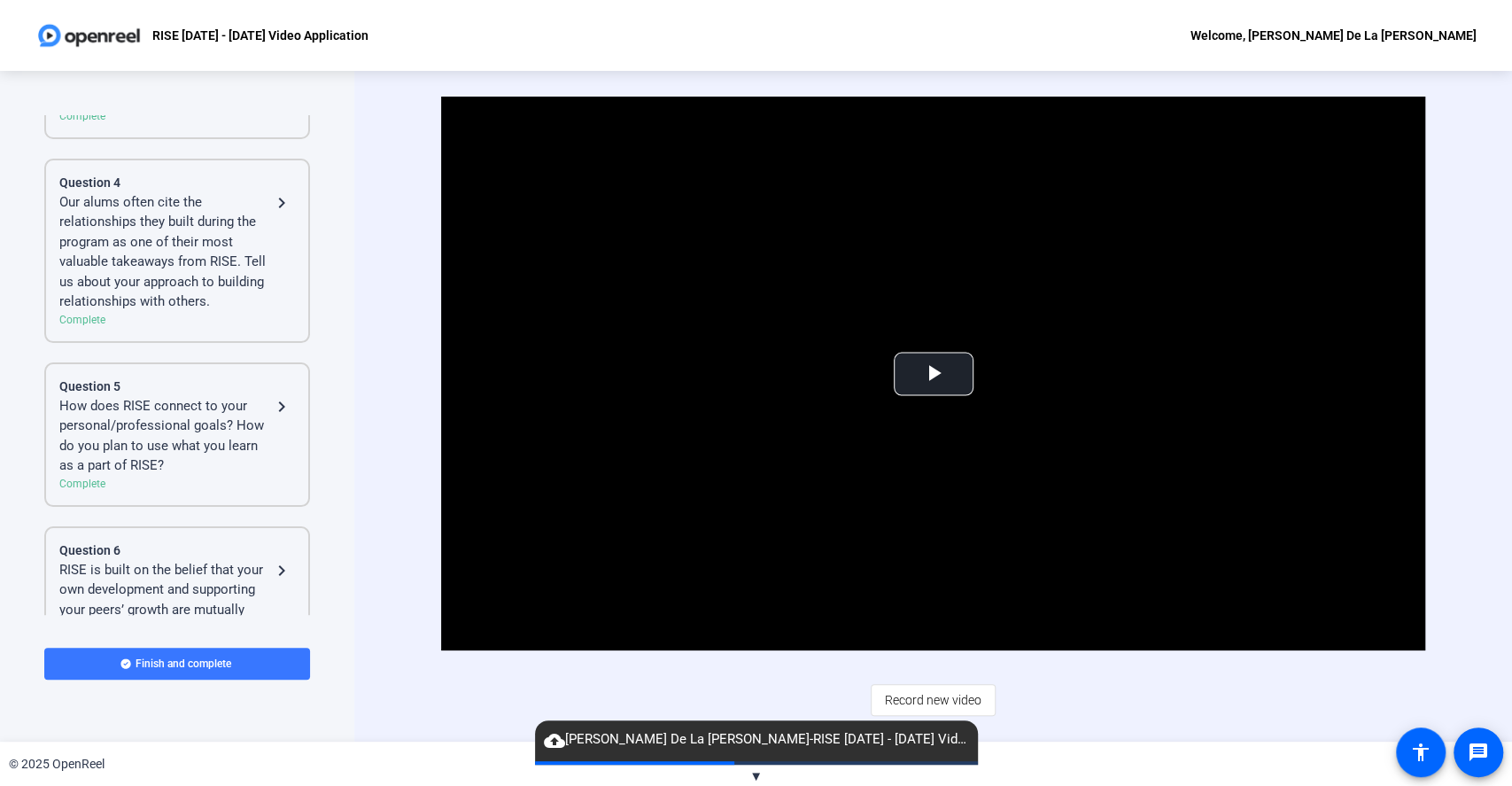 scroll, scrollTop: 1025, scrollLeft: 0, axis: vertical 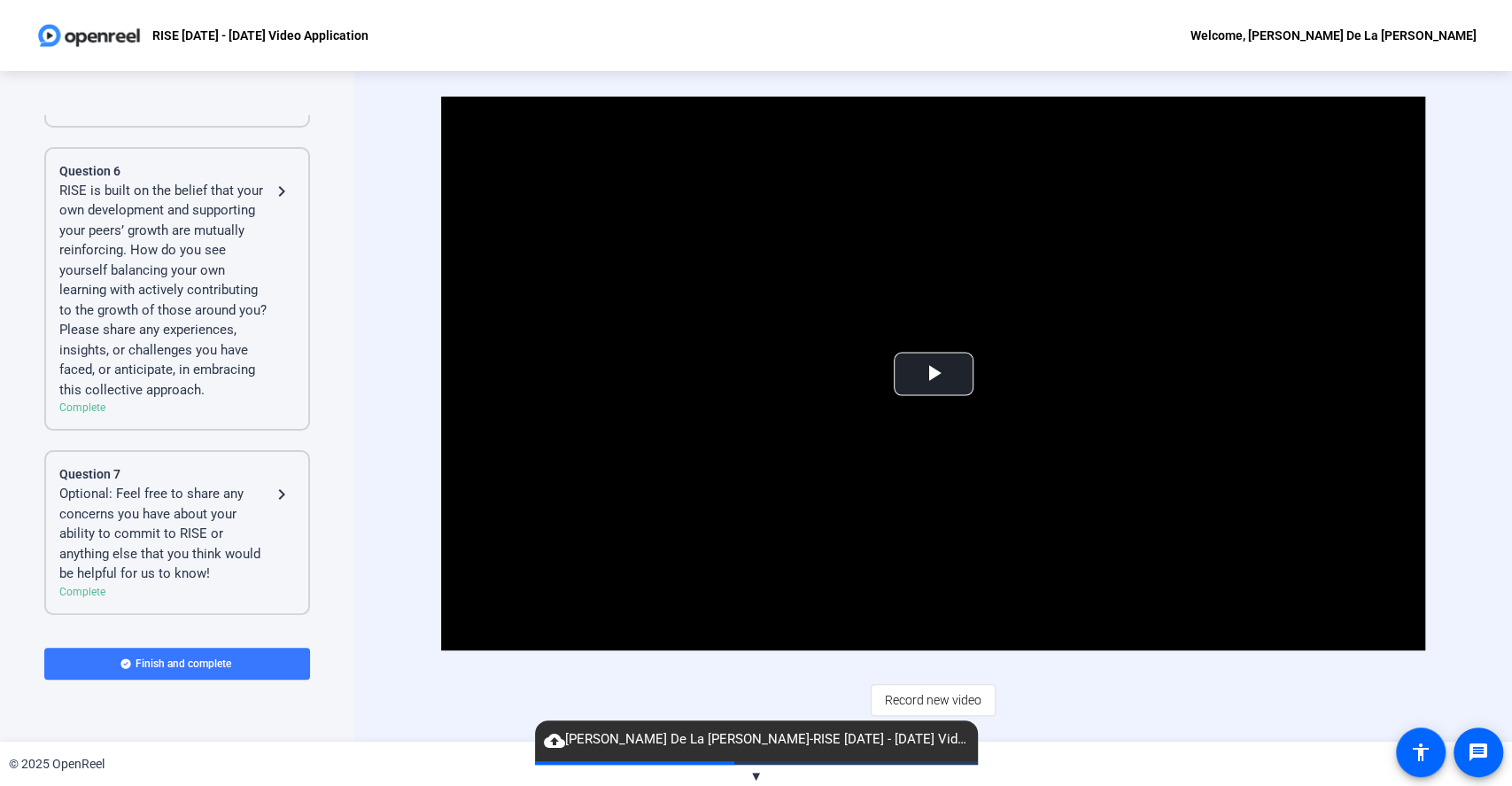 click on "RISE is built on the belief that your own development and supporting your peers’ growth are mutually reinforcing. How do you see yourself balancing your own learning with actively contributing to the growth of those around you? Please share any experiences, insights, or challenges you have faced, or anticipate, in embracing this collective approach." 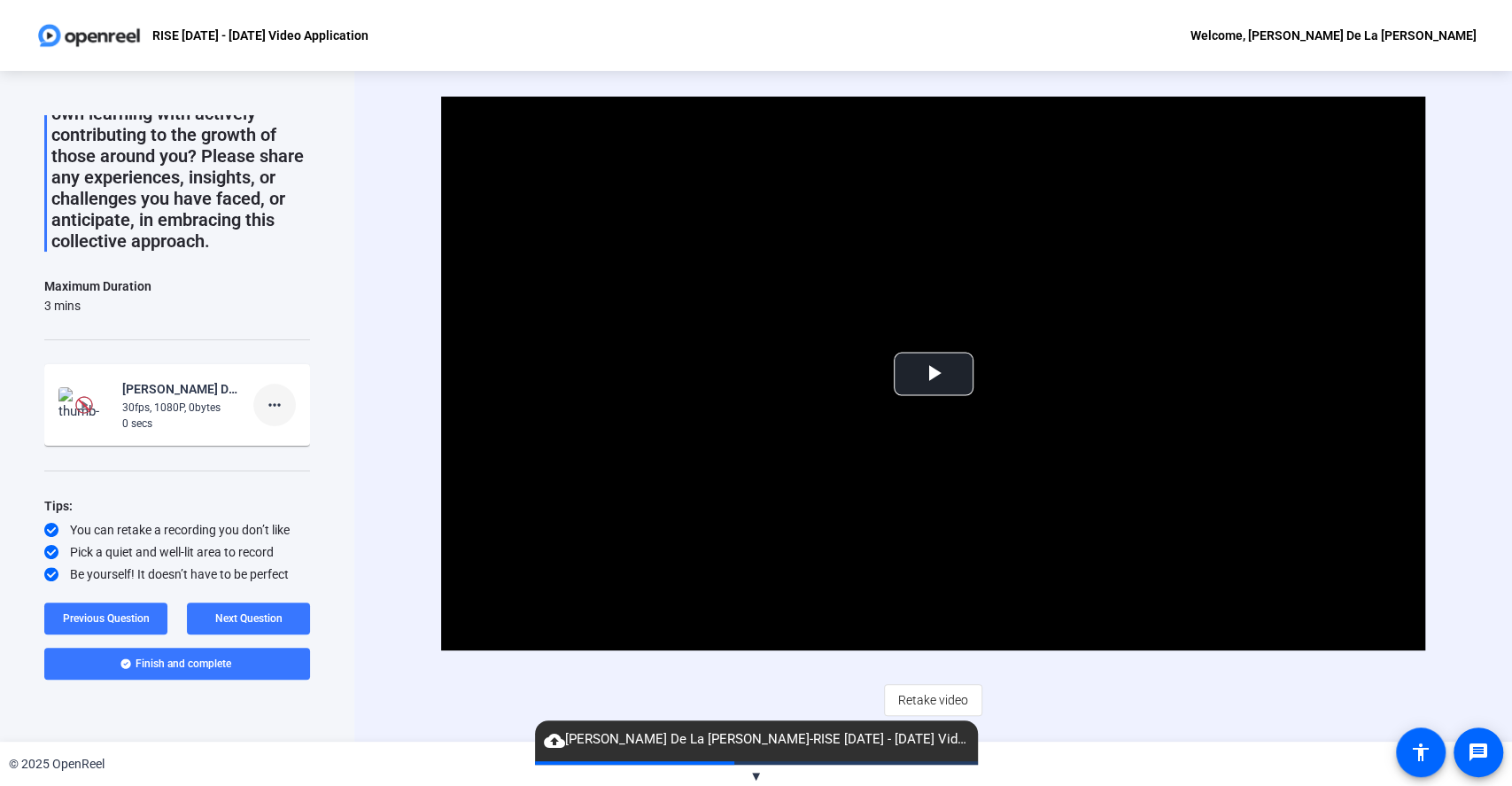 click on "more_horiz" 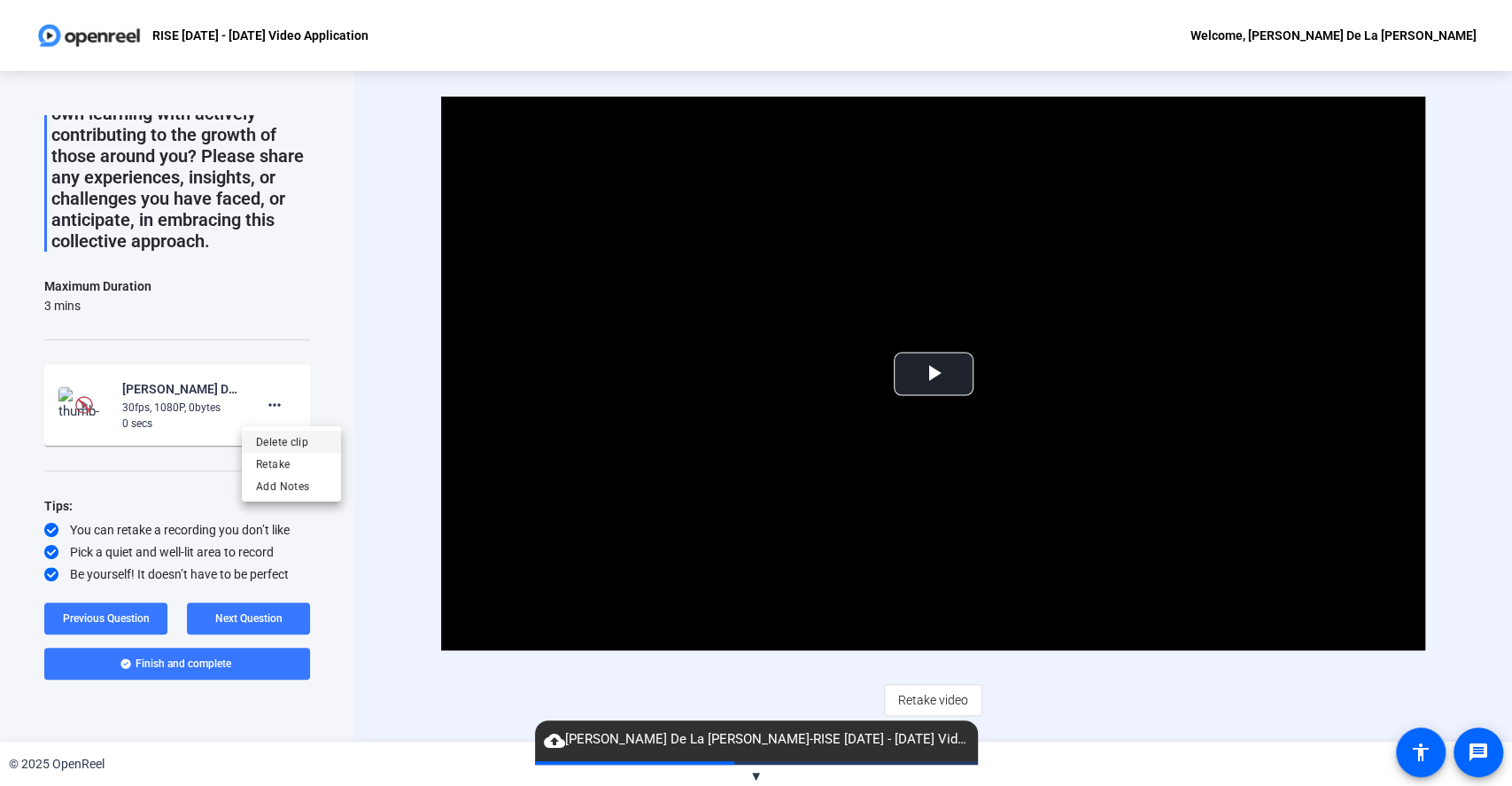 click on "Delete clip" at bounding box center (291, 441) 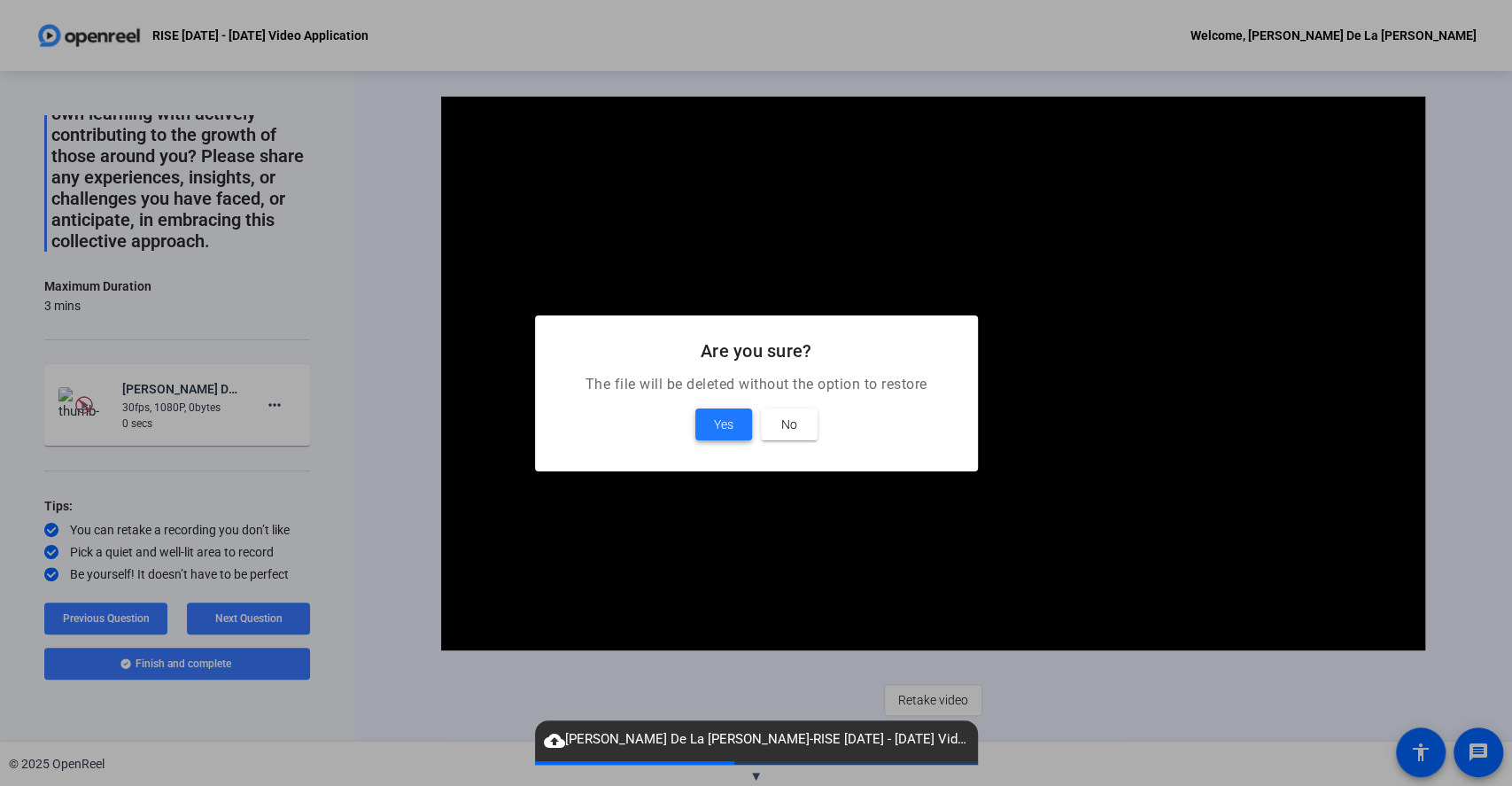 click at bounding box center (724, 424) 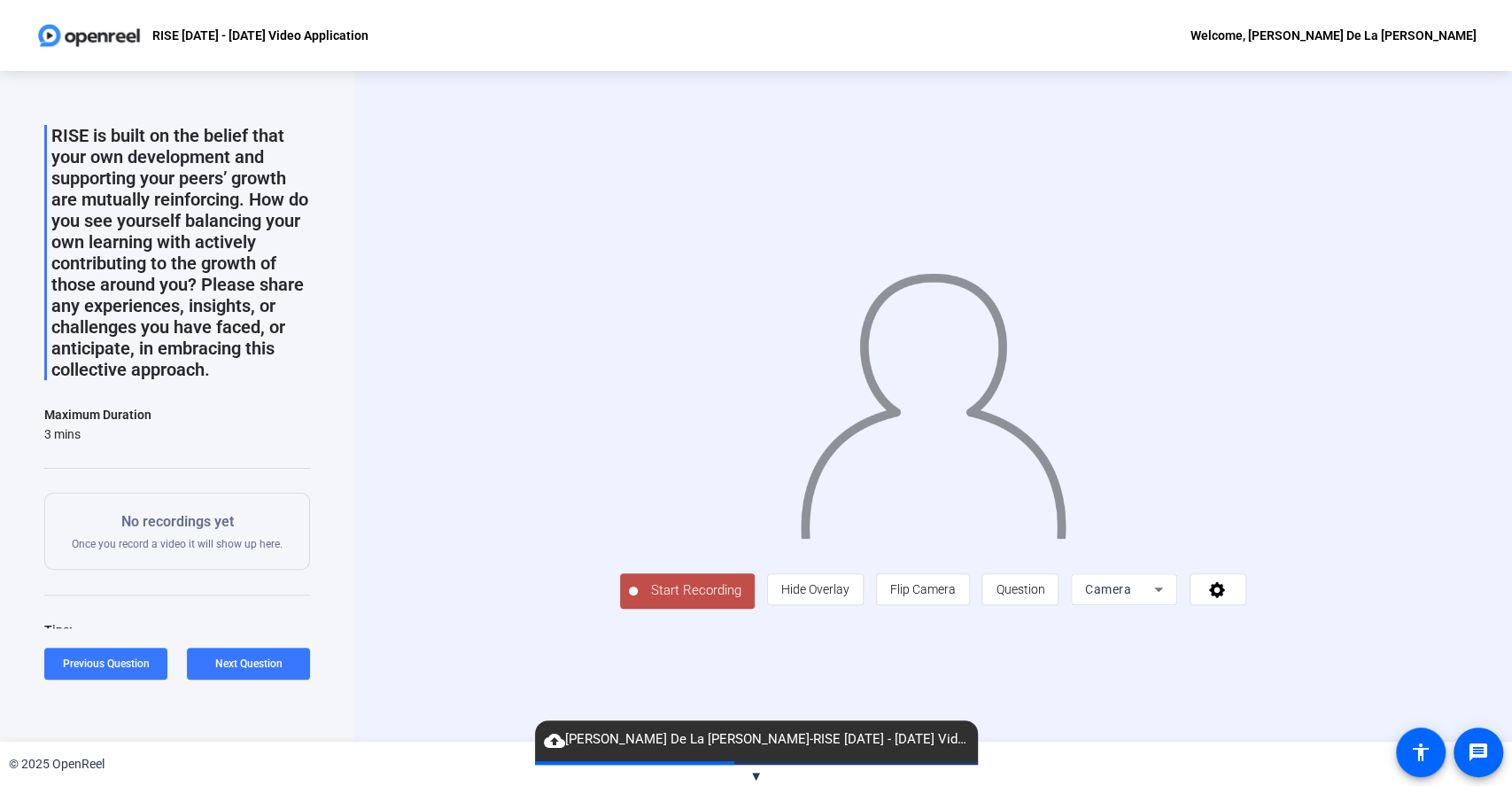 scroll, scrollTop: 0, scrollLeft: 0, axis: both 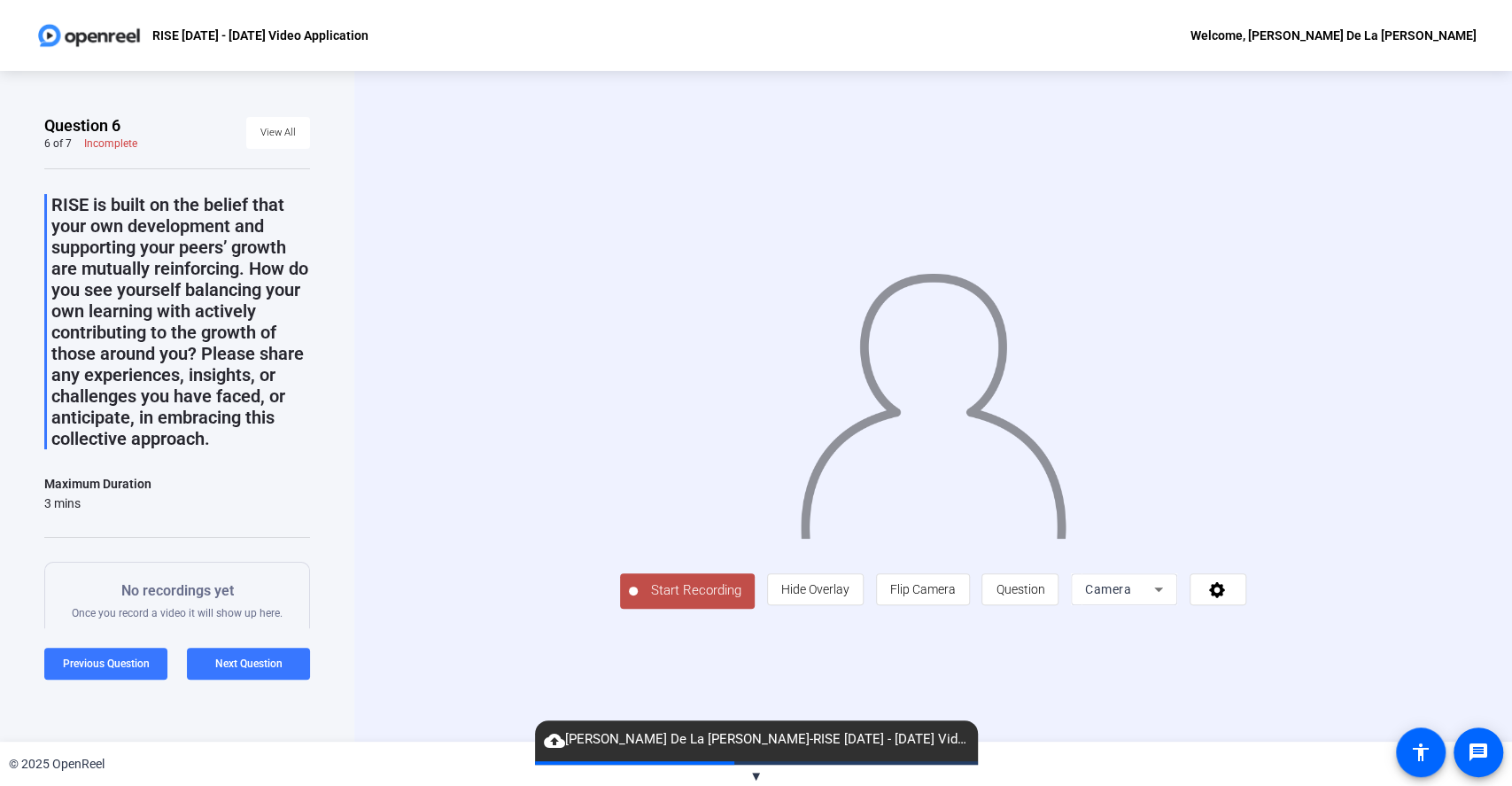 click on "Start Recording" 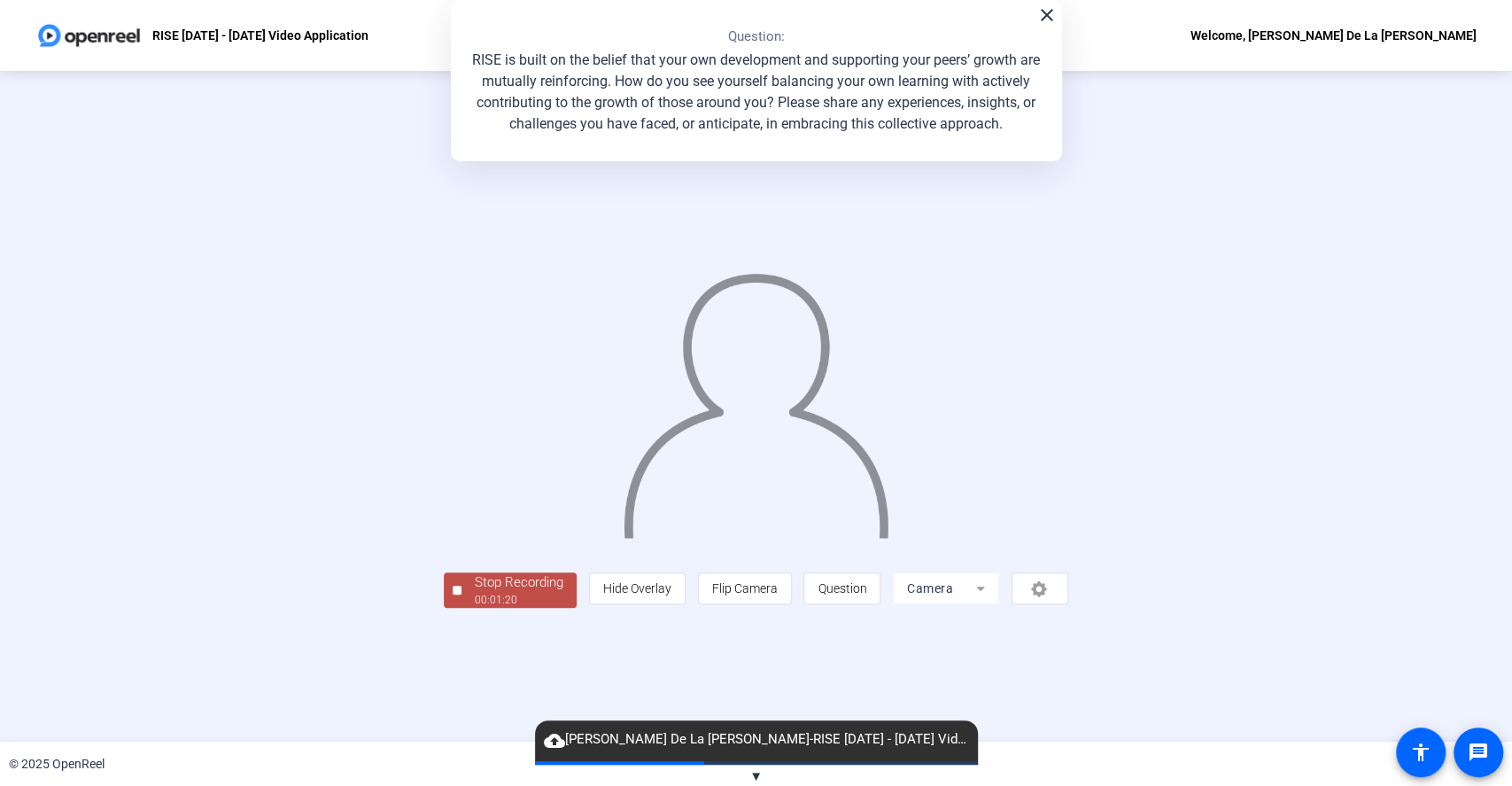 click on "Stop Recording" 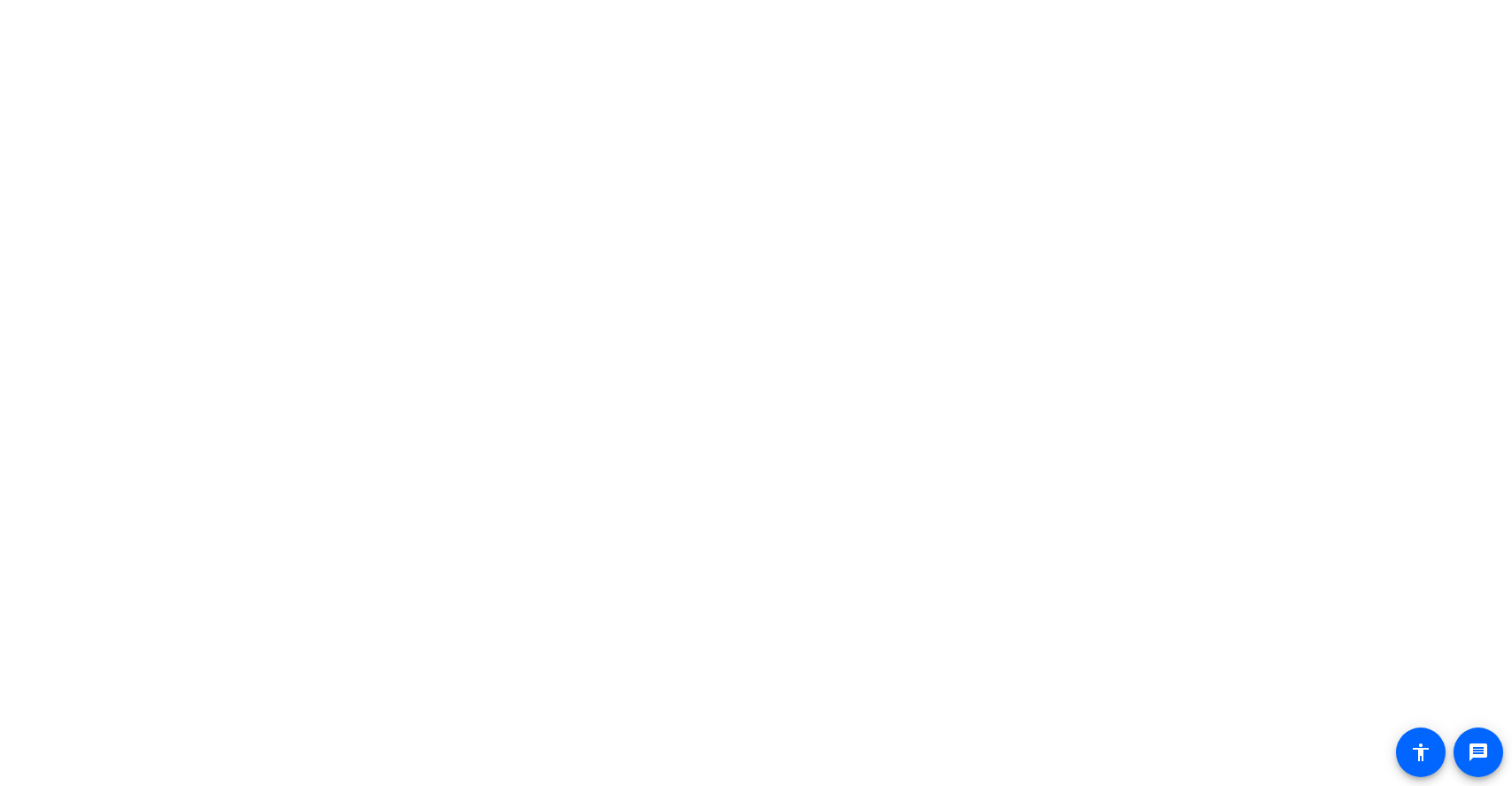 scroll, scrollTop: 0, scrollLeft: 0, axis: both 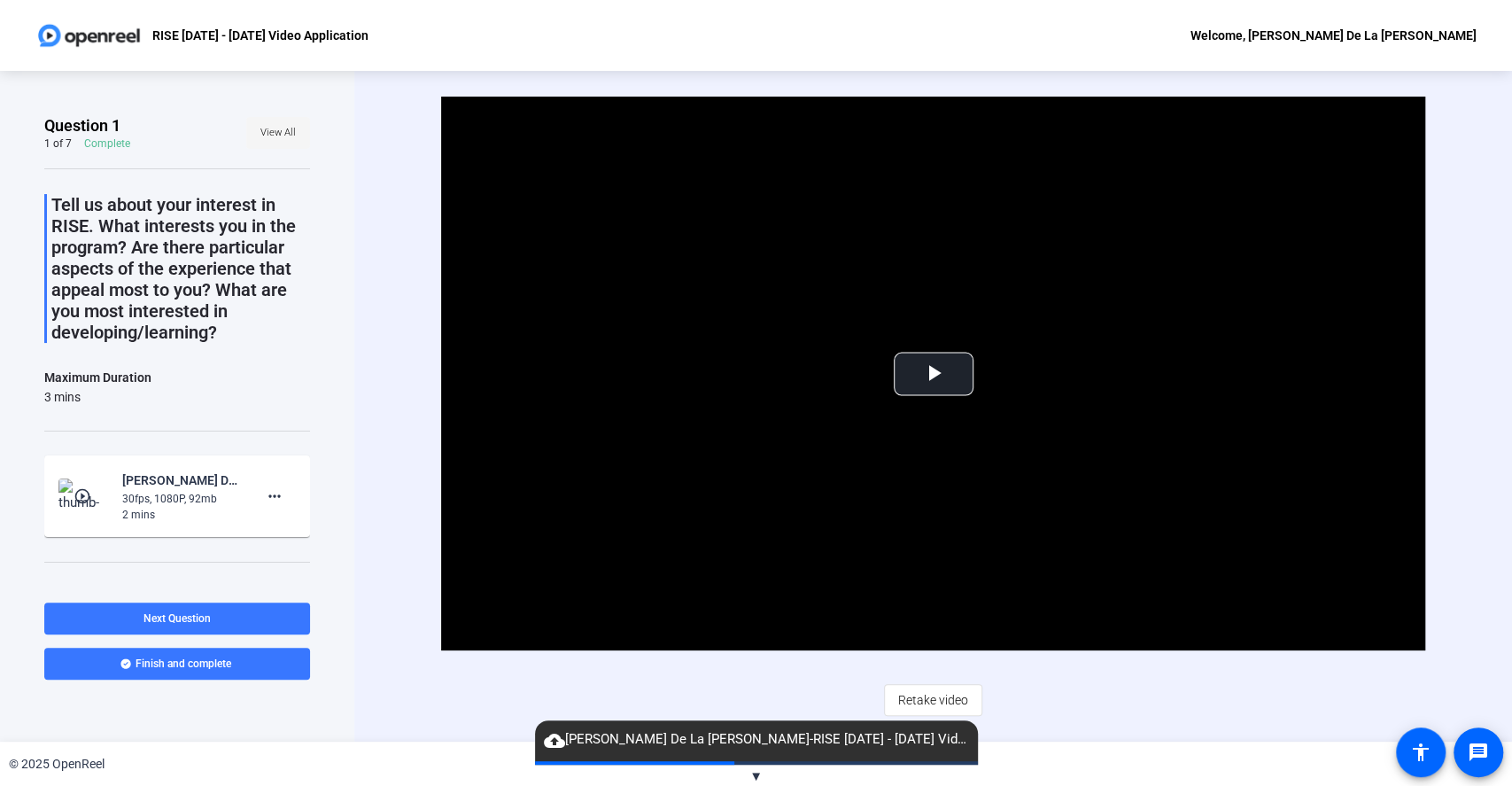click on "View All" 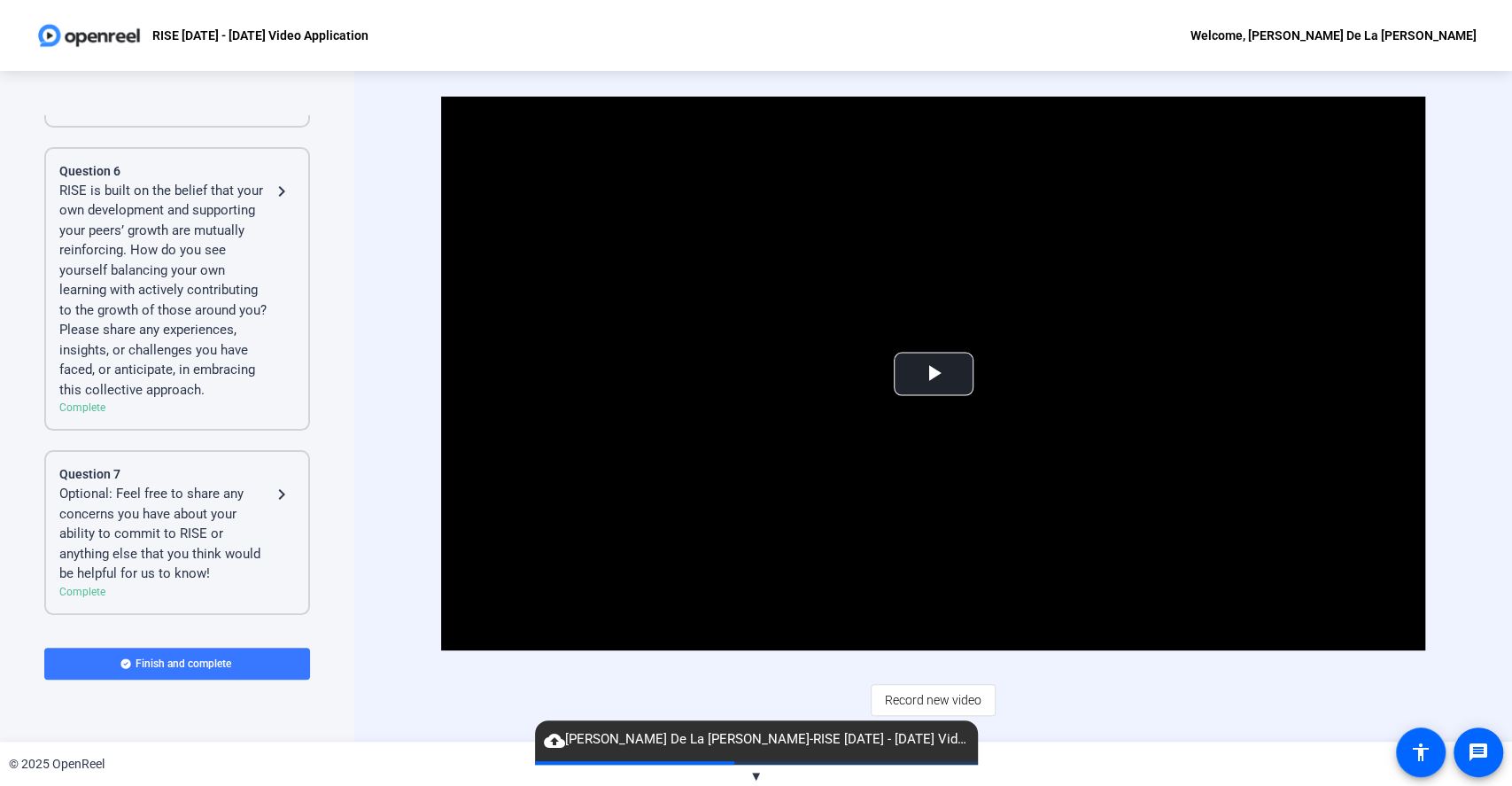click on "RISE is built on the belief that your own development and supporting your peers’ growth are mutually reinforcing. How do you see yourself balancing your own learning with actively contributing to the growth of those around you? Please share any experiences, insights, or challenges you have faced, or anticipate, in embracing this collective approach." 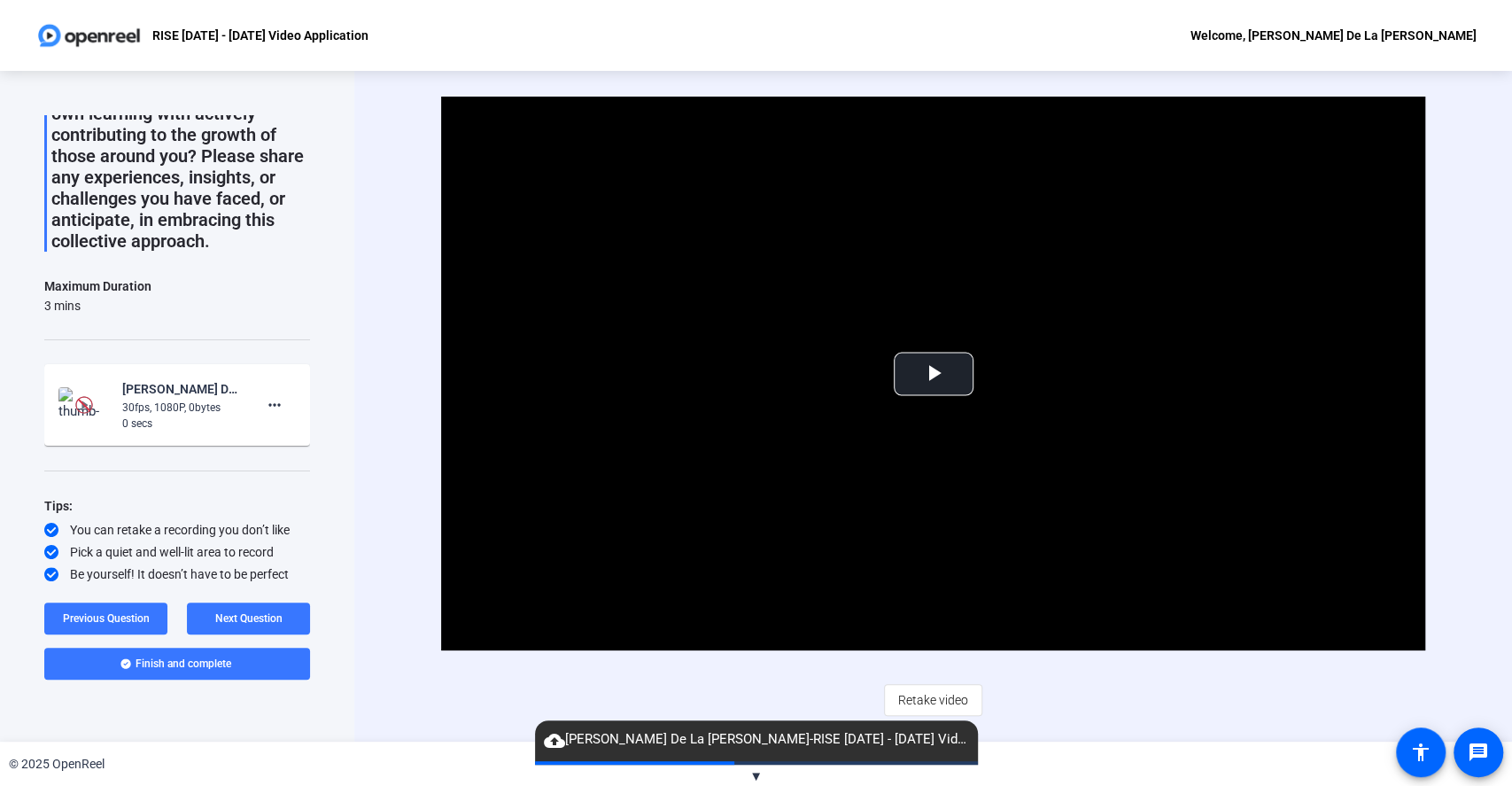 scroll, scrollTop: 219, scrollLeft: 0, axis: vertical 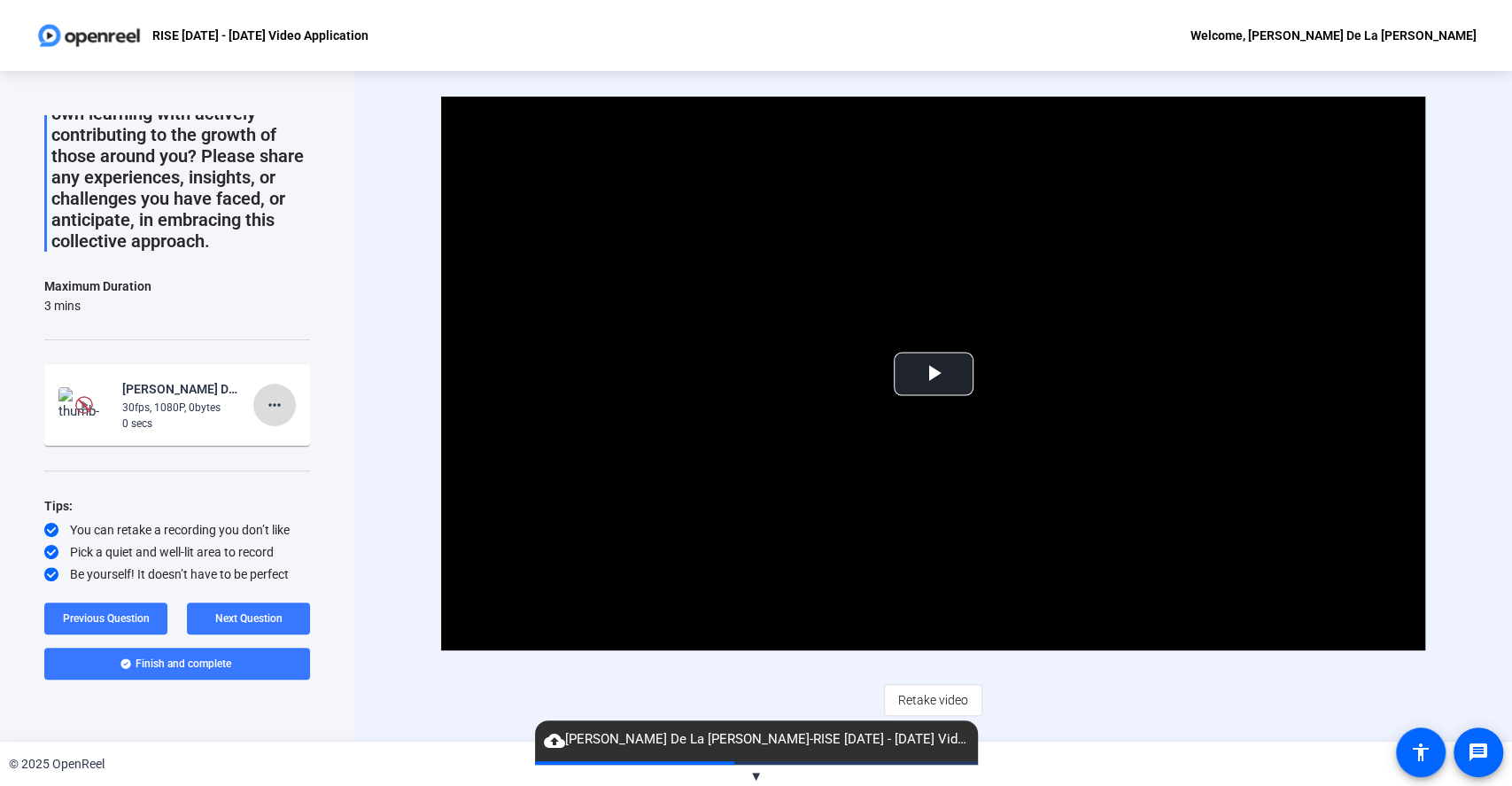 click on "more_horiz" 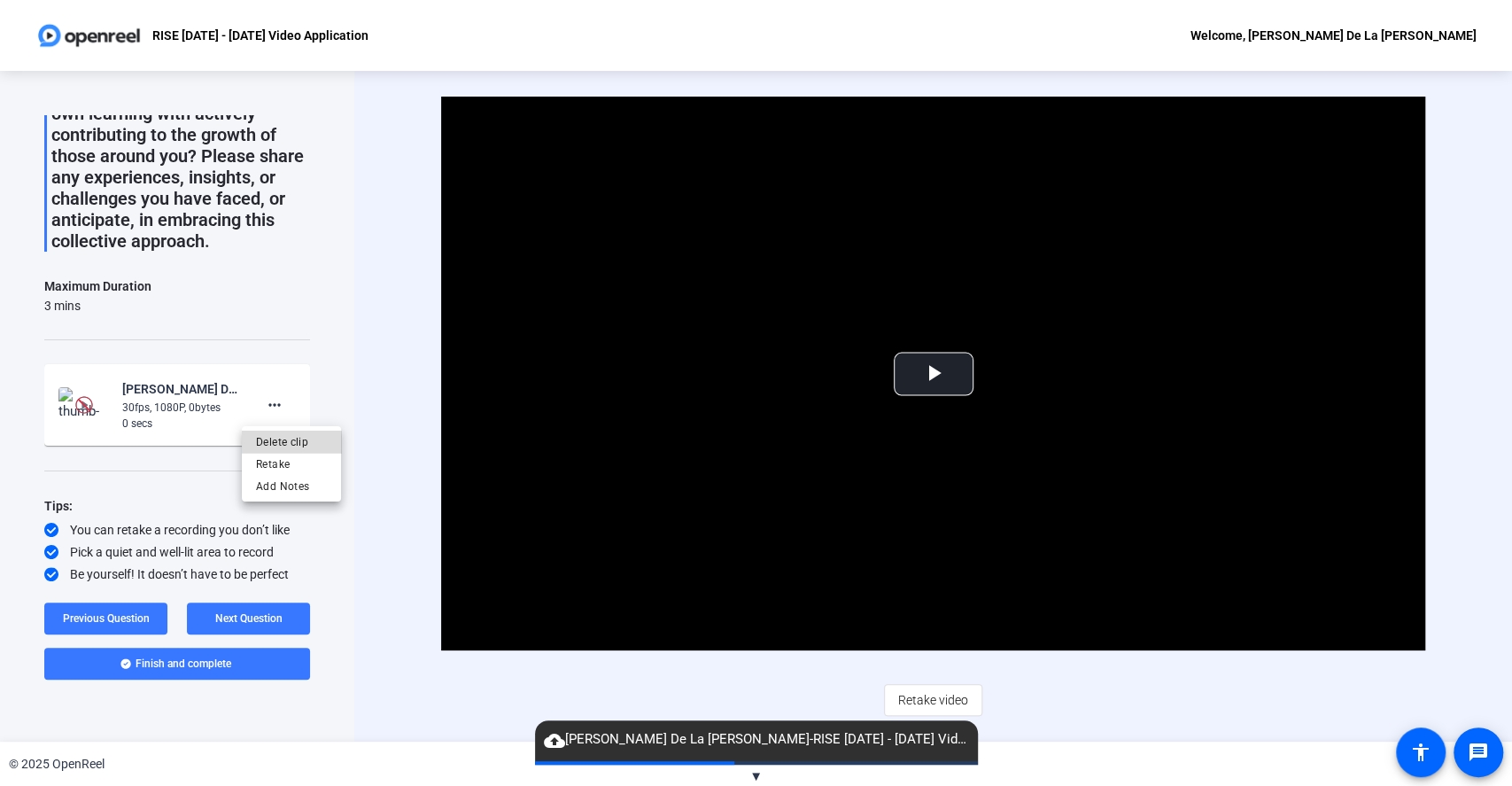 click on "Delete clip" at bounding box center [291, 441] 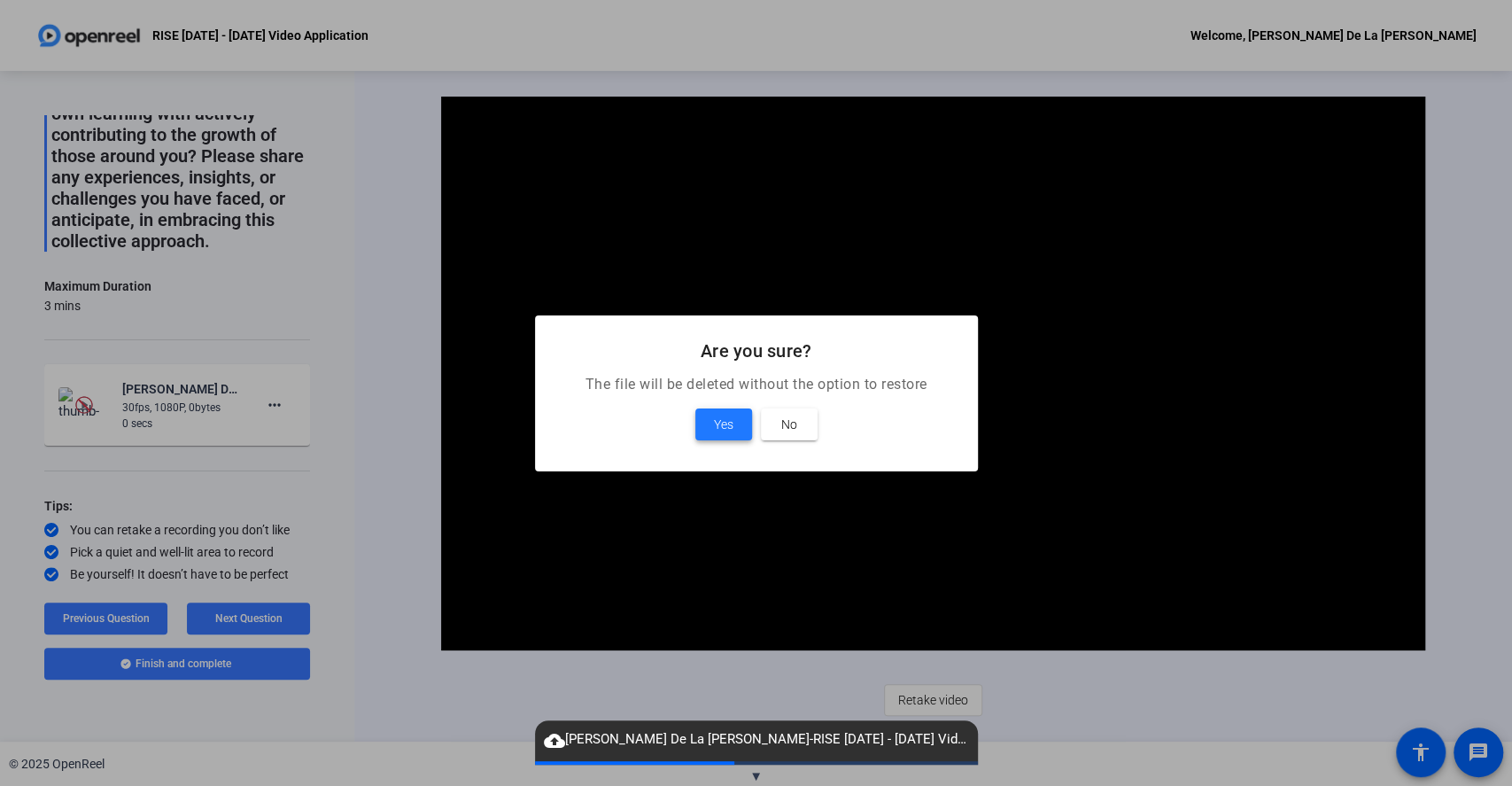 click on "Yes" at bounding box center [724, 424] 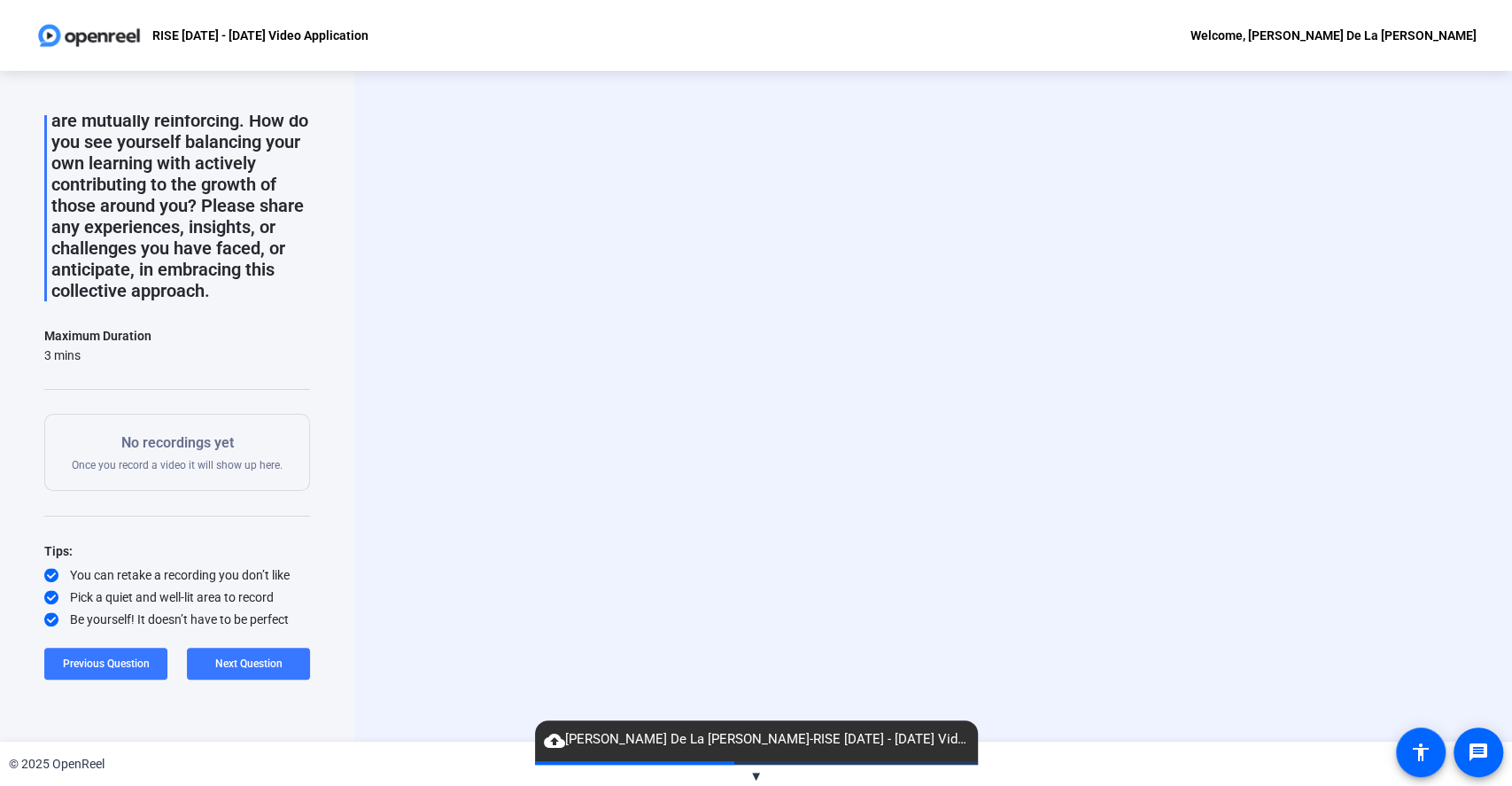 scroll, scrollTop: 168, scrollLeft: 0, axis: vertical 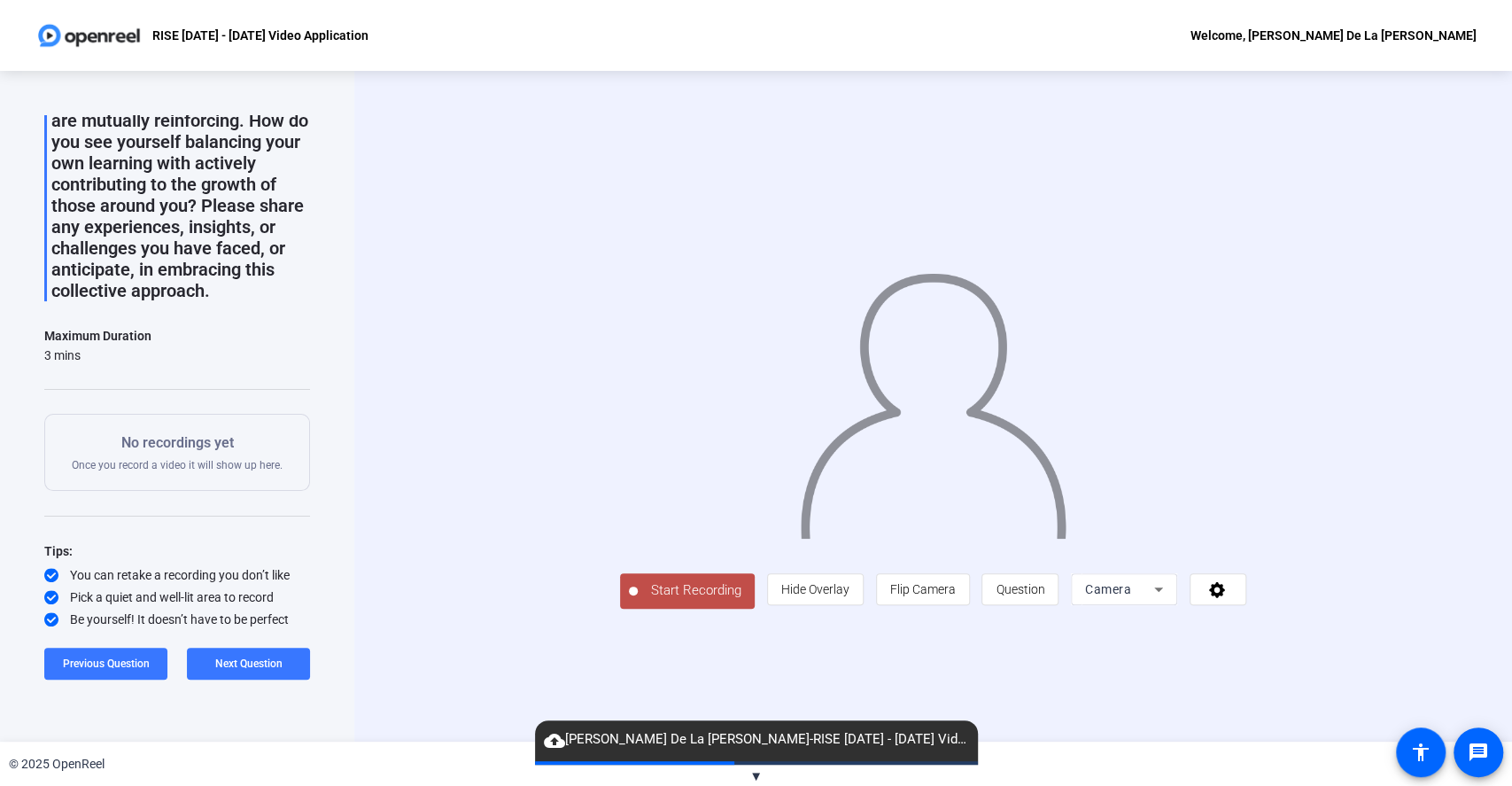 click on "Start Recording" 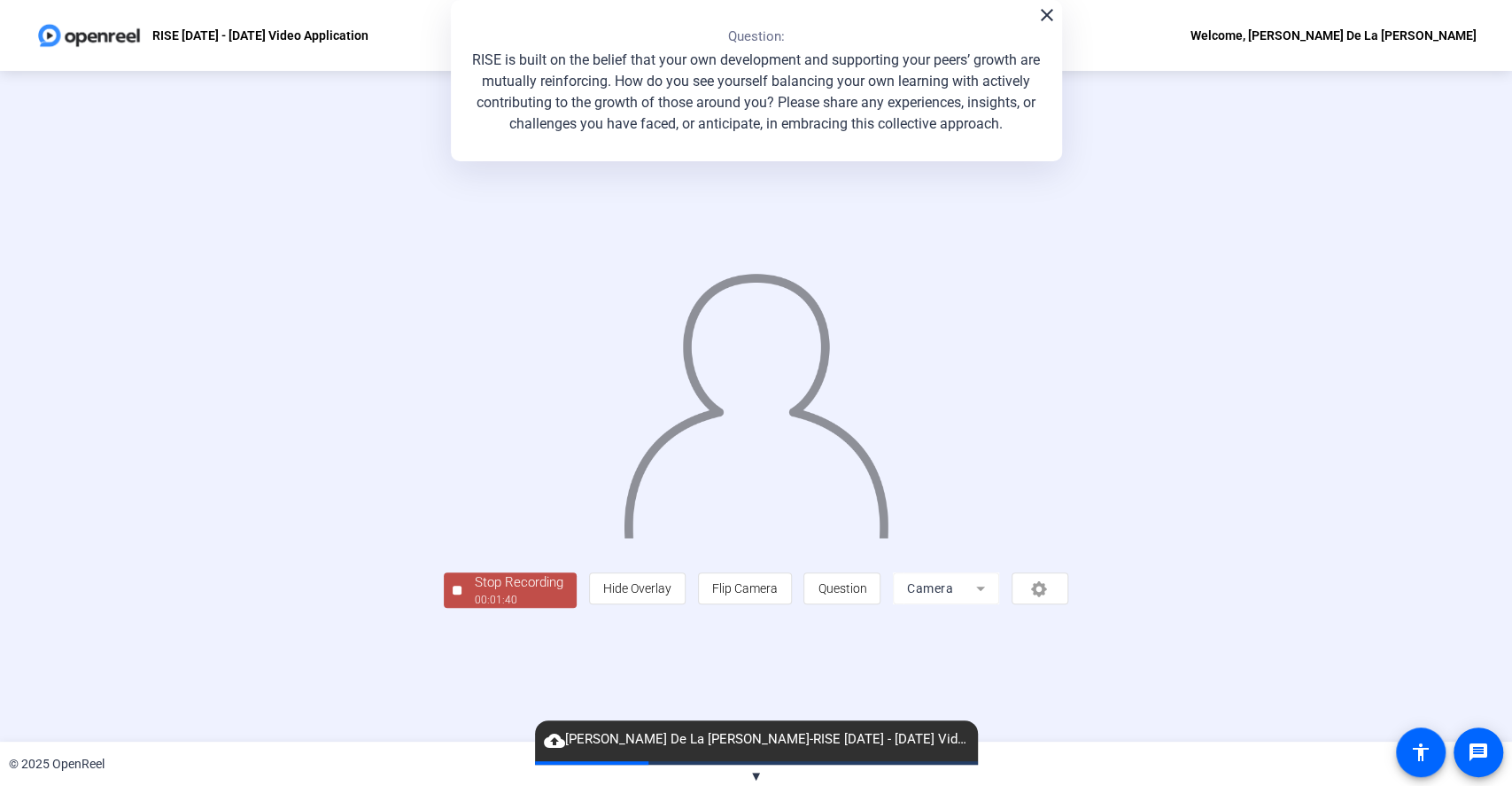 click on "00:01:40" 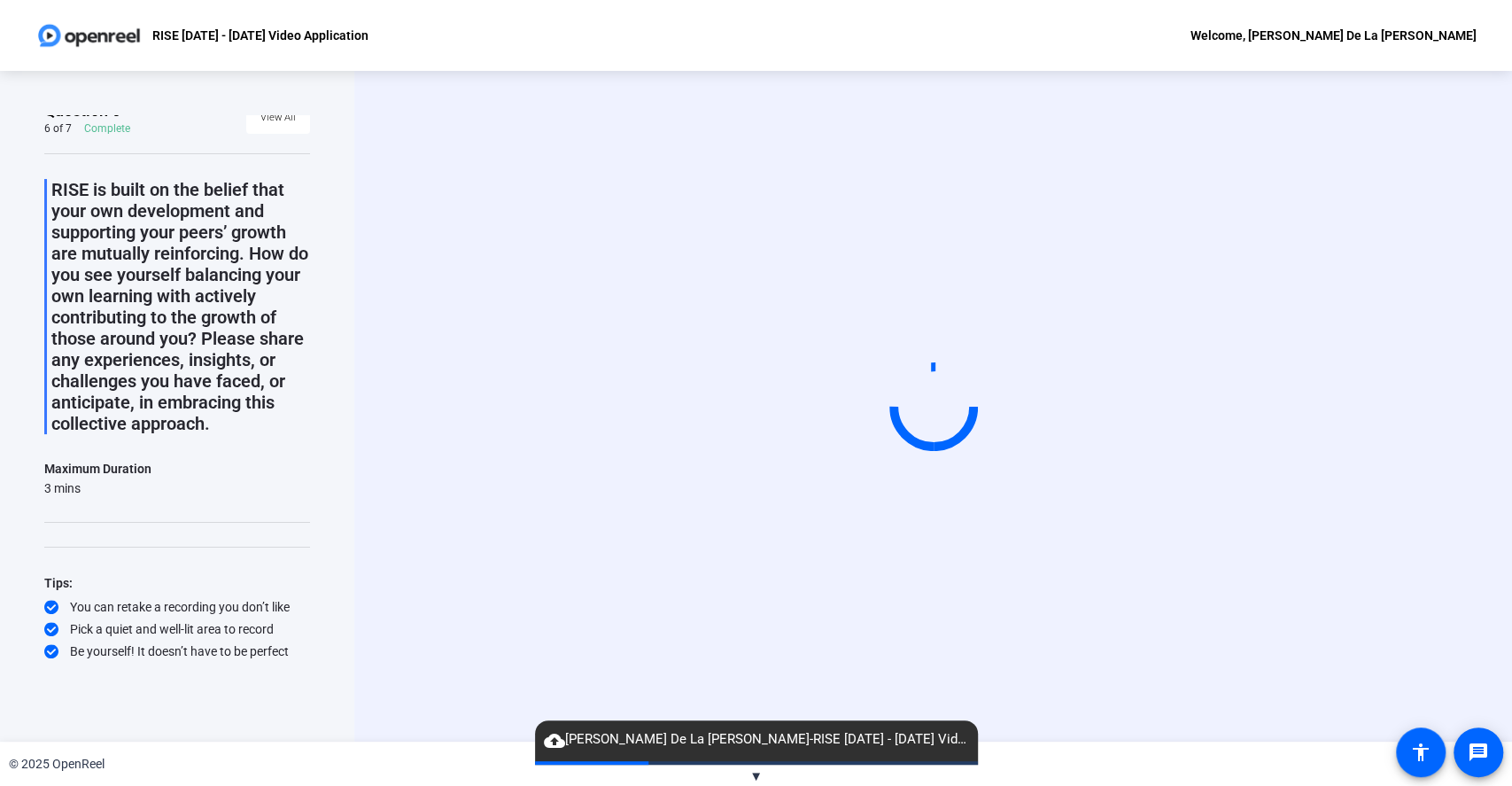 scroll, scrollTop: 35, scrollLeft: 0, axis: vertical 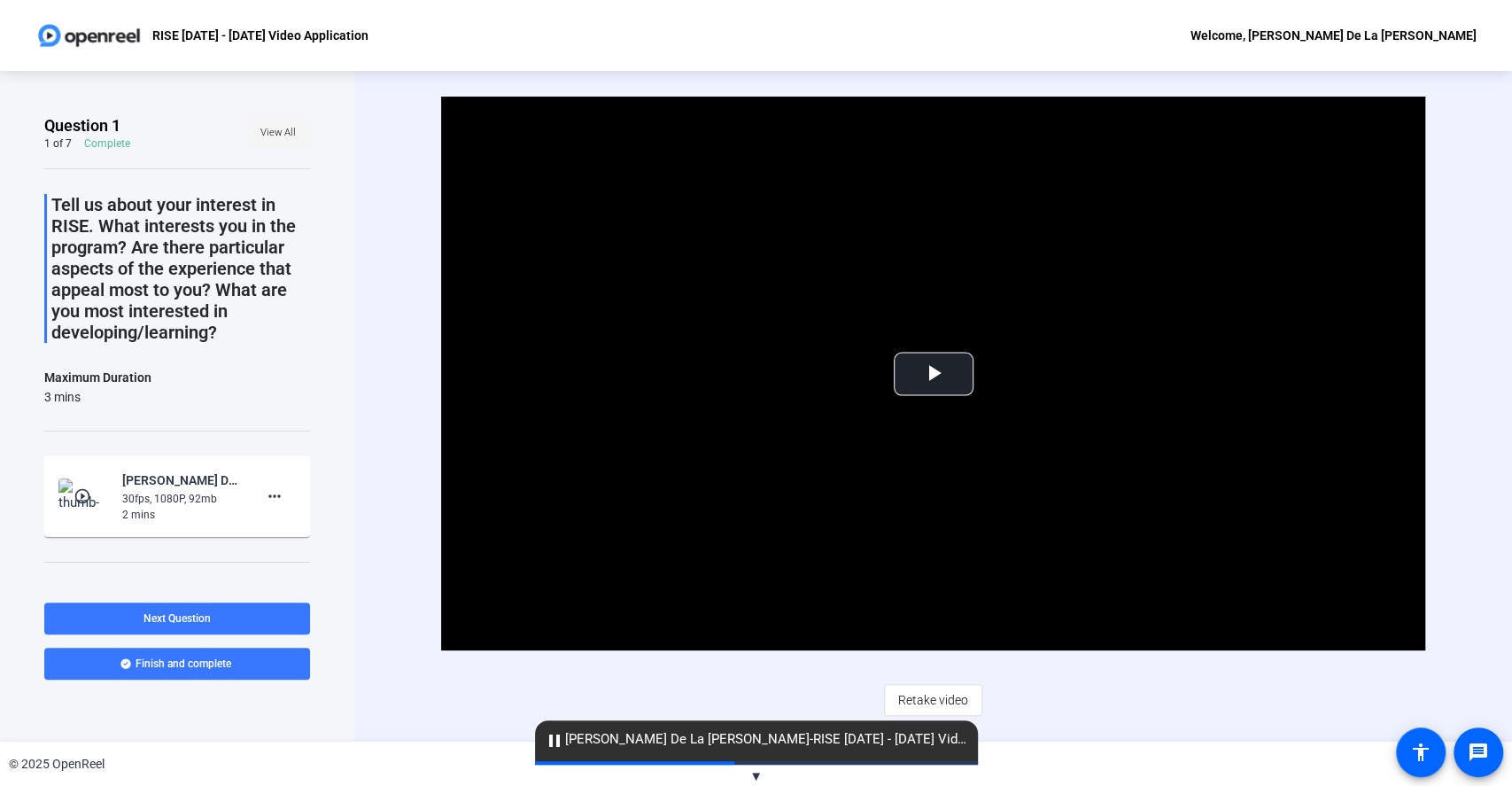 click on "View All" 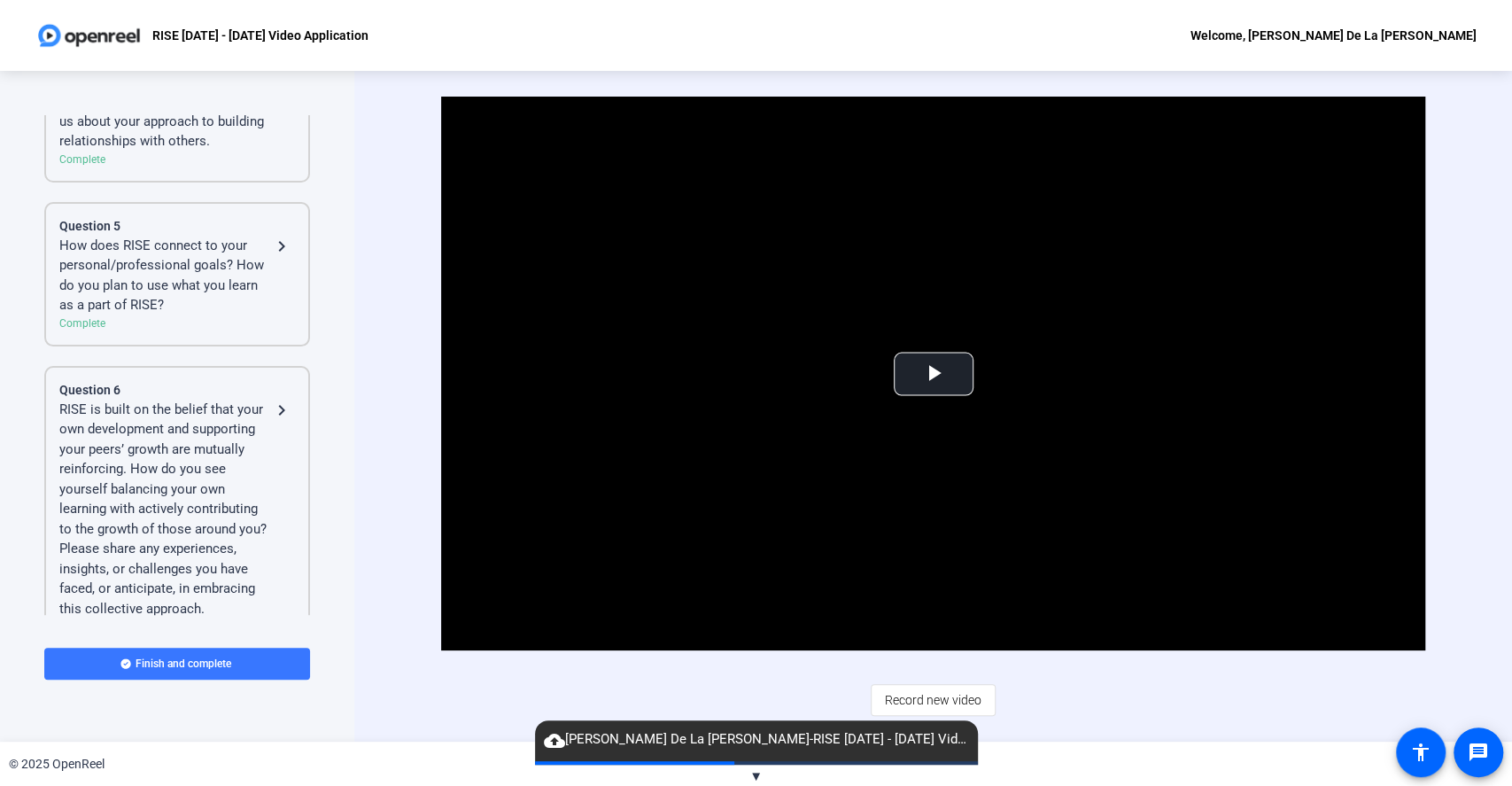 scroll, scrollTop: 1025, scrollLeft: 0, axis: vertical 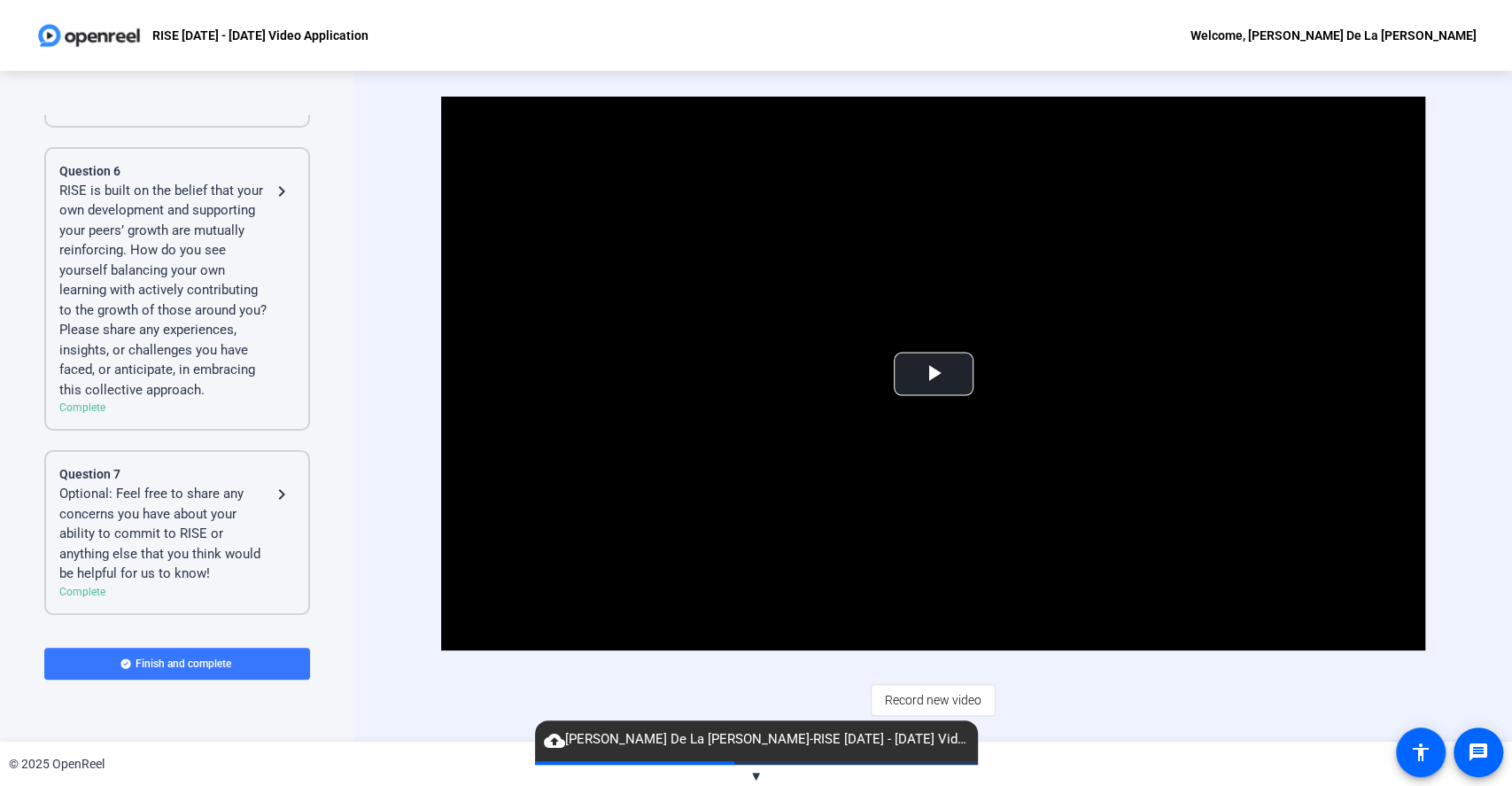 click on "RISE is built on the belief that your own development and supporting your peers’ growth are mutually reinforcing. How do you see yourself balancing your own learning with actively contributing to the growth of those around you? Please share any experiences, insights, or challenges you have faced, or anticipate, in embracing this collective approach." 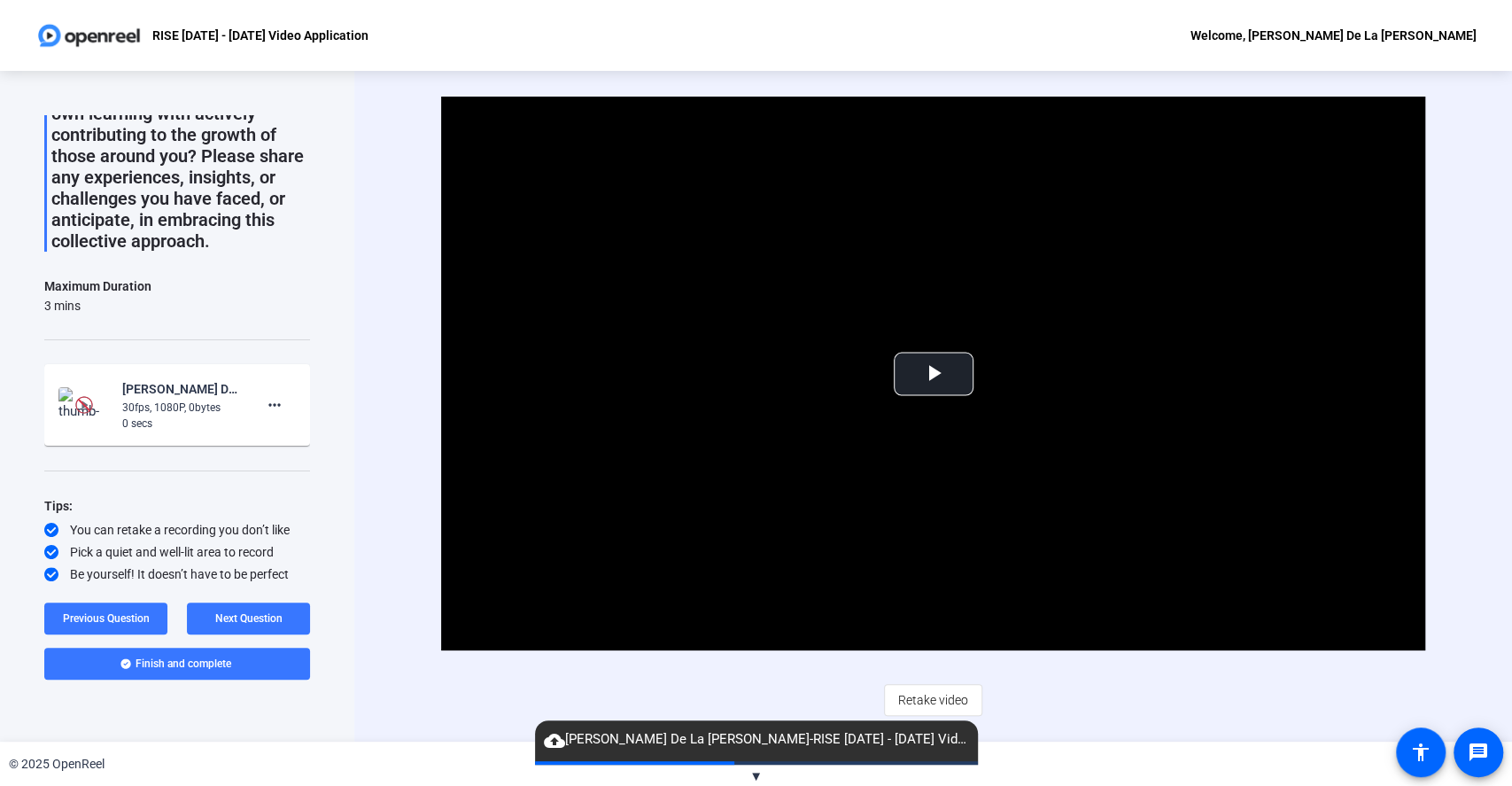 scroll, scrollTop: 219, scrollLeft: 0, axis: vertical 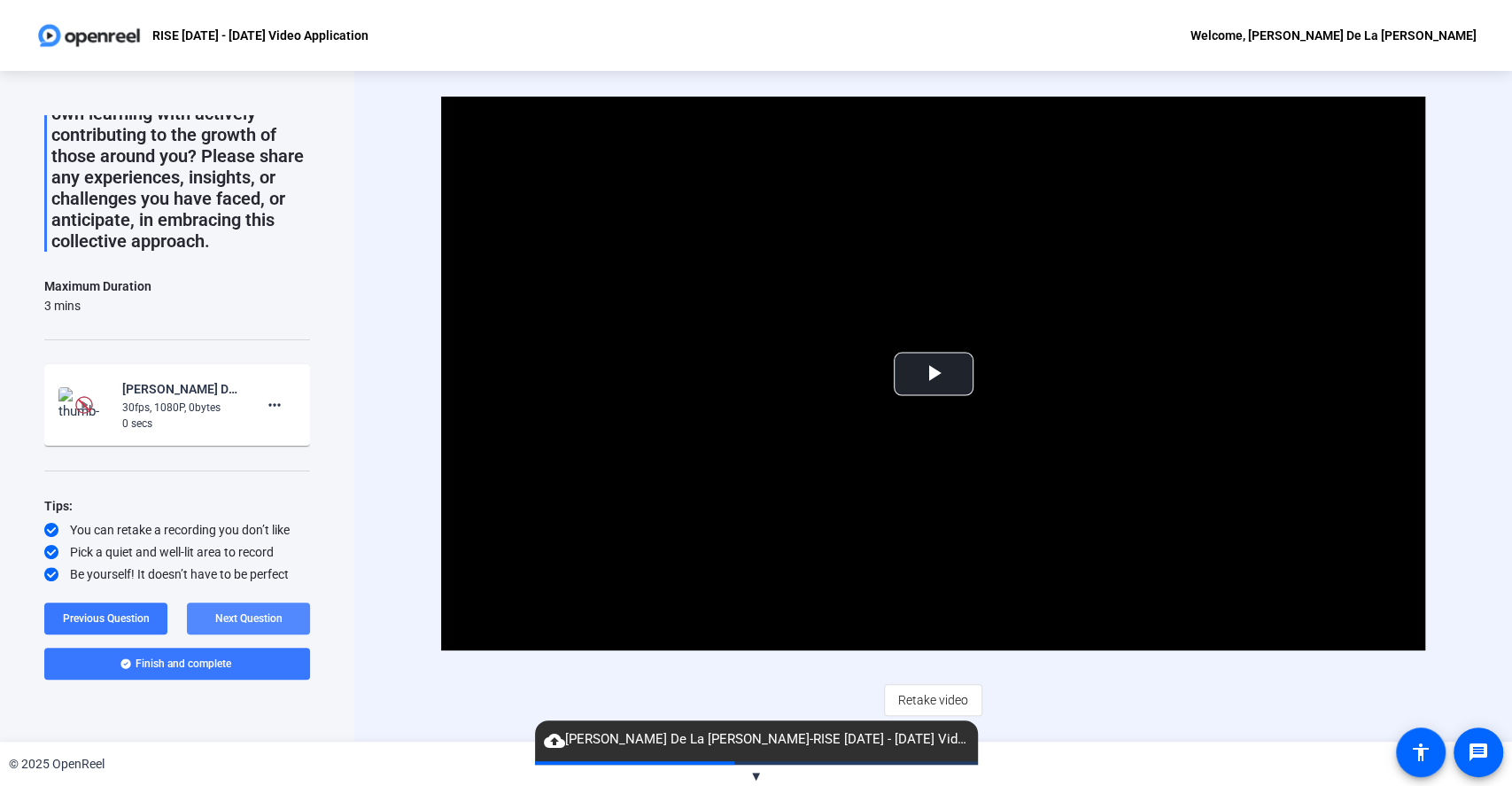 click on "Next Question" 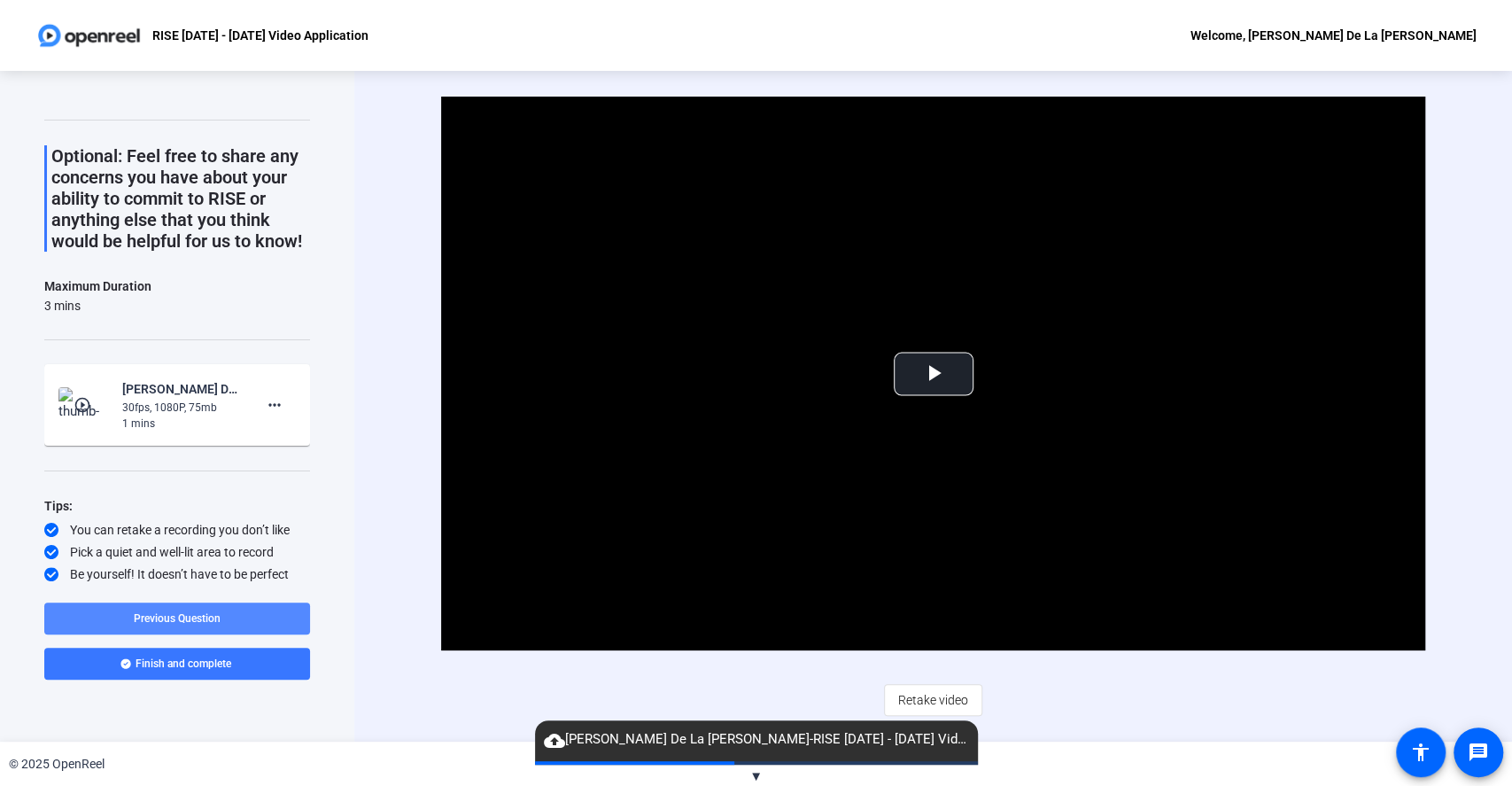 click on "Previous Question" 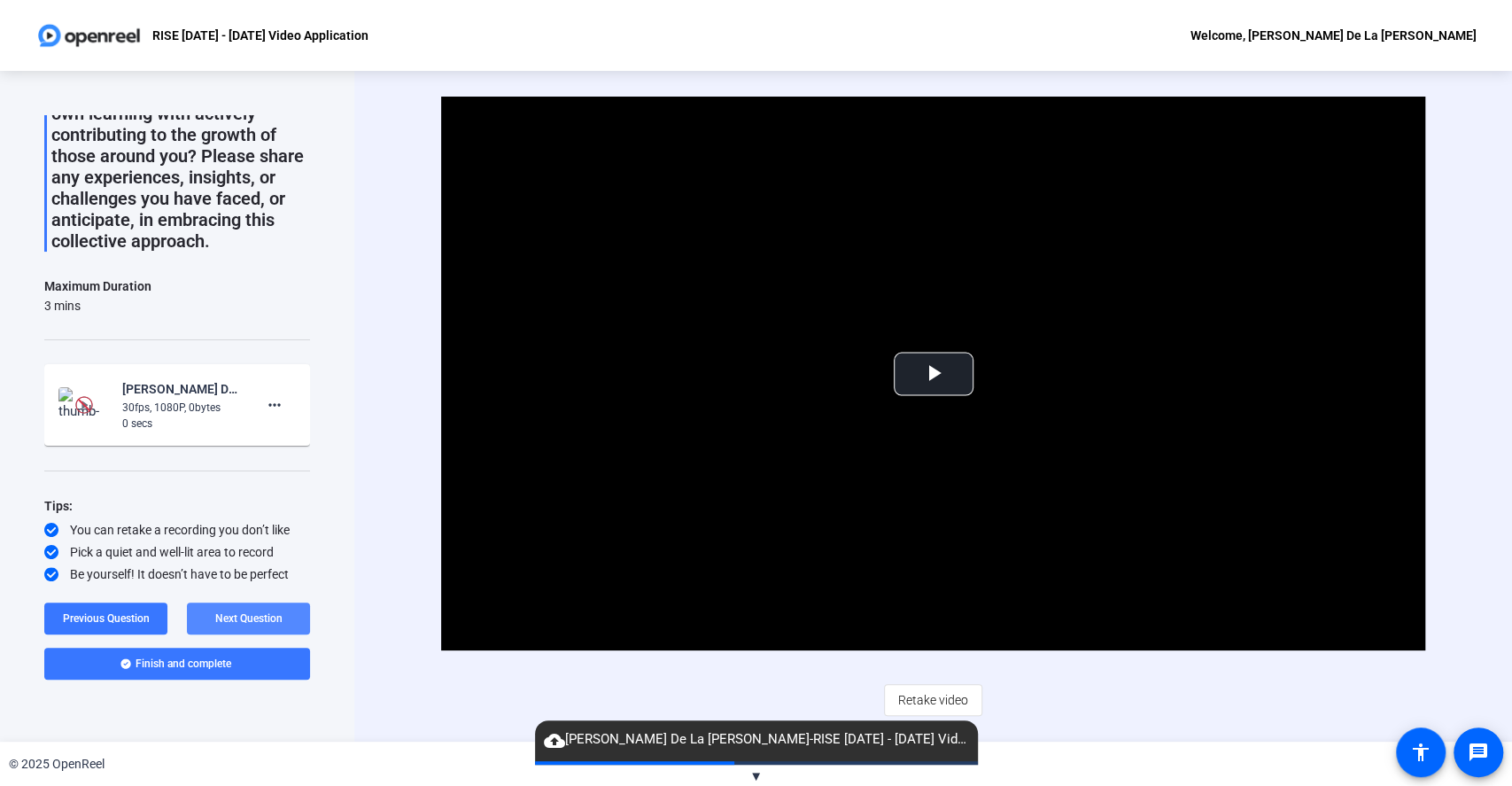 click on "Next Question" 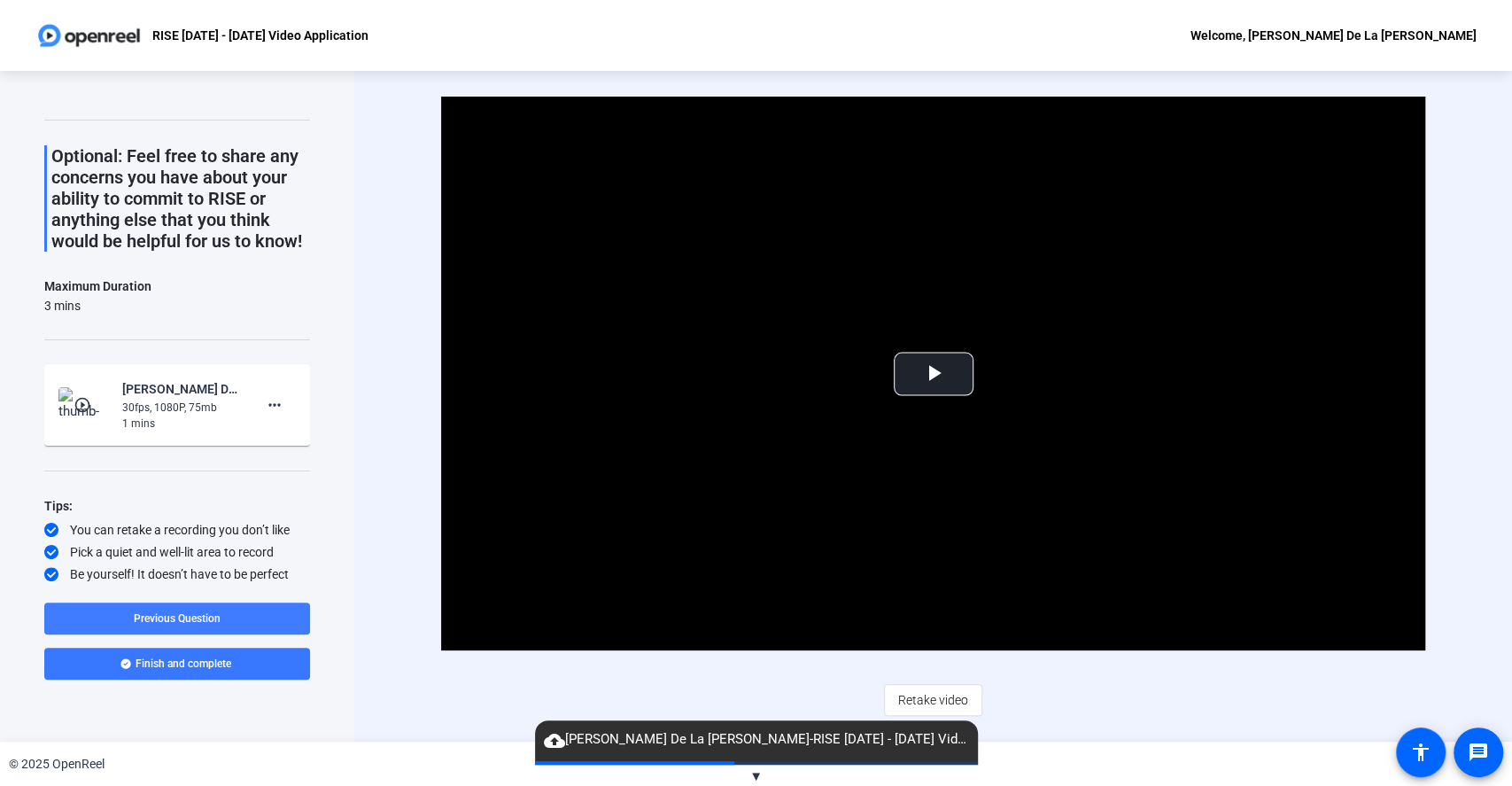 click 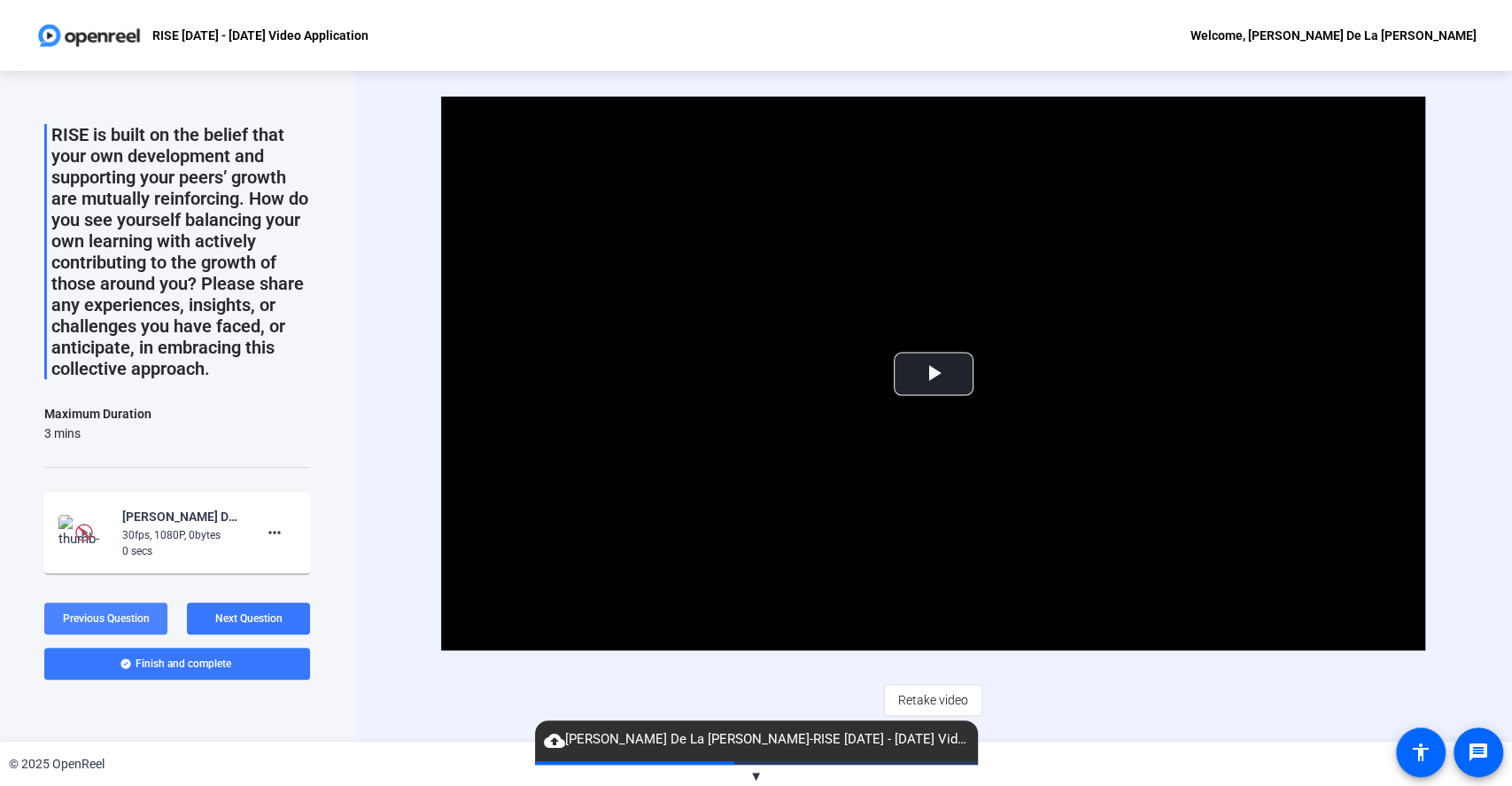 scroll, scrollTop: 219, scrollLeft: 0, axis: vertical 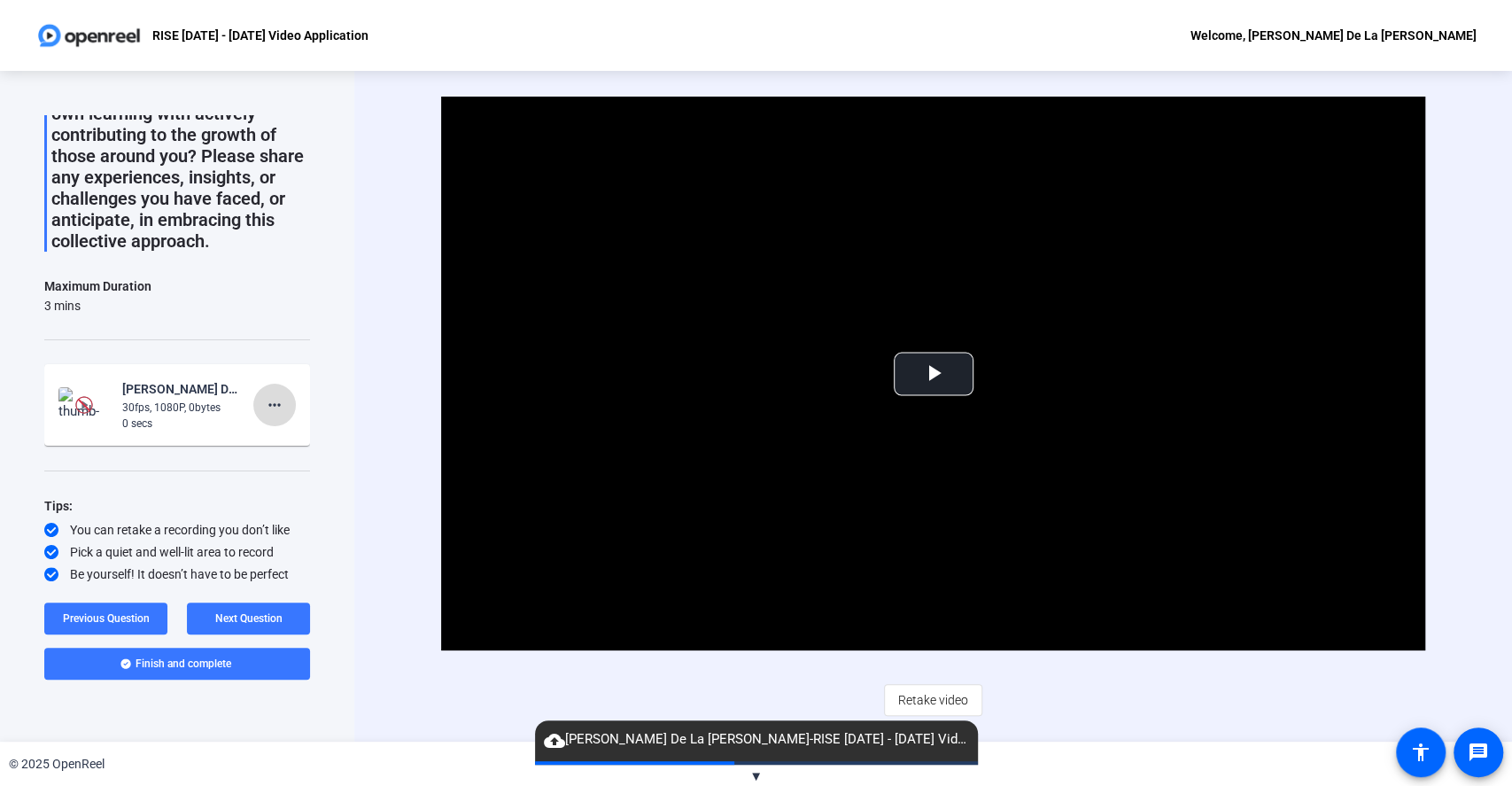 click on "more_horiz" 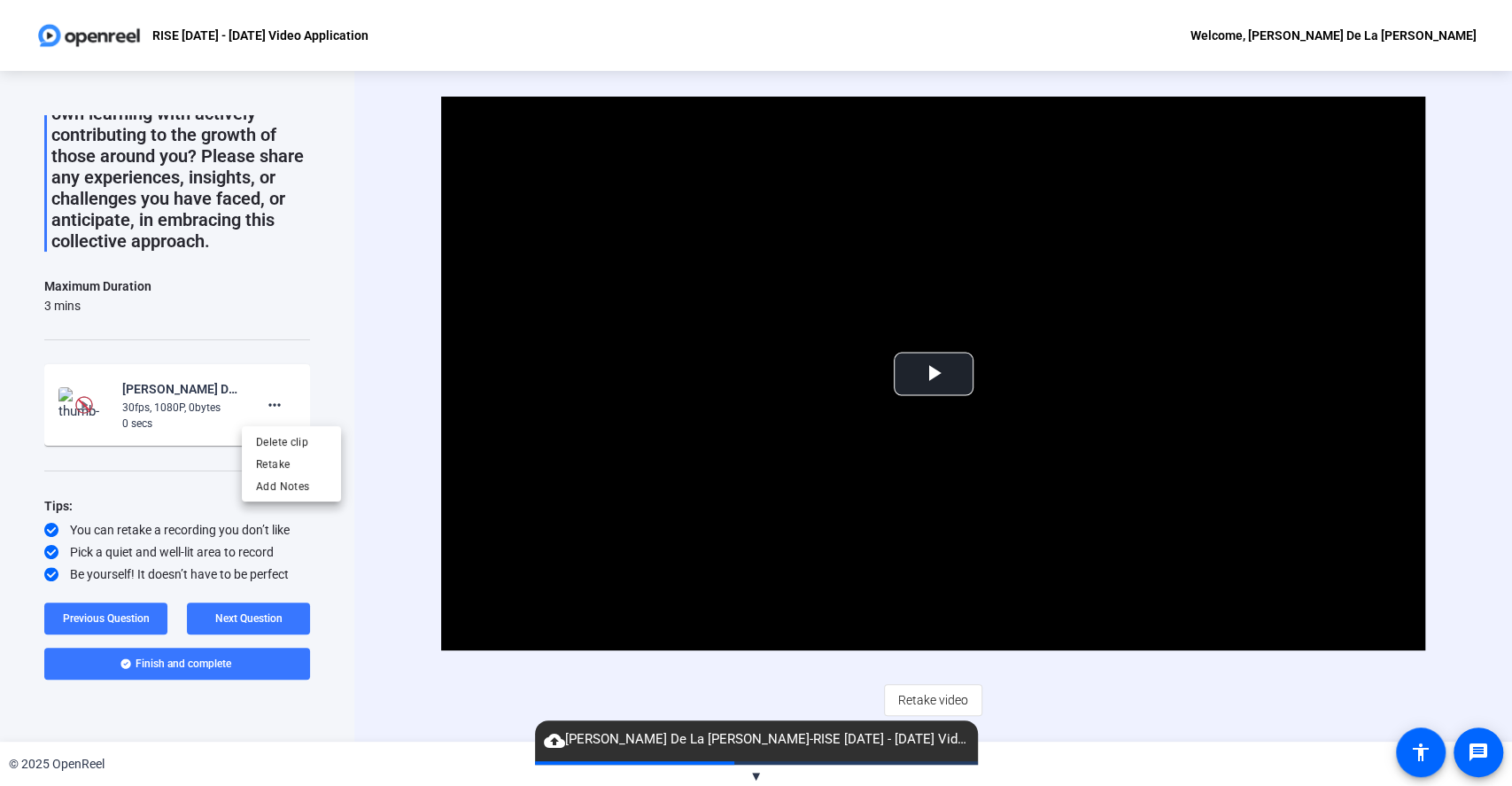 click at bounding box center [756, 393] 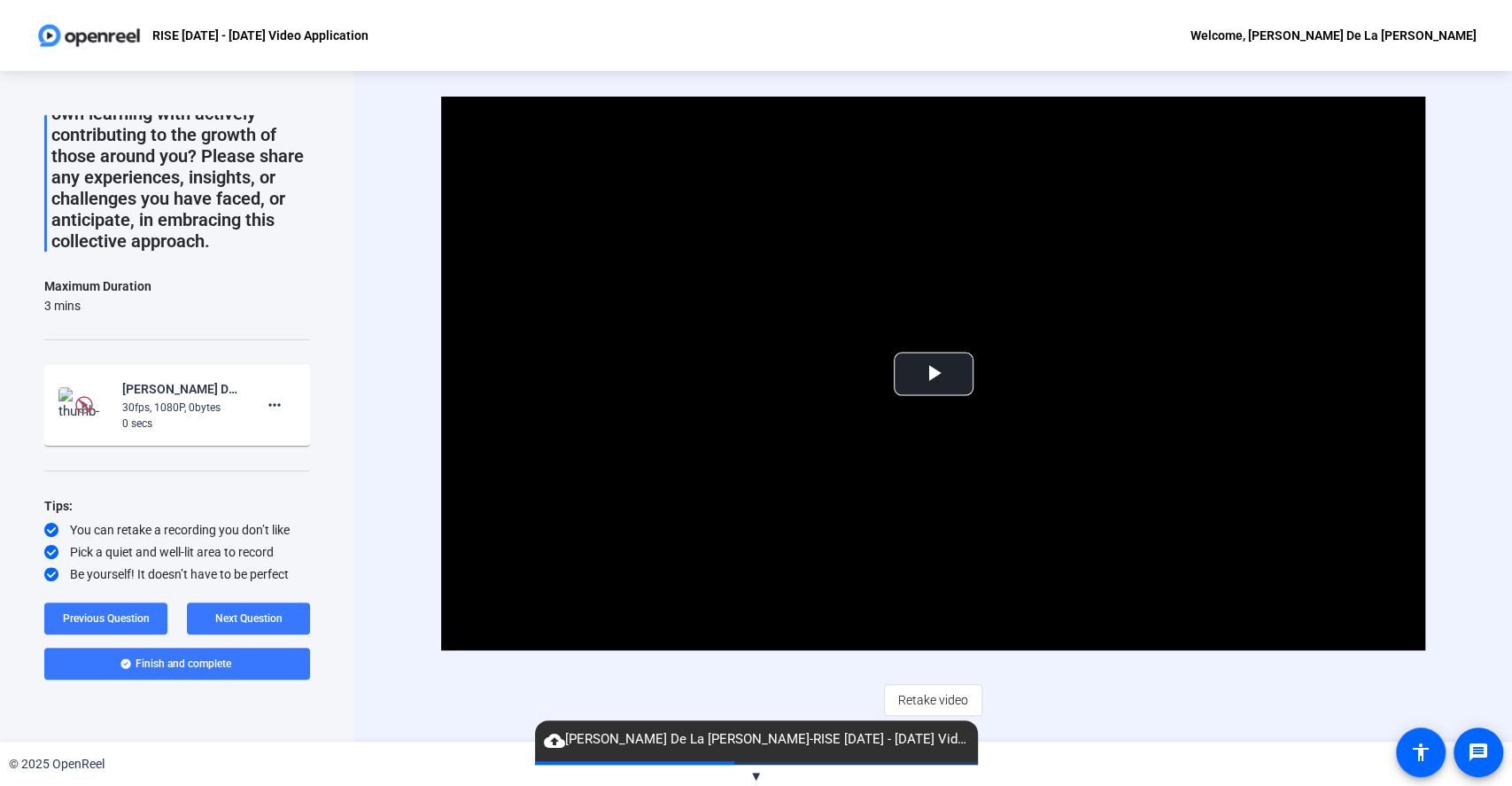 click 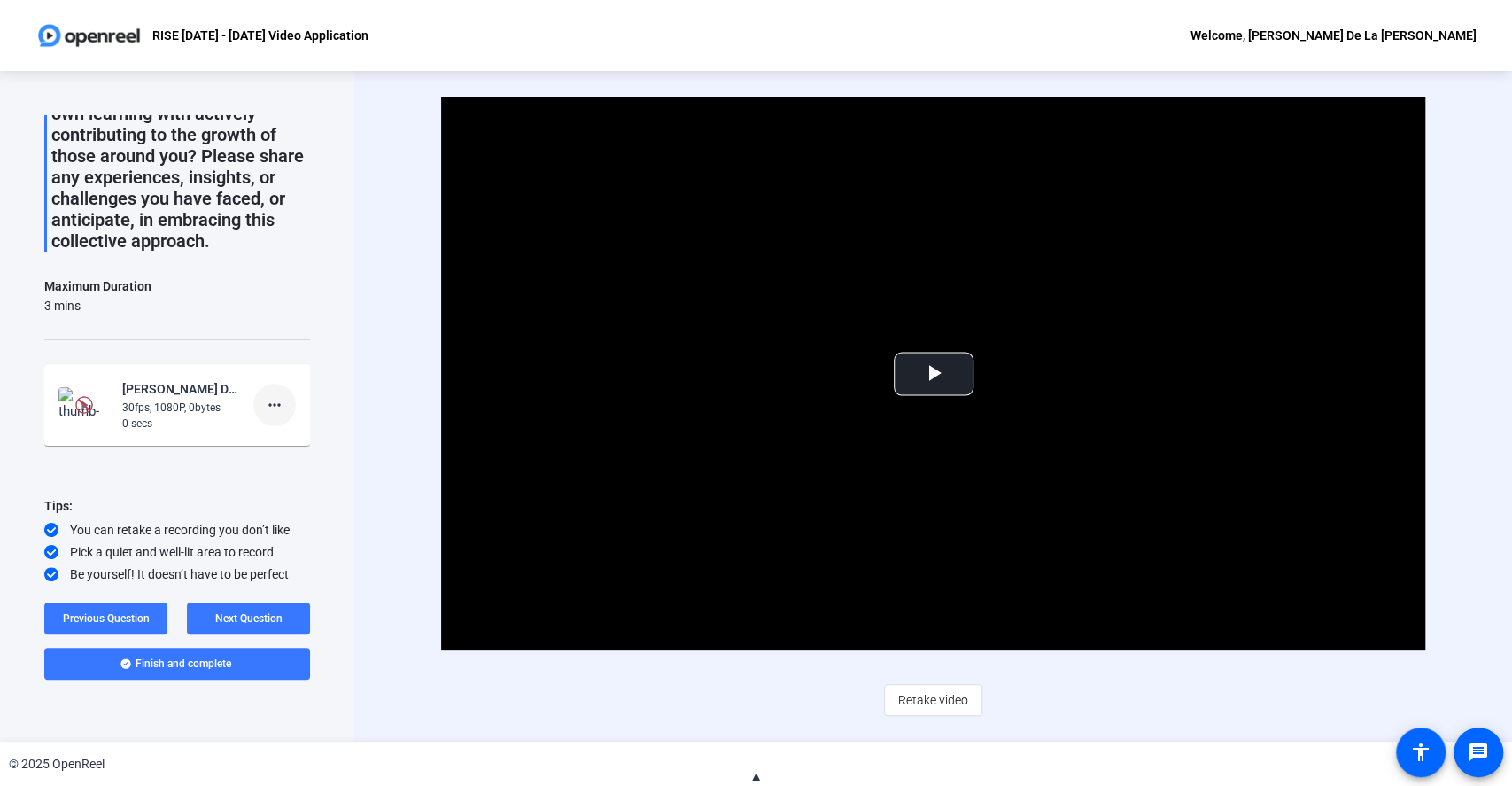 click on "more_horiz" 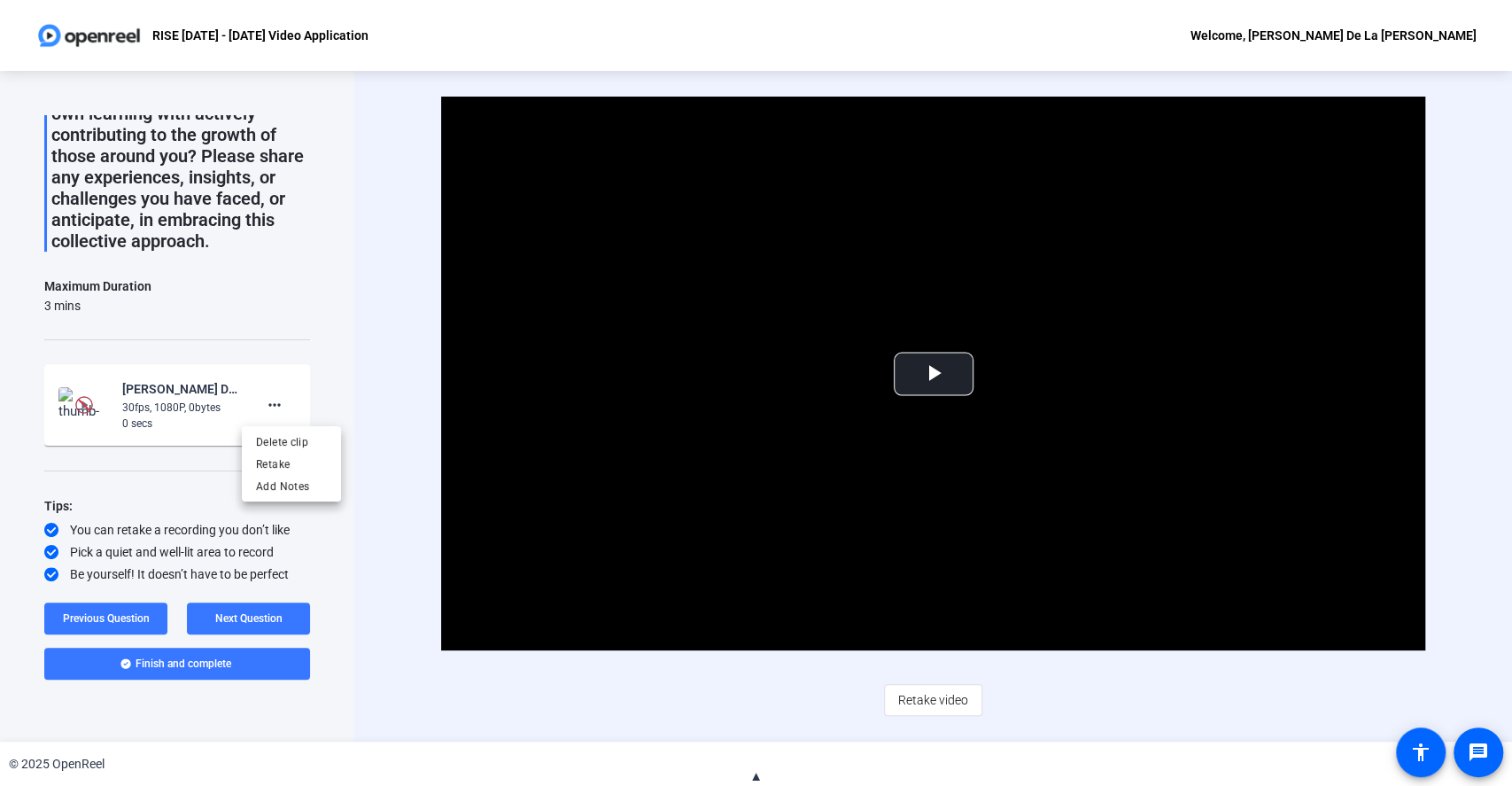 click at bounding box center [756, 393] 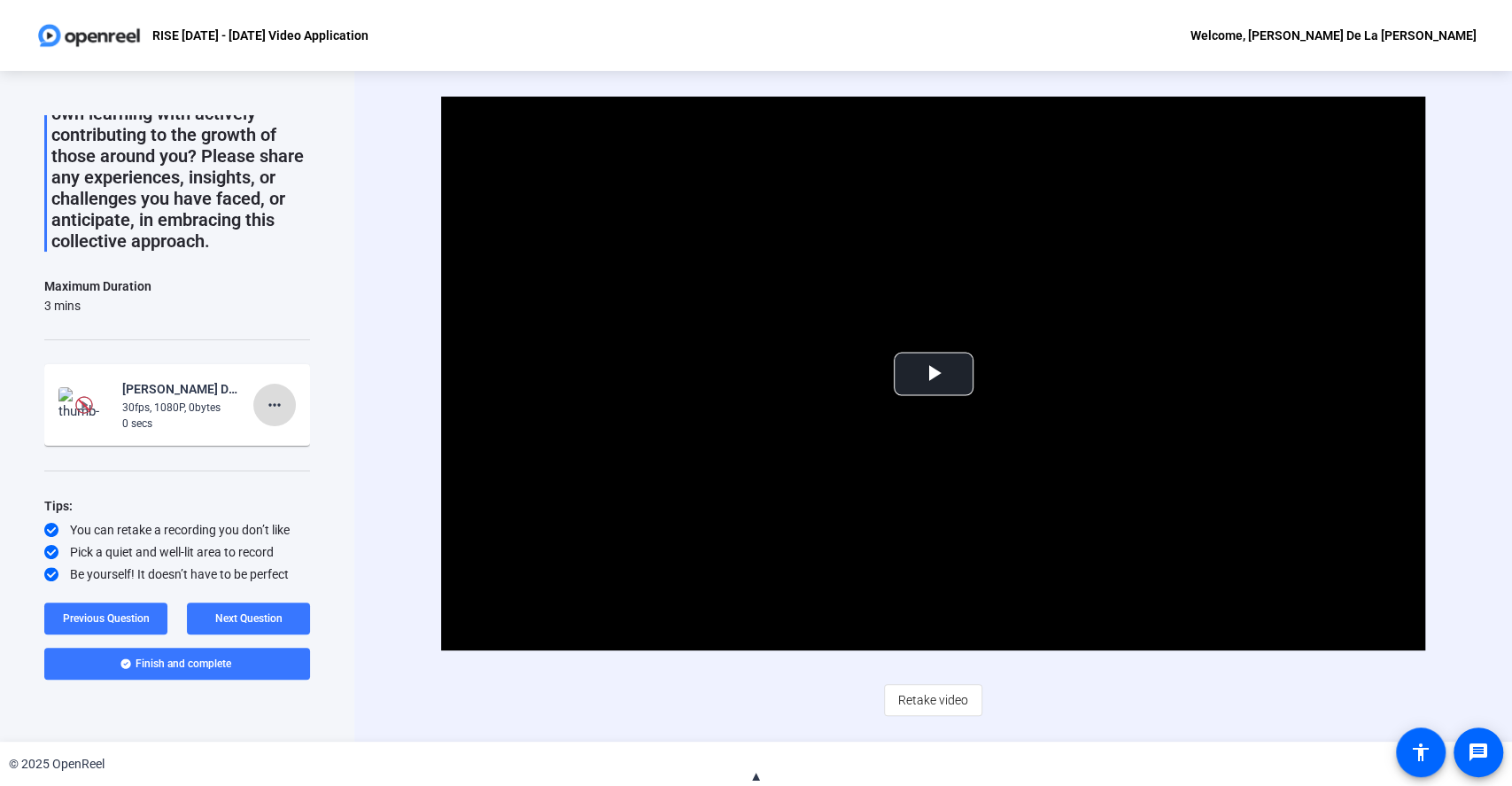 click 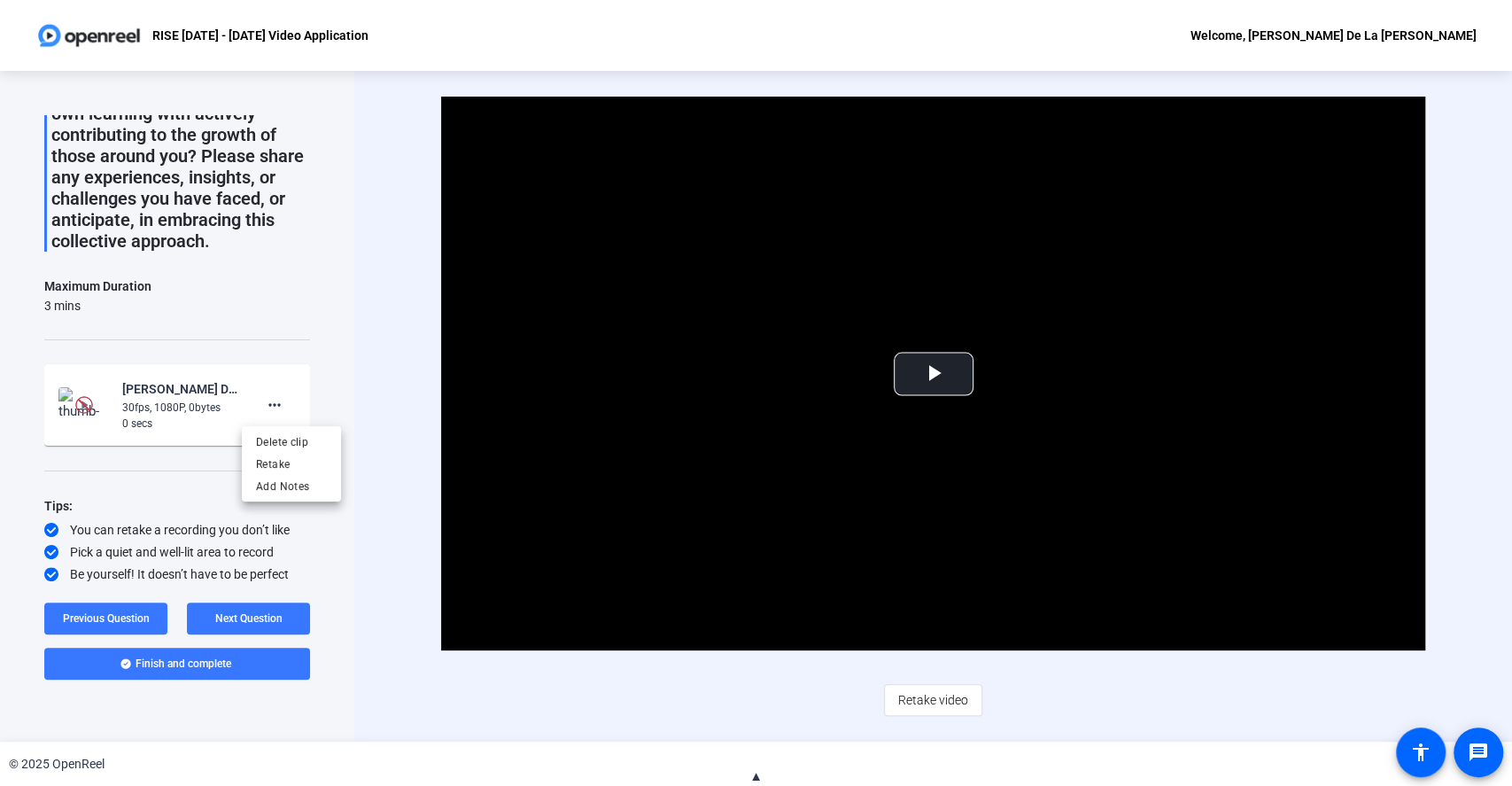 click at bounding box center [756, 393] 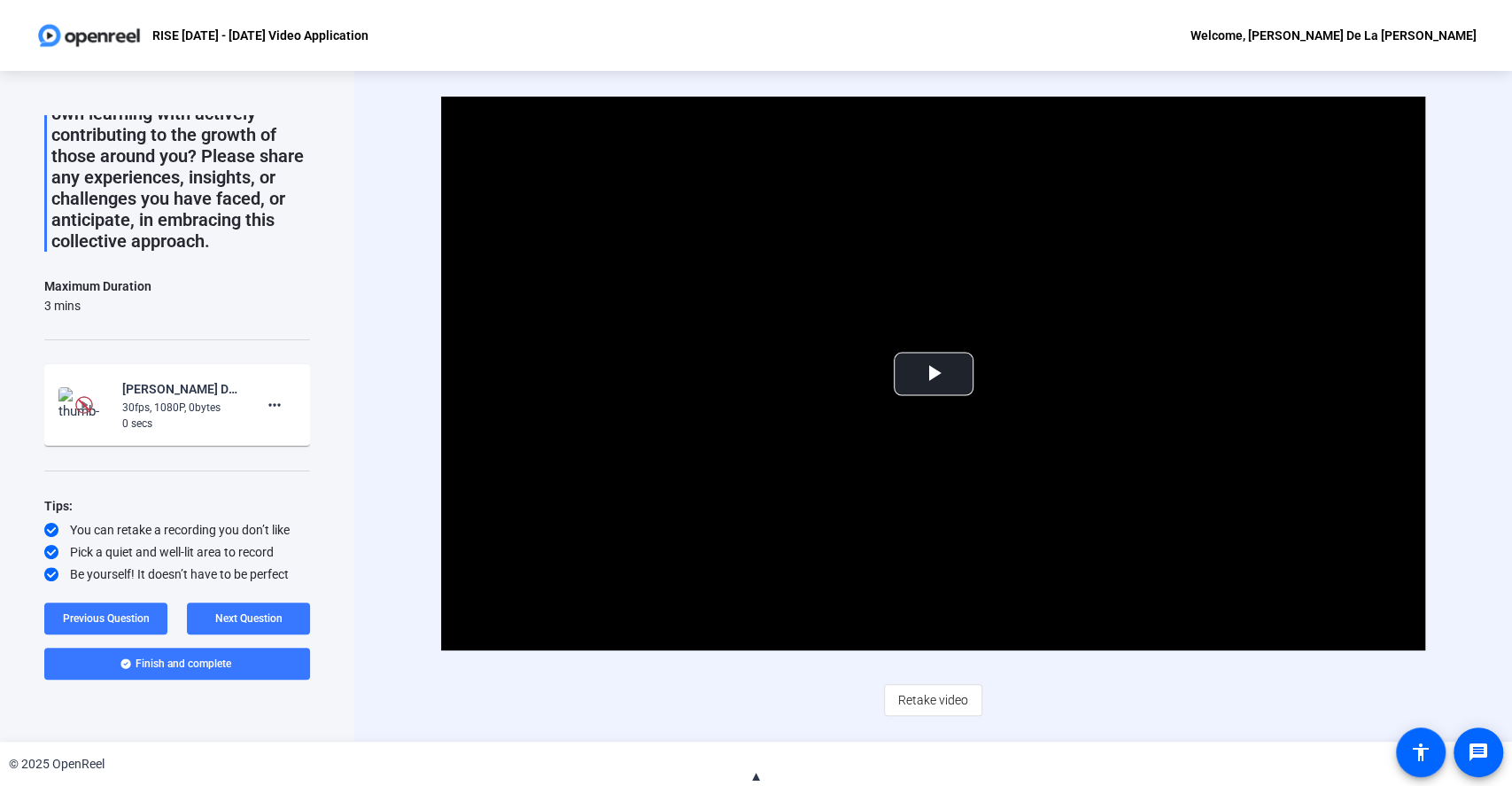 scroll, scrollTop: 0, scrollLeft: 0, axis: both 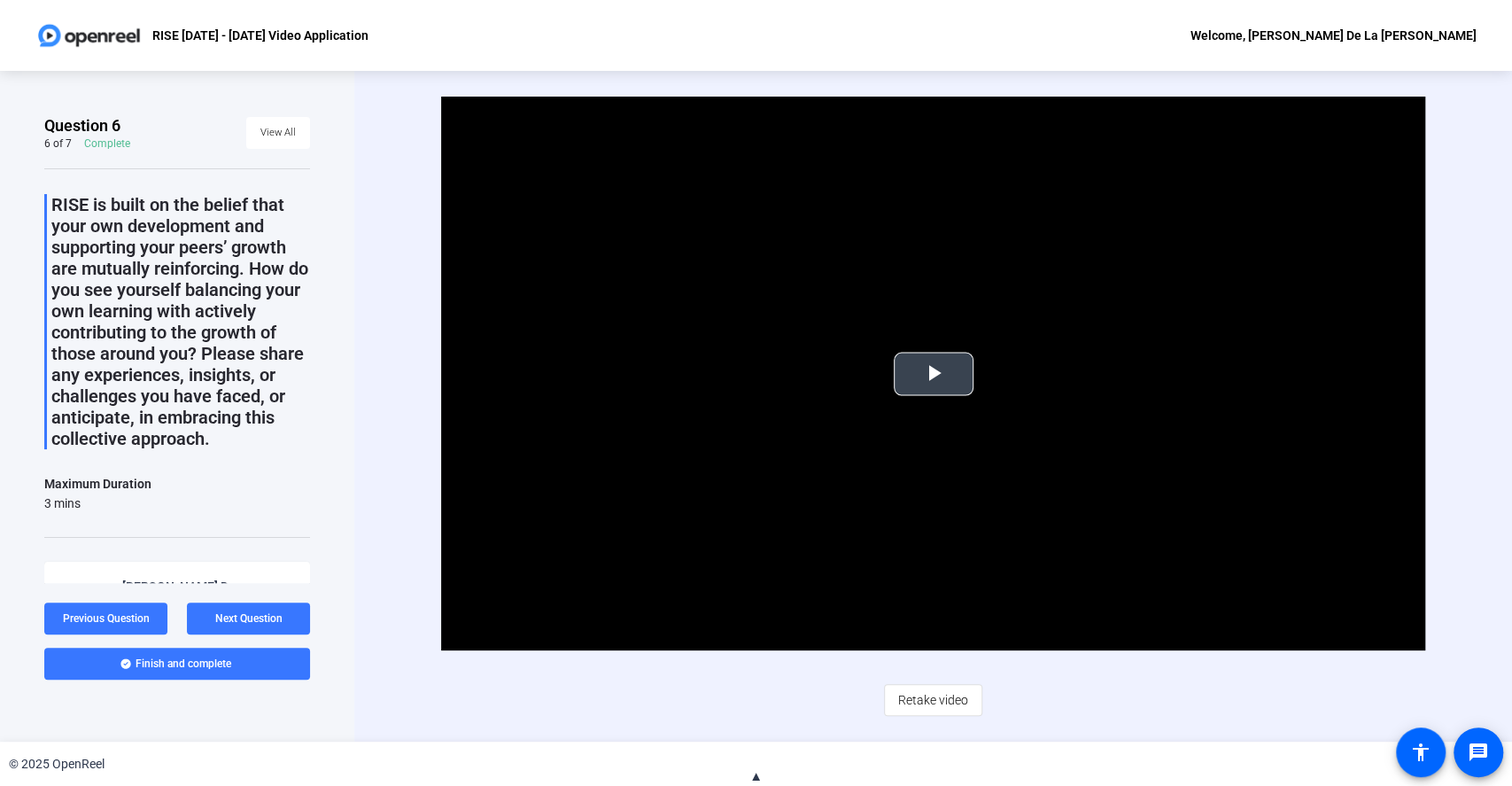 click at bounding box center [934, 374] 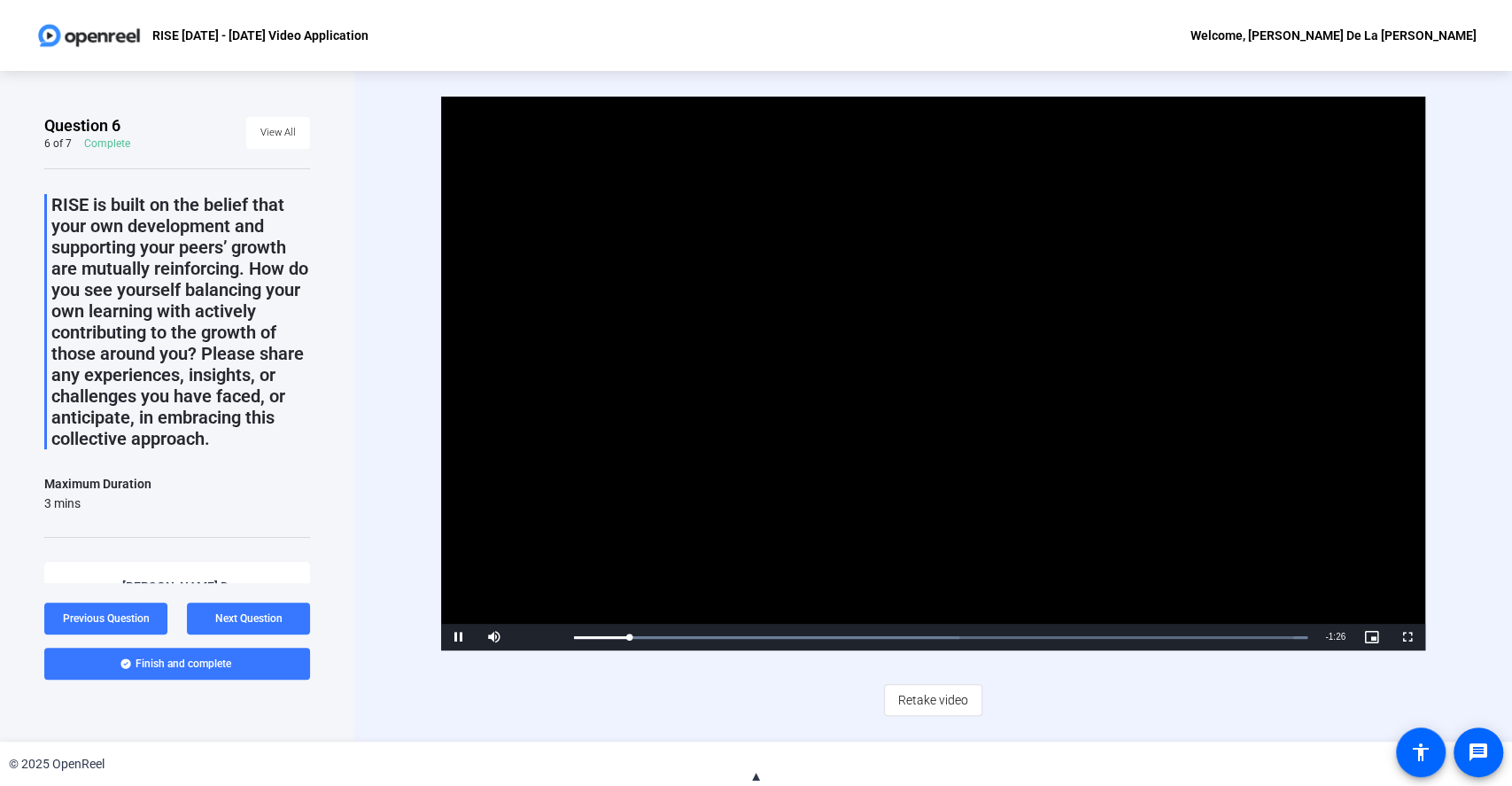 click on "RISE is built on the belief that your own development and supporting your peers’ growth are mutually reinforcing. How do you see yourself balancing your own learning with actively contributing to the growth of those around you? Please share any experiences, insights, or challenges you have faced, or anticipate, in embracing this collective approach." 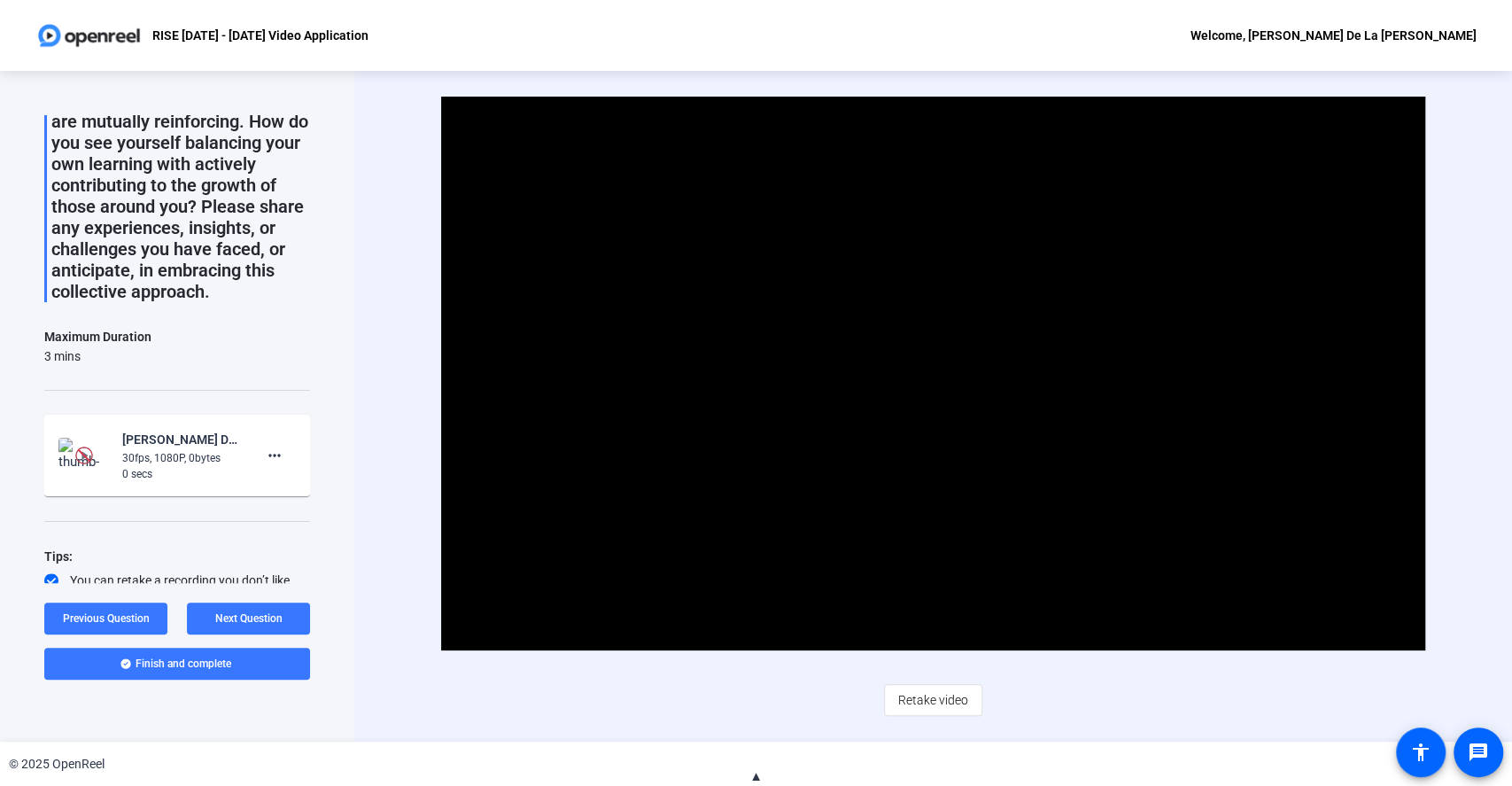 scroll, scrollTop: 219, scrollLeft: 0, axis: vertical 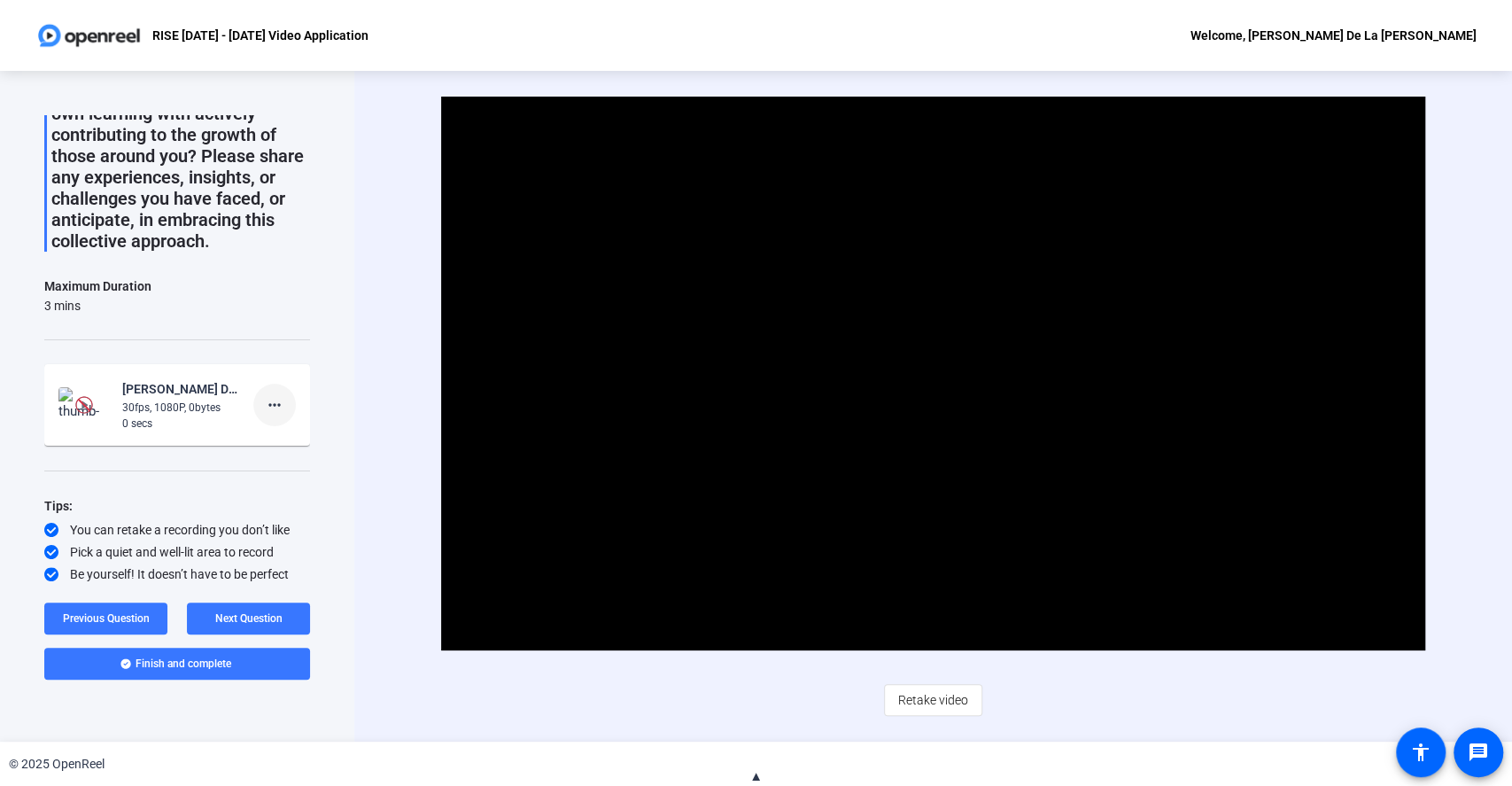 click 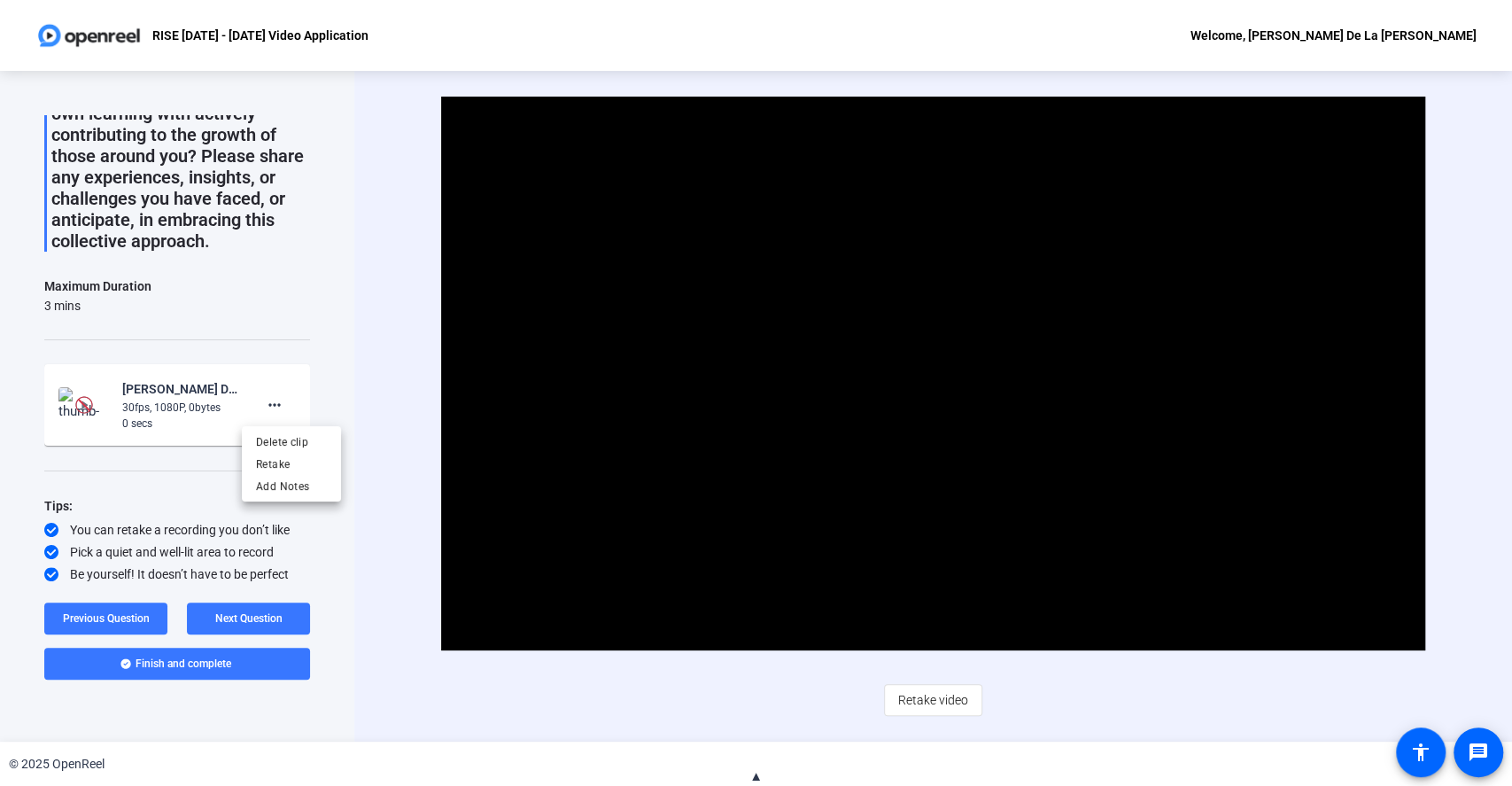 scroll, scrollTop: 142, scrollLeft: 0, axis: vertical 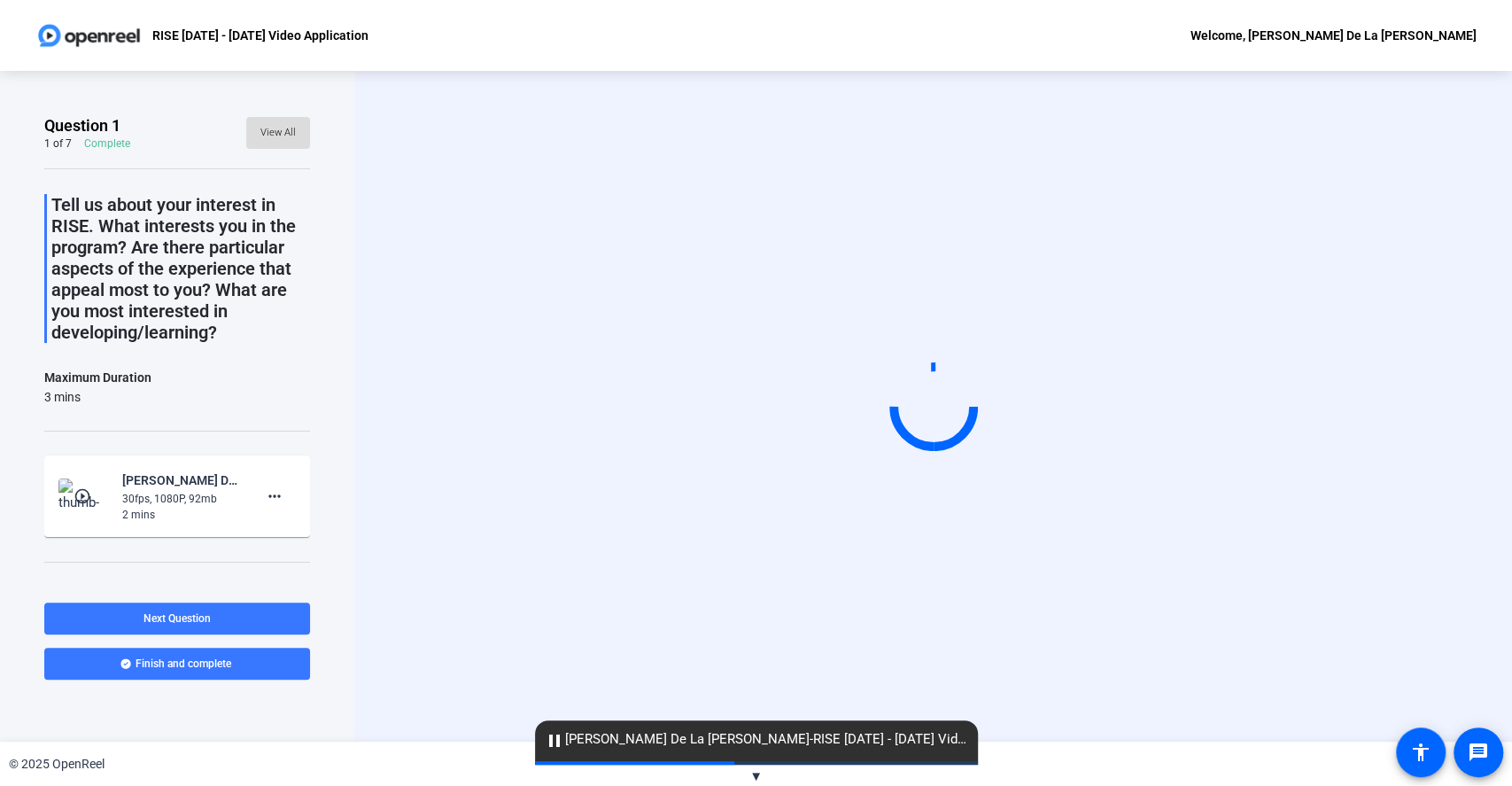 click on "View All" 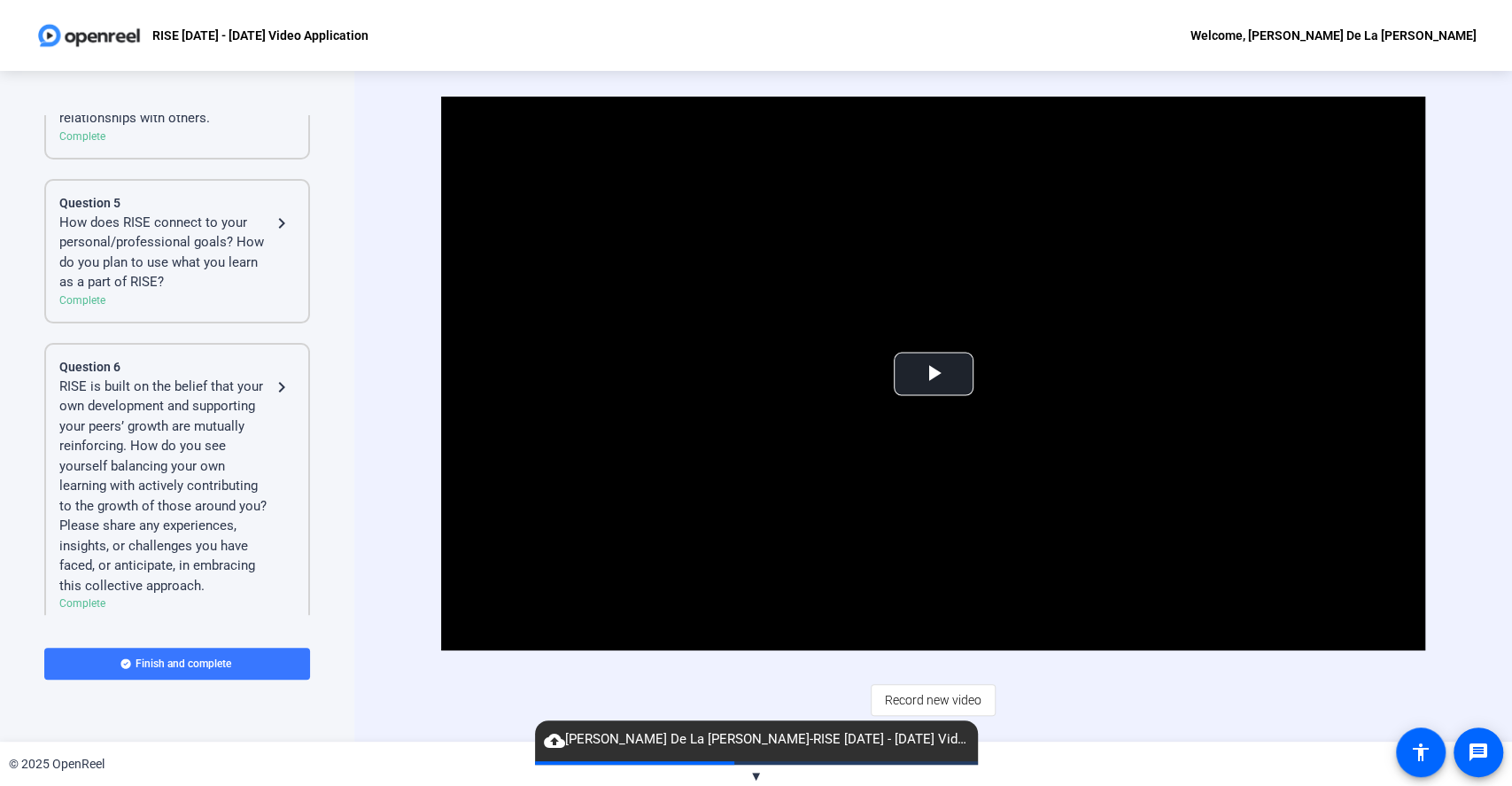 scroll, scrollTop: 1025, scrollLeft: 0, axis: vertical 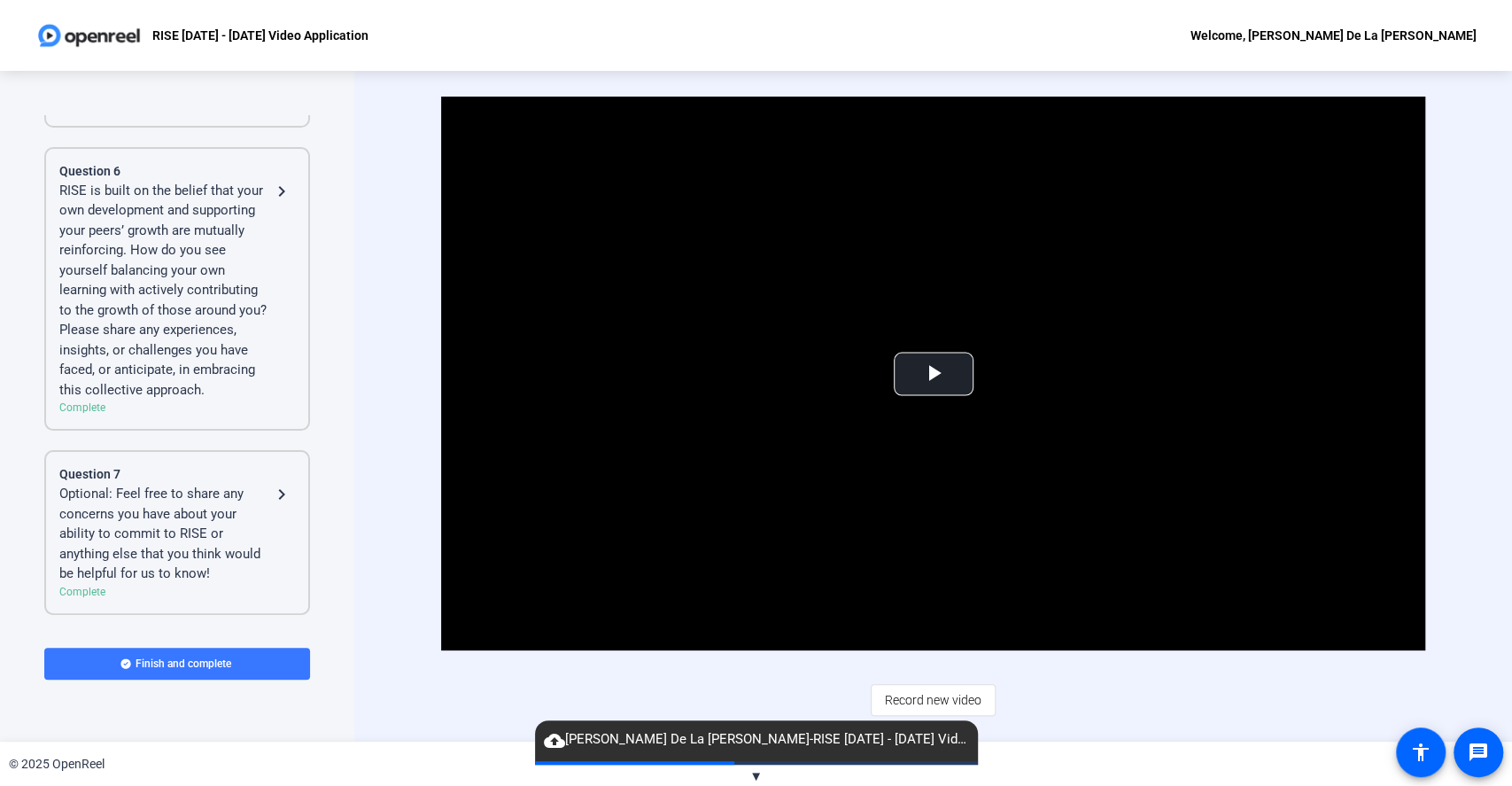 click on "RISE is built on the belief that your own development and supporting your peers’ growth are mutually reinforcing. How do you see yourself balancing your own learning with actively contributing to the growth of those around you? Please share any experiences, insights, or challenges you have faced, or anticipate, in embracing this collective approach." 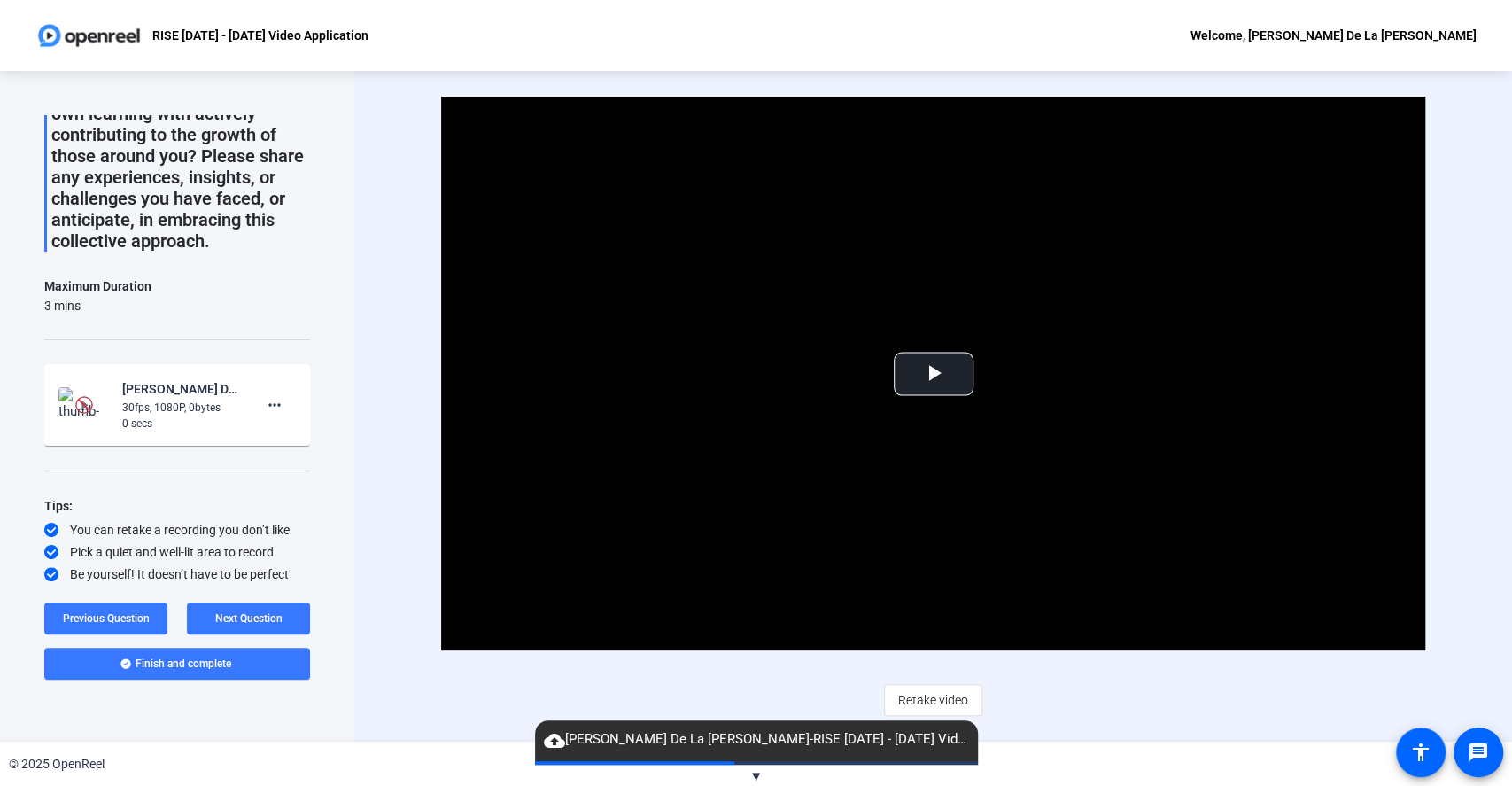 scroll, scrollTop: 219, scrollLeft: 0, axis: vertical 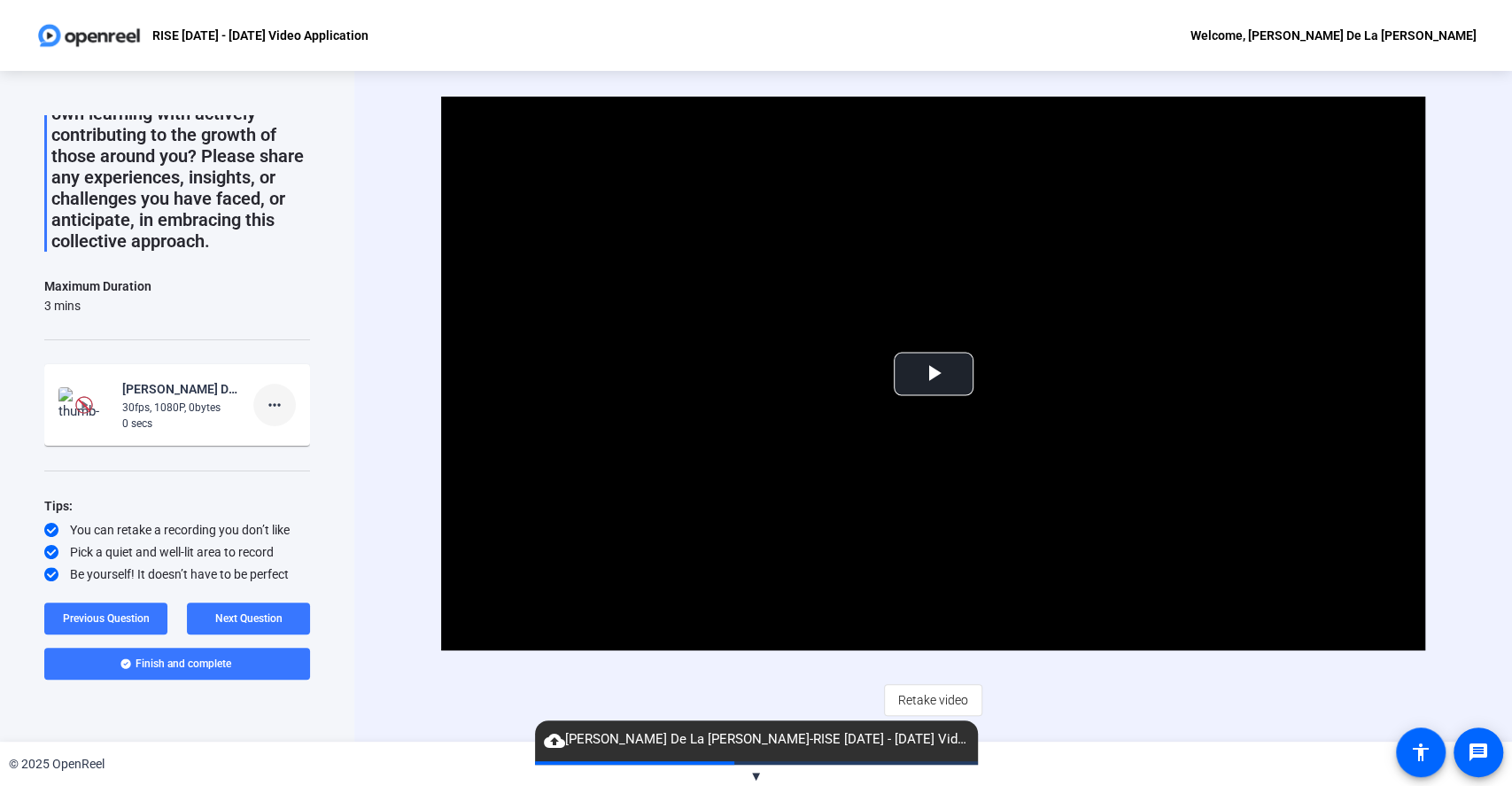 click on "more_horiz" 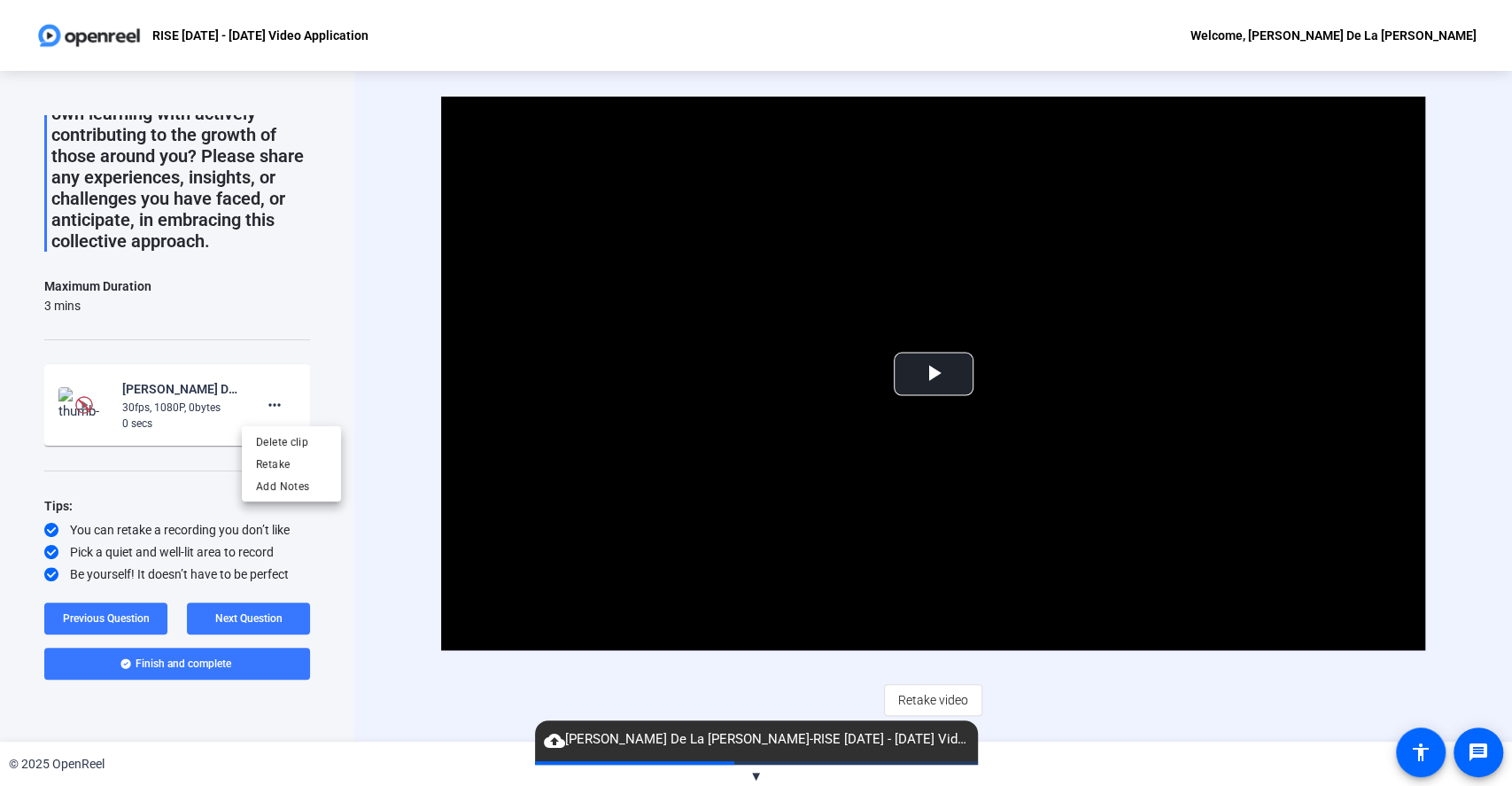 click at bounding box center [756, 393] 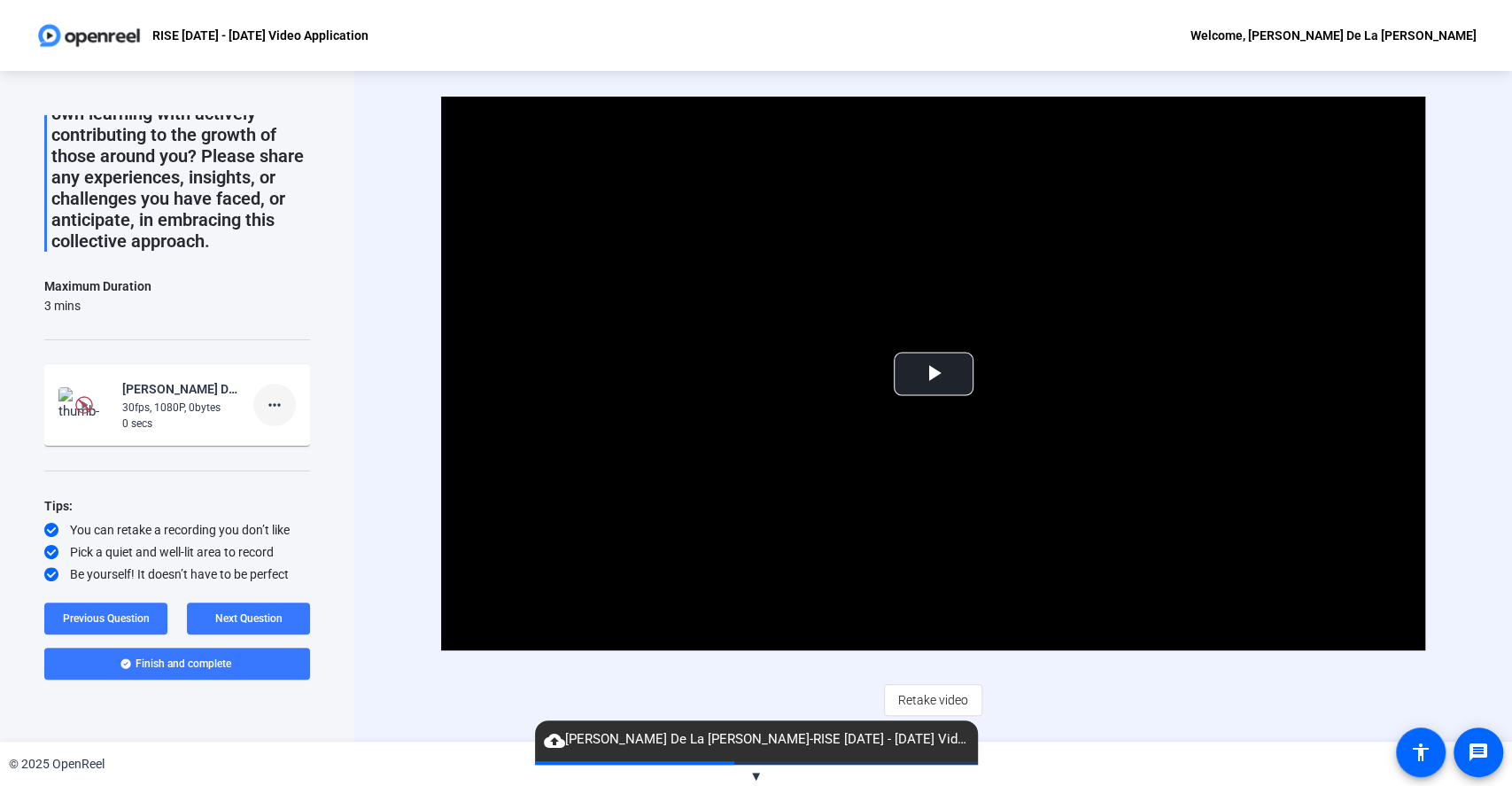 click on "more_horiz" 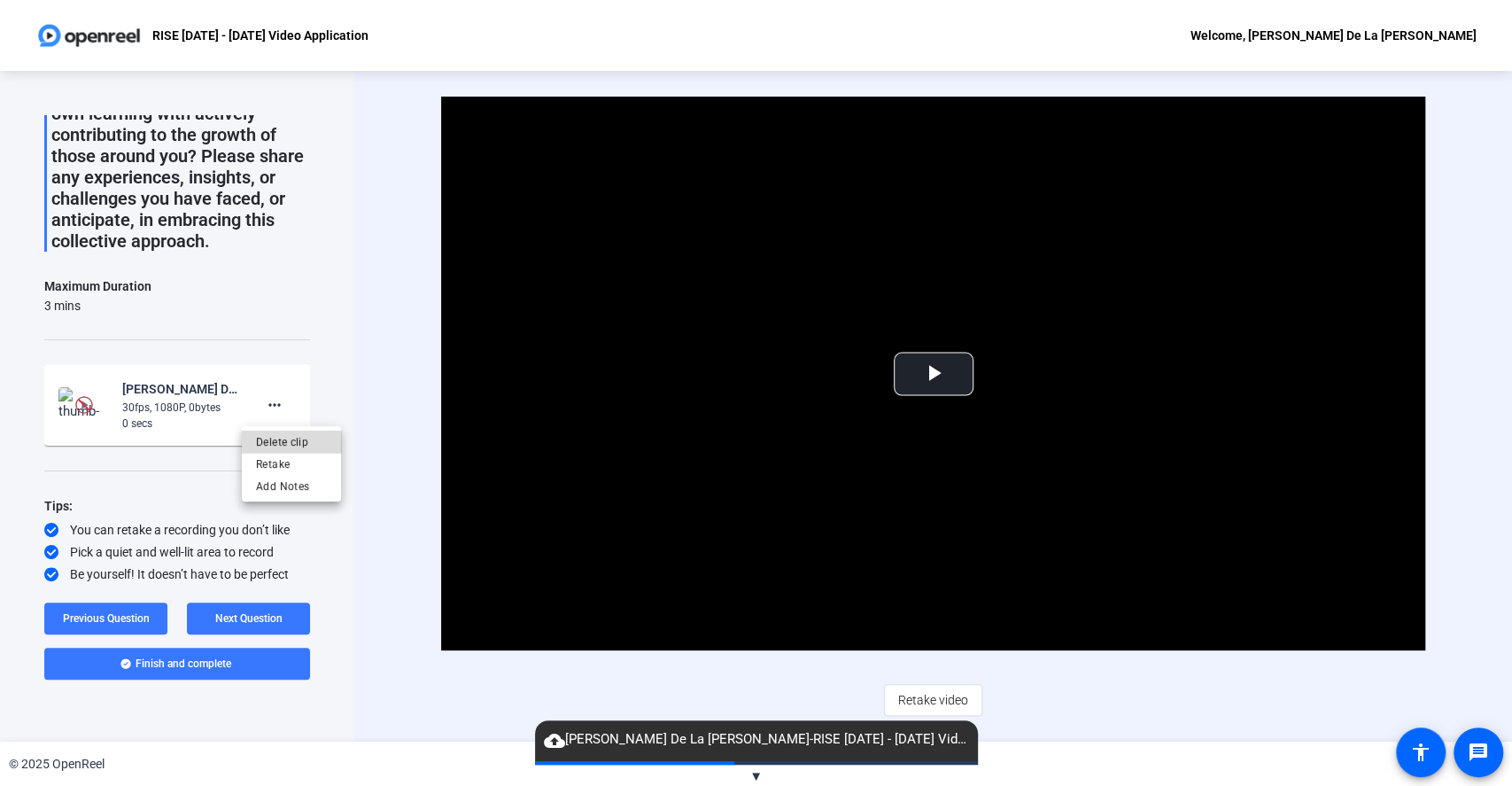 click on "Delete clip" at bounding box center [291, 441] 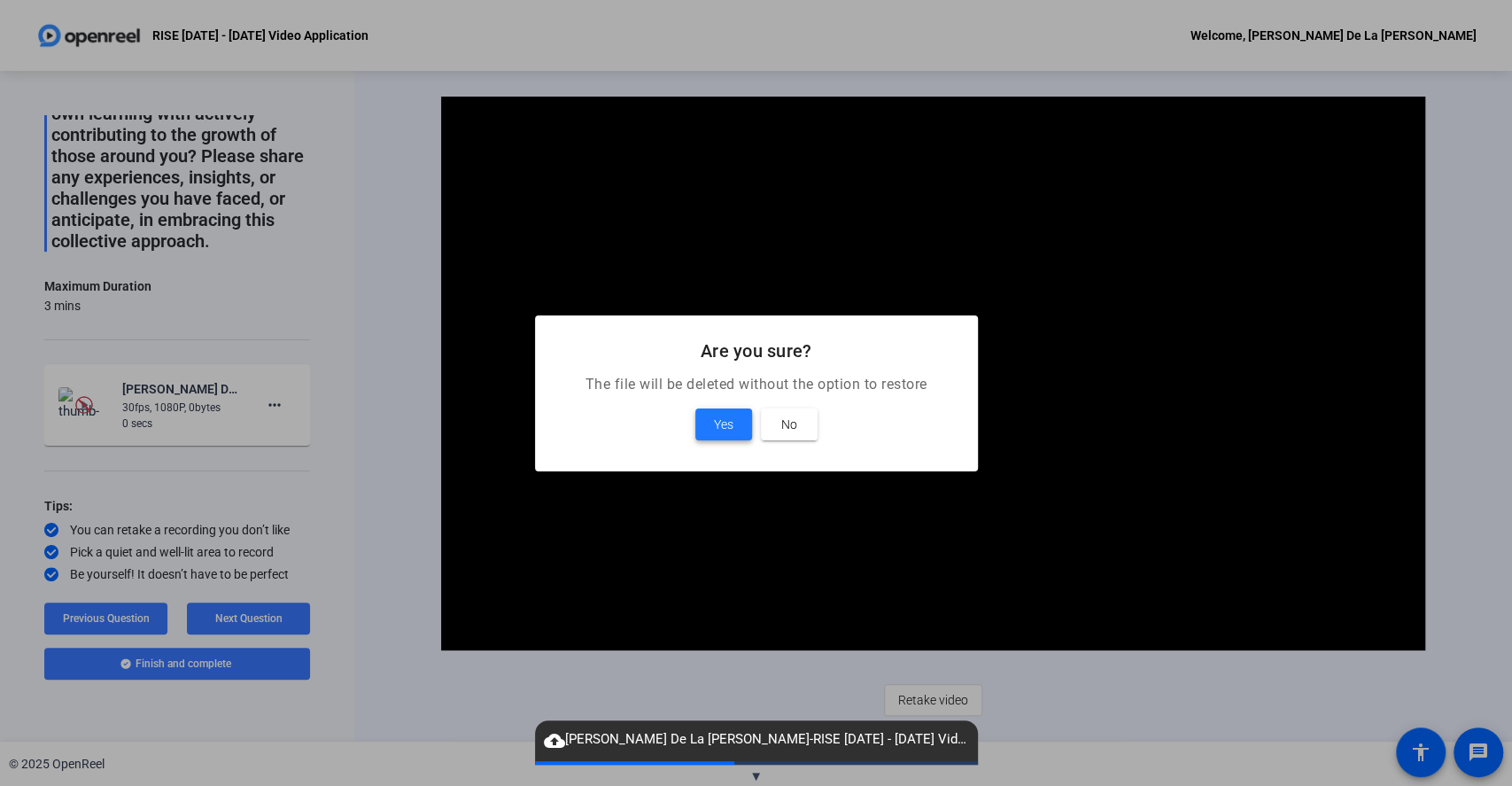 click at bounding box center (724, 424) 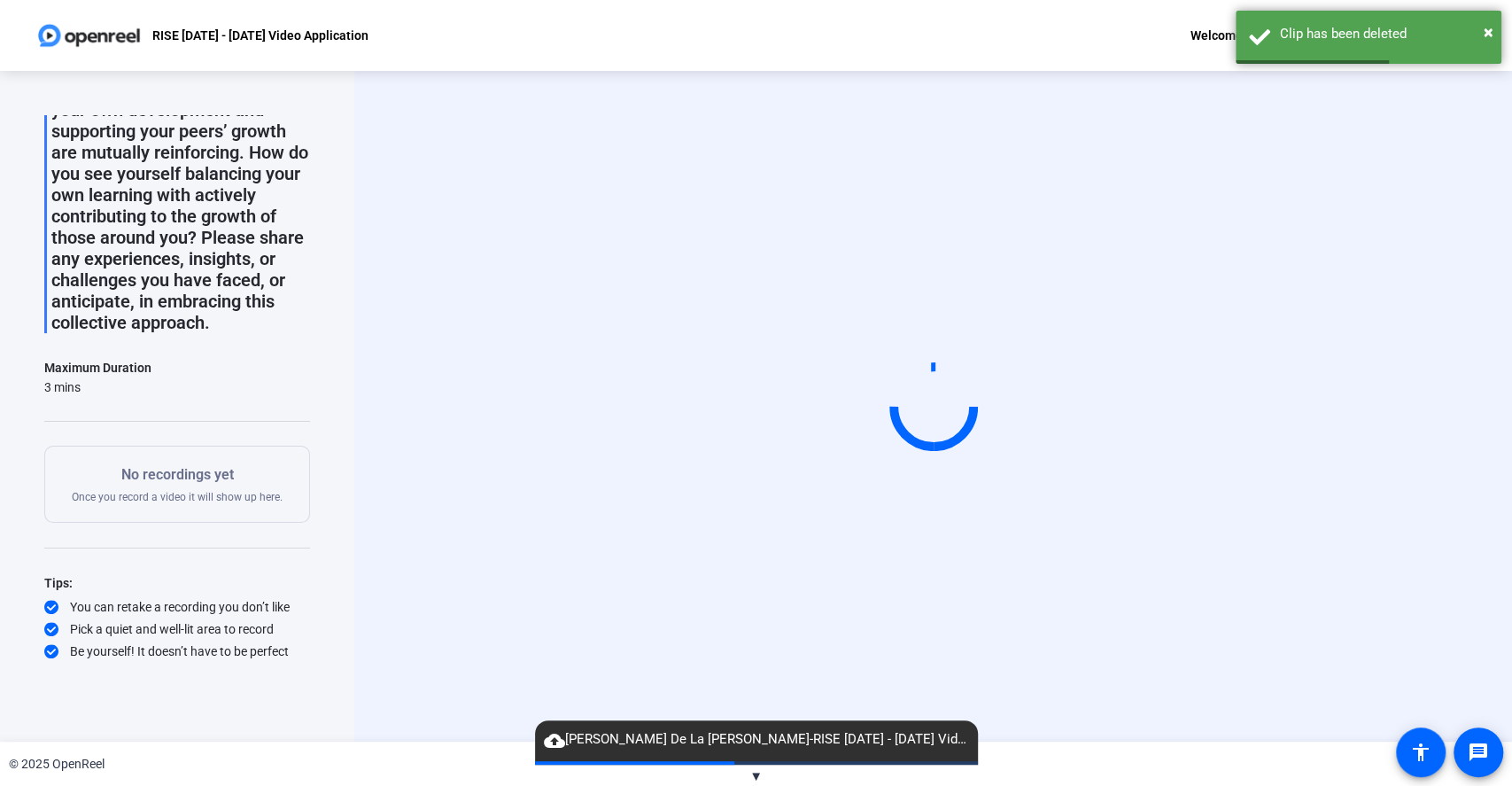 scroll, scrollTop: 136, scrollLeft: 0, axis: vertical 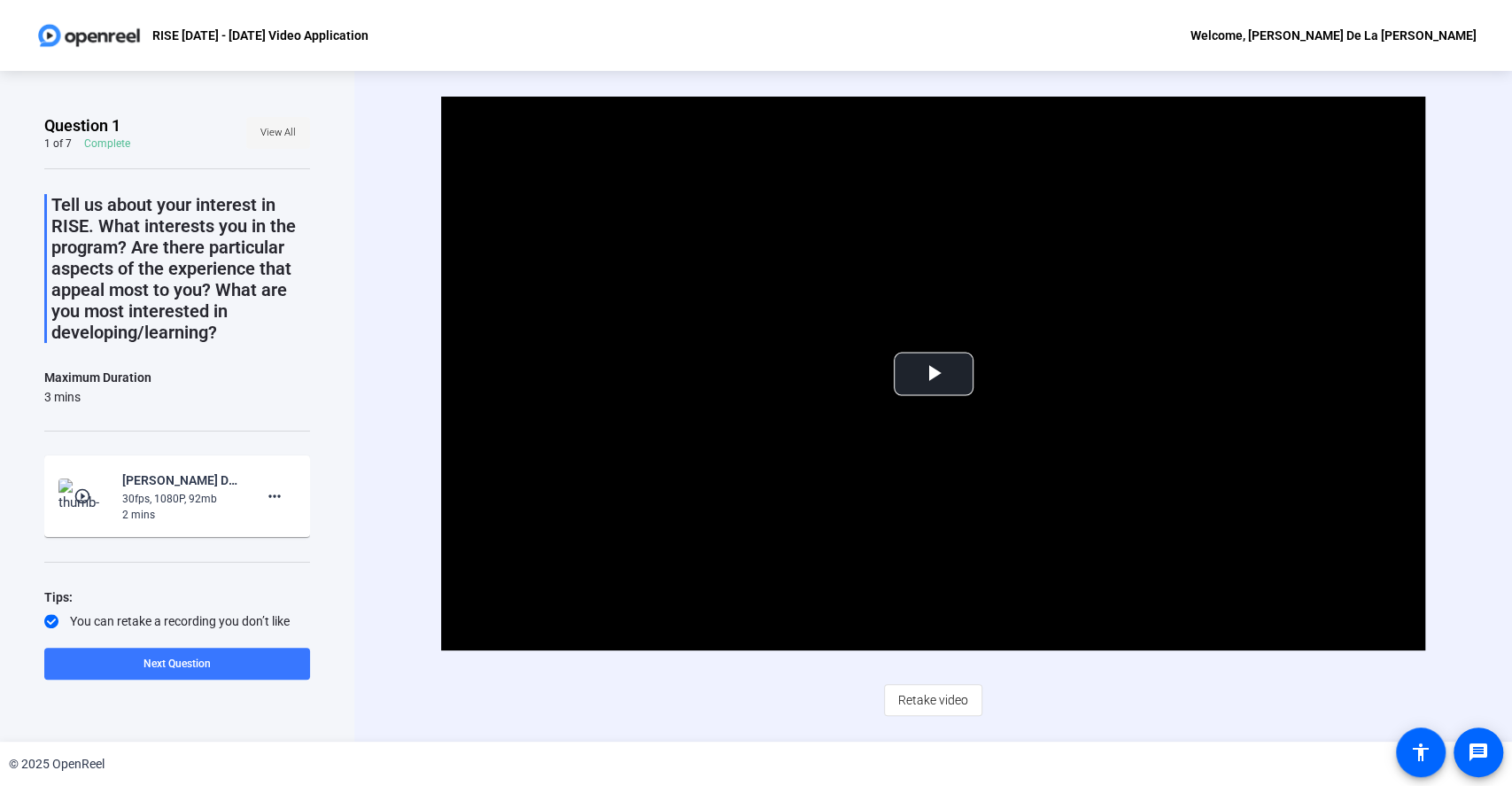 click on "View All" 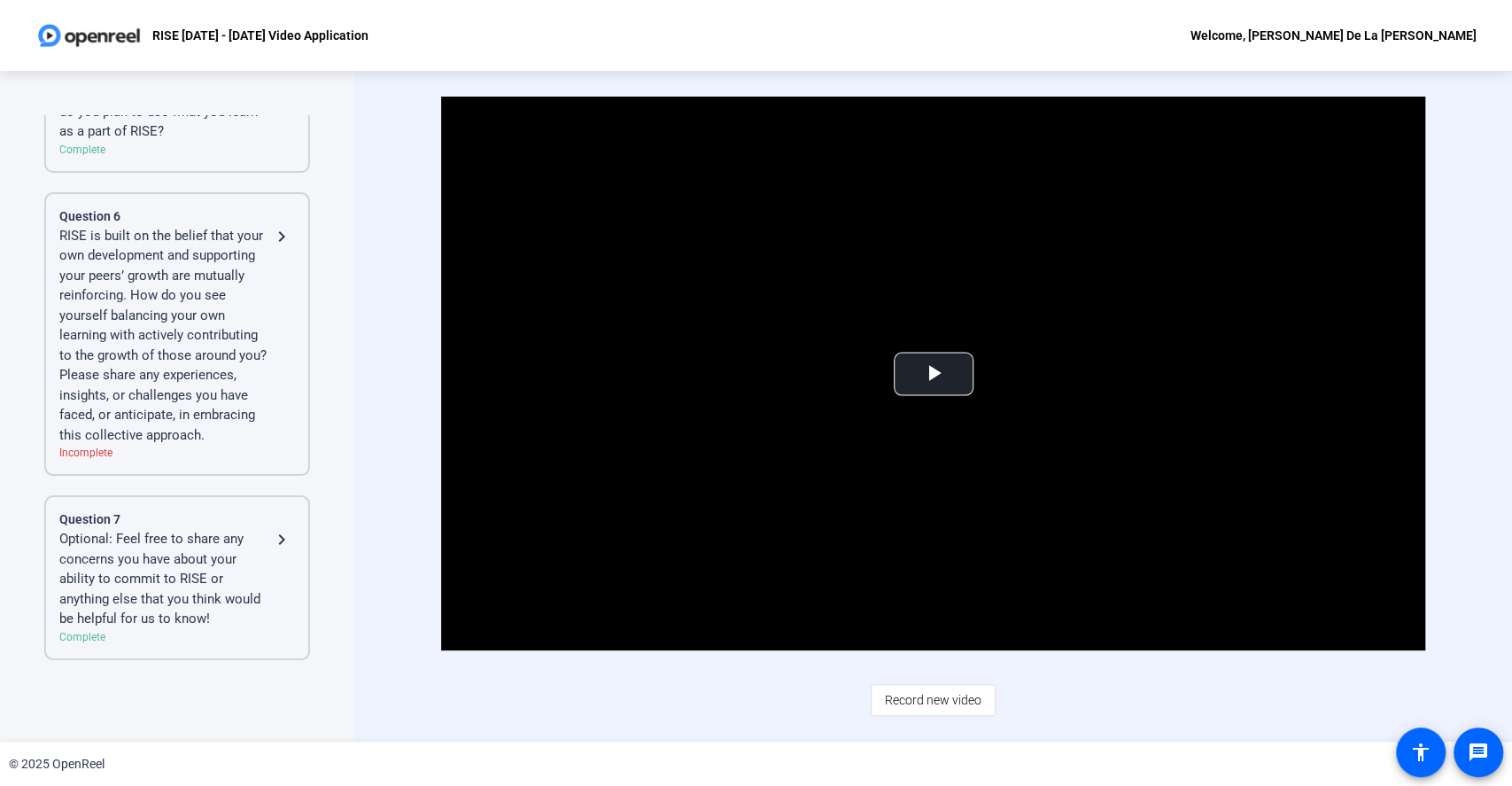 click on "RISE is built on the belief that your own development and supporting your peers’ growth are mutually reinforcing. How do you see yourself balancing your own learning with actively contributing to the growth of those around you? Please share any experiences, insights, or challenges you have faced, or anticipate, in embracing this collective approach." 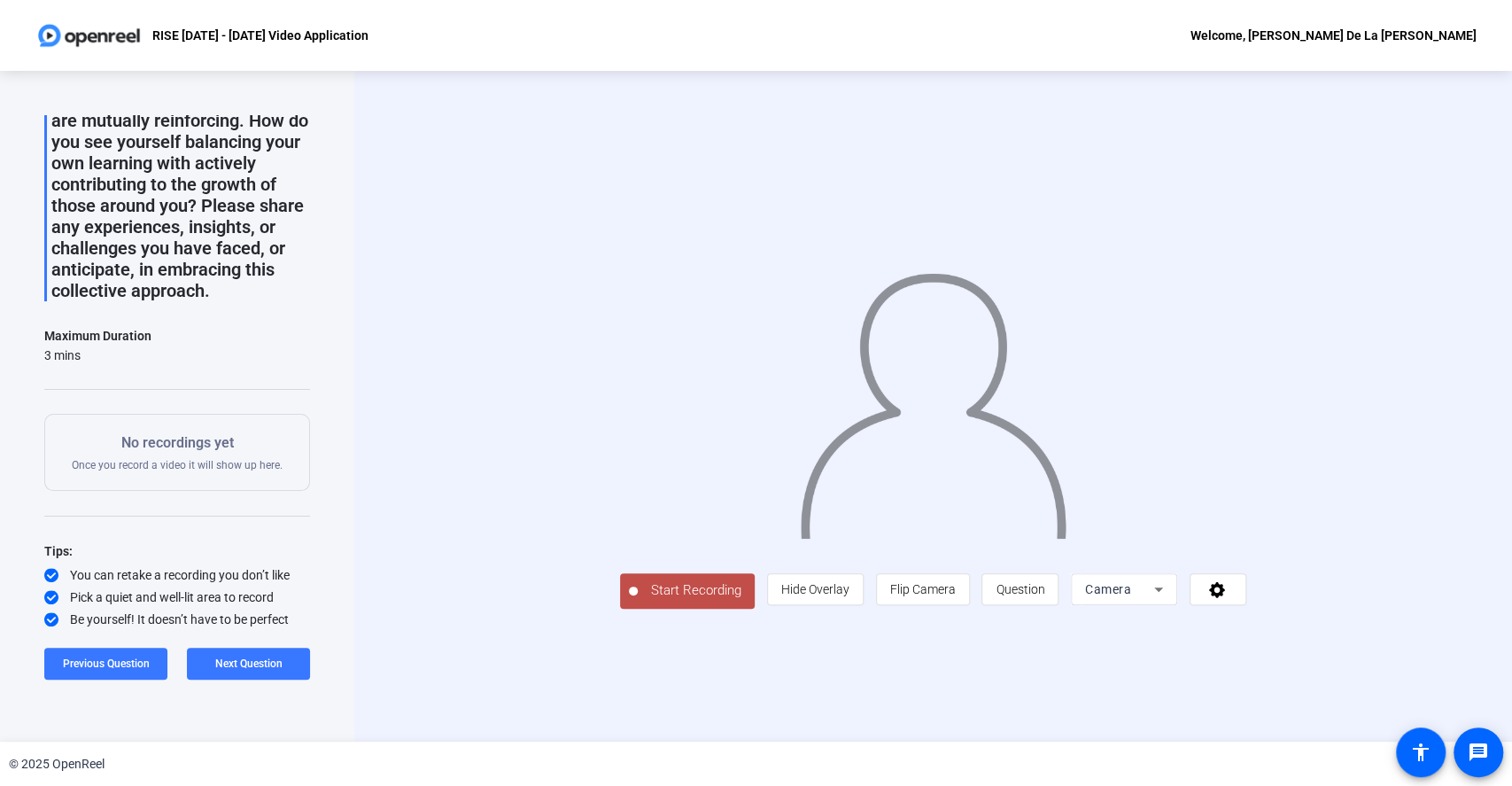 click on "Start Recording" 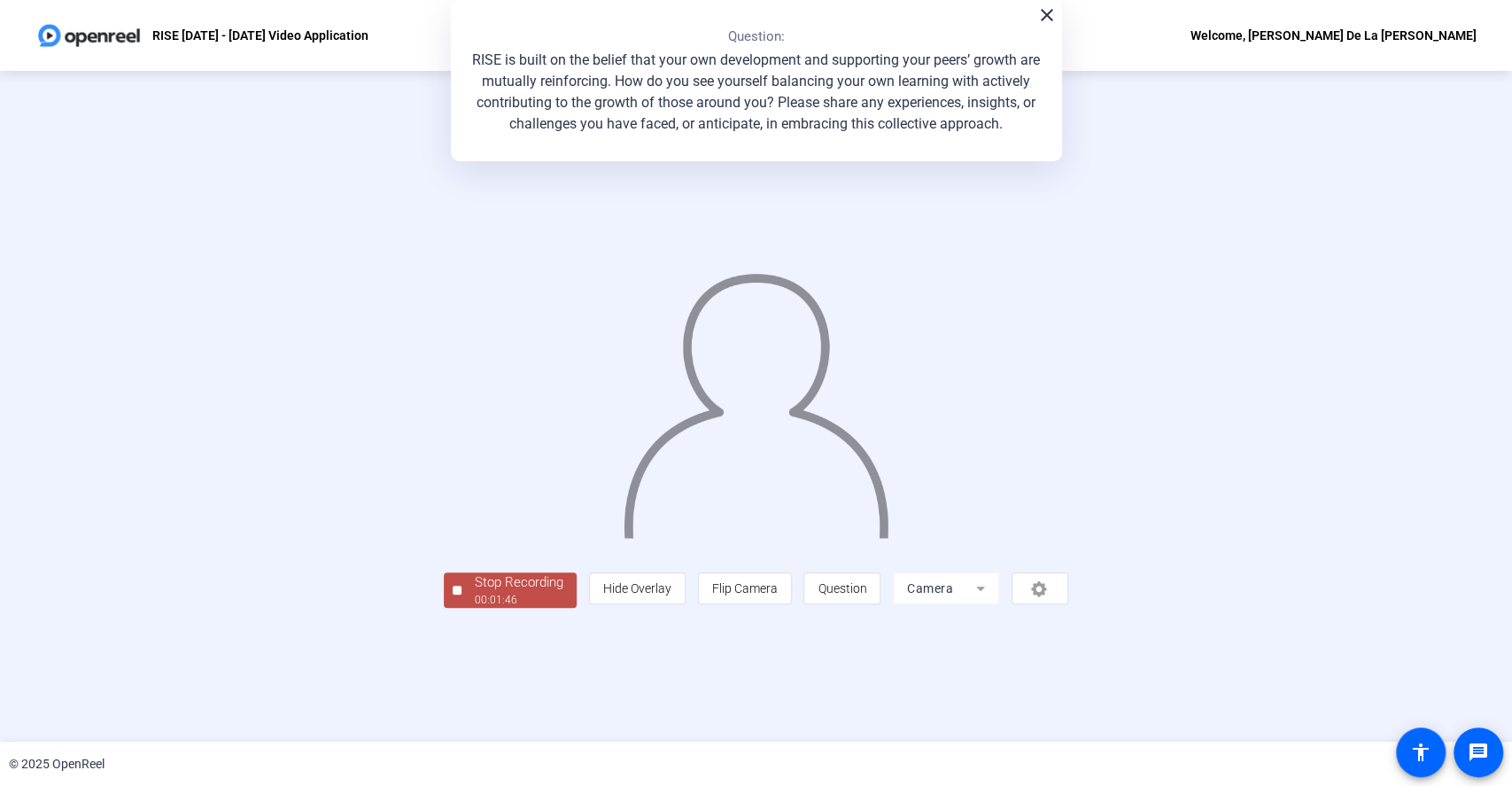 click on "Stop Recording  00:01:46" 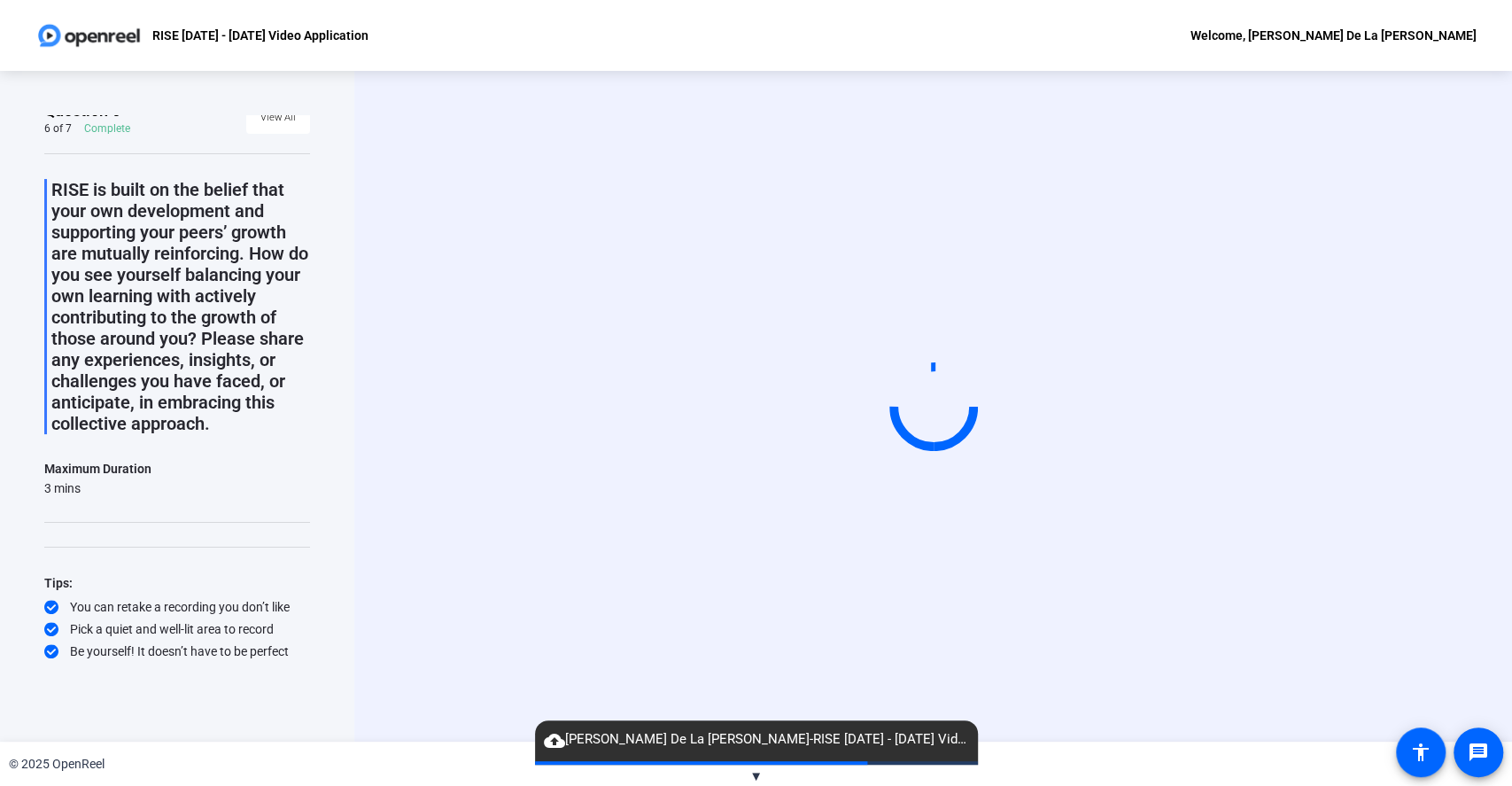 click on "Start Recording" 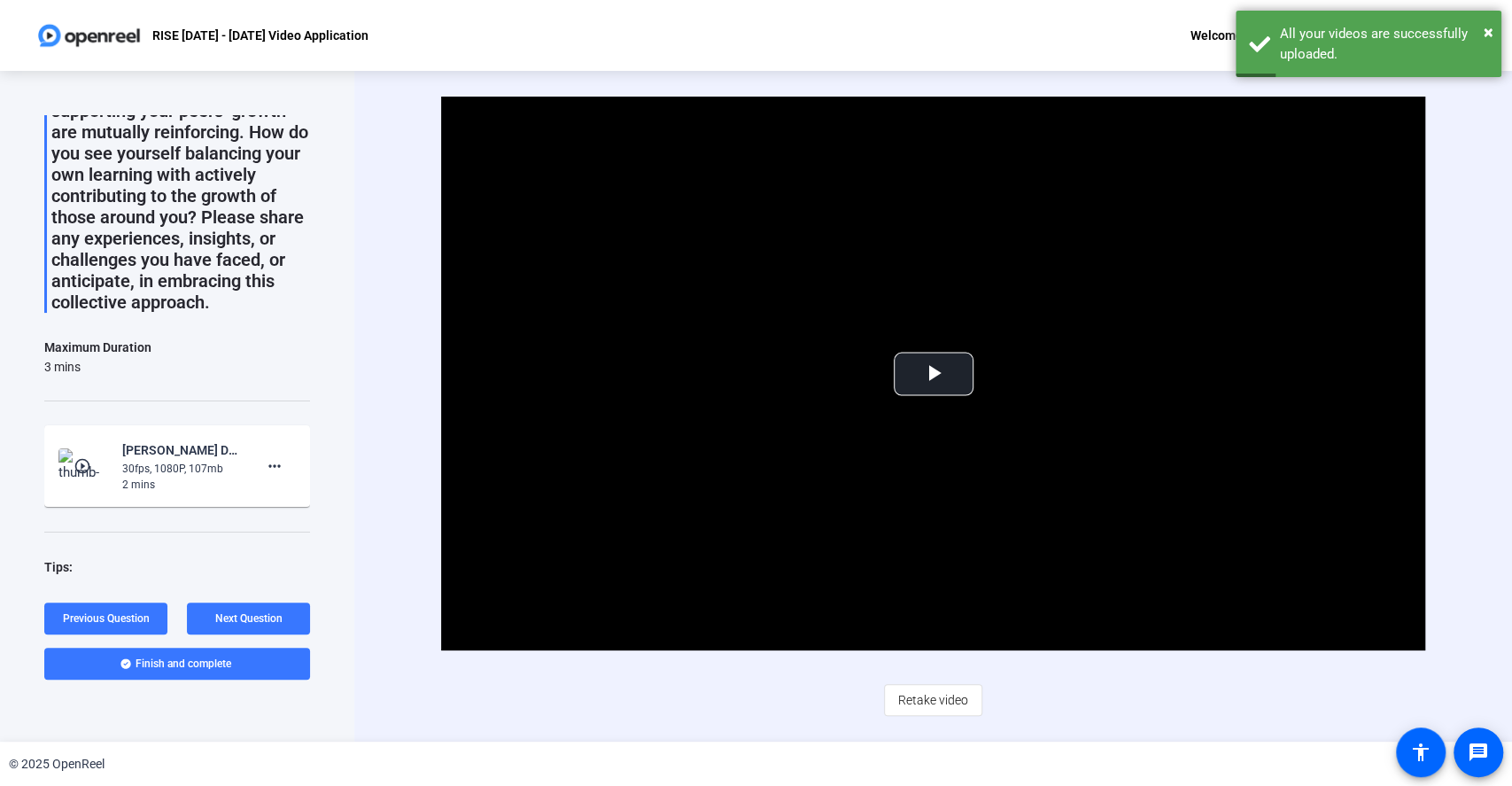 scroll, scrollTop: 219, scrollLeft: 0, axis: vertical 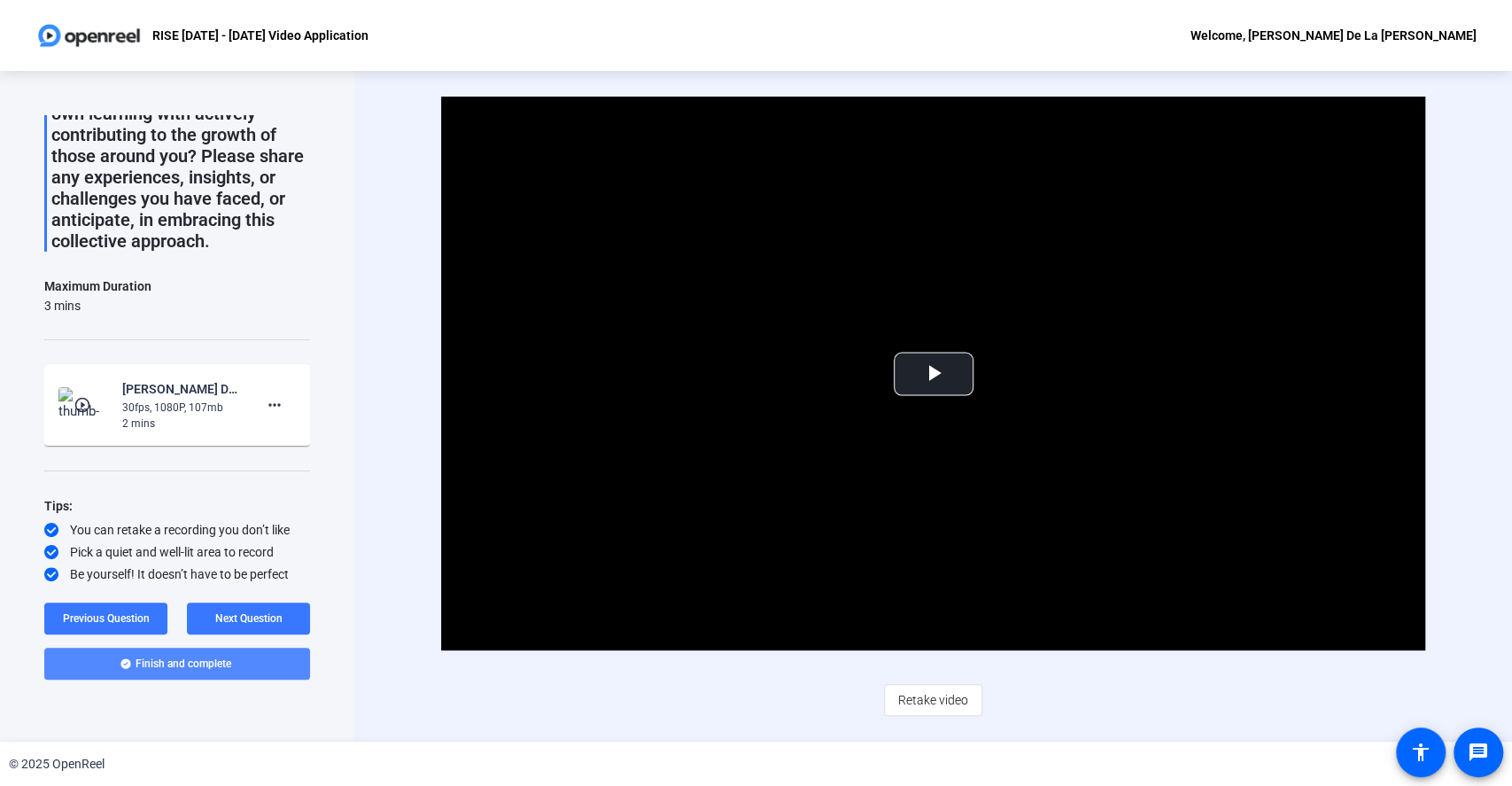click on "Finish and complete" 